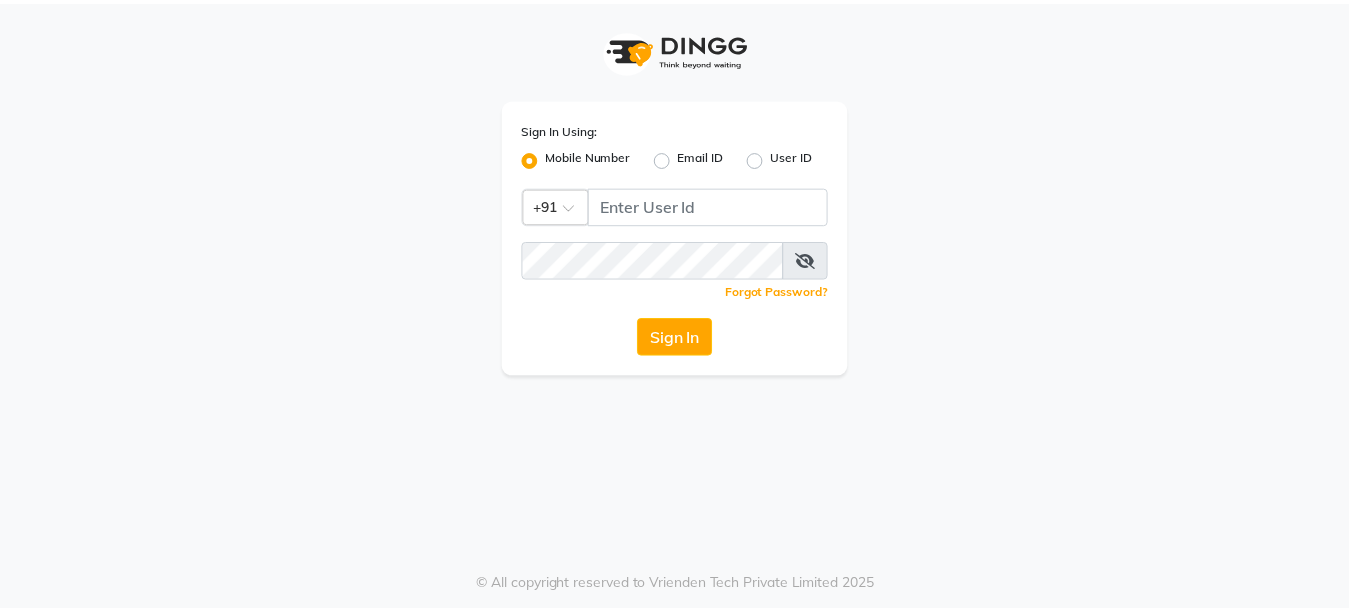 scroll, scrollTop: 0, scrollLeft: 0, axis: both 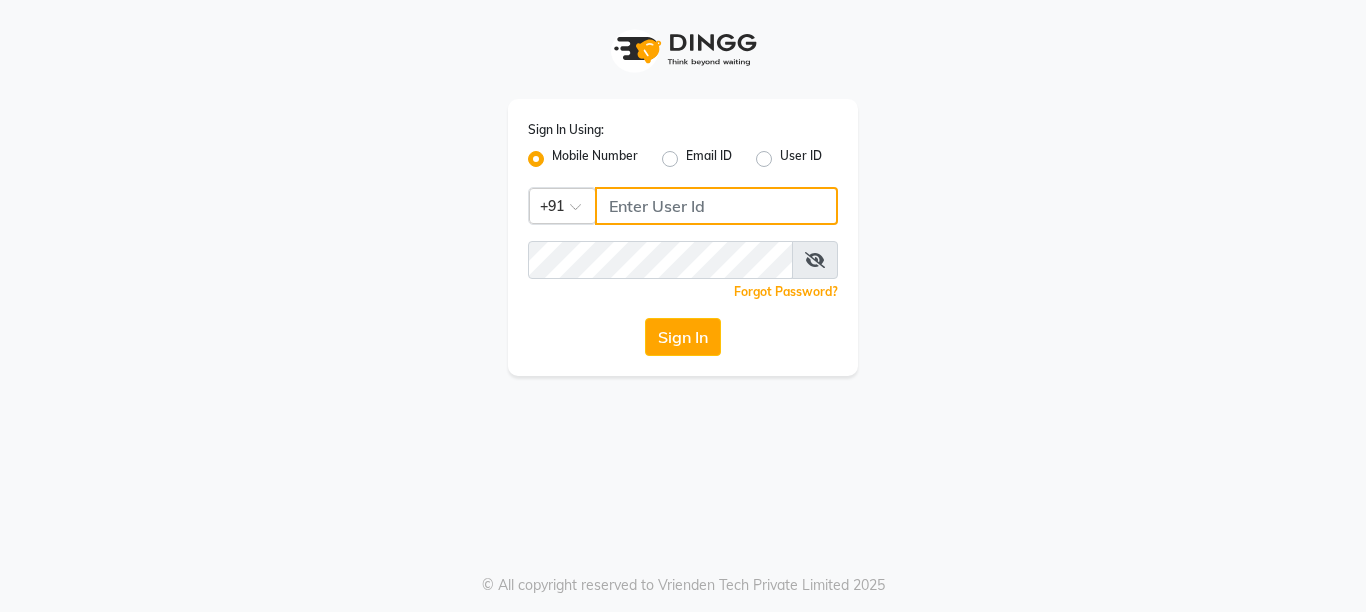 click 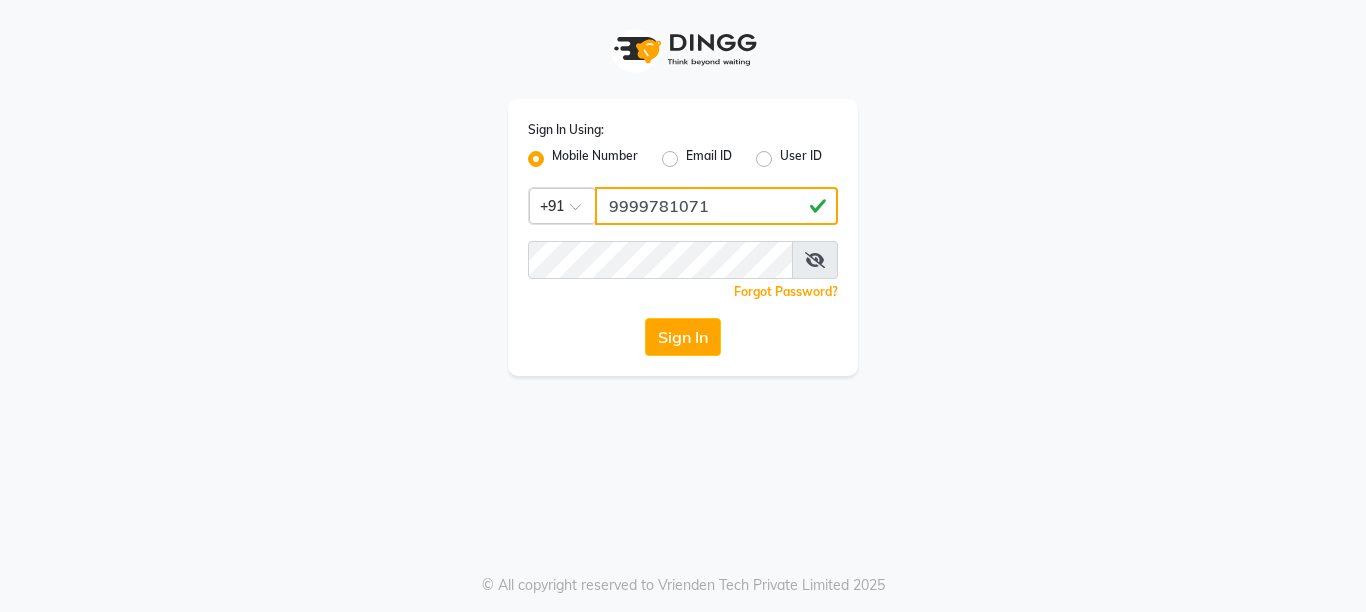 drag, startPoint x: 713, startPoint y: 199, endPoint x: 321, endPoint y: 232, distance: 393.38657 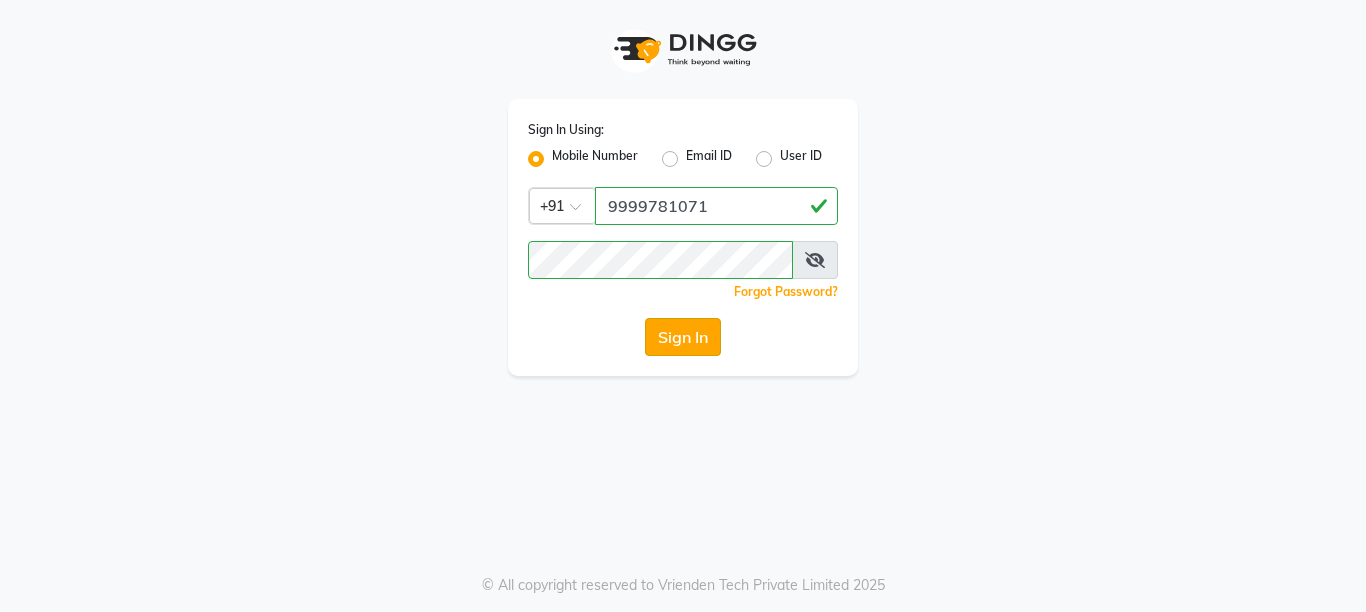 click on "Sign In" 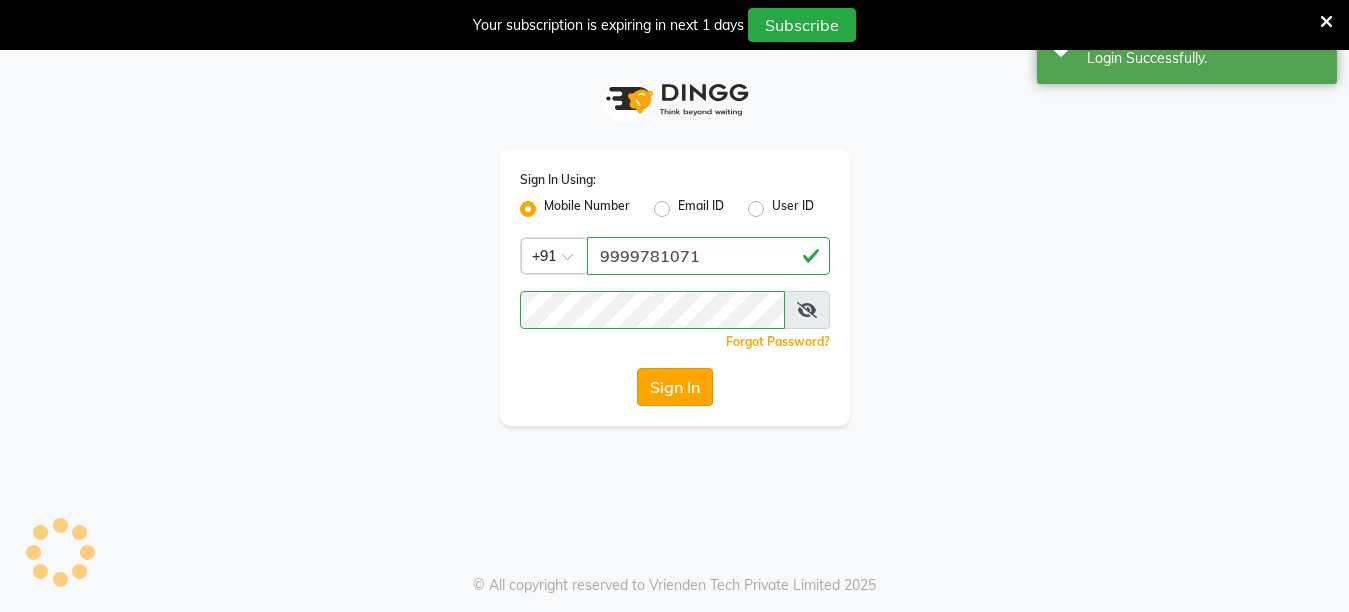 select on "service" 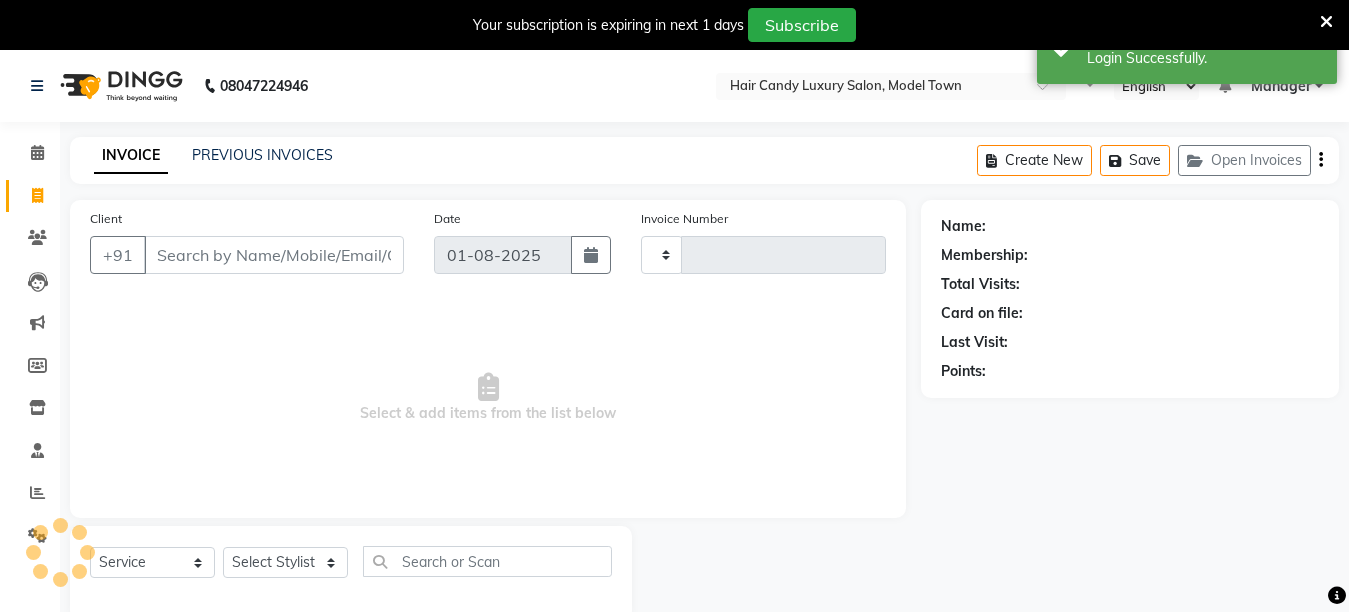 select on "en" 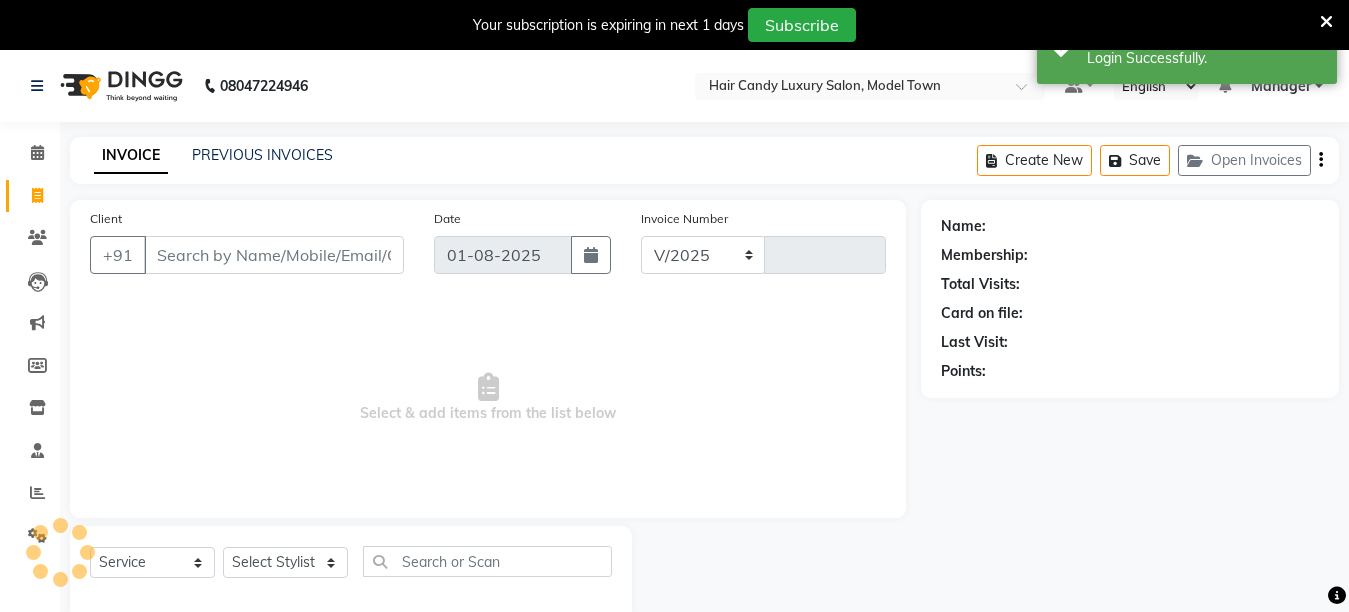 select on "4716" 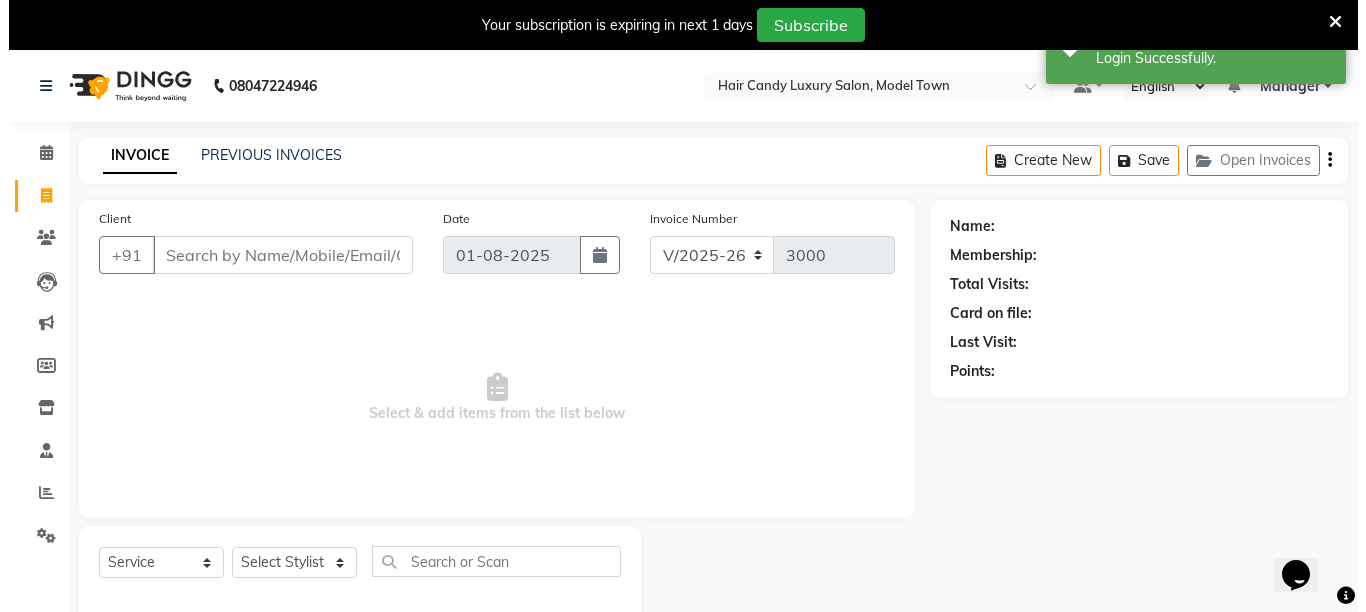 scroll, scrollTop: 0, scrollLeft: 0, axis: both 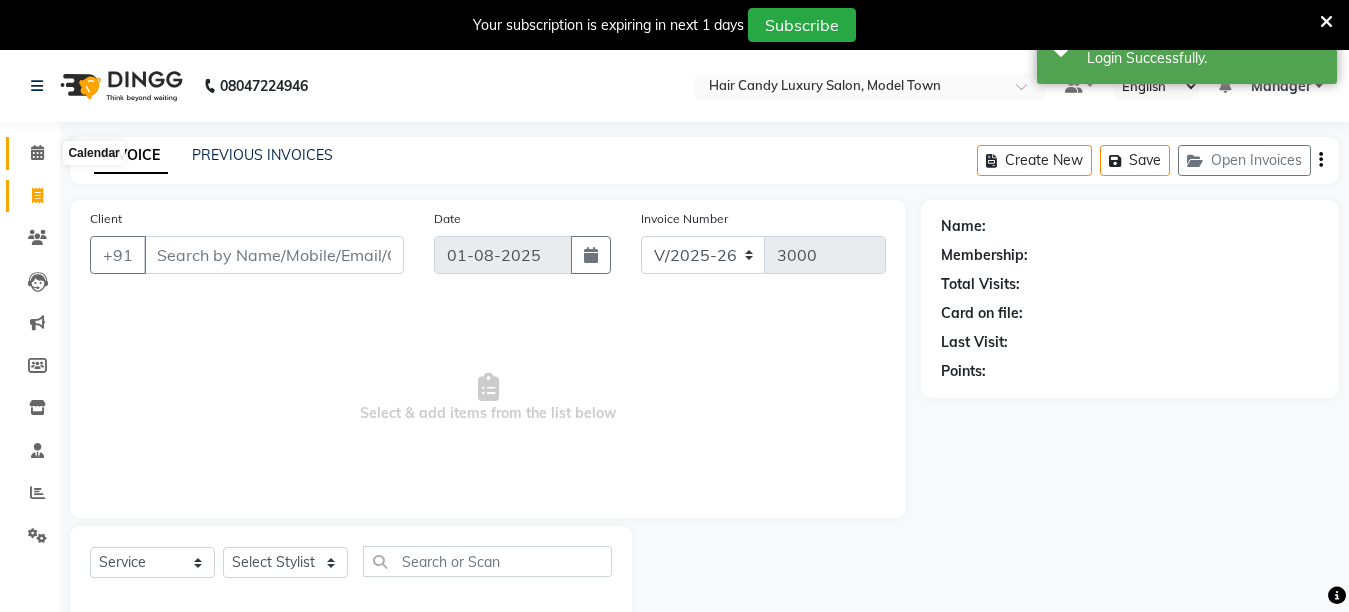 click 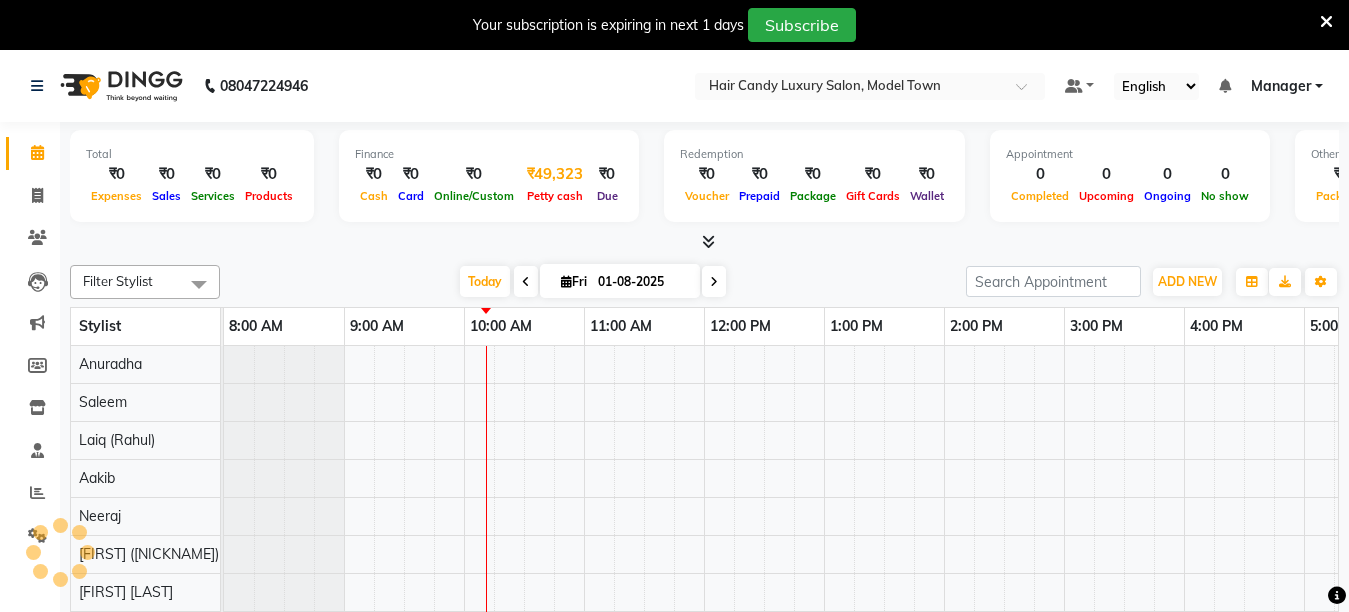 click on "₹49,323" at bounding box center [555, 174] 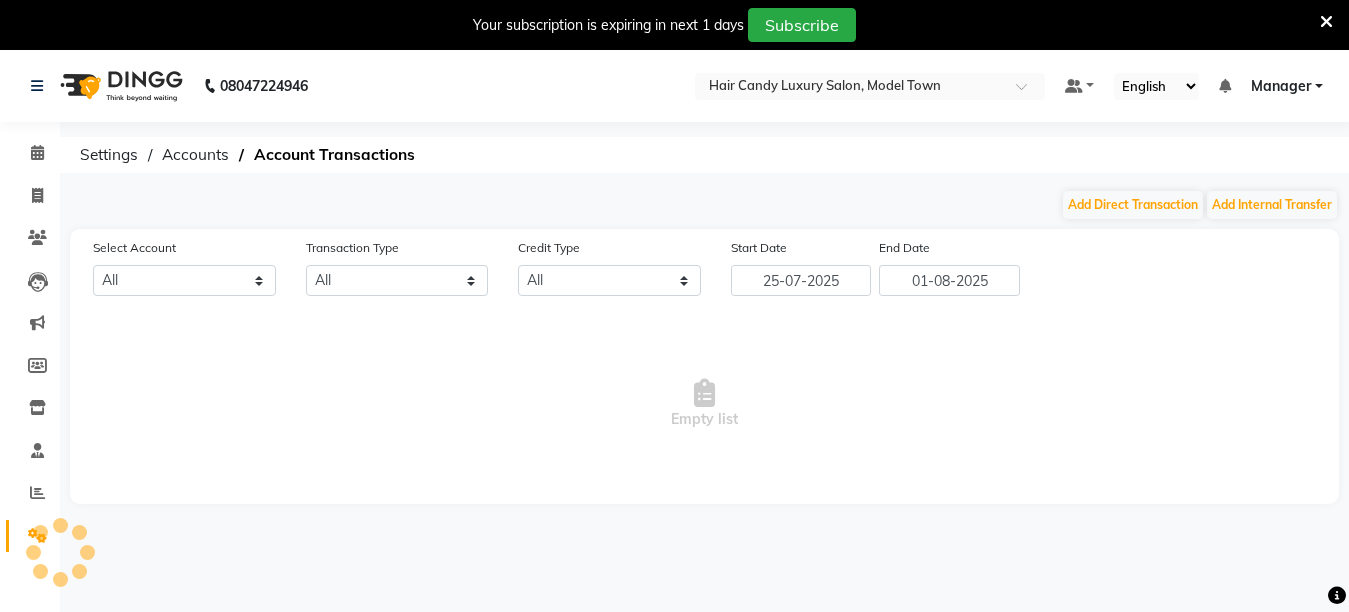 select on "3553" 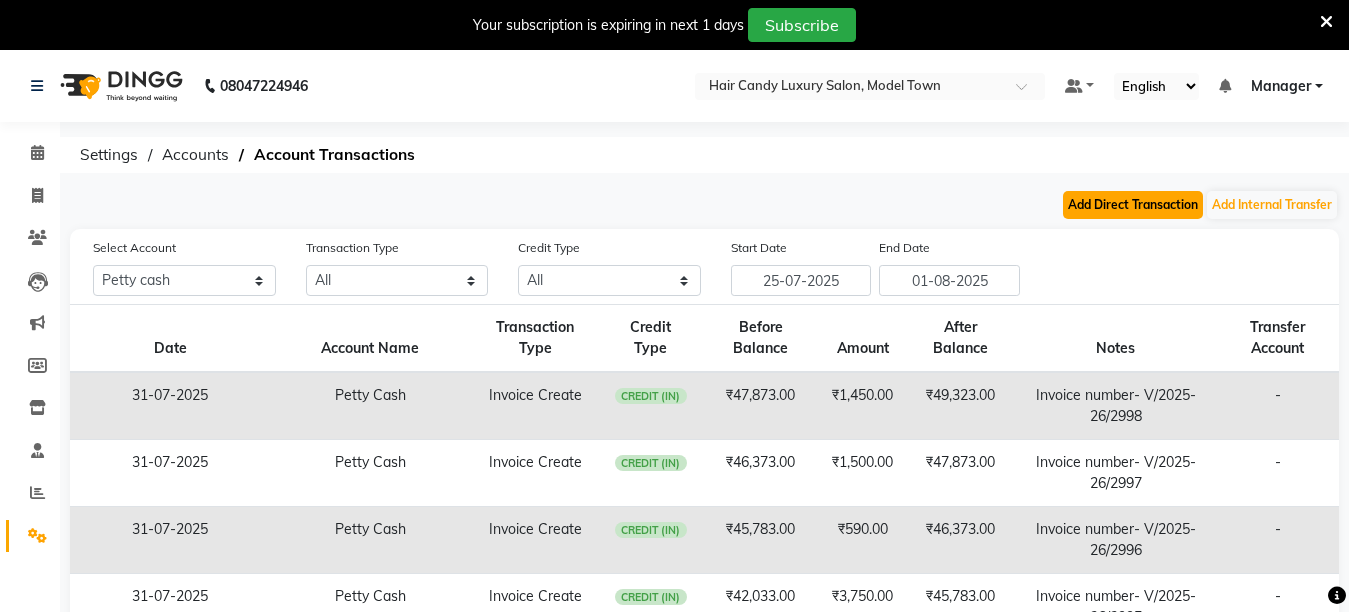 click on "Add Direct Transaction" 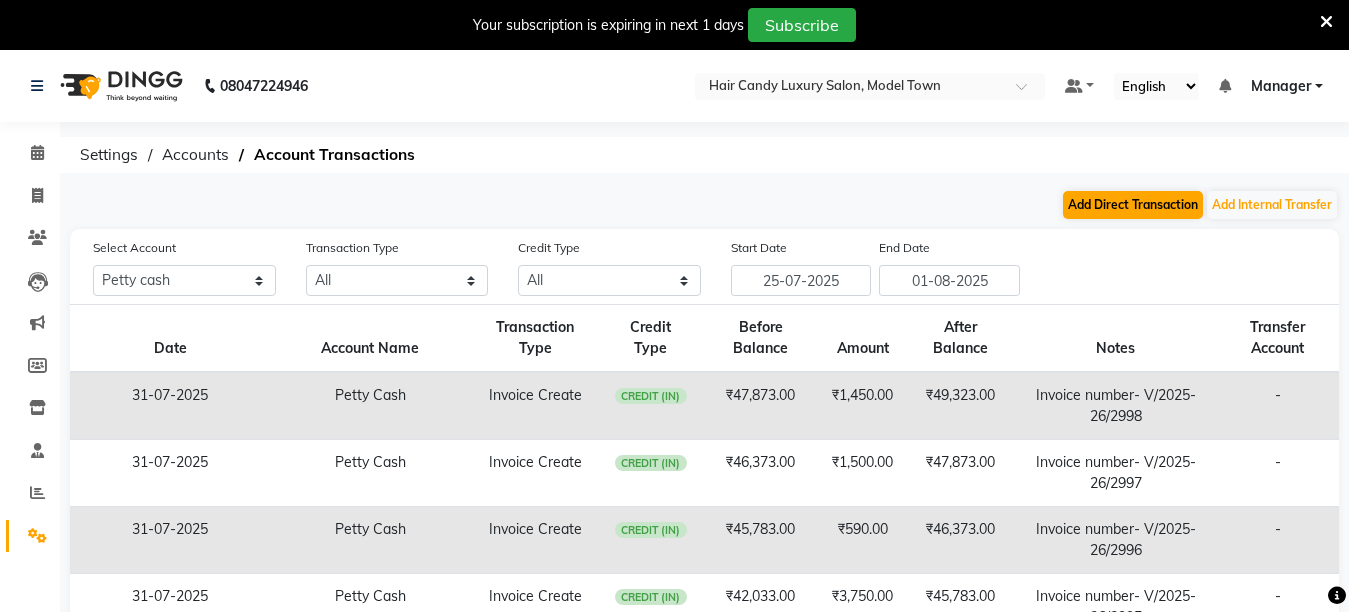 select on "direct" 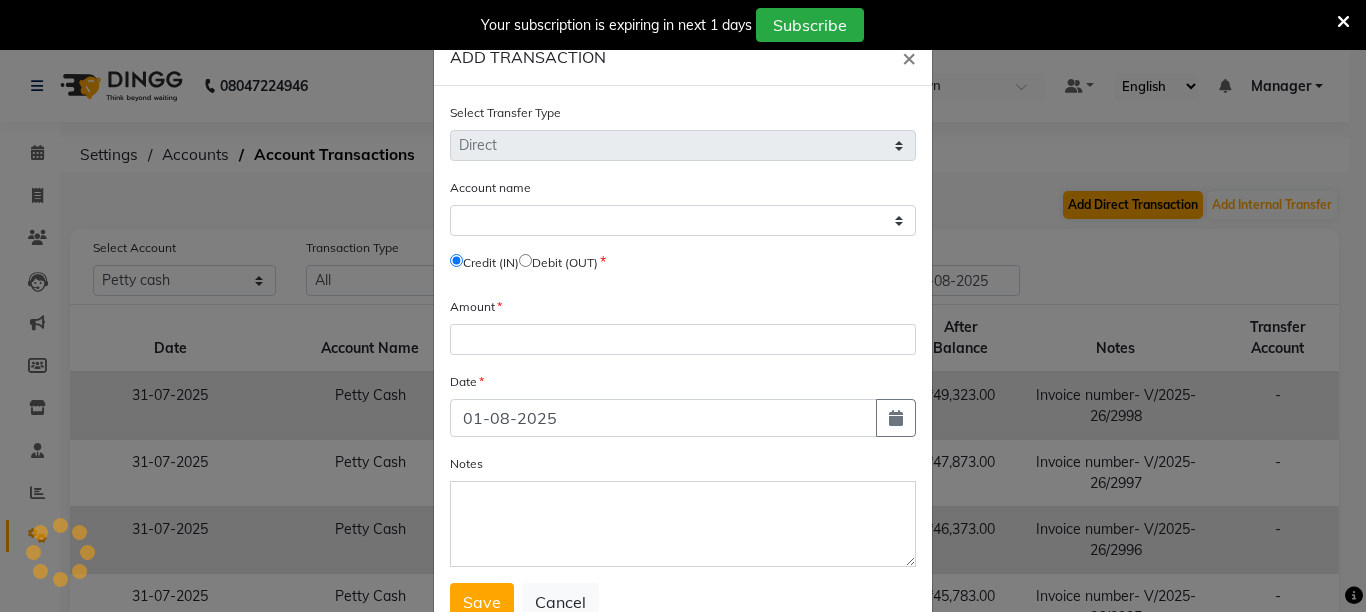 select on "3553" 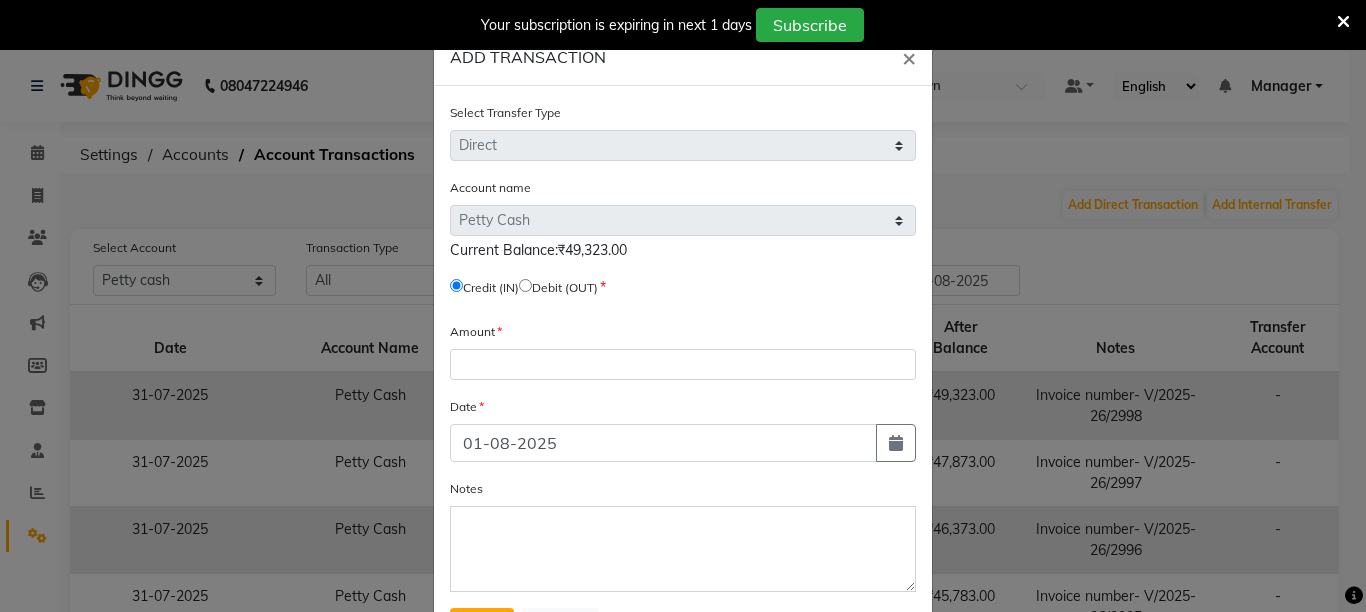 click 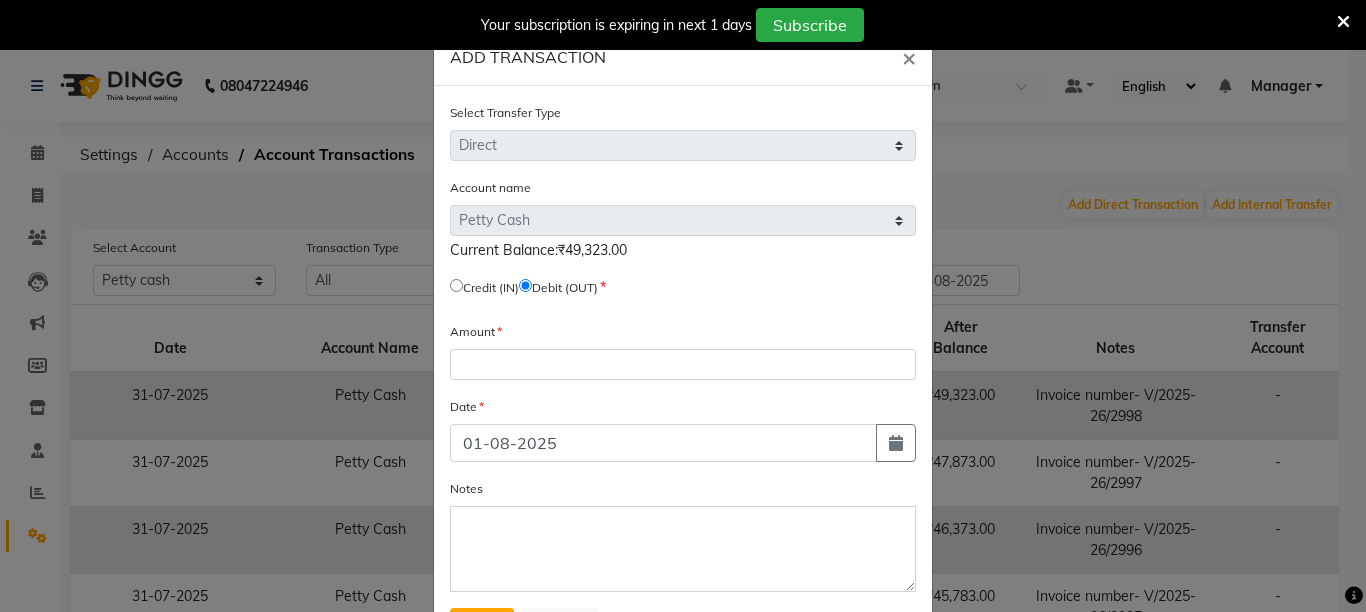 click on "Select Transfer Type Select Direct Internal Account name Select Petty Cash Default Account  Current Balance:₹49,323.00   Credit (IN)     Debit (OUT) Amount Date 01-08-2025 Notes  Save   Cancel" 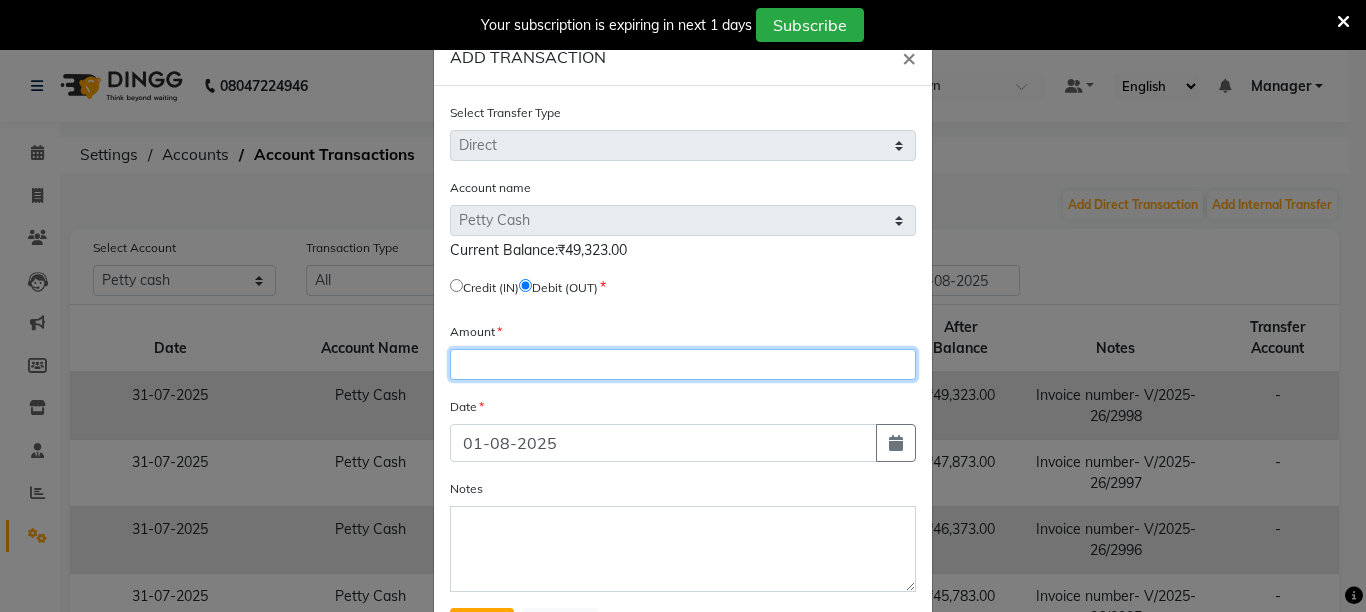 click 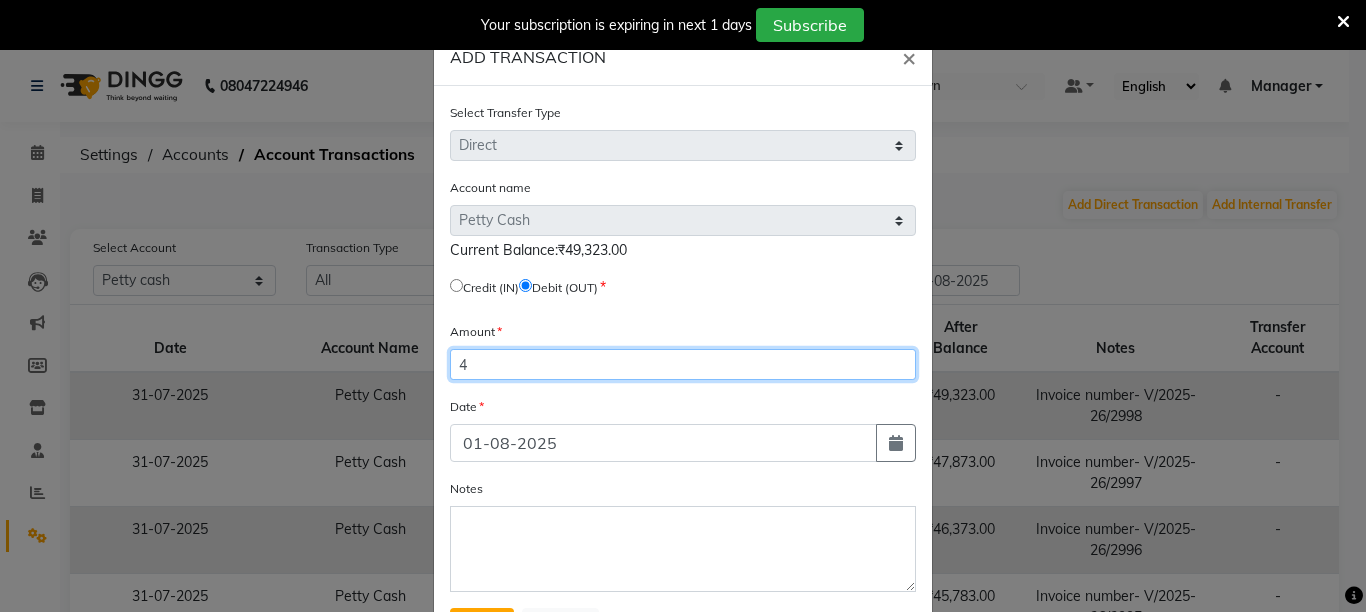 type on "49" 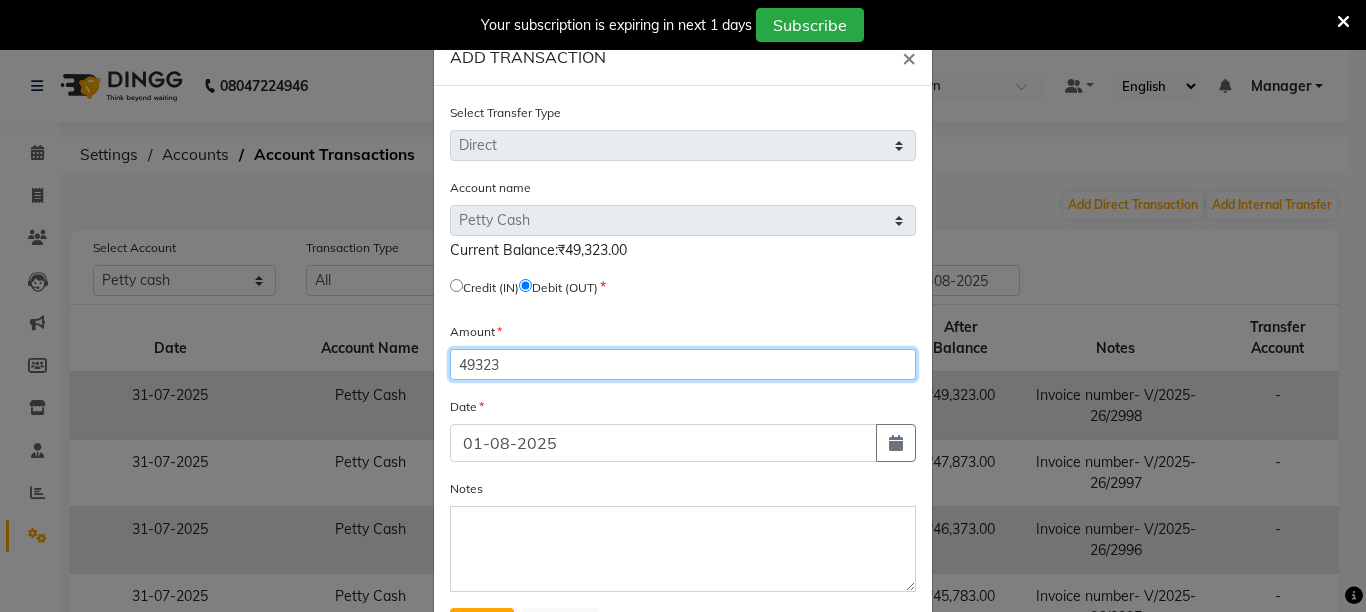 type on "49323" 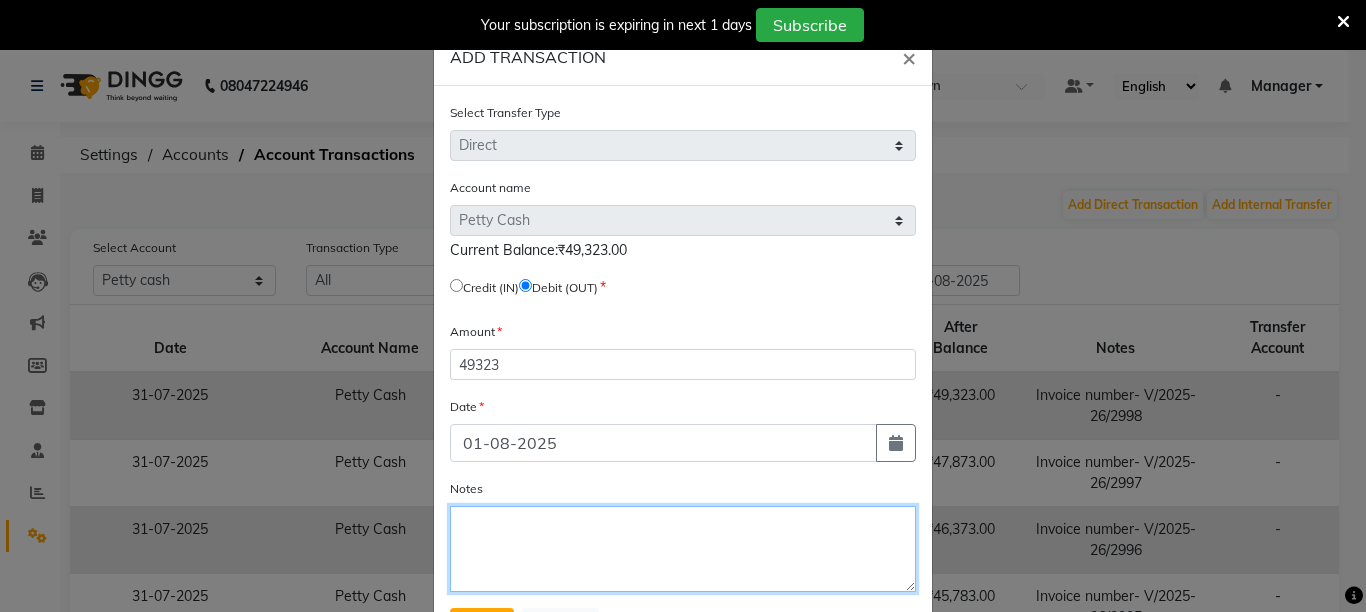 click on "Notes" at bounding box center [683, 549] 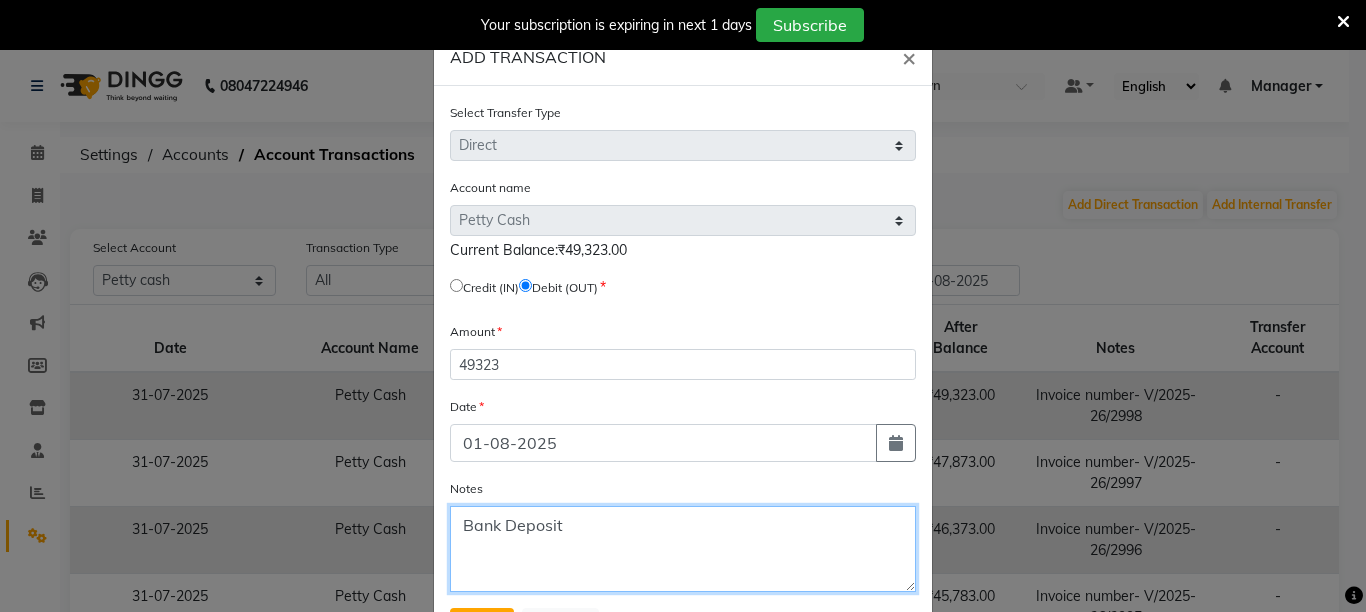 type on "Bank Deposit" 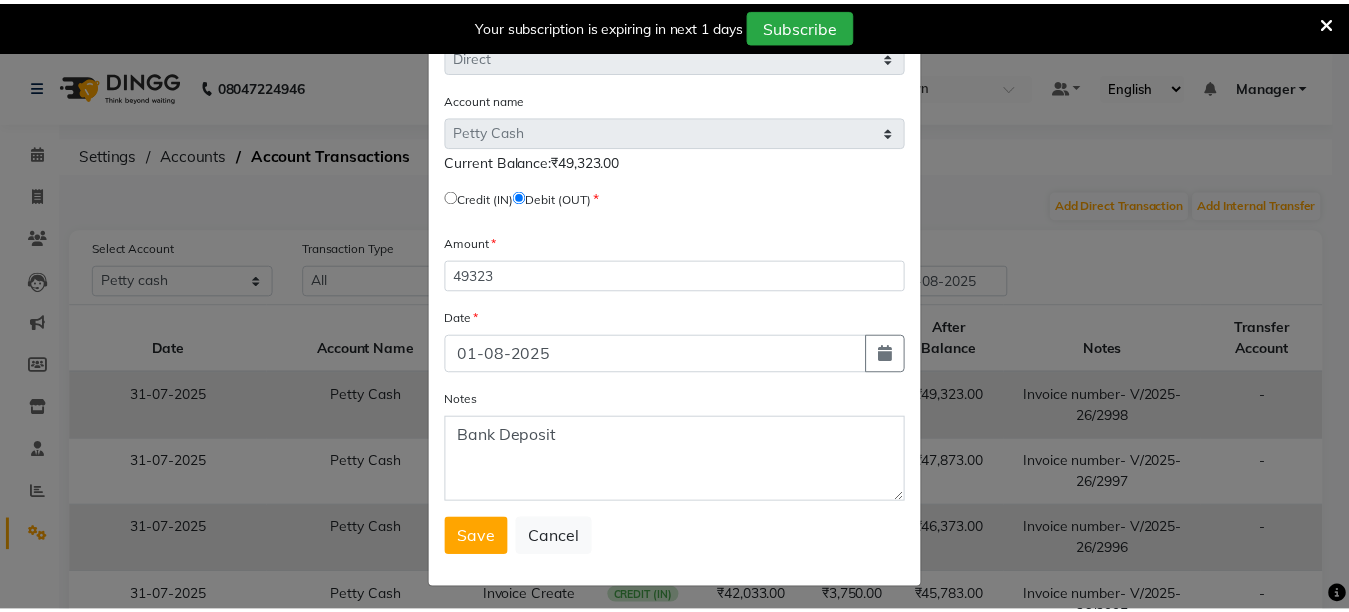 scroll, scrollTop: 95, scrollLeft: 0, axis: vertical 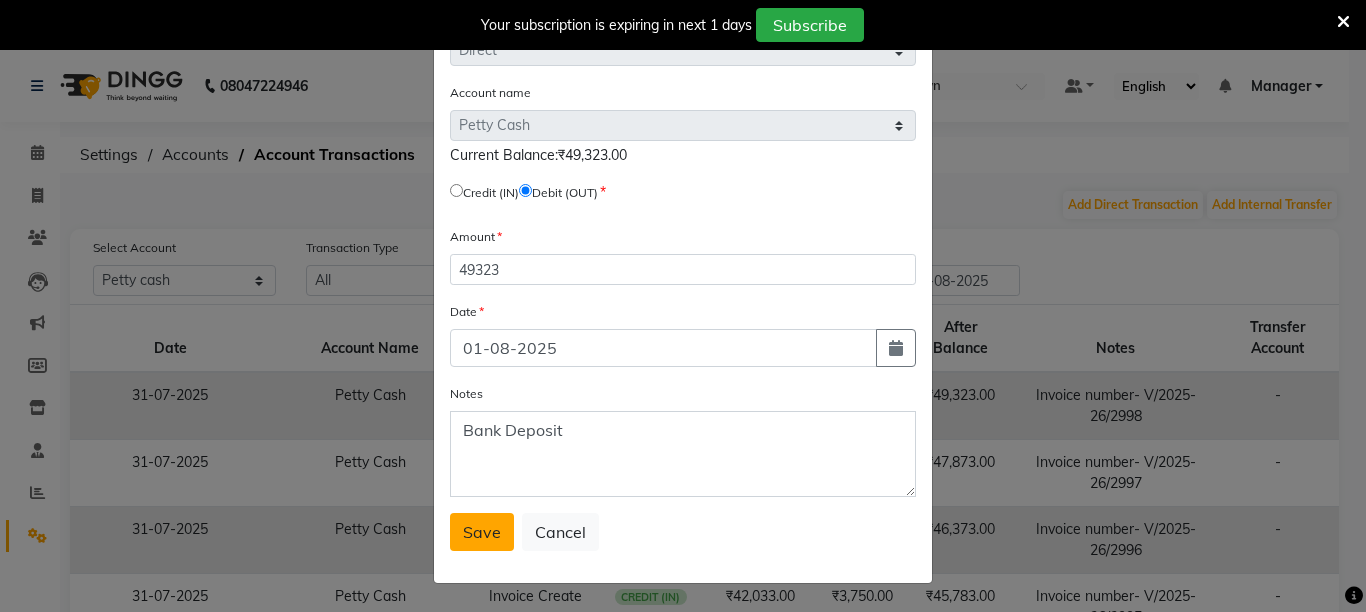click on "Save" at bounding box center [482, 532] 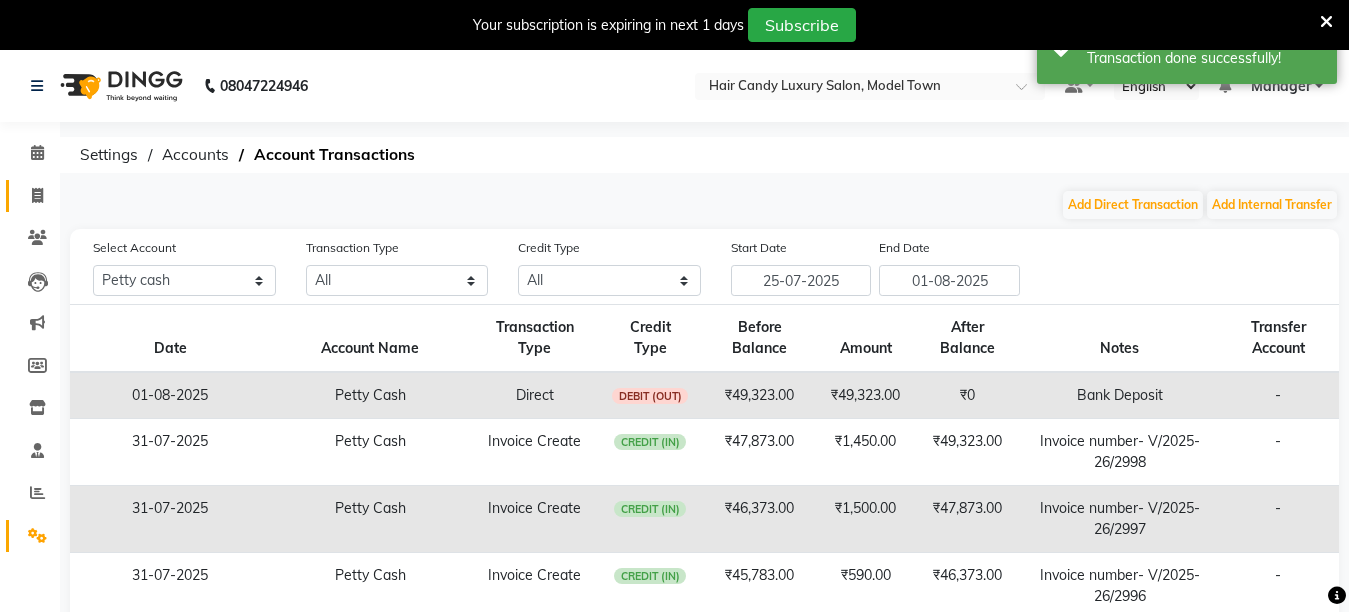 click on "Invoice" 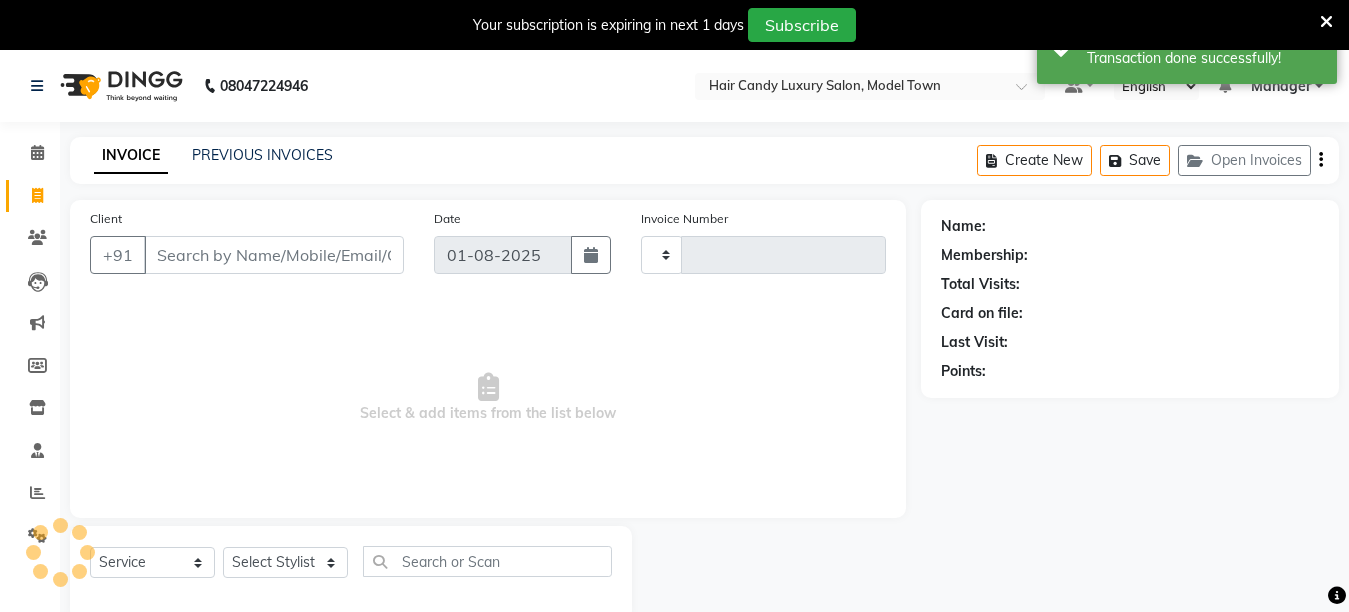 scroll, scrollTop: 50, scrollLeft: 0, axis: vertical 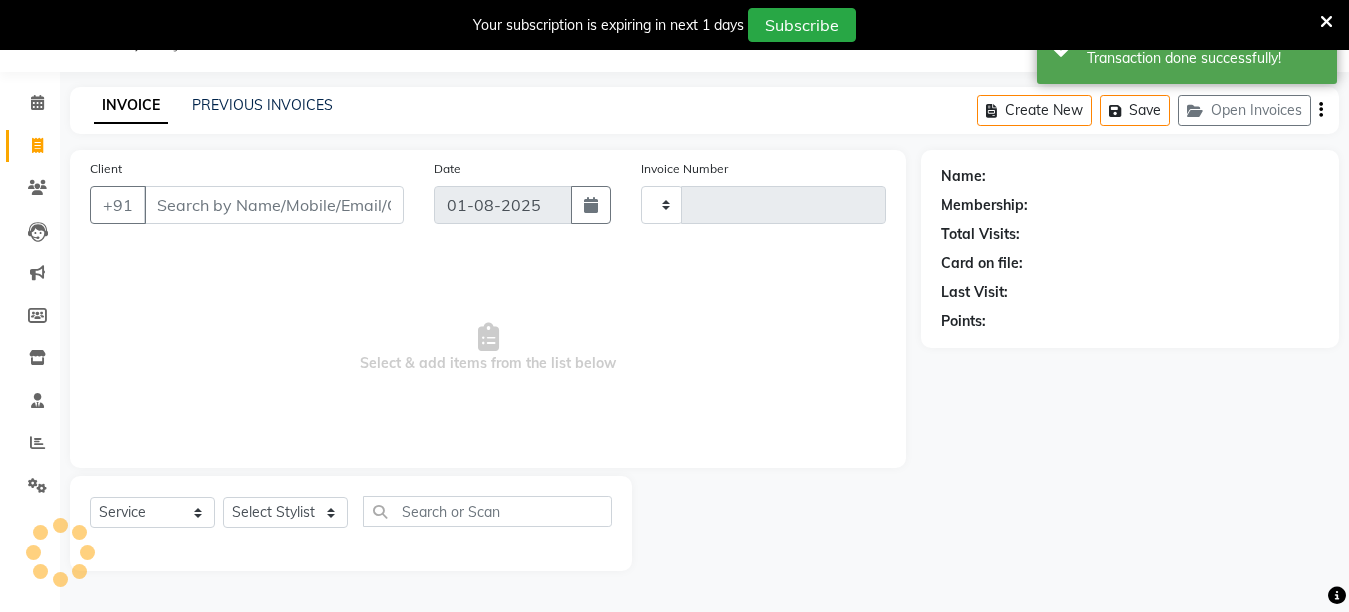 type on "3000" 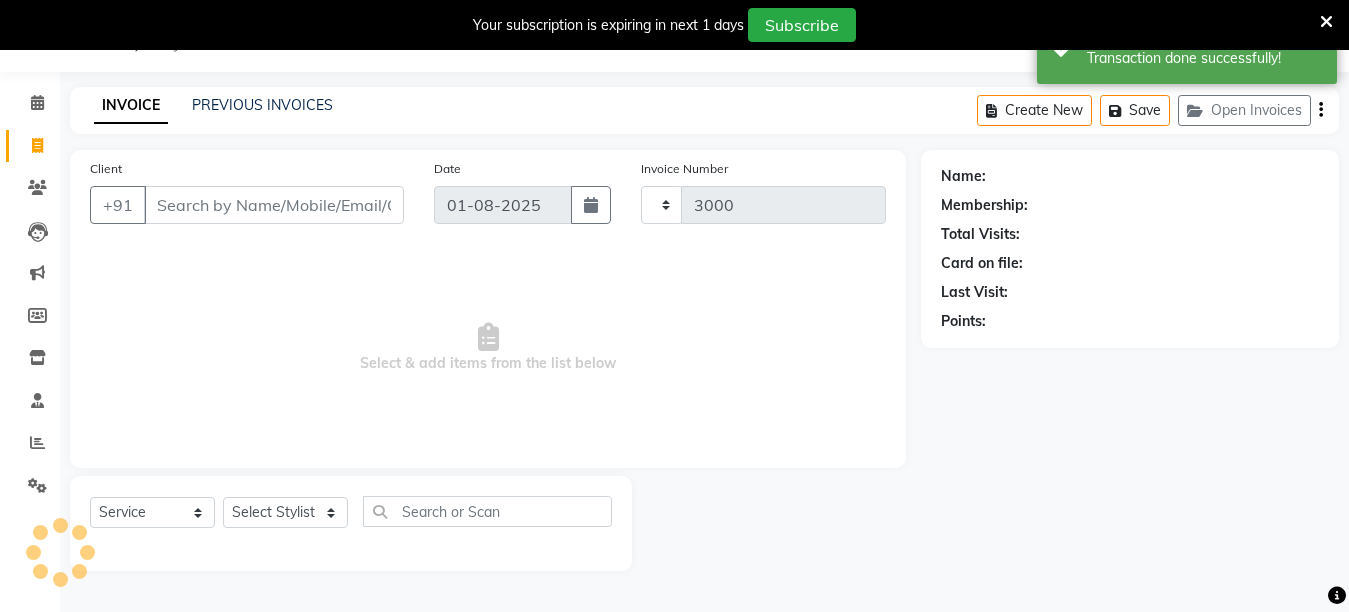 select on "4716" 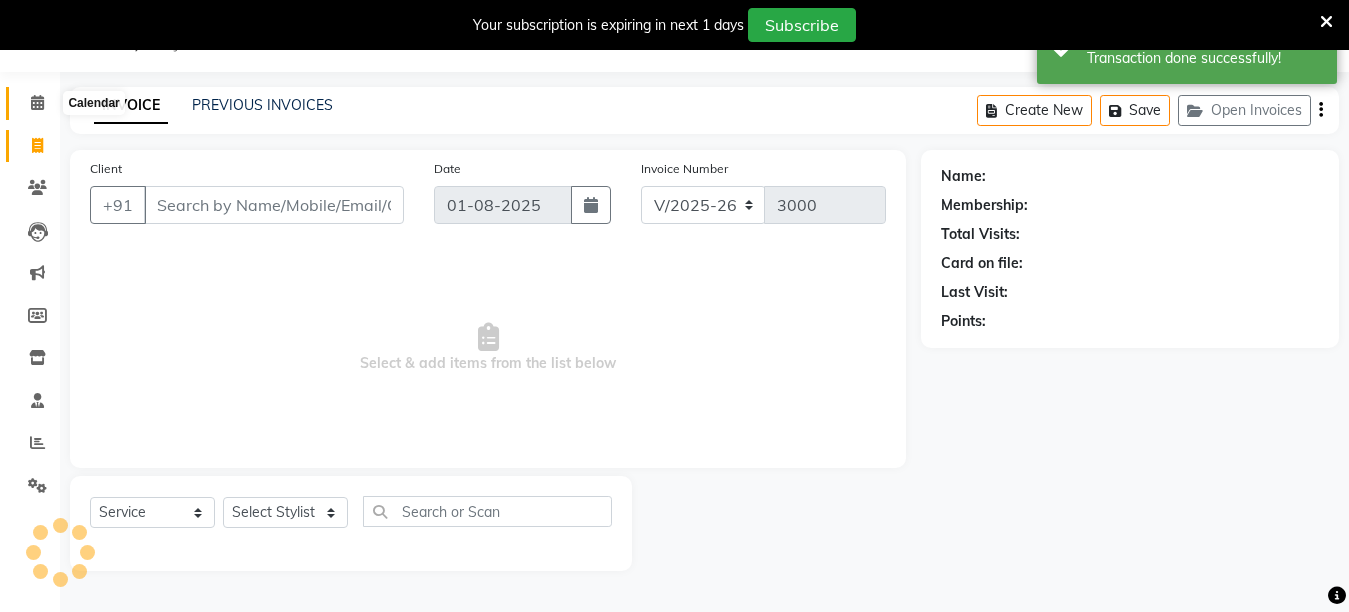 click 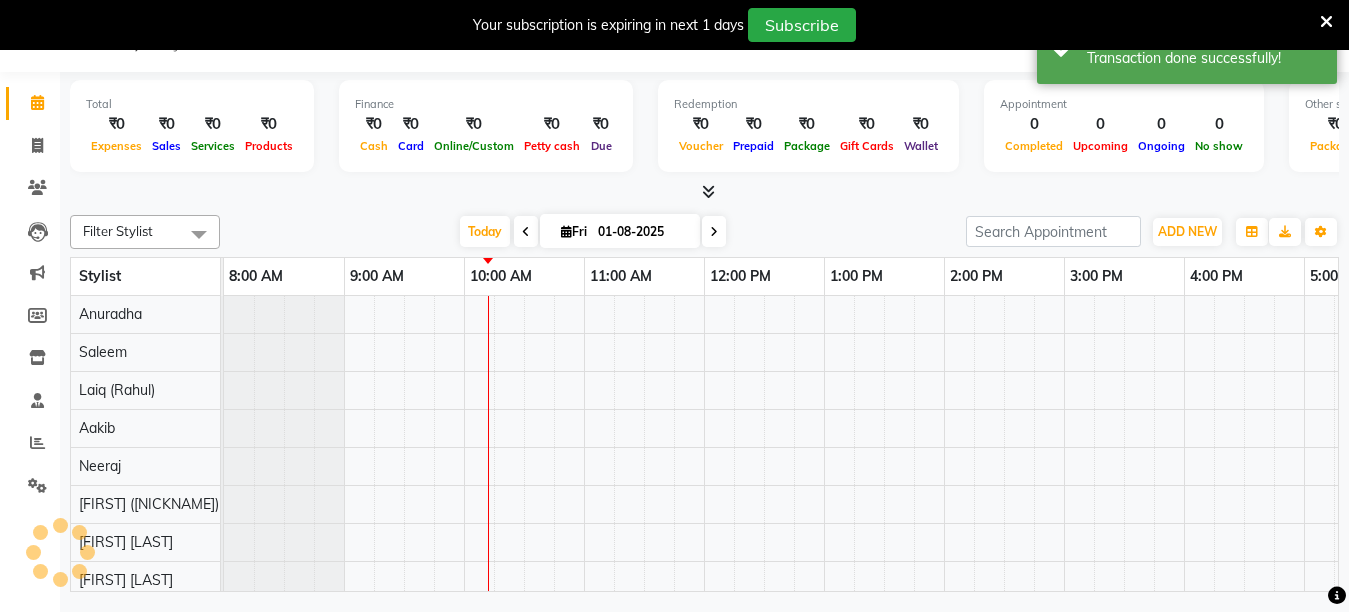 scroll, scrollTop: 0, scrollLeft: 0, axis: both 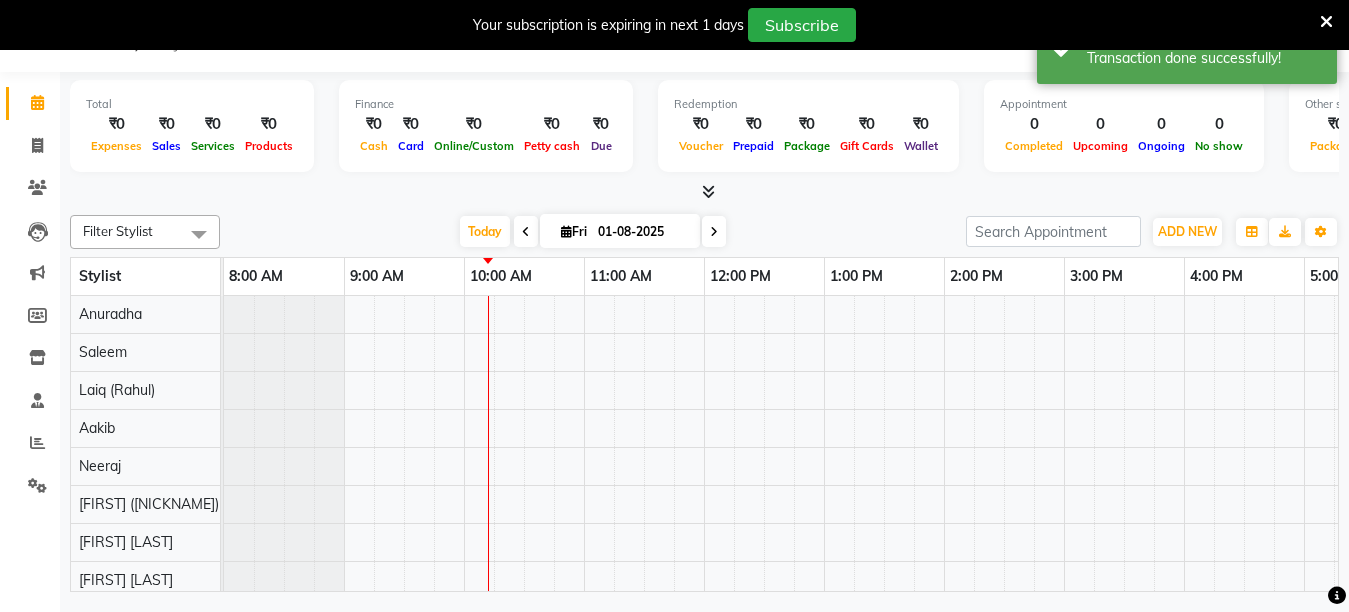 click at bounding box center (526, 232) 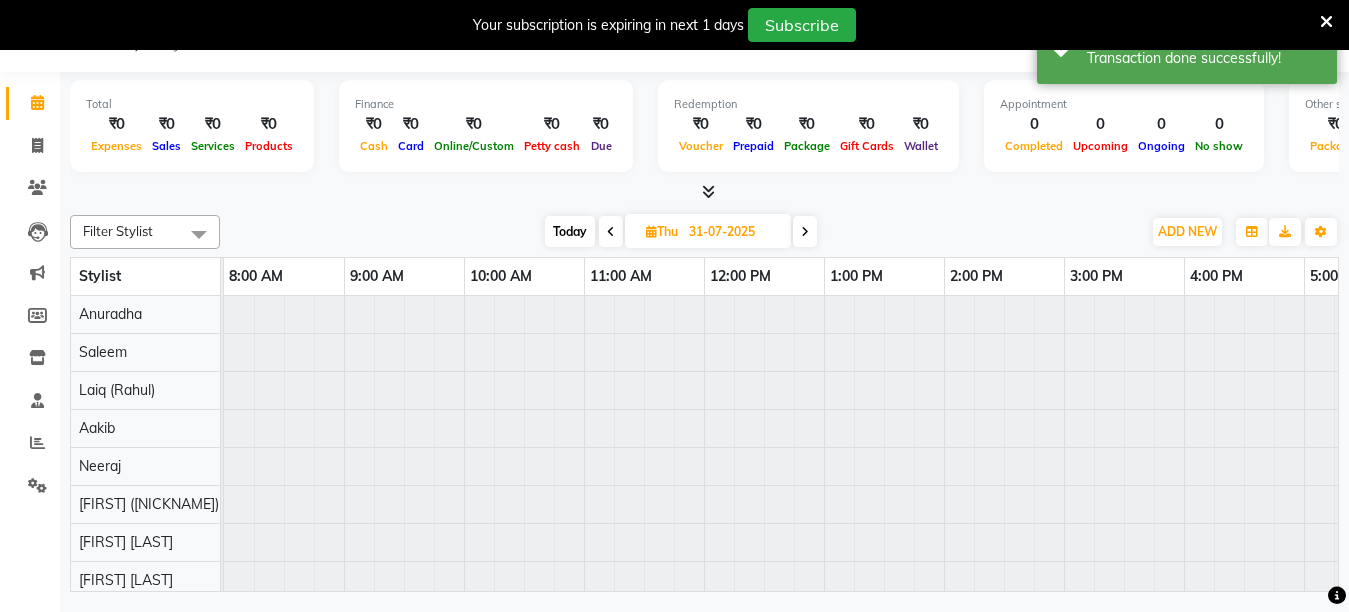scroll, scrollTop: 0, scrollLeft: 241, axis: horizontal 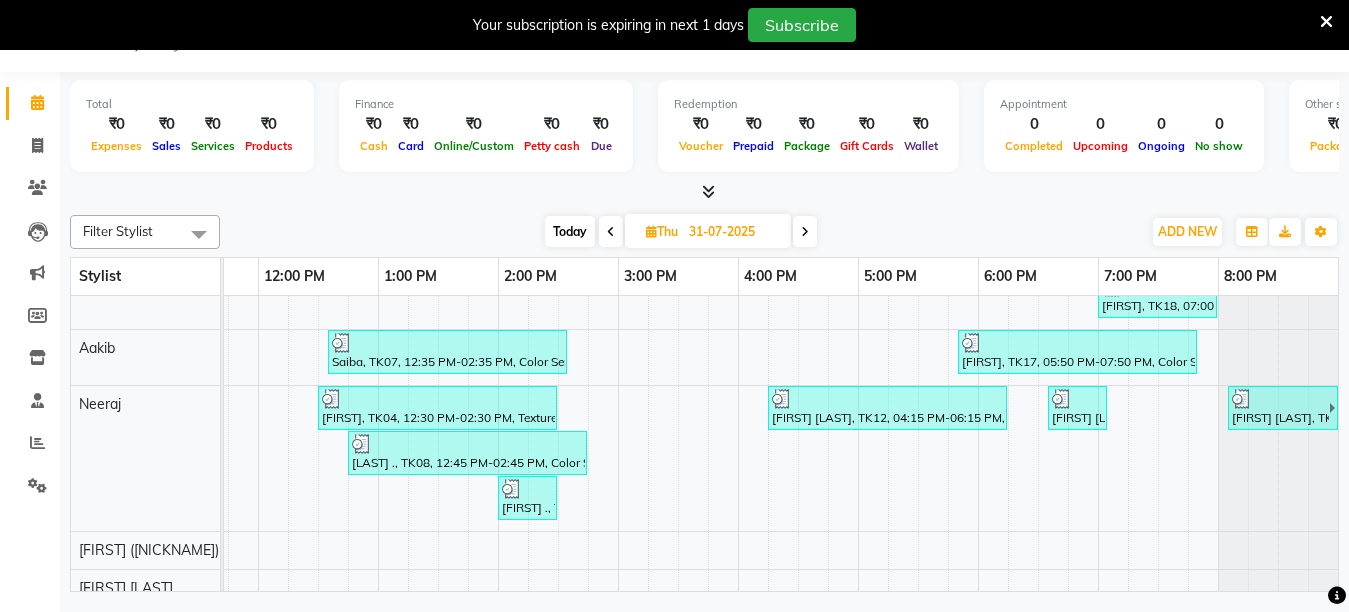 click at bounding box center (805, 231) 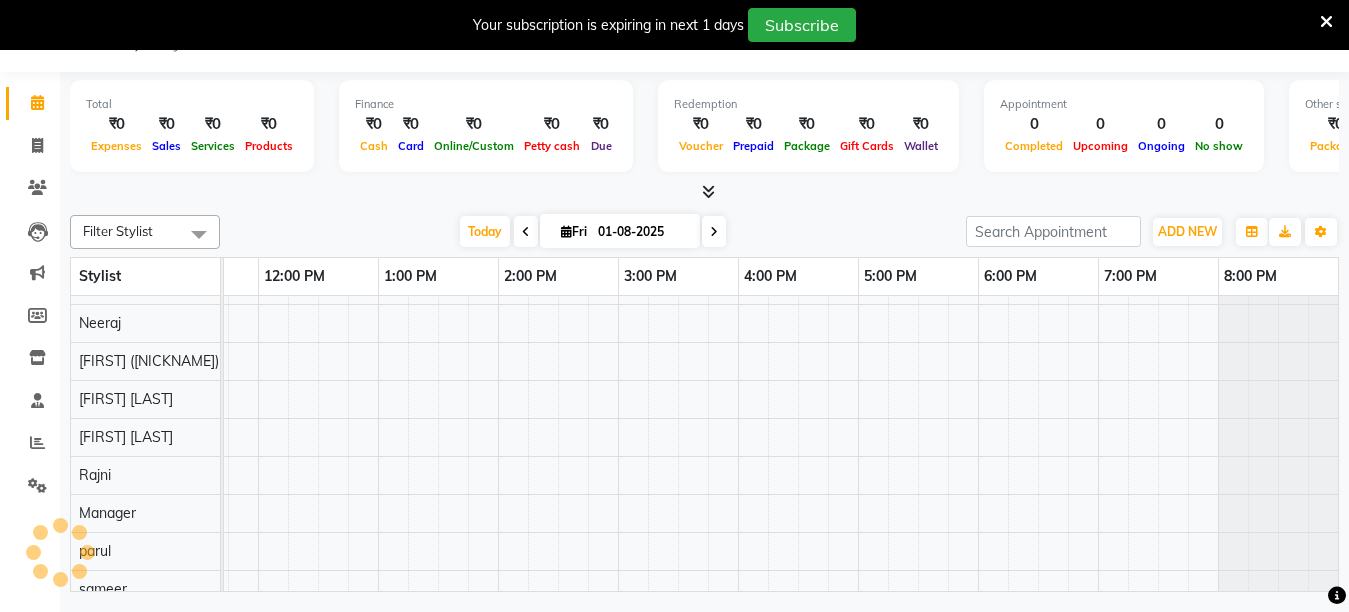 scroll, scrollTop: 0, scrollLeft: 241, axis: horizontal 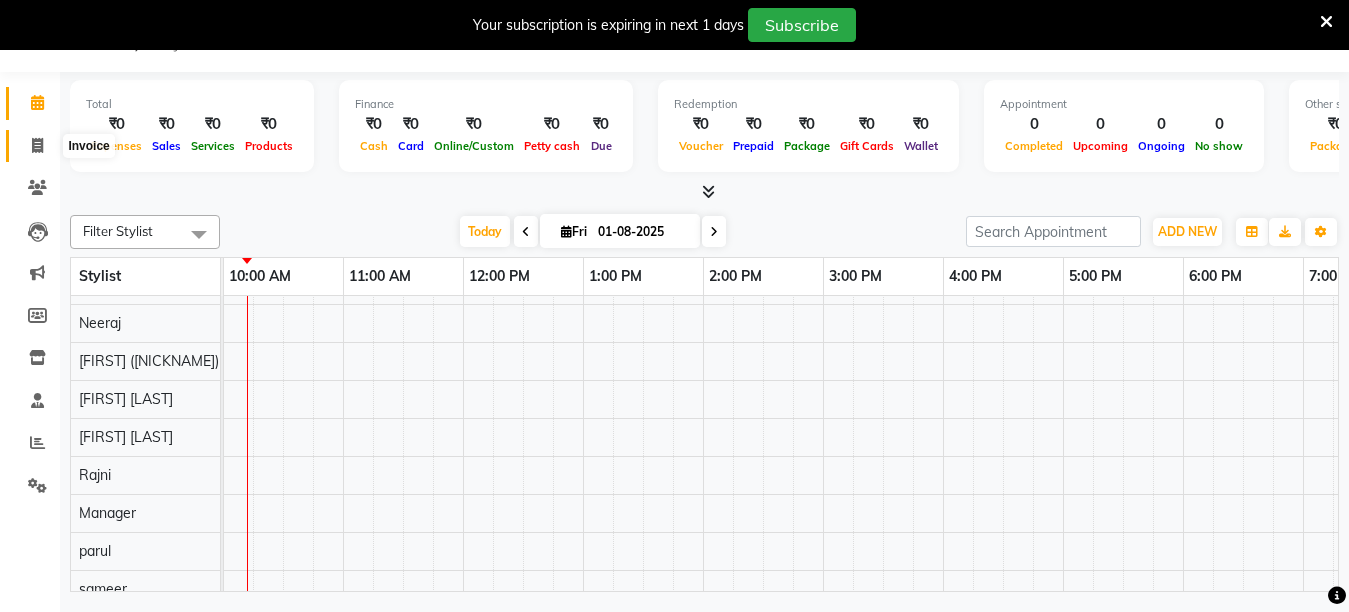 click 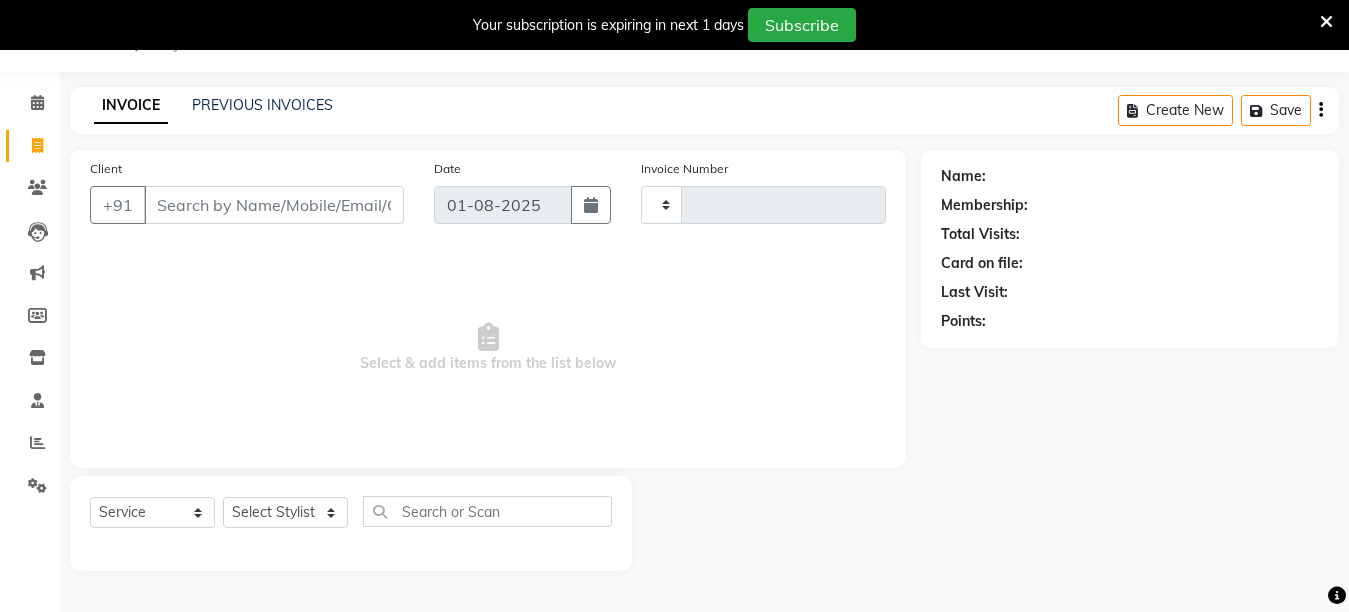 type on "3000" 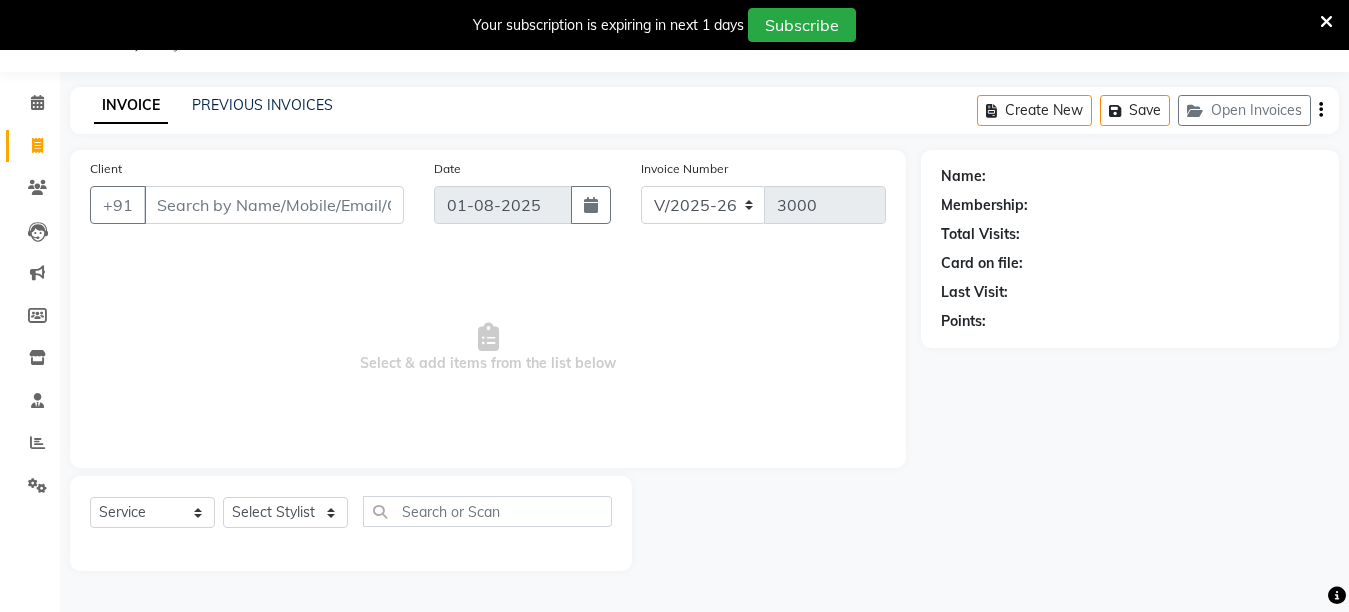 click at bounding box center [1326, 21] 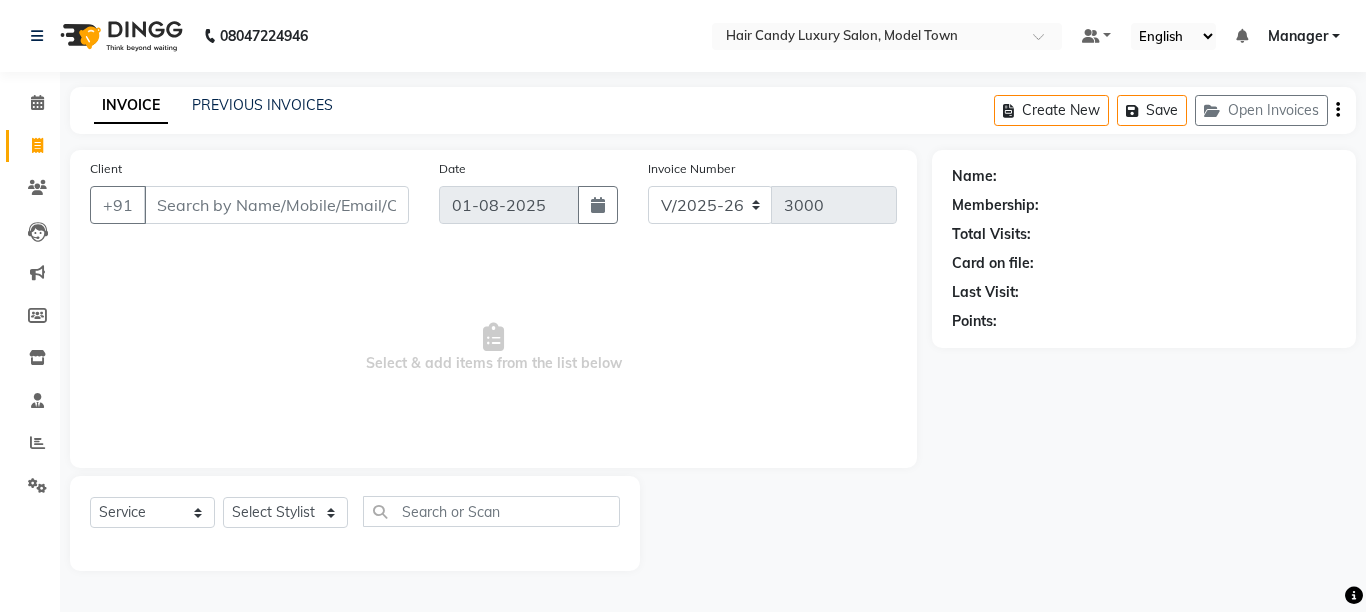 click on "Name: Membership: Total Visits: Card on file: Last Visit:  Points:" 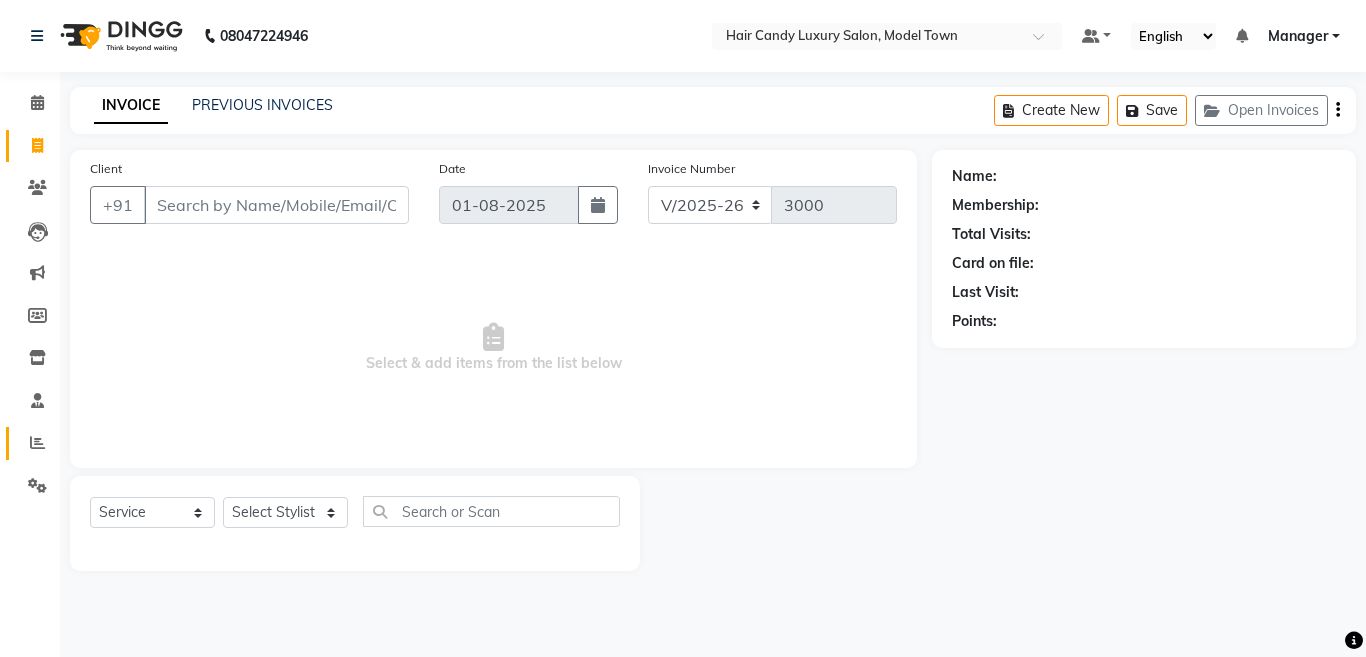 click 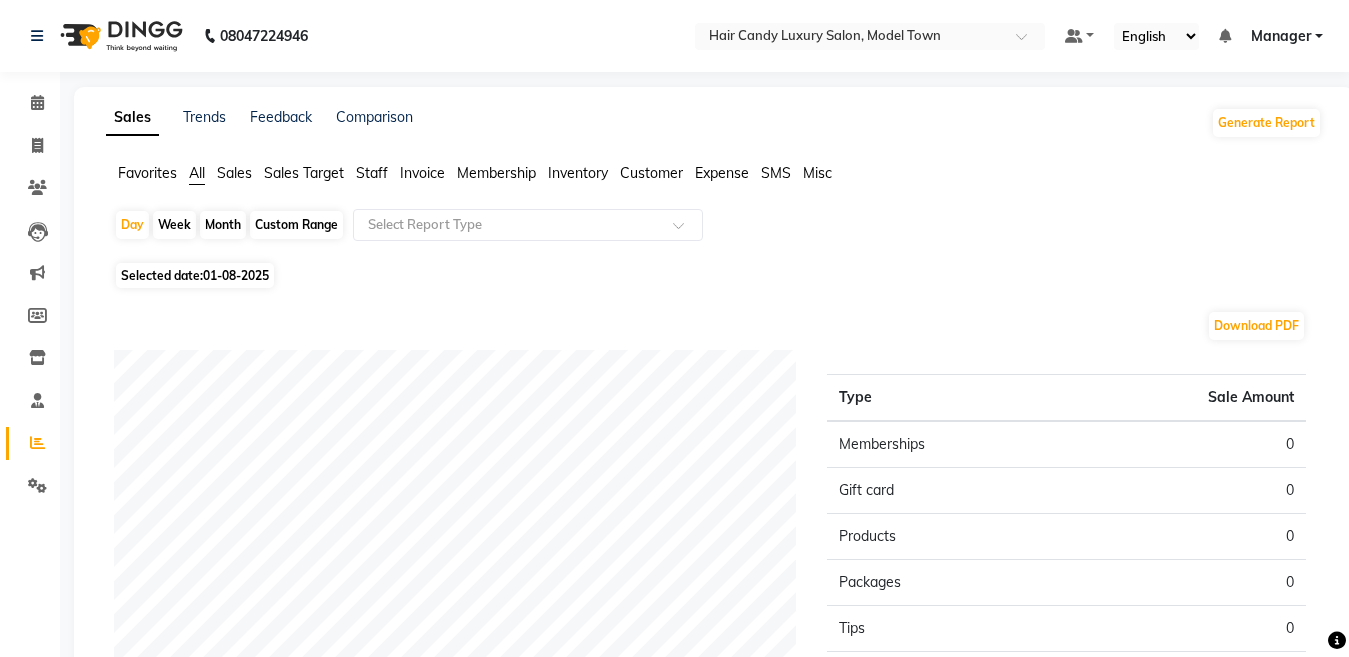 click on "Month" 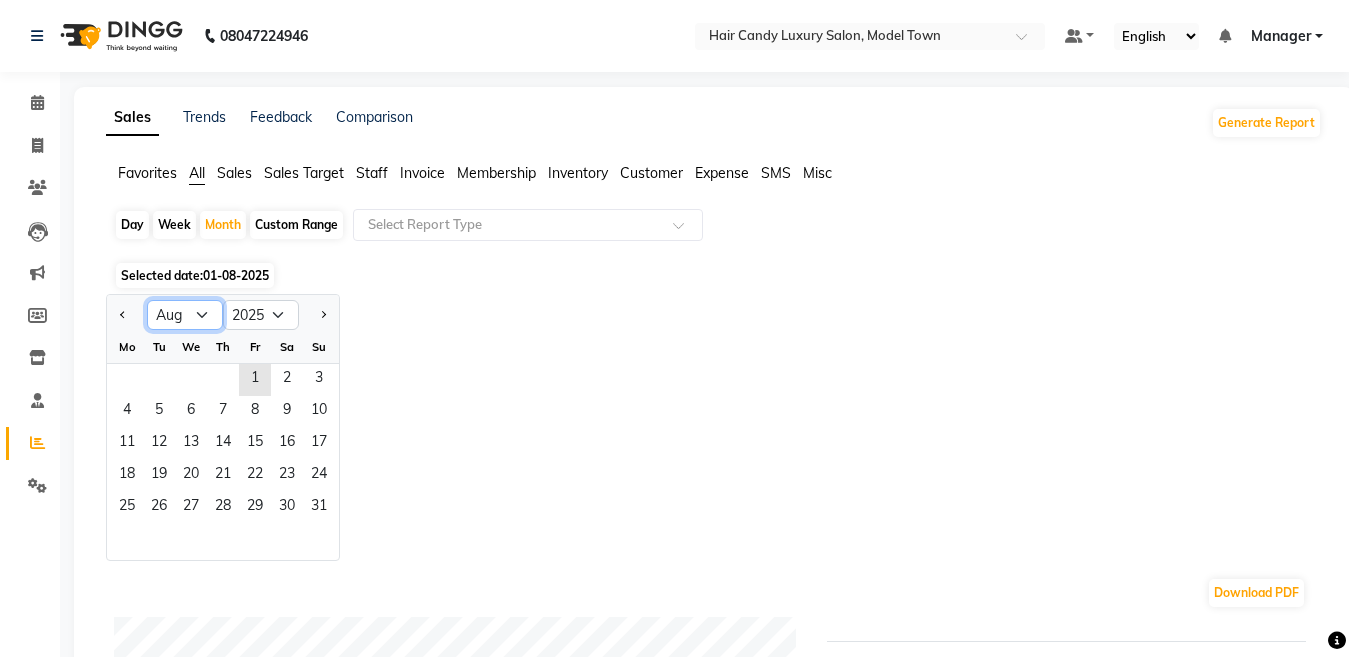 click on "Jan Feb Mar Apr May Jun Jul Aug Sep Oct Nov Dec" 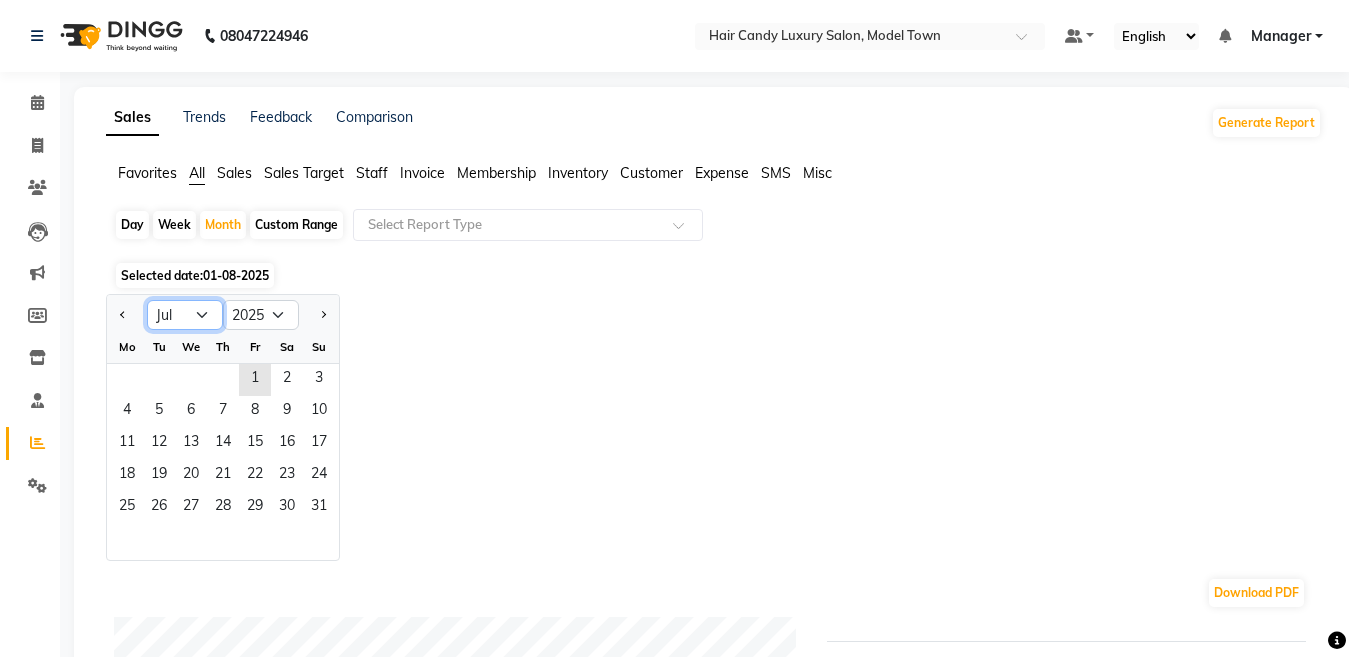 click on "Jan Feb Mar Apr May Jun Jul Aug Sep Oct Nov Dec" 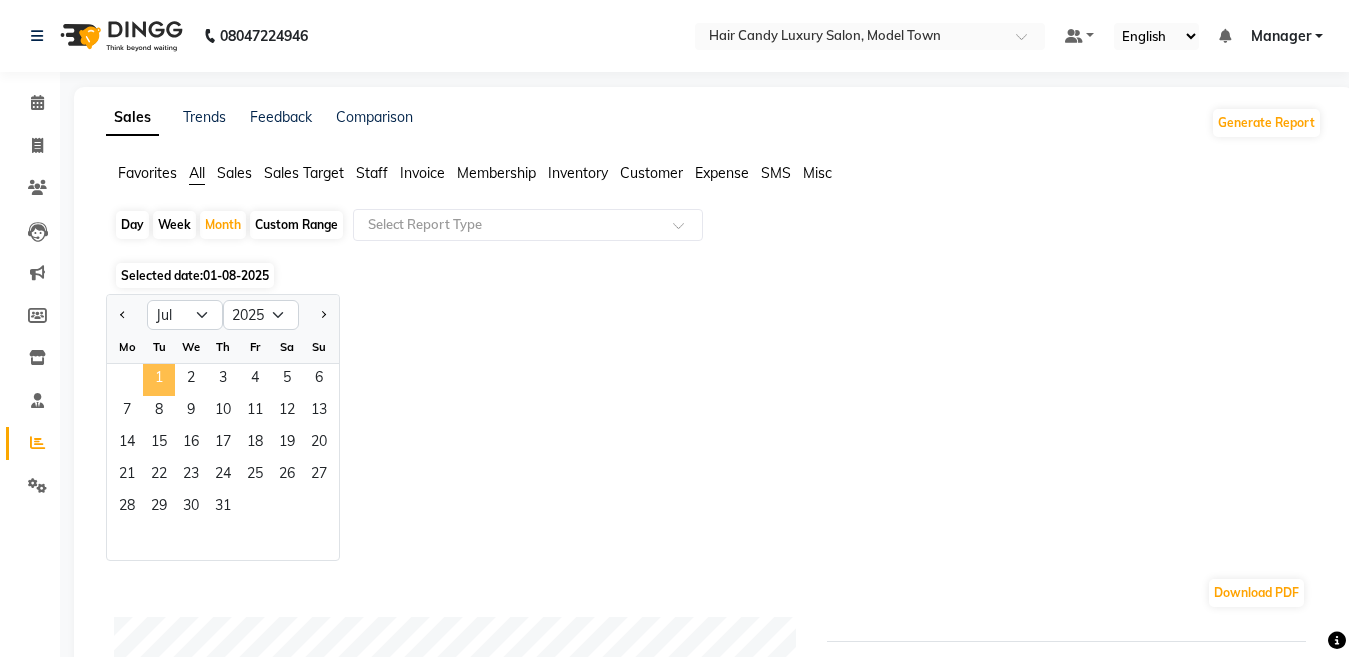click on "1" 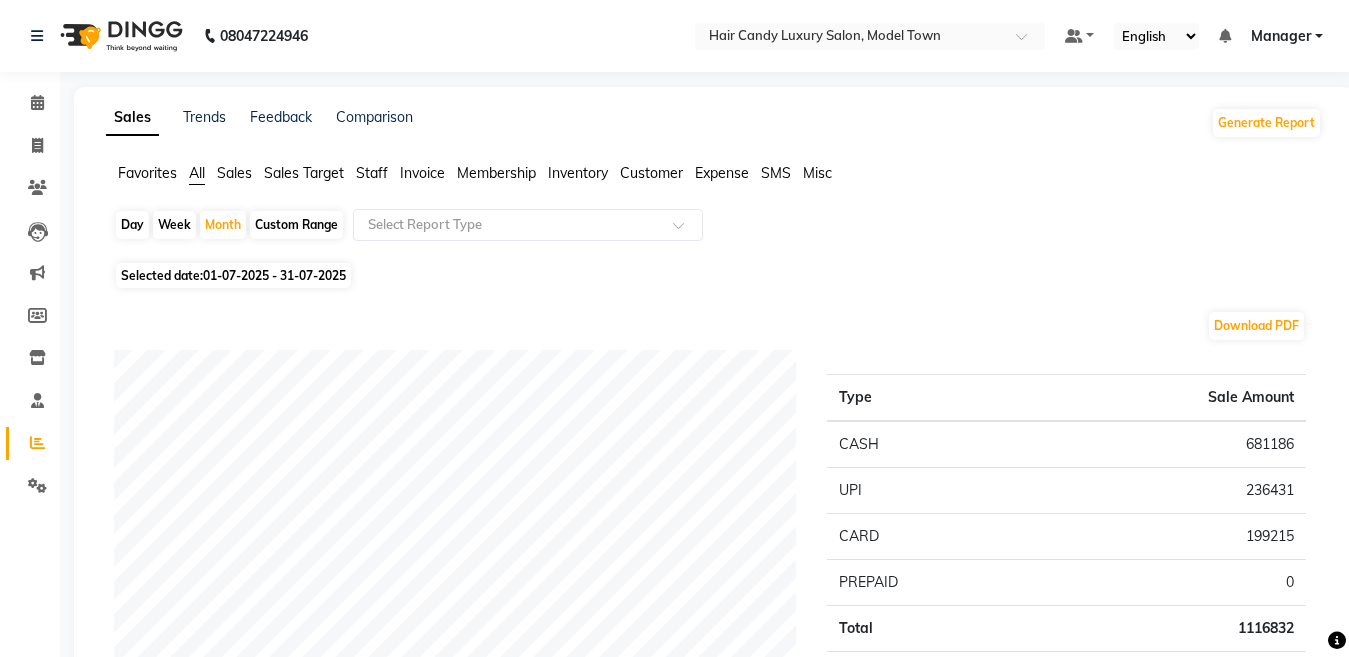 click on "Staff" 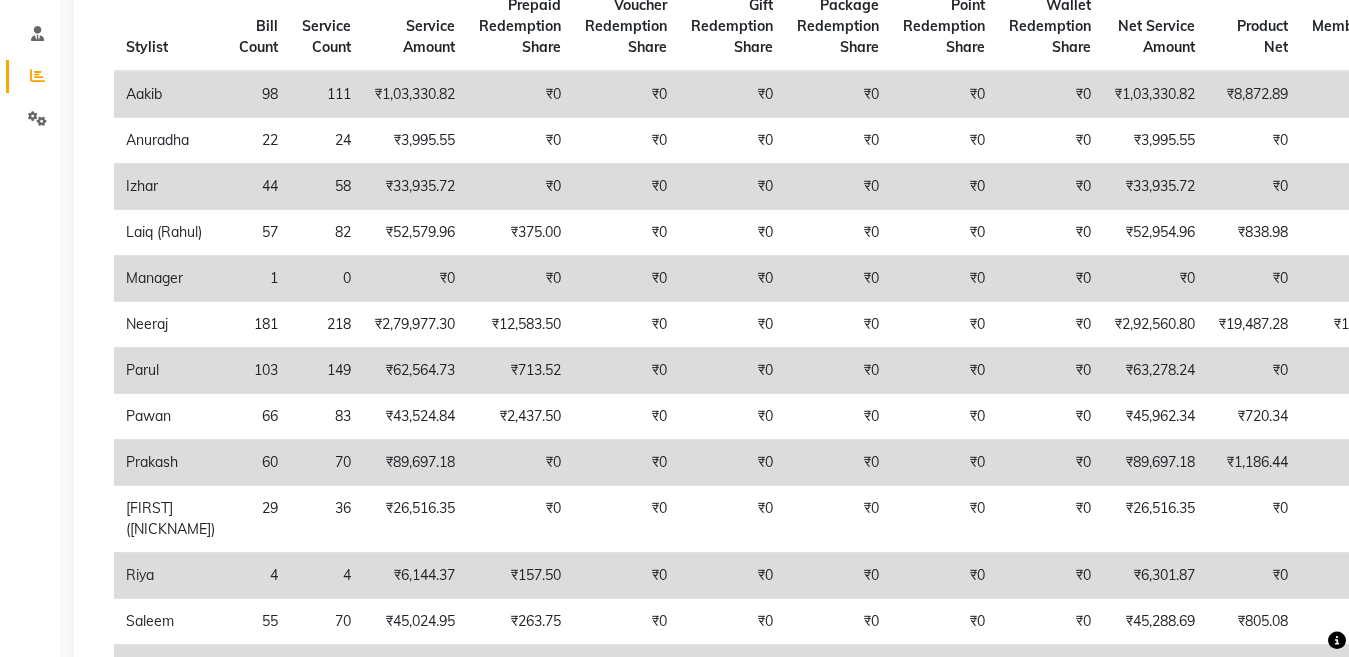scroll, scrollTop: 390, scrollLeft: 0, axis: vertical 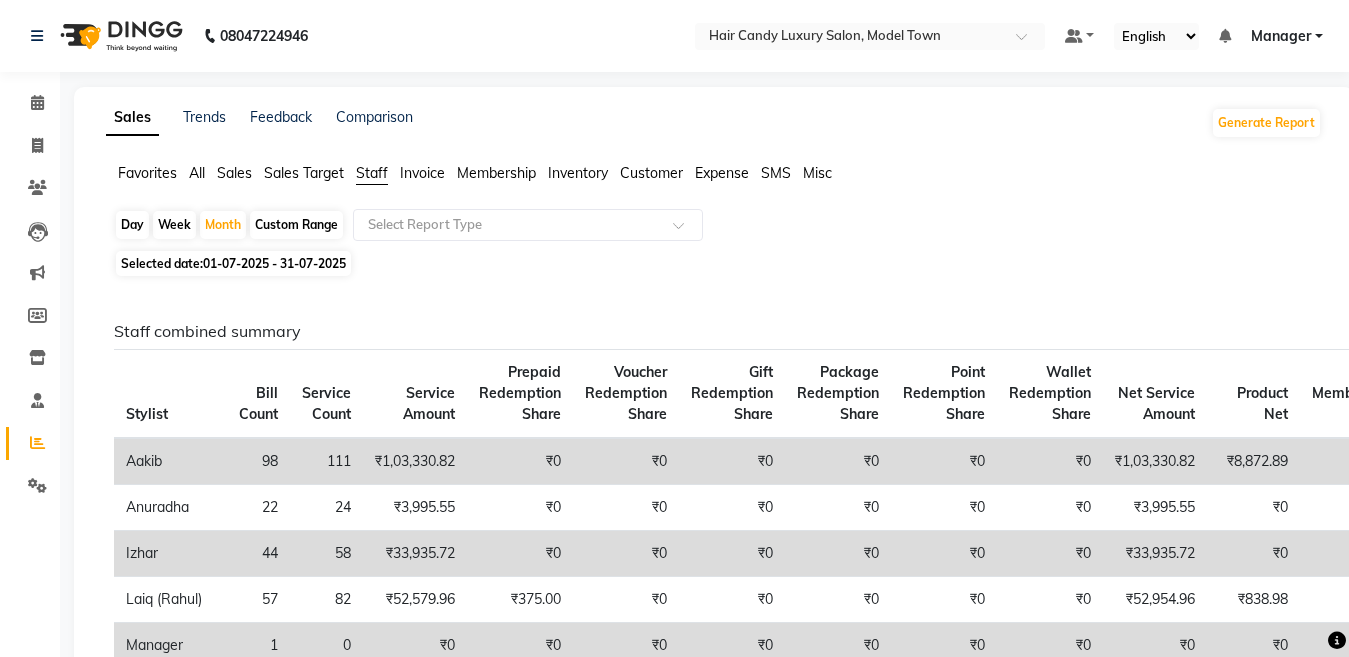 click on "Sales" 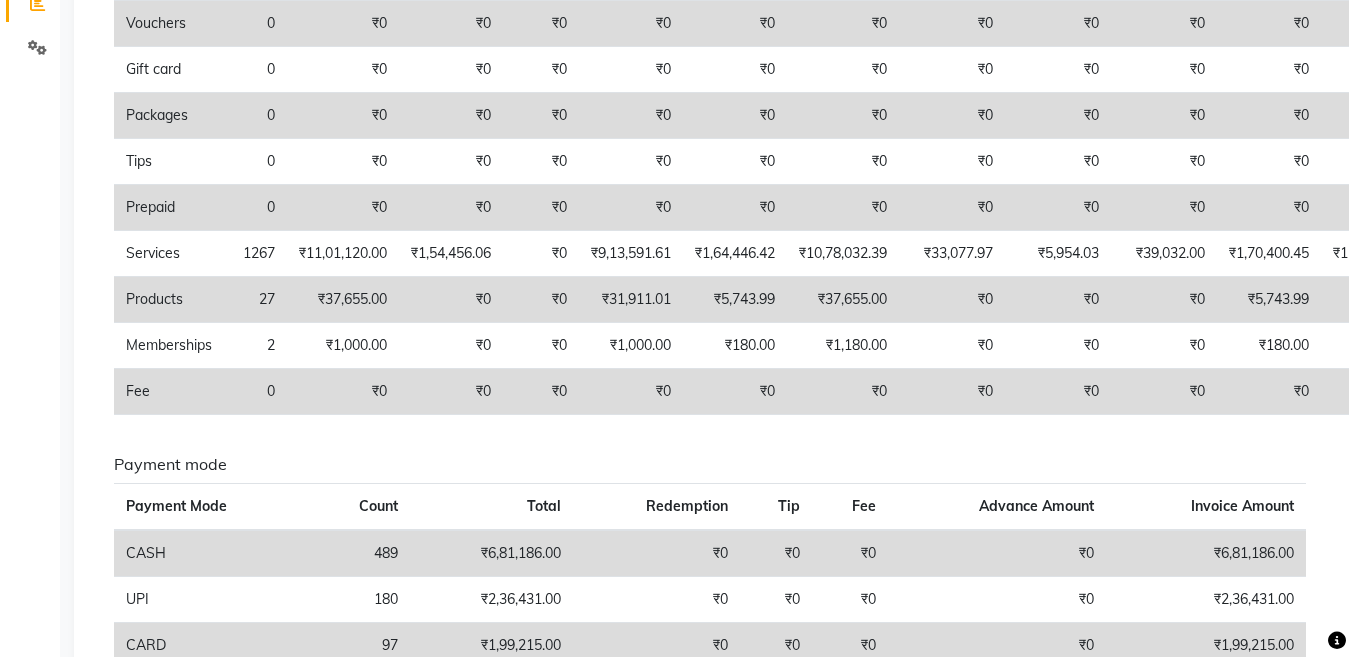 scroll, scrollTop: 602, scrollLeft: 0, axis: vertical 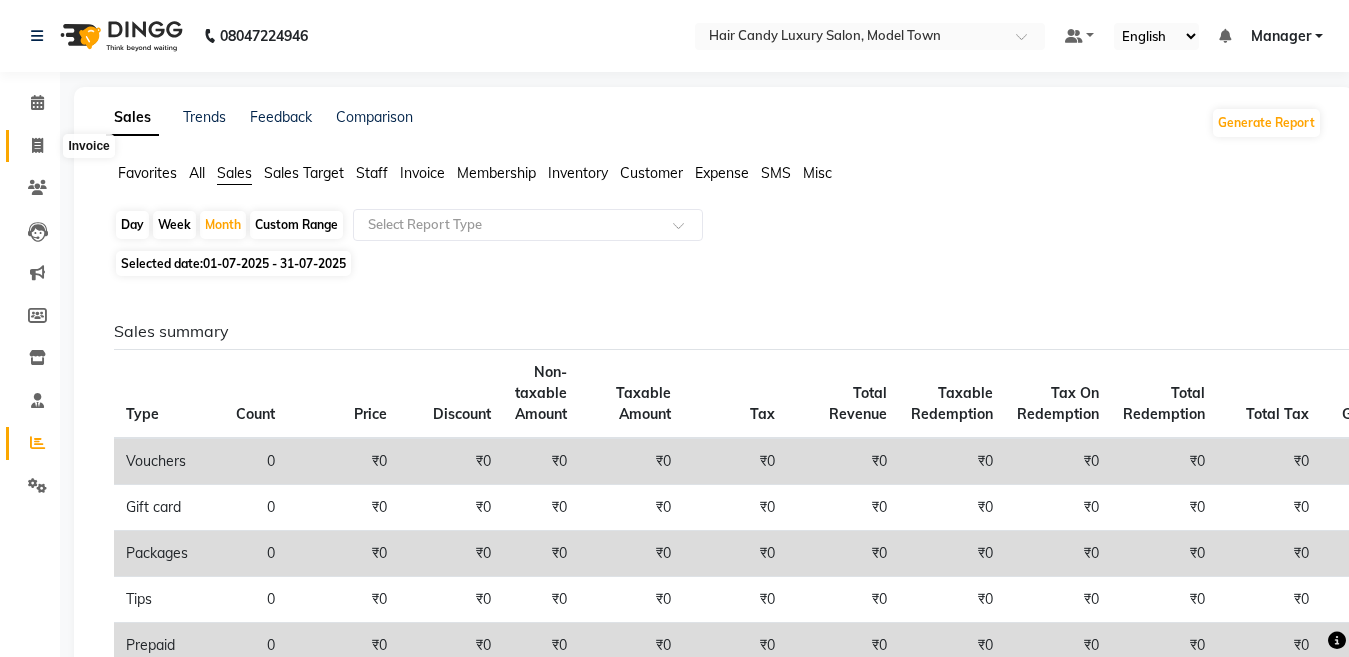 click 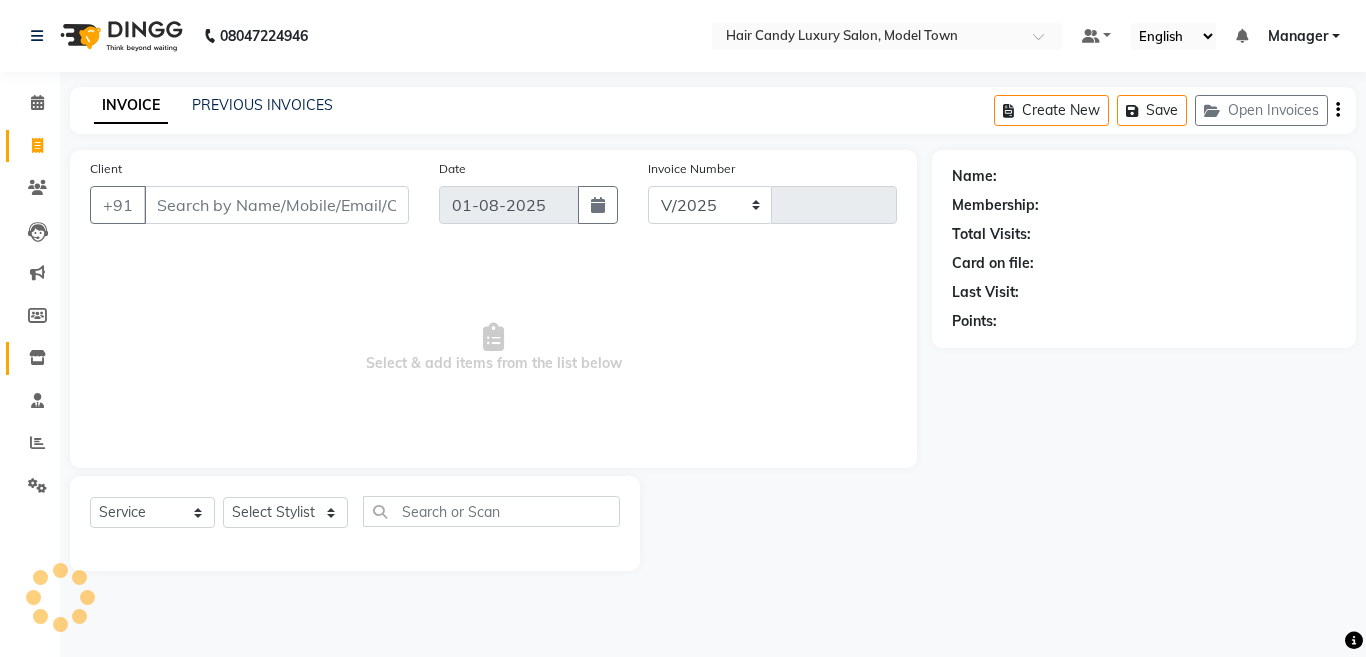 select on "4716" 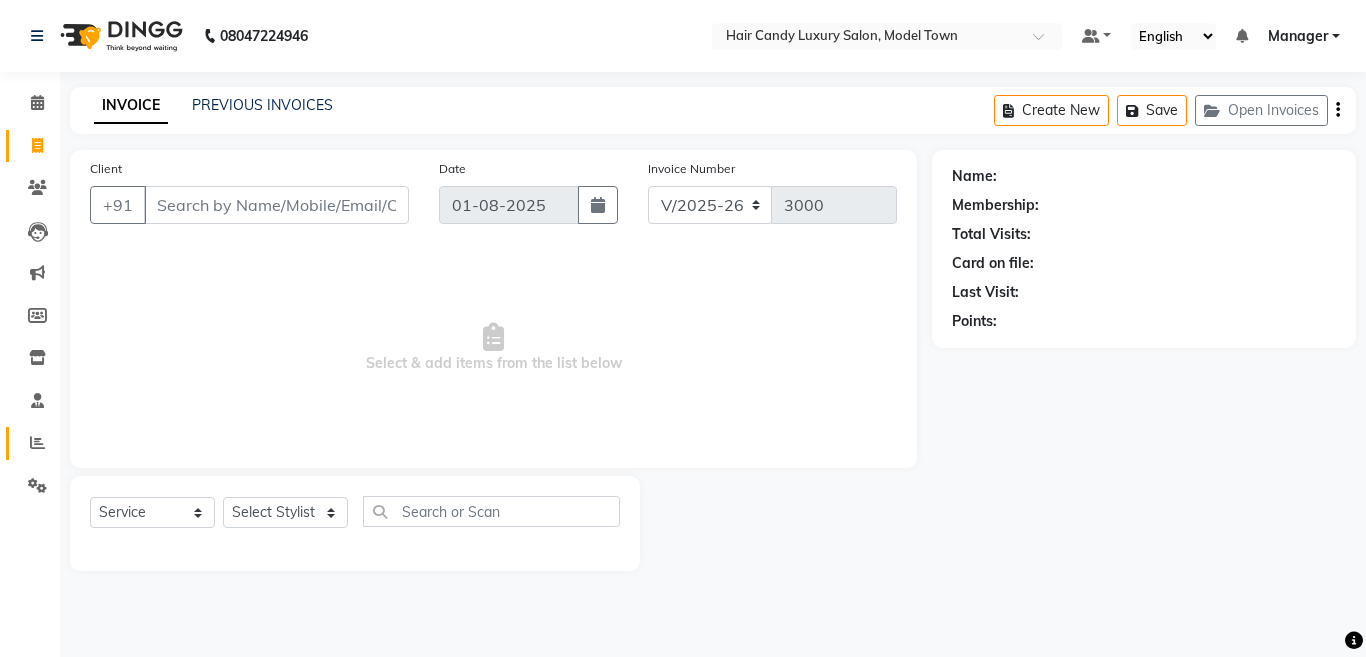 click on "Reports" 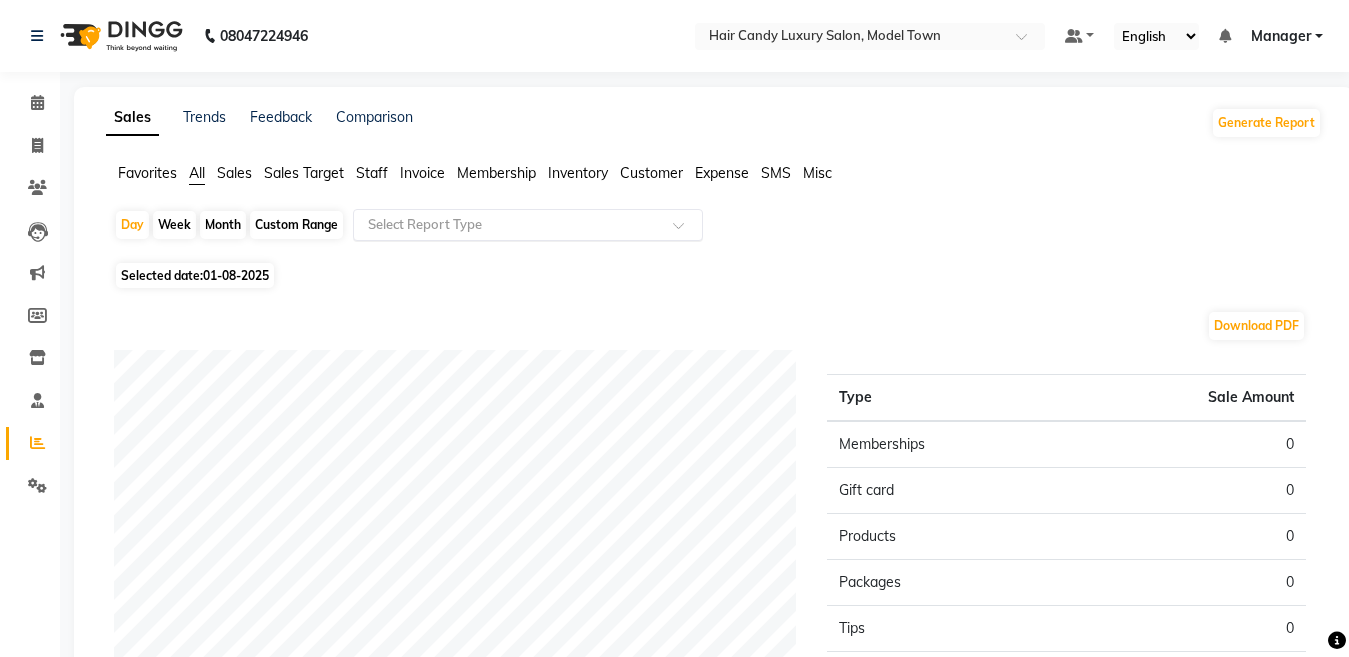 click on "Select Report Type" 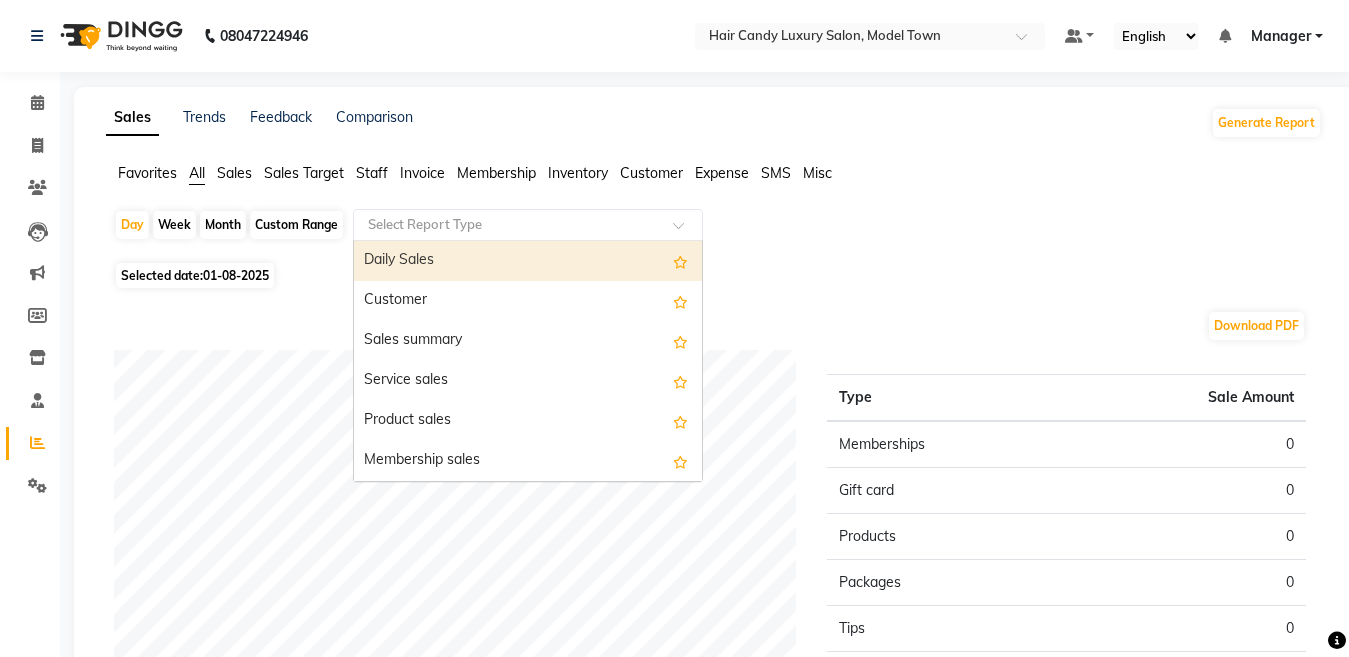 click on "Invoice" 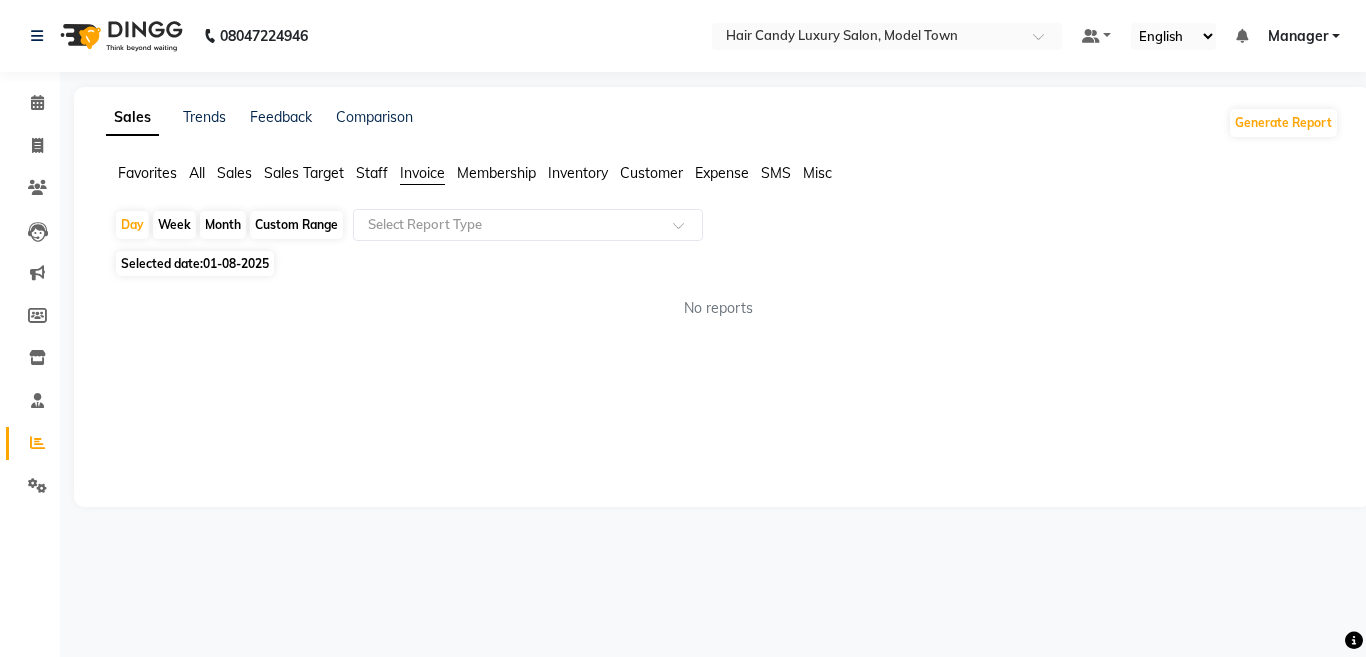 click on "Inventory" 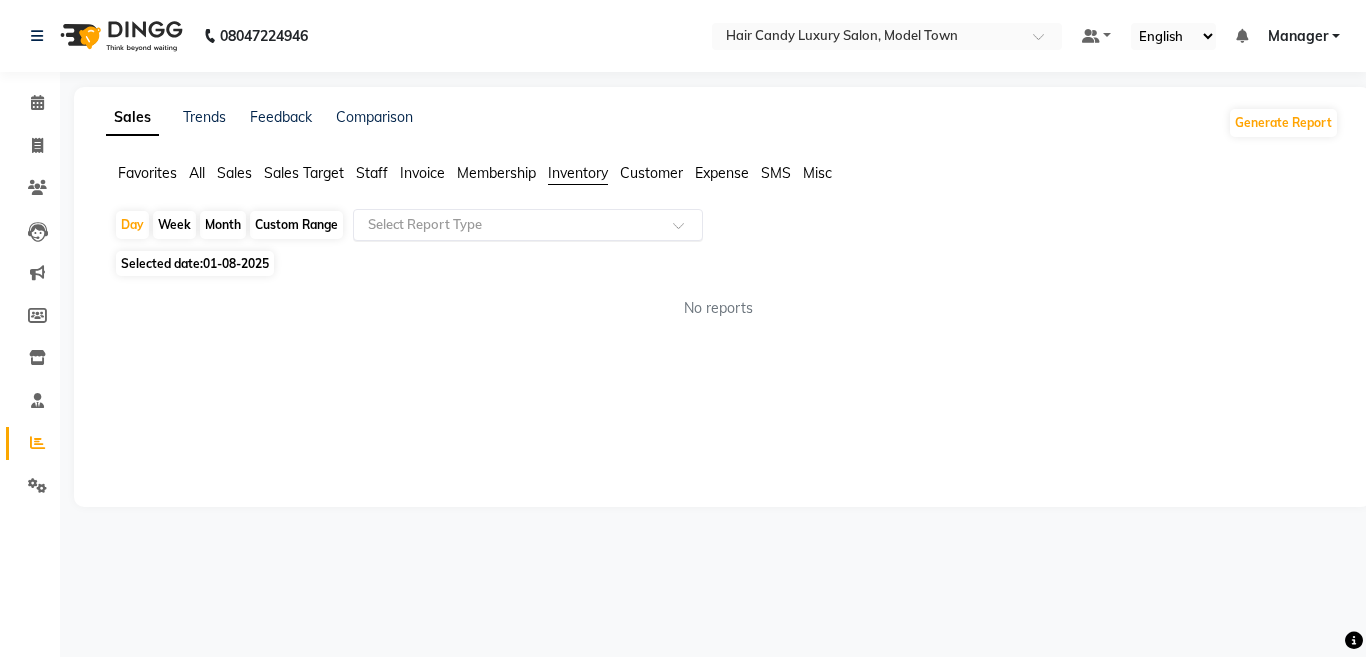 click 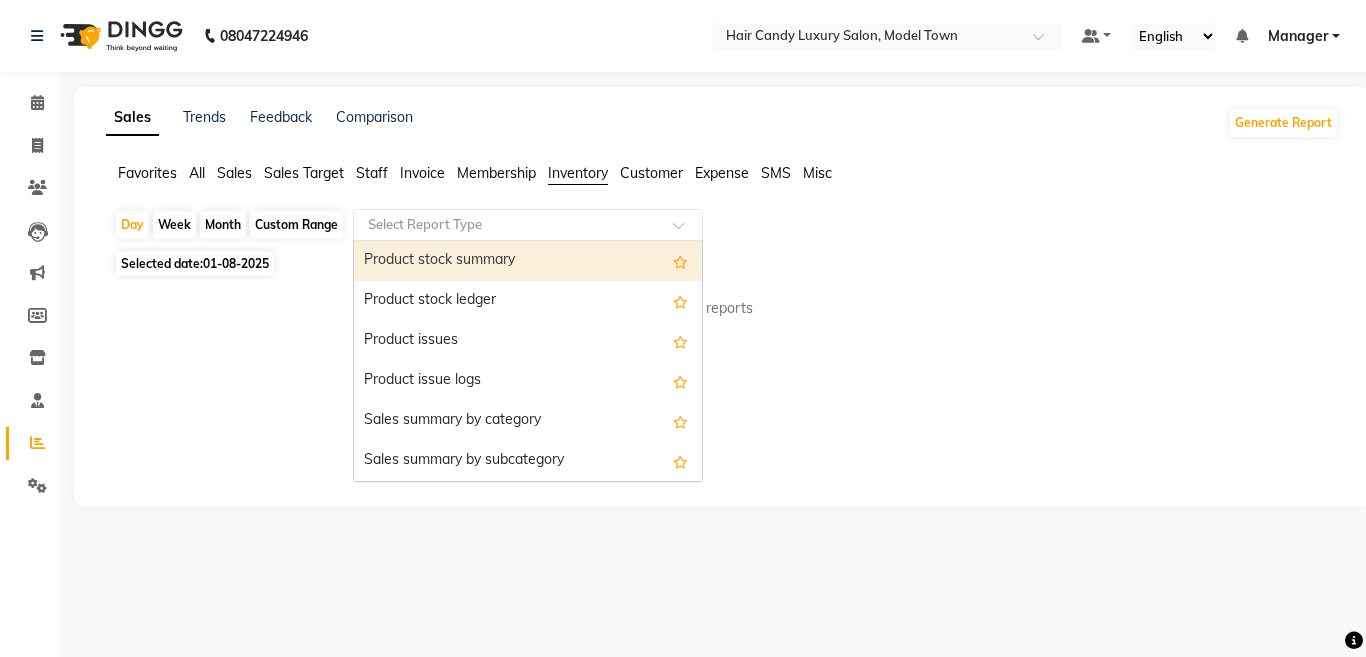 drag, startPoint x: 541, startPoint y: 334, endPoint x: 546, endPoint y: 272, distance: 62.201286 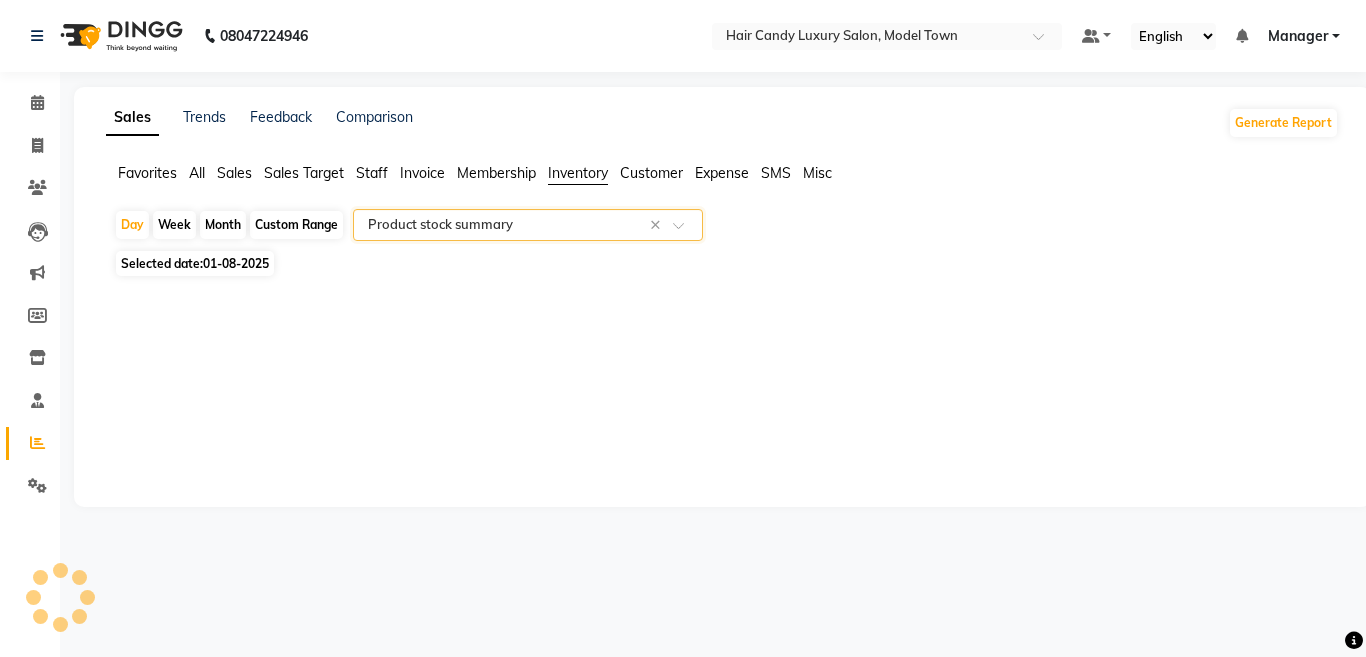 select on "full_report" 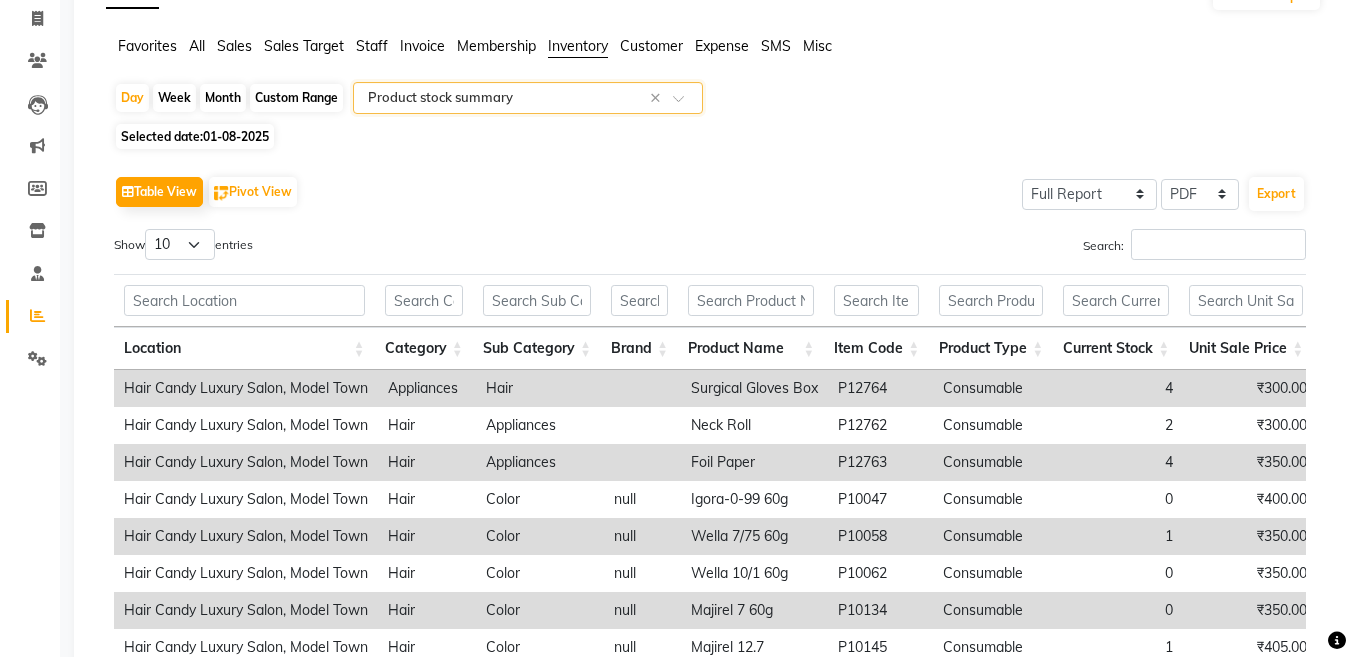 scroll, scrollTop: 93, scrollLeft: 0, axis: vertical 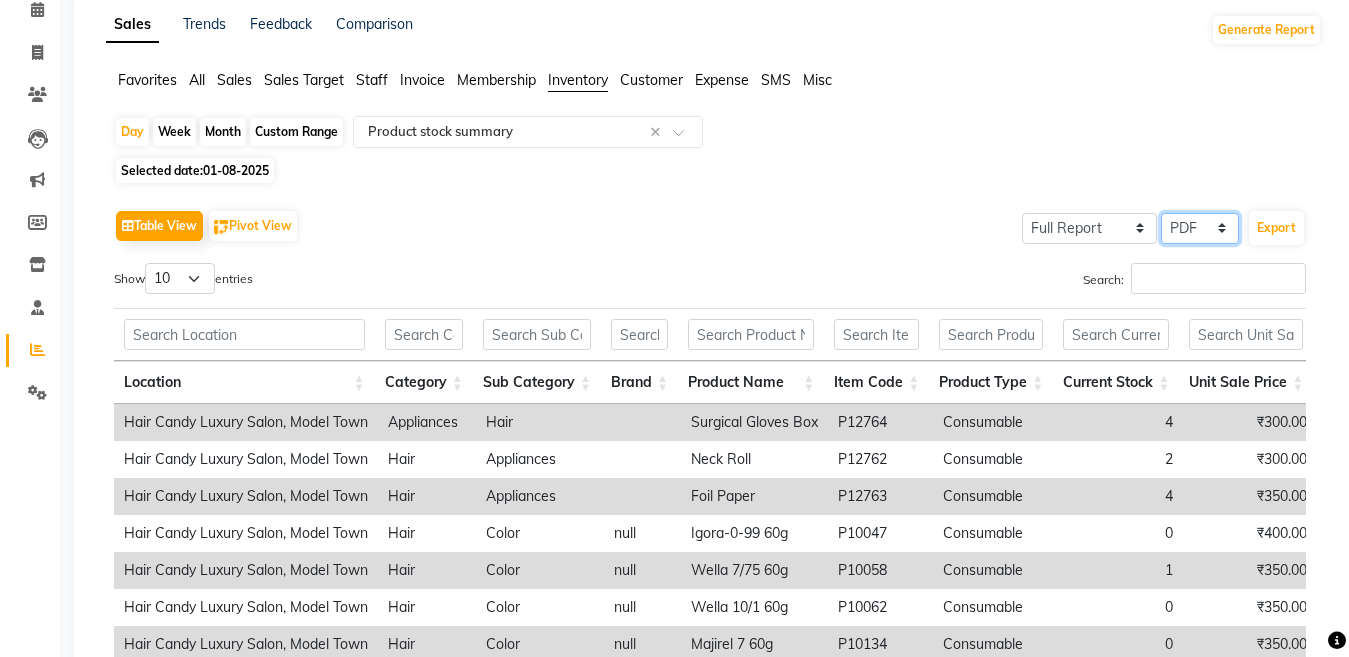 click on "Select CSV PDF" 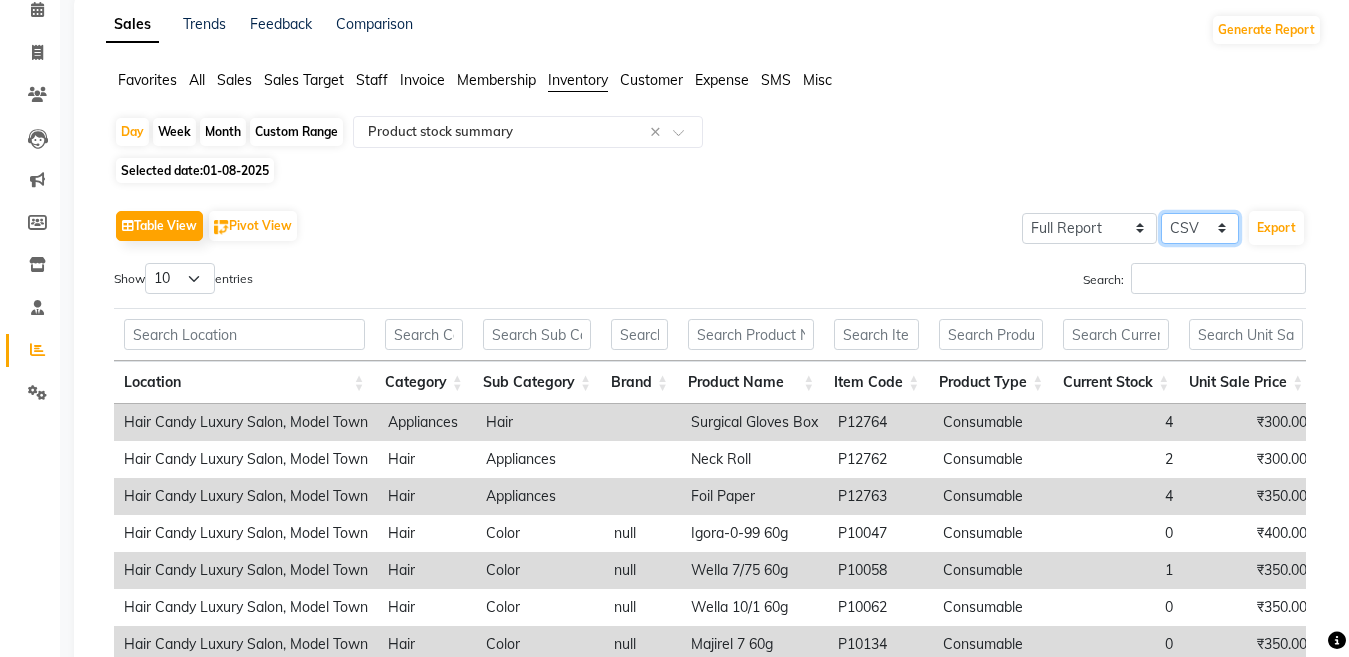click on "Select CSV PDF" 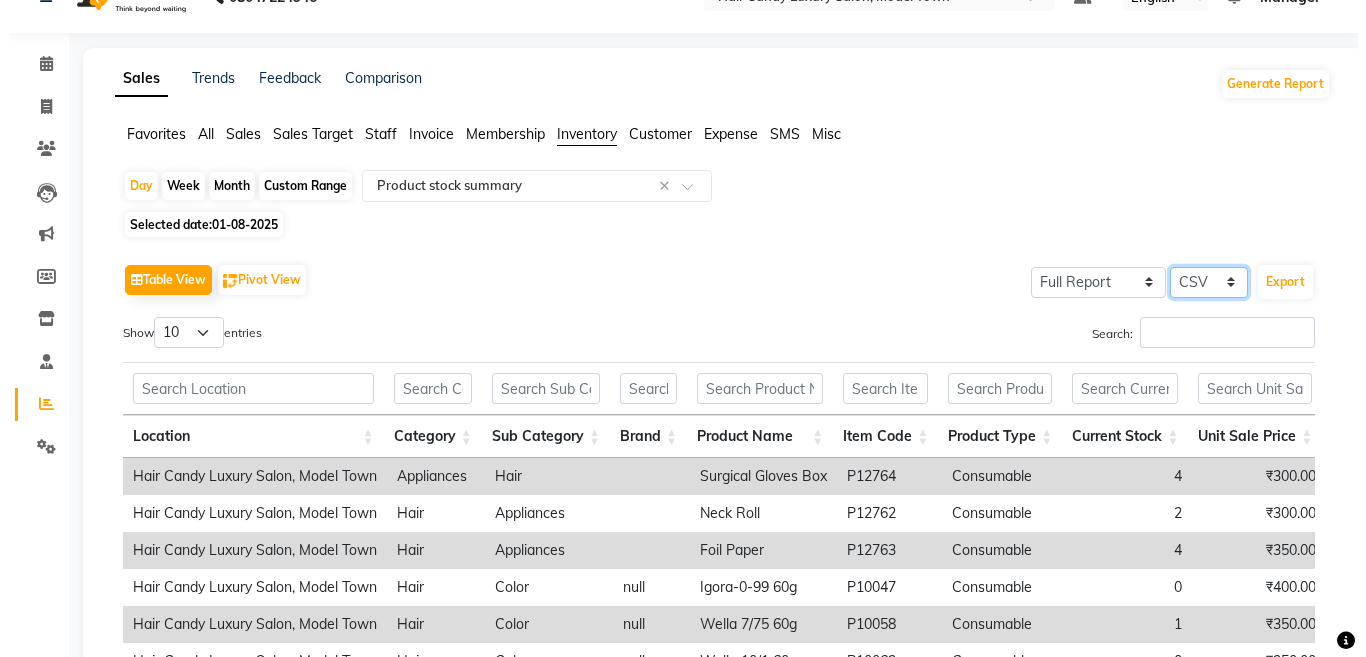 scroll, scrollTop: 0, scrollLeft: 0, axis: both 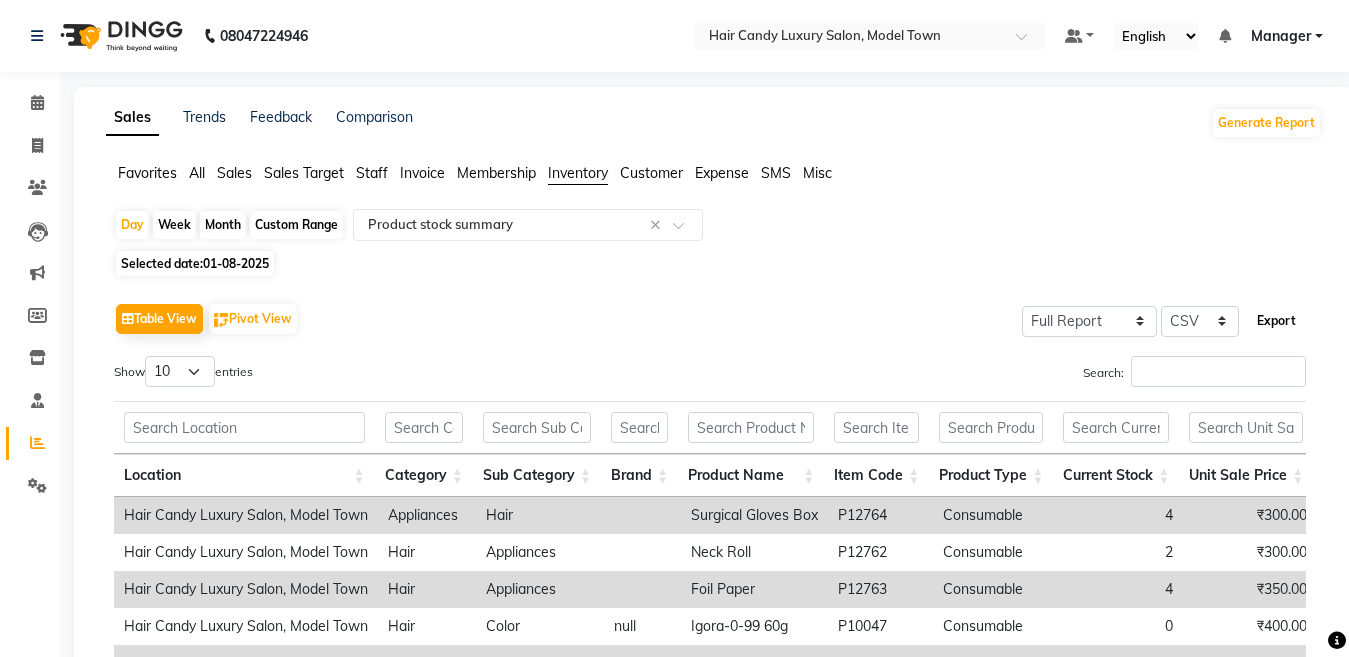 click on "Export" 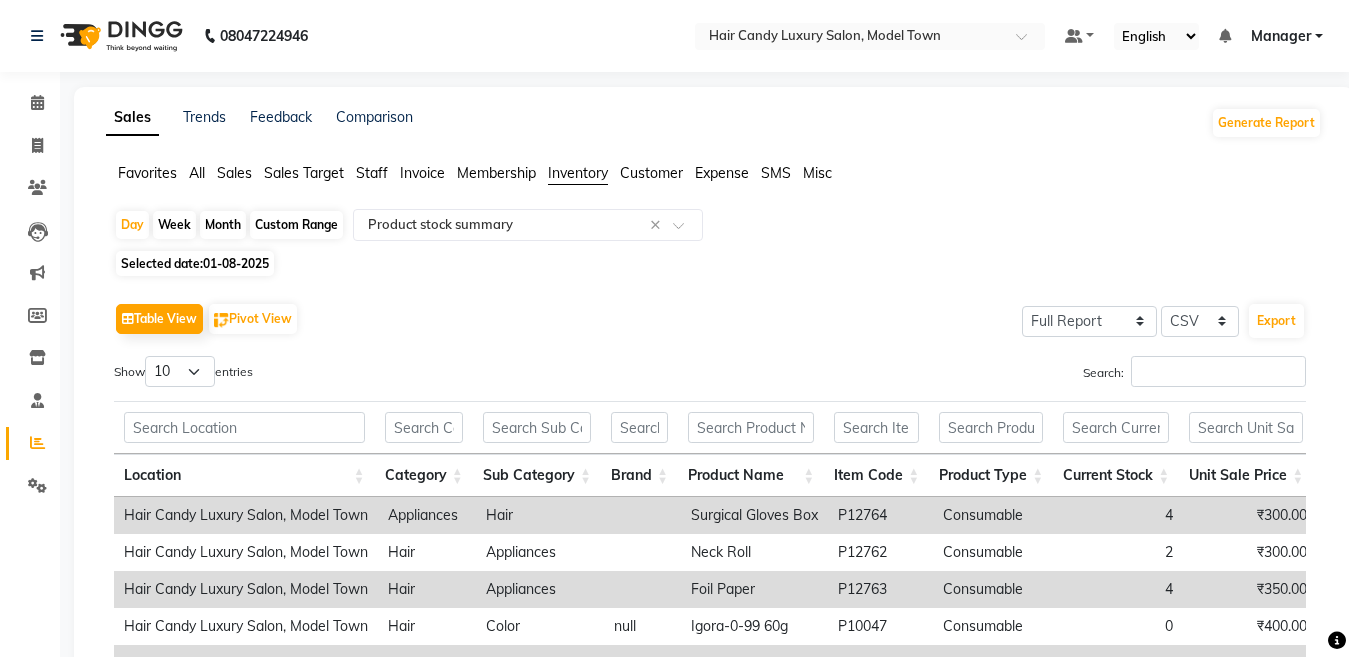 click on "Selected date:  01-08-2025" 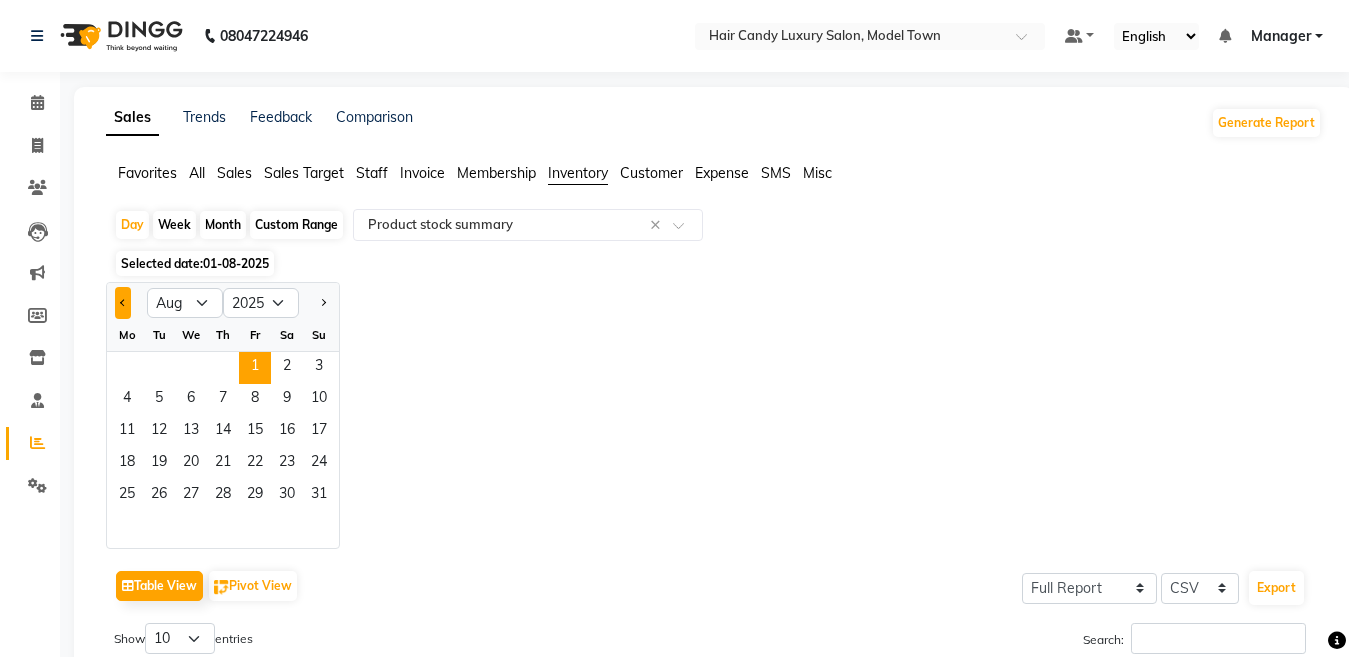 click 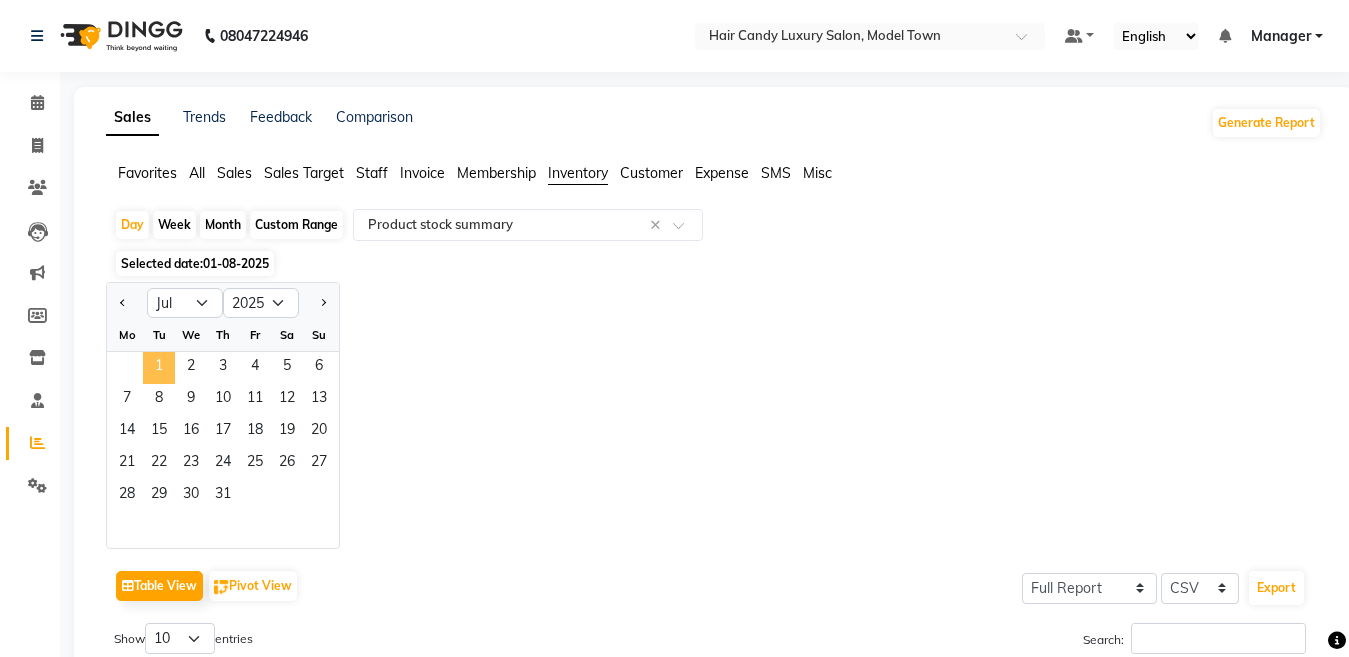 click on "1" 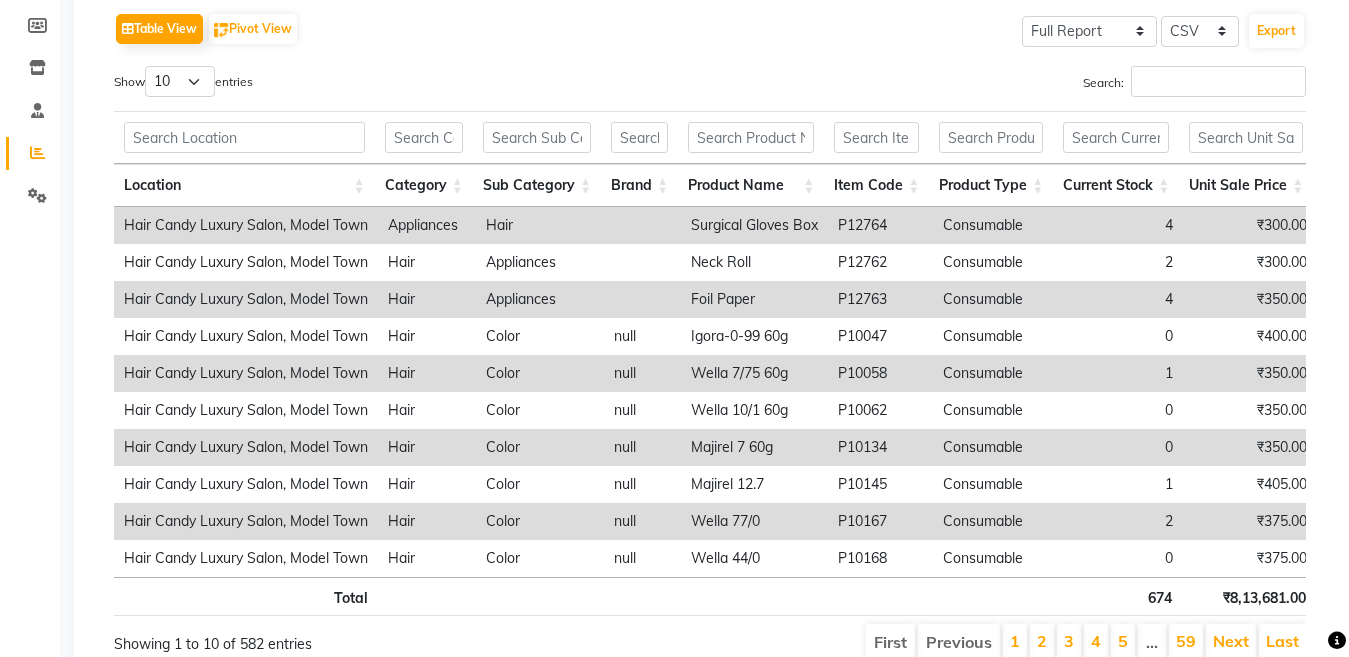 scroll, scrollTop: 162, scrollLeft: 0, axis: vertical 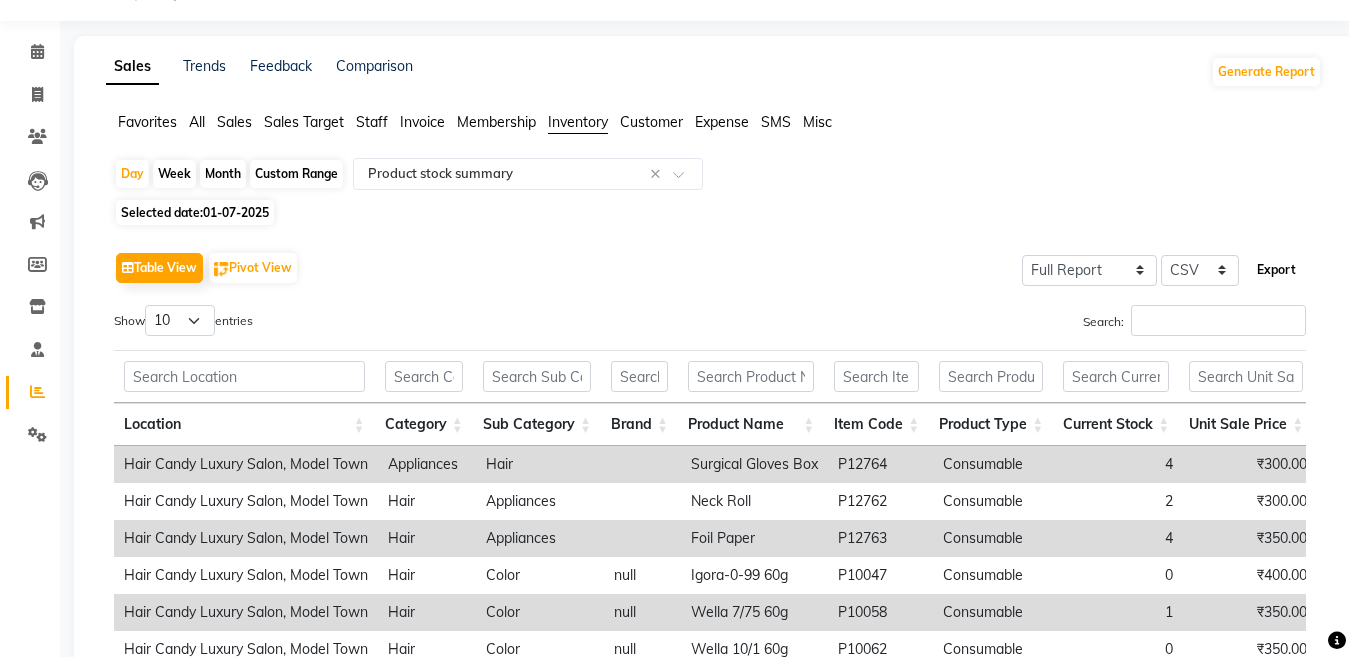 click on "Export" 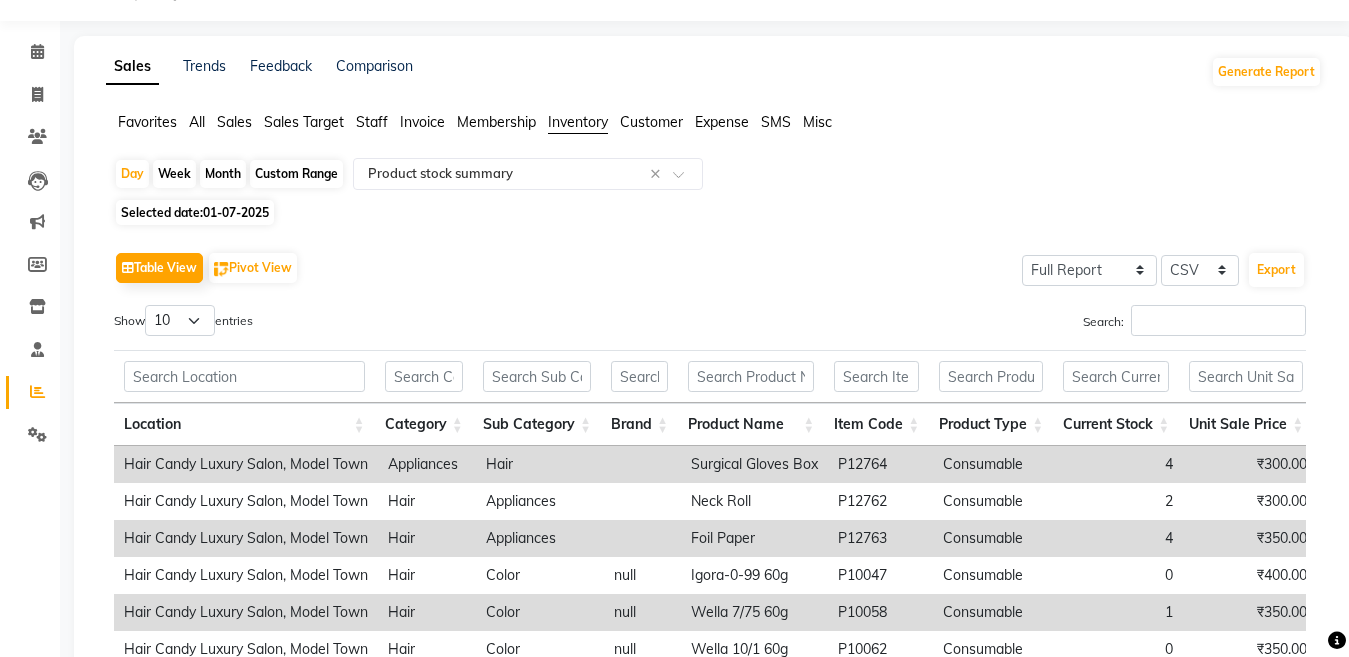 click on "Selected date:  01-07-2025" 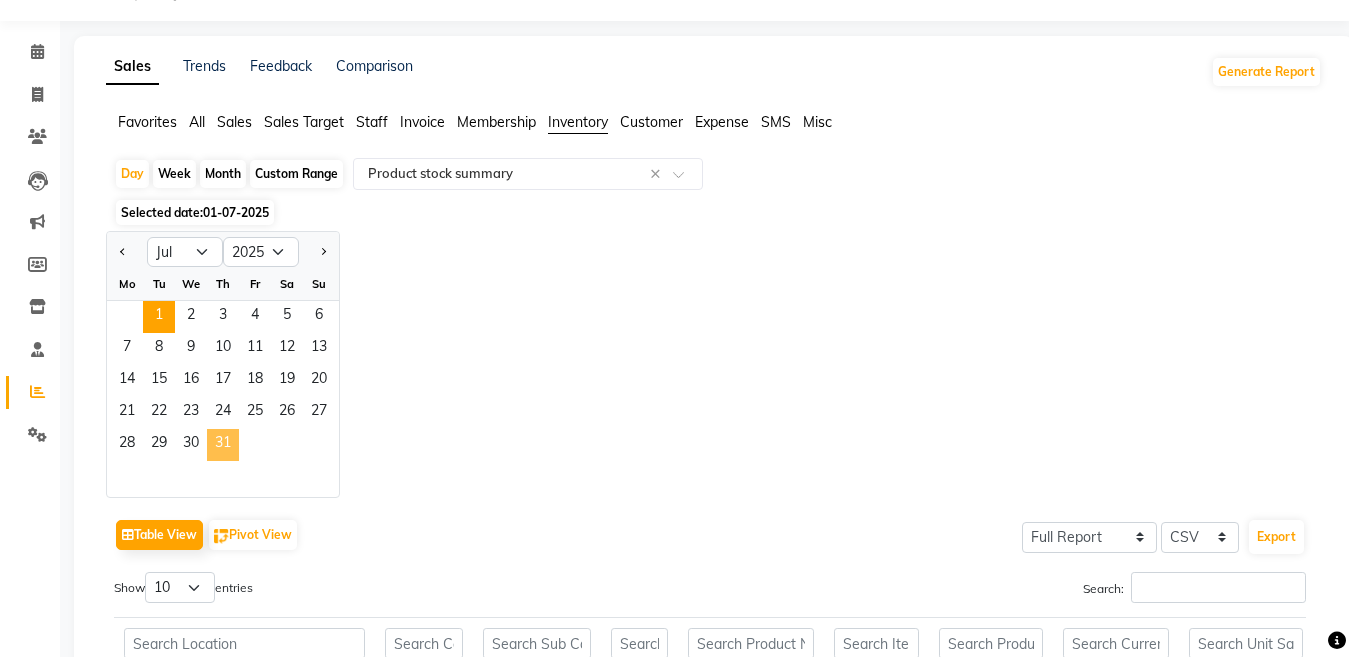 click on "31" 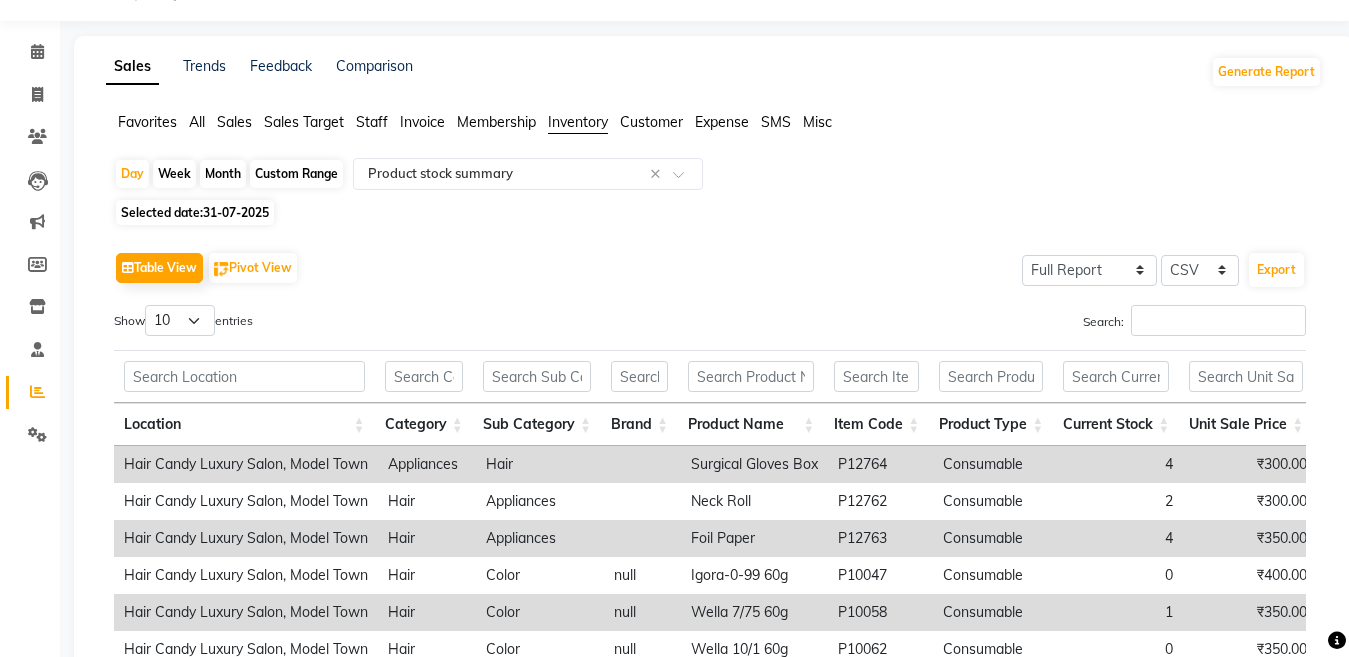 scroll, scrollTop: 0, scrollLeft: 0, axis: both 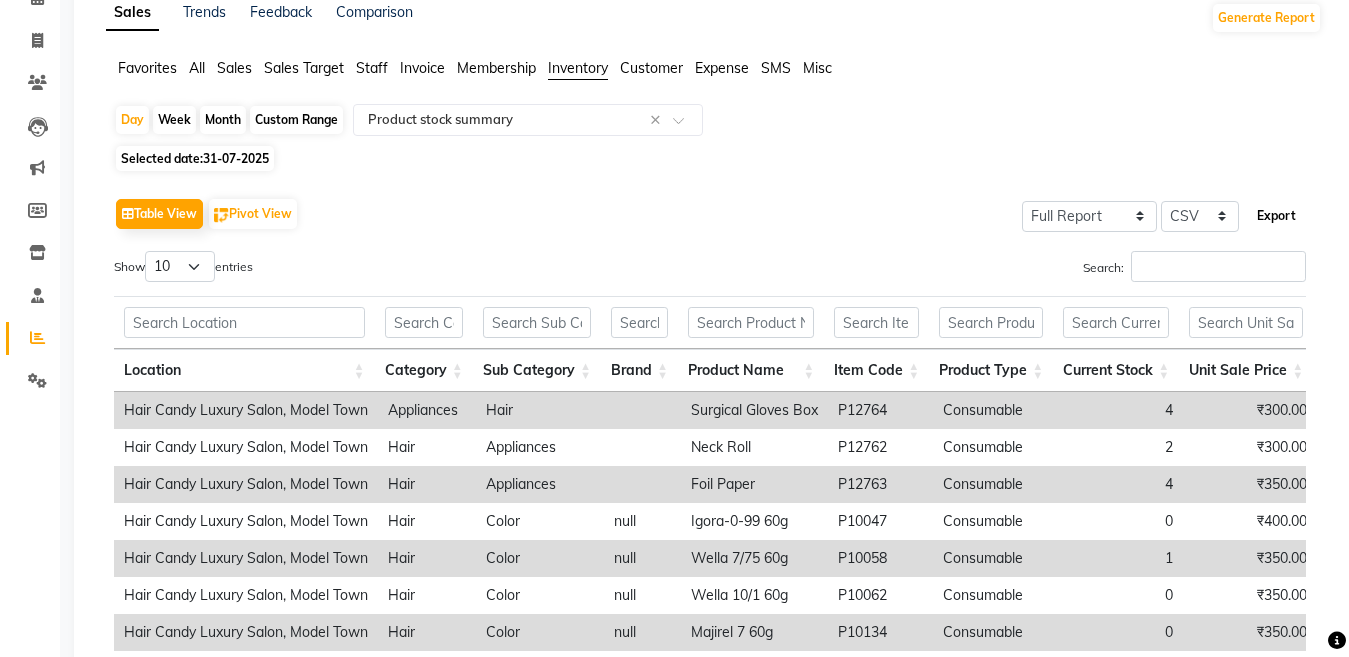 click on "Export" 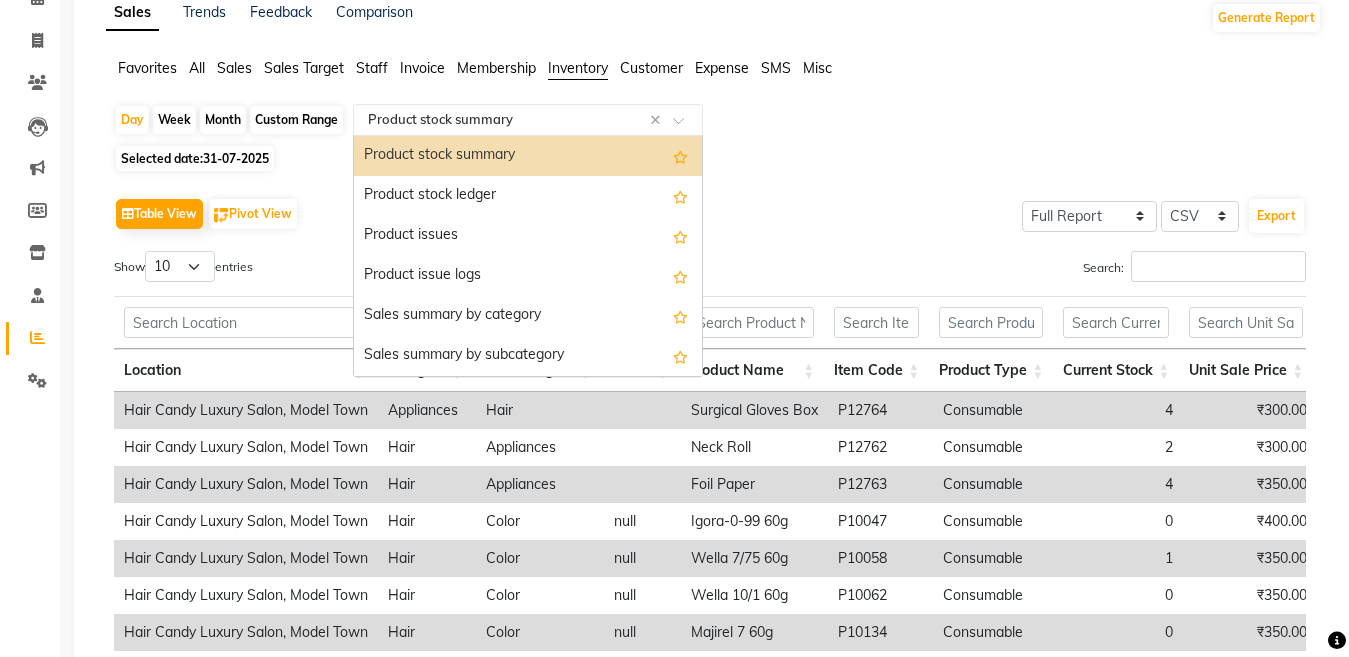 click 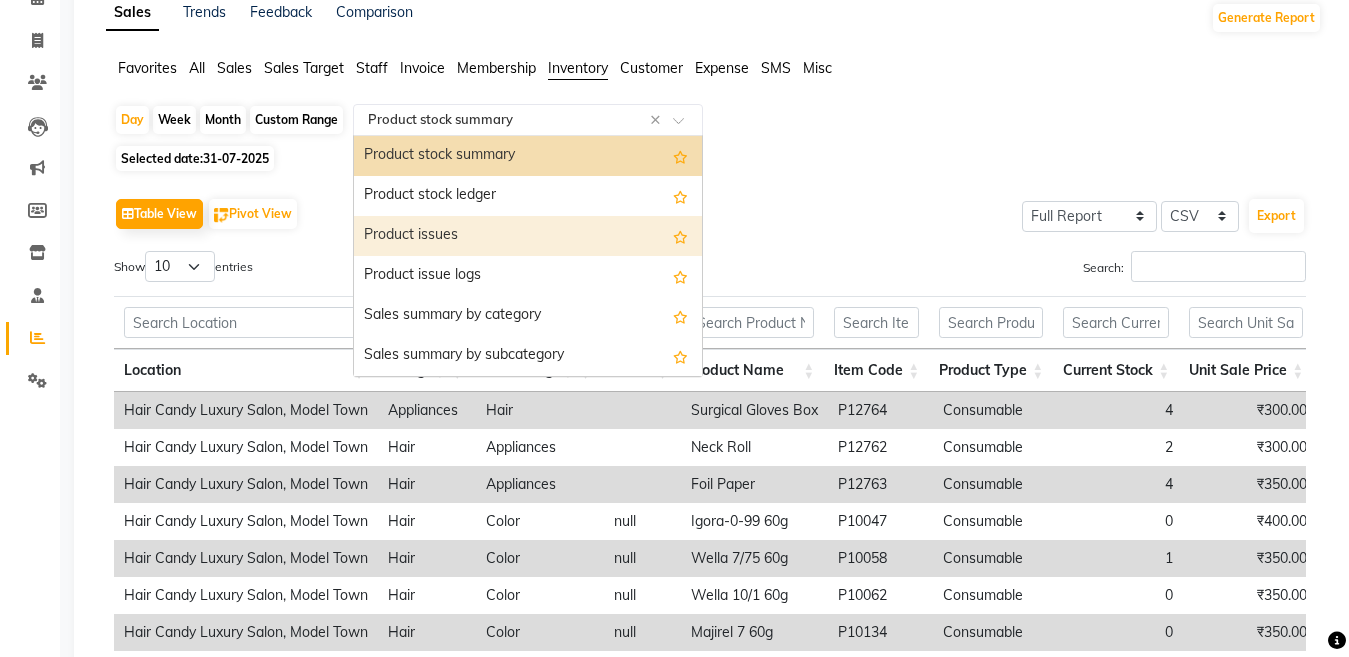 click on "Product issues" at bounding box center [528, 236] 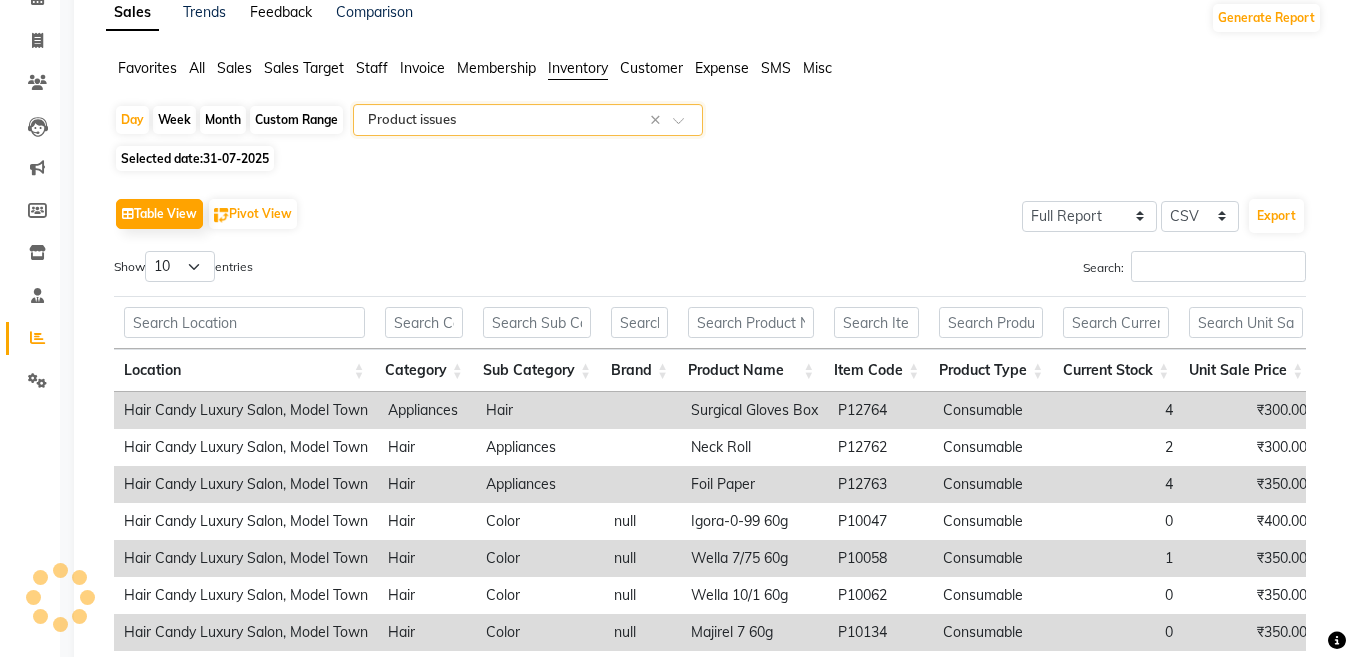 click on "Feedback" 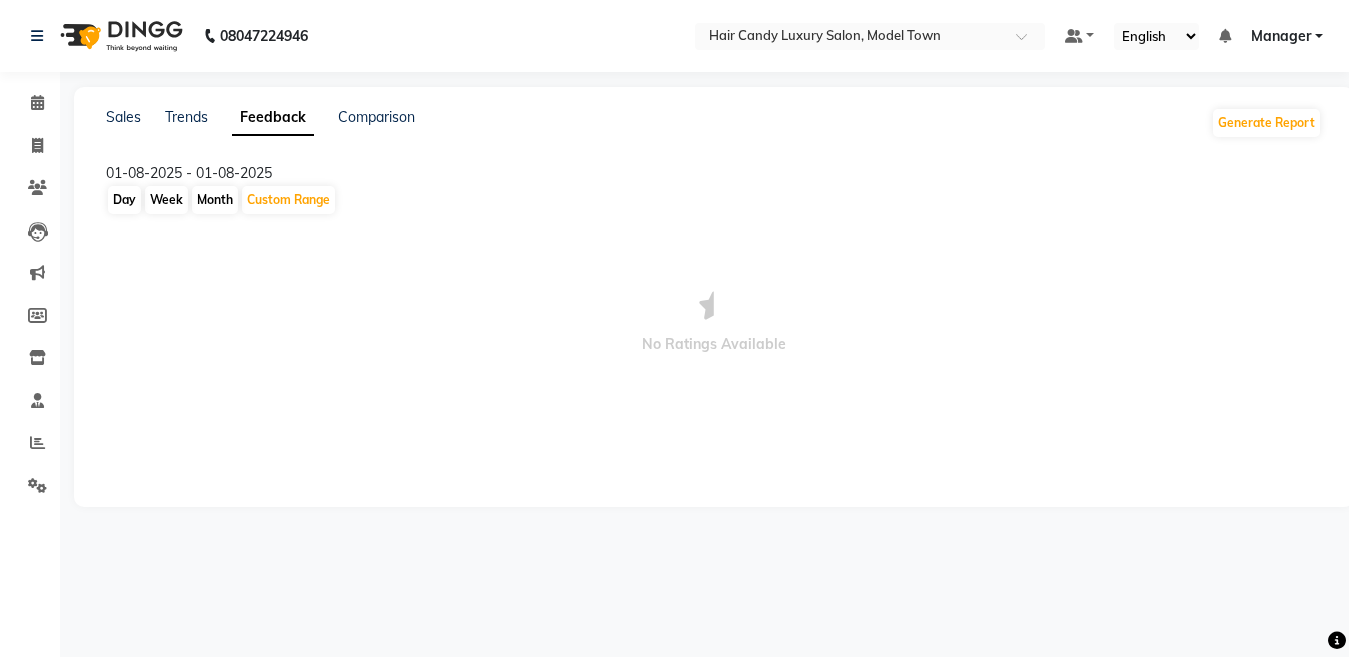 scroll, scrollTop: 0, scrollLeft: 0, axis: both 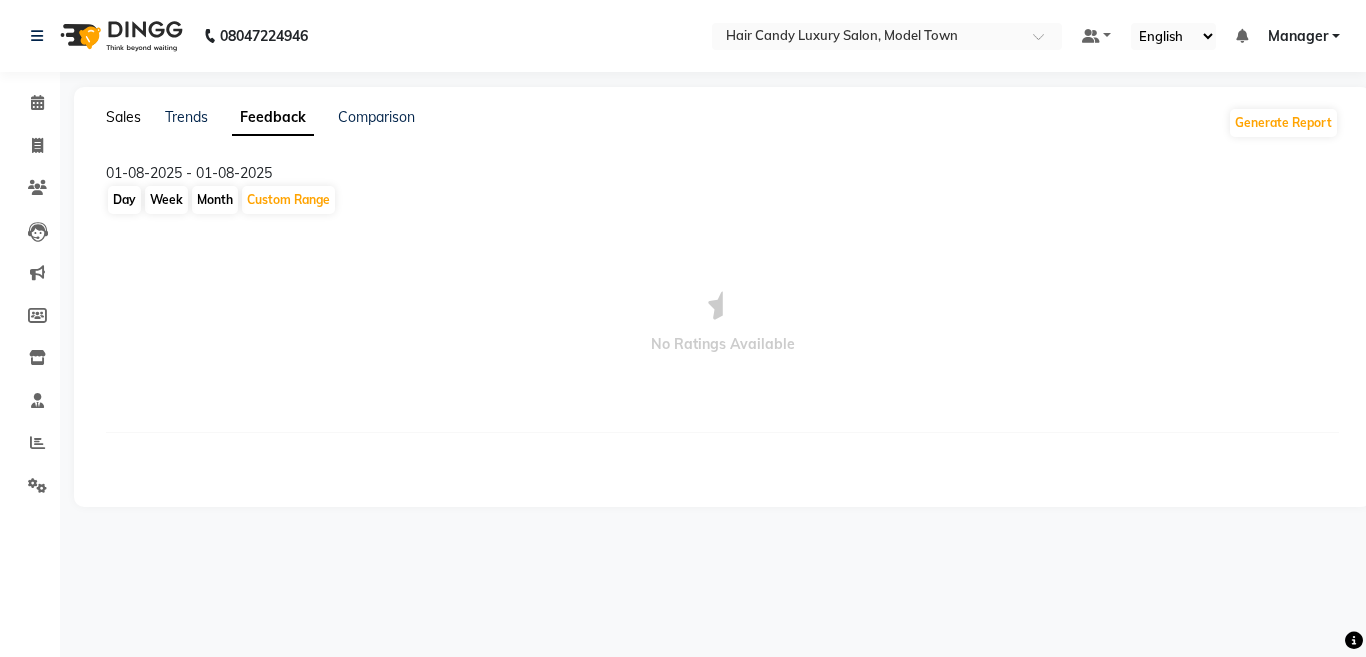 click on "Sales" 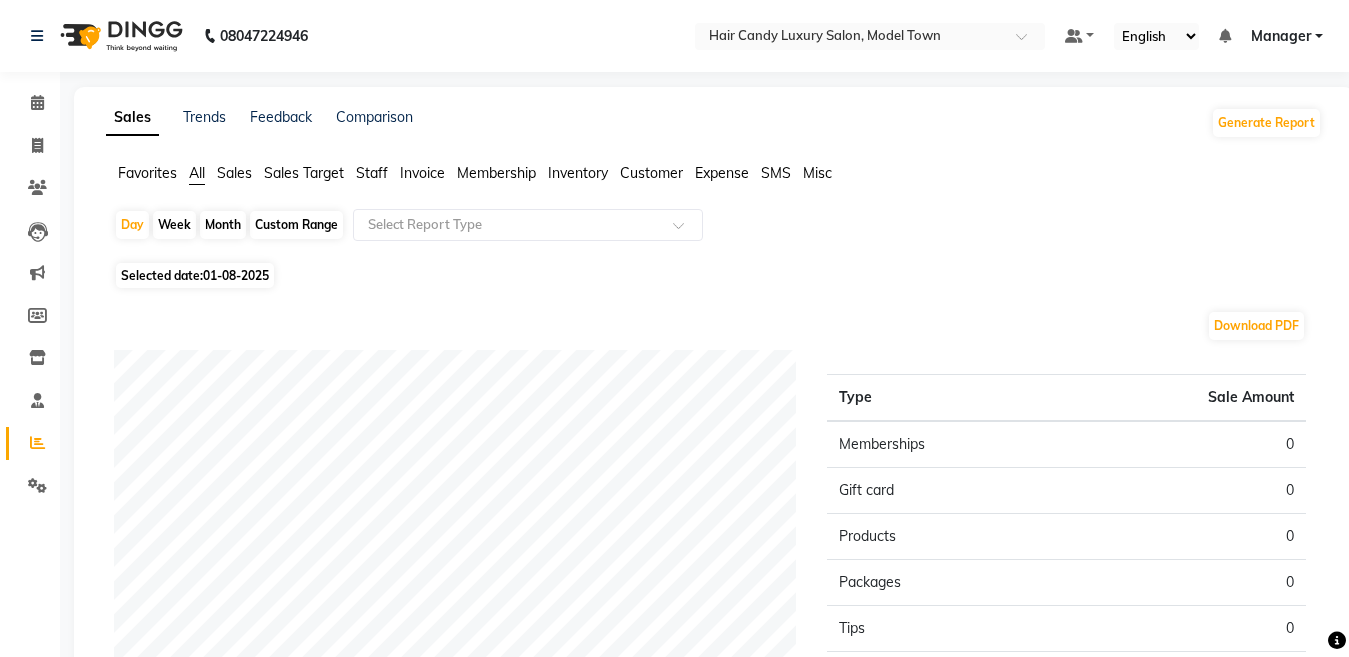 click on "Inventory" 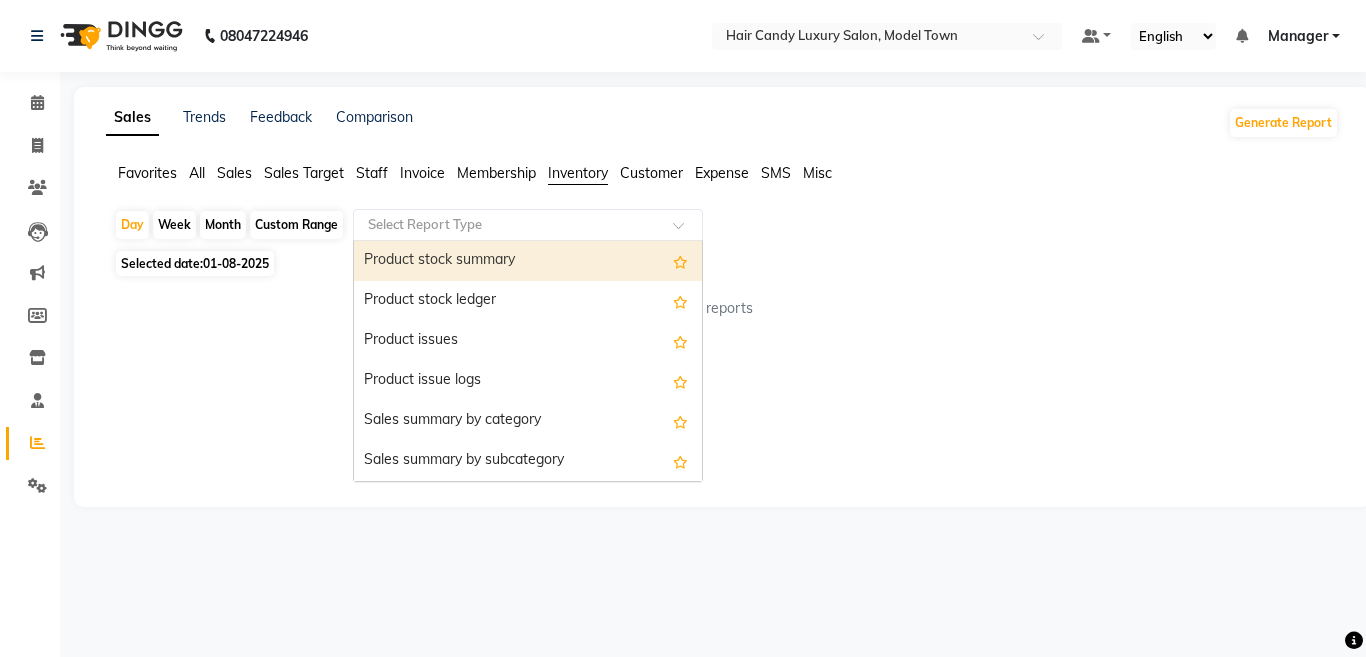 click 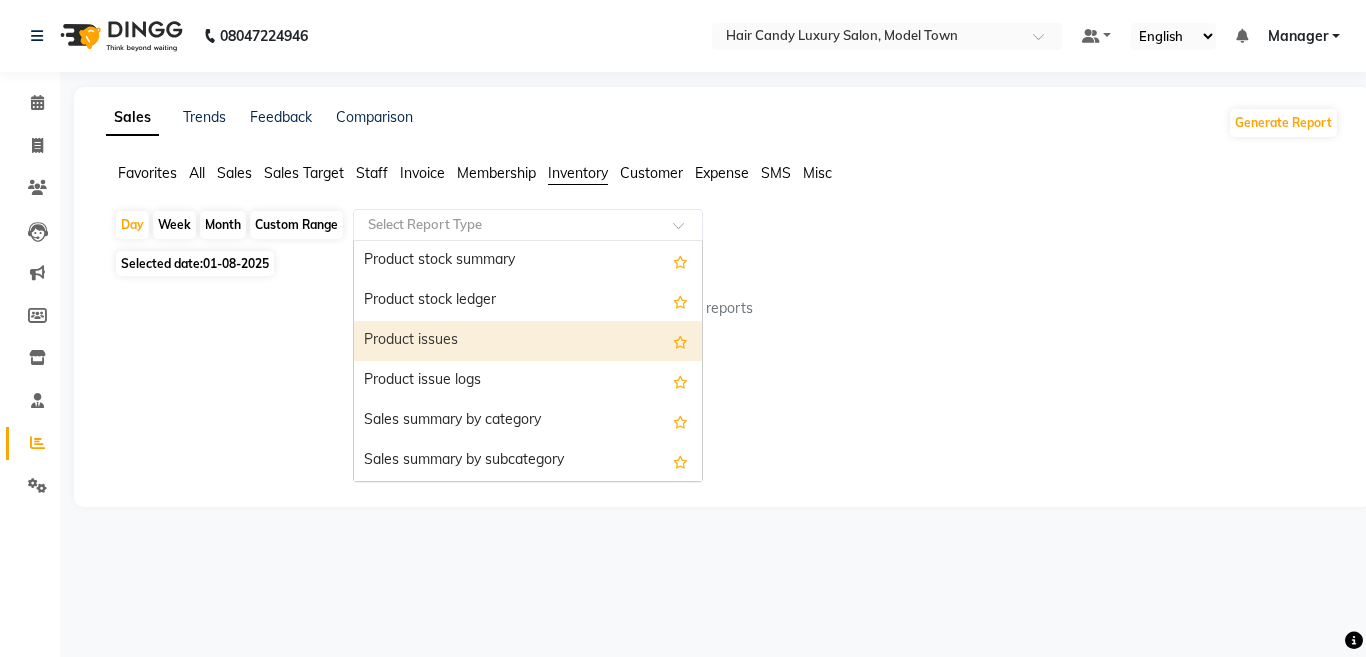 click on "Product issues" at bounding box center [528, 341] 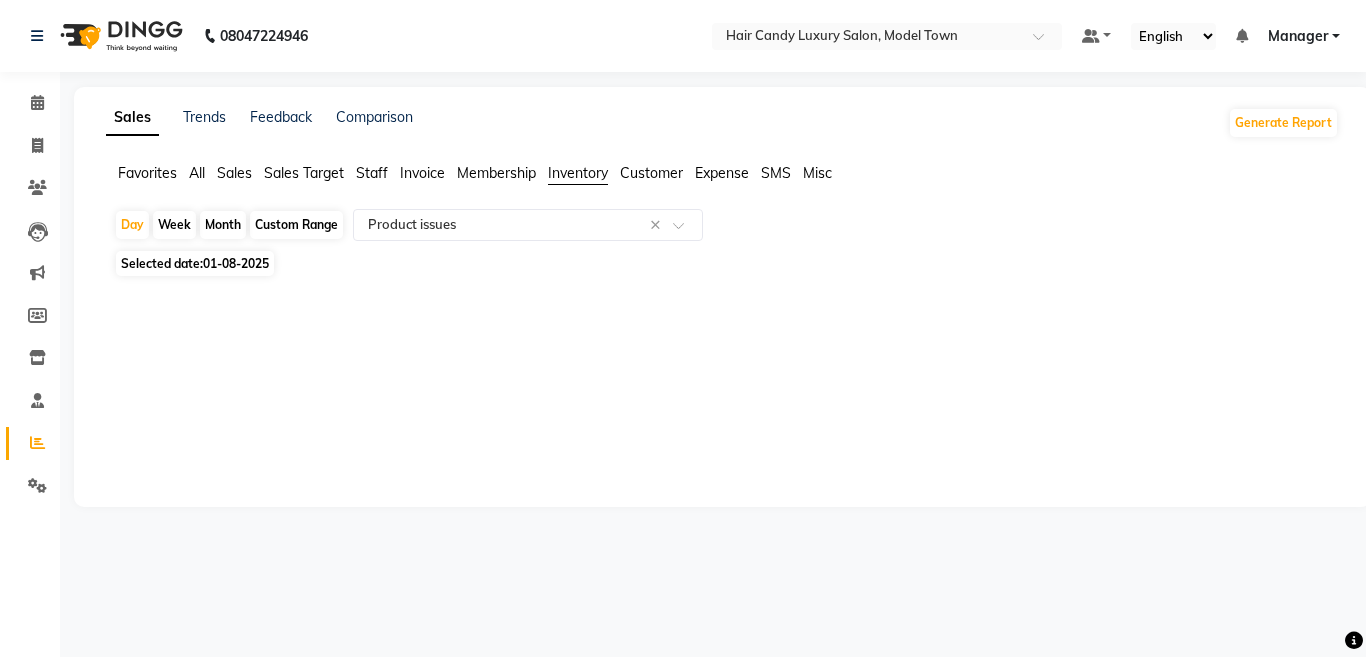 click on "Custom Range" 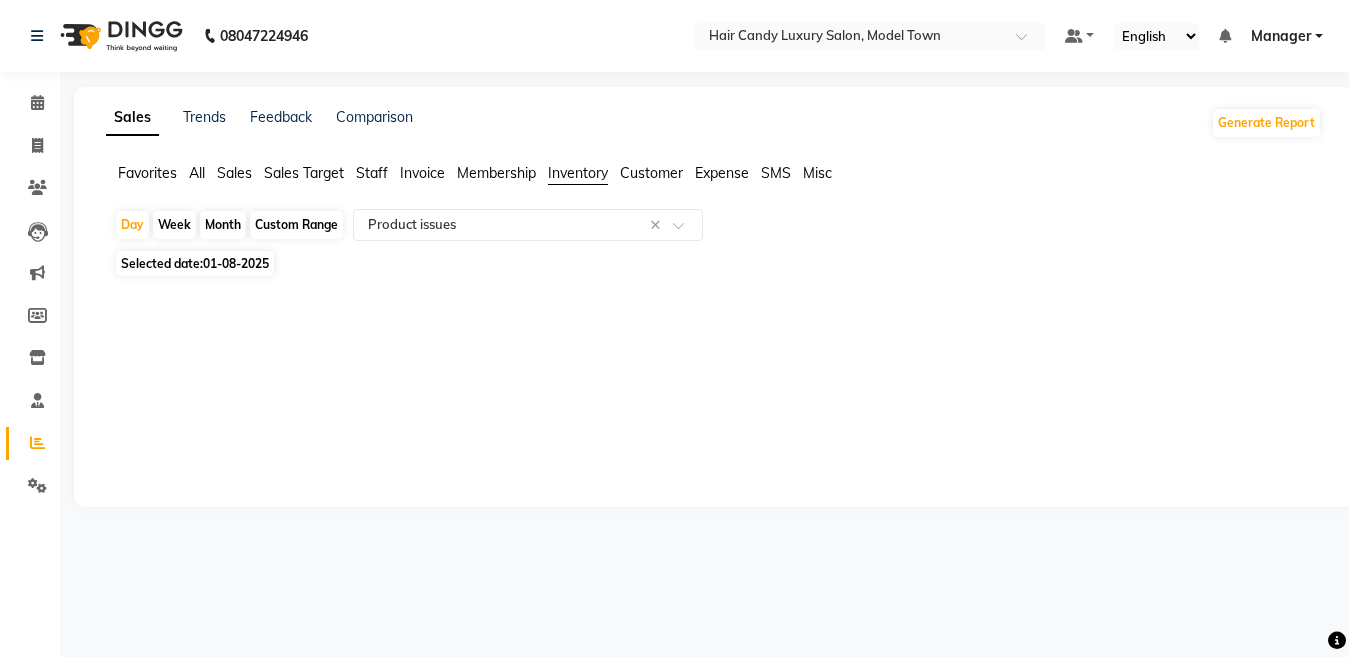 select on "8" 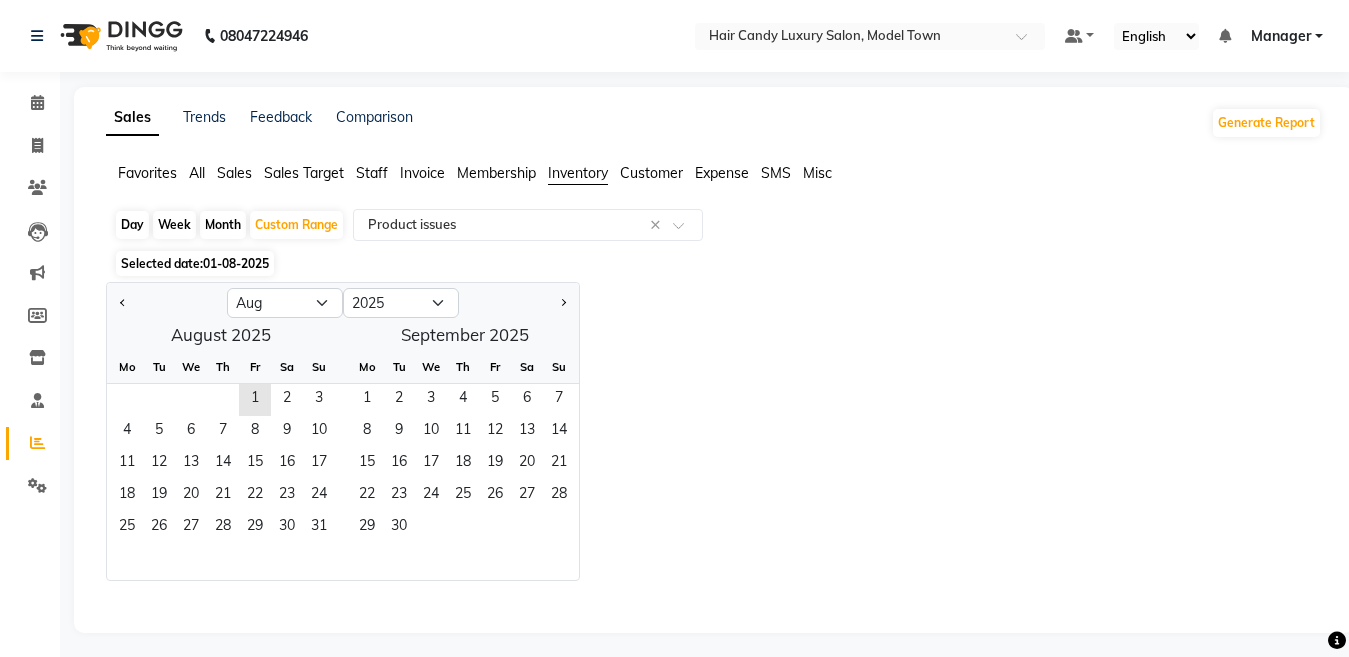 click 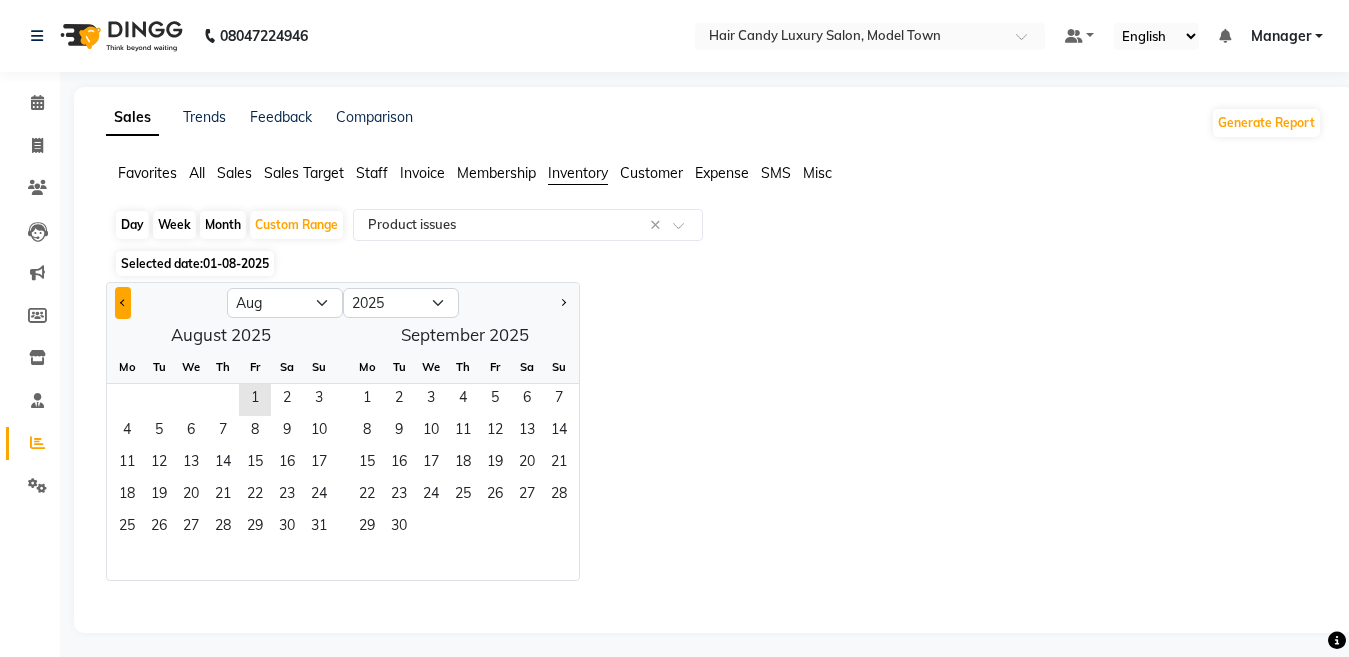 click 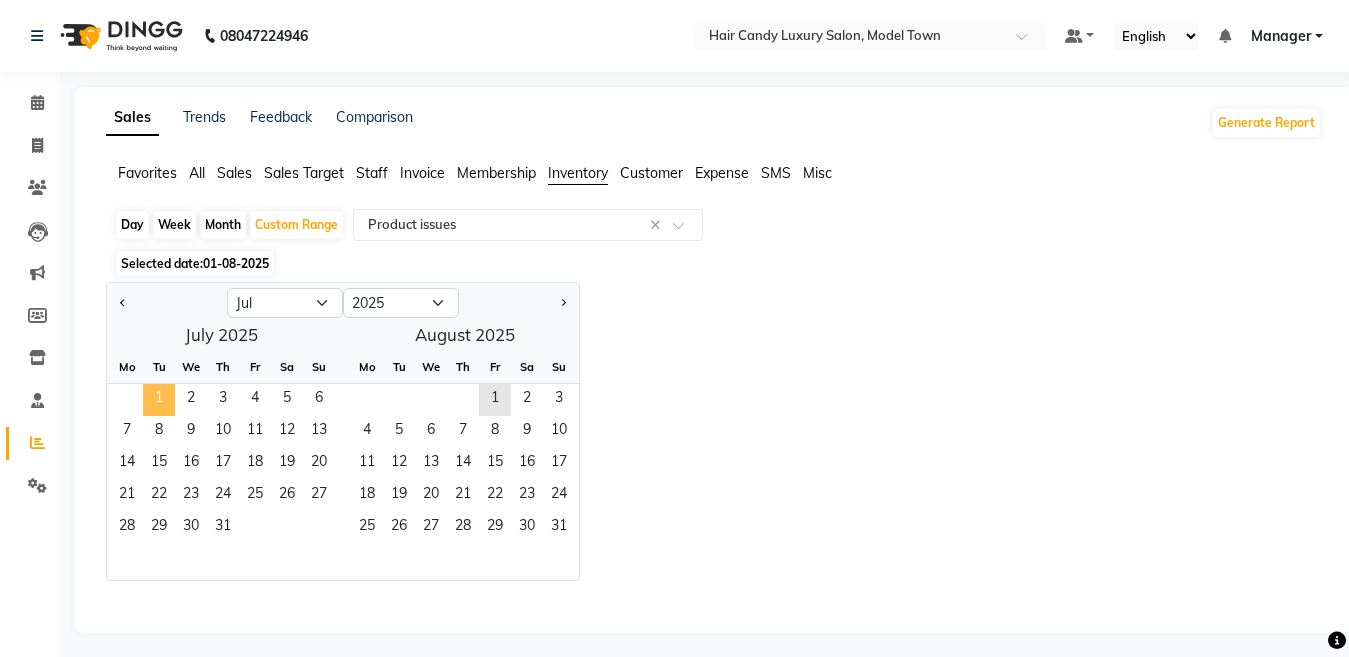 click on "1" 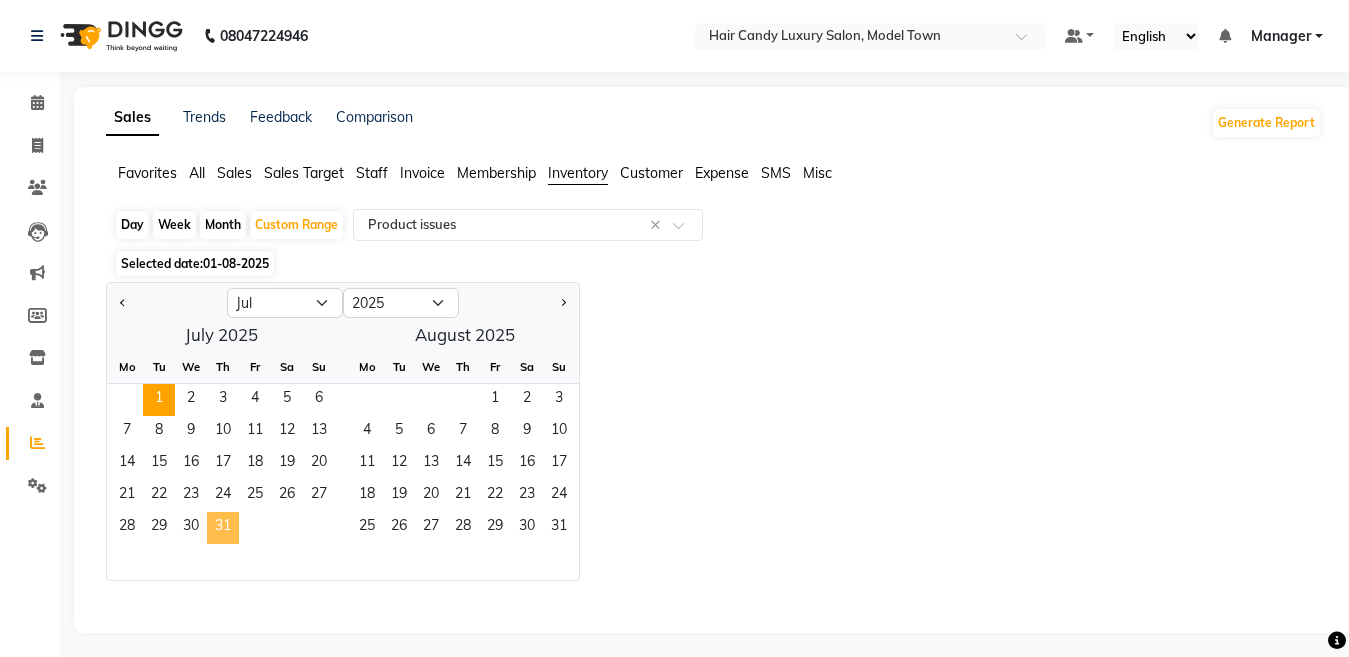 click on "31" 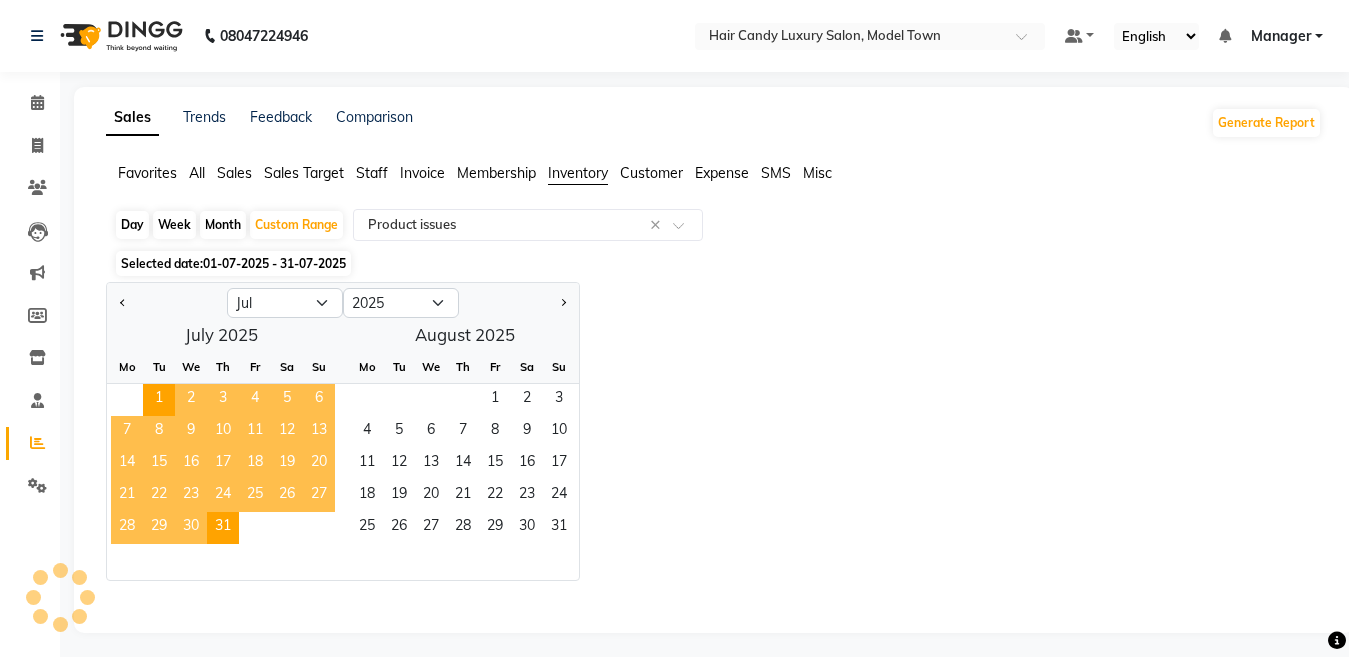 select on "full_report" 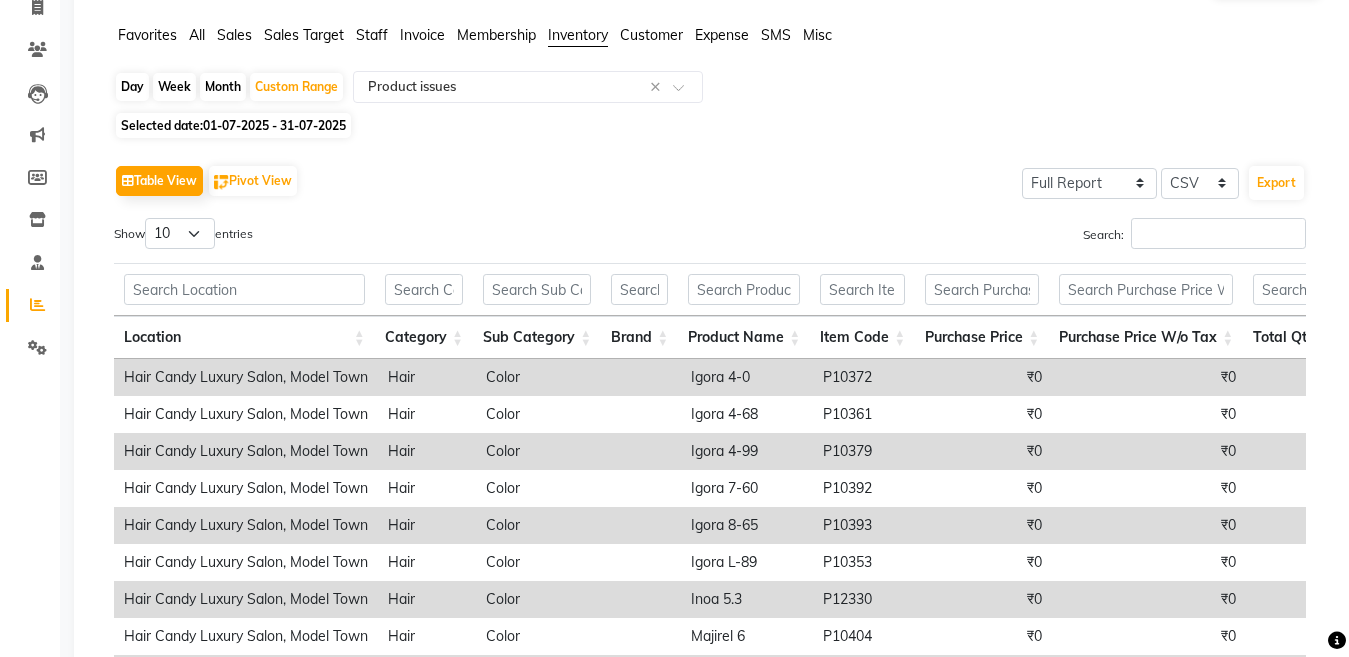 scroll, scrollTop: 142, scrollLeft: 0, axis: vertical 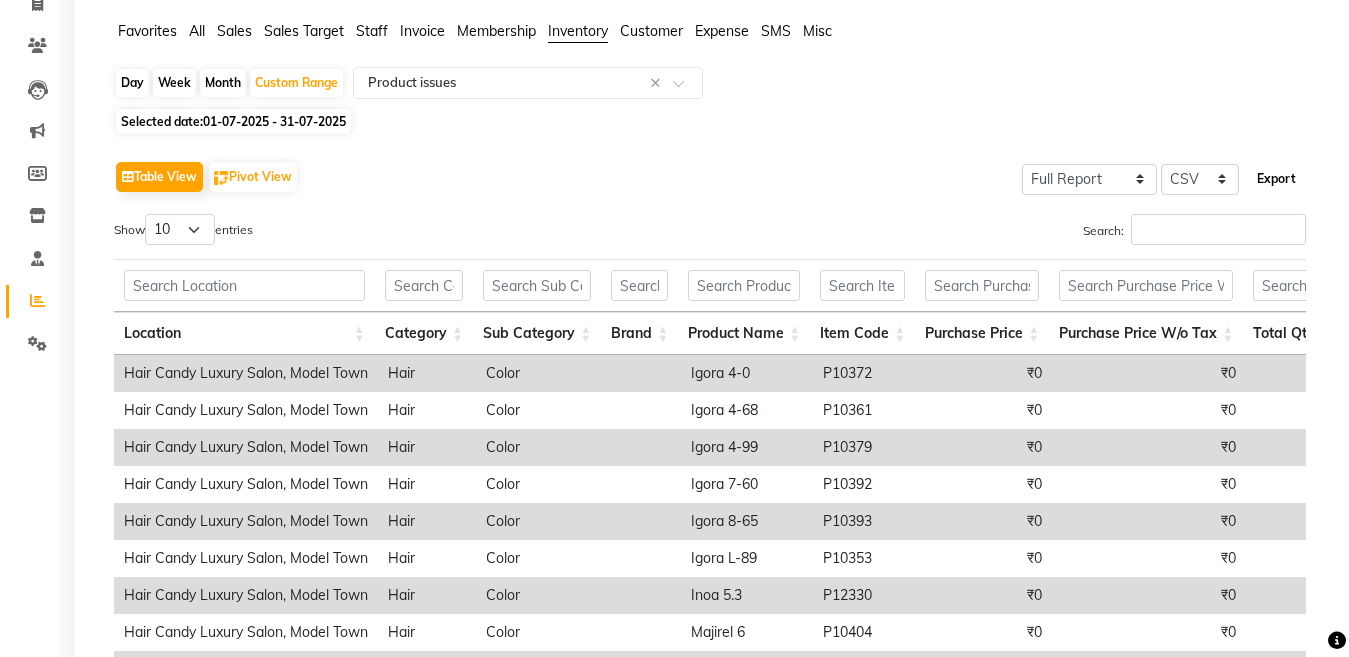 click on "Export" 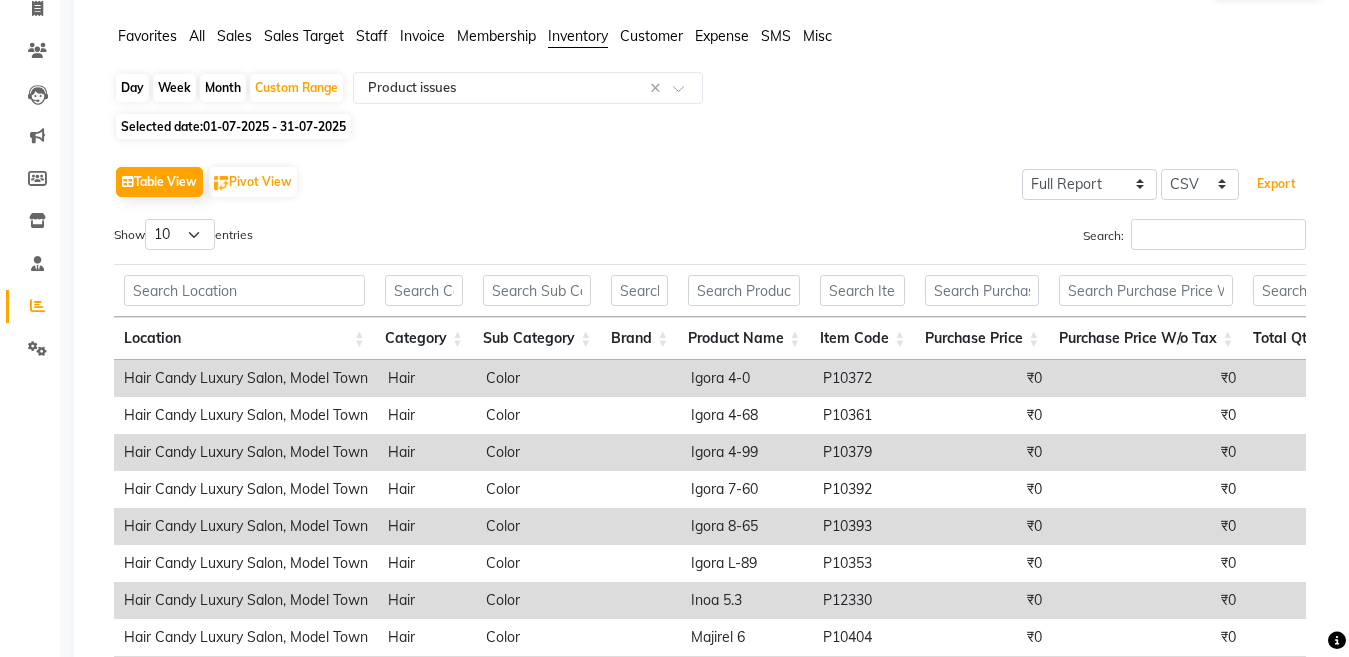 scroll, scrollTop: 0, scrollLeft: 0, axis: both 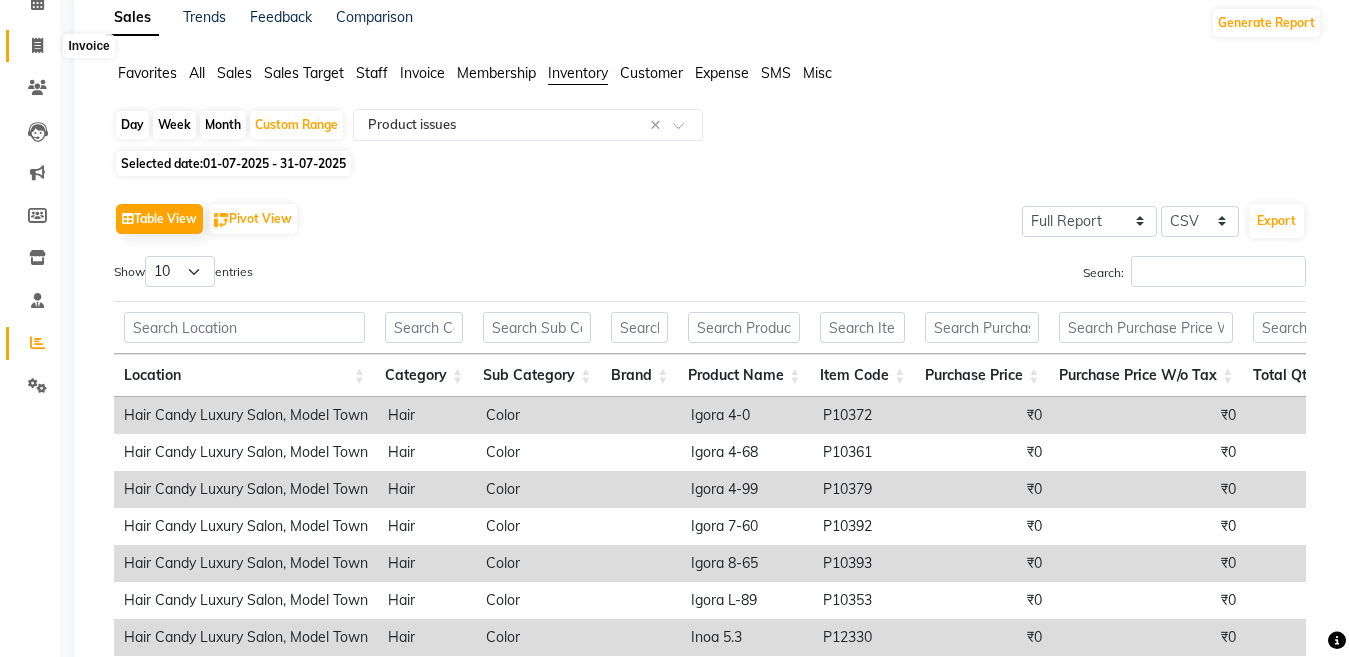 click 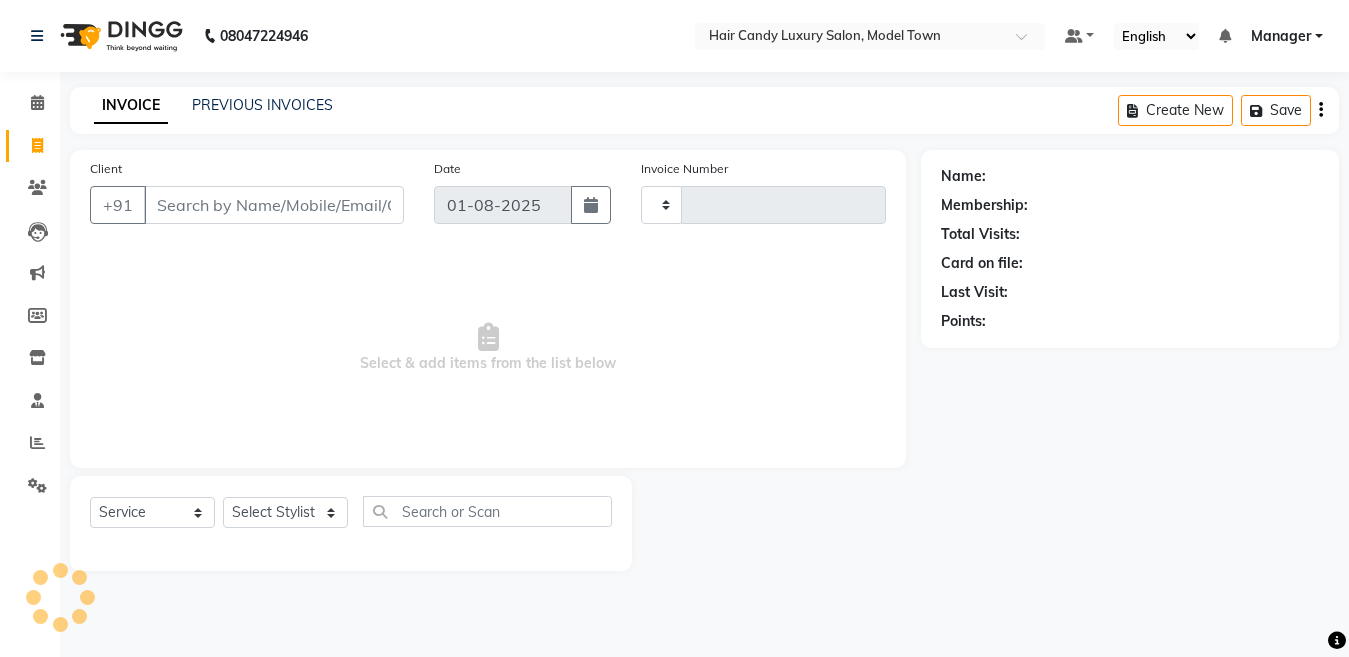scroll, scrollTop: 0, scrollLeft: 0, axis: both 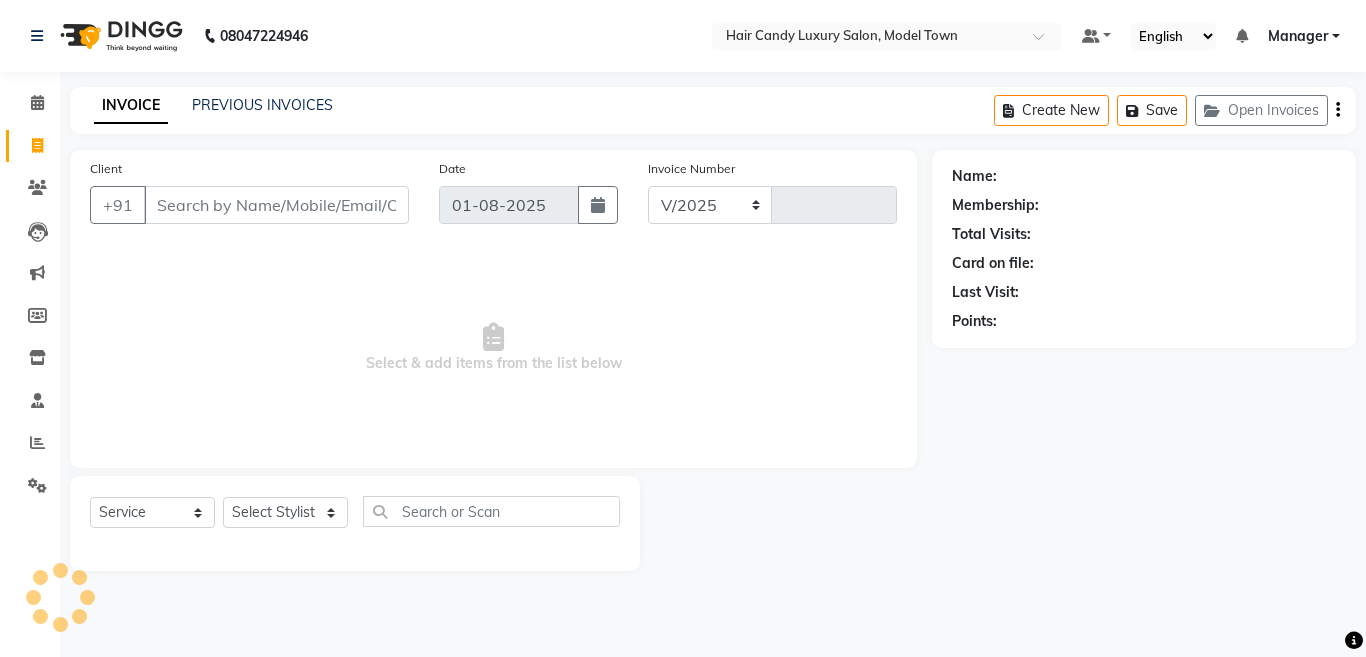 select on "4716" 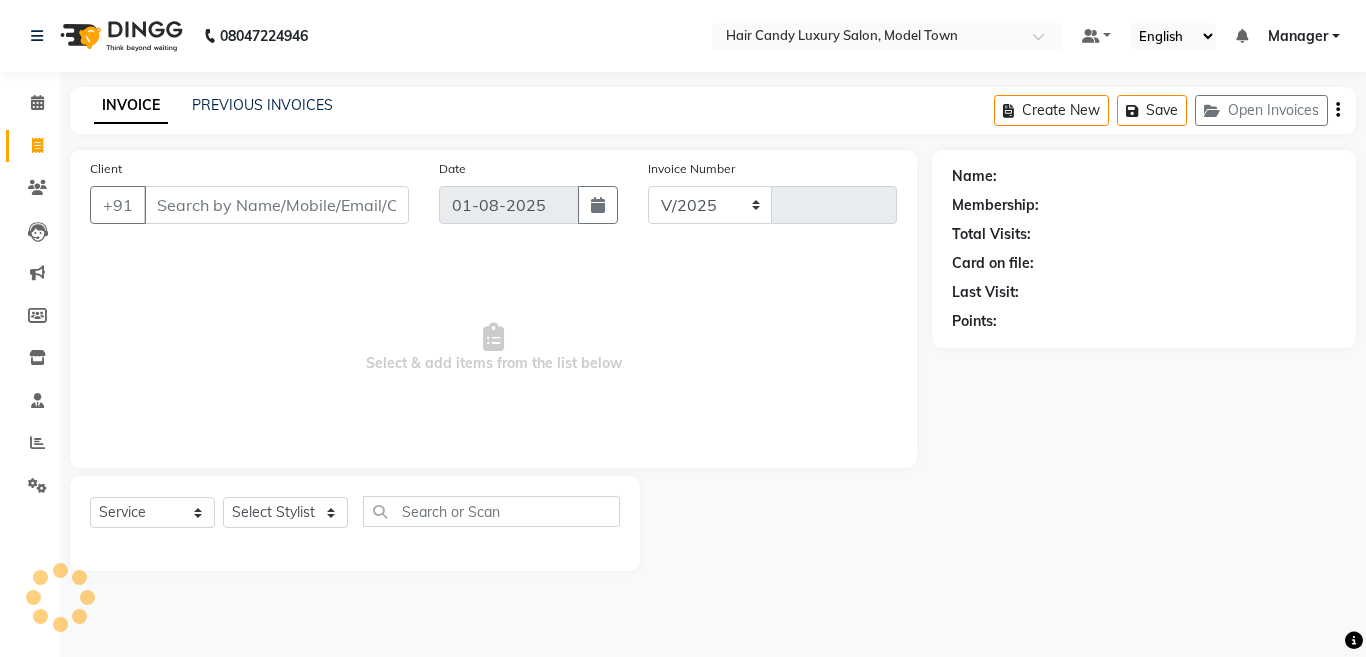 type on "3000" 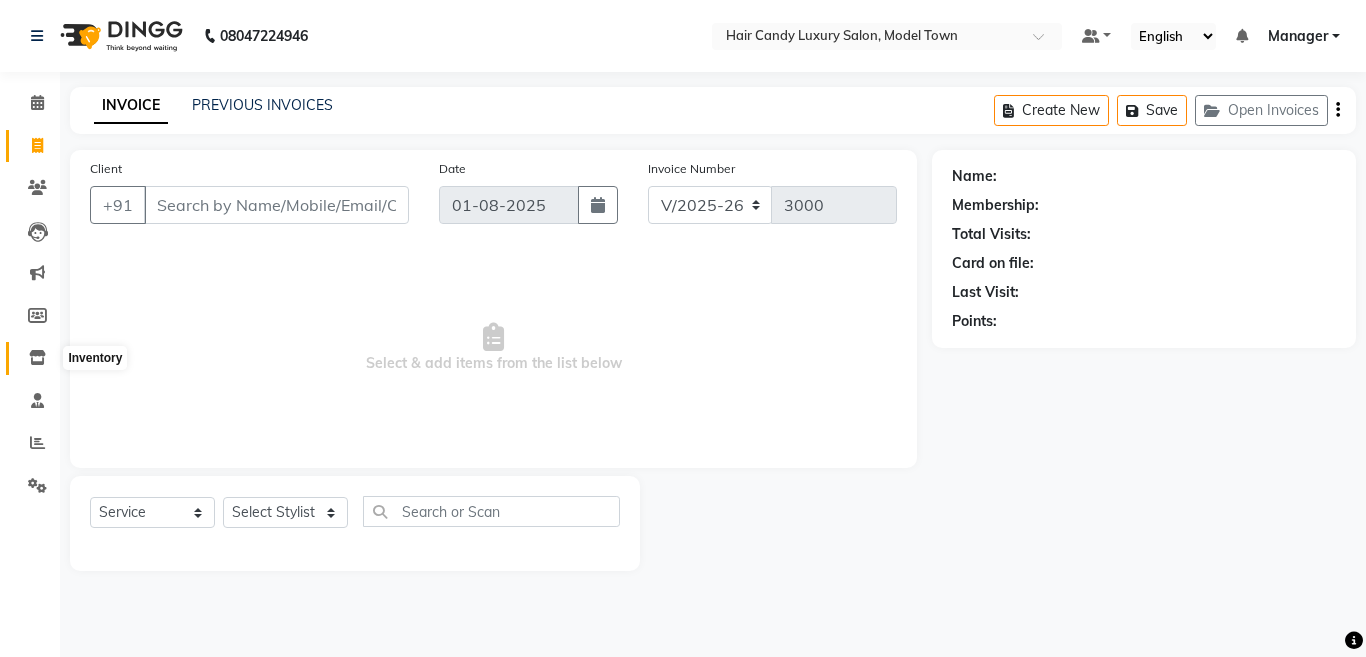 click 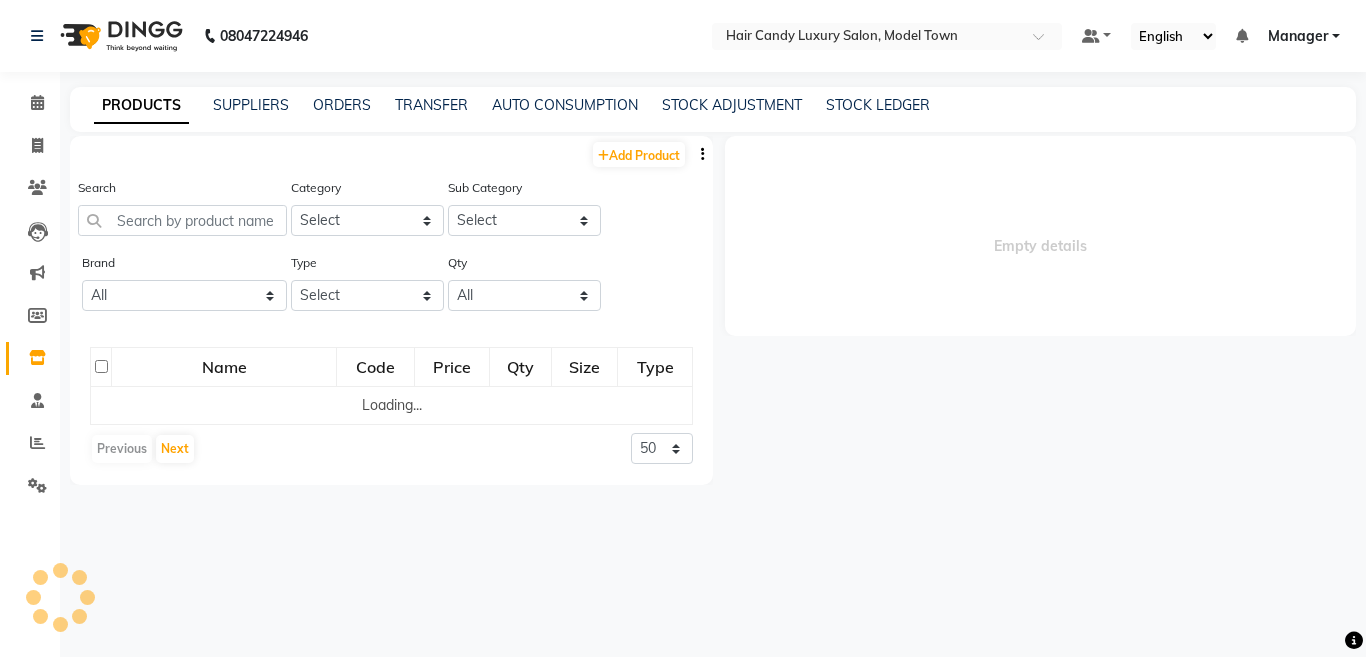 select 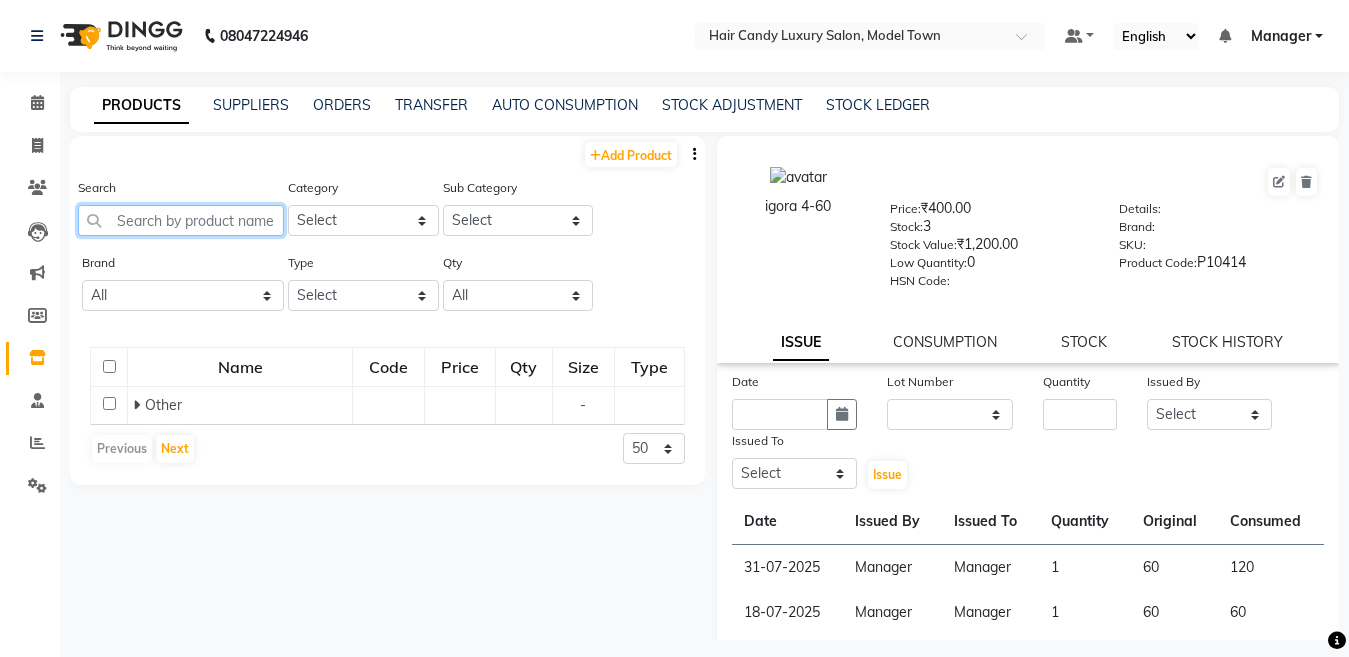 click 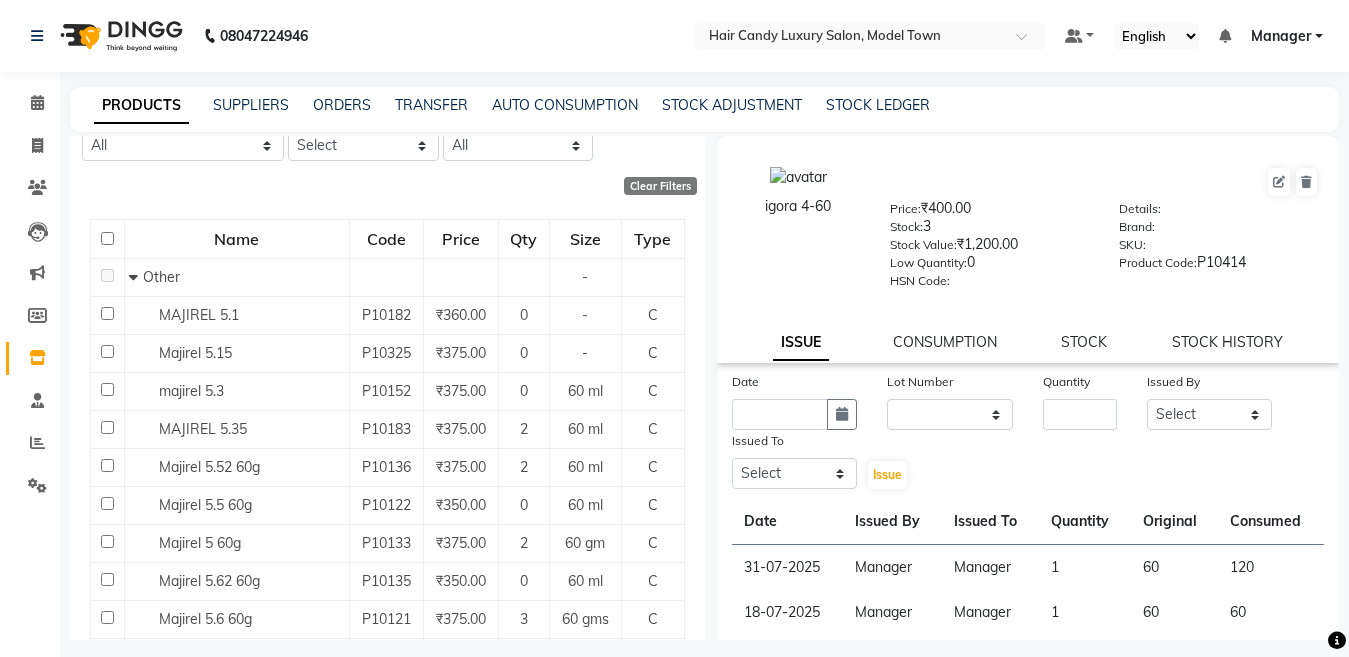 scroll, scrollTop: 153, scrollLeft: 0, axis: vertical 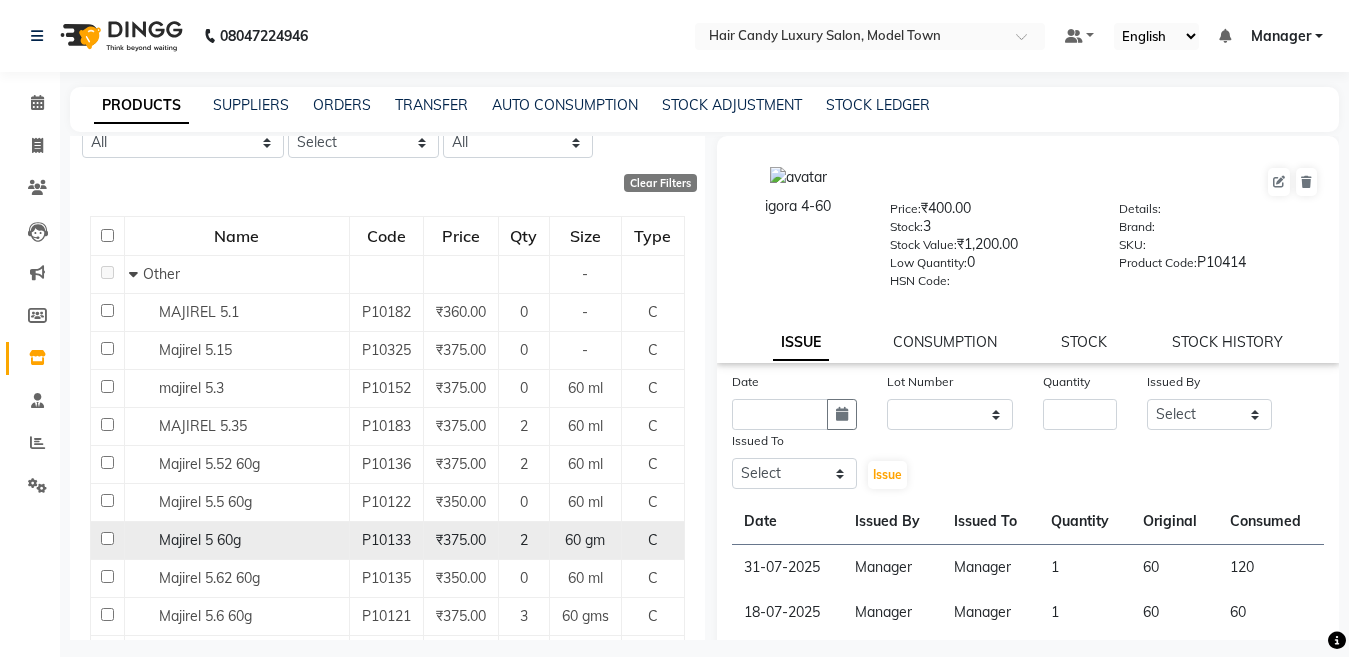 type on "majirel 5" 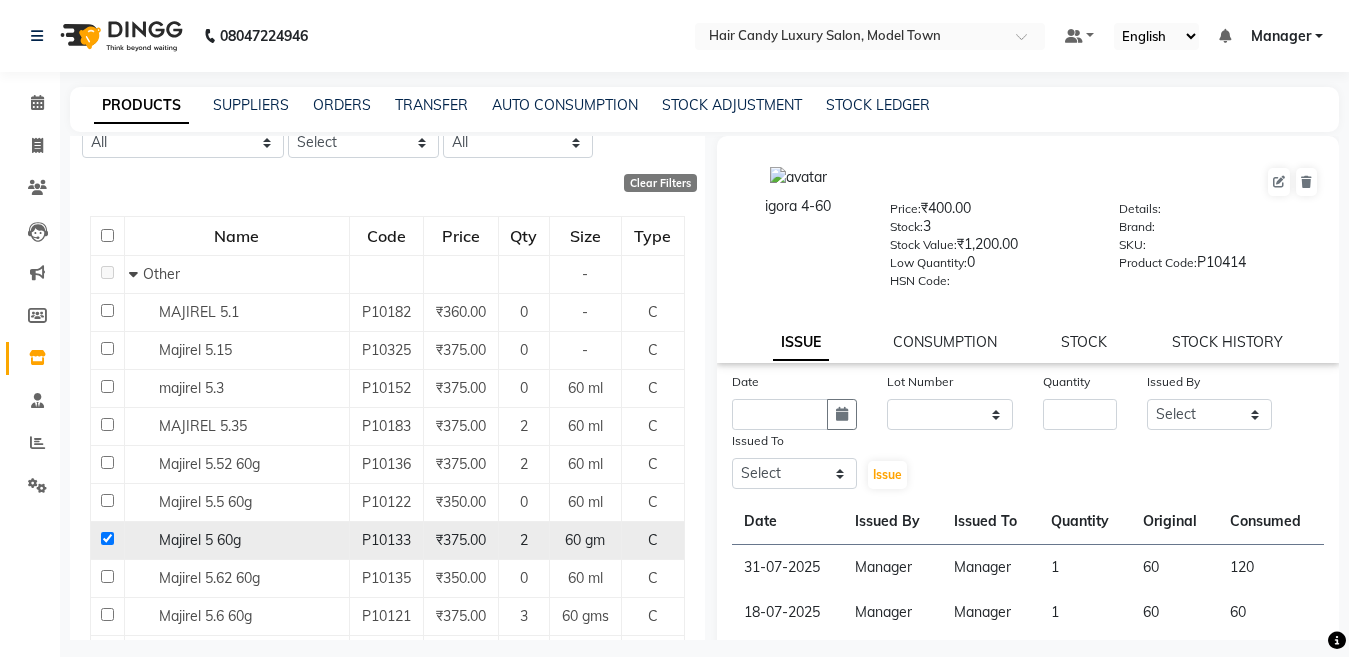 checkbox on "true" 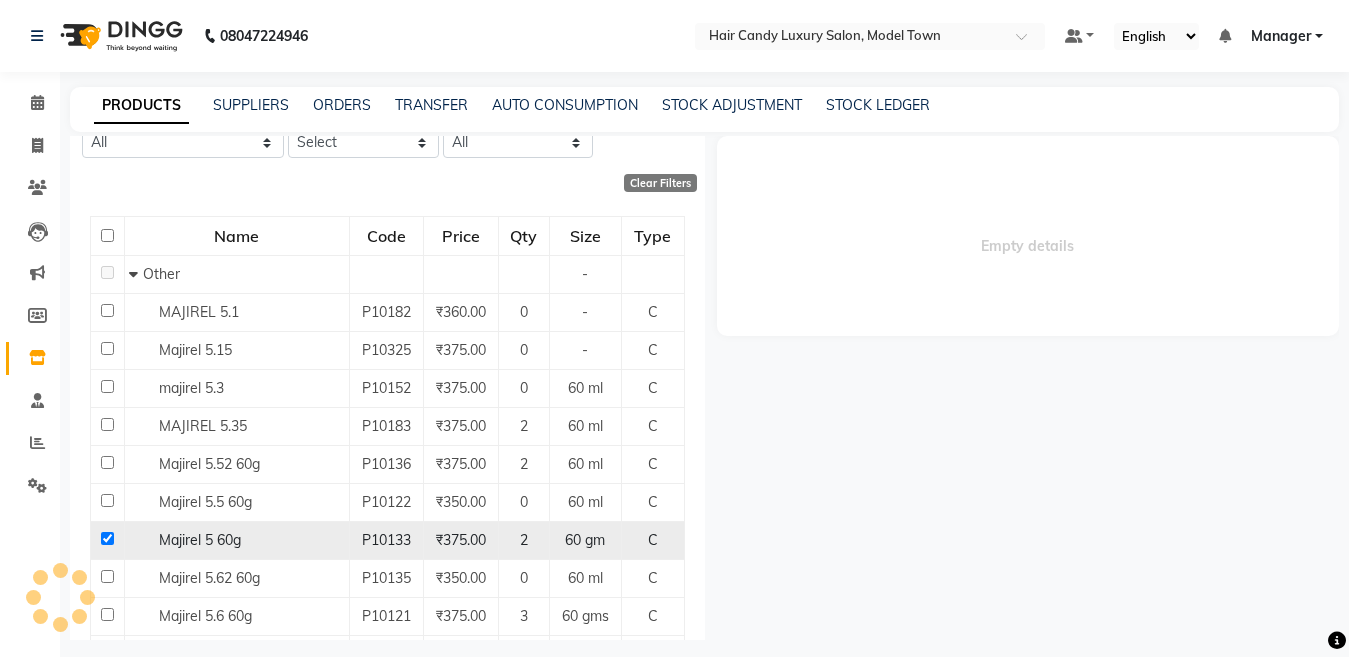 select 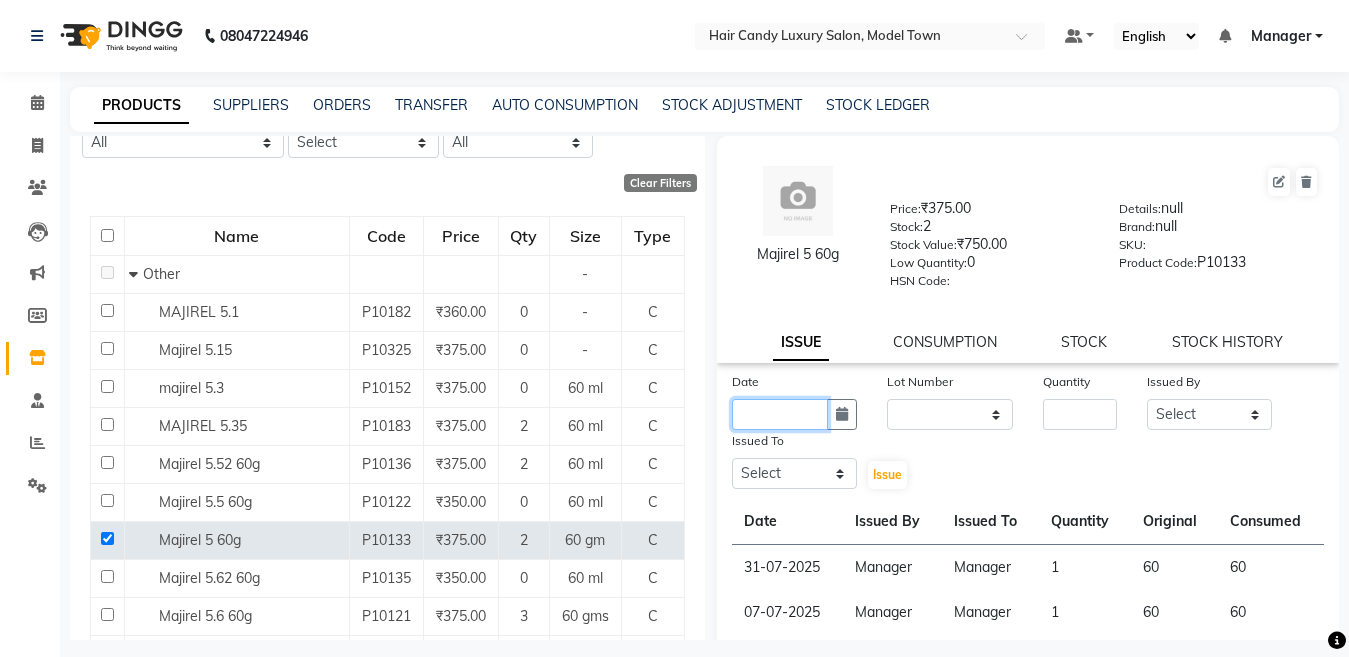 click 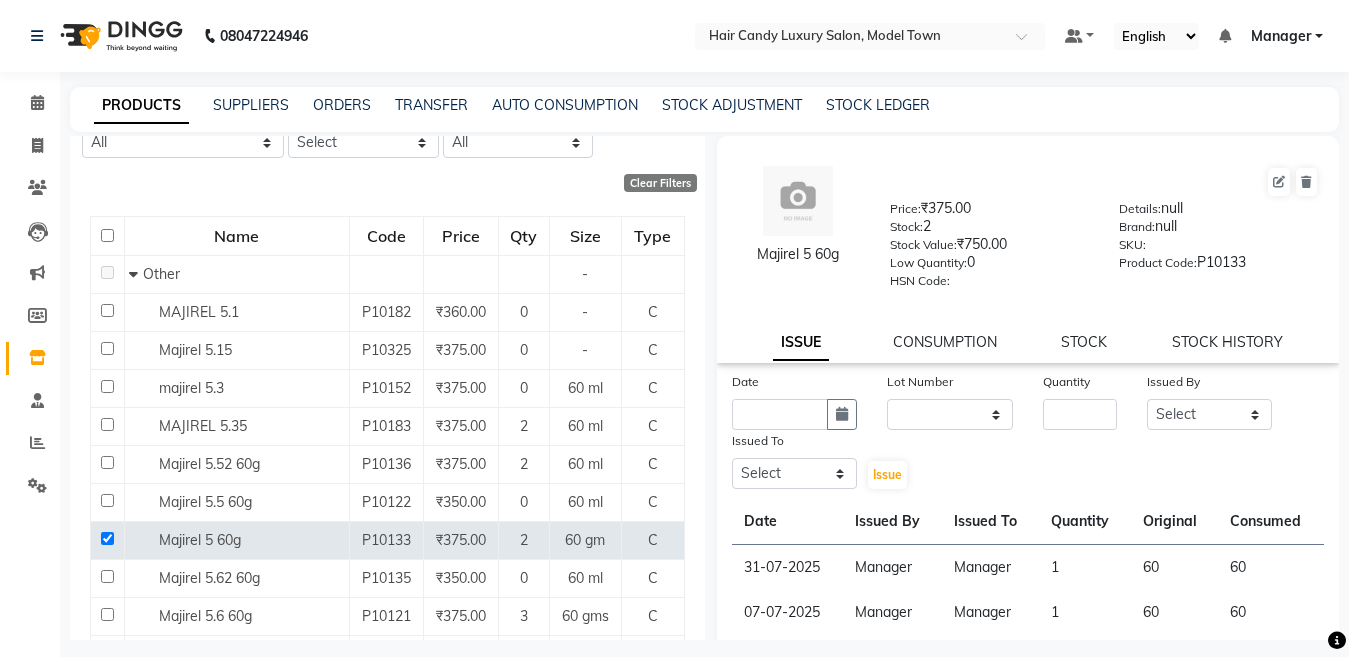 select on "8" 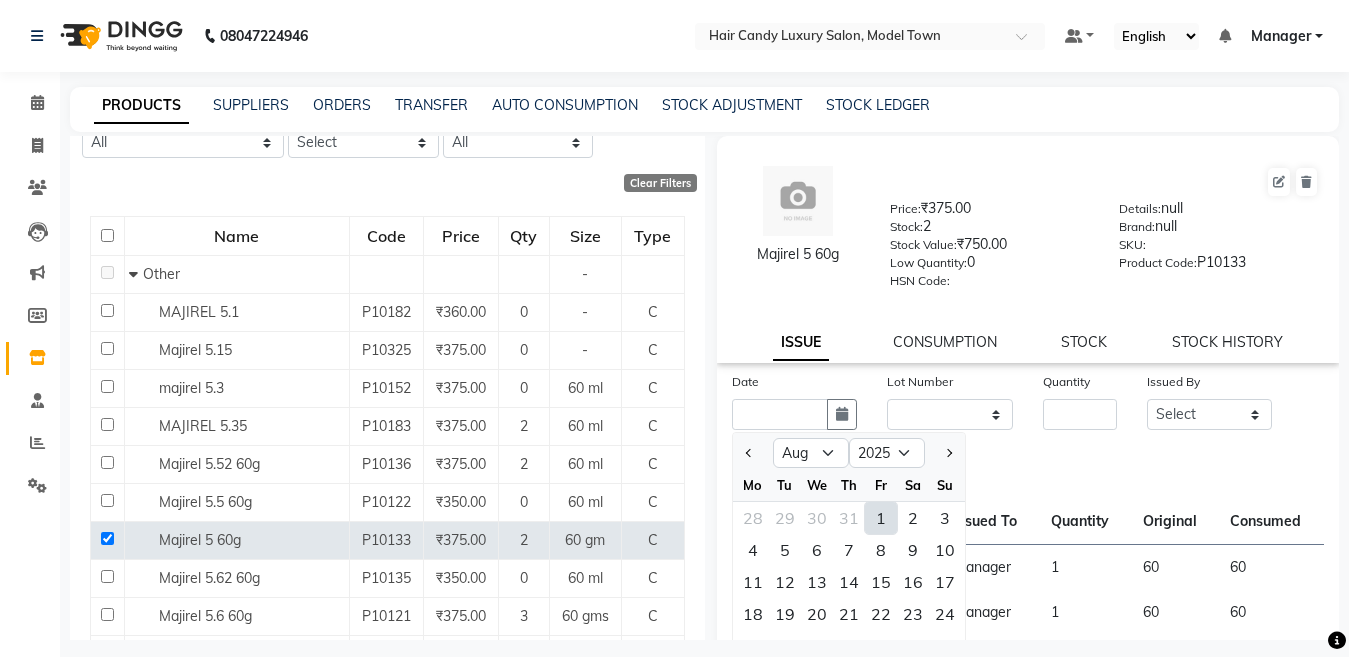 click on "1" 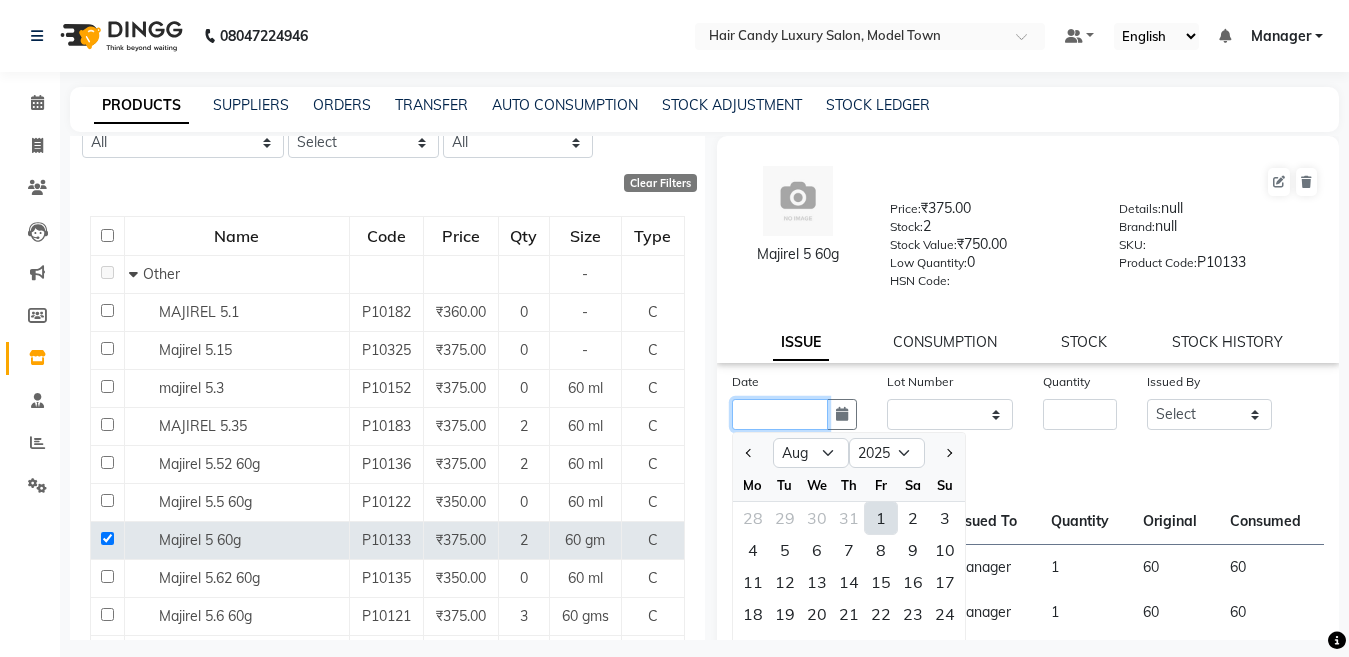 type on "01-08-2025" 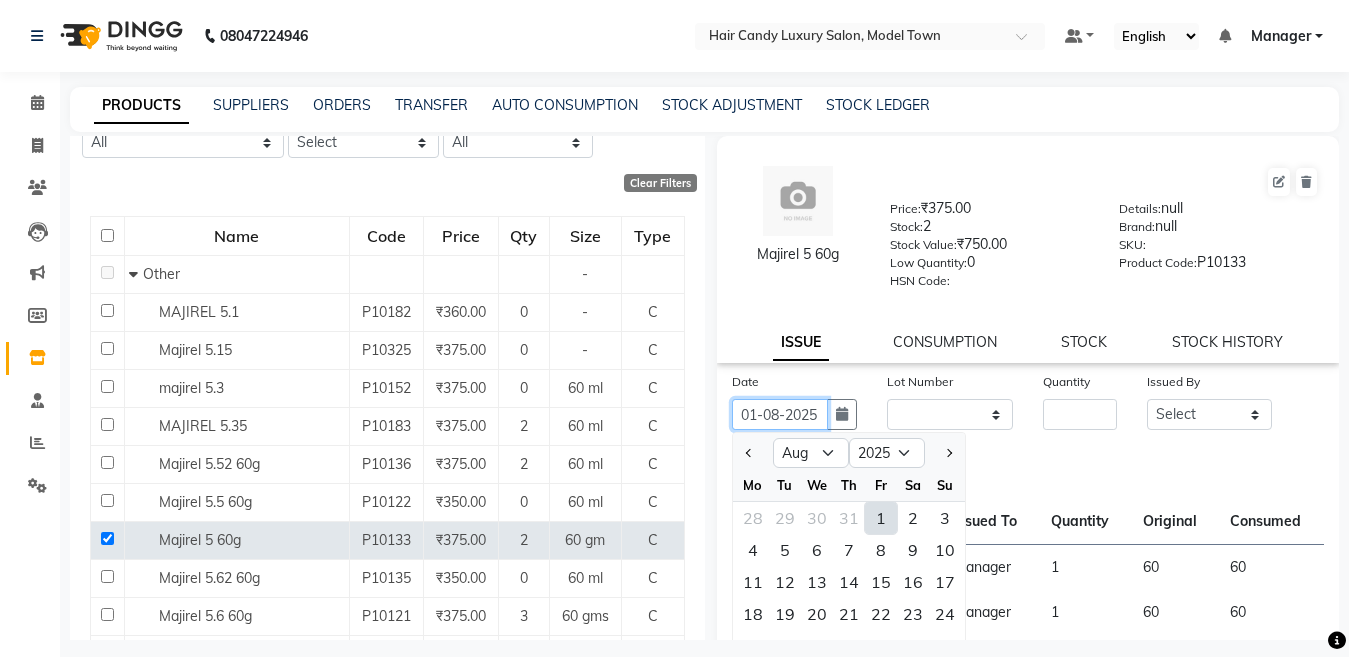 scroll, scrollTop: 0, scrollLeft: 2, axis: horizontal 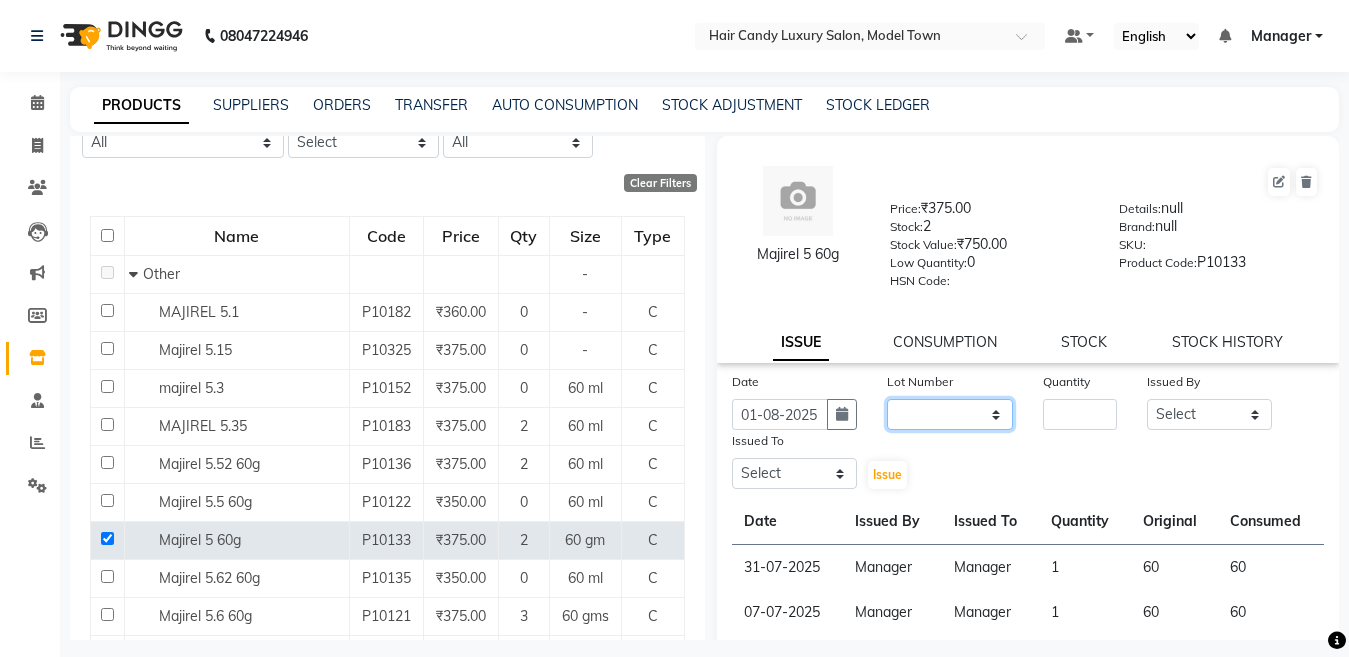 click on "None" 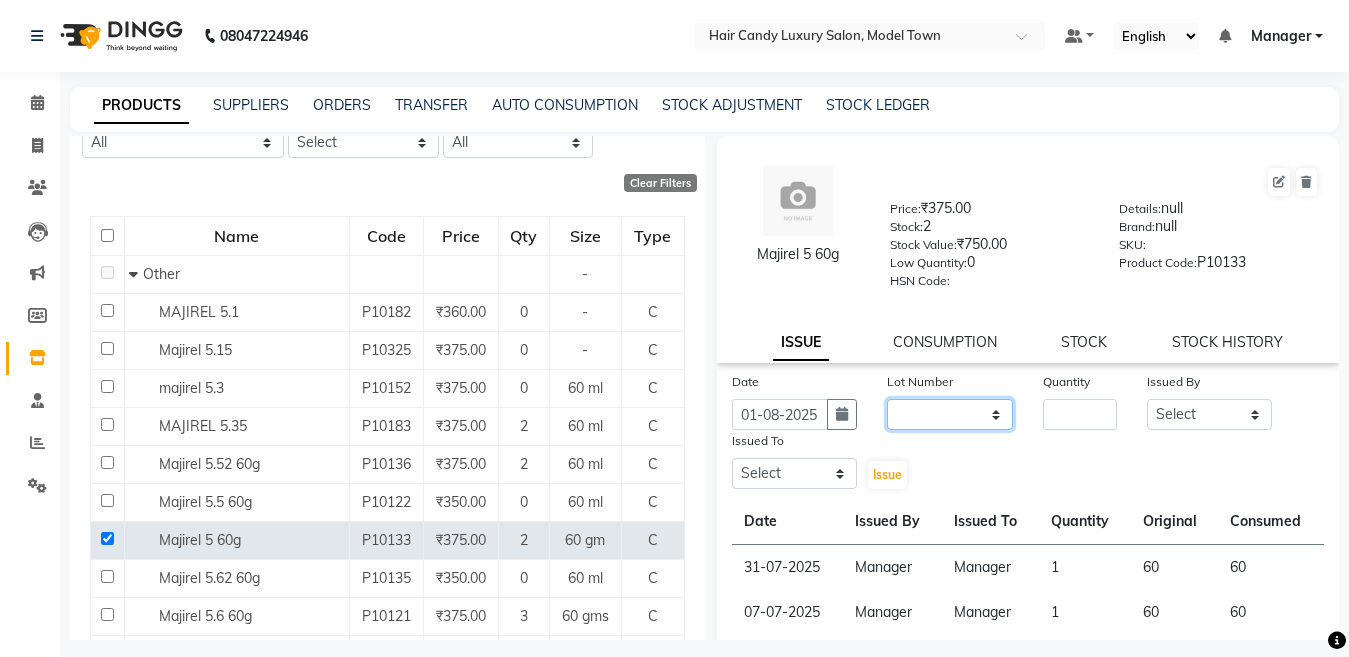 scroll, scrollTop: 0, scrollLeft: 0, axis: both 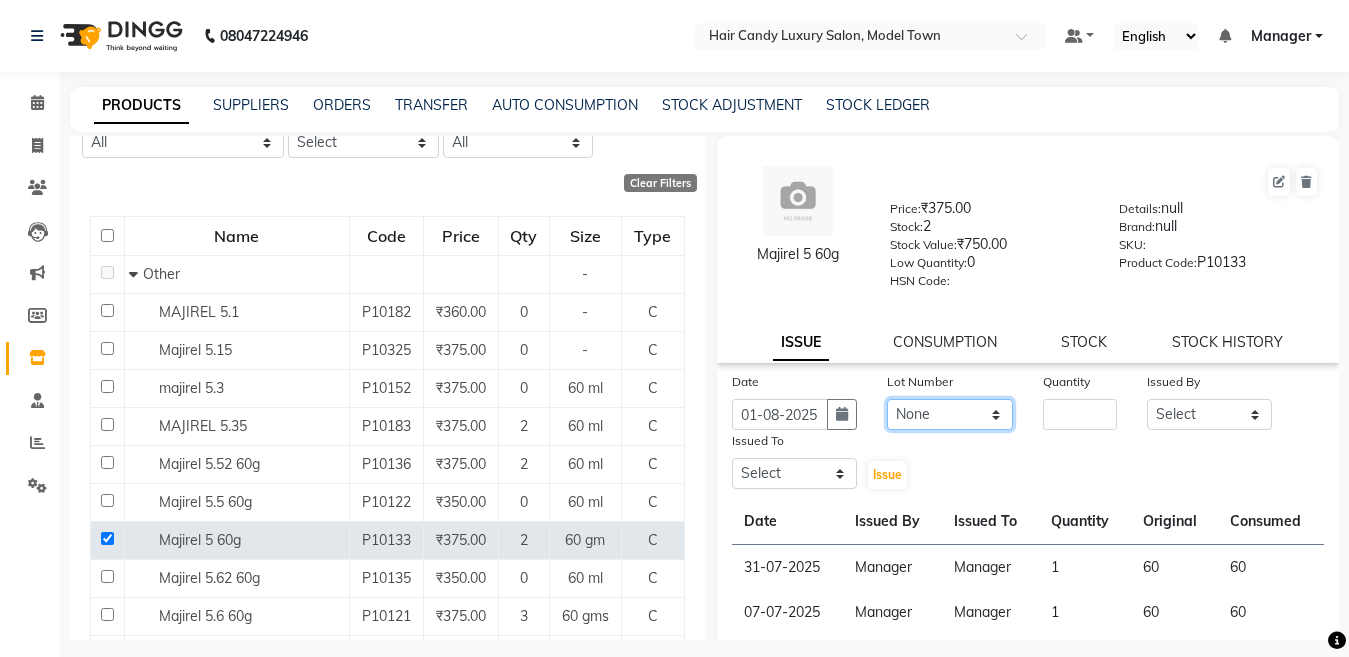 click on "None" 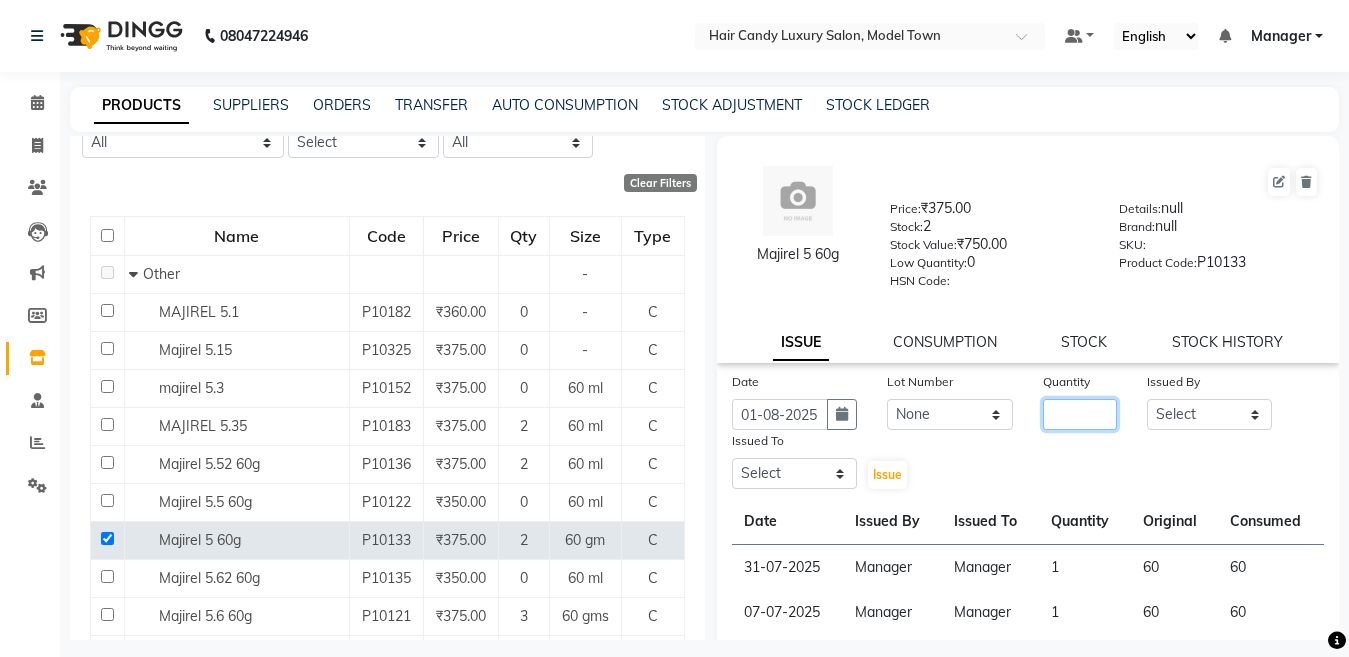 click 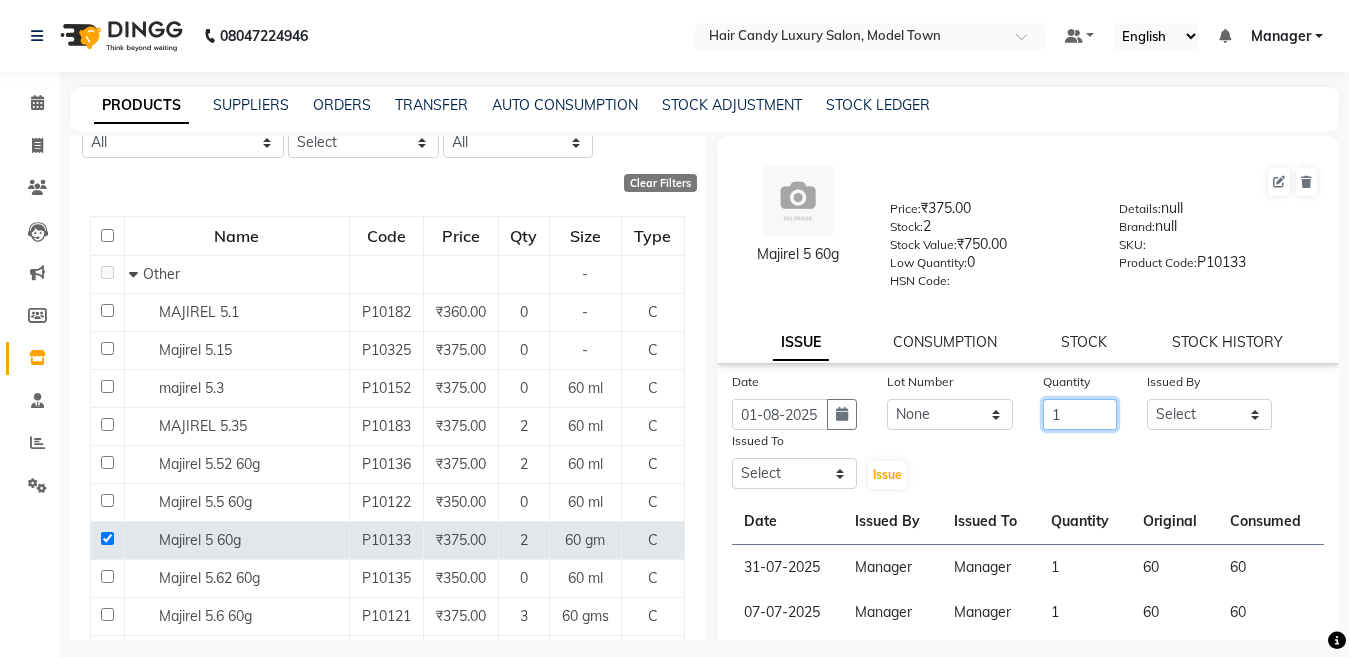 type on "1" 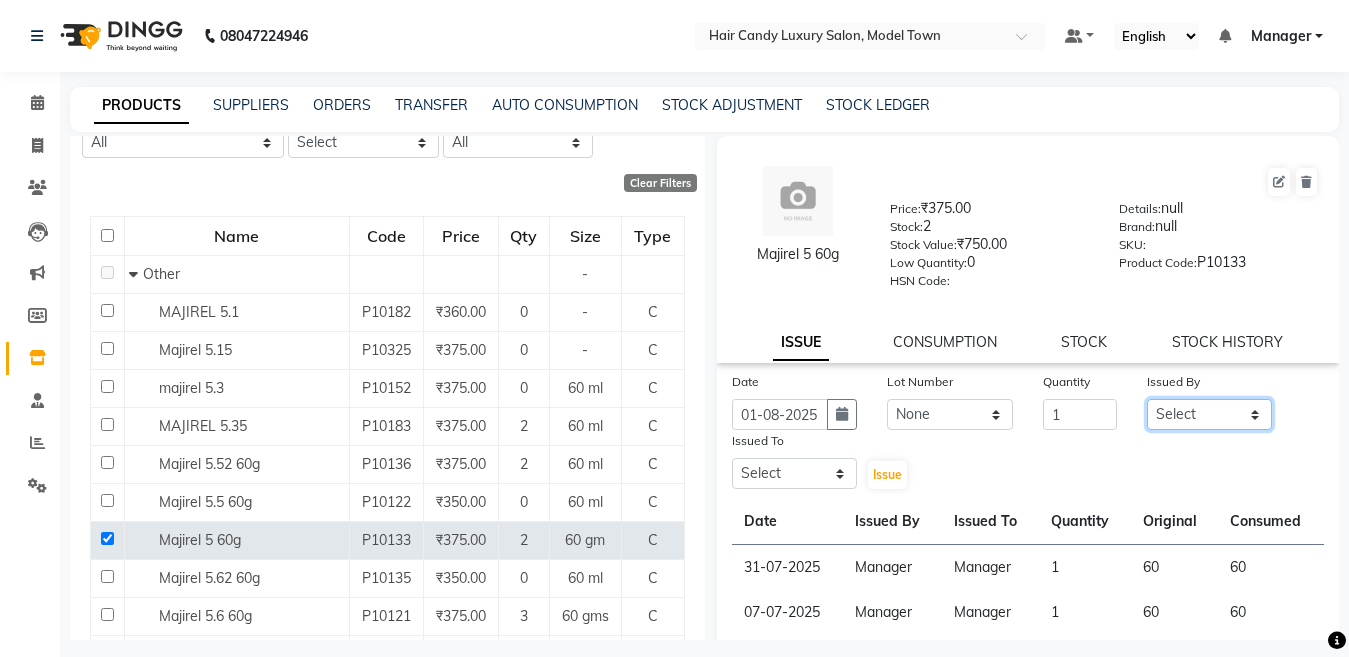 click on "Select Aakib Anas Anuradha Izhar Laiq (Rahul) Manager Neeraj parul Pawan Prakash Rajni Ranjay (Raju) RIYA Saleem sameer  stock manager surrender Vijay Gupta Vijay kumar" 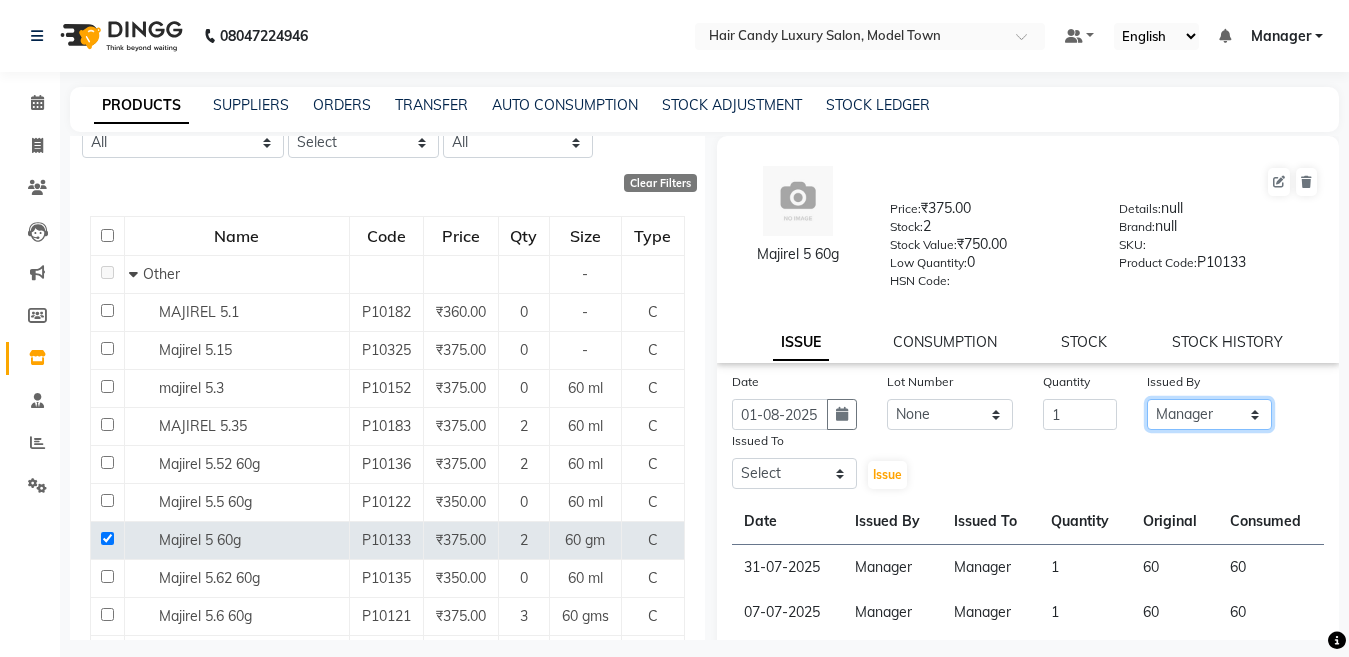 click on "Select Aakib Anas Anuradha Izhar Laiq (Rahul) Manager Neeraj parul Pawan Prakash Rajni Ranjay (Raju) RIYA Saleem sameer  stock manager surrender Vijay Gupta Vijay kumar" 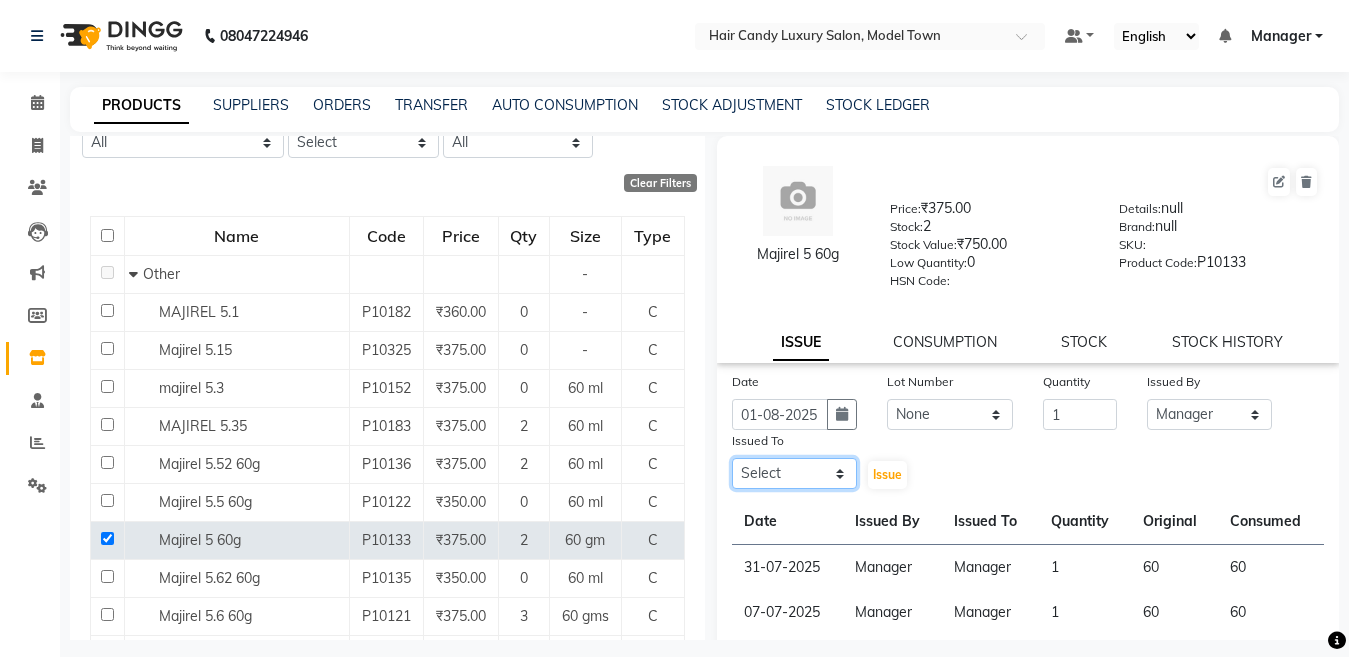 click on "Select Aakib Anas Anuradha Izhar Laiq (Rahul) Manager Neeraj parul Pawan Prakash Rajni Ranjay (Raju) RIYA Saleem sameer  stock manager surrender Vijay Gupta Vijay kumar" 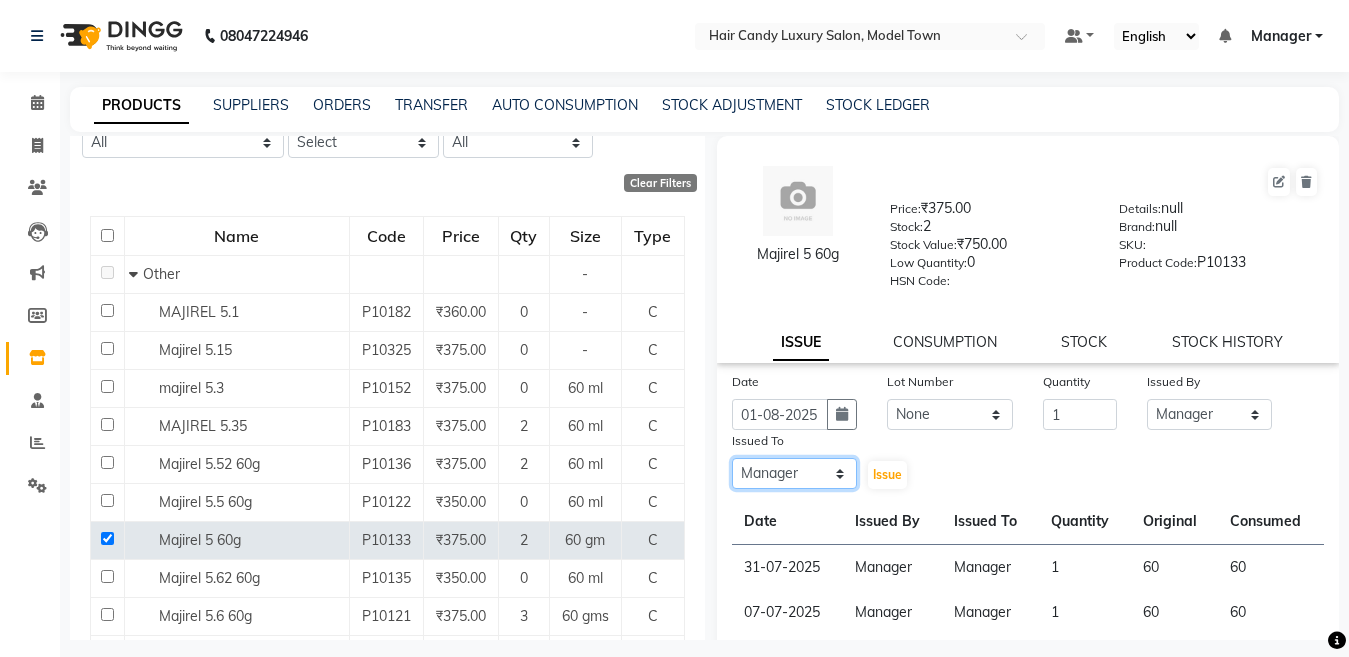 click on "Select Aakib Anas Anuradha Izhar Laiq (Rahul) Manager Neeraj parul Pawan Prakash Rajni Ranjay (Raju) RIYA Saleem sameer  stock manager surrender Vijay Gupta Vijay kumar" 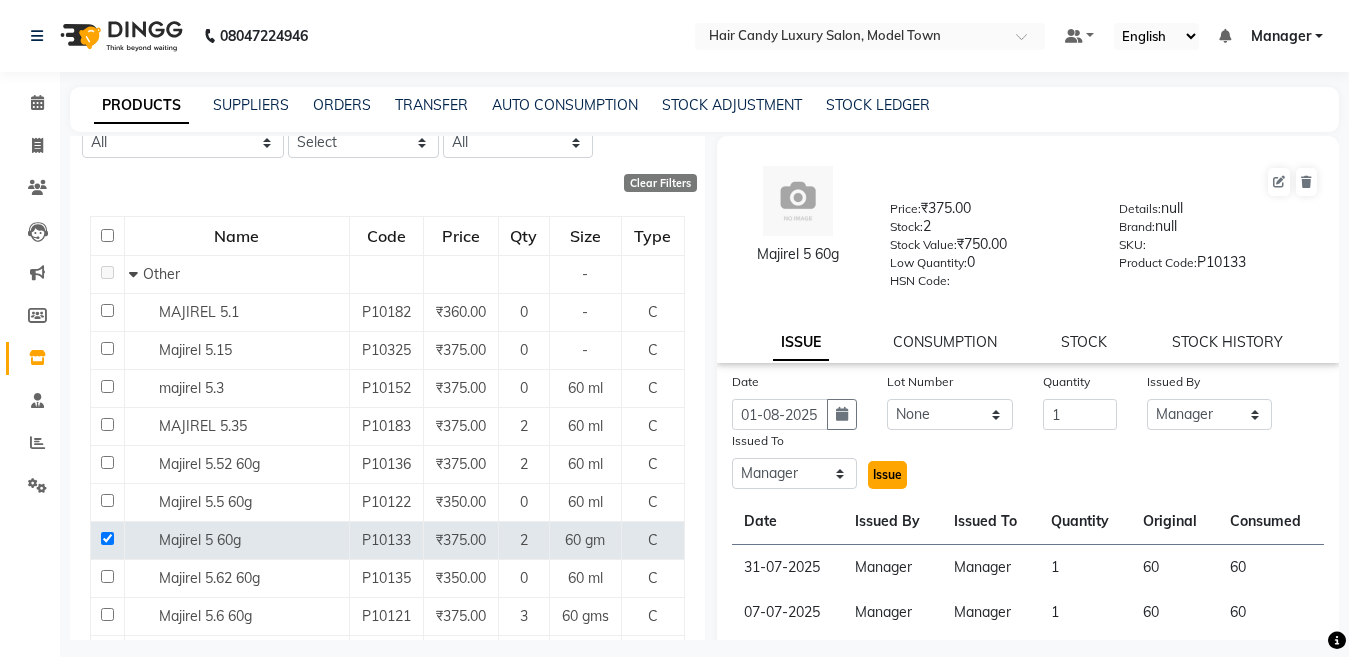 click on "Issue" 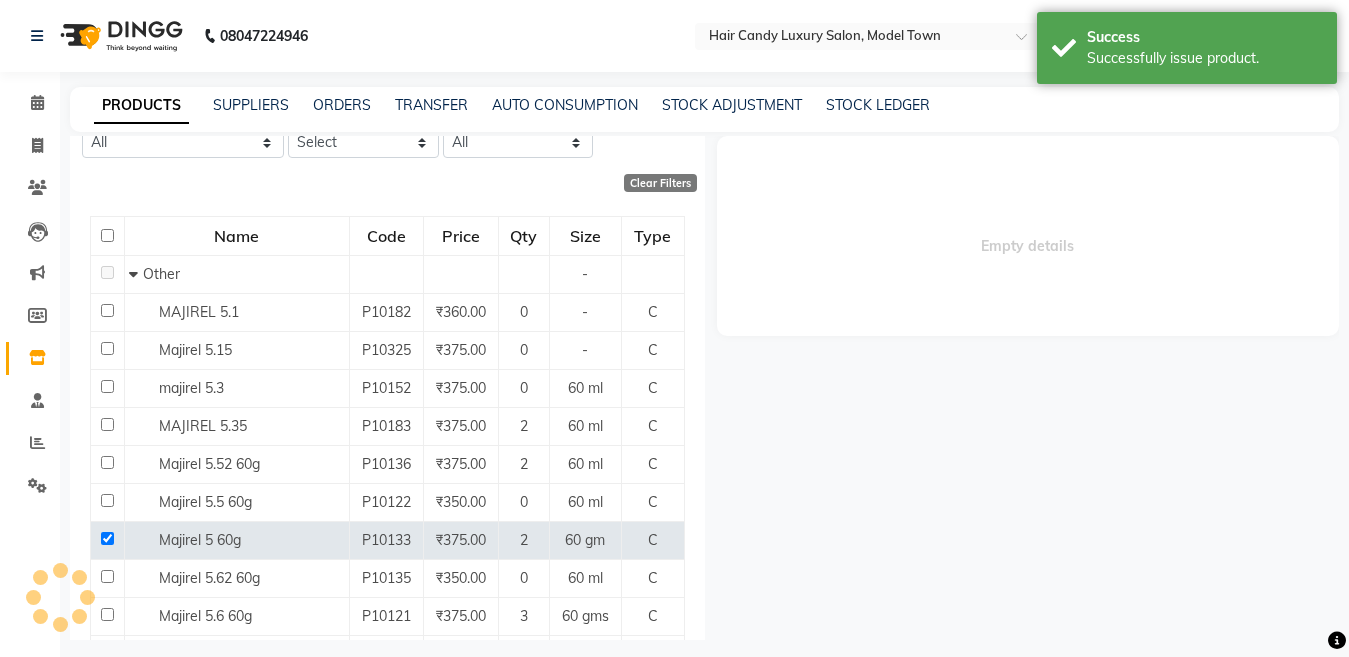 select 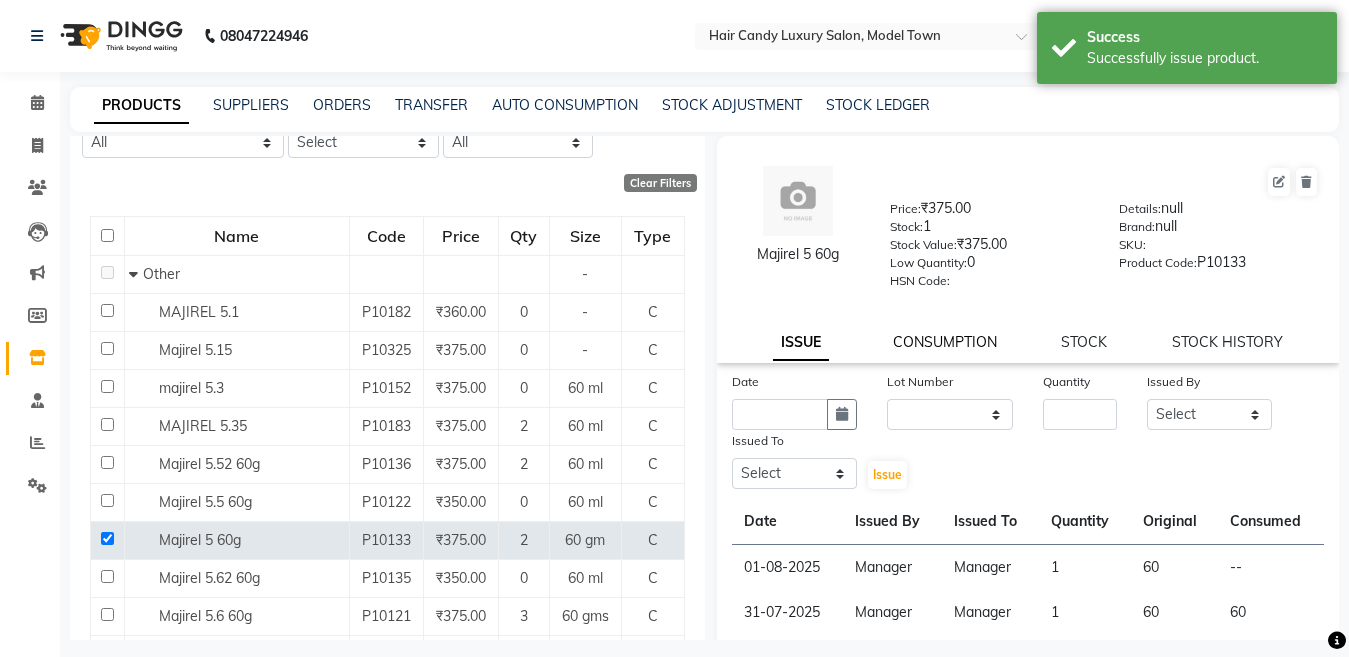 click on "CONSUMPTION" 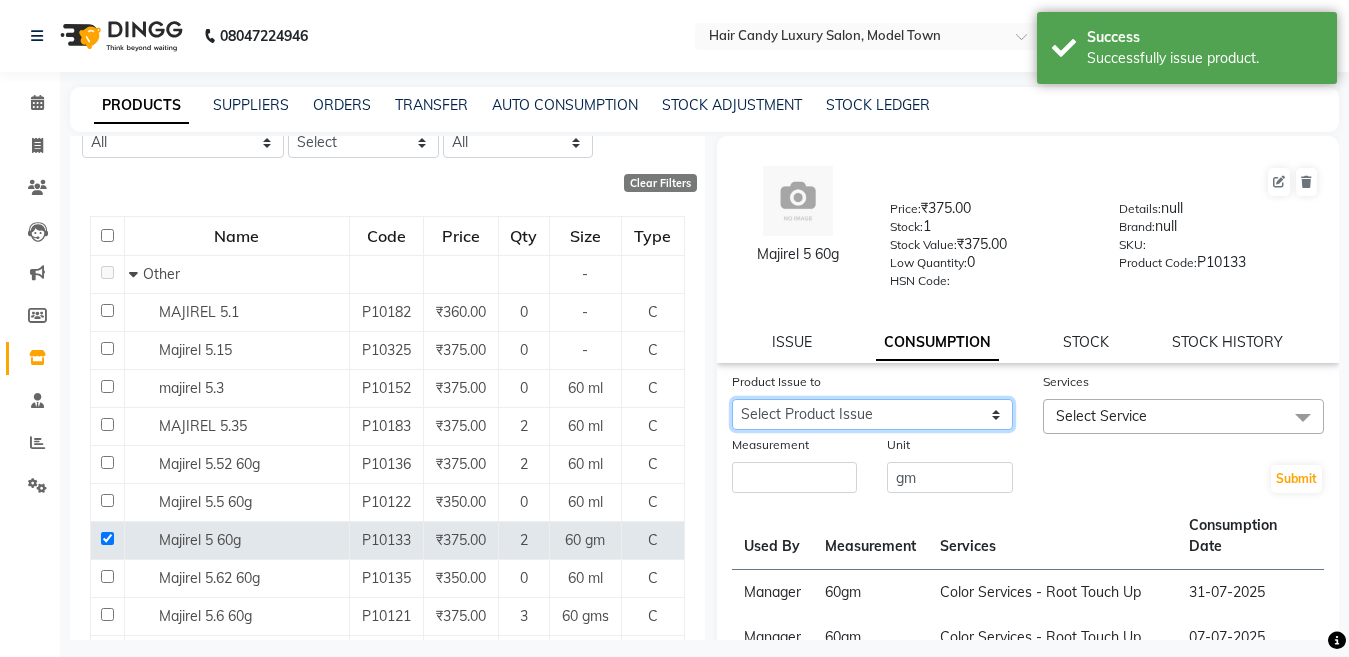 click on "Select Product Issue 2025-08-01, Issued to: Manager, Balance: 60" 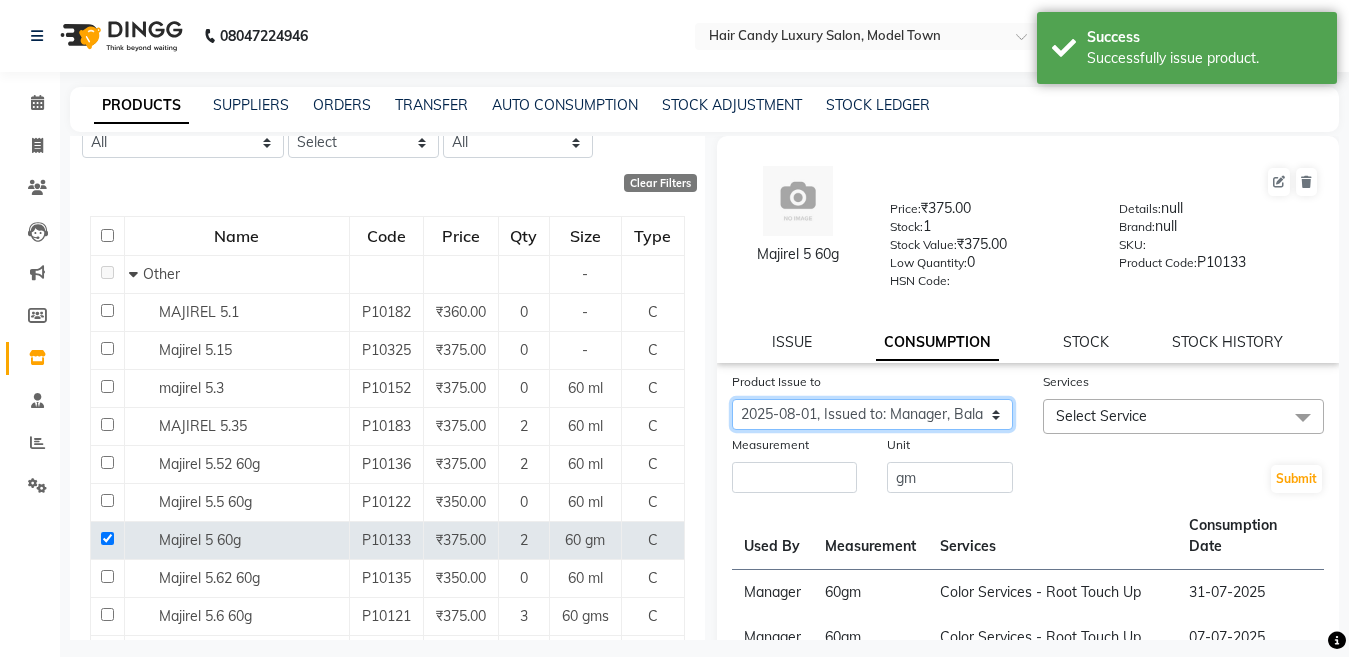 click on "Select Product Issue 2025-08-01, Issued to: Manager, Balance: 60" 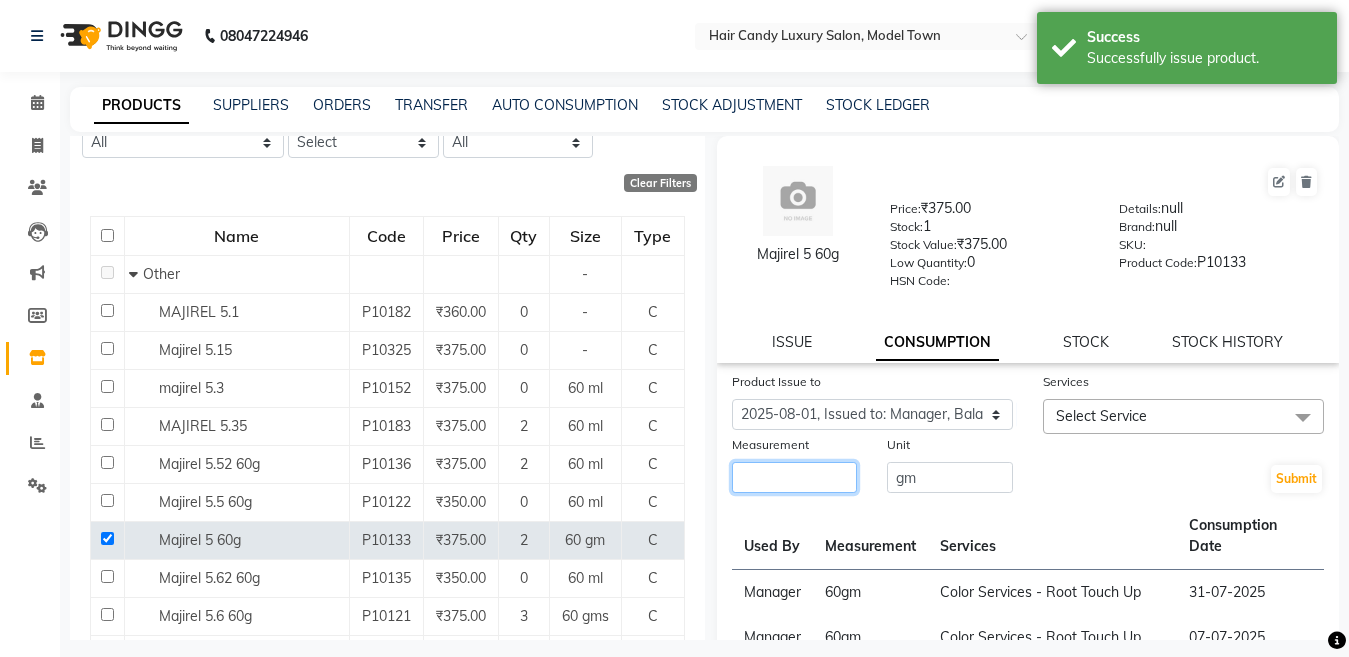 click 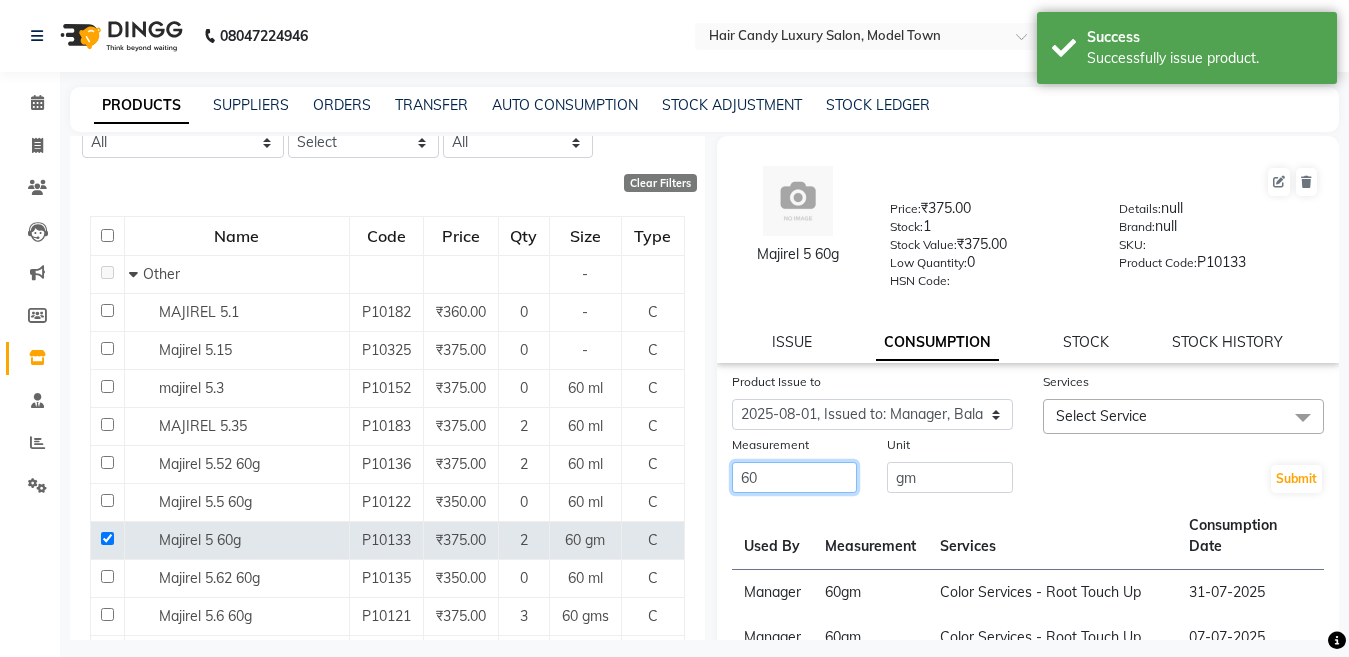 type on "60" 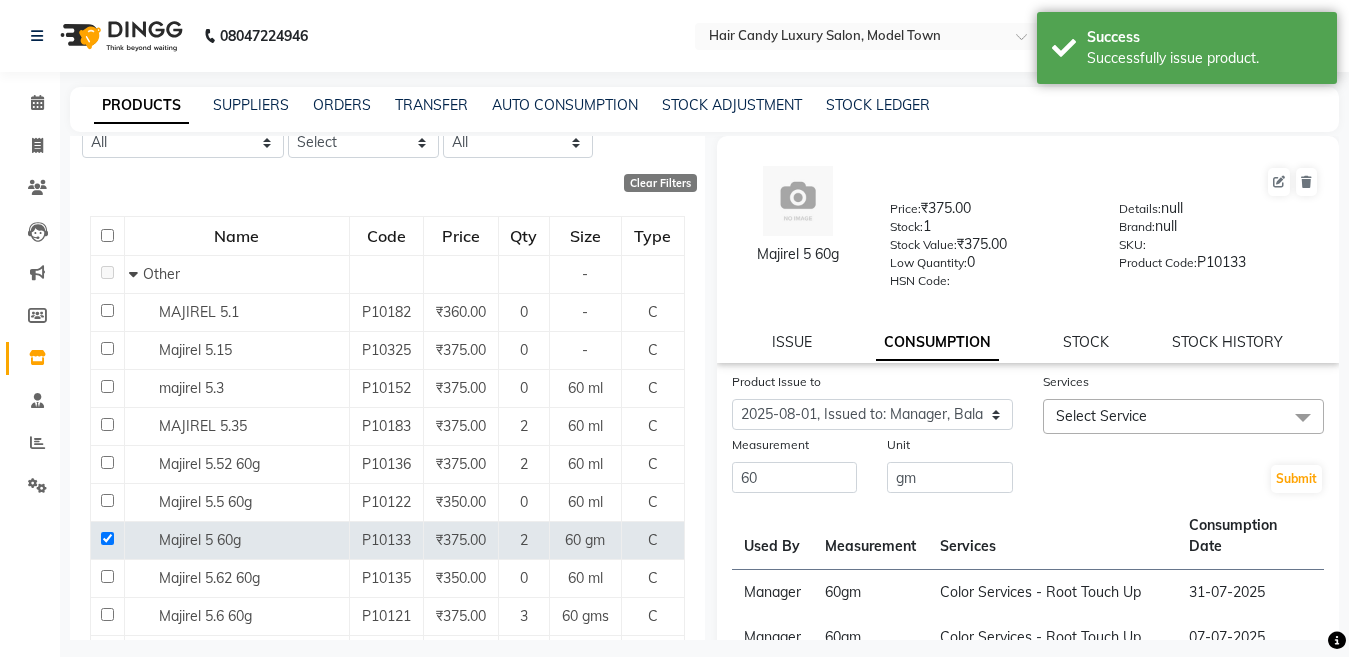 click on "Select Service" 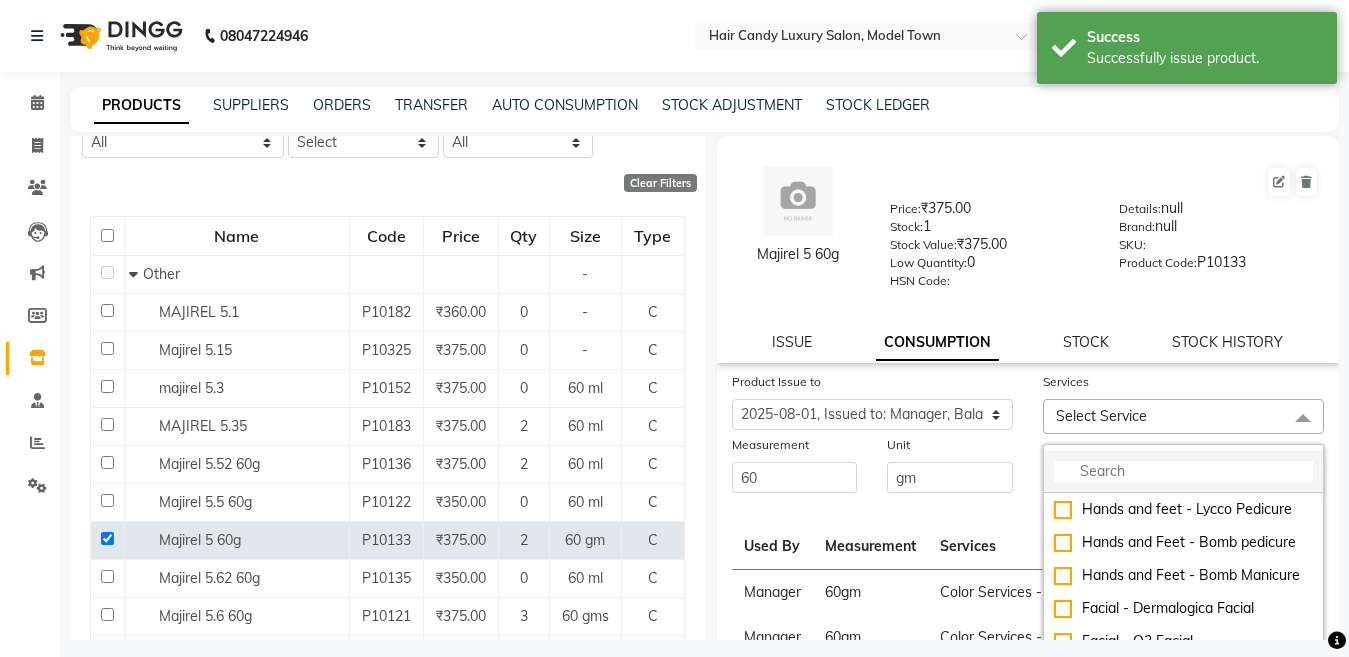 click 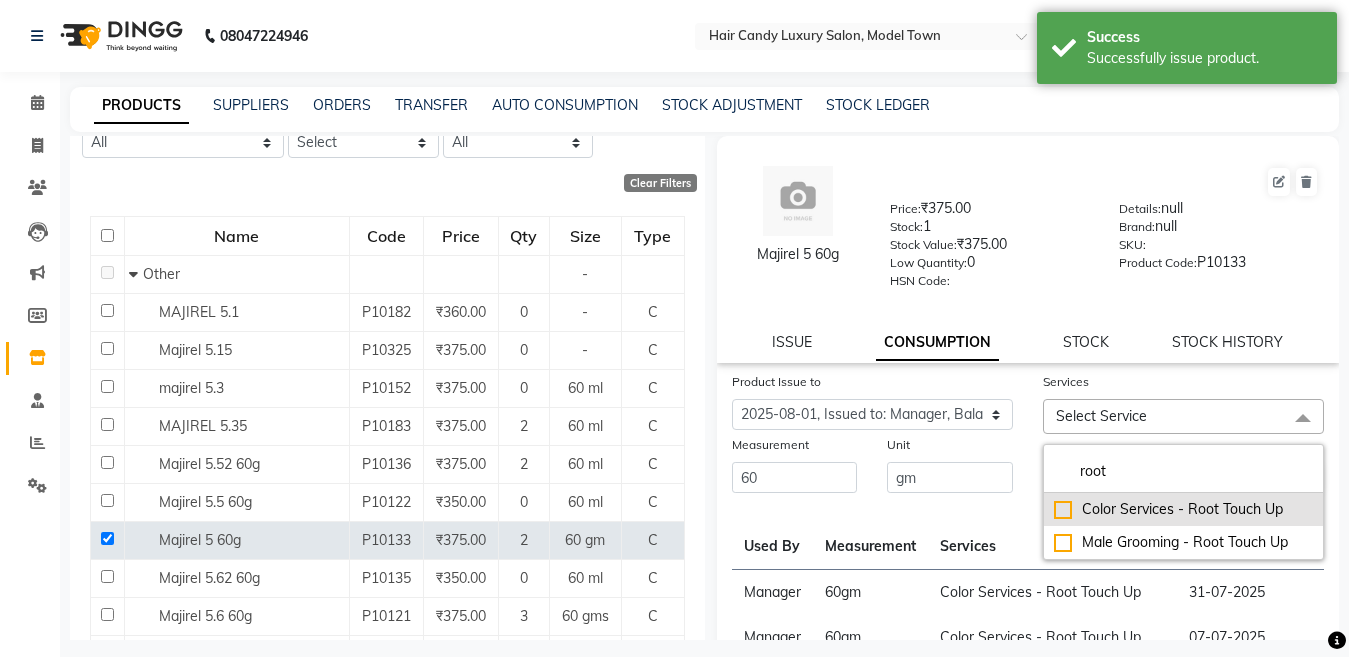 type on "root" 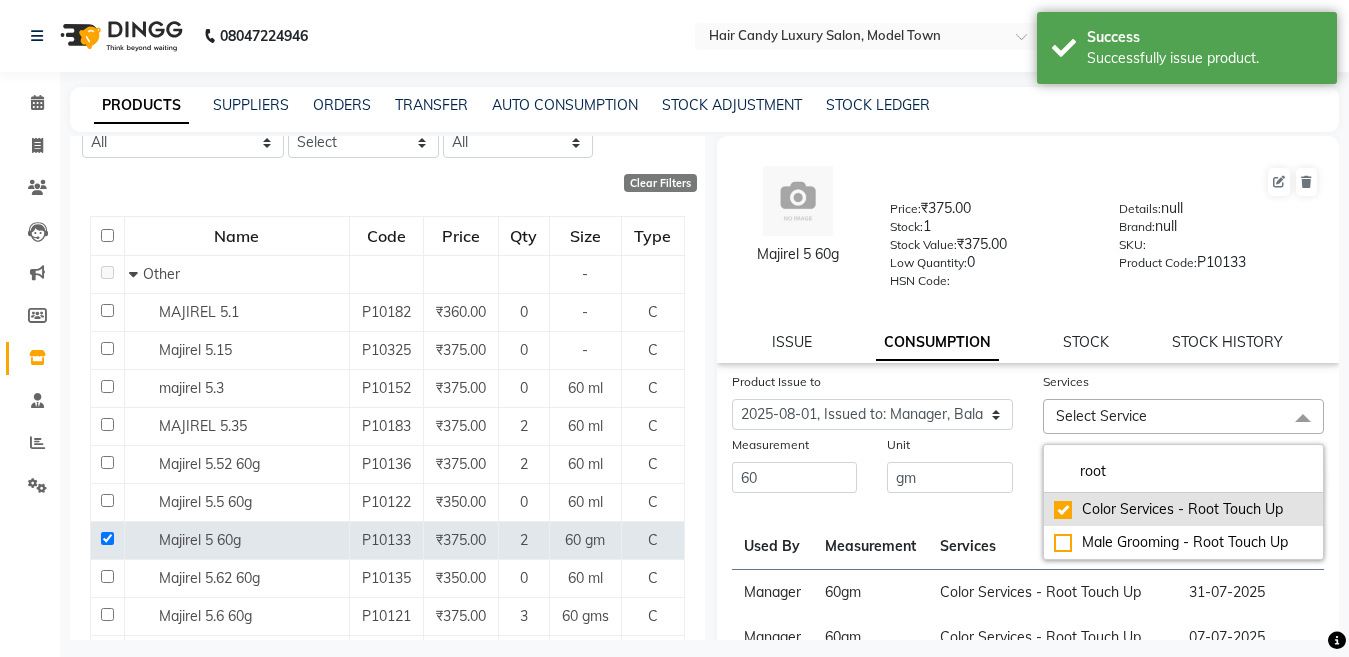 checkbox on "true" 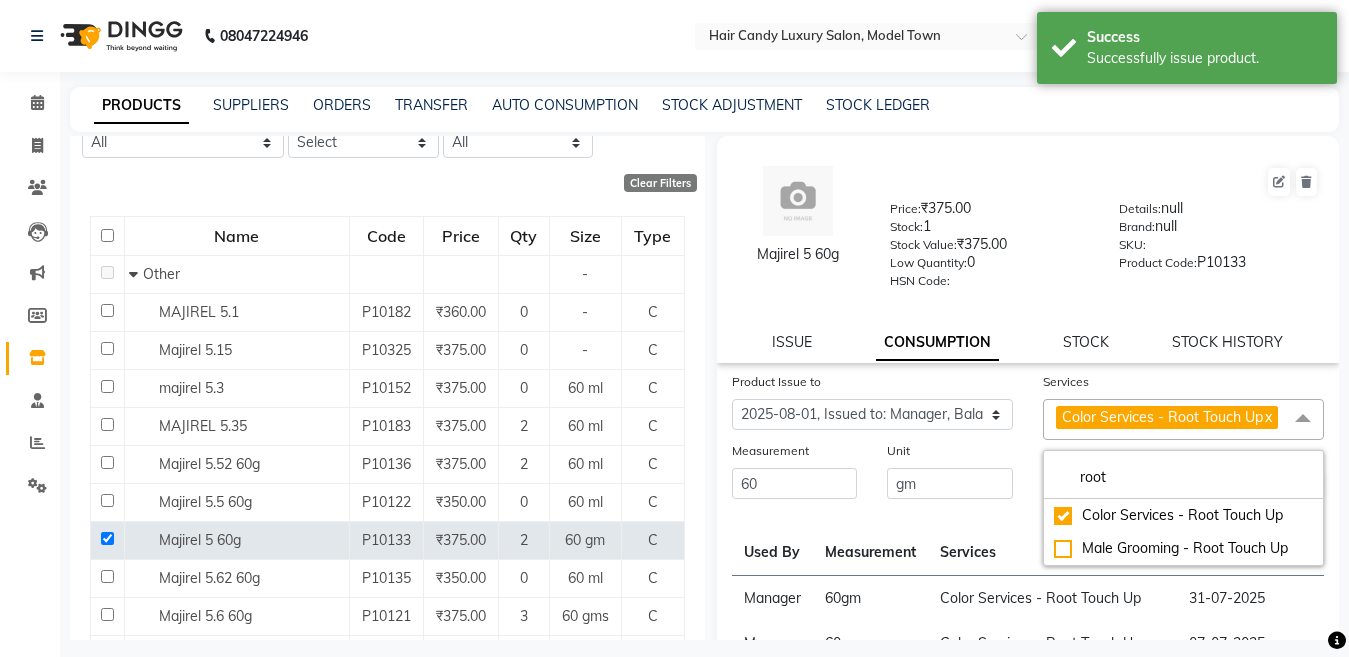 click on "Product Issue to Select Product Issue 2025-08-01, Issued to: Manager, Balance: 60" 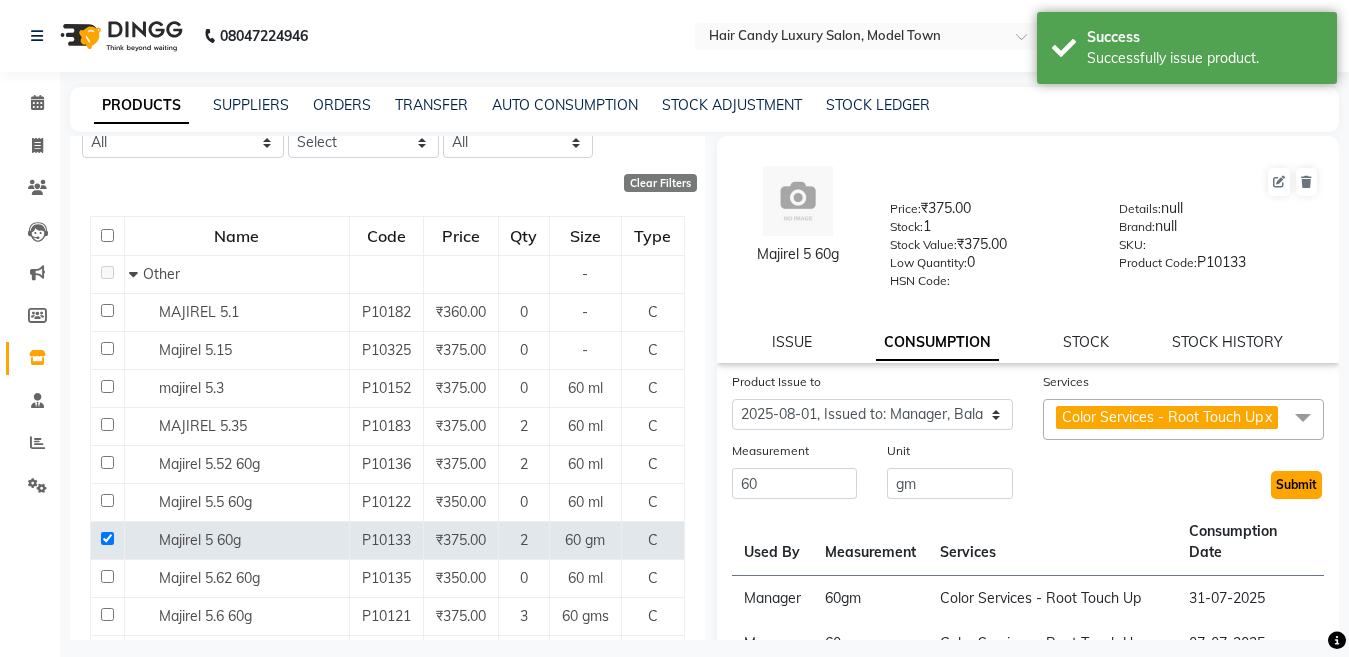 click on "Submit" 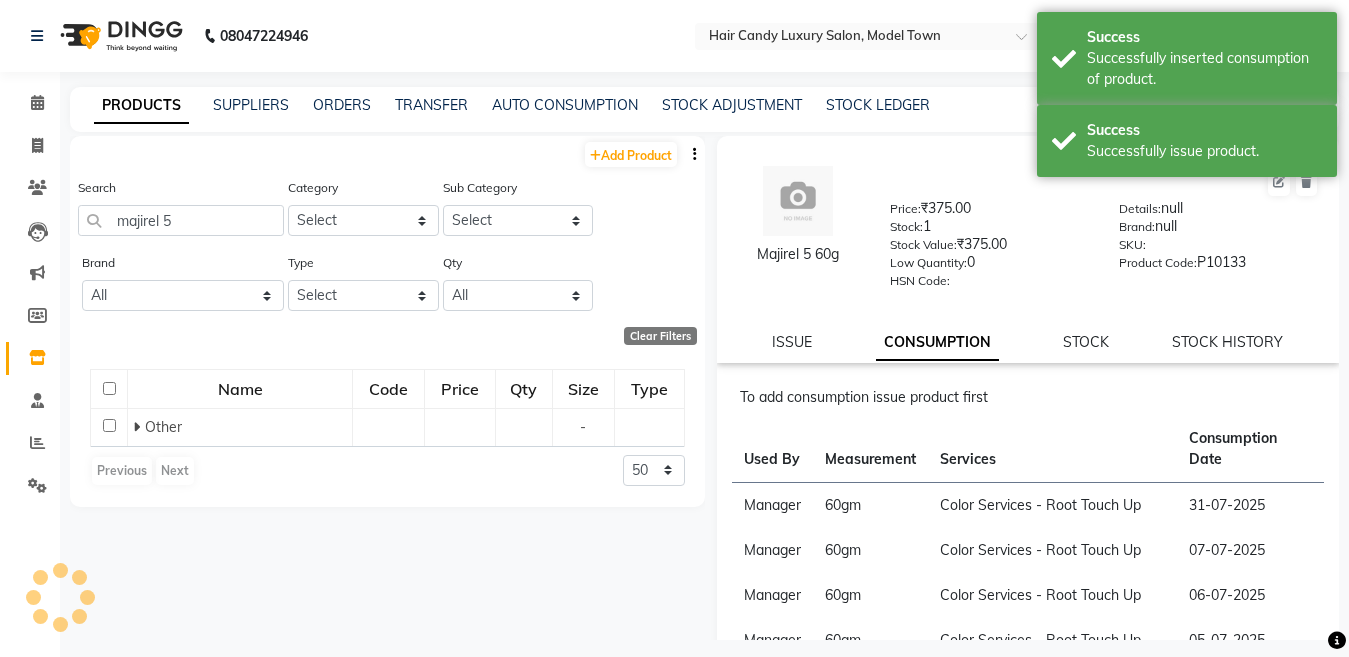 scroll, scrollTop: 0, scrollLeft: 0, axis: both 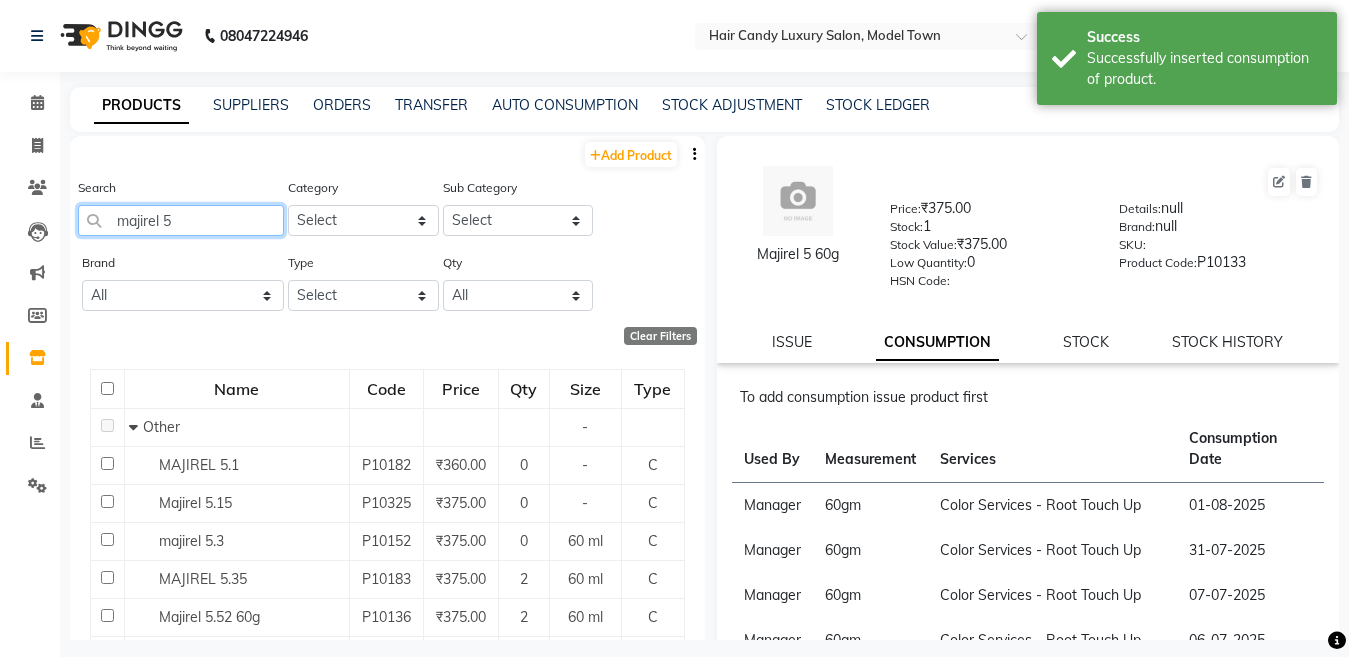 click on "majirel 5" 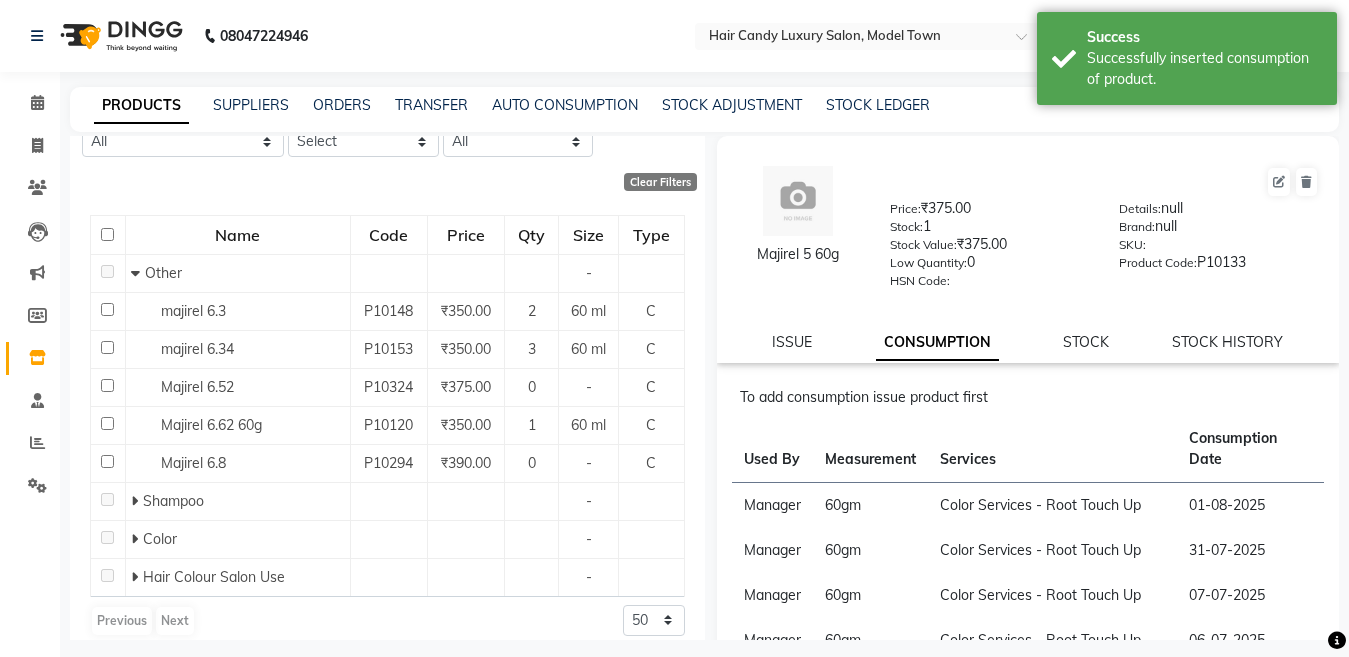 scroll, scrollTop: 171, scrollLeft: 0, axis: vertical 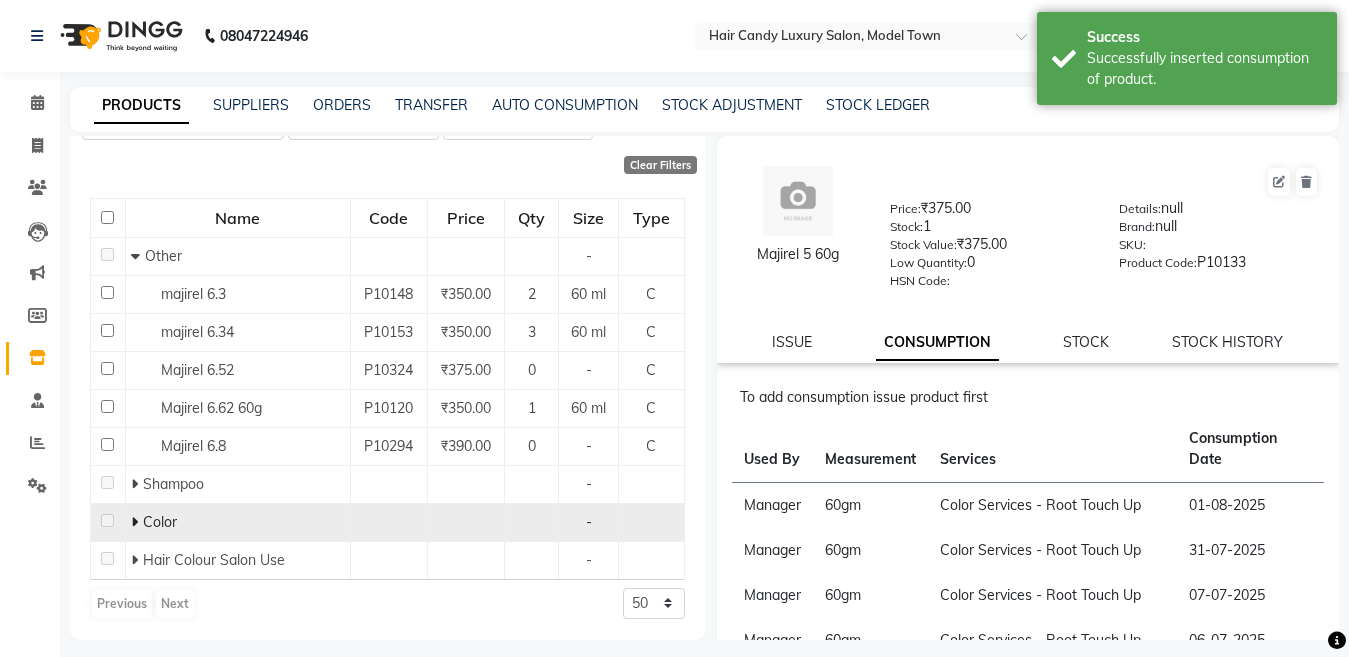 type on "majirel 6" 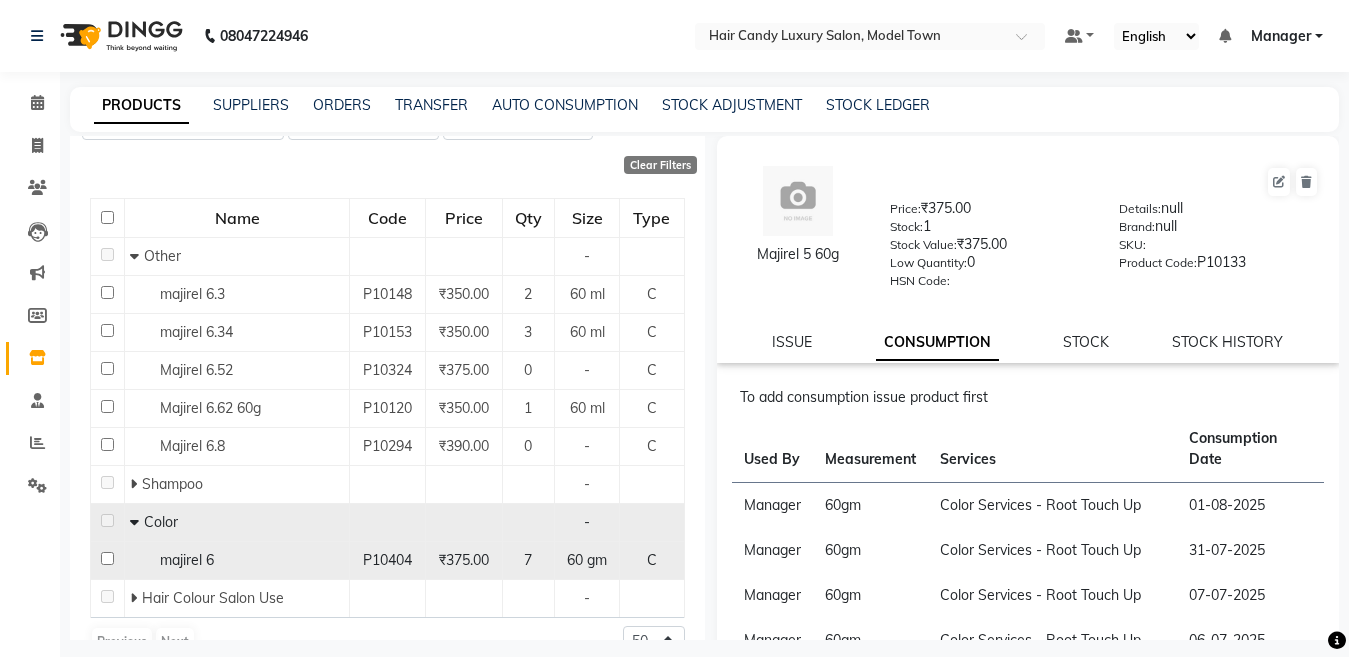 click 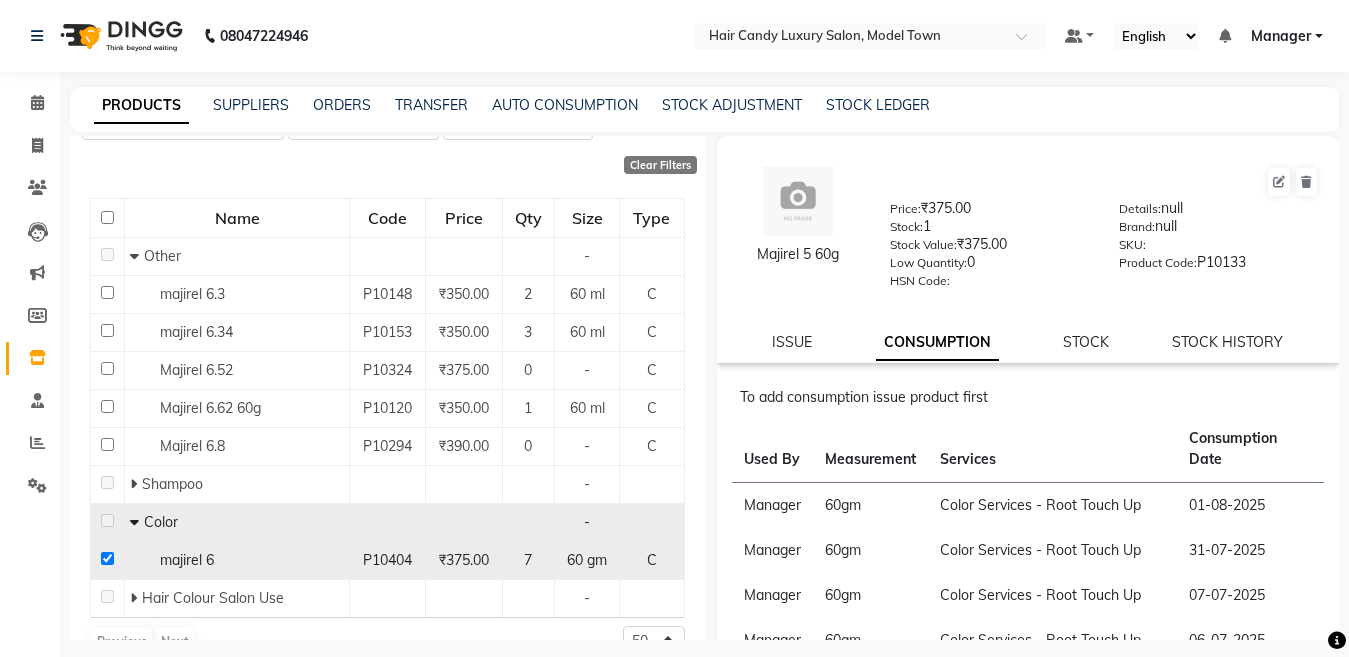 checkbox on "true" 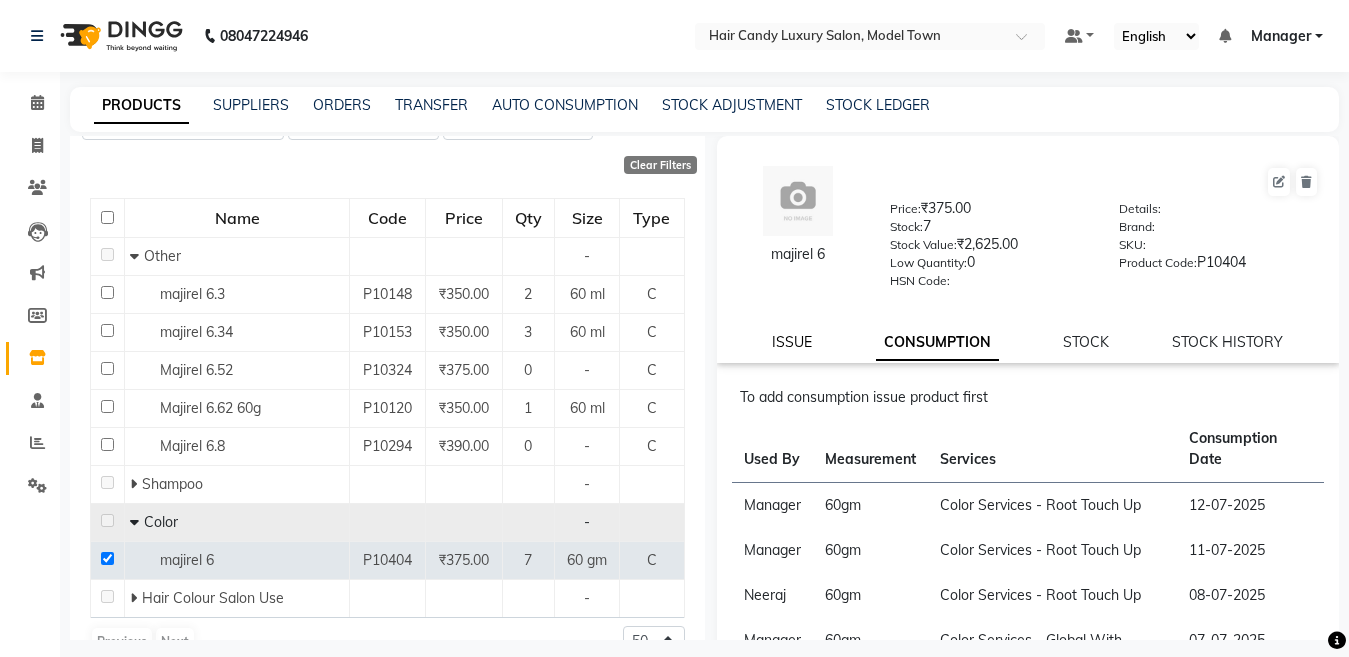 click on "ISSUE" 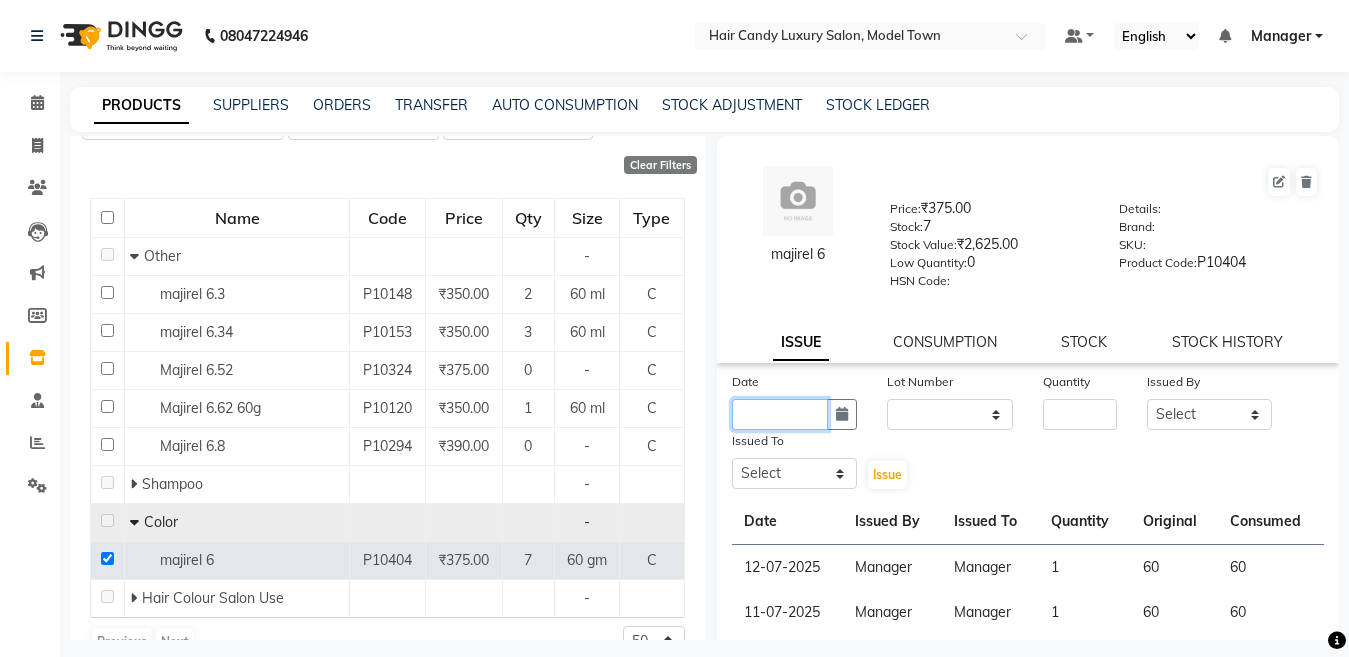 click 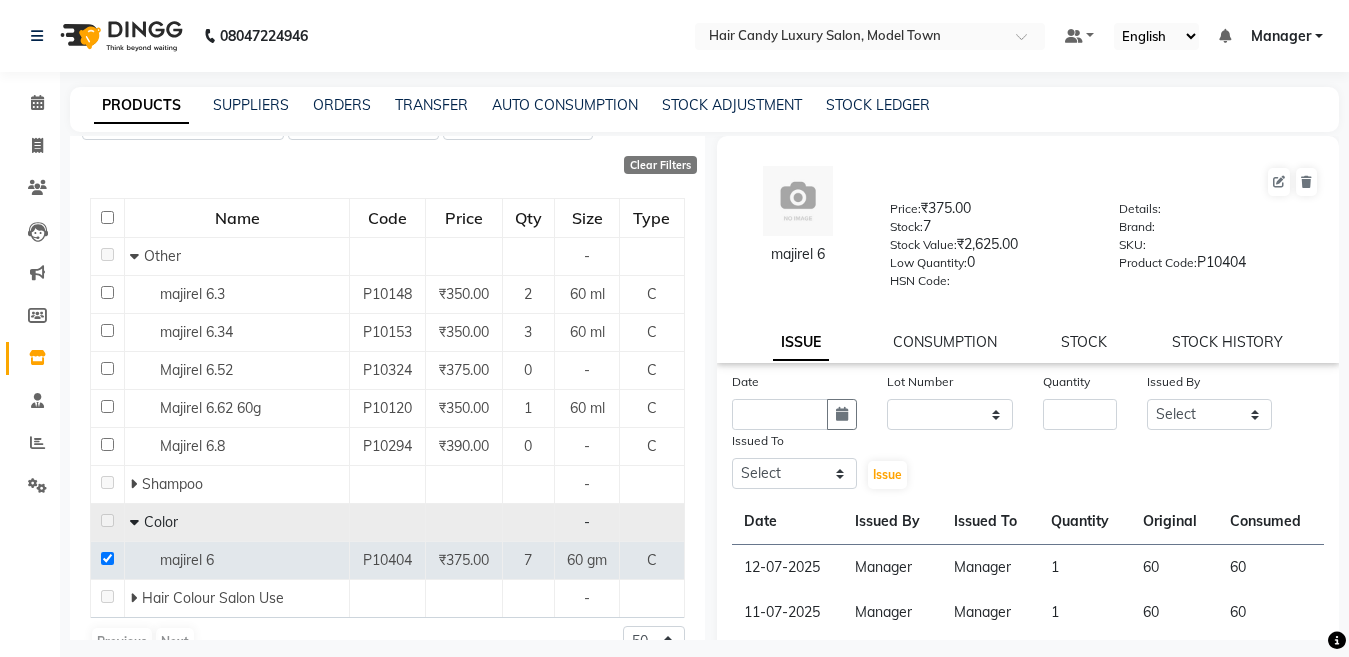 select on "8" 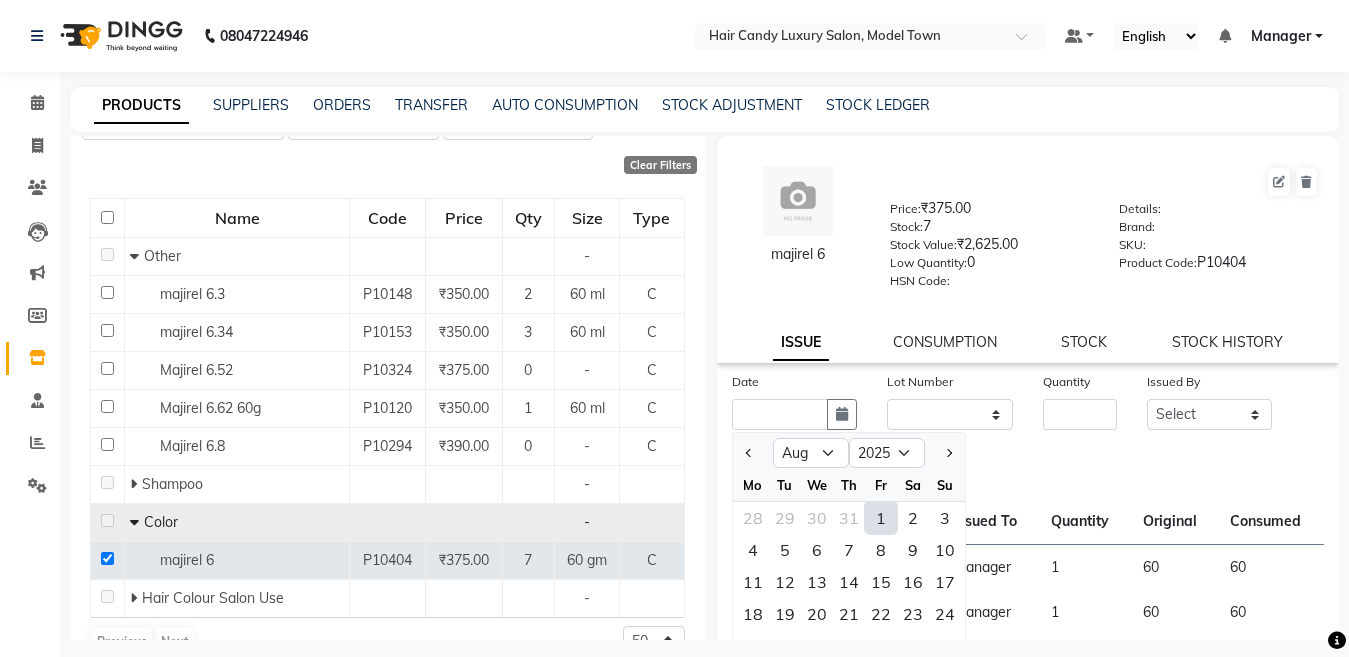 click on "1" 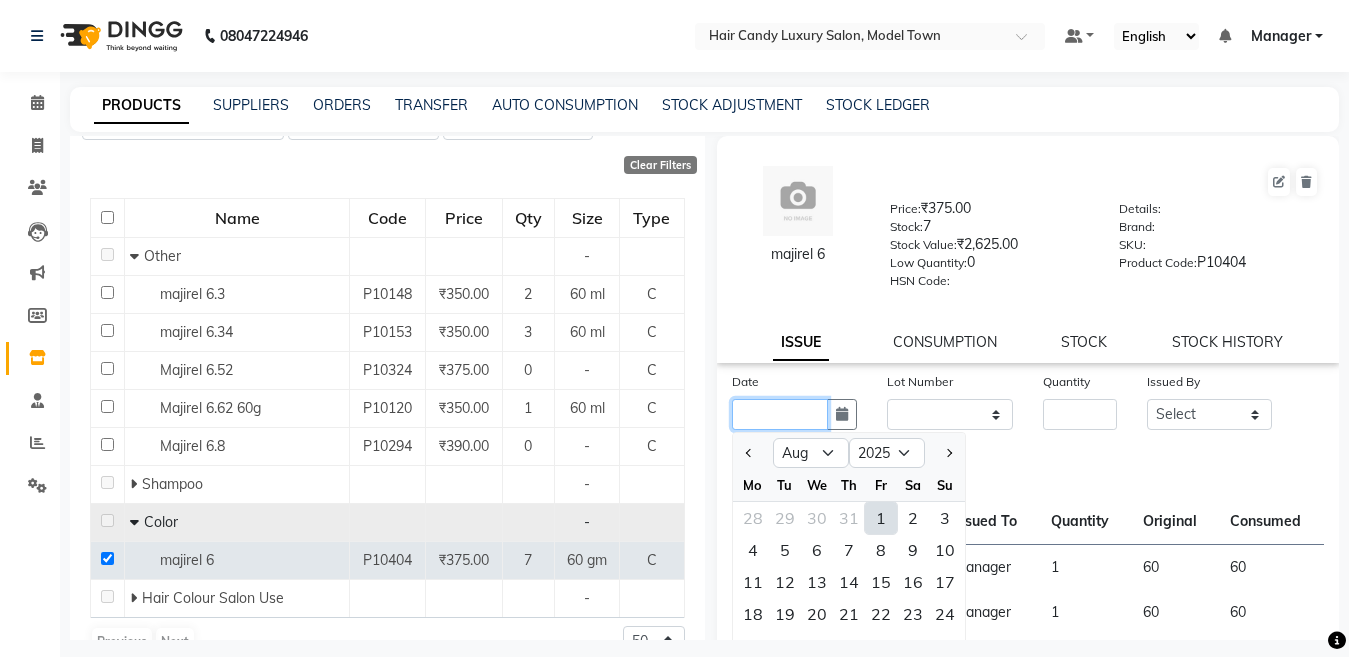 type on "01-08-2025" 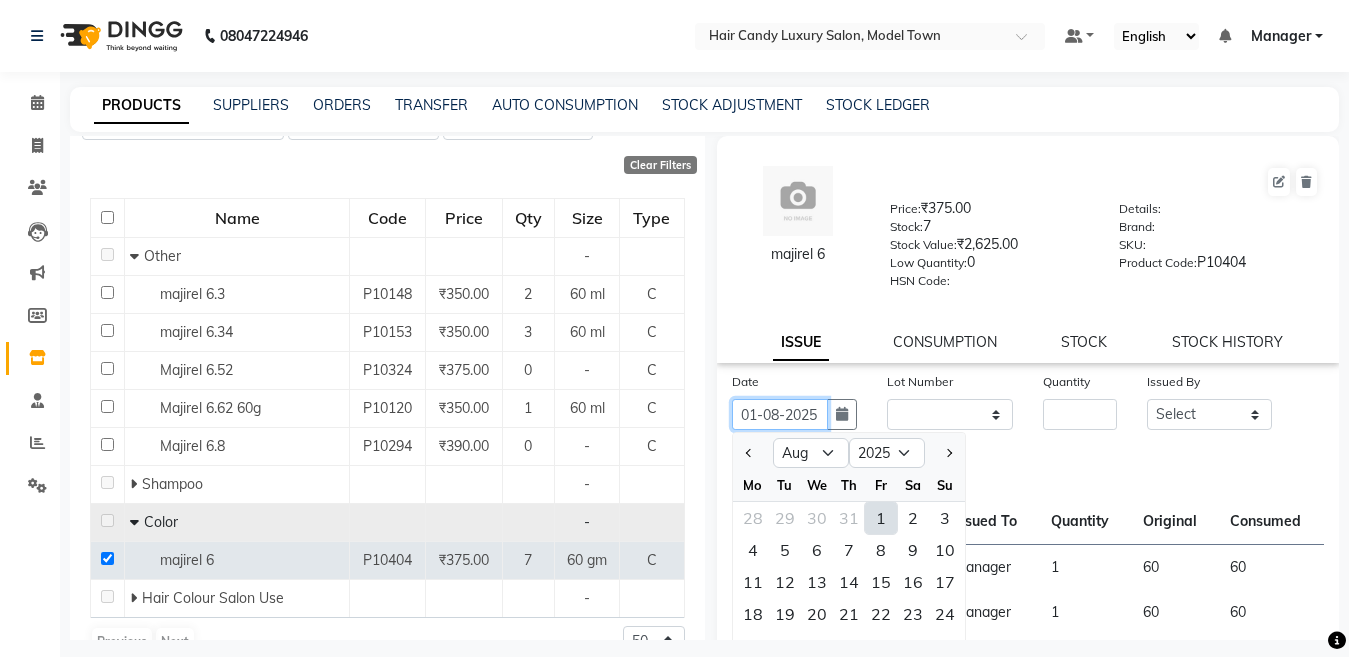 scroll, scrollTop: 0, scrollLeft: 2, axis: horizontal 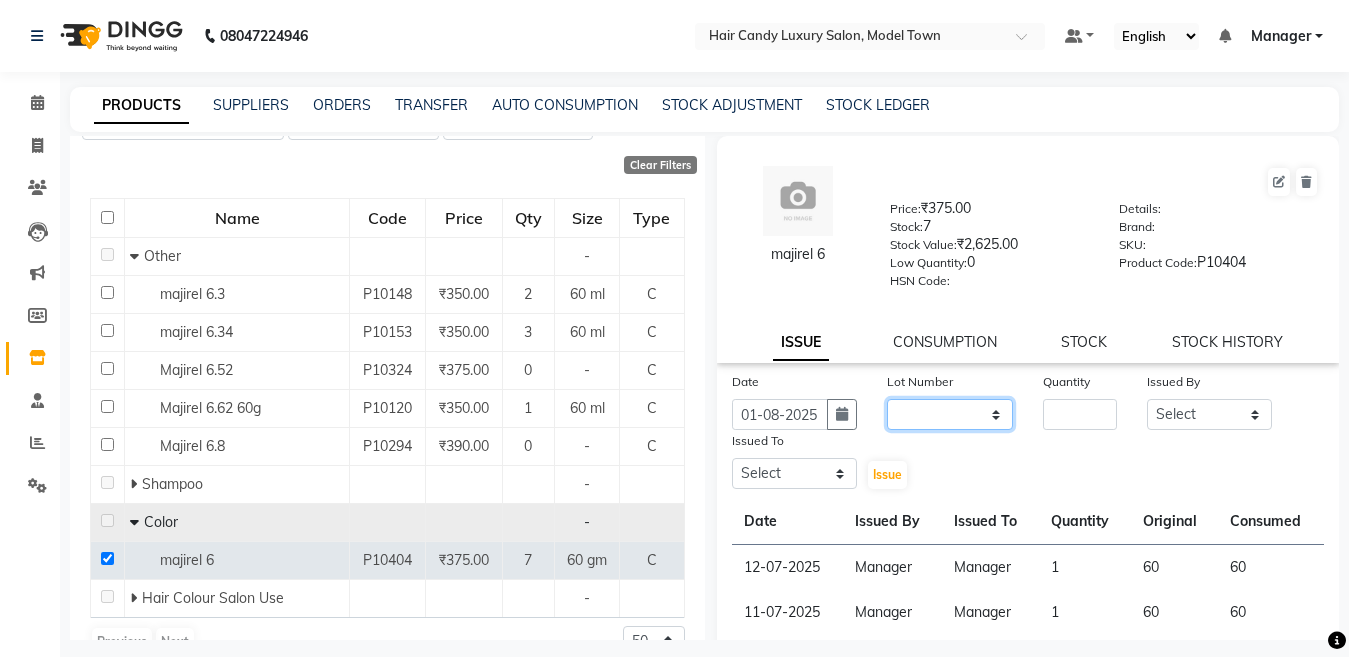 click on "None" 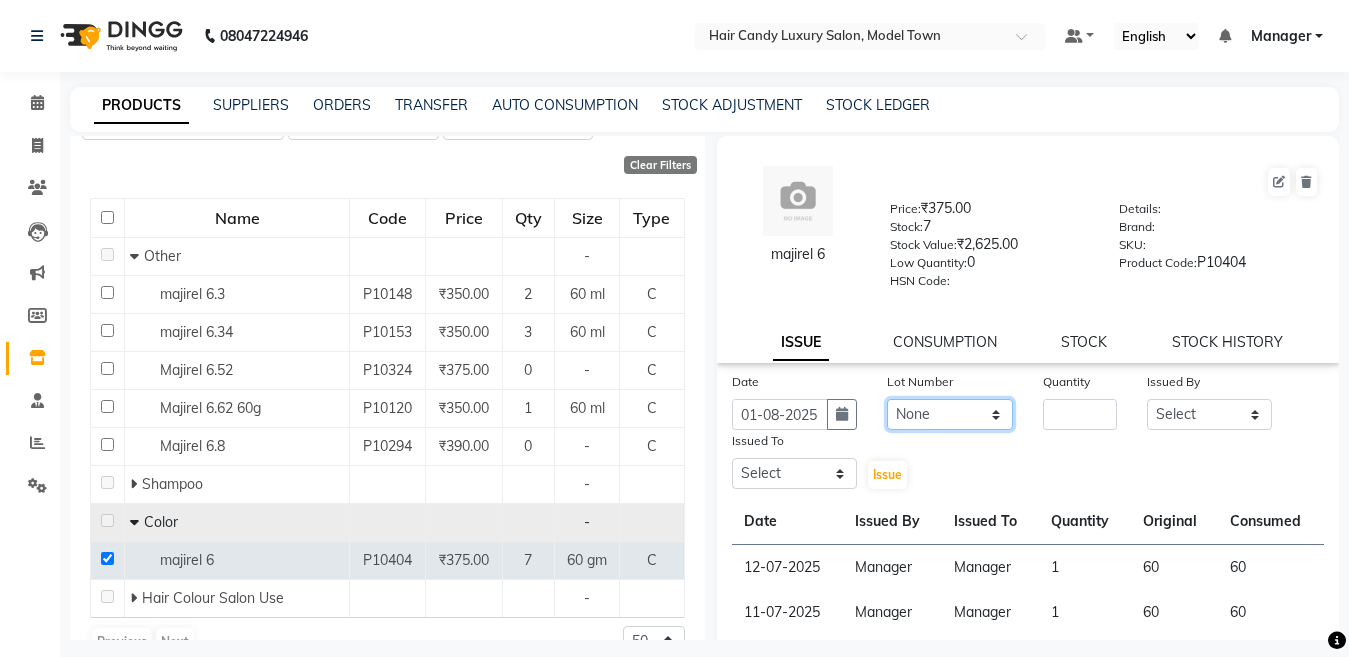 click on "None" 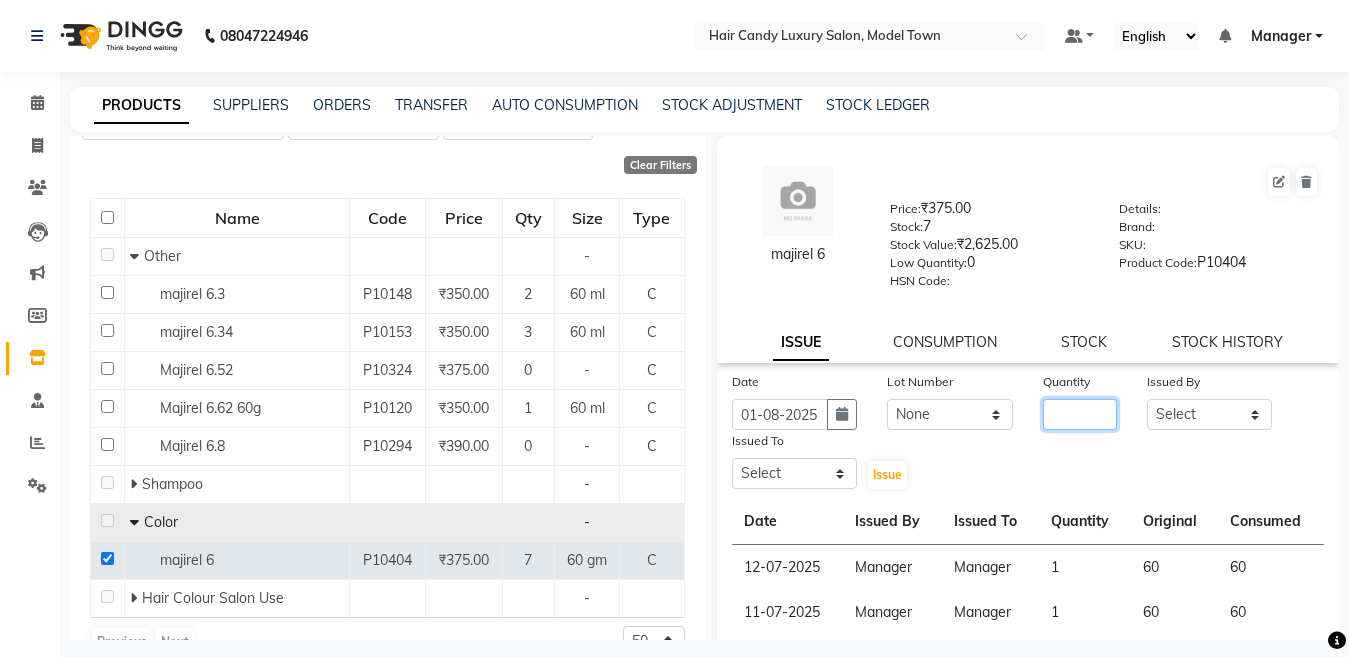 click 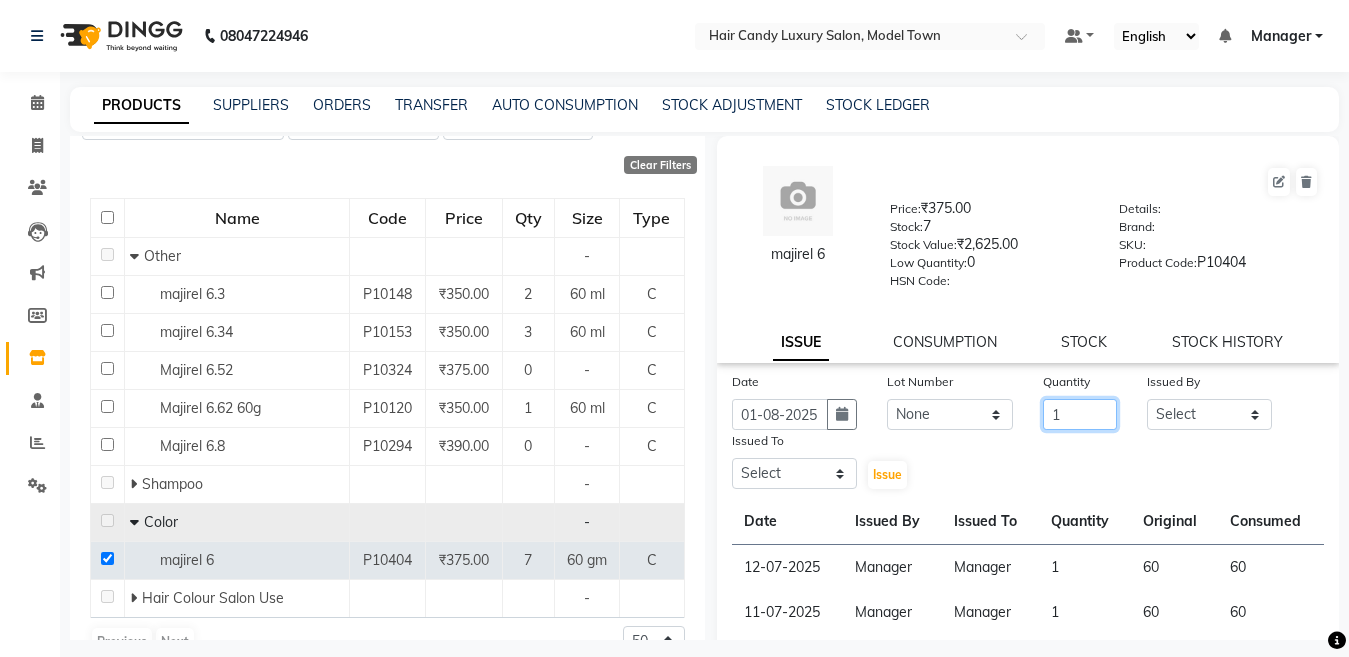 type on "1" 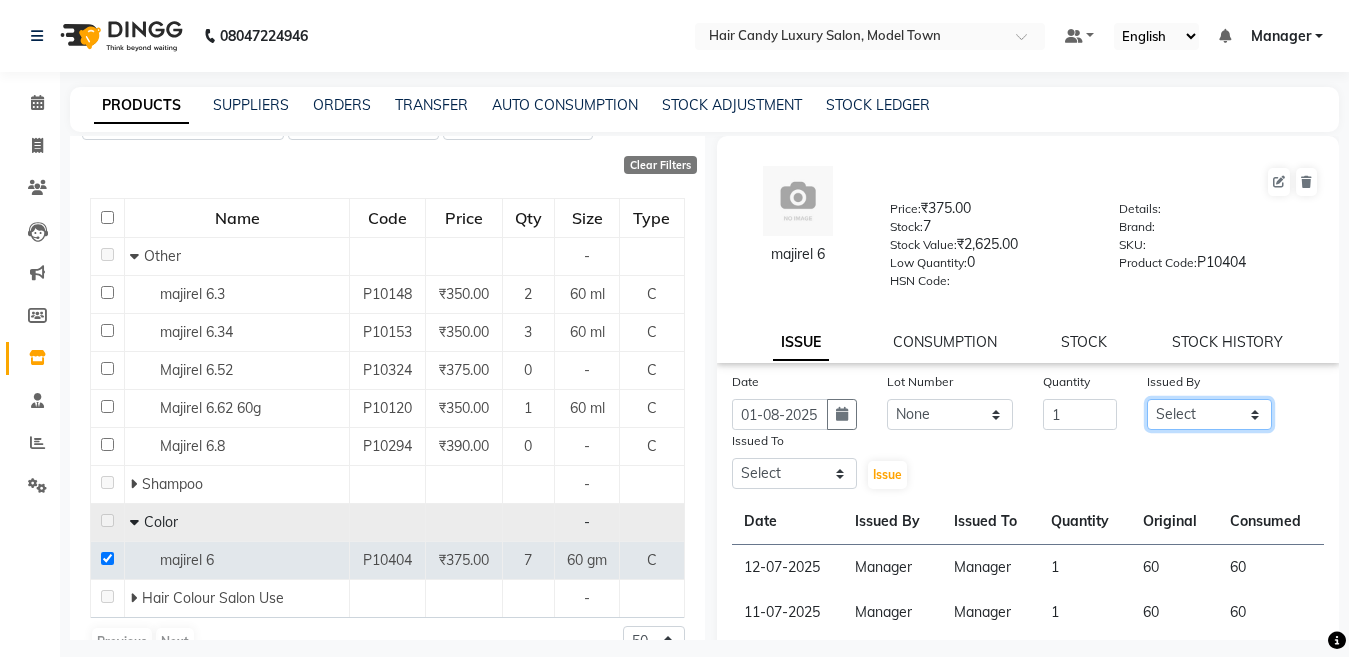 click on "Select Aakib Anas Anuradha Izhar Laiq (Rahul) Manager Neeraj parul Pawan Prakash Rajni Ranjay (Raju) RIYA Saleem sameer  stock manager surrender Vijay Gupta Vijay kumar" 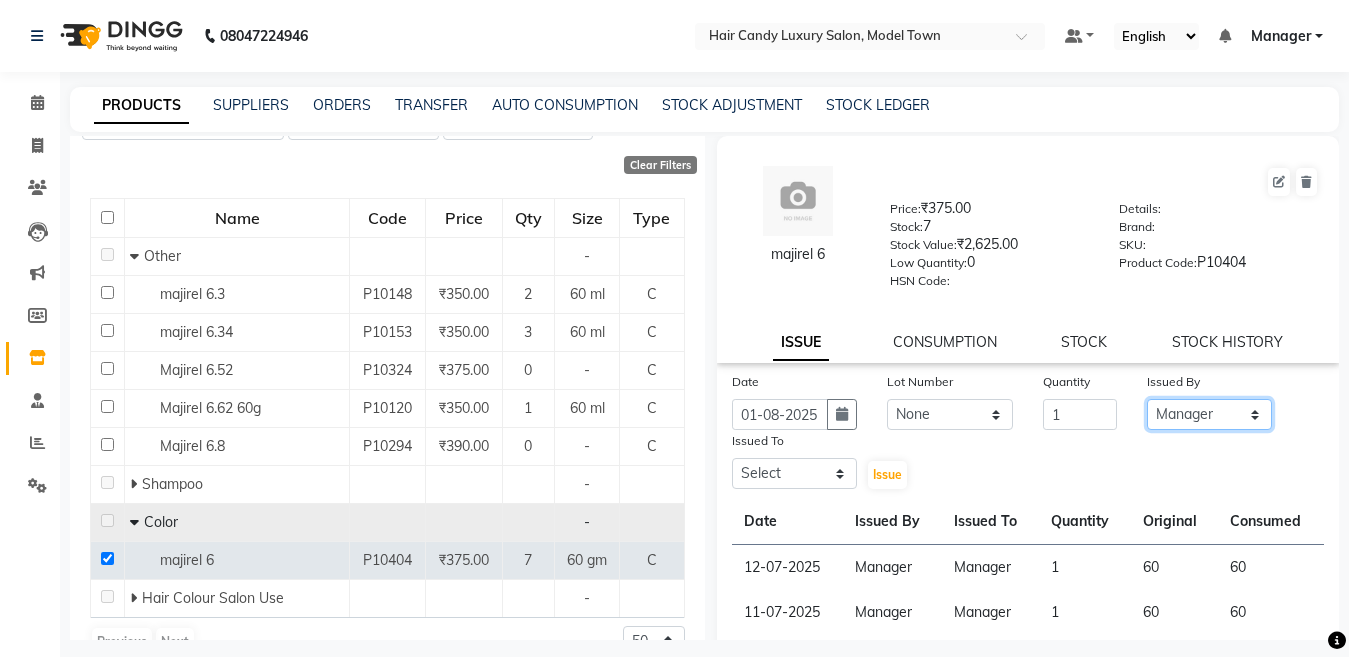 click on "Select Aakib Anas Anuradha Izhar Laiq (Rahul) Manager Neeraj parul Pawan Prakash Rajni Ranjay (Raju) RIYA Saleem sameer  stock manager surrender Vijay Gupta Vijay kumar" 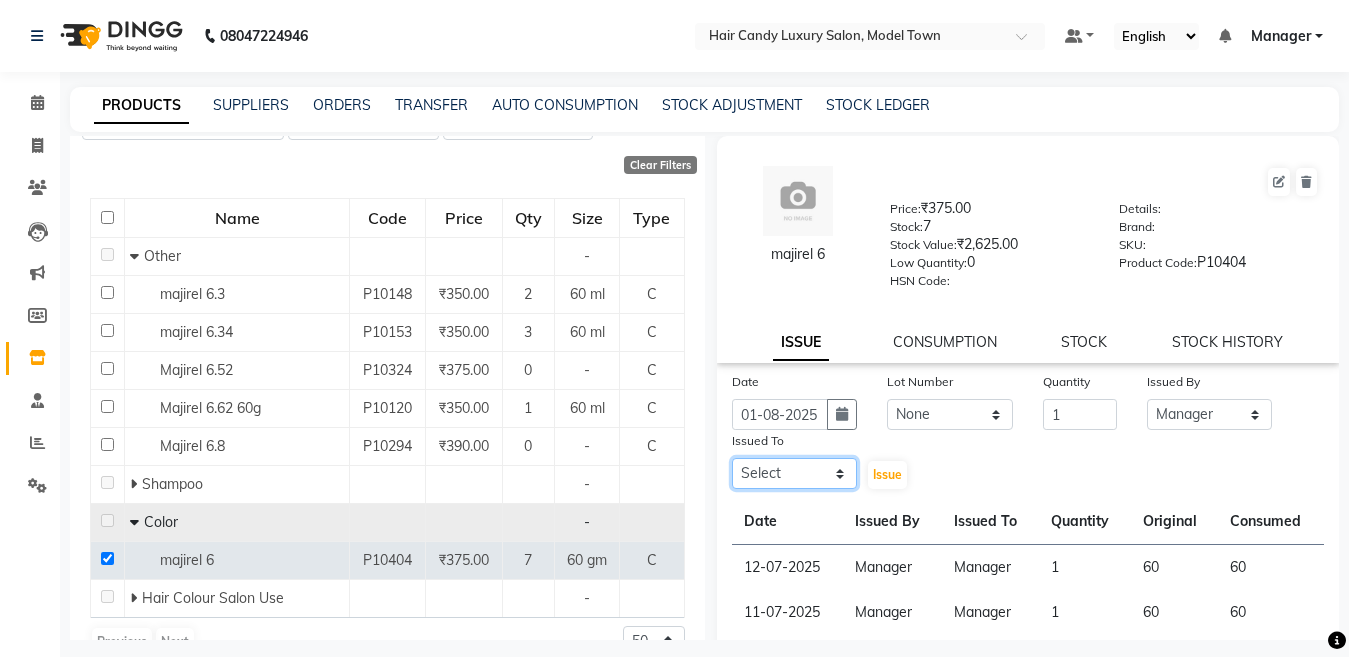 click on "Select Aakib Anas Anuradha Izhar Laiq (Rahul) Manager Neeraj parul Pawan Prakash Rajni Ranjay (Raju) RIYA Saleem sameer  stock manager surrender Vijay Gupta Vijay kumar" 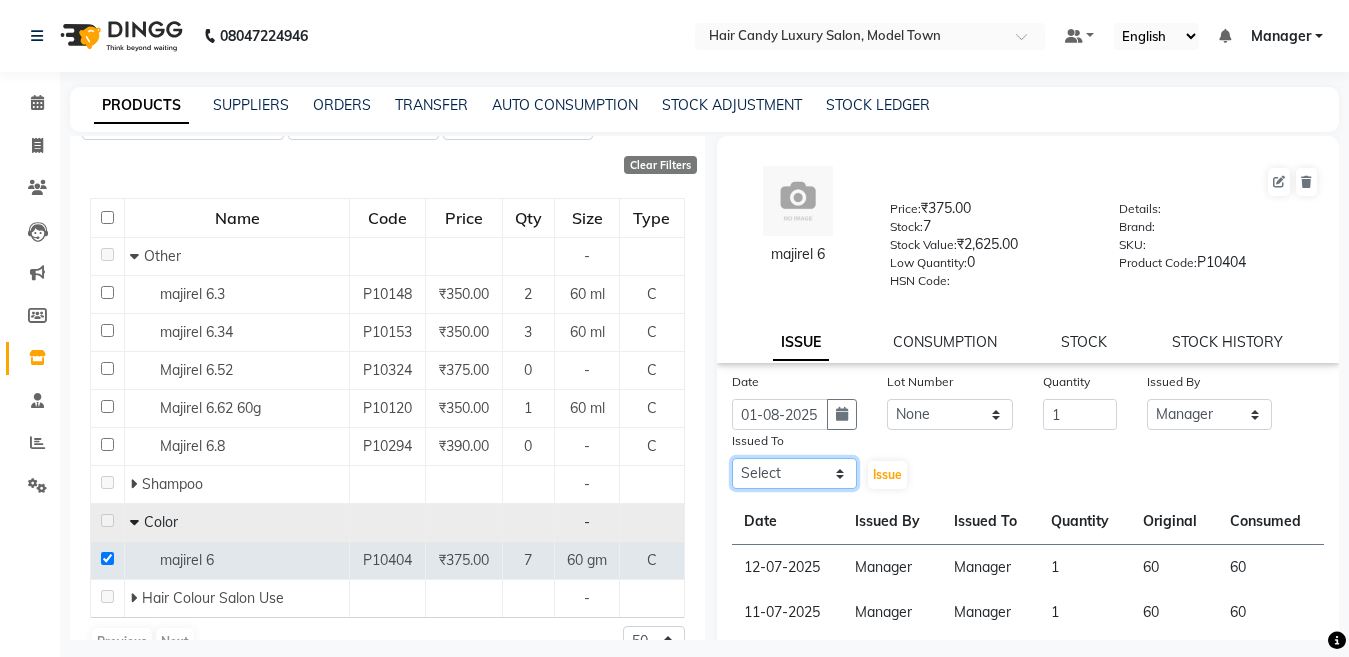 select on "28446" 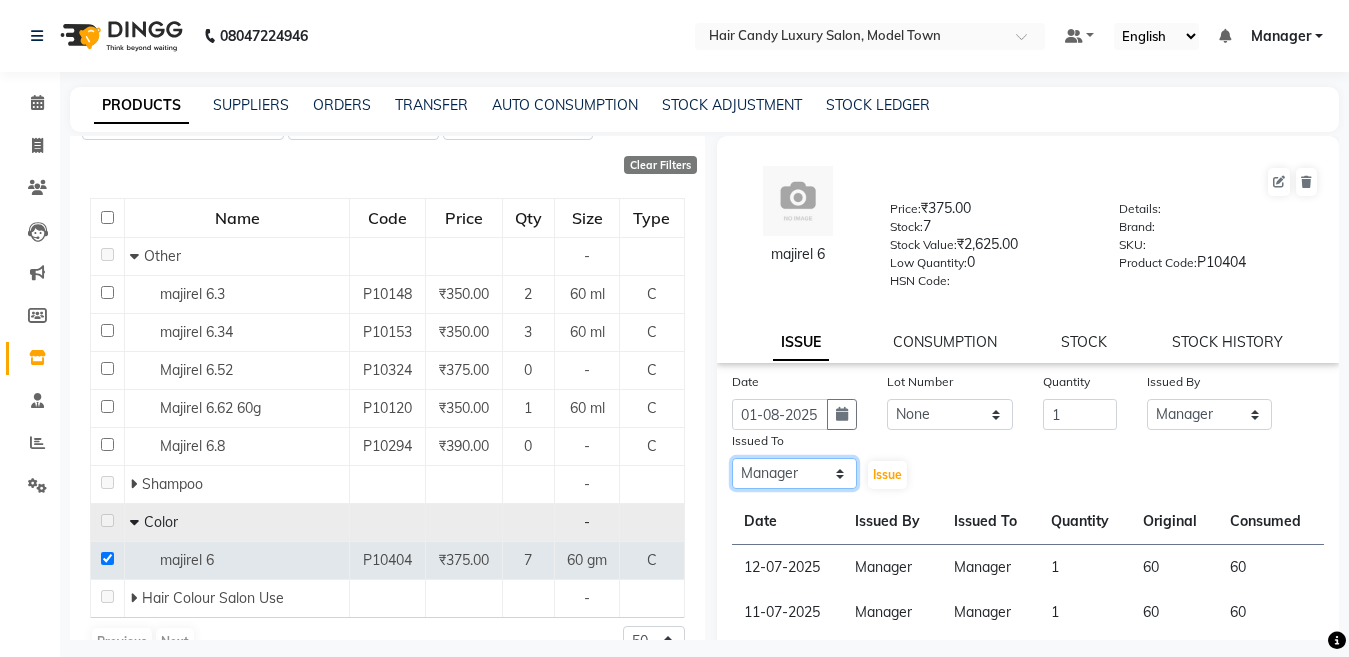 click on "Select Aakib Anas Anuradha Izhar Laiq (Rahul) Manager Neeraj parul Pawan Prakash Rajni Ranjay (Raju) RIYA Saleem sameer  stock manager surrender Vijay Gupta Vijay kumar" 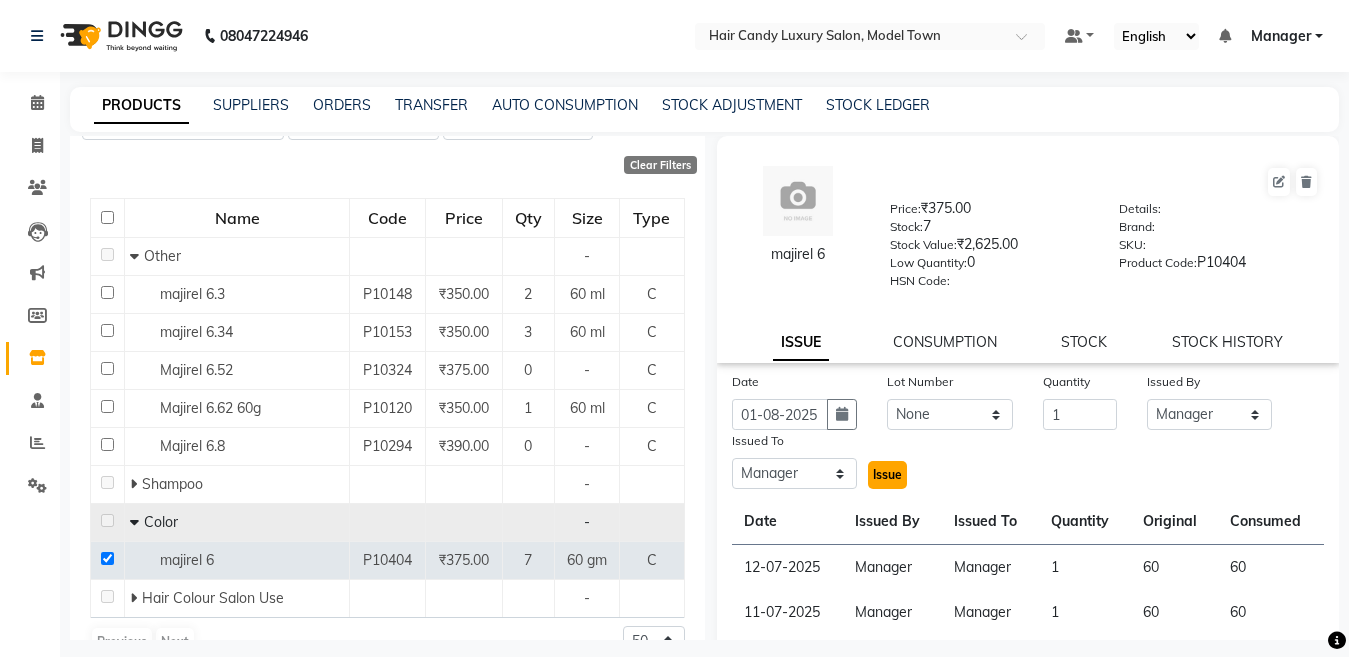 click on "Issue" 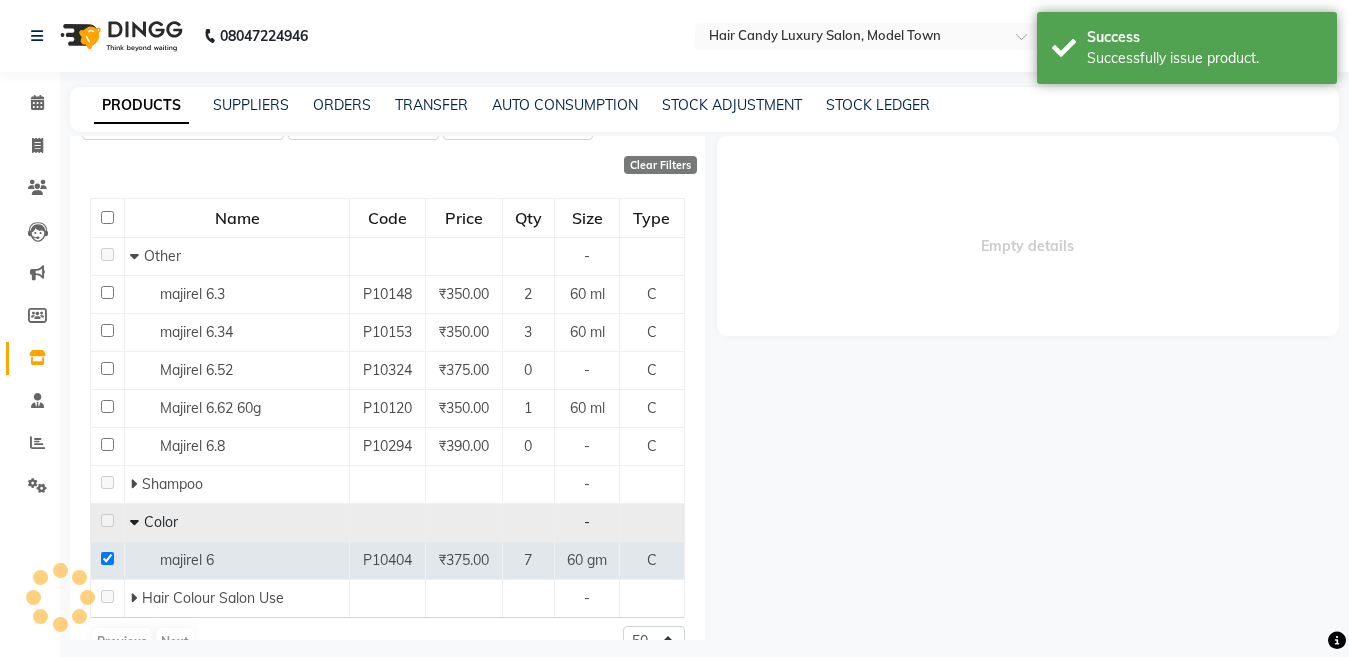 select 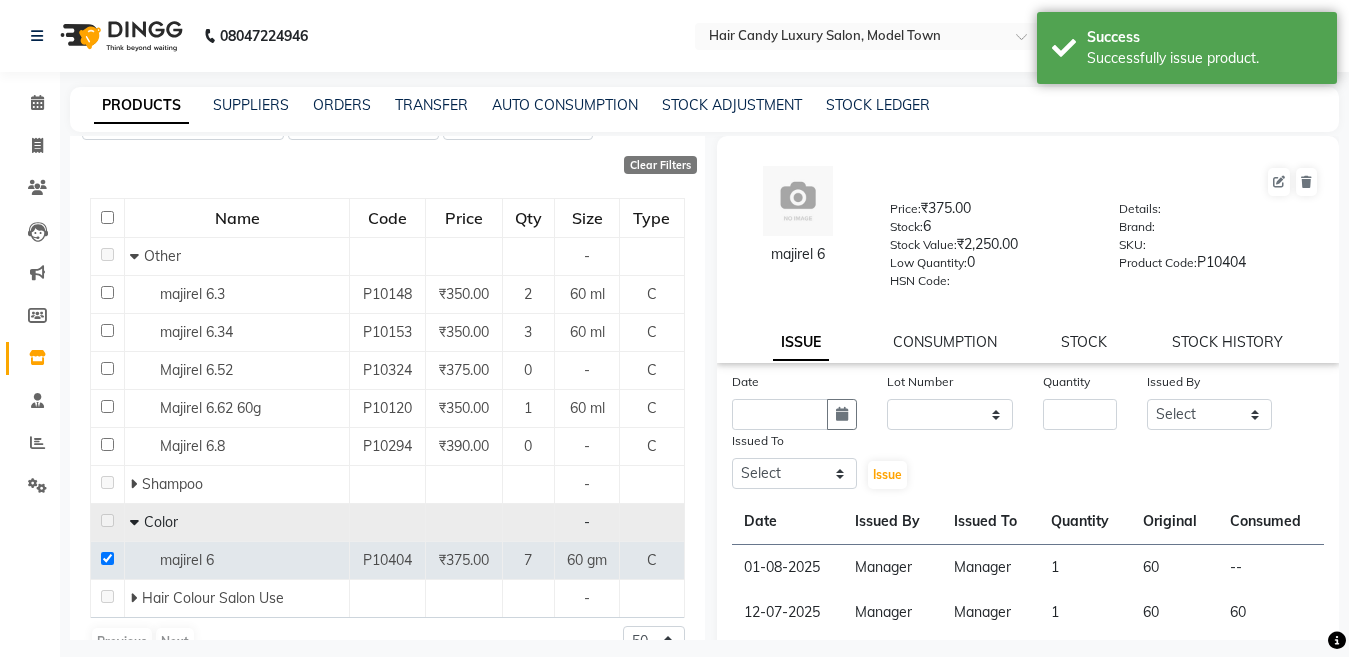 click on "CONSUMPTION" 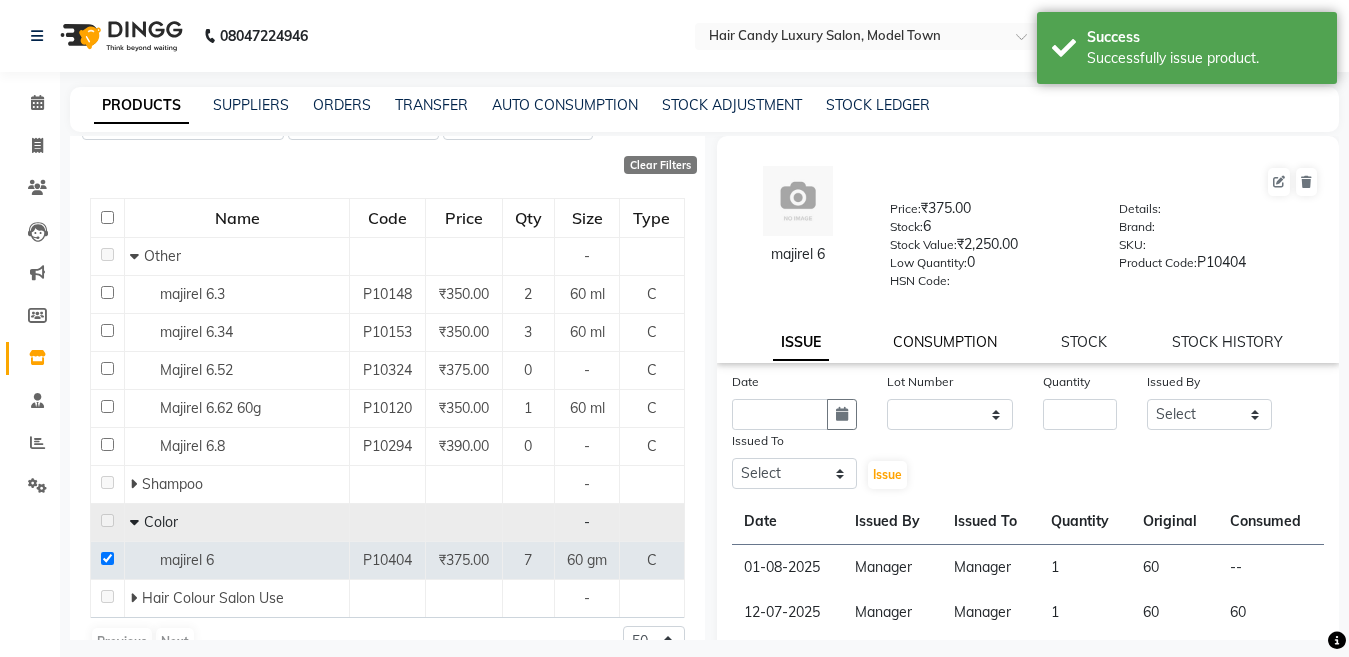 click on "CONSUMPTION" 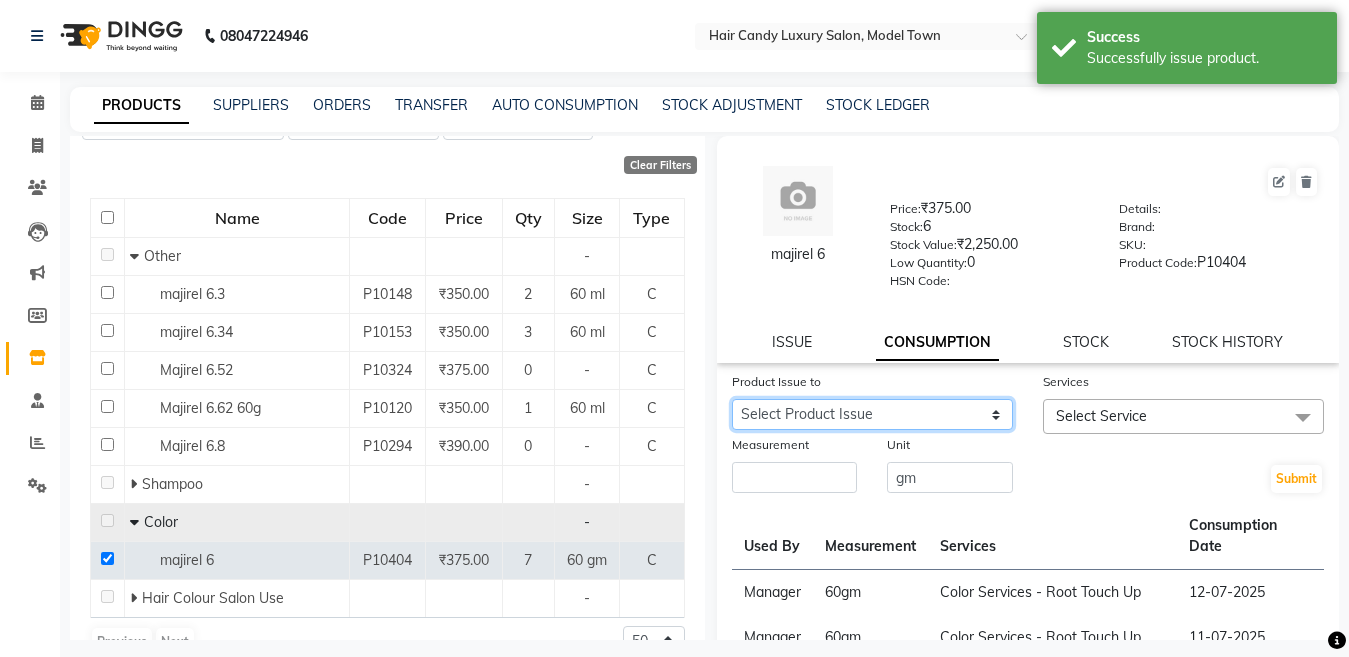 click on "Select Product Issue 2025-08-01, Issued to: Manager, Balance: 60" 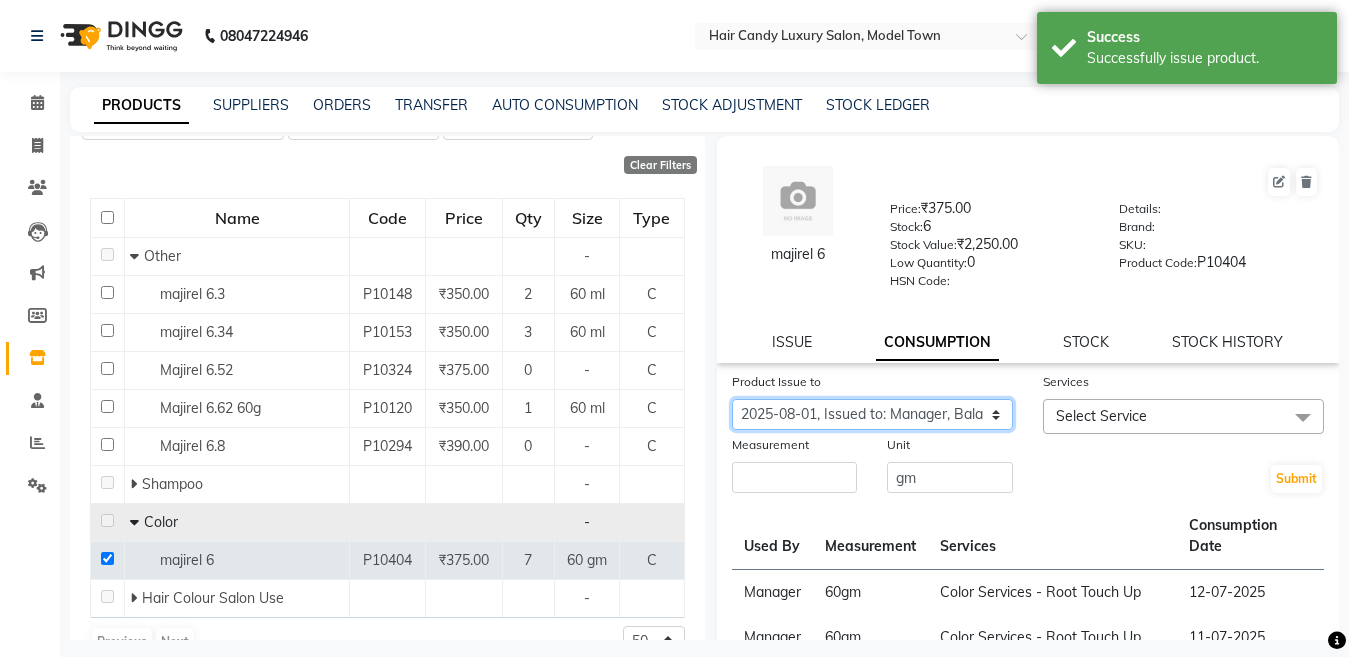 click on "Select Product Issue 2025-08-01, Issued to: Manager, Balance: 60" 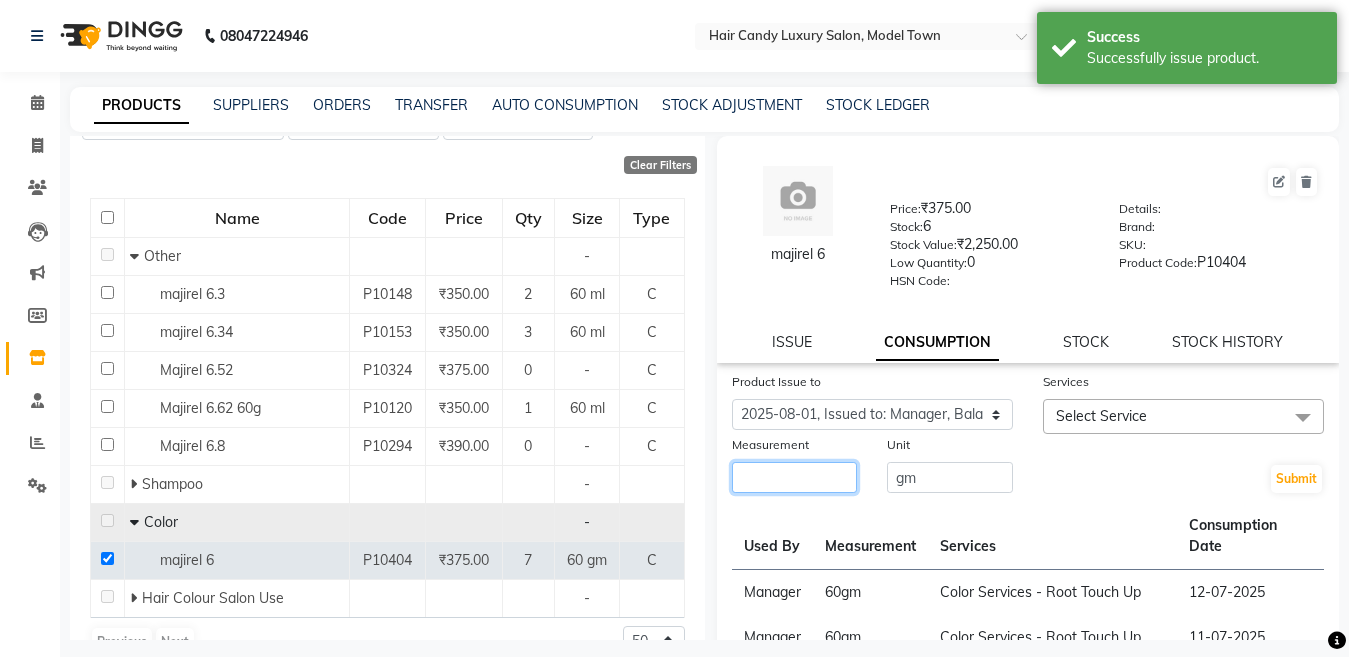 click 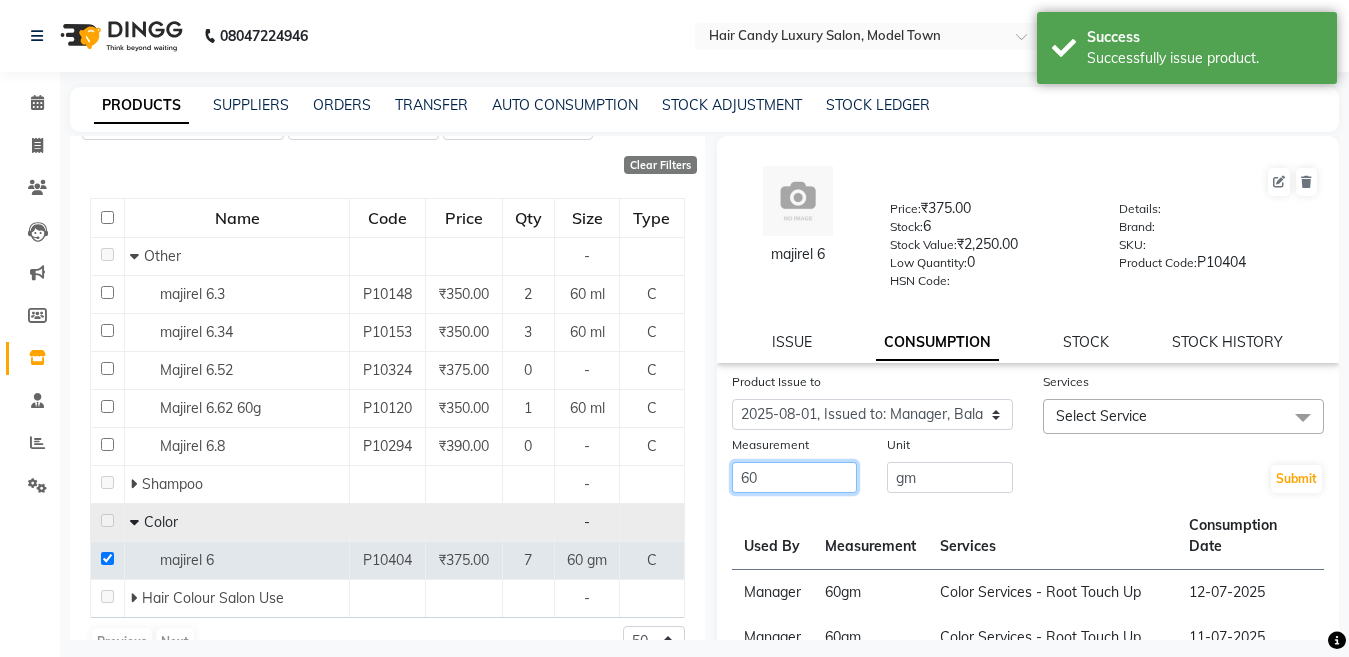 type on "60" 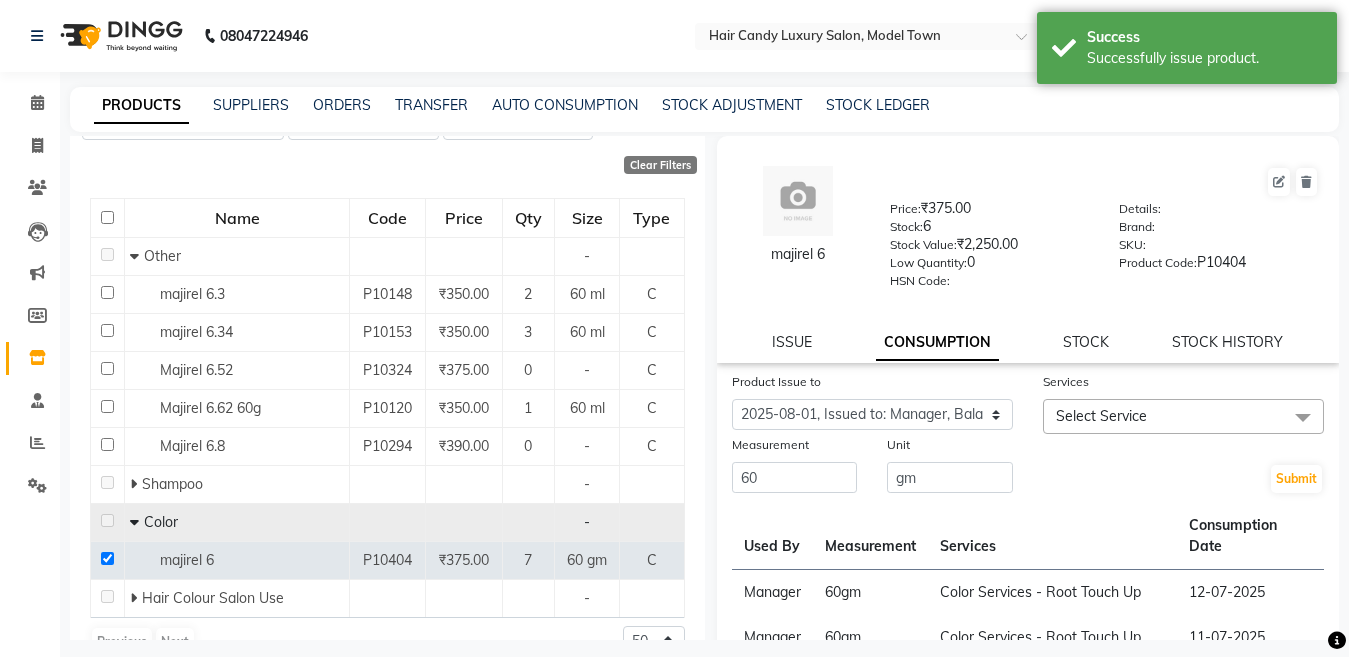 click on "Select Service" 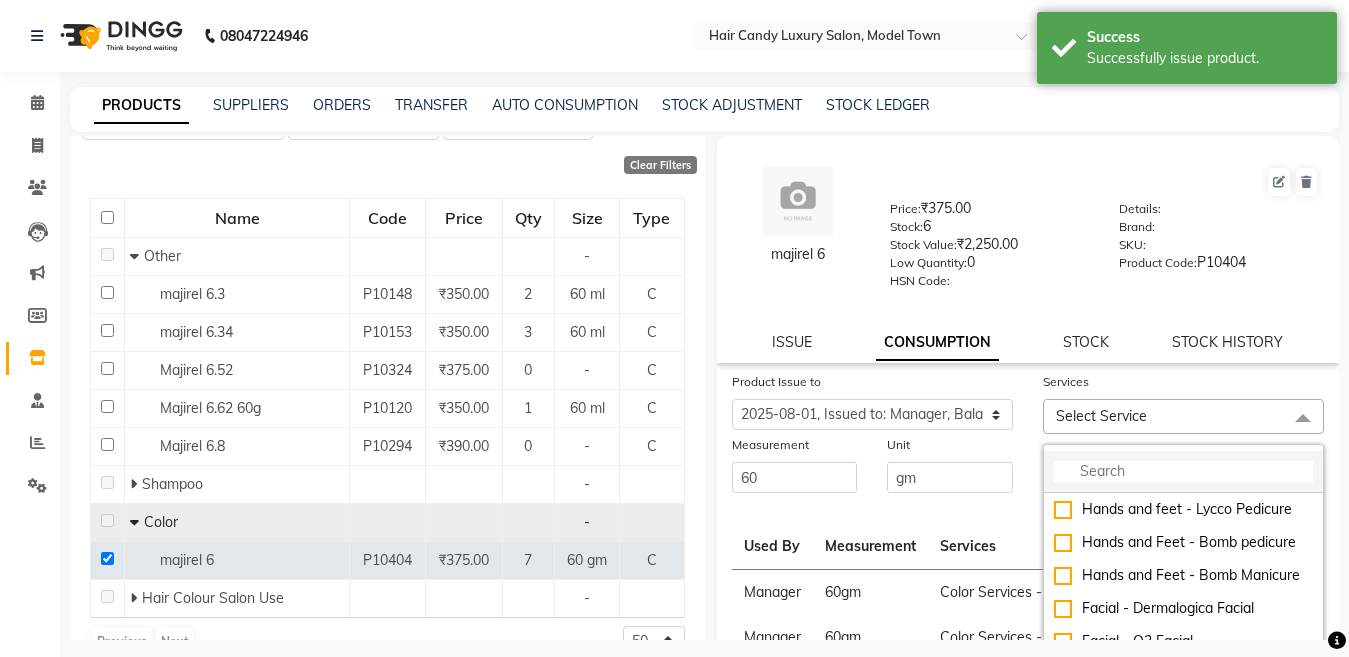 click 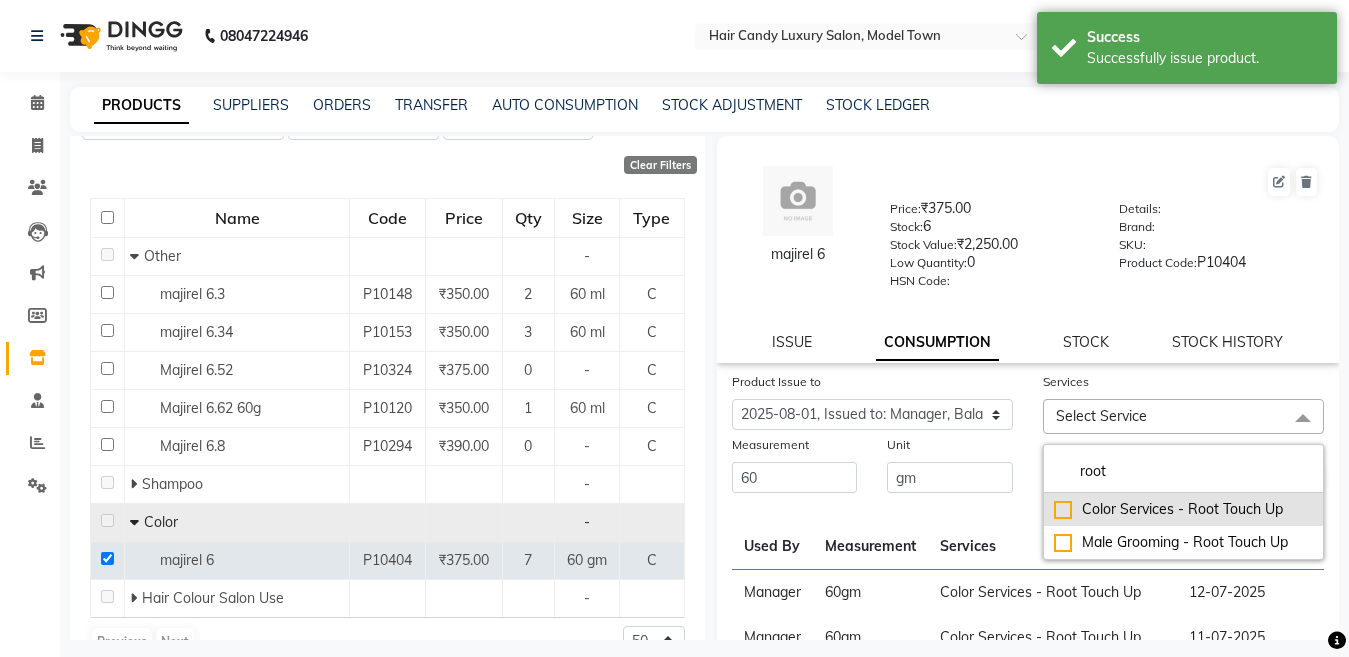 type on "root" 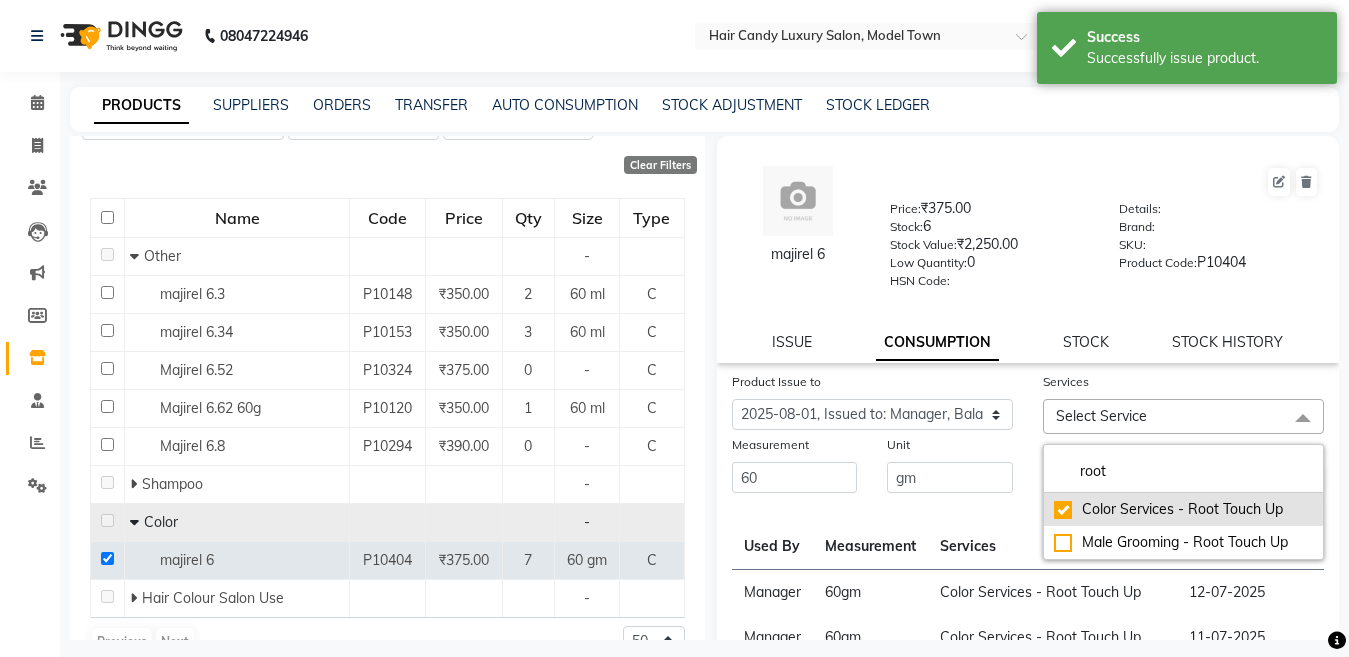 checkbox on "true" 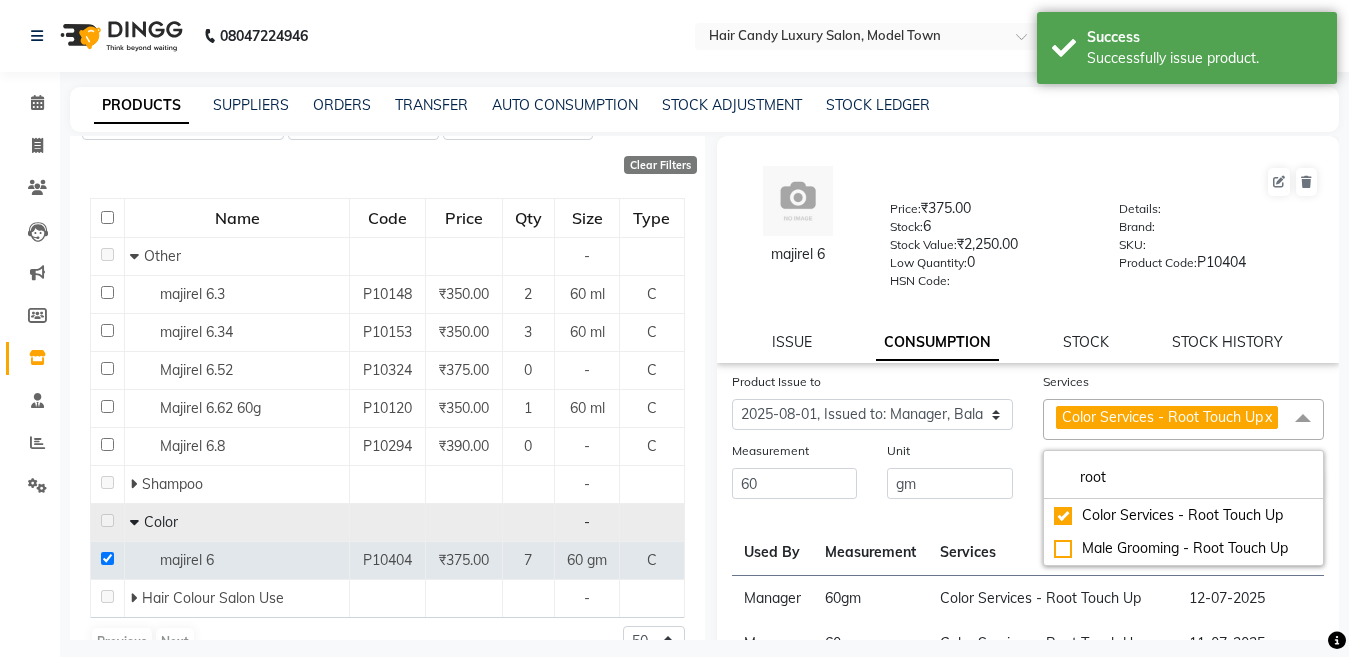 click on "Product Issue to Select Product Issue 2025-08-01, Issued to: Manager, Balance: 60" 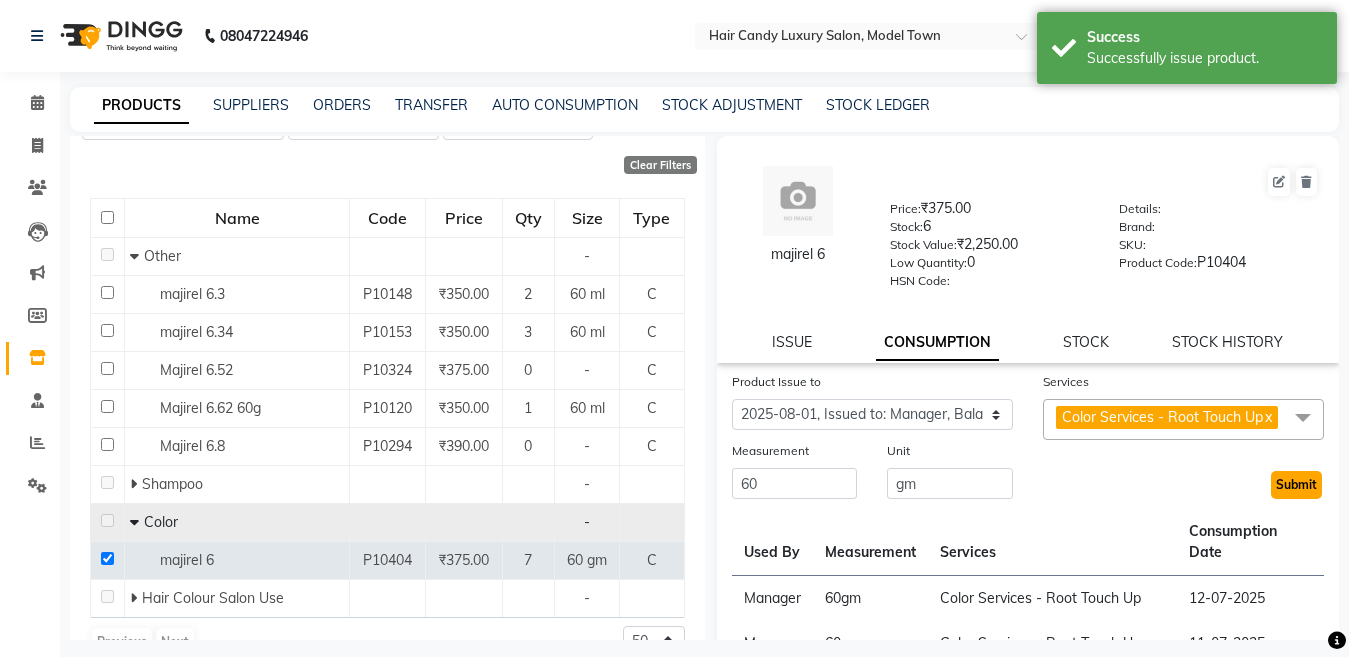 click on "Submit" 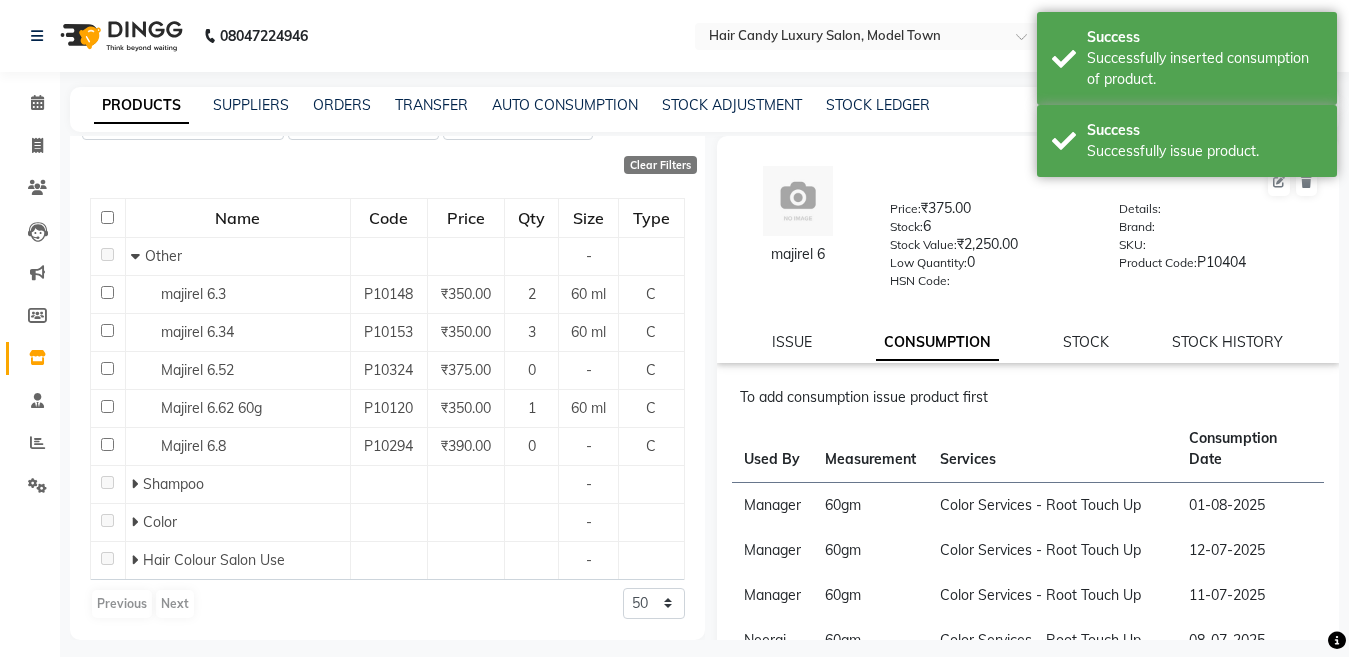 scroll, scrollTop: 0, scrollLeft: 0, axis: both 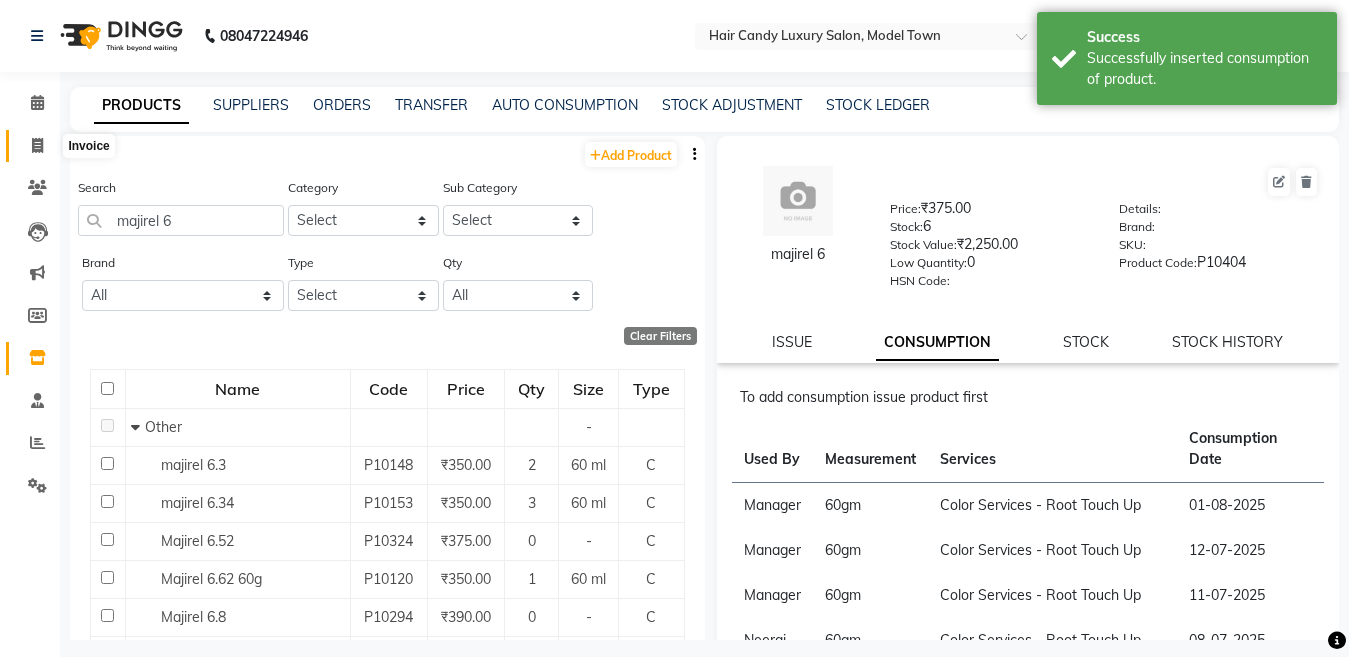 click 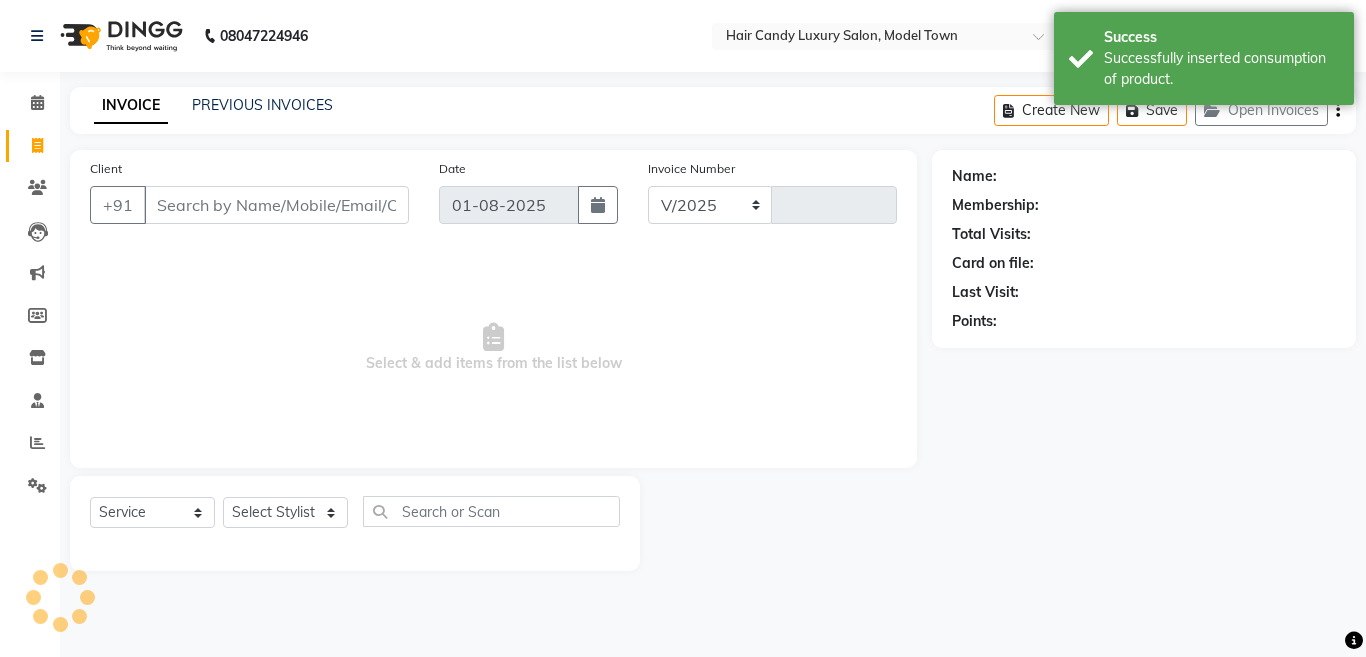 select on "4716" 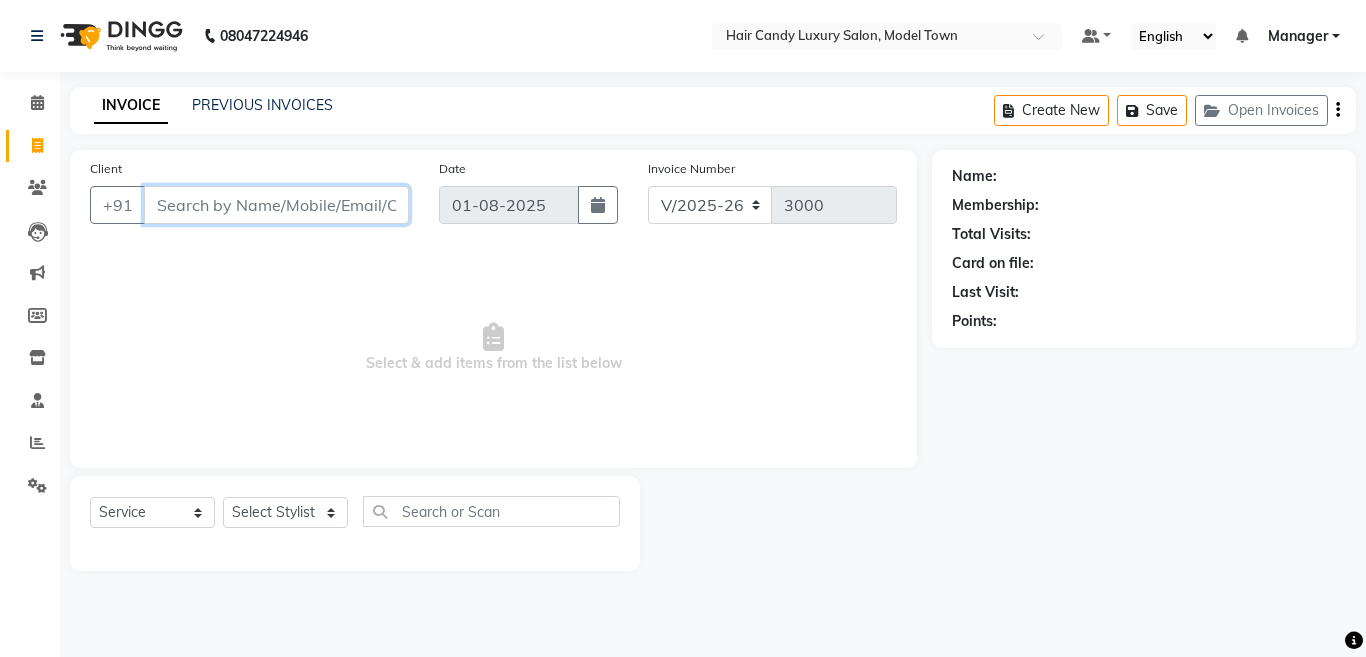 click on "Client" at bounding box center [276, 205] 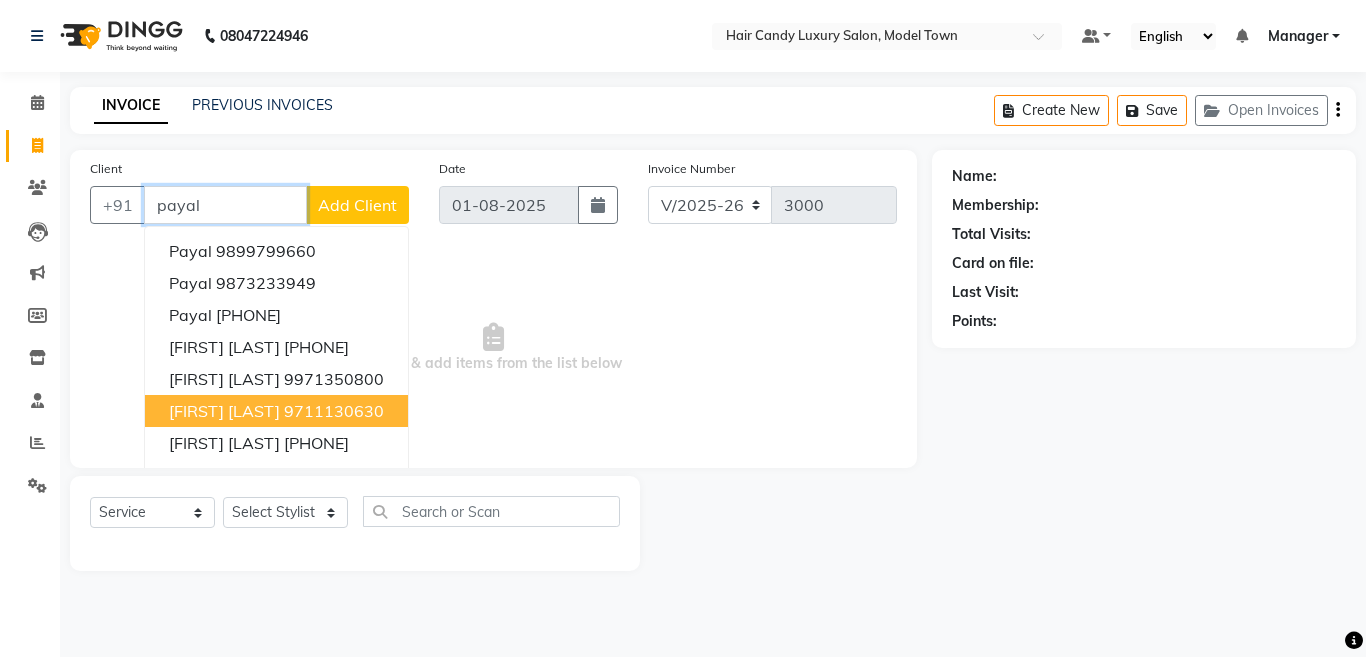click on "9711130630" at bounding box center (334, 411) 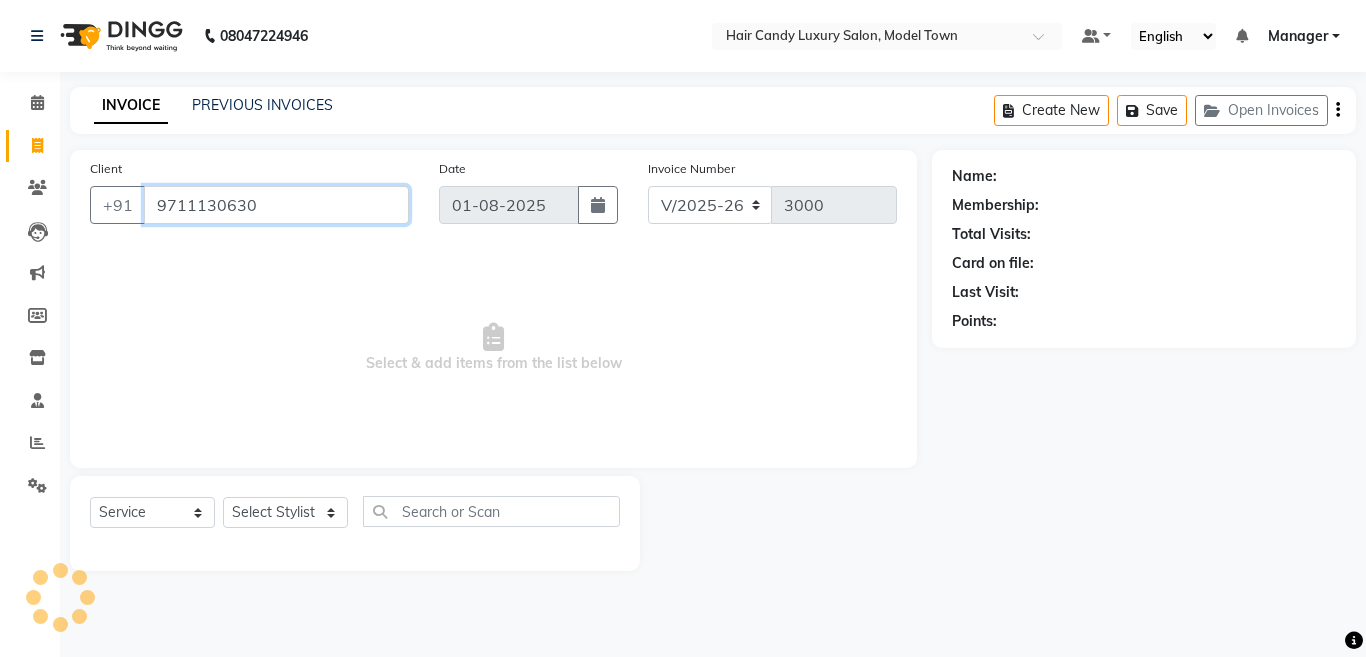 type on "9711130630" 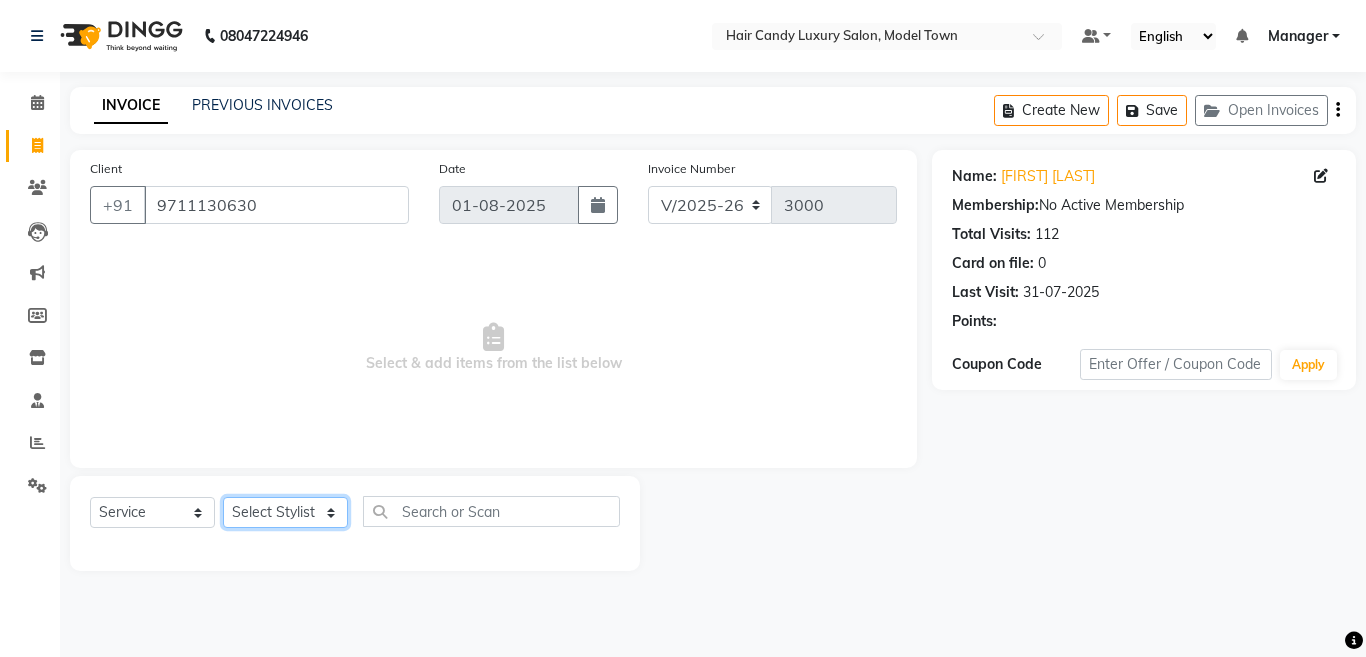 click on "Select Stylist [FIRST] [FIRST] [FIRST] [FIRST] ([NICKNAME]) Manager [FIRST] [FIRST] [FIRST] [FIRST] [FIRST] [FIRST] [FIRST] ([NICKNAME]) [FIRST] [FIRST] [FIRST] [FIRST] [FIRST]" 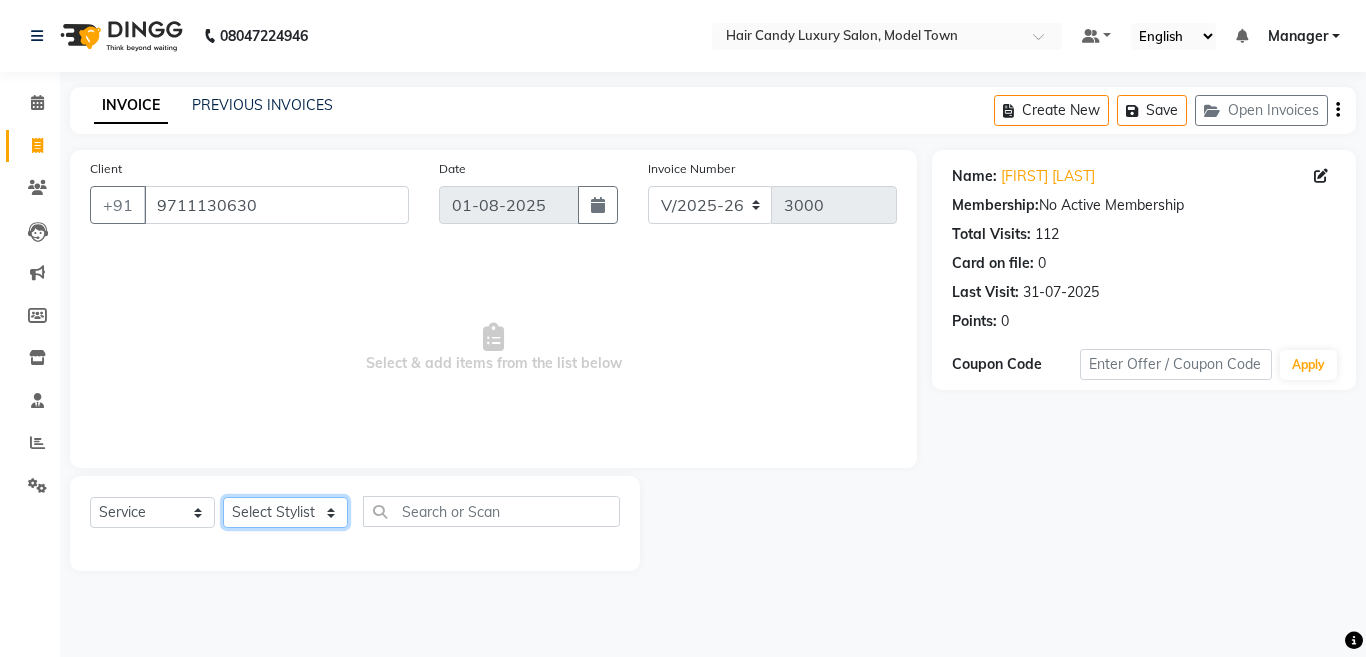 select on "28006" 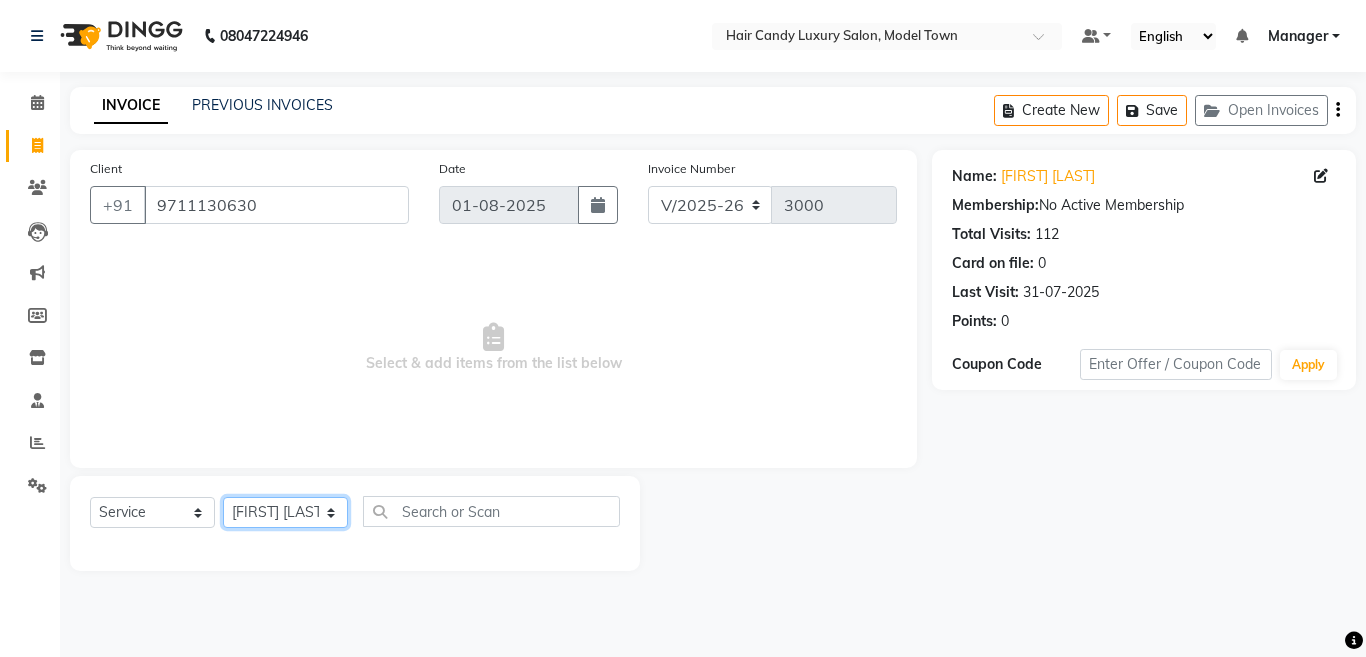 click on "Select Stylist [FIRST] [FIRST] [FIRST] [FIRST] ([NICKNAME]) Manager [FIRST] [FIRST] [FIRST] [FIRST] [FIRST] [FIRST] [FIRST] ([NICKNAME]) [FIRST] [FIRST] [FIRST] [FIRST] [FIRST]" 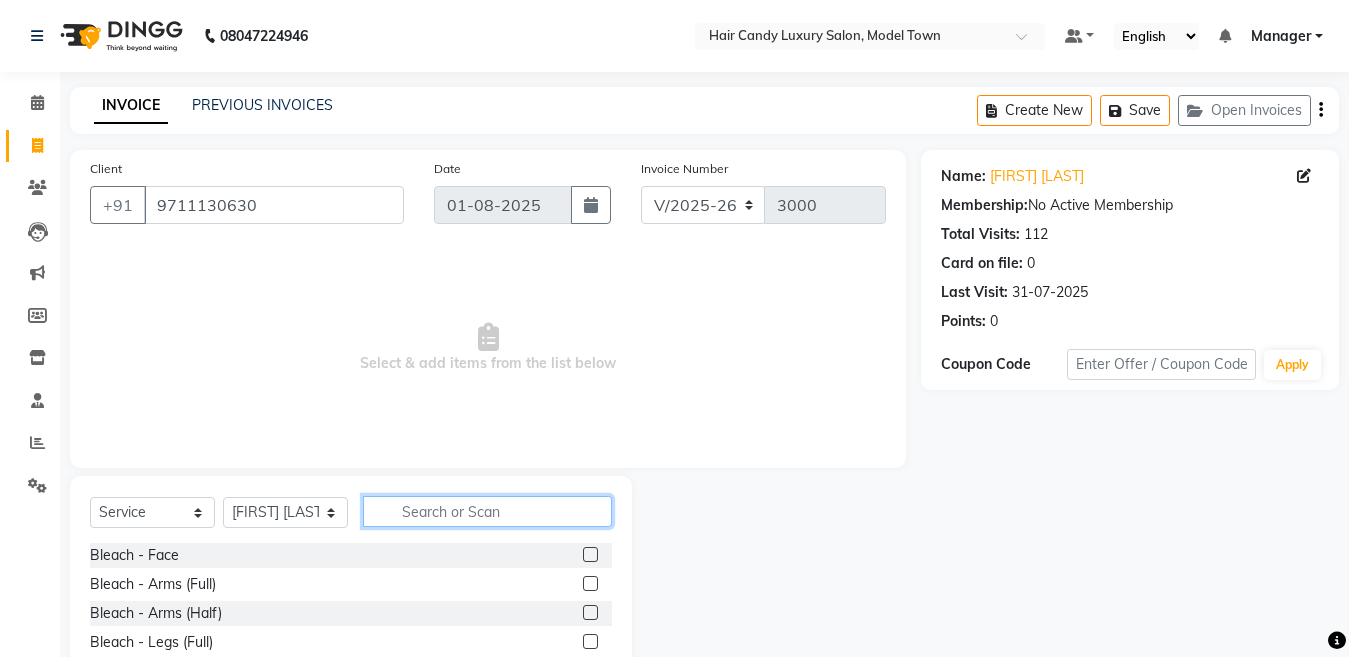 click 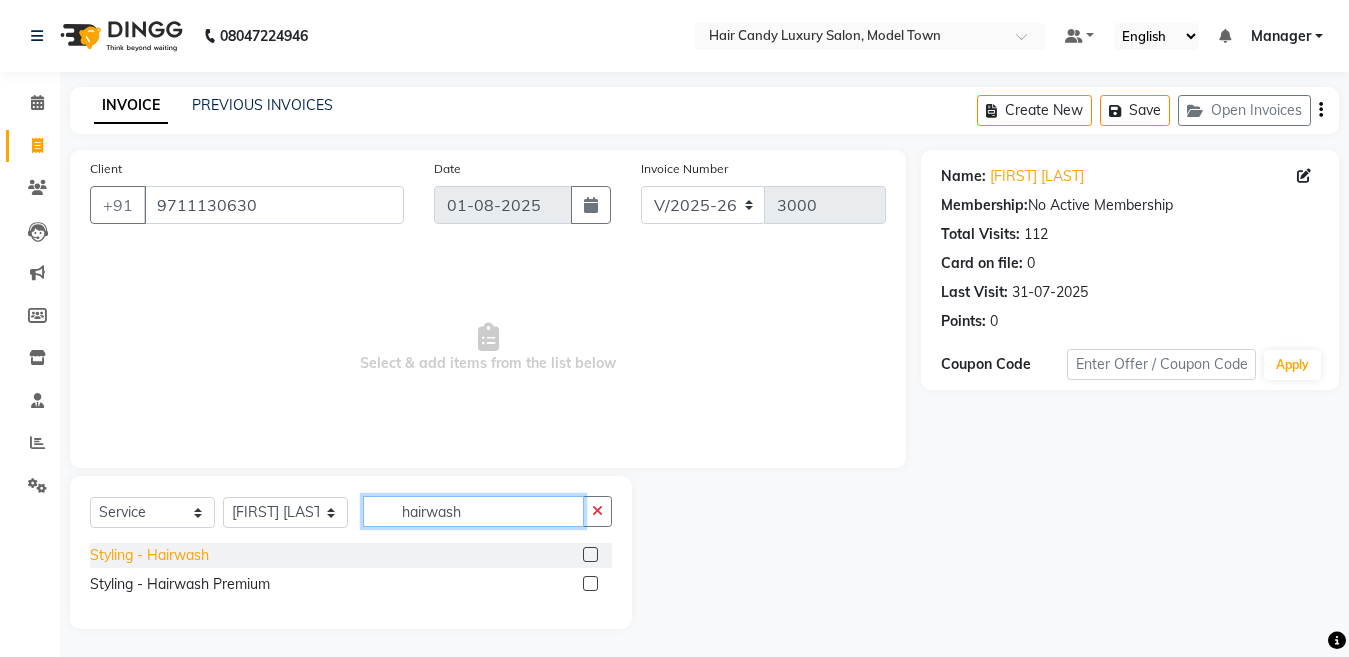 type on "hairwash" 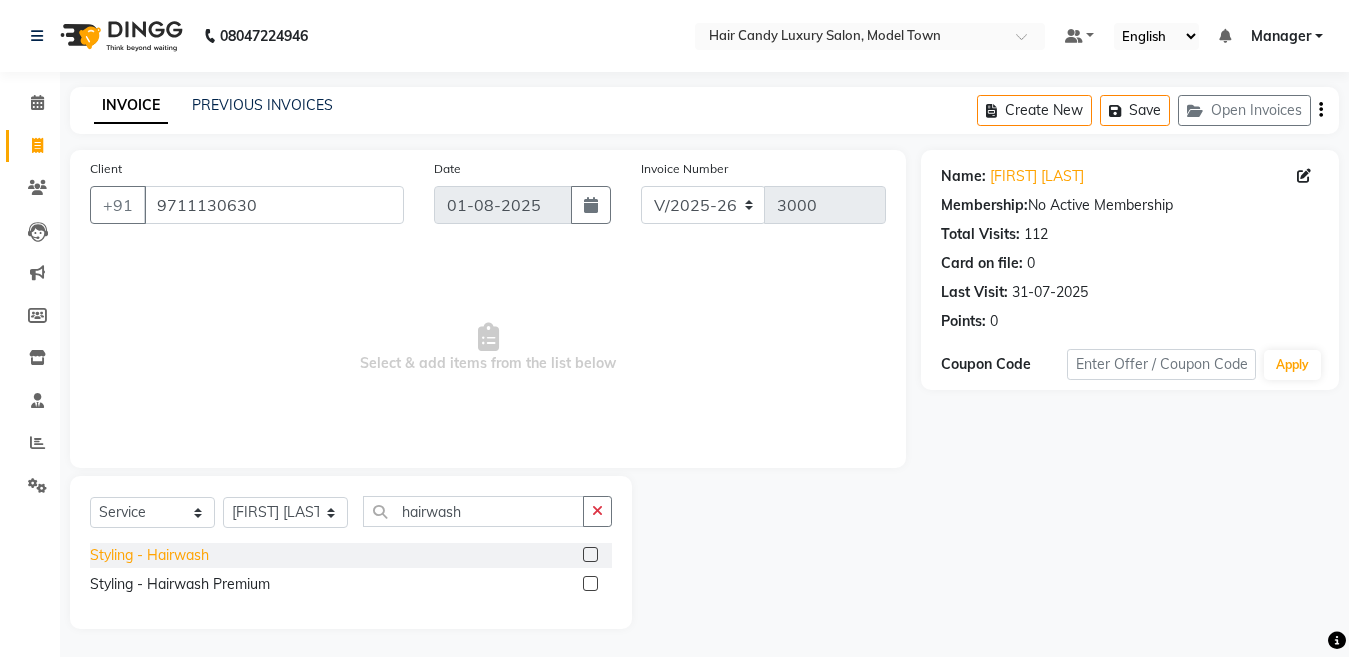 click on "Styling - Hairwash" 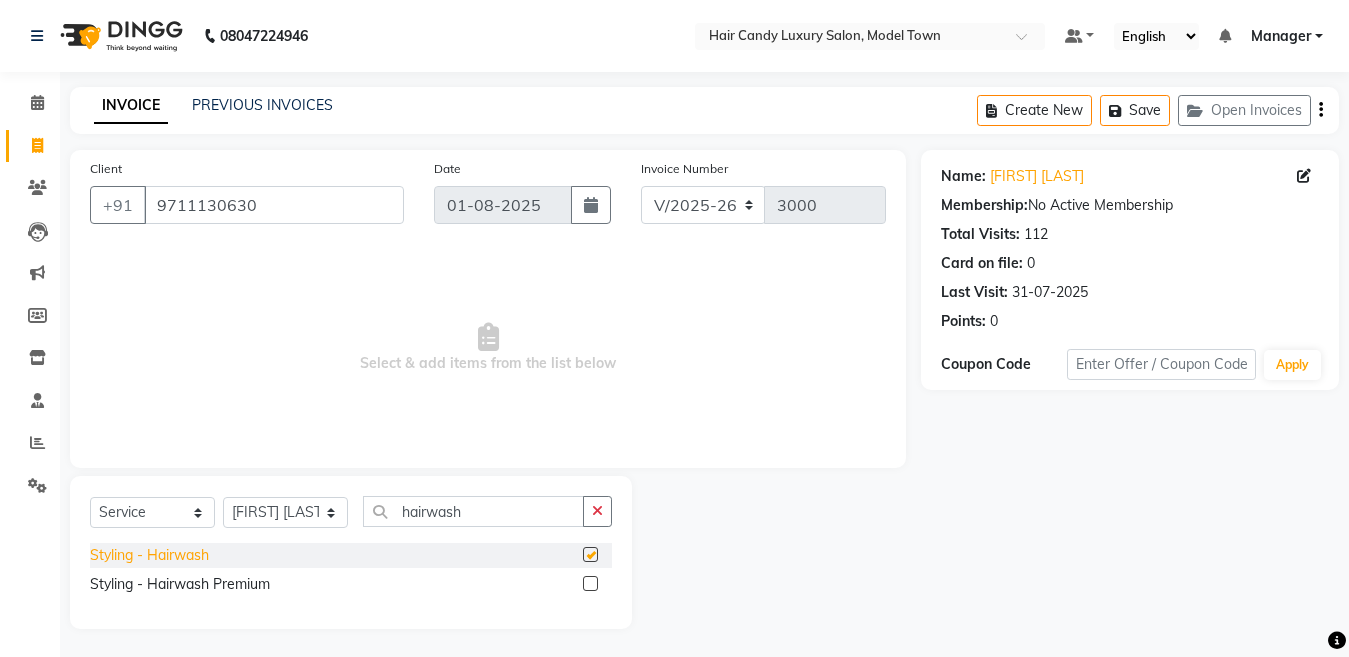 checkbox on "false" 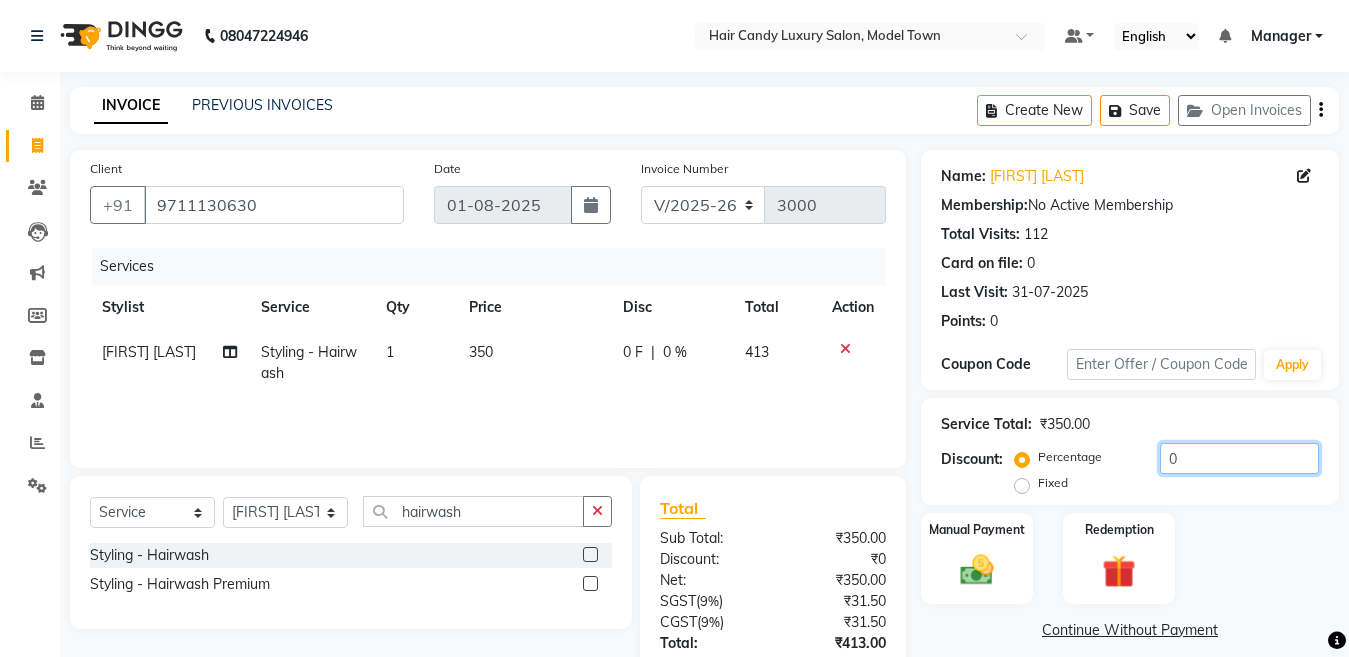 drag, startPoint x: 1248, startPoint y: 453, endPoint x: 920, endPoint y: 478, distance: 328.95135 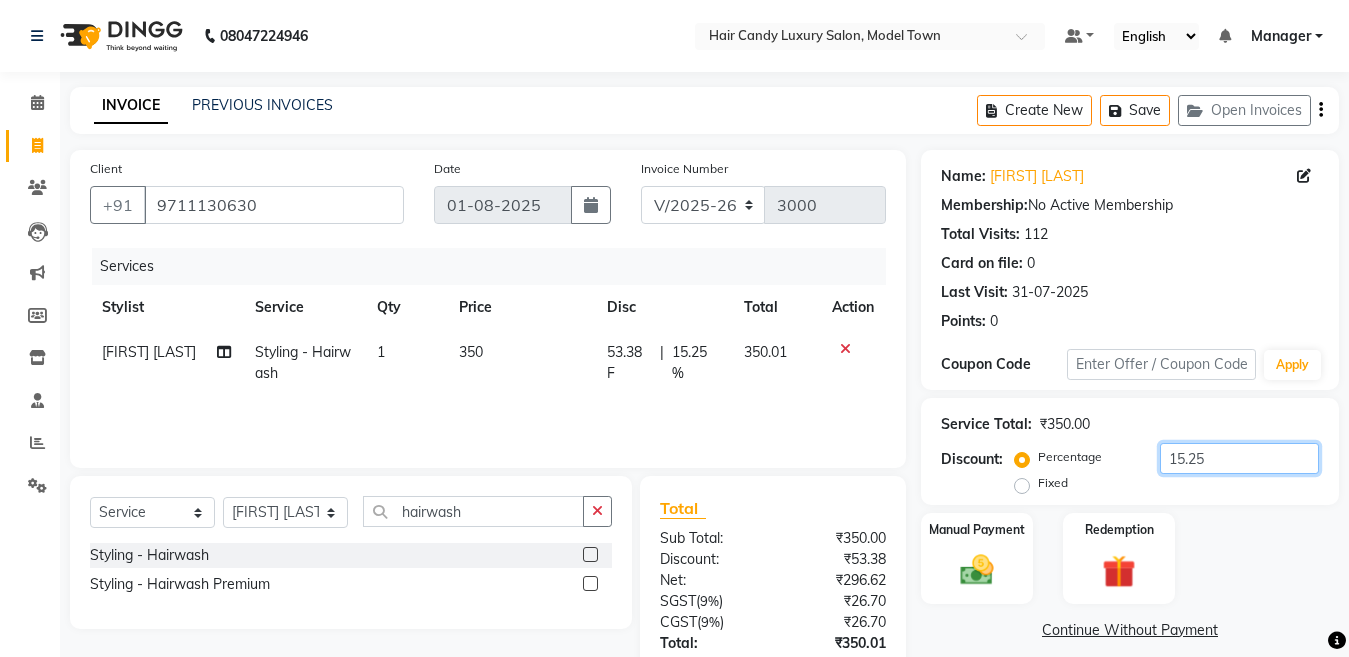 type on "15.25" 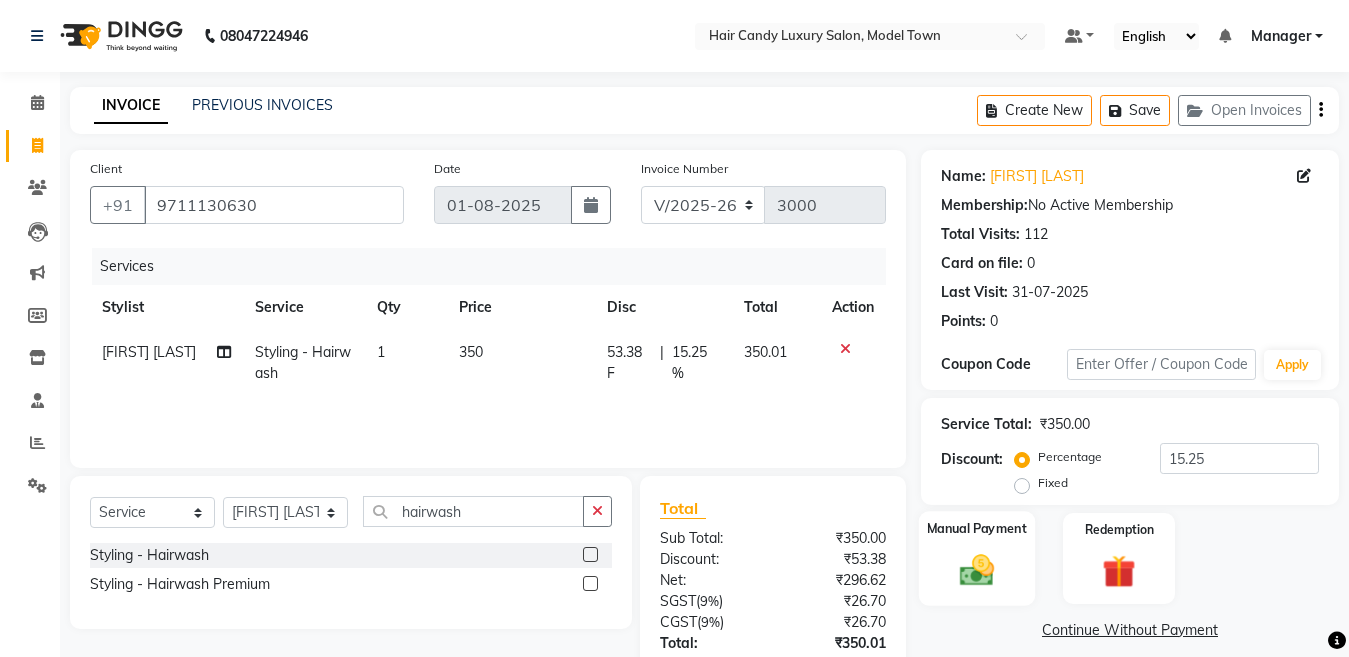 click 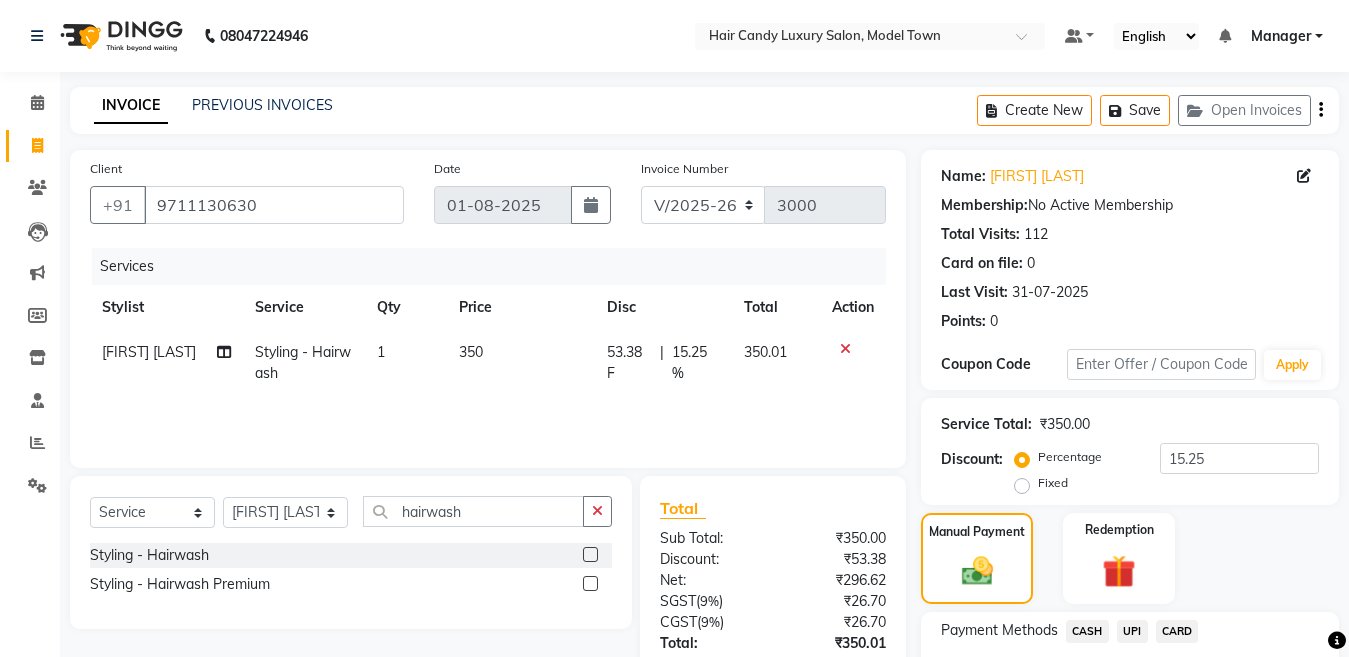 scroll, scrollTop: 164, scrollLeft: 0, axis: vertical 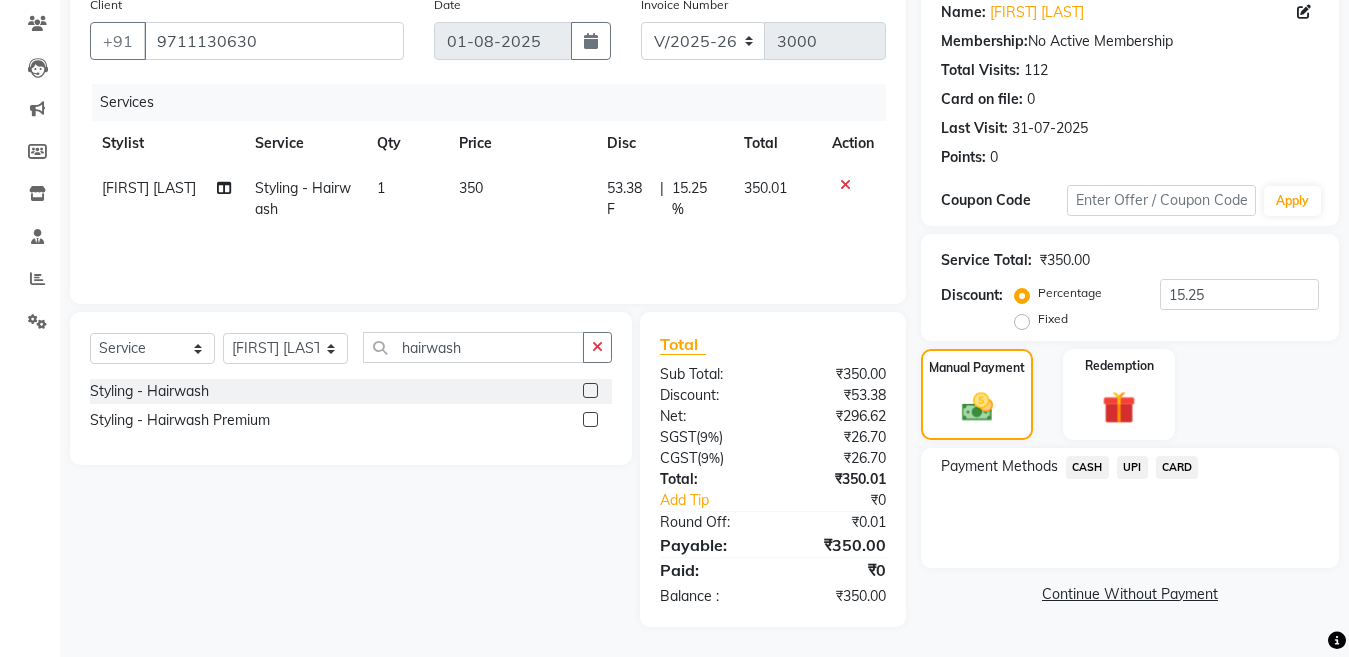click on "CASH" 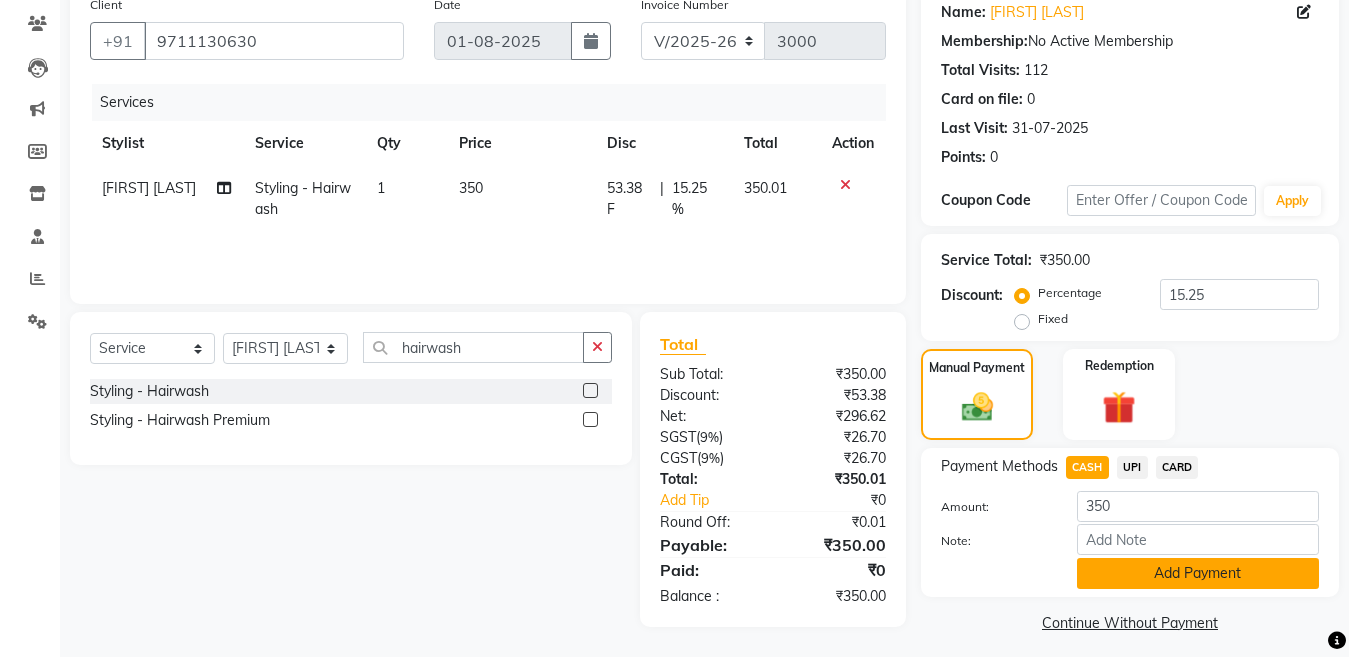 click on "Add Payment" 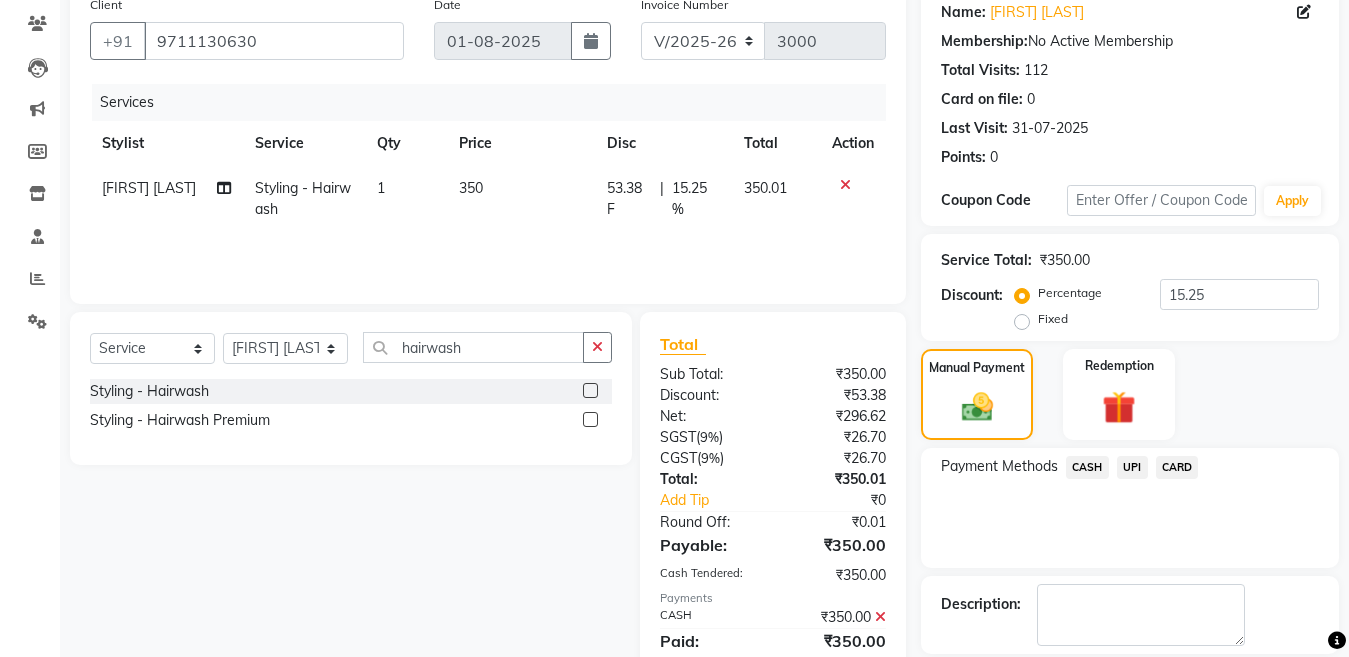 scroll, scrollTop: 259, scrollLeft: 0, axis: vertical 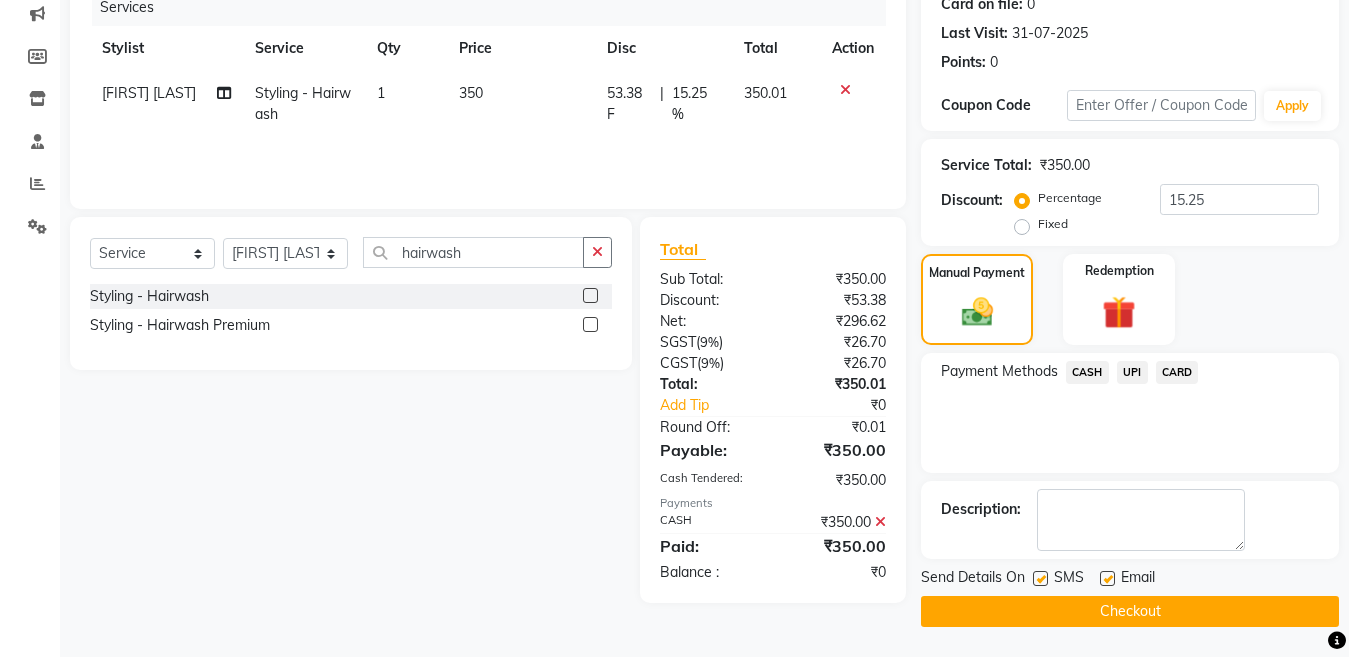 click 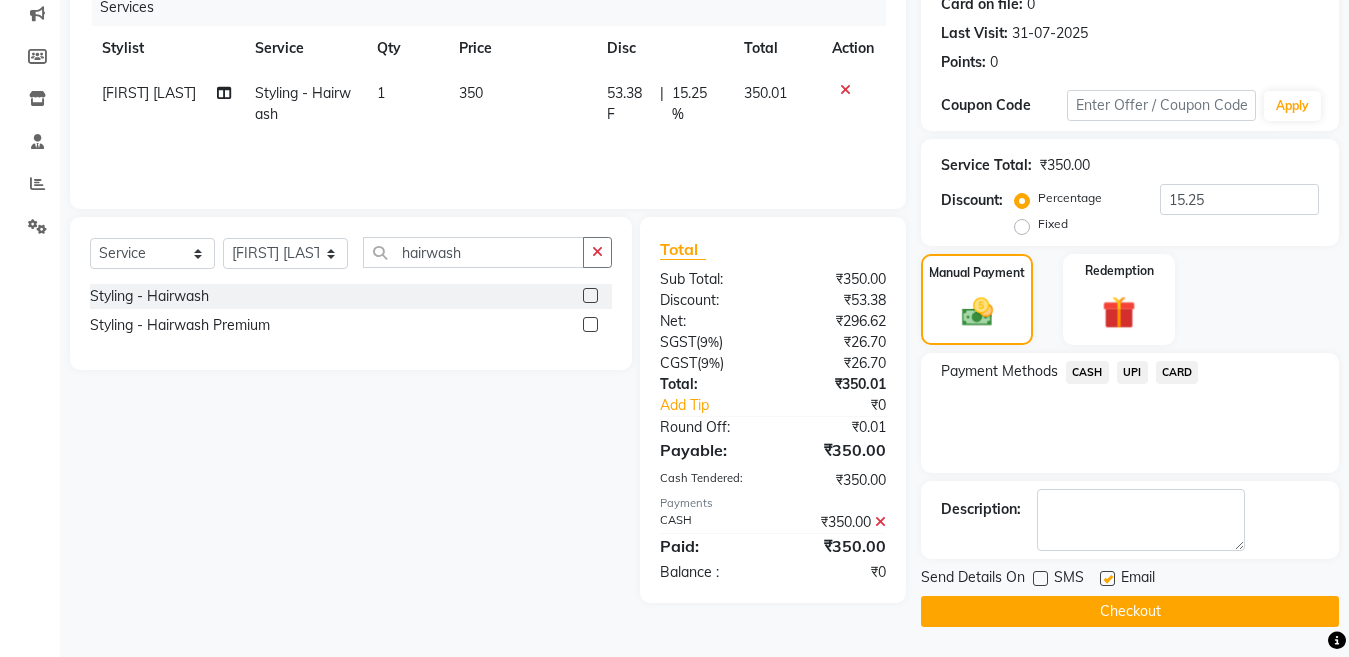 click on "Checkout" 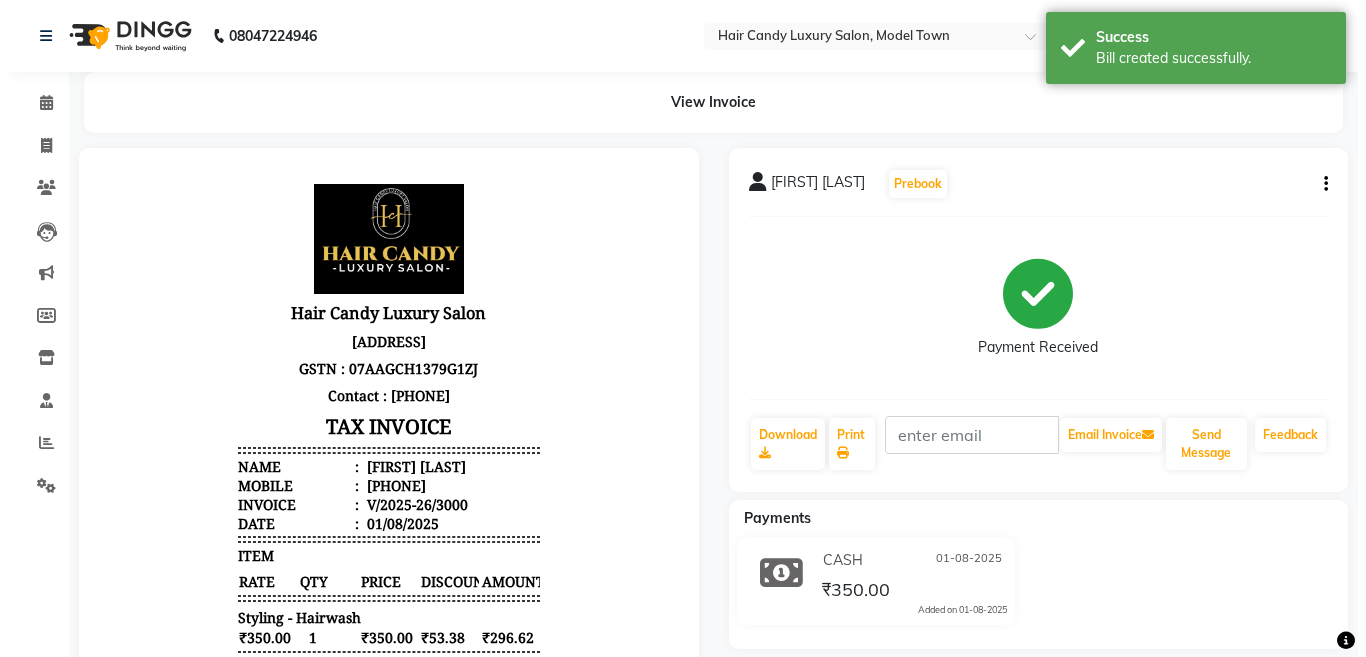 scroll, scrollTop: 0, scrollLeft: 0, axis: both 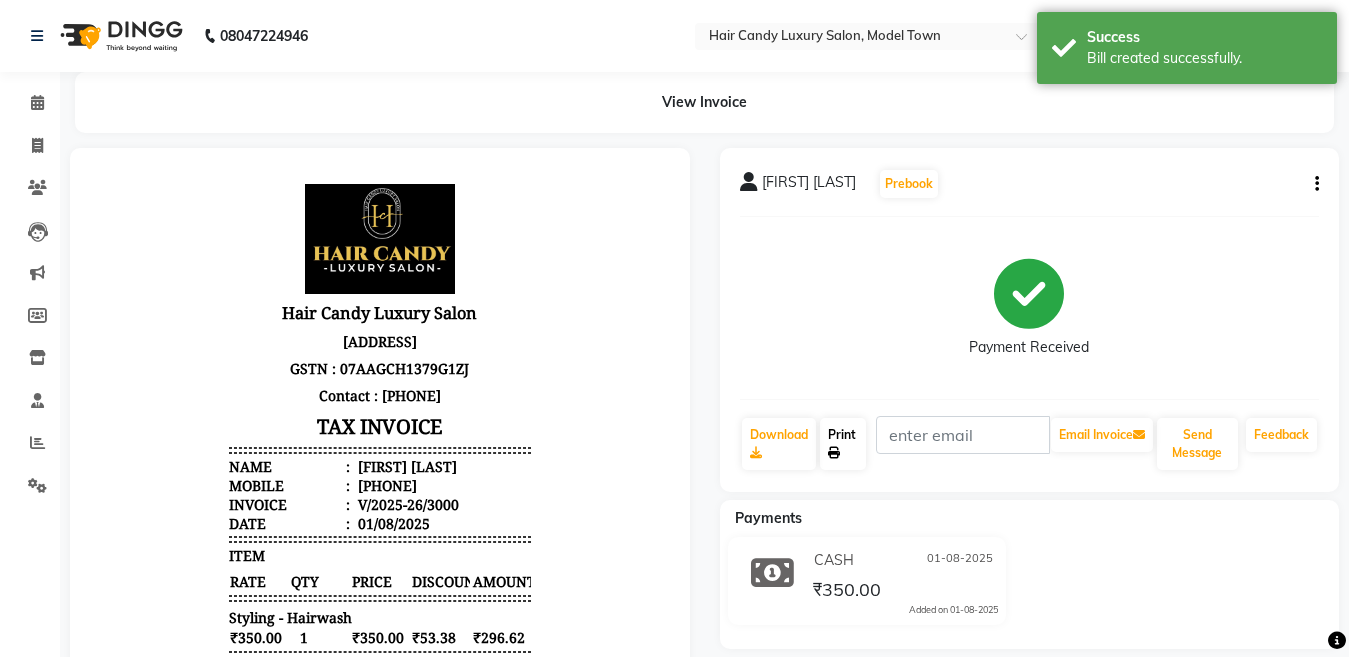 click on "Print" 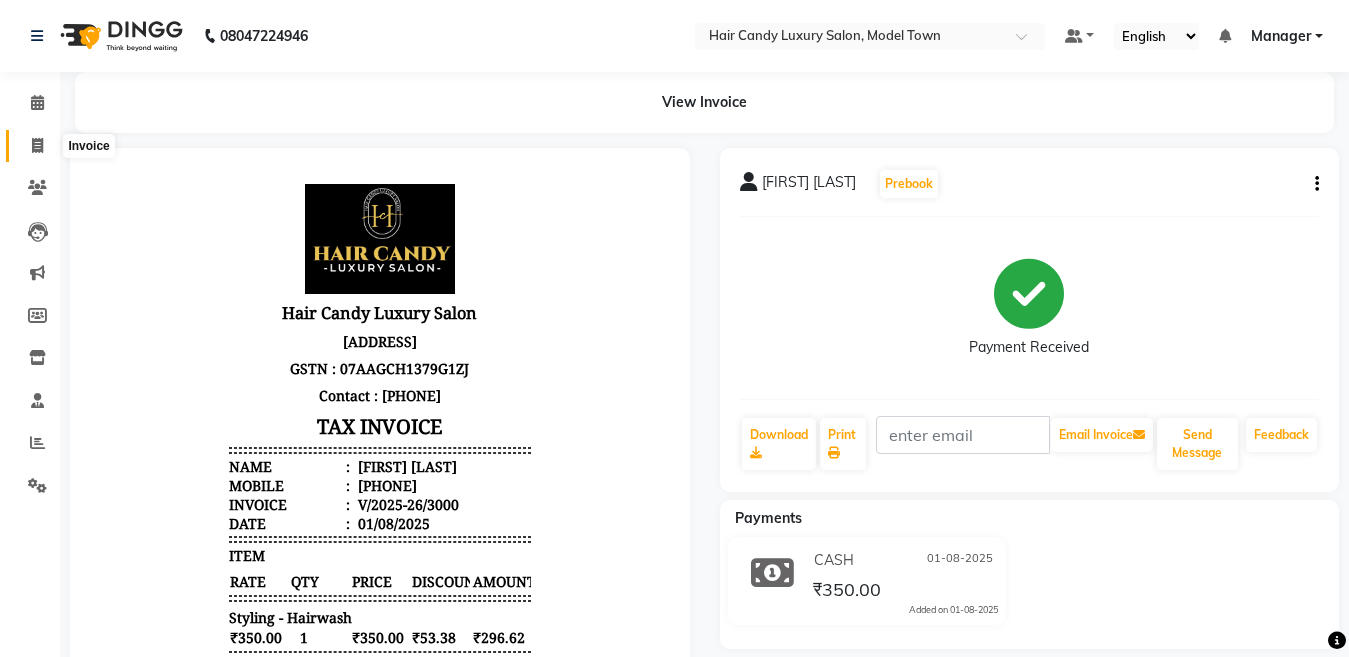 click 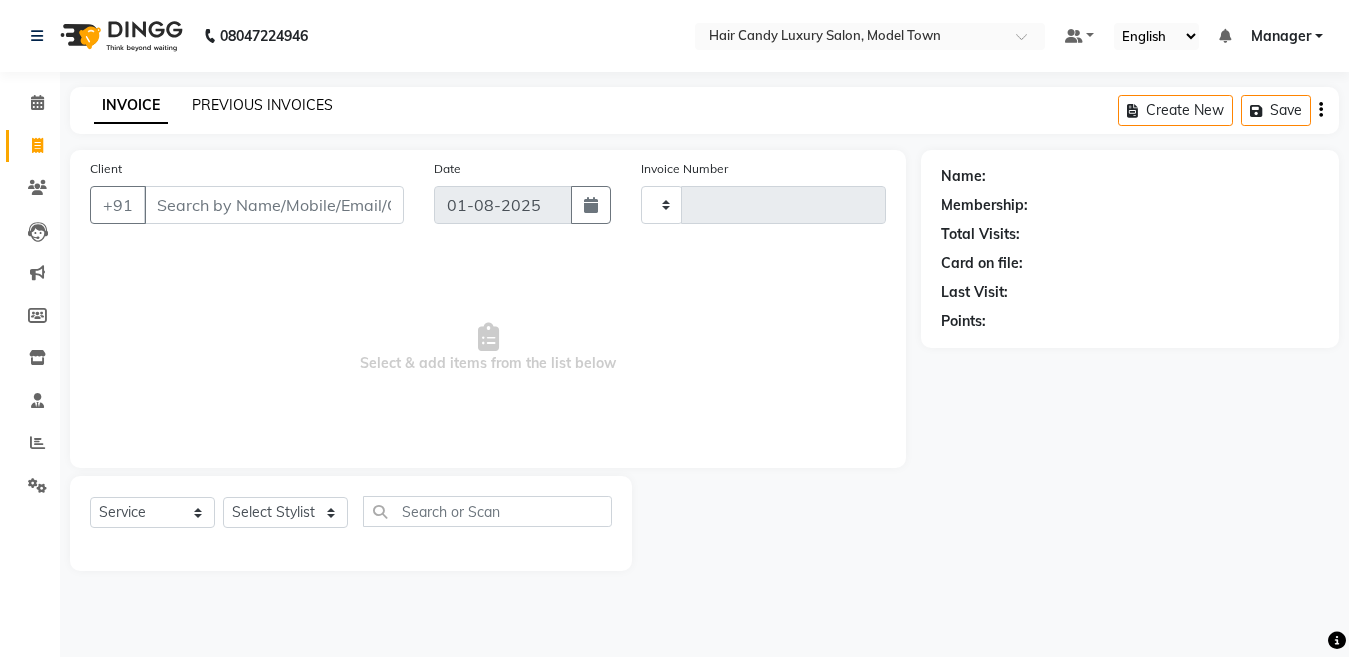 type on "3001" 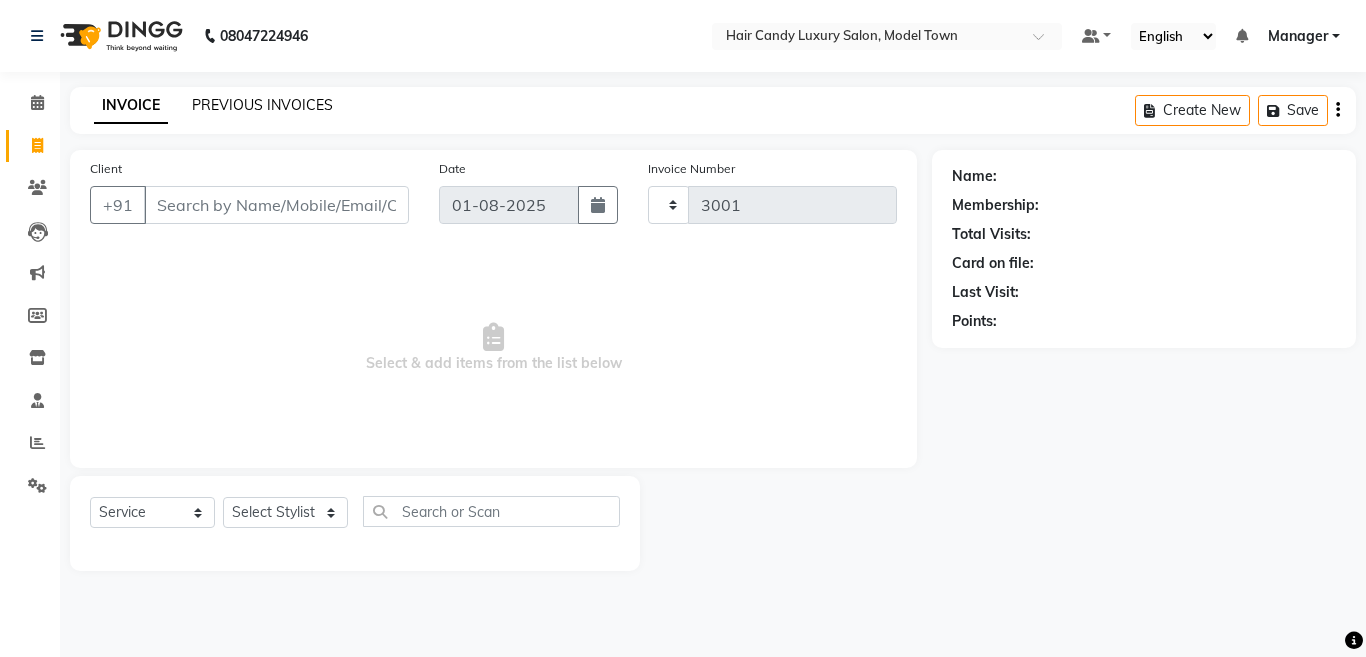 select on "4716" 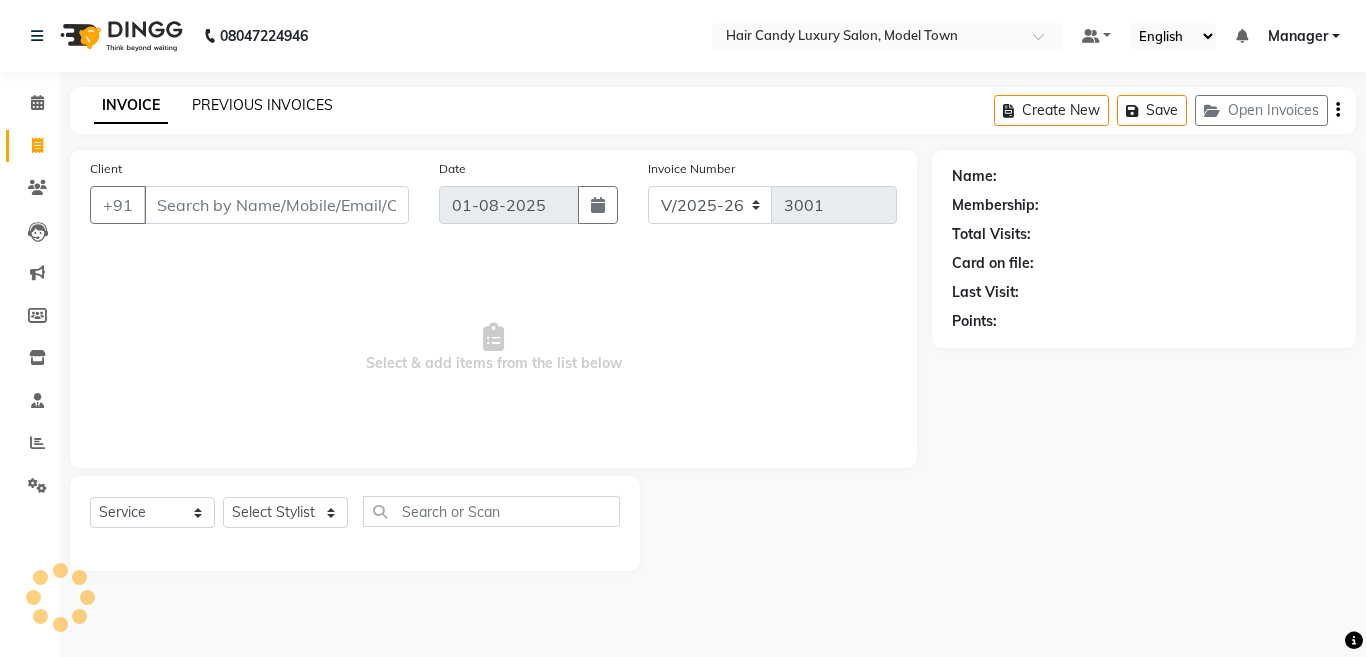 click on "PREVIOUS INVOICES" 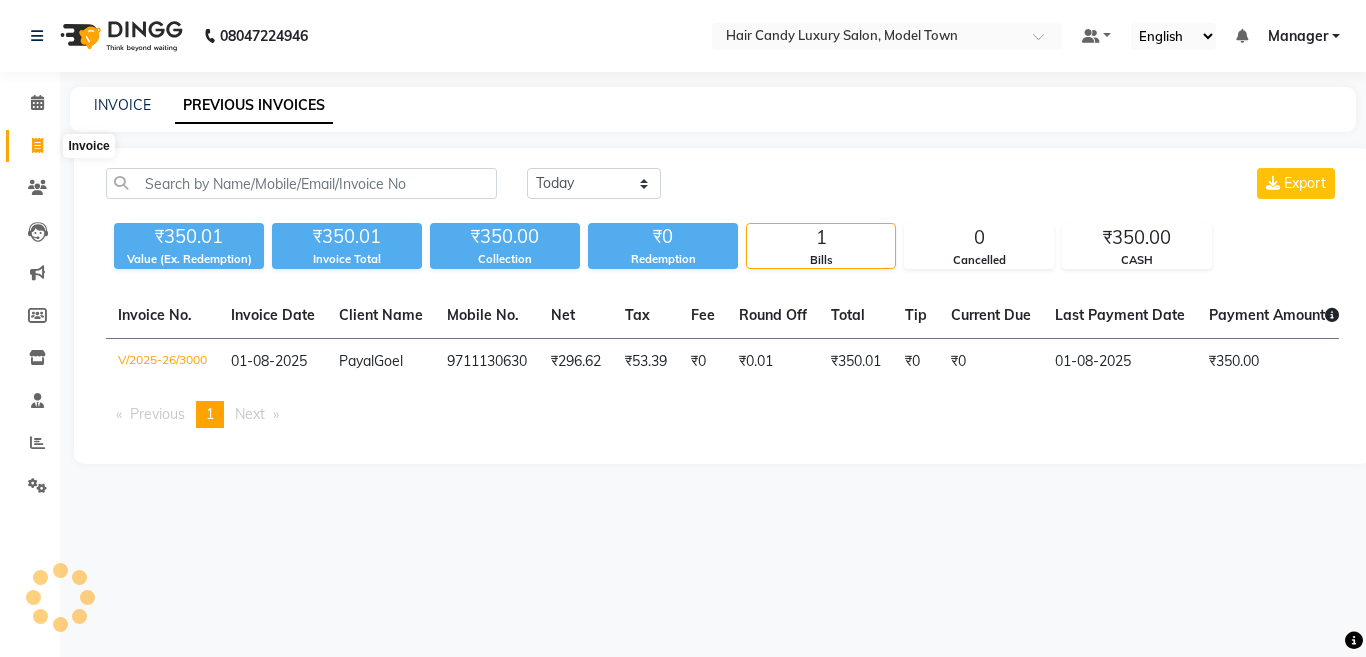 click 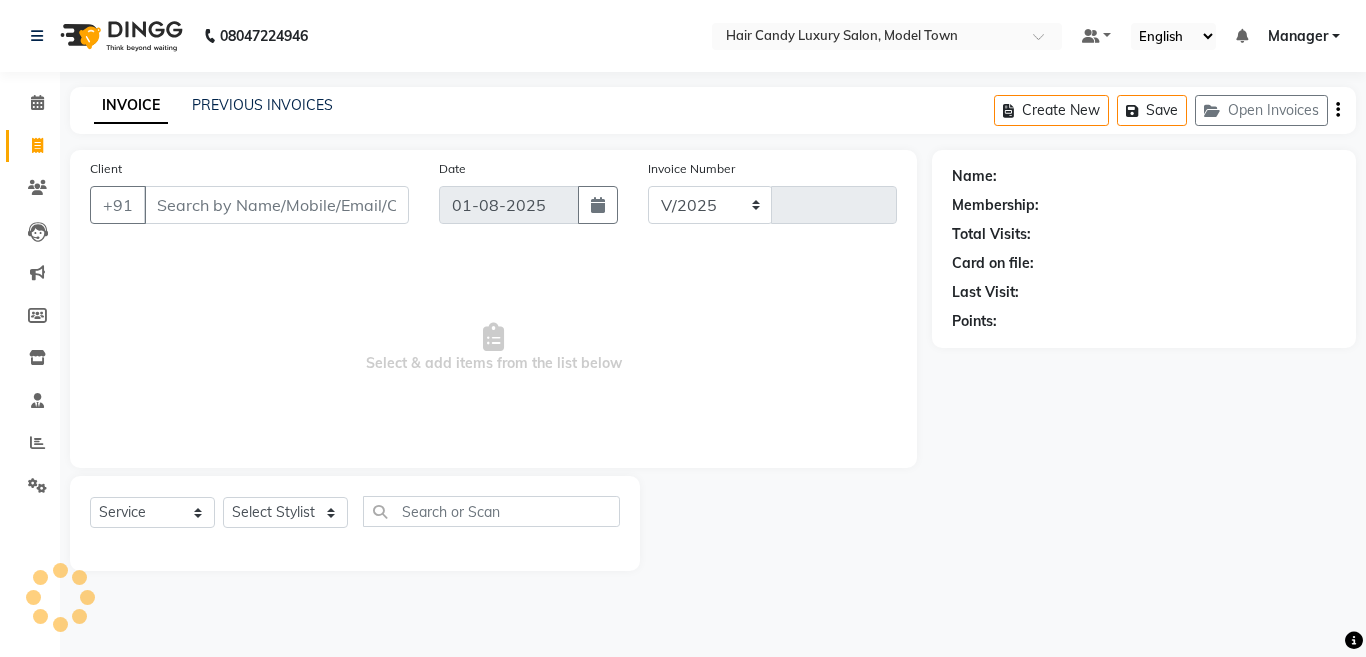 select on "4716" 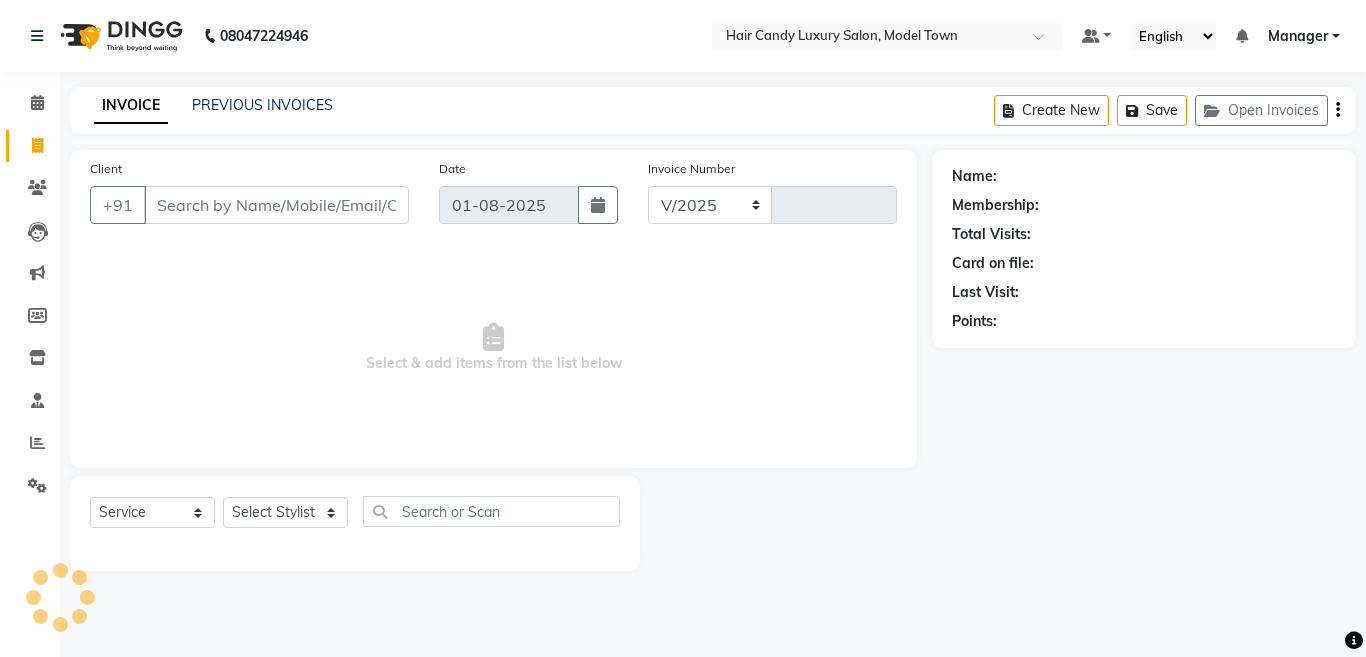 type on "3001" 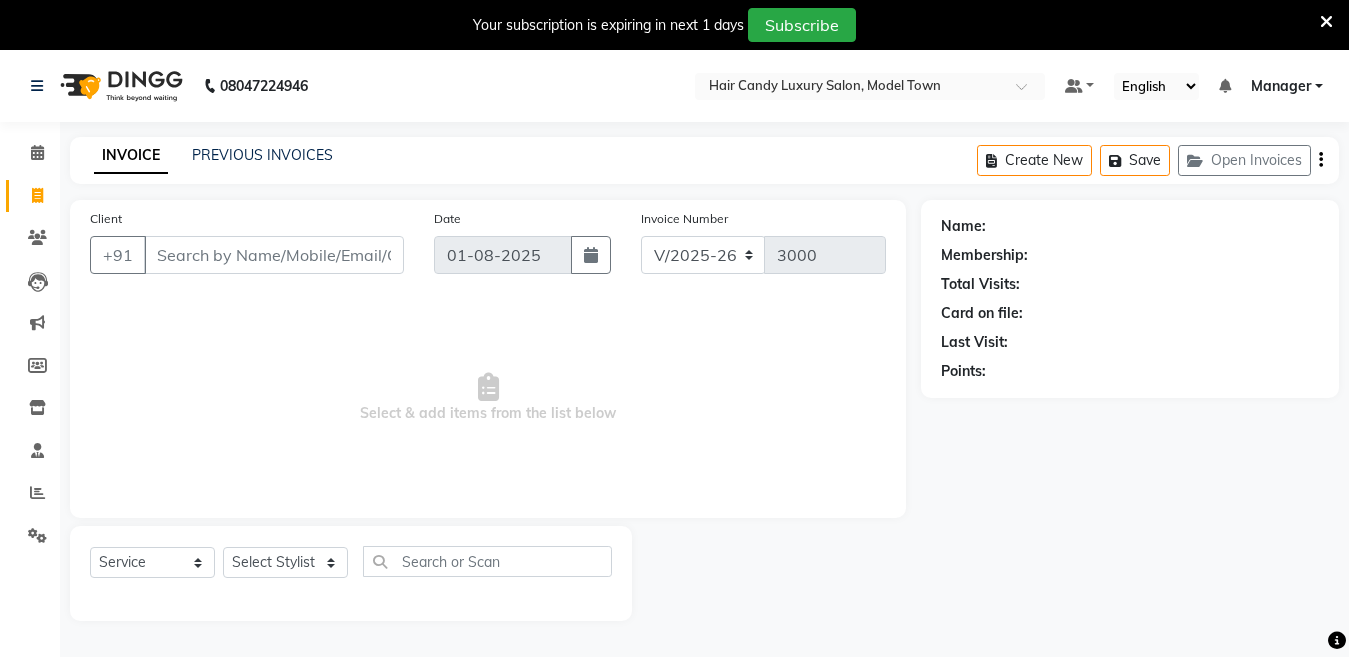 select on "4716" 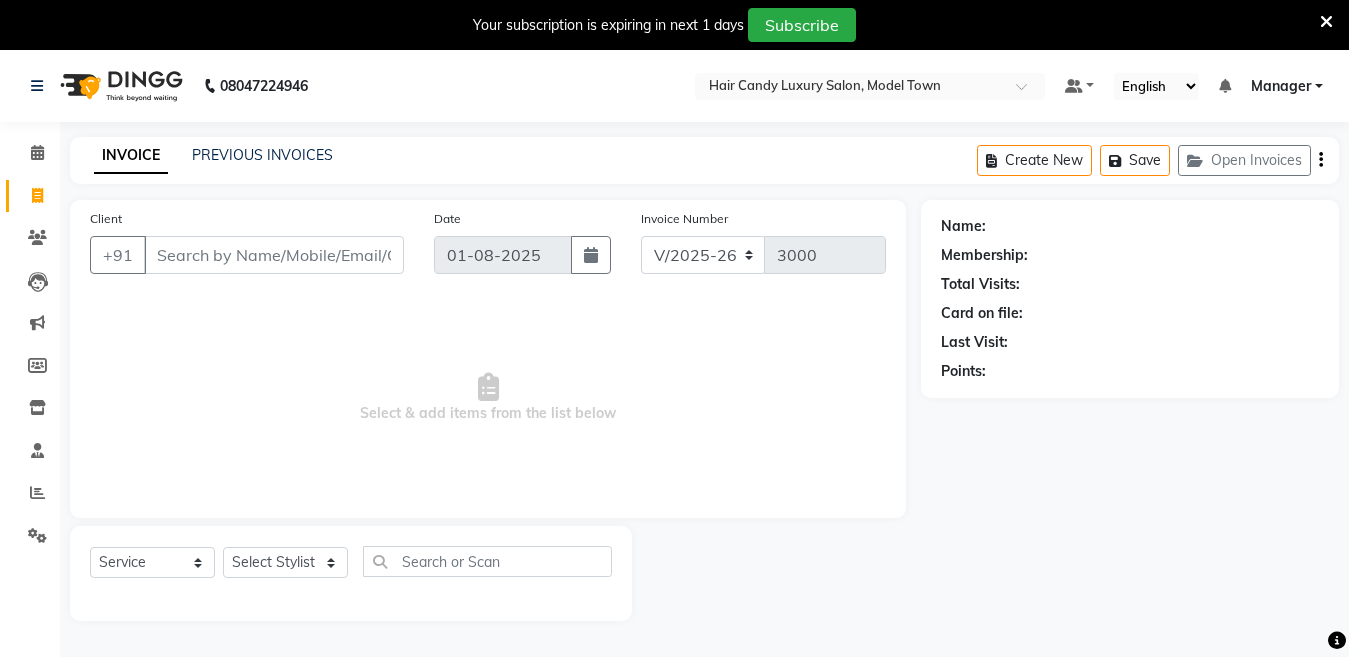 scroll, scrollTop: 0, scrollLeft: 0, axis: both 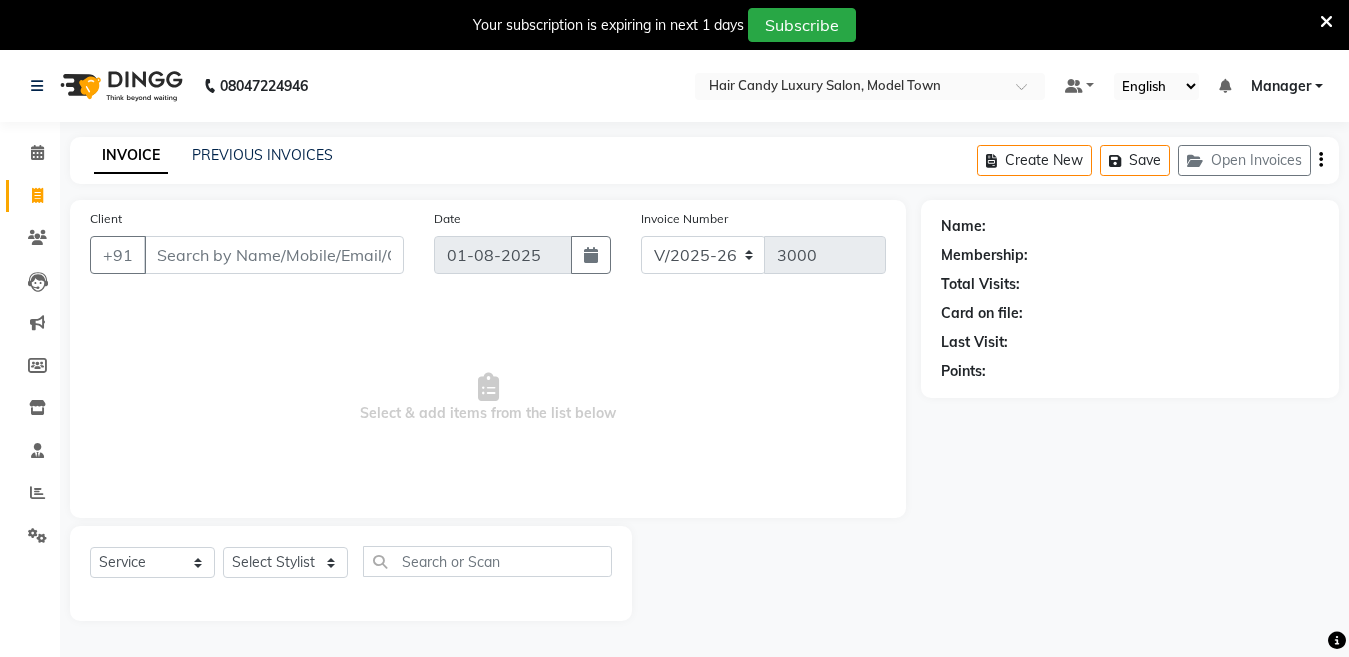 click at bounding box center (1326, 22) 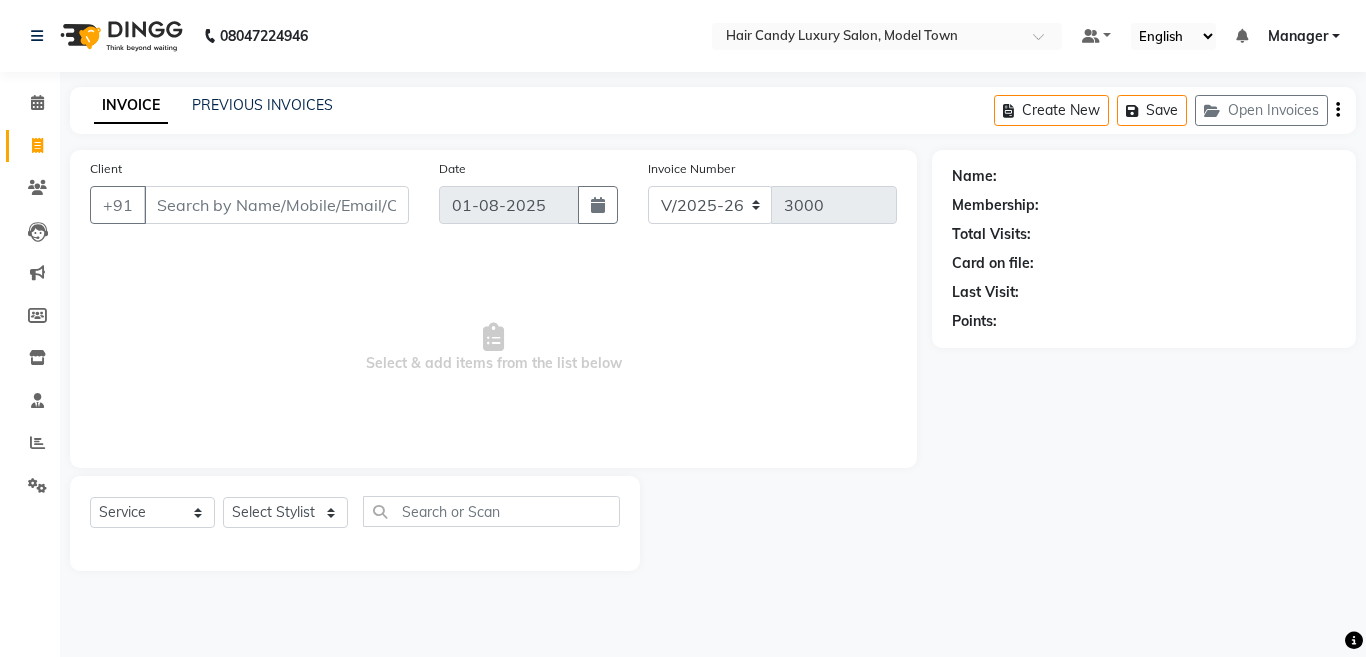 select on "4716" 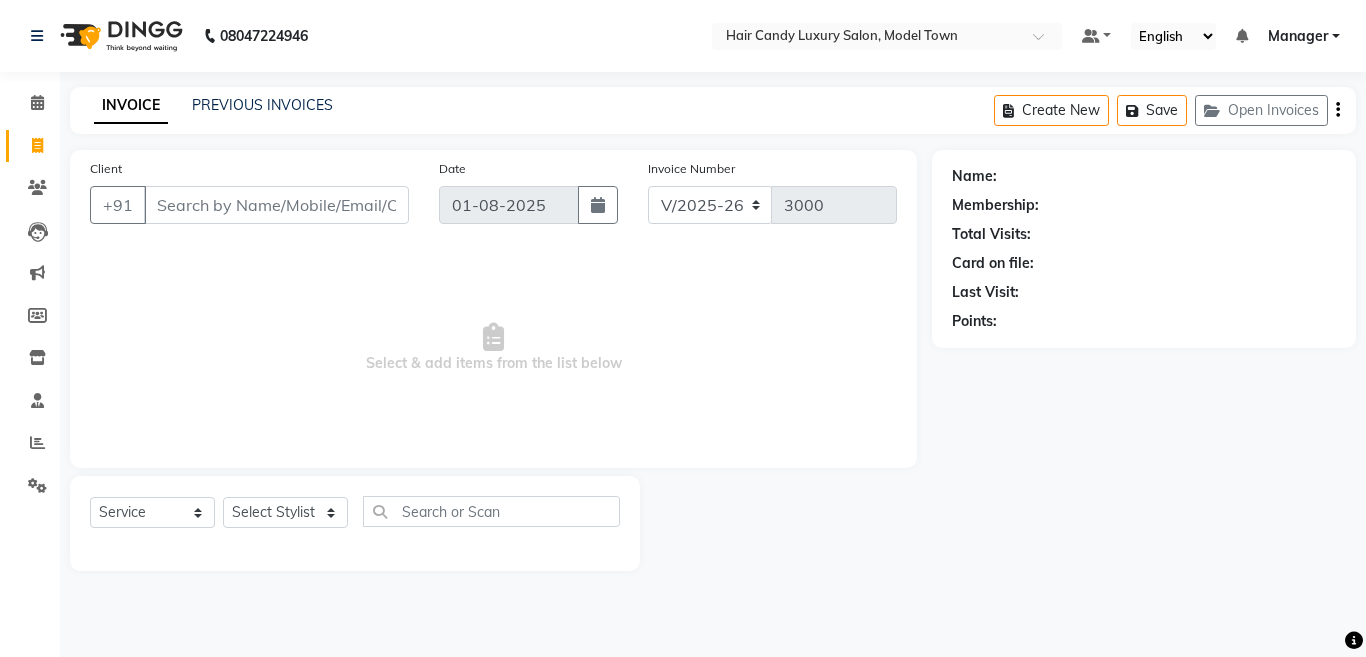 scroll, scrollTop: 0, scrollLeft: 0, axis: both 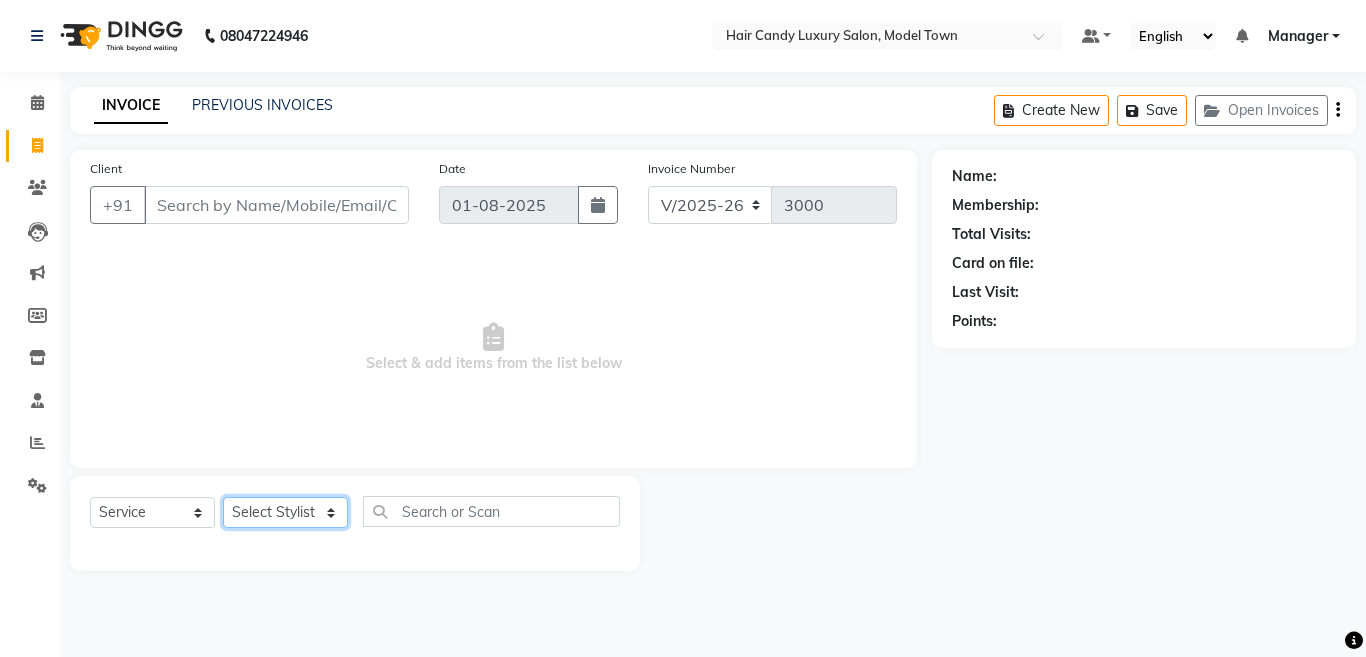 click on "Select Stylist [NAME] [NAME] [NAME] [NAME] ( [NAME] ) Manager [NAME] [NAME] [NAME] [NAME] [NAME] [NAME] ( [NAME] ) [NAME] [NAME] [NAME] [NAME] [NAME] [NAME] [NAME] [NAME] [NAME] [NAME] [NAME] [NAME] [NAME] [NAME] [NAME] [NAME]" 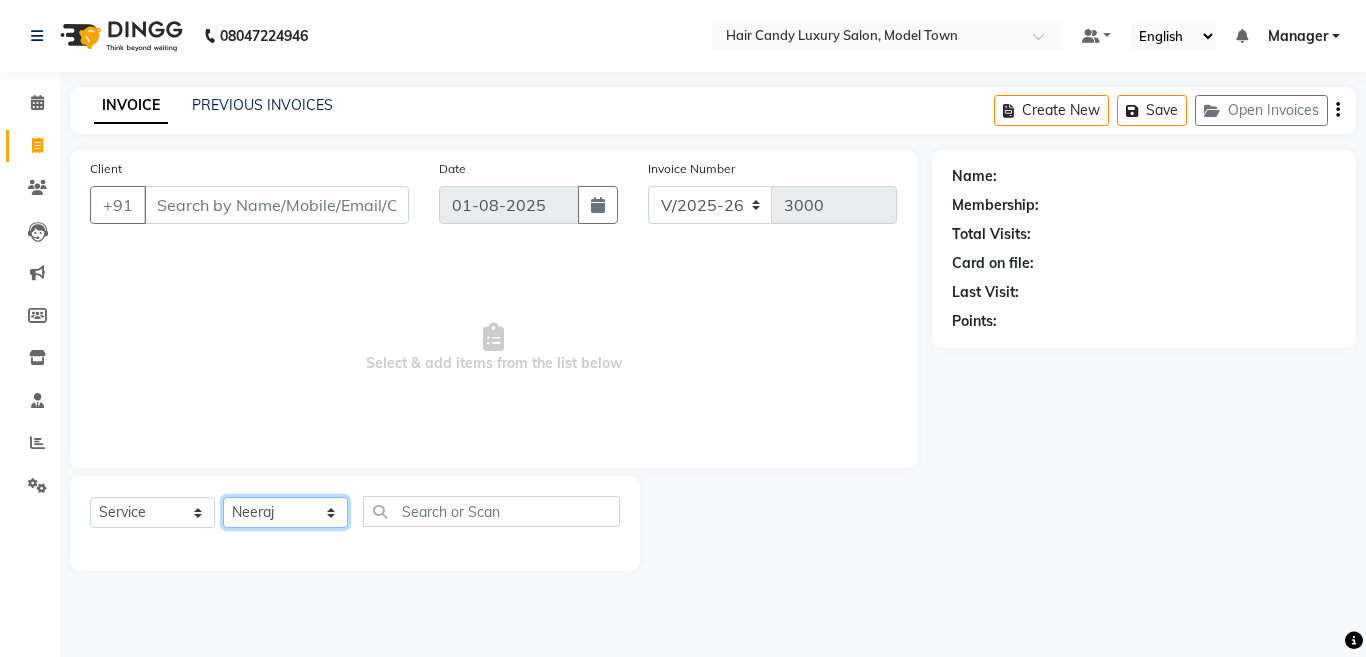 click on "Select Stylist [NAME] [NAME] [NAME] [NAME] ( [NAME] ) Manager [NAME] [NAME] [NAME] [NAME] [NAME] [NAME] ( [NAME] ) [NAME] [NAME] [NAME] [NAME] [NAME] [NAME] [NAME] [NAME] [NAME] [NAME] [NAME] [NAME] [NAME] [NAME] [NAME] [NAME]" 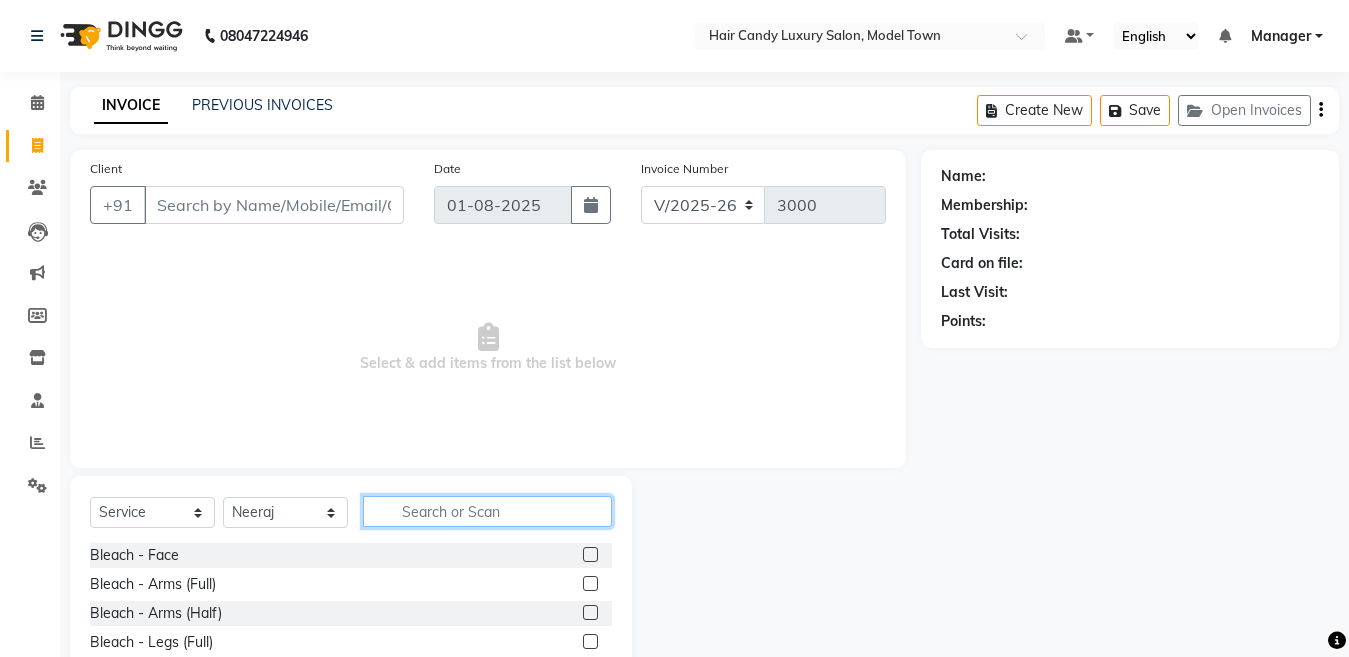 click 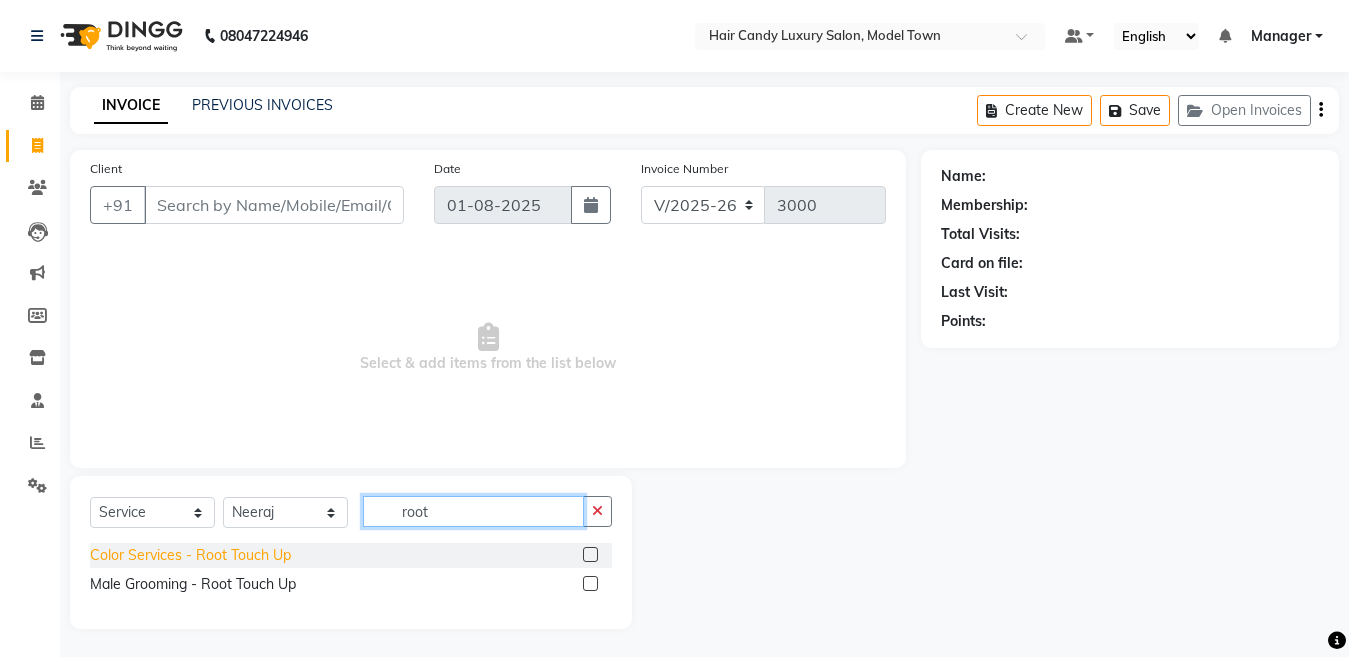 type on "root" 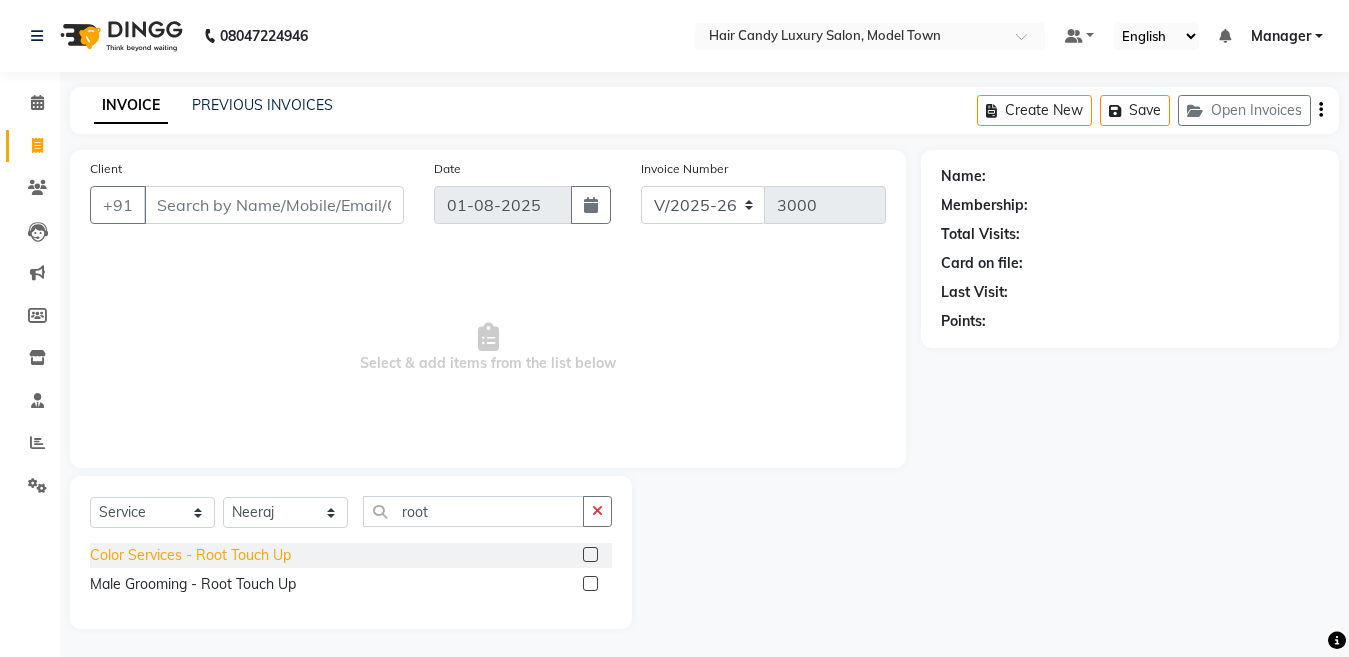 click on "Color Services - Root Touch Up" 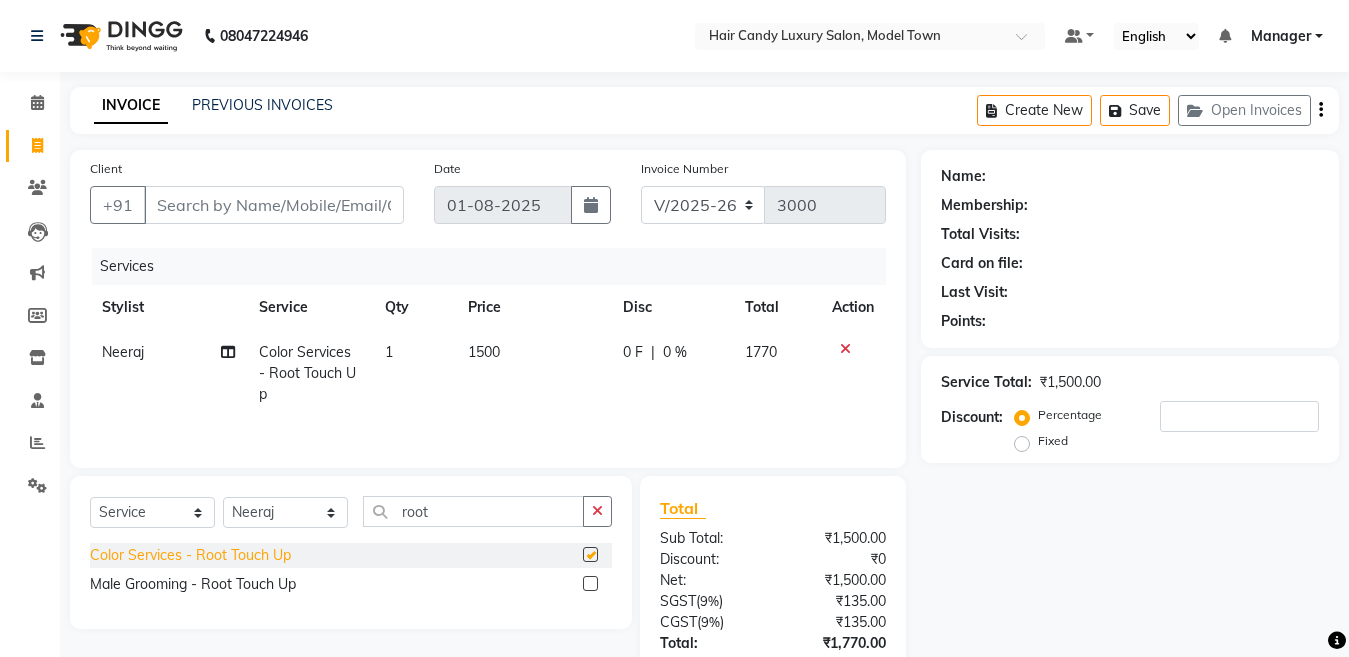 checkbox on "false" 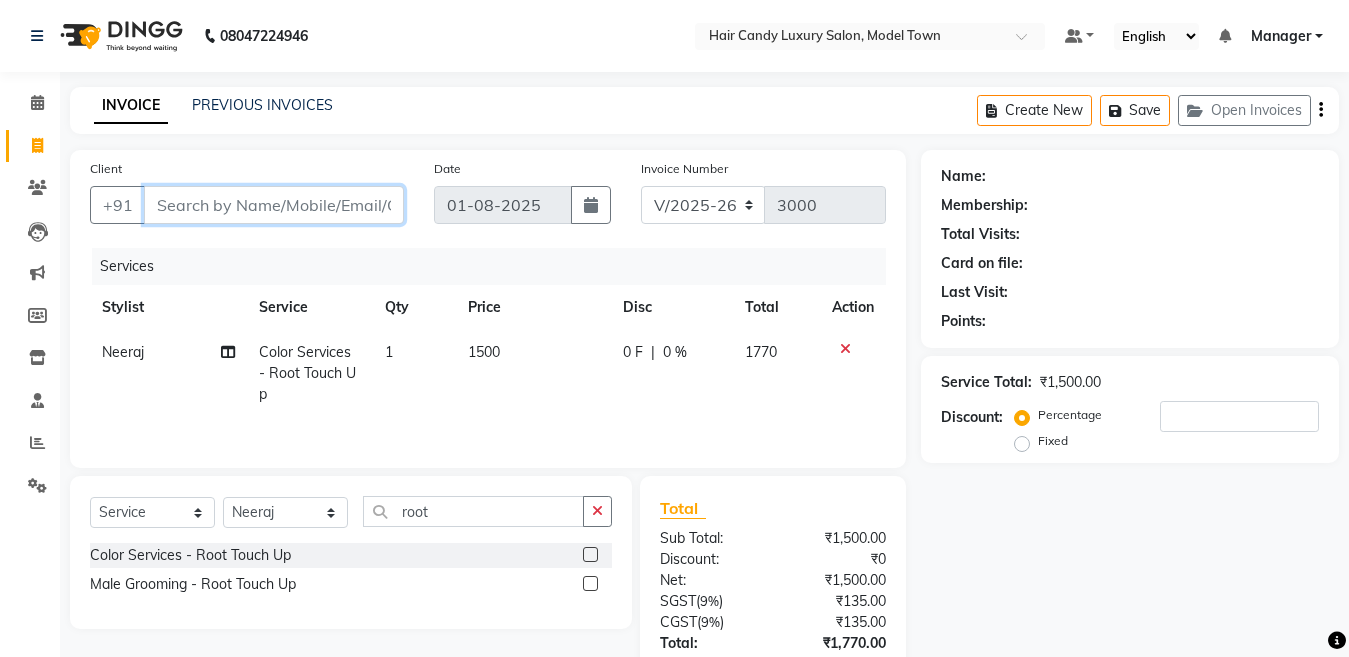 click on "Client" at bounding box center (274, 205) 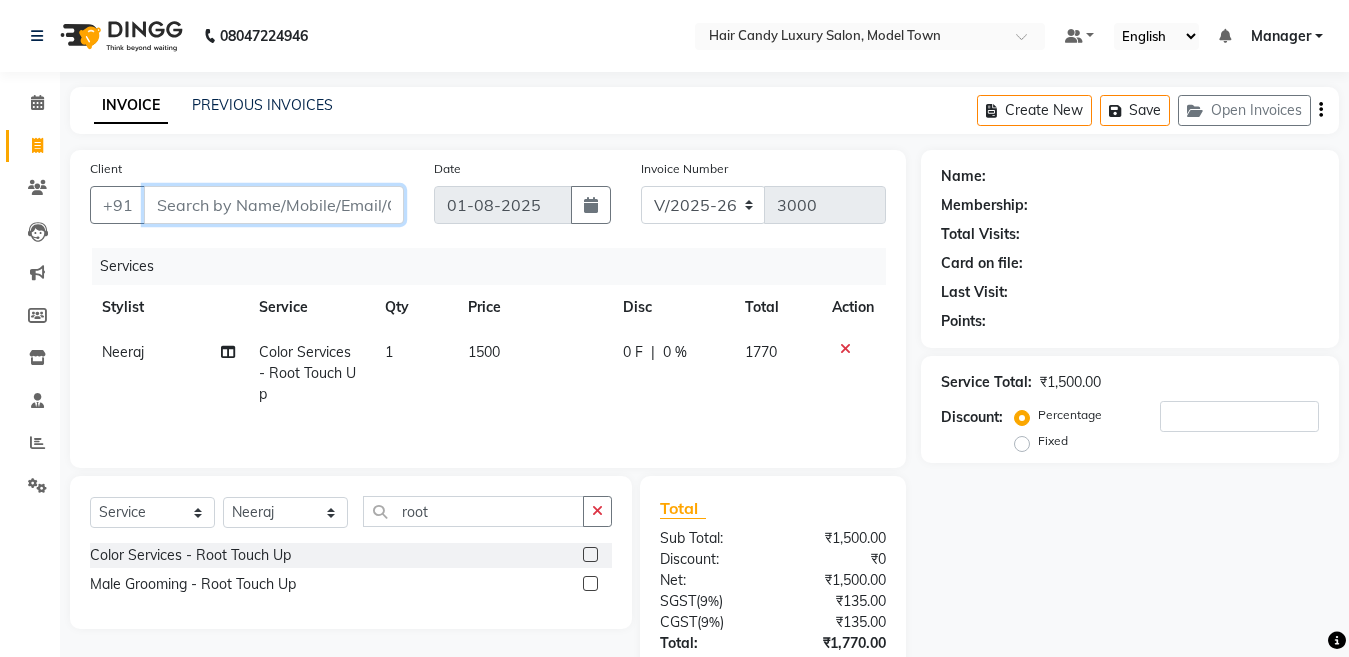click on "Client" at bounding box center (274, 205) 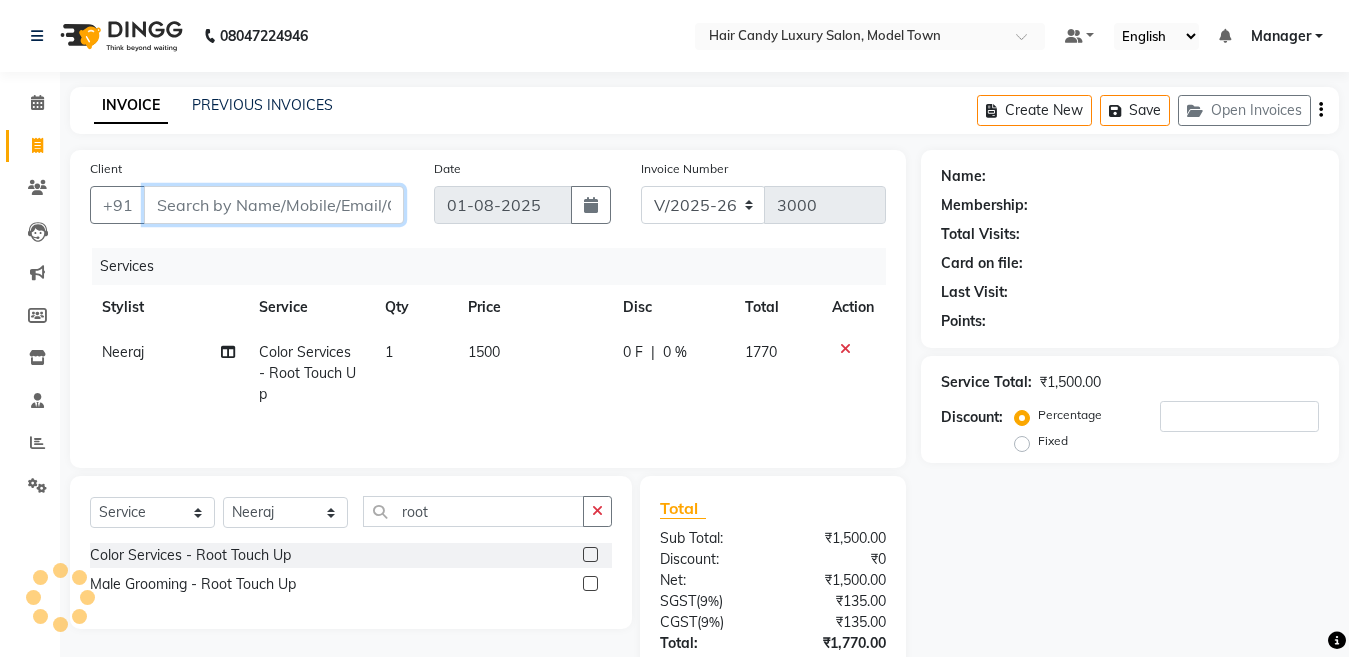click on "Client" at bounding box center [274, 205] 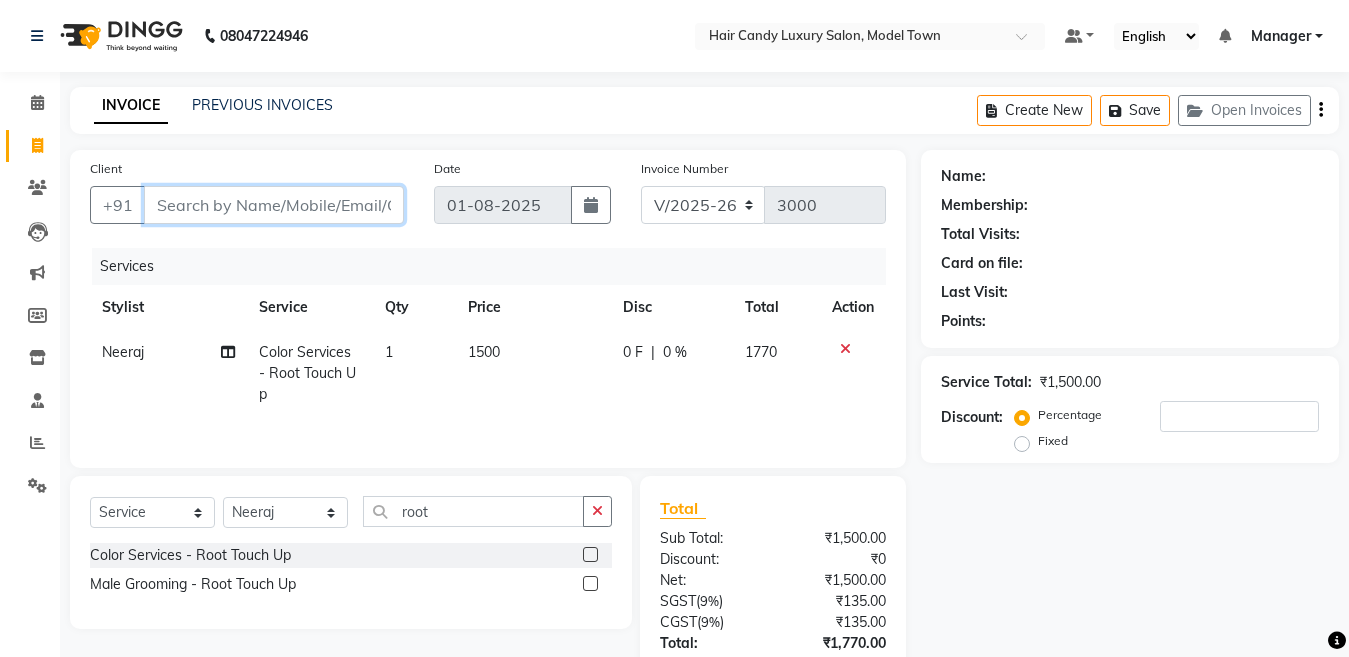 type on "d" 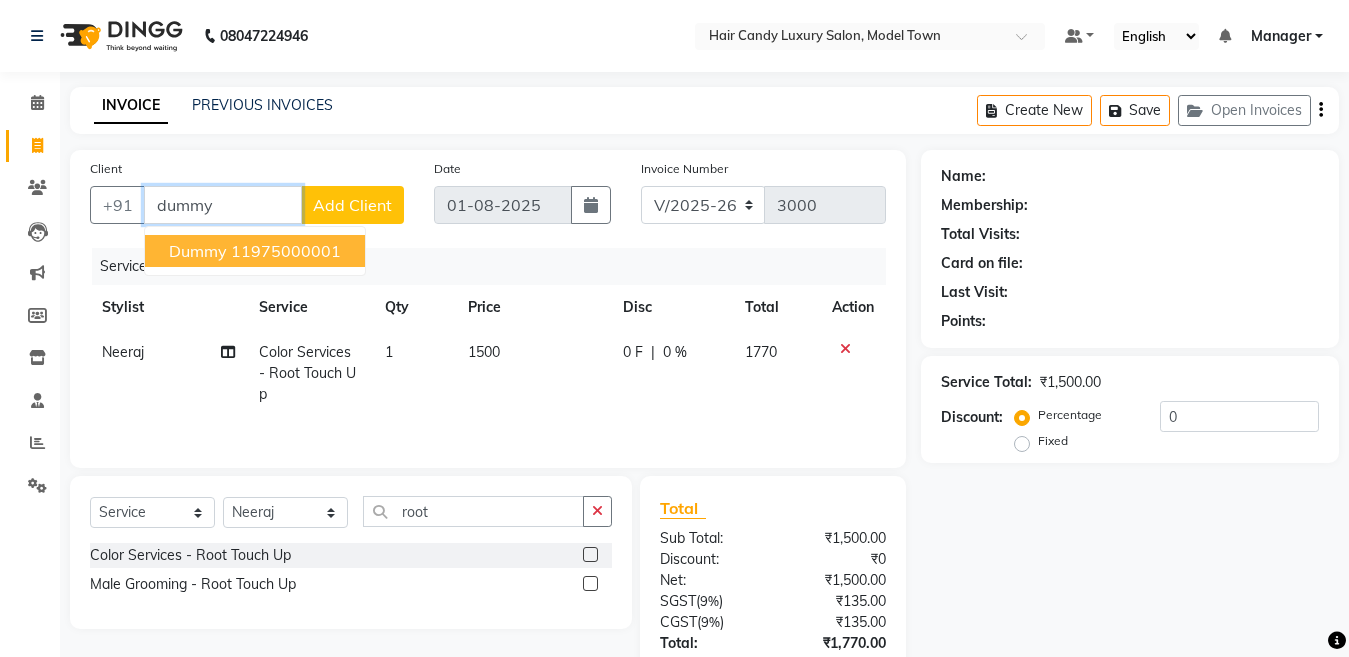click on "dummy  11975000001" at bounding box center [255, 251] 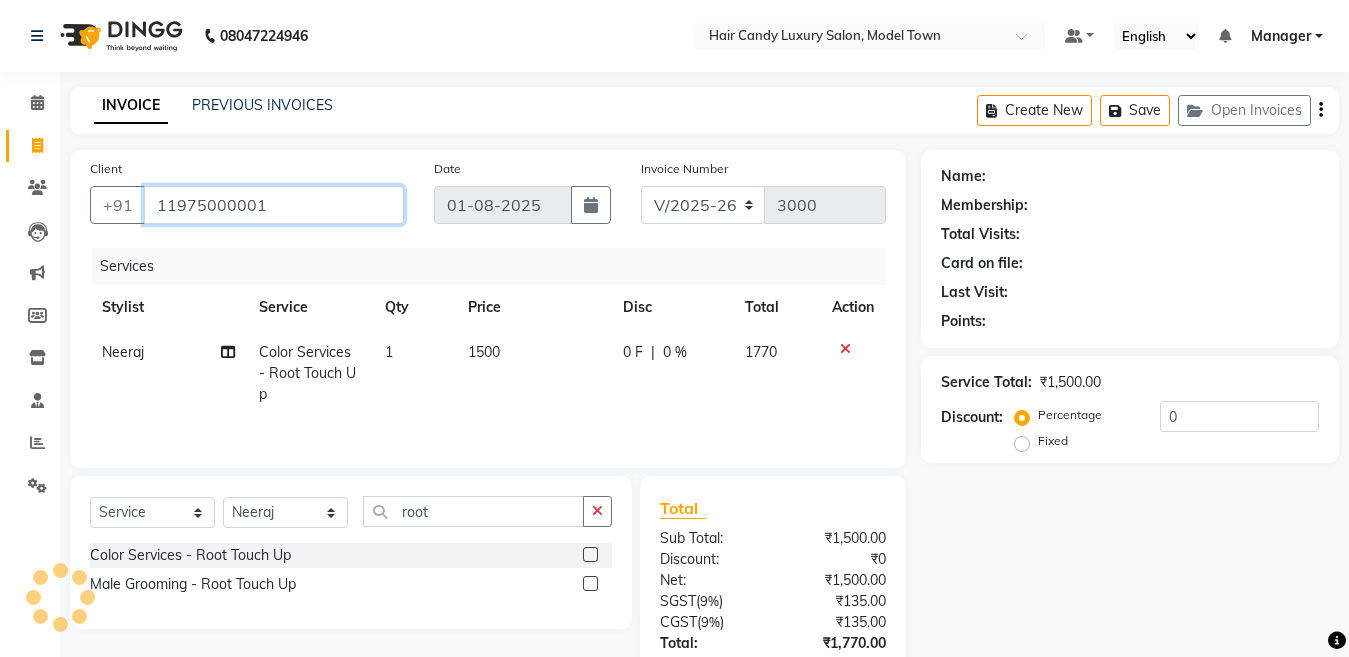 type on "11975000001" 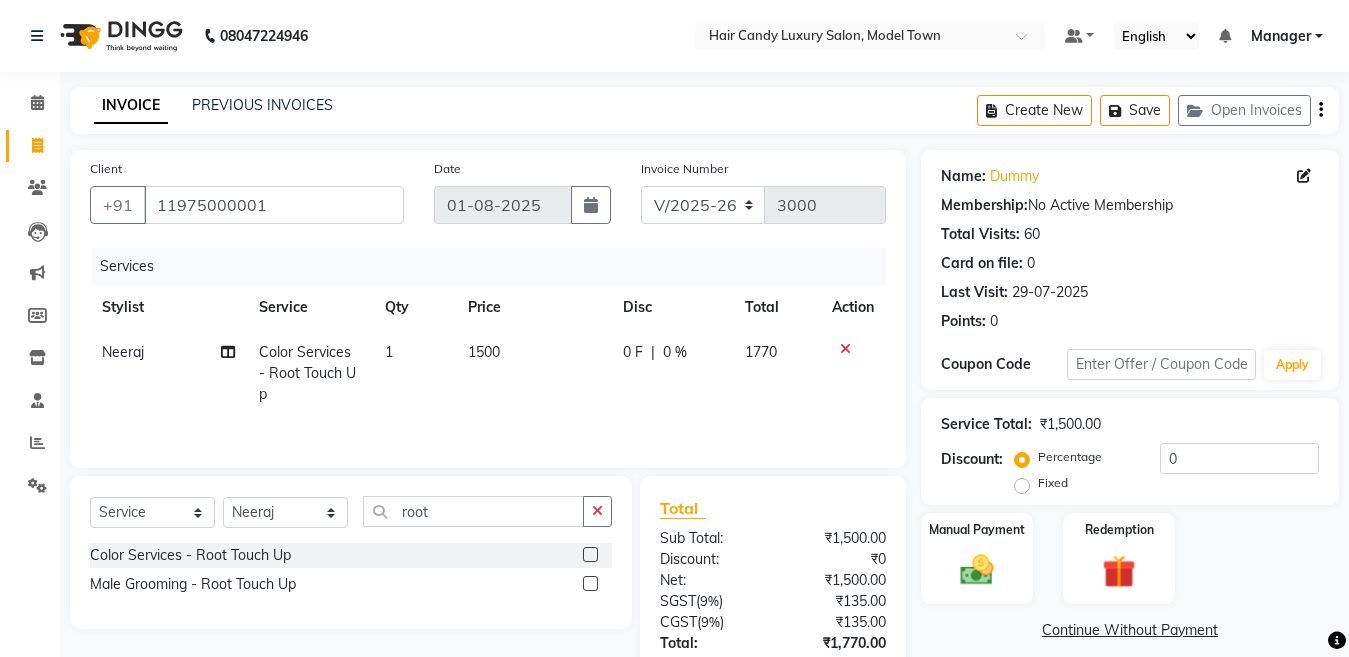 scroll, scrollTop: 145, scrollLeft: 0, axis: vertical 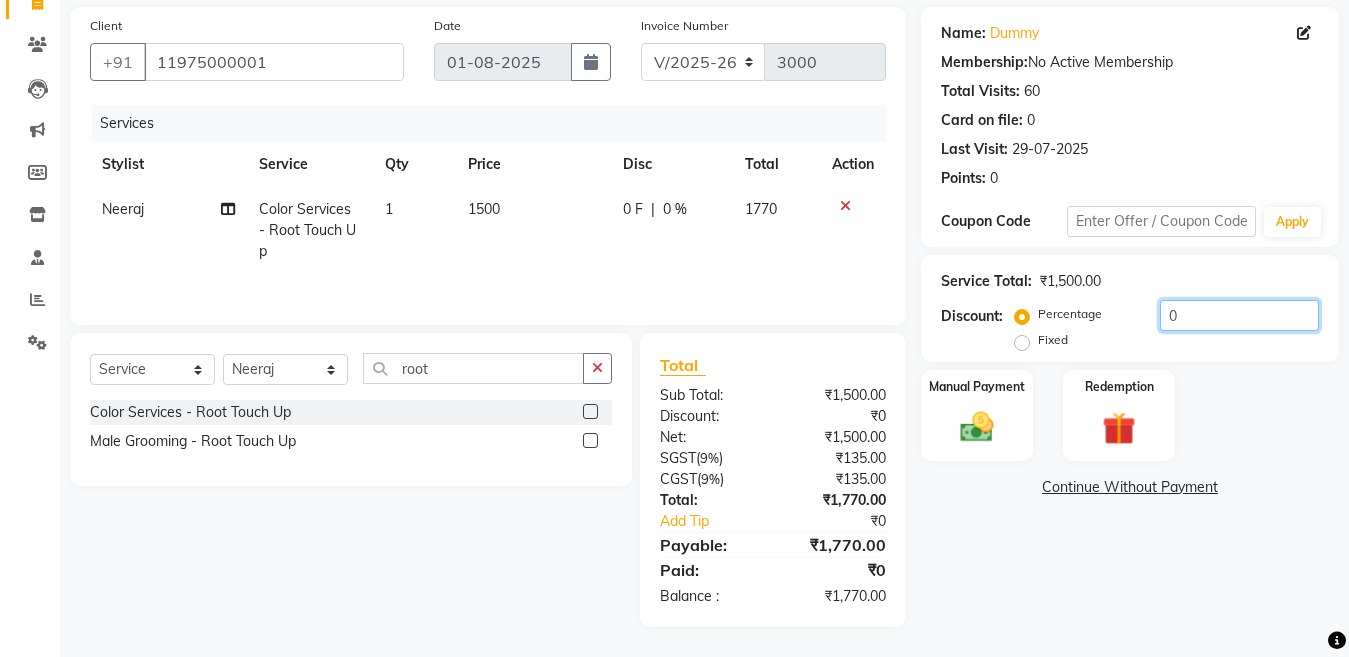 click on "0" 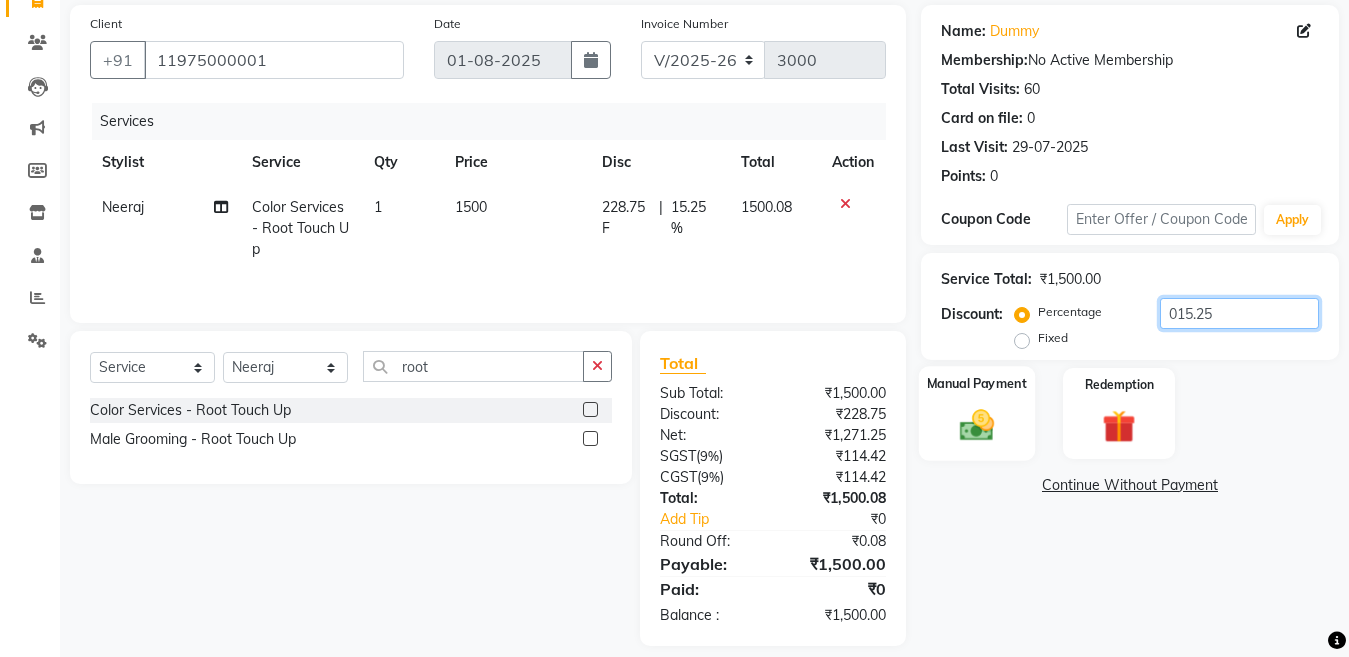 type on "015.25" 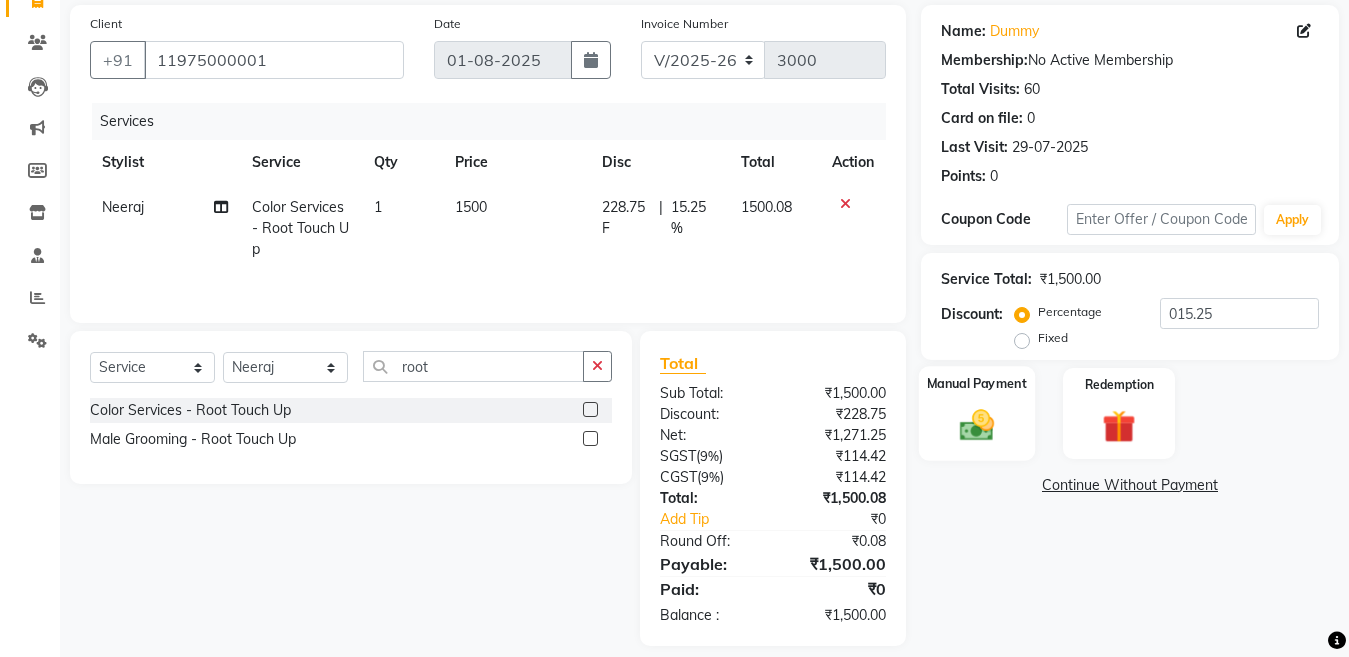 click on "Manual Payment" 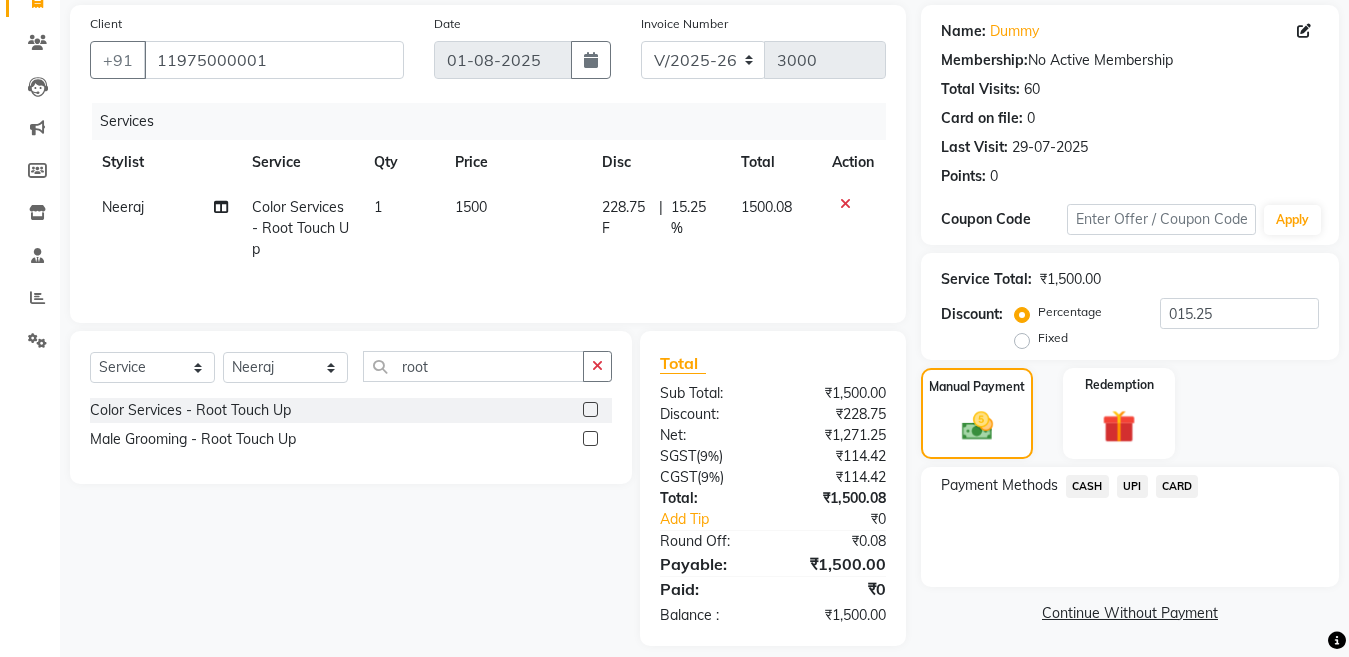 scroll, scrollTop: 166, scrollLeft: 0, axis: vertical 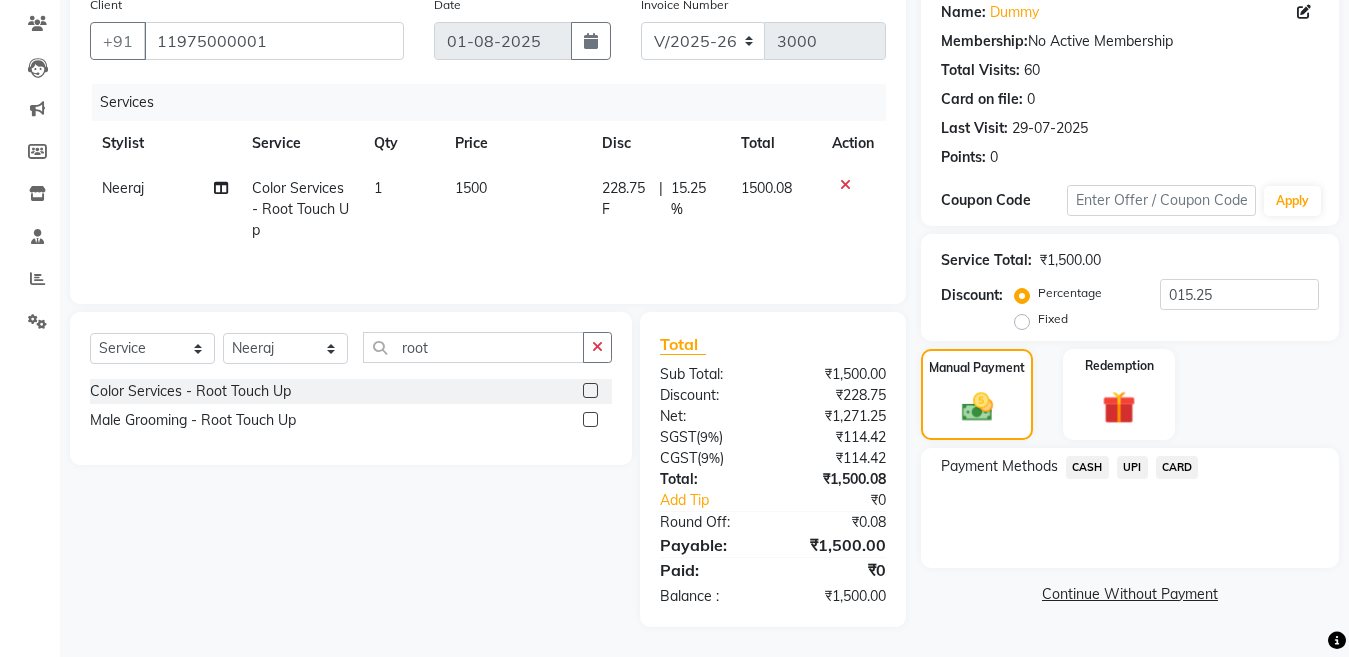 click on "CASH" 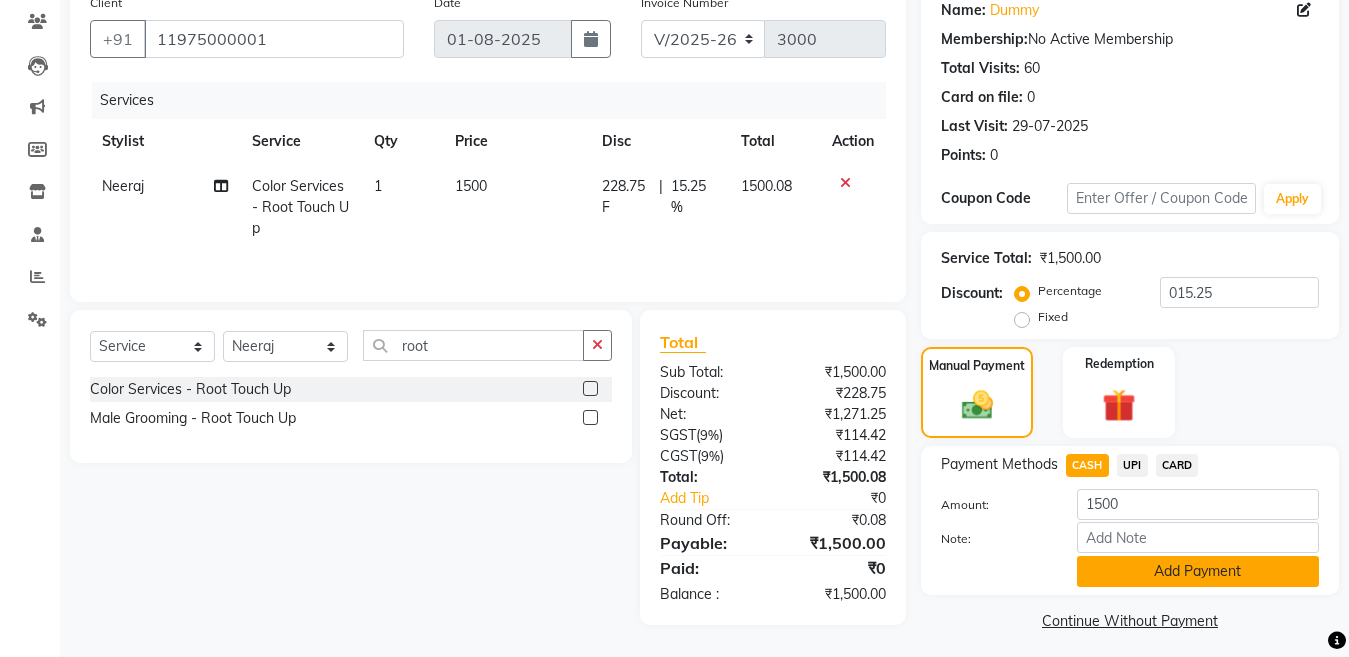 click on "Add Payment" 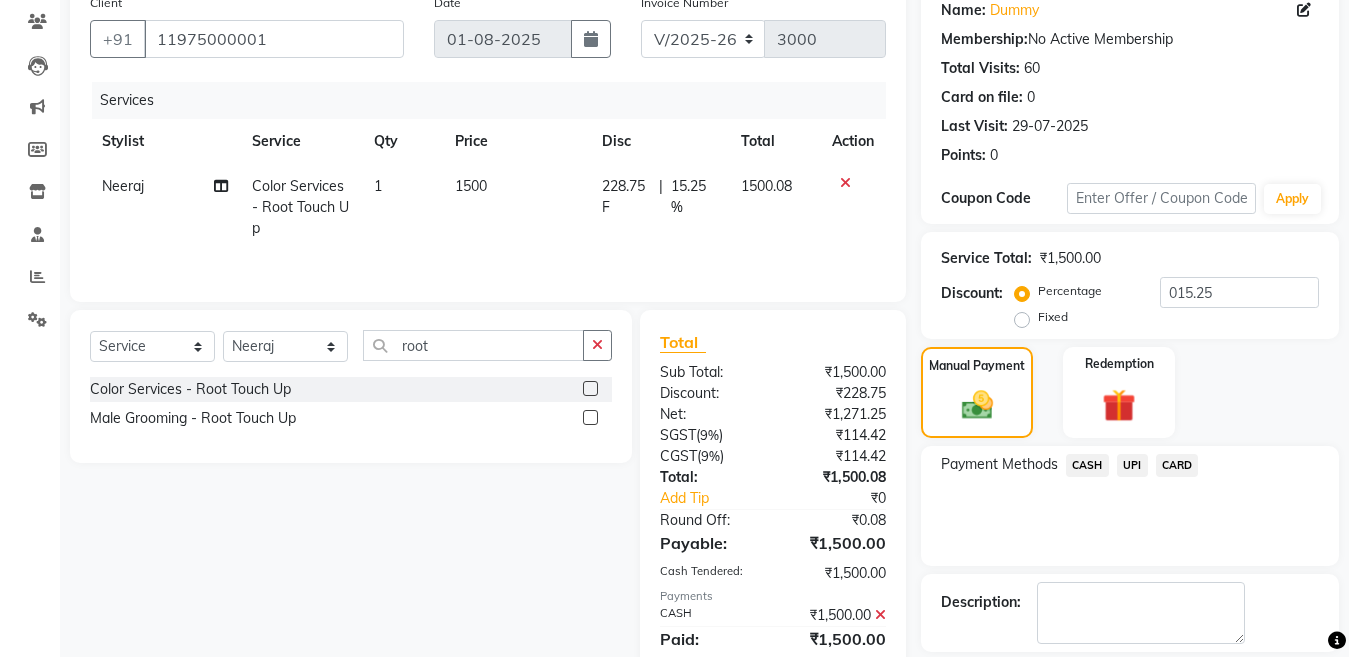 scroll, scrollTop: 259, scrollLeft: 0, axis: vertical 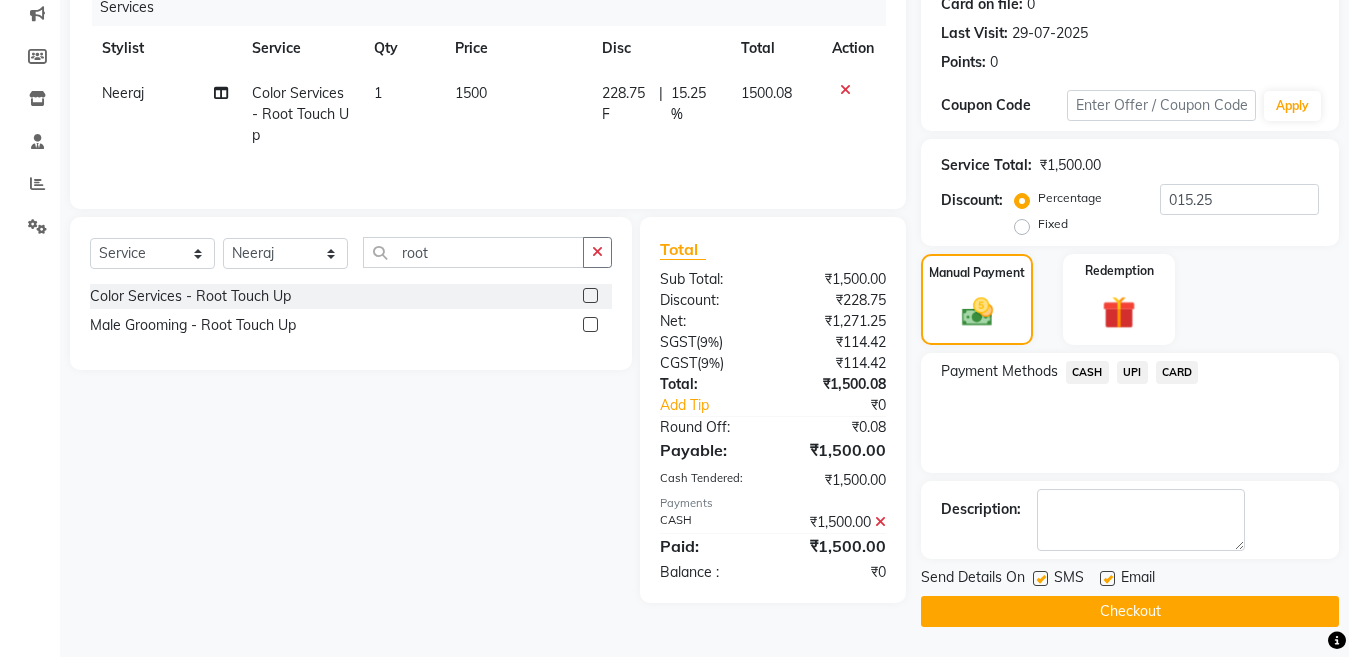click 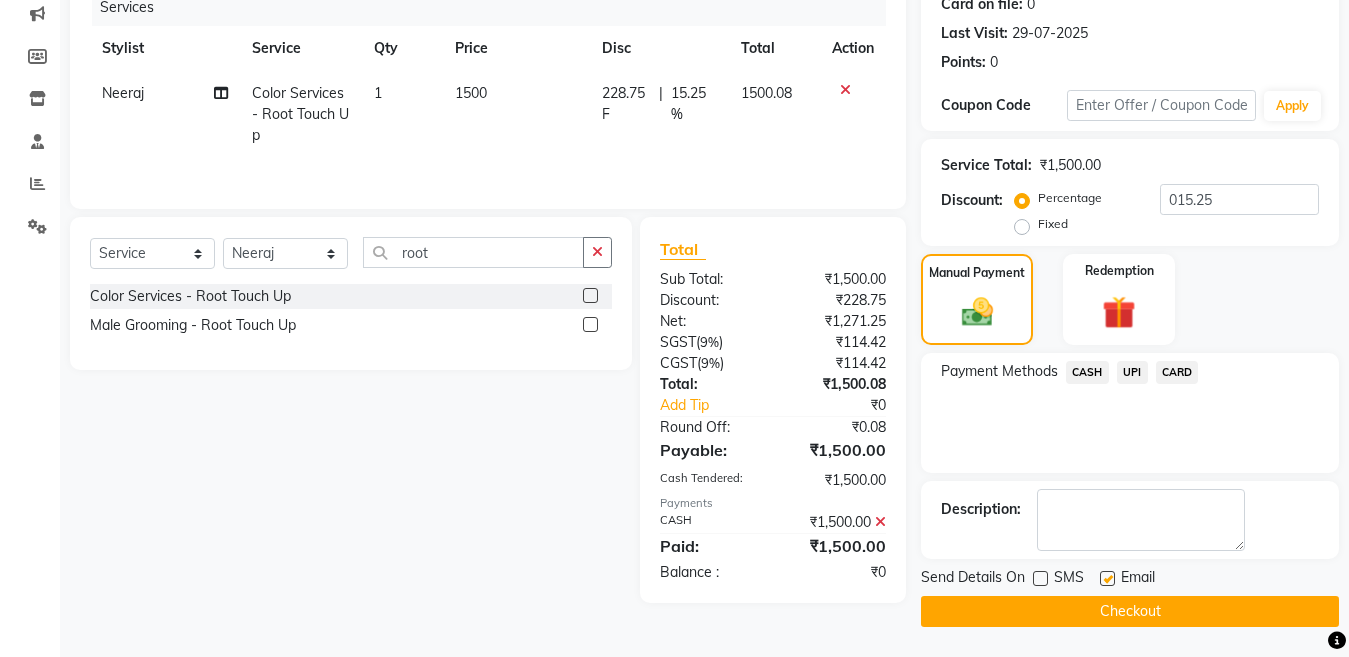 click on "Checkout" 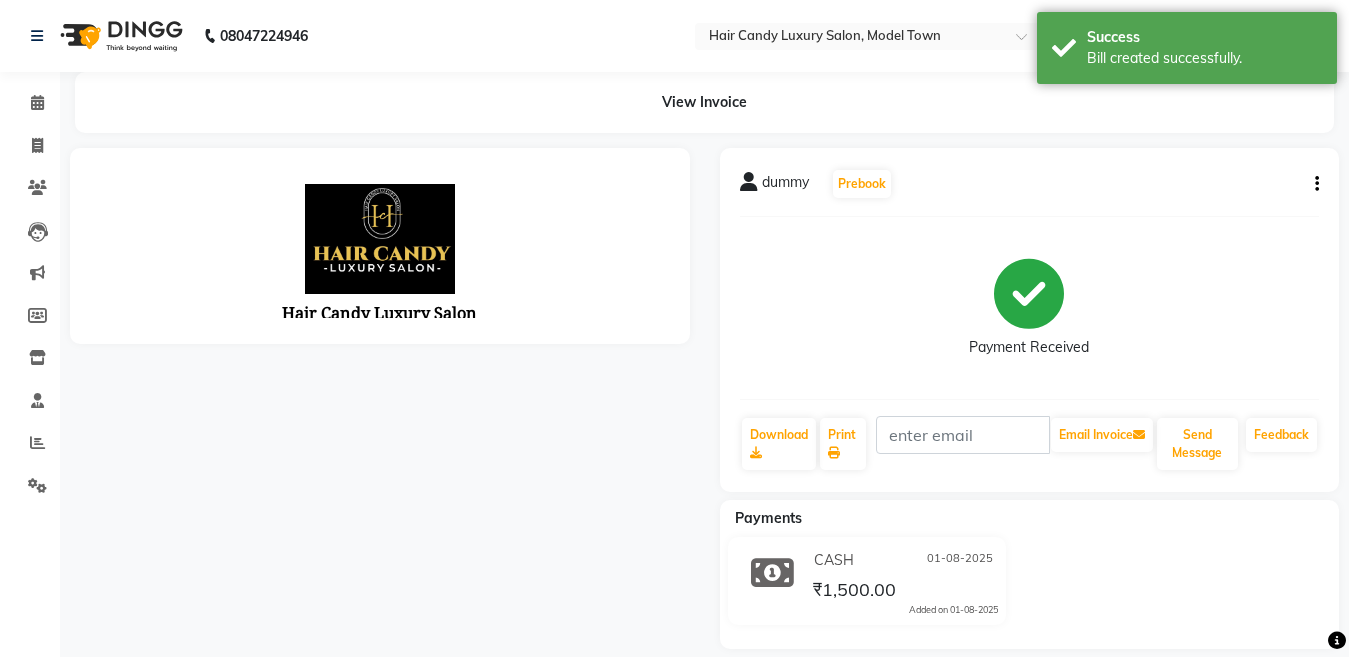 scroll, scrollTop: 0, scrollLeft: 0, axis: both 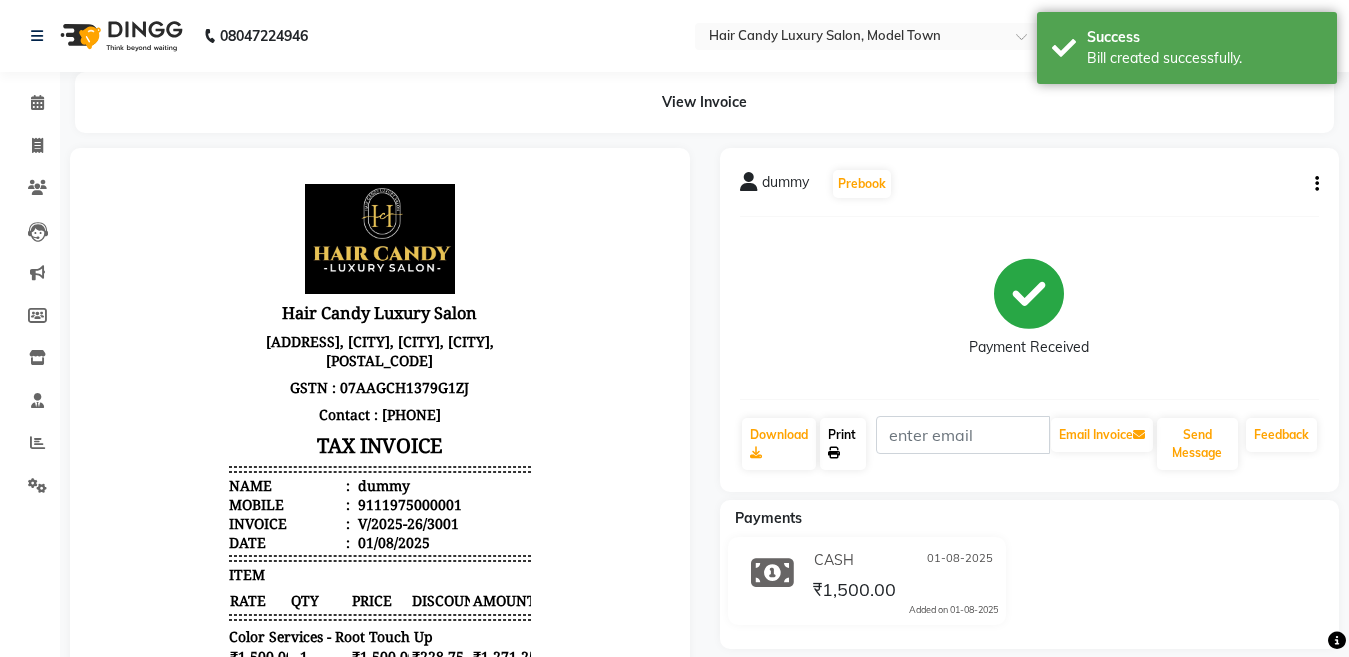 click on "Print" 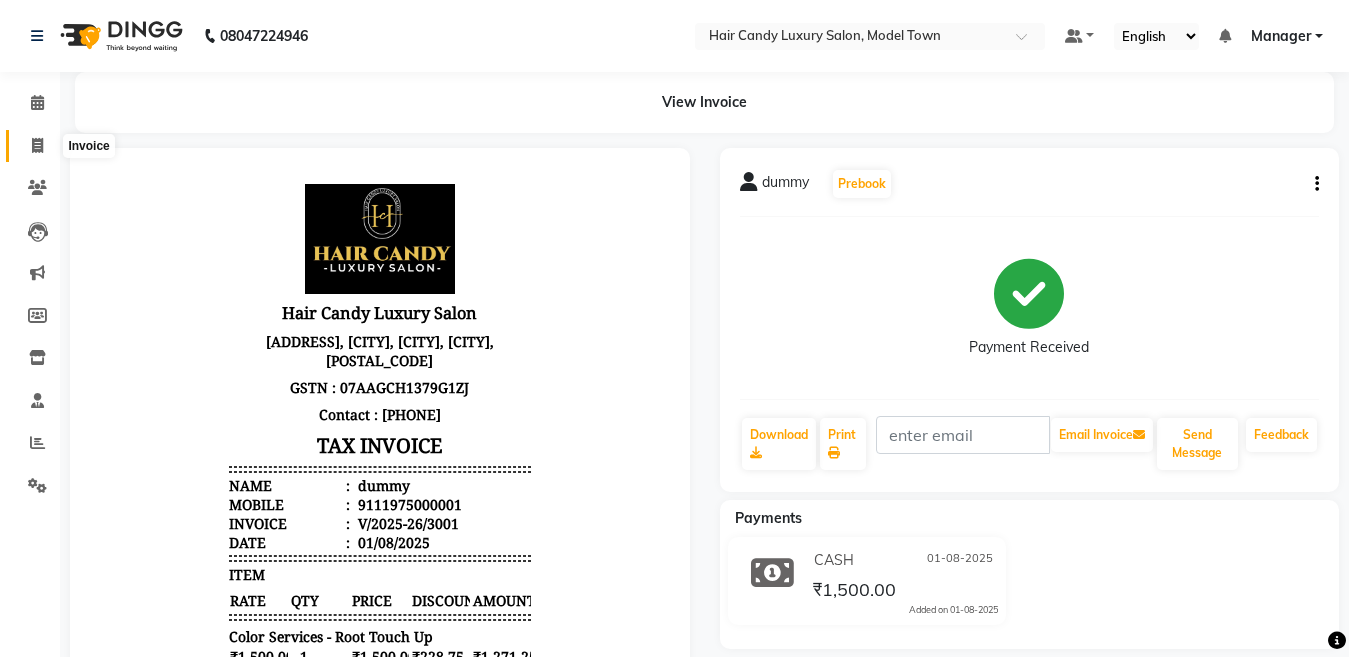 click 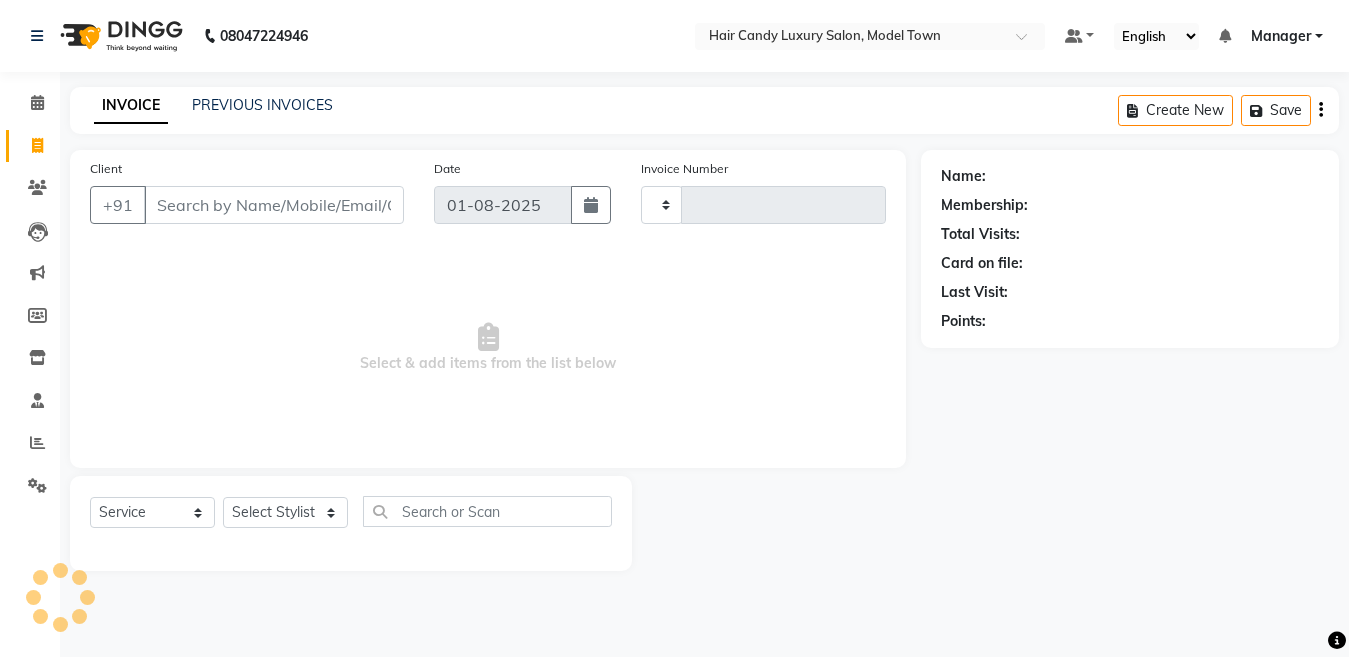 type on "3002" 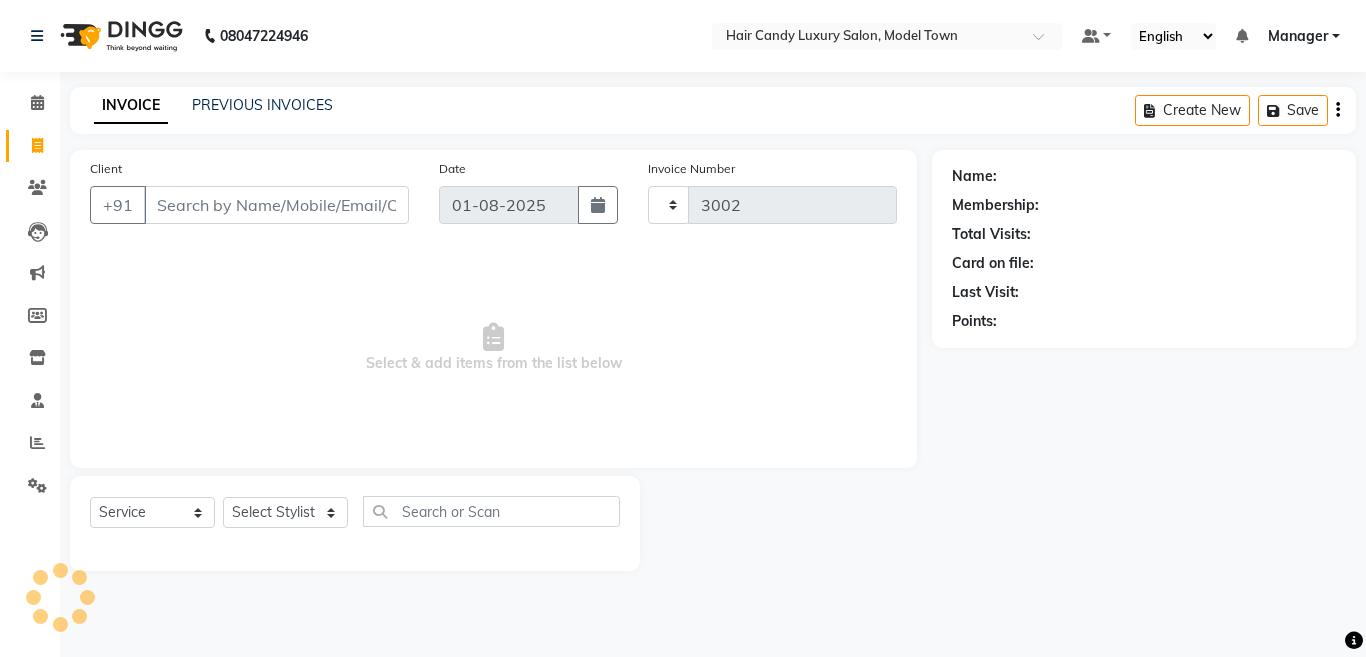 select on "4716" 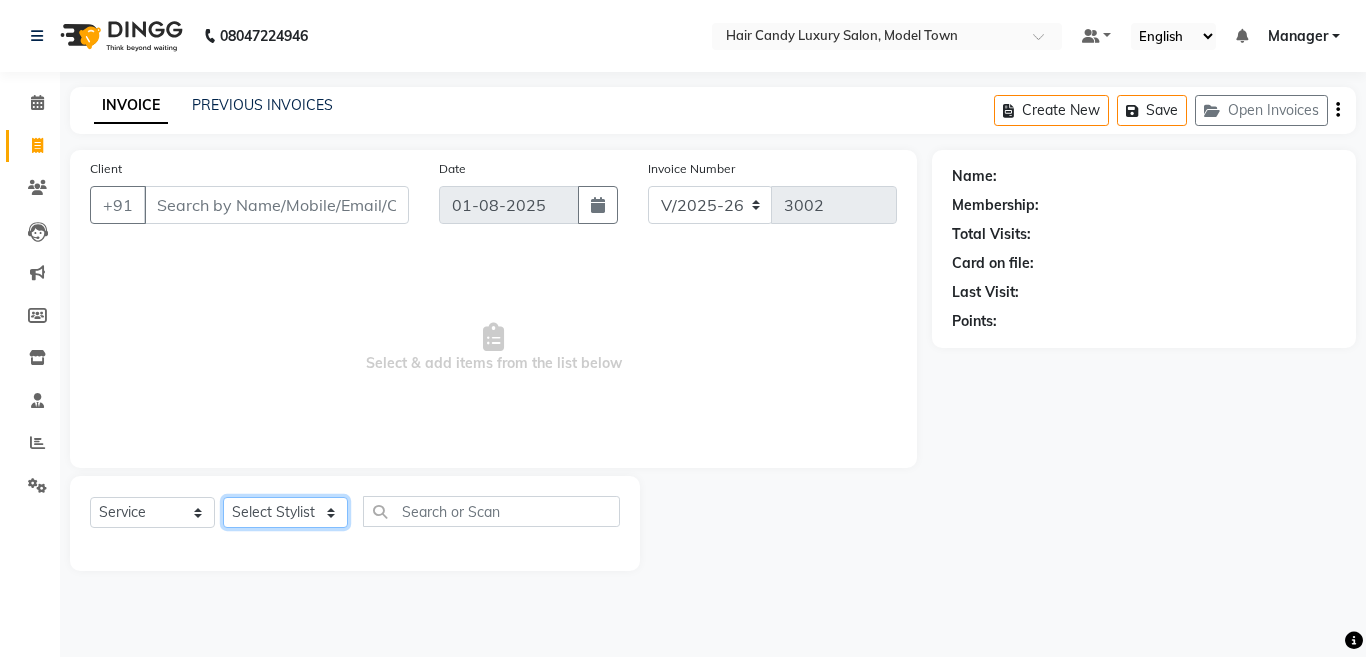 click on "Select Stylist [FIRST] [FIRST] [FIRST] [FIRST] [FIRST] [FIRST] [FIRST] [FIRST] [FIRST] [FIRST] [FIRST] [FIRST] [FIRST] [FIRST] [FIRST] [FIRST] [FIRST] [FIRST] [FIRST] [FIRST] [FIRST]" 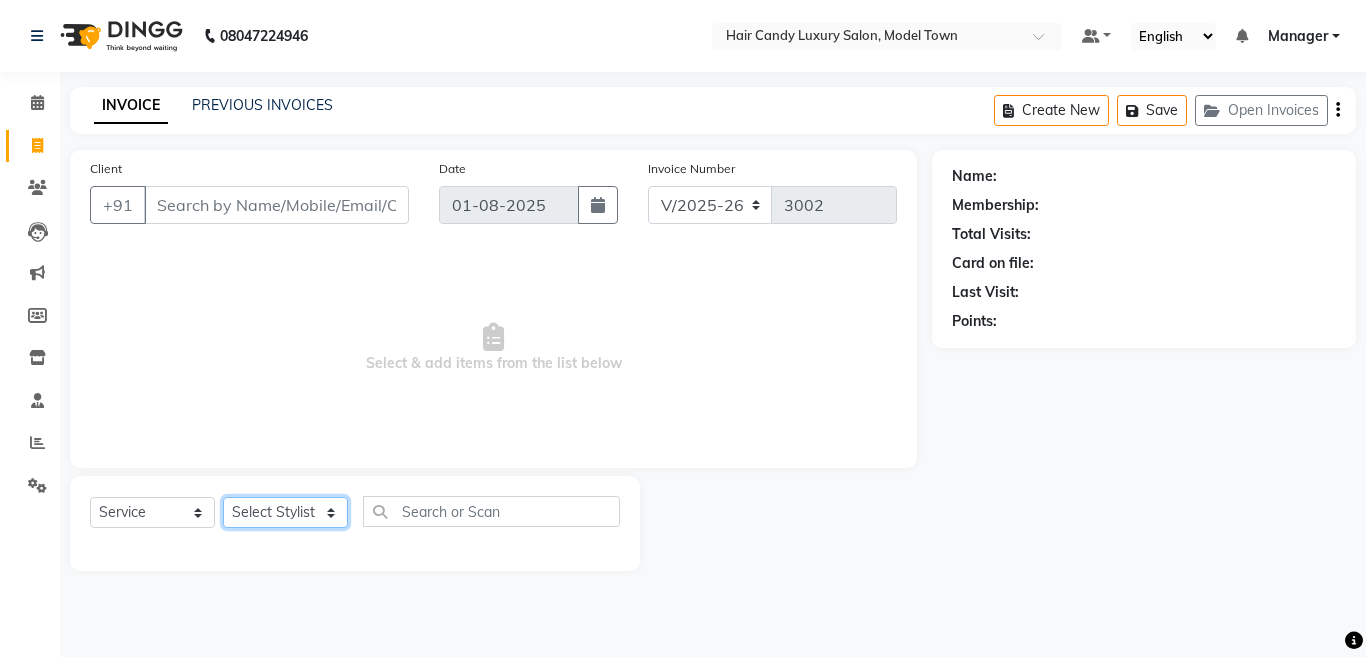 select on "28001" 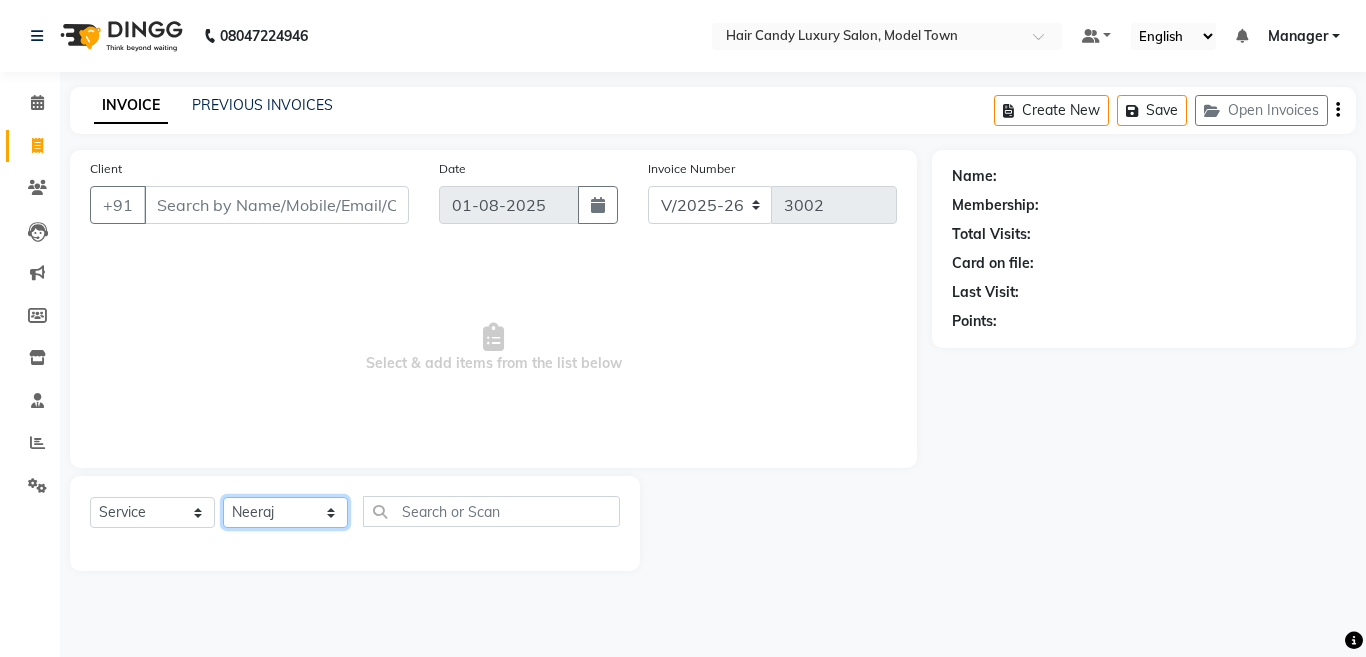 click on "Select Stylist [FIRST] [FIRST] [FIRST] [FIRST] [FIRST] [FIRST] [FIRST] [FIRST] [FIRST] [FIRST] [FIRST] [FIRST] [FIRST] [FIRST] [FIRST] [FIRST] [FIRST] [FIRST] [FIRST] [FIRST] [FIRST]" 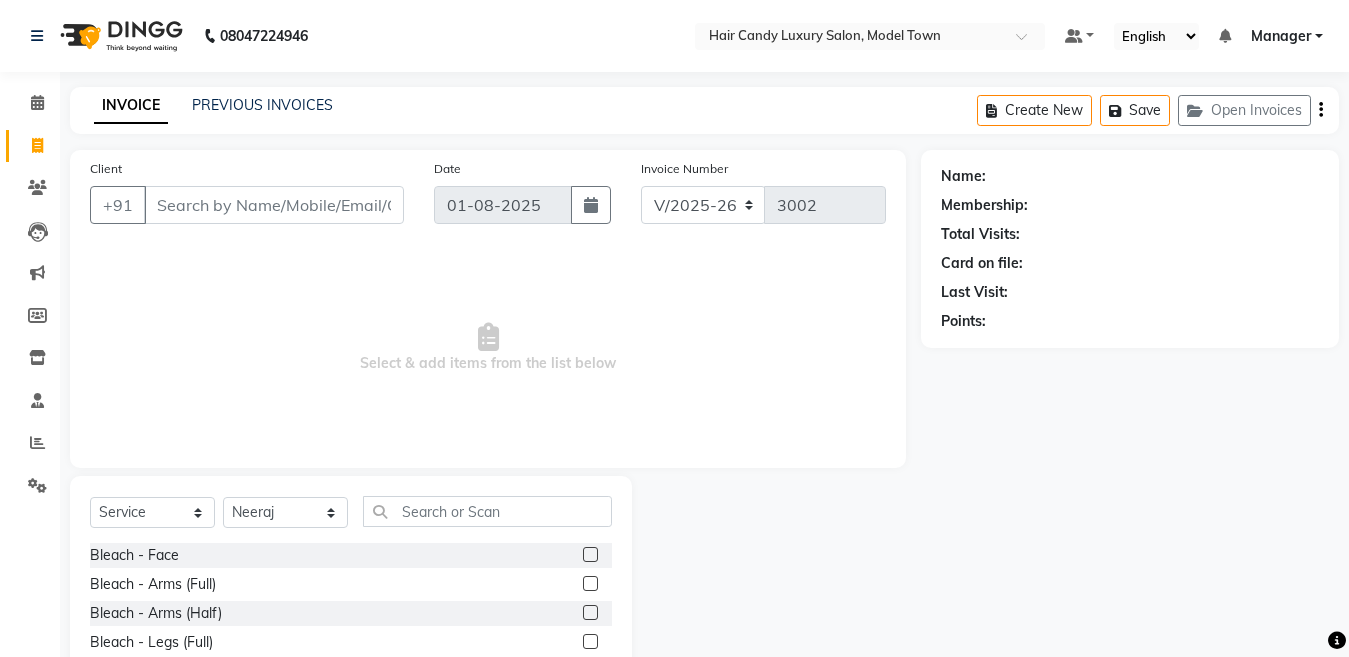 click on "Select  Service  Product  Membership  Package Voucher Prepaid Gift Card  Select Stylist Aakib Anas Anuradha Izhar Laiq (Rahul) Manager Neeraj parul Pawan Prakash Rajni Ranjay (Raju) RIYA Saleem sameer  stock manager surrender Vijay Gupta Vijay kumar" 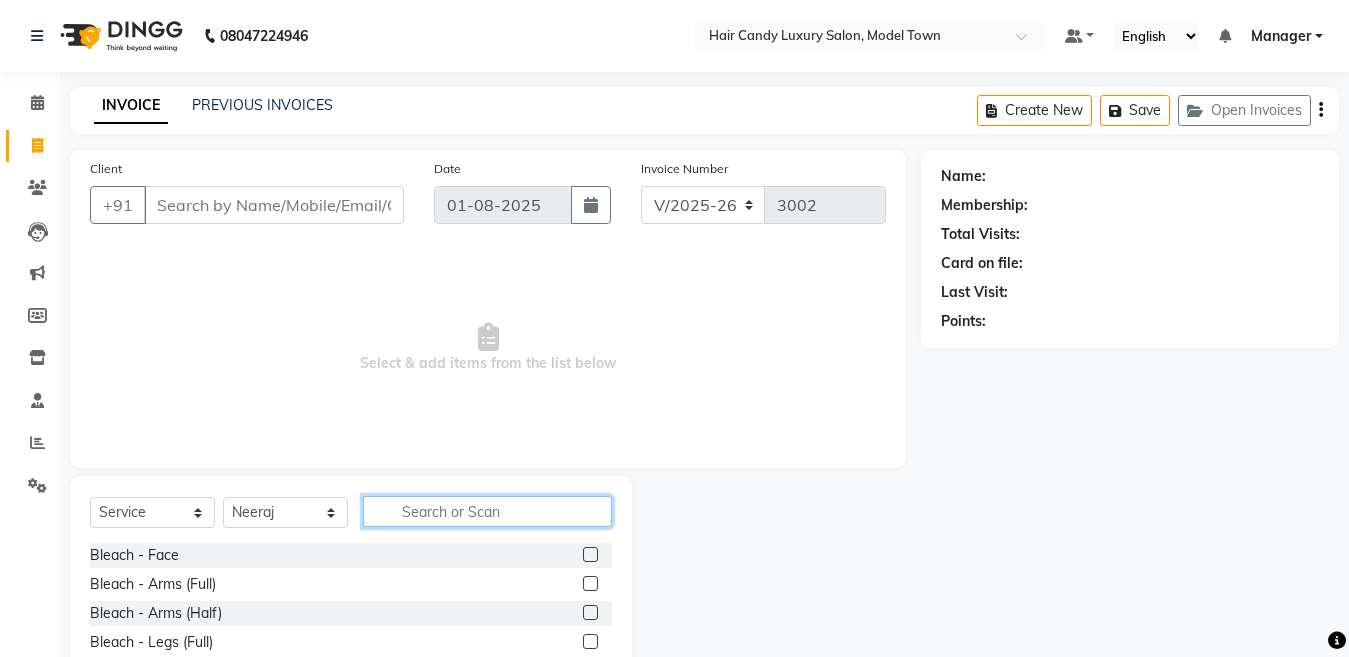 click 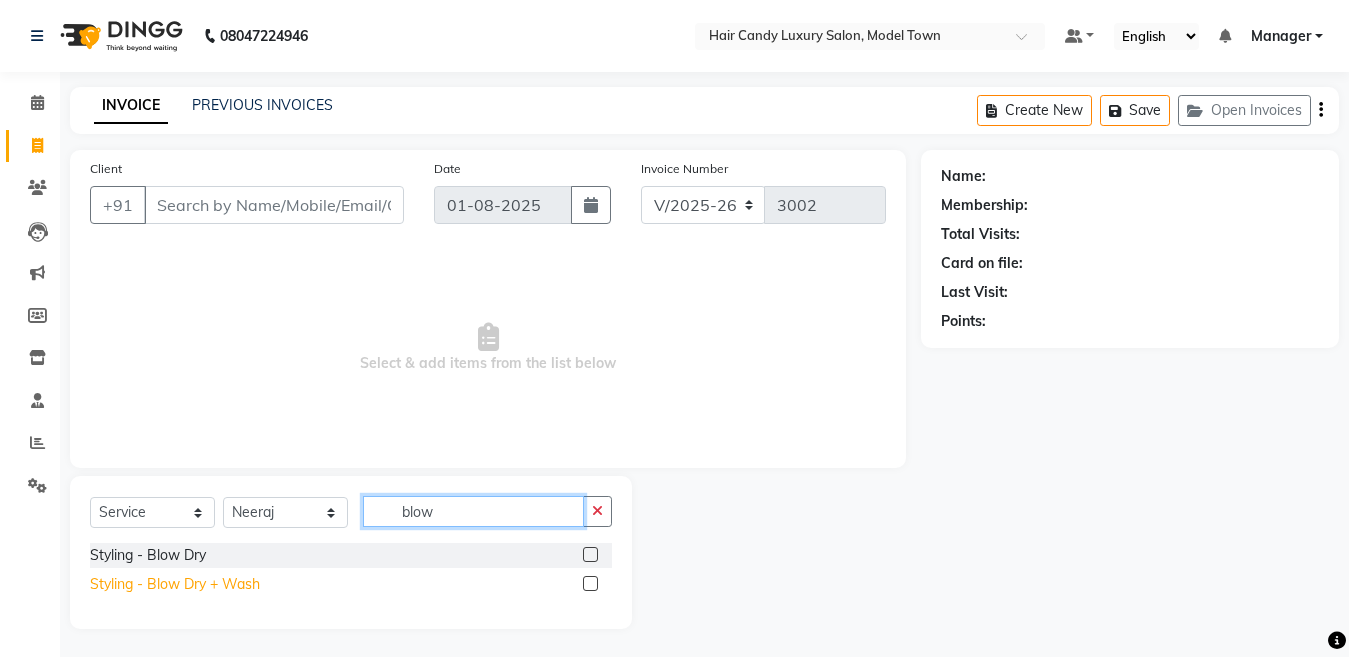type on "blow" 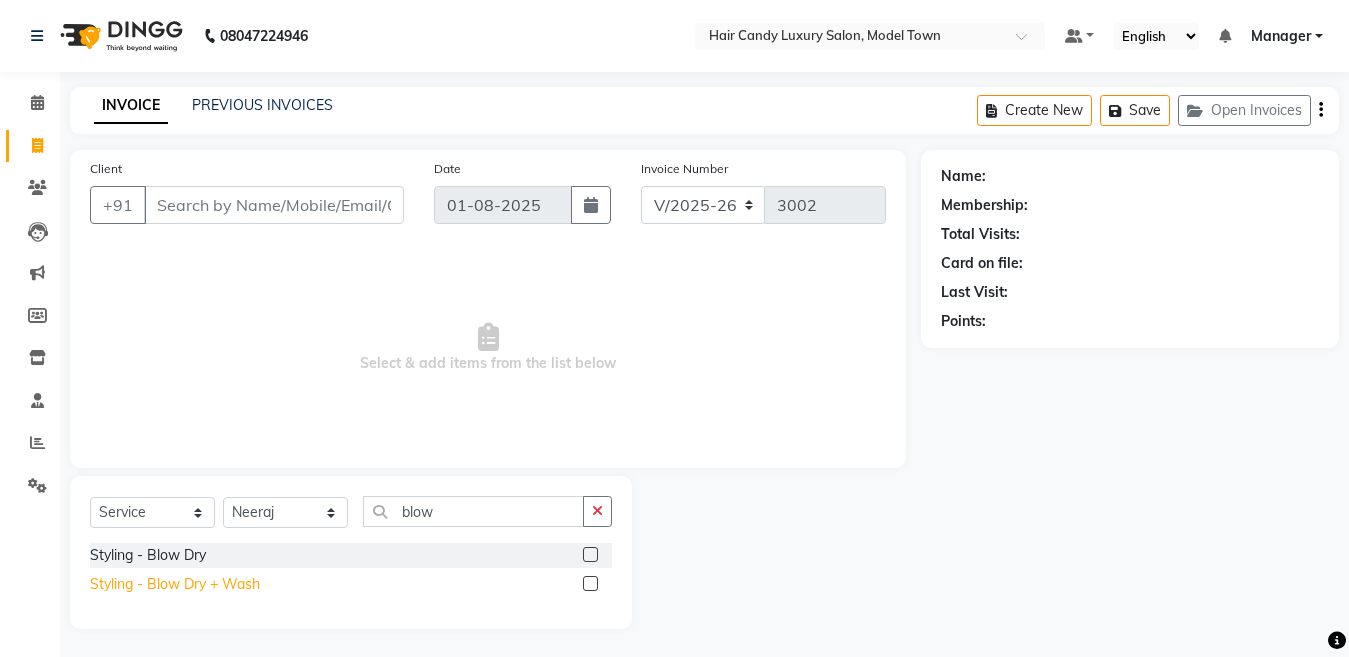 click on "Styling - Blow Dry + Wash" 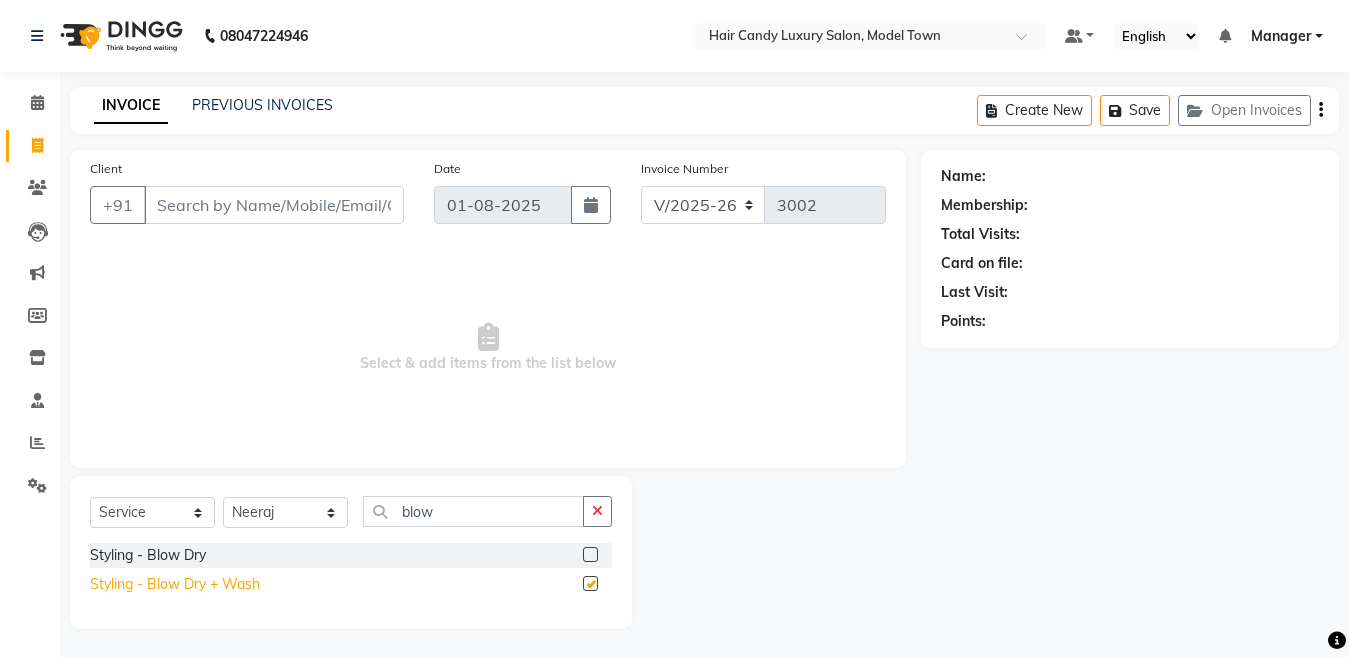 checkbox on "false" 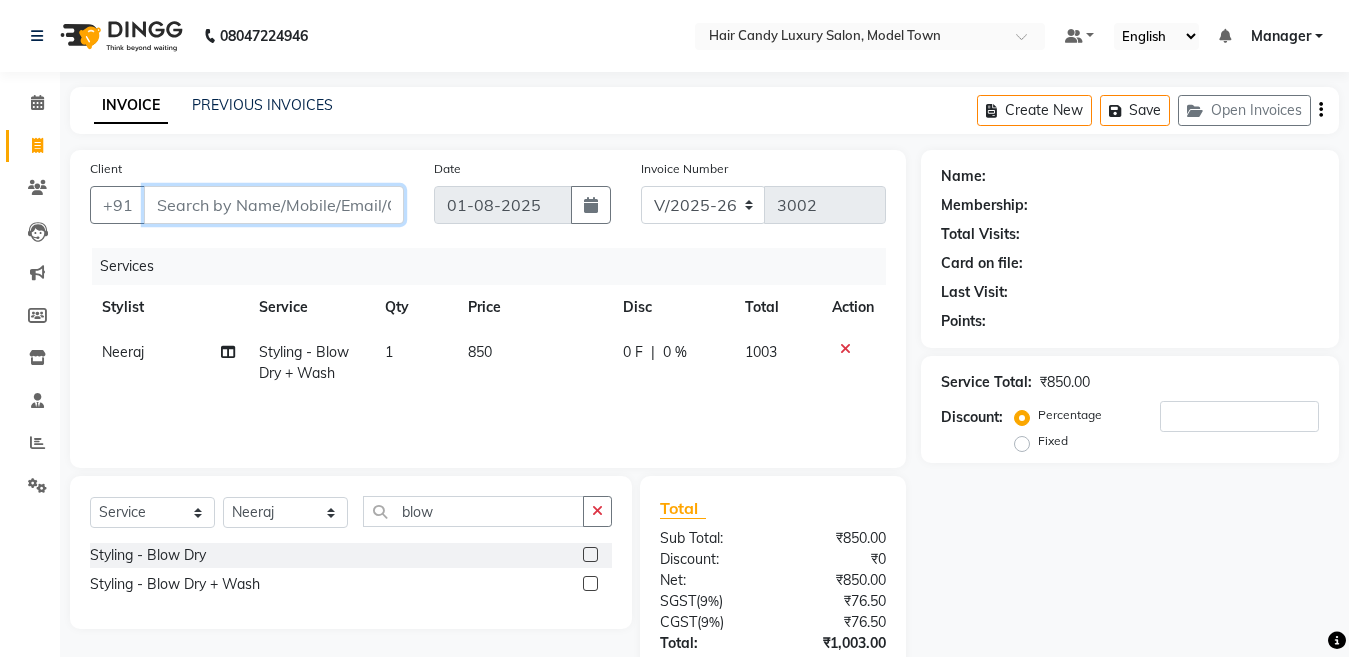 click on "Client" at bounding box center (274, 205) 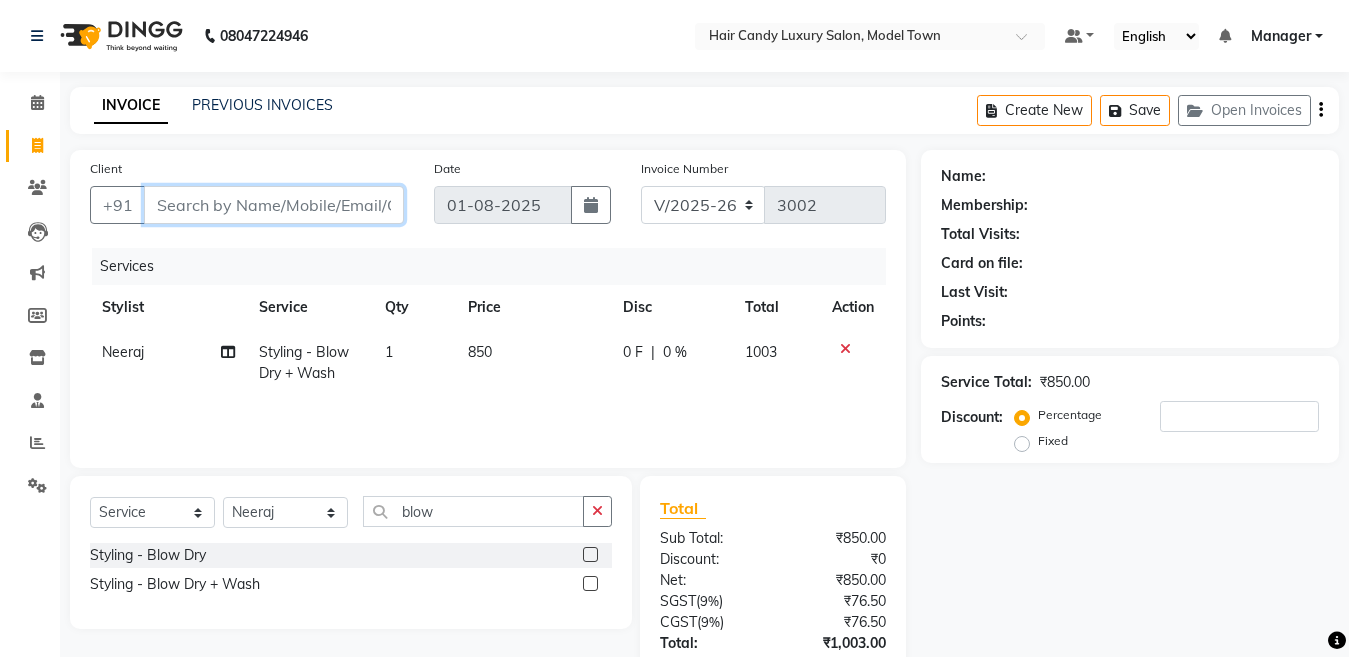 click on "Client" at bounding box center (274, 205) 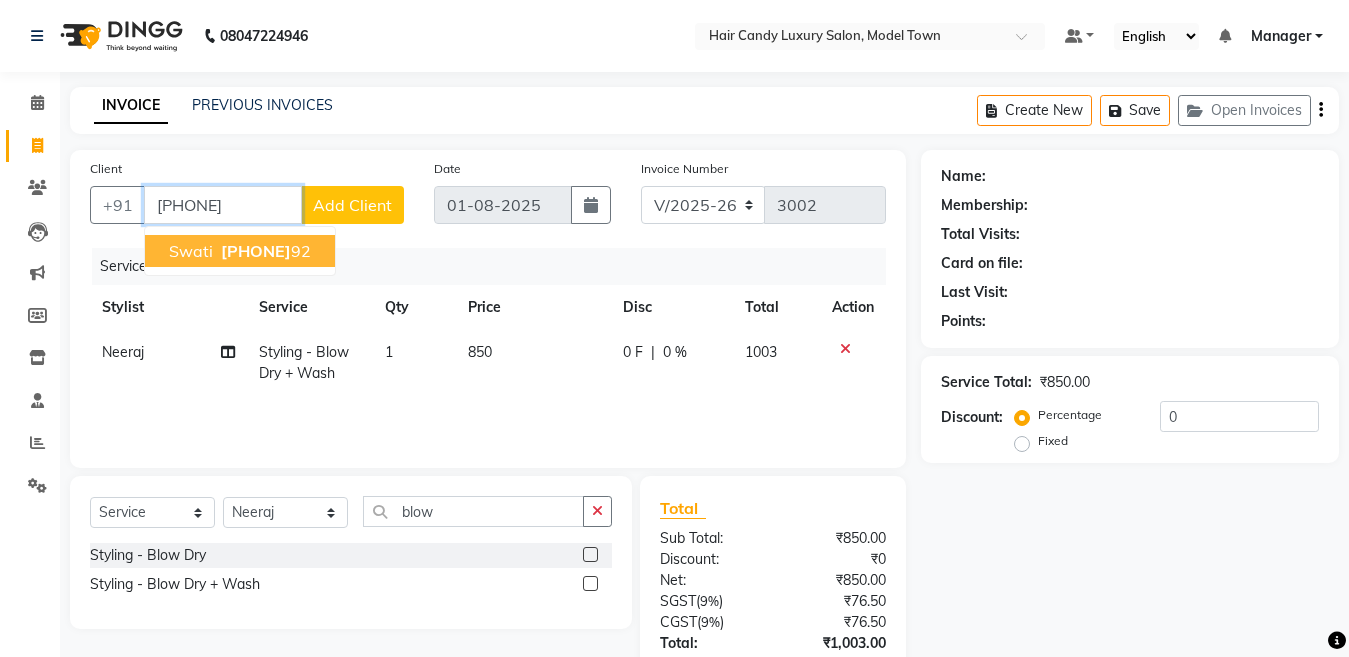 click on "Swati   98734833 92" at bounding box center [240, 251] 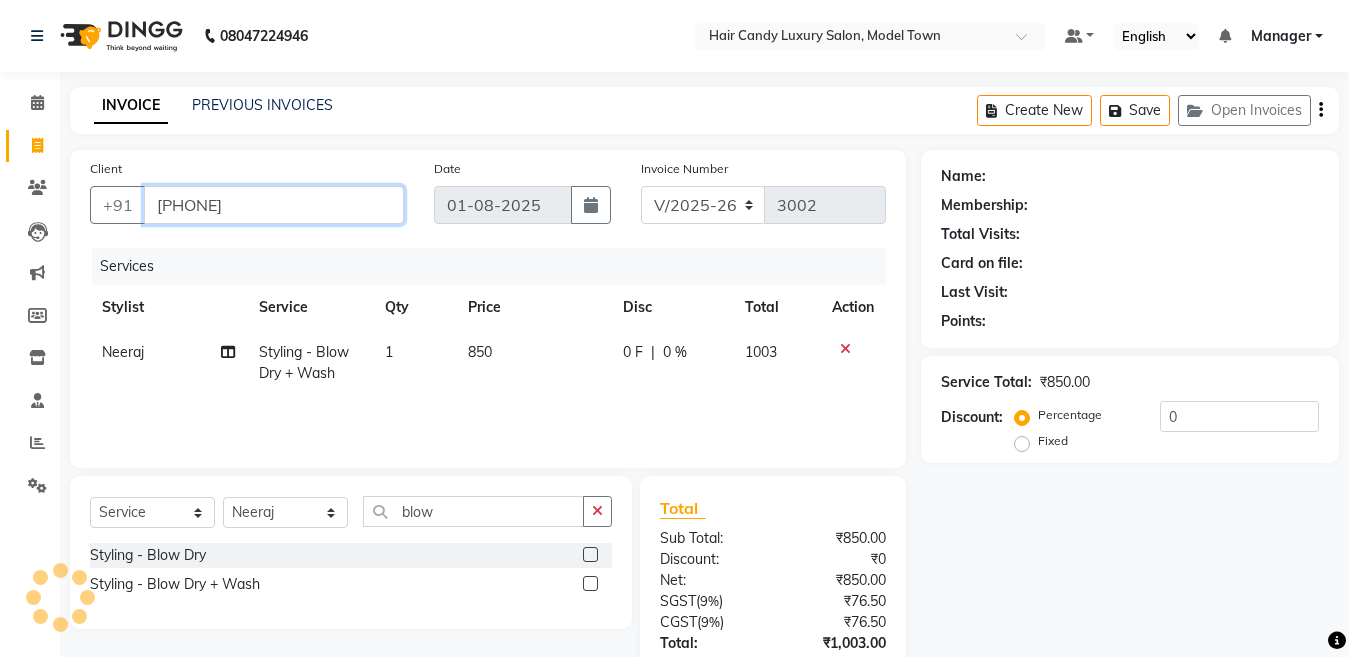 type on "[PHONE]" 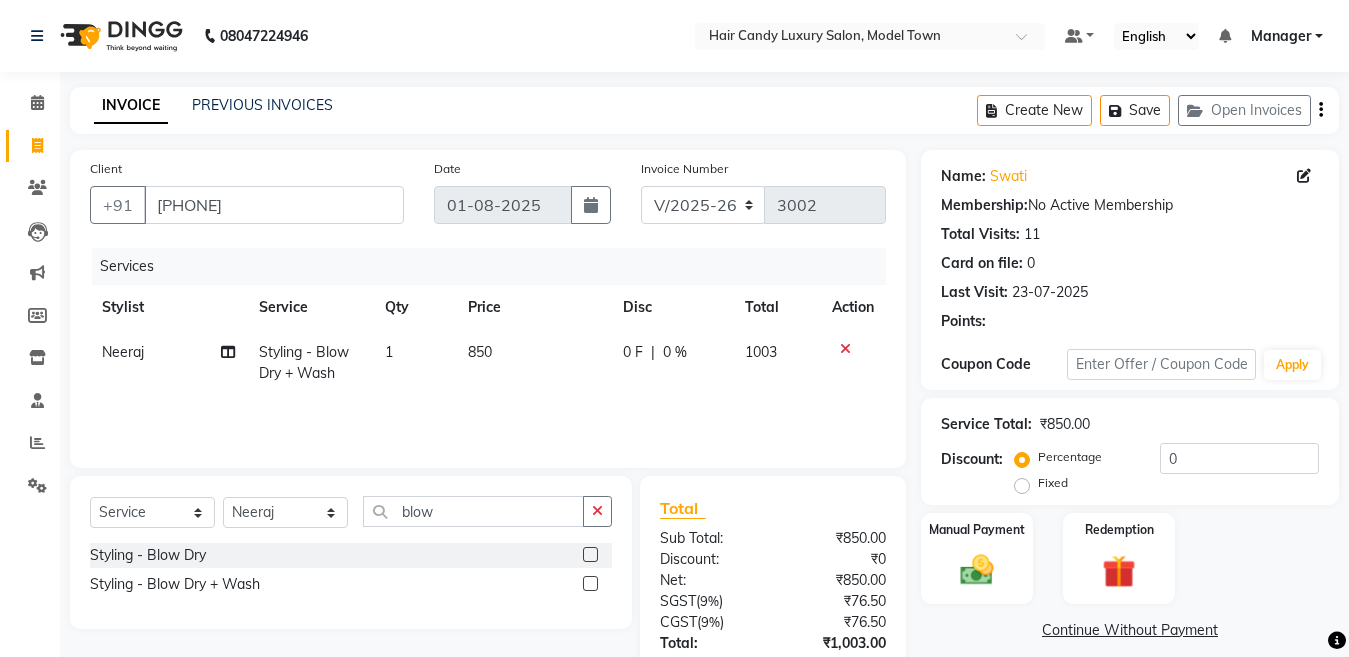 scroll, scrollTop: 143, scrollLeft: 0, axis: vertical 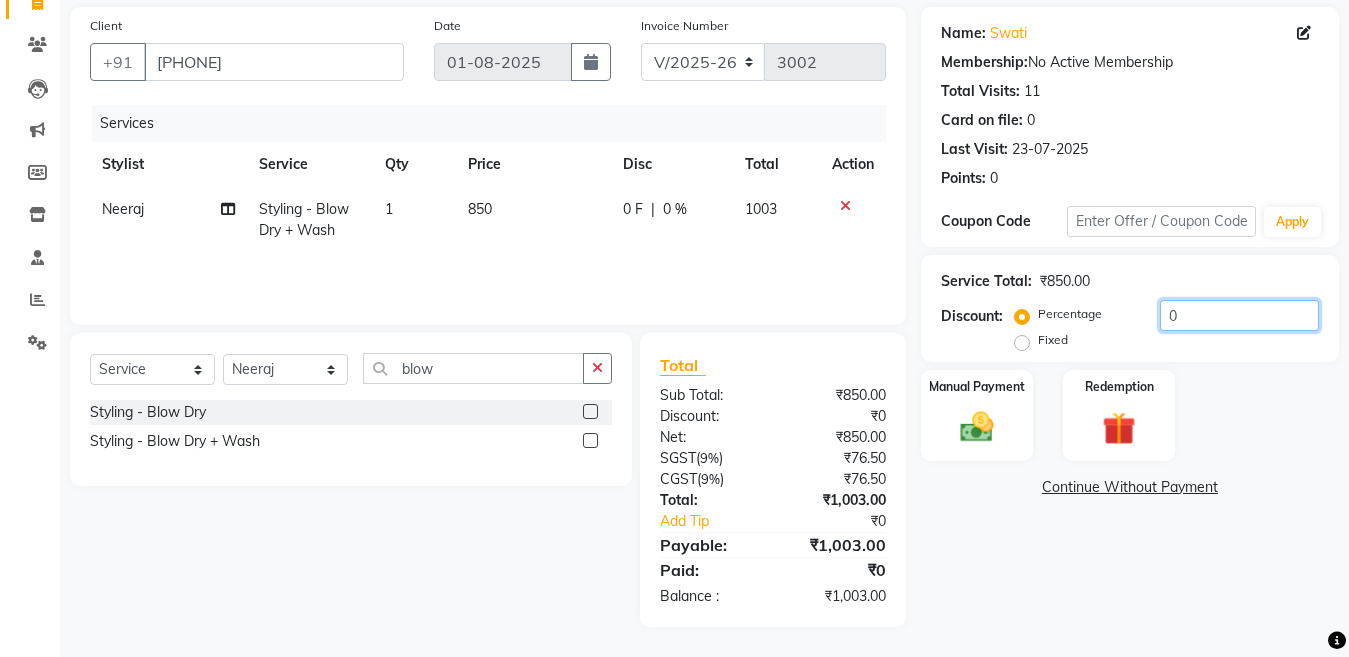 click on "0" 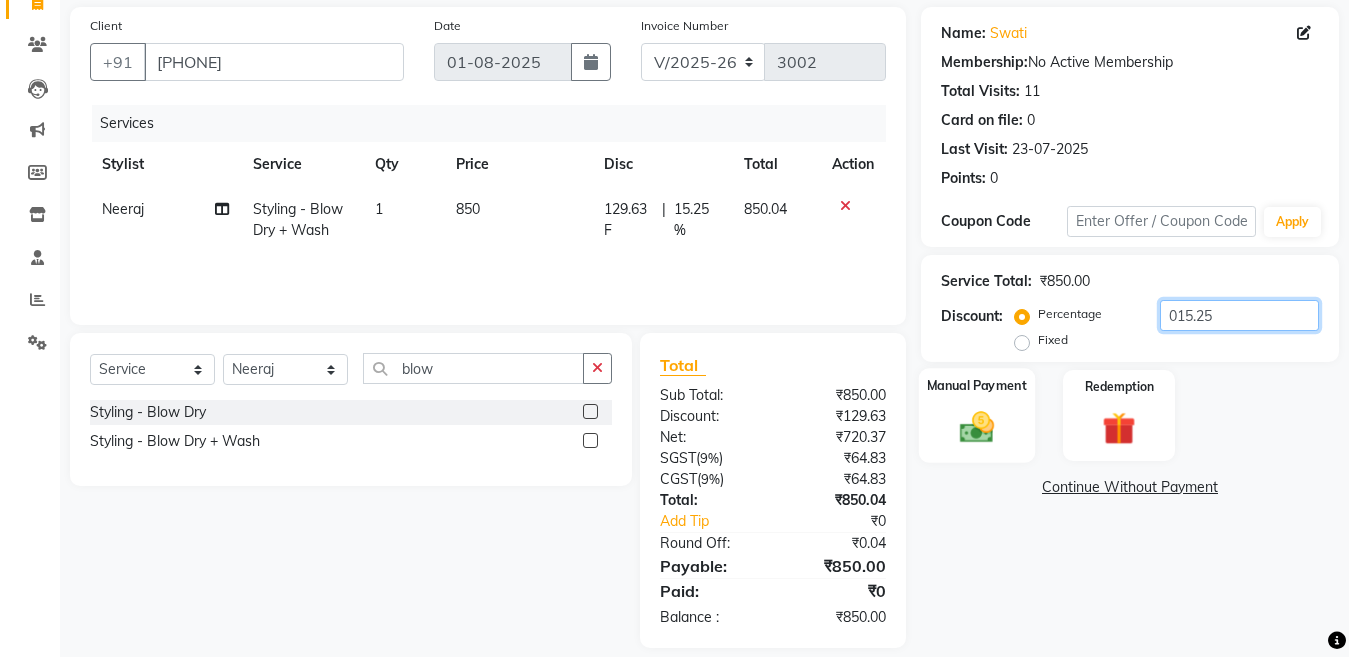 type on "015.25" 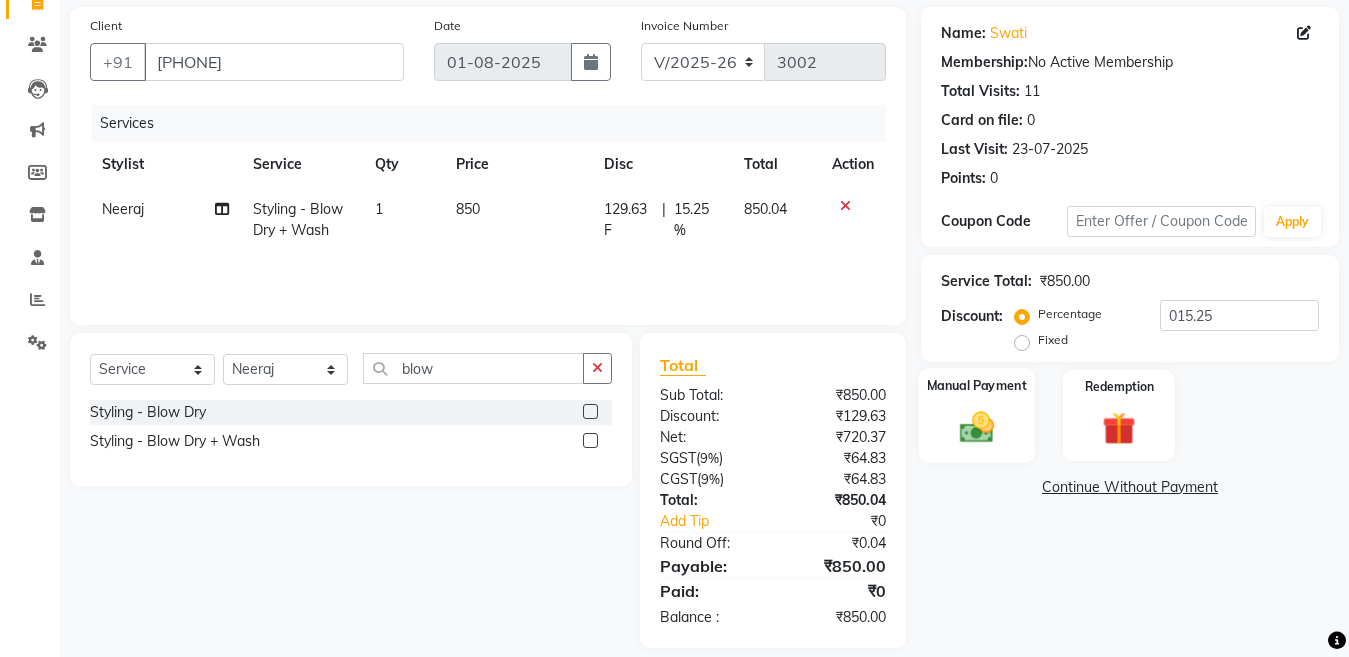 click on "Manual Payment" 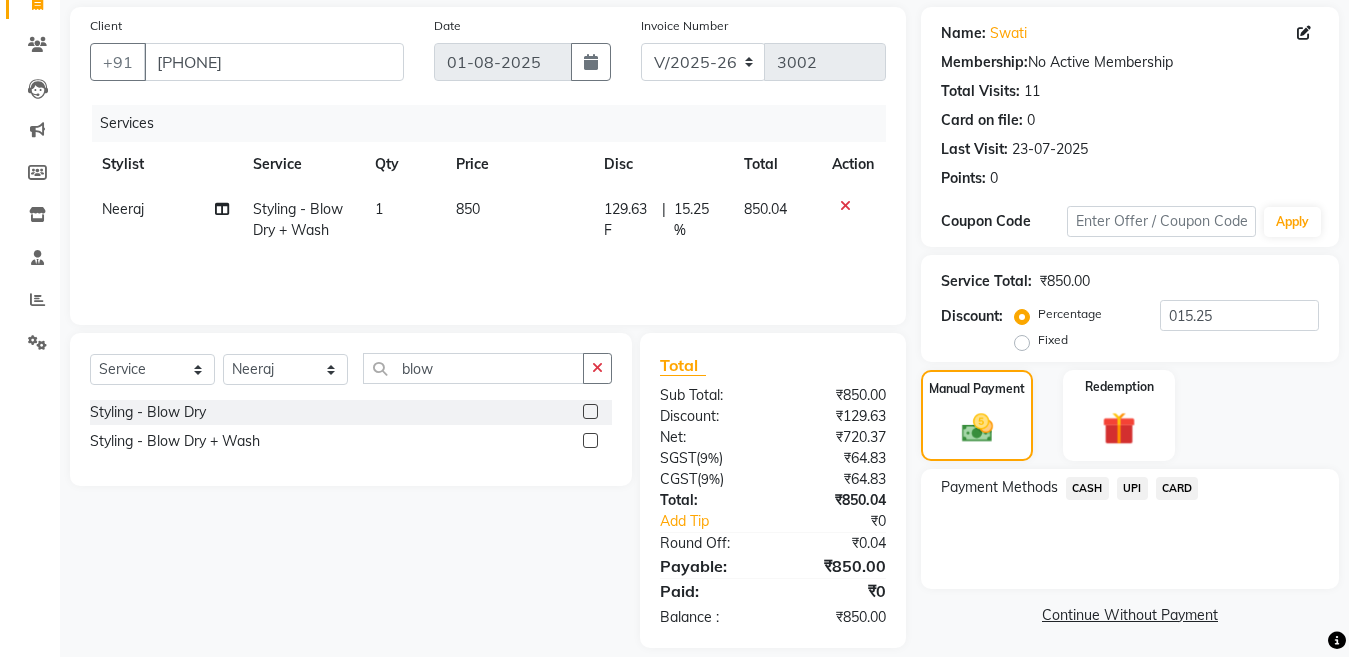 scroll, scrollTop: 164, scrollLeft: 0, axis: vertical 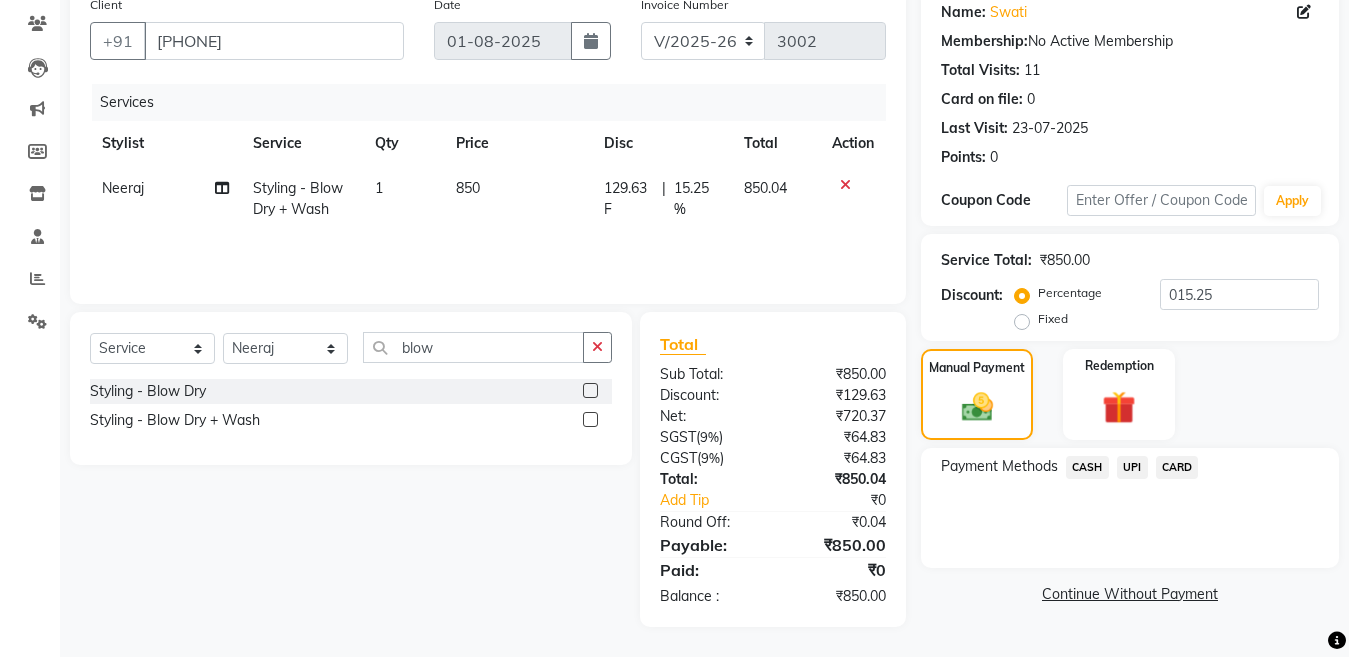 click on "CASH" 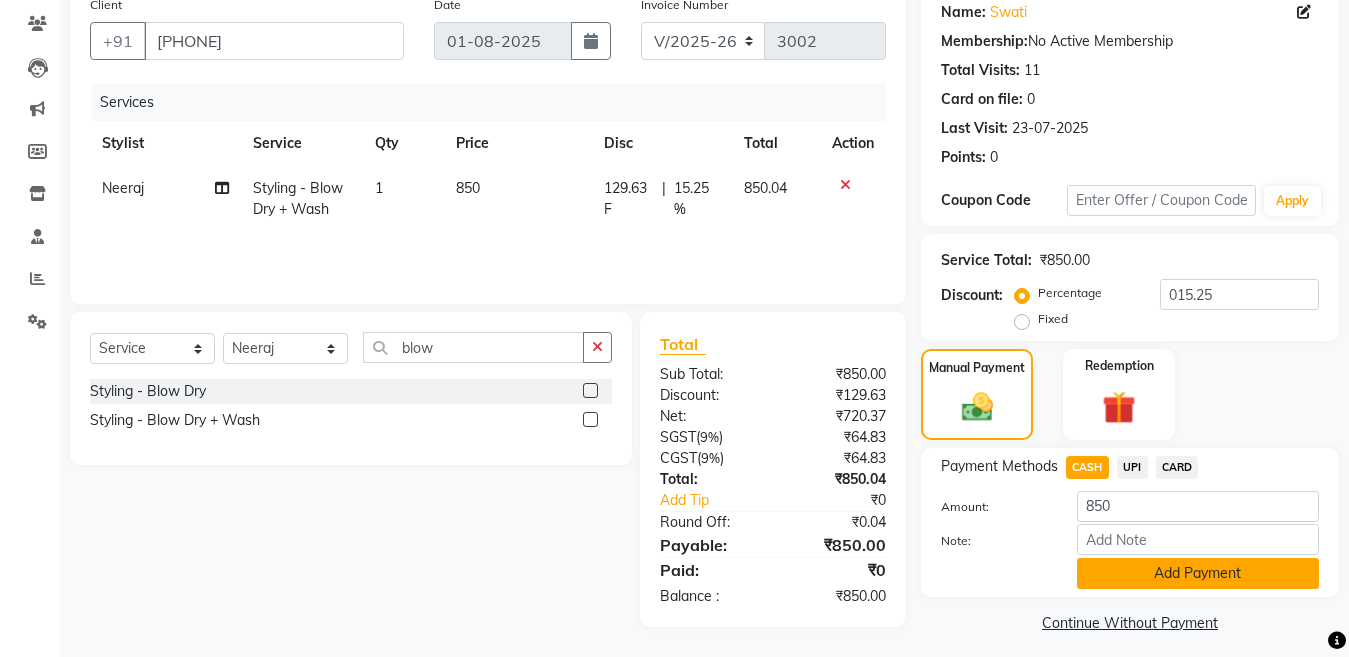 click on "Add Payment" 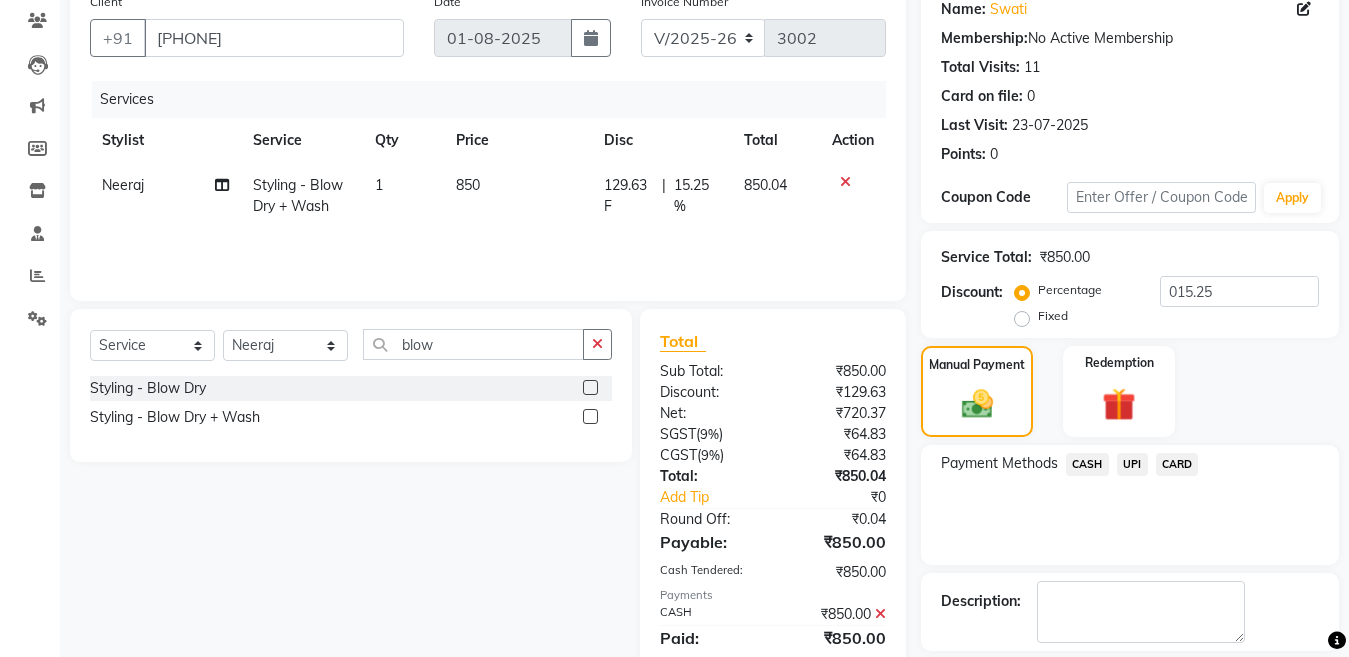 scroll, scrollTop: 259, scrollLeft: 0, axis: vertical 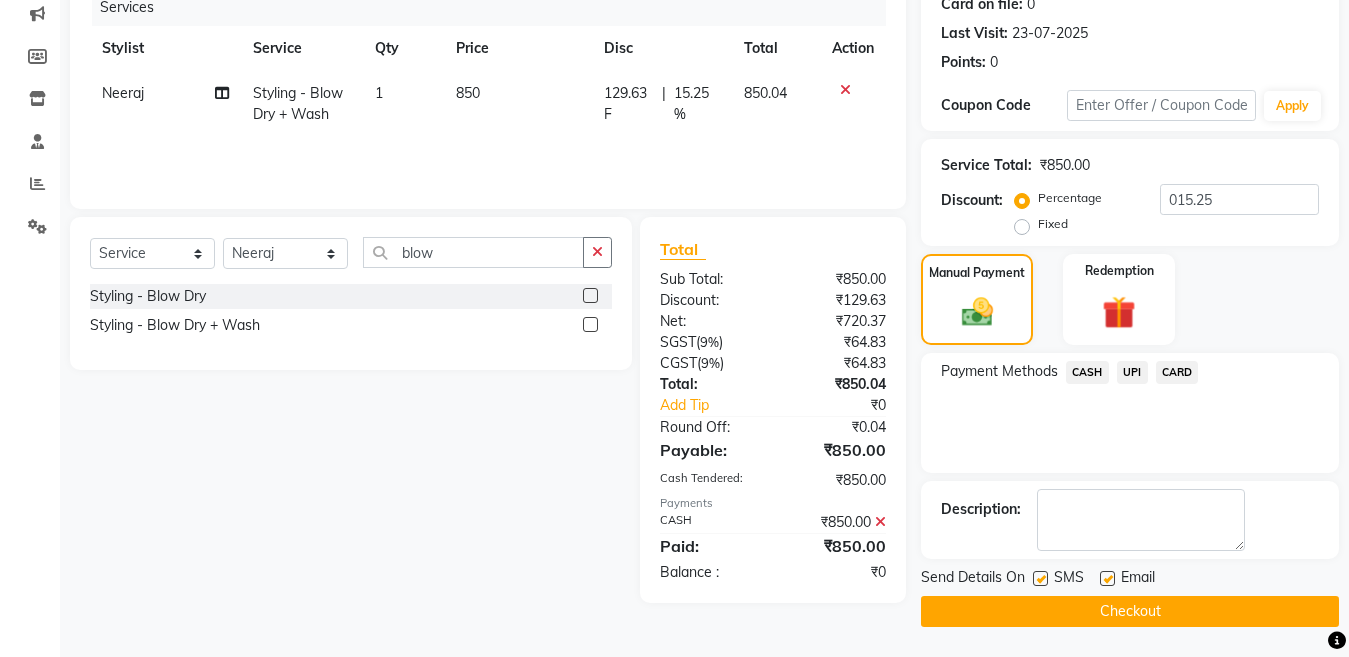 click 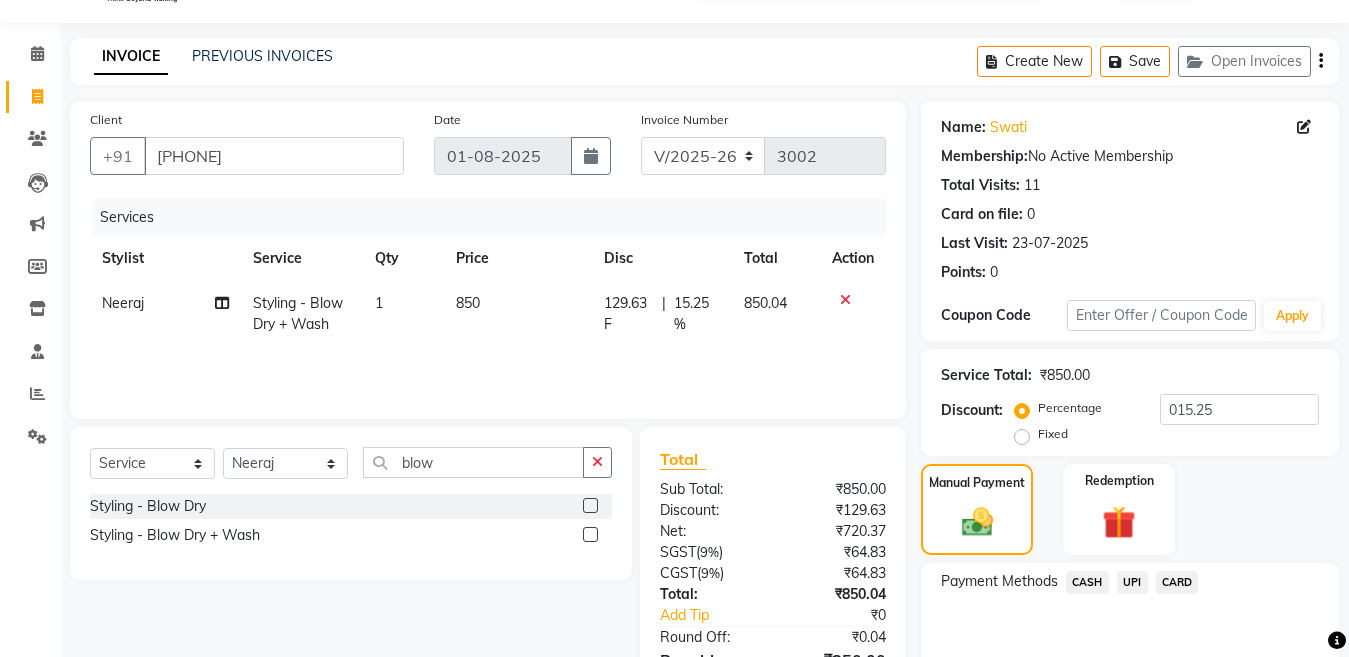 scroll, scrollTop: 0, scrollLeft: 0, axis: both 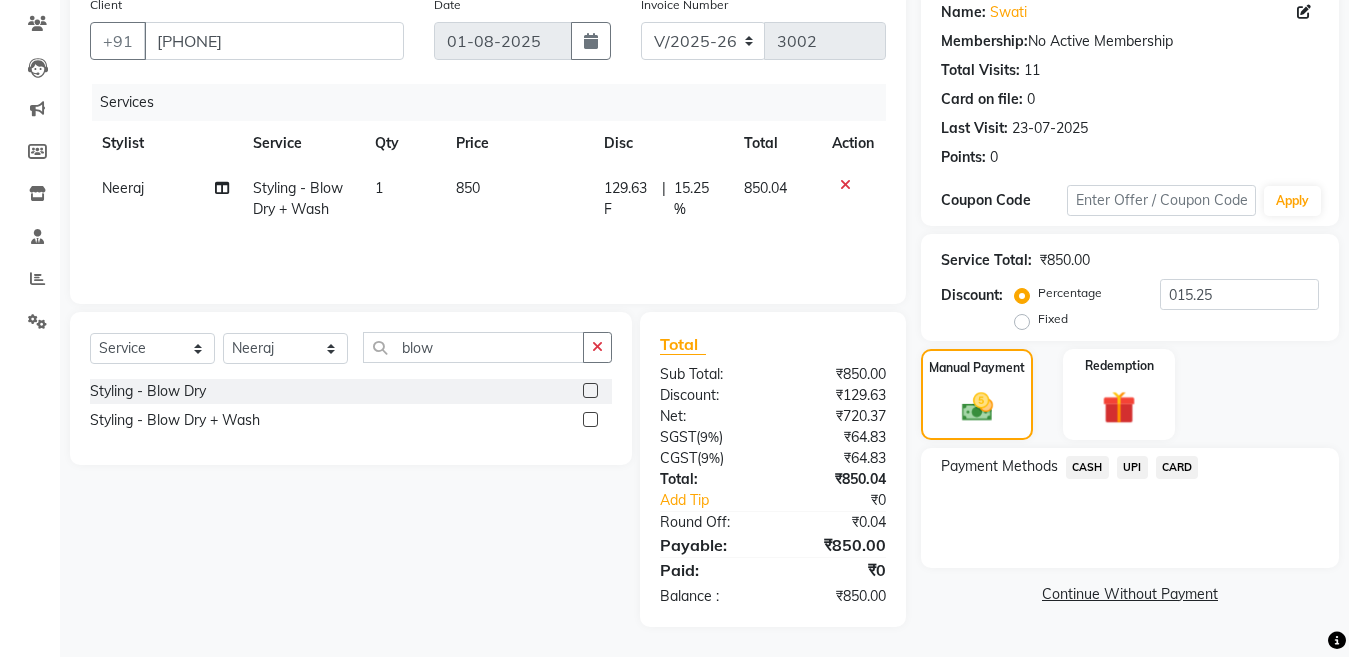 click on "CASH" 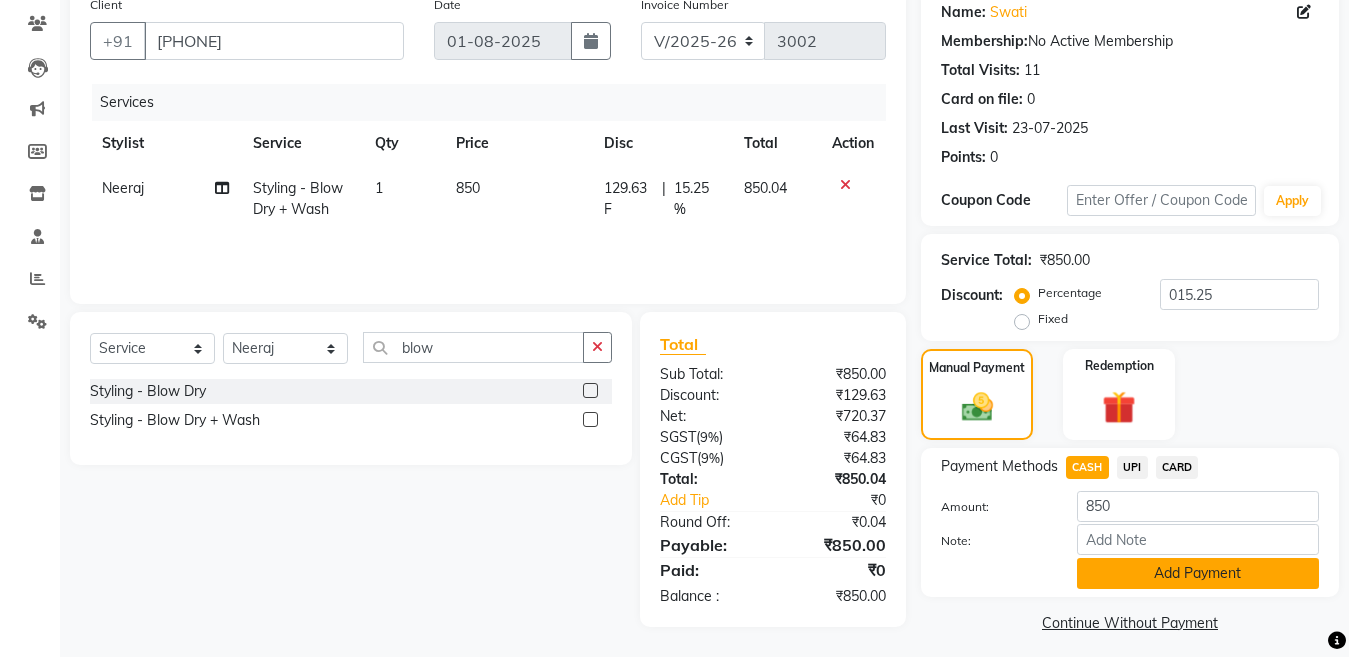 click on "Add Payment" 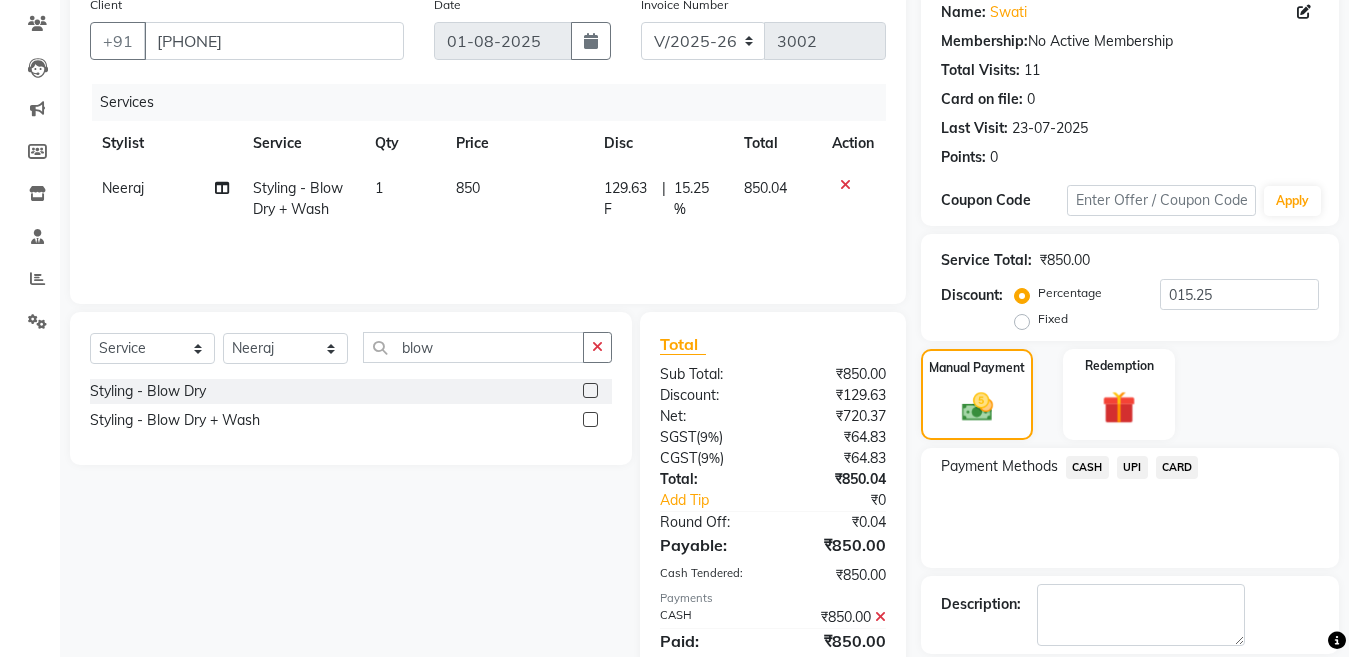 scroll, scrollTop: 259, scrollLeft: 0, axis: vertical 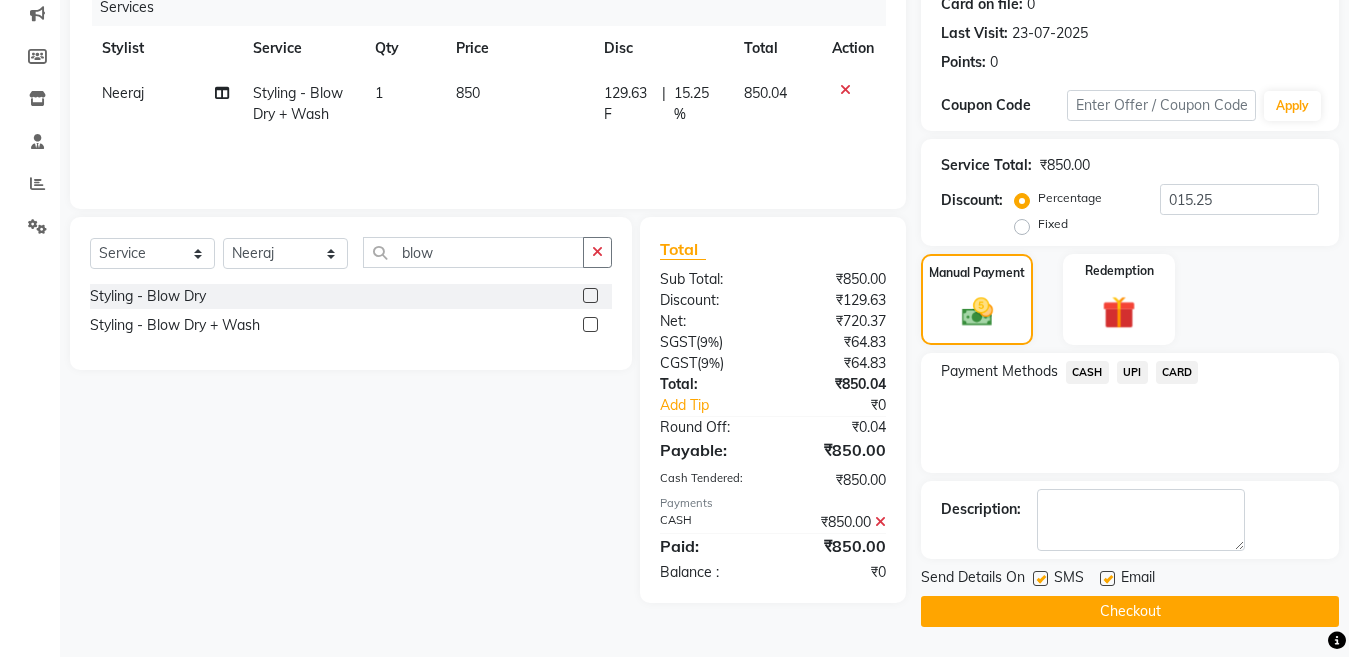 click 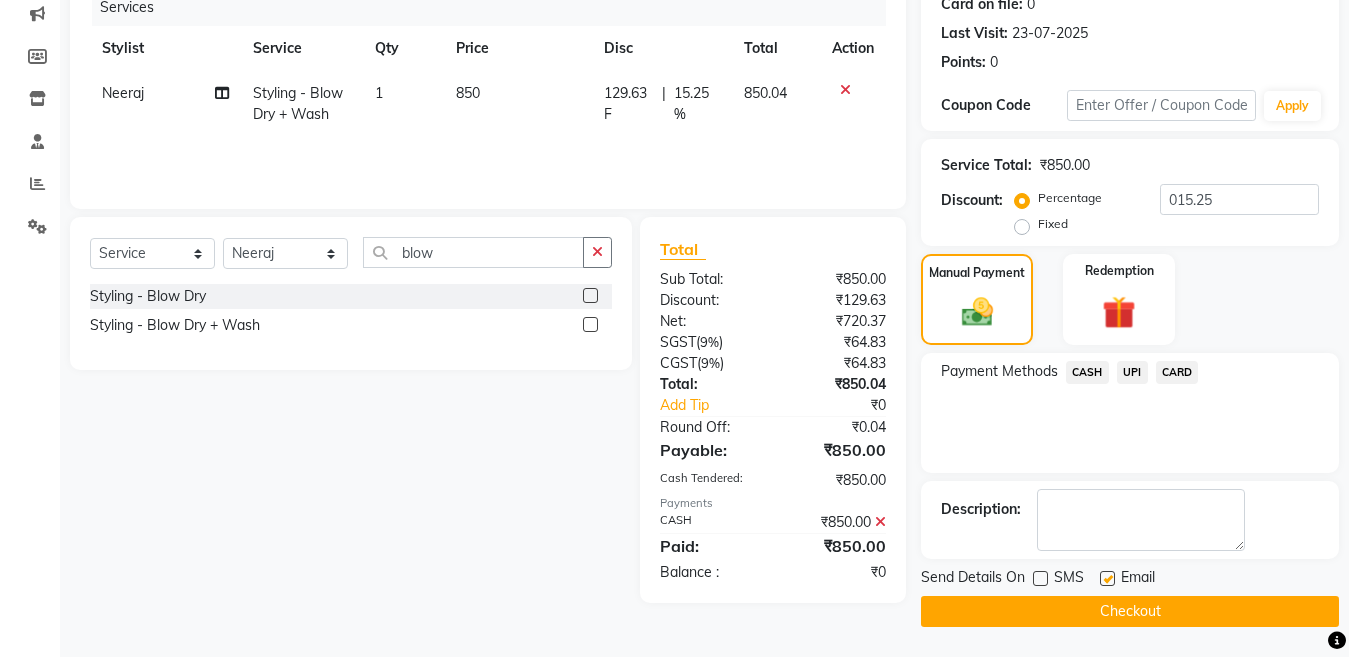 click on "Checkout" 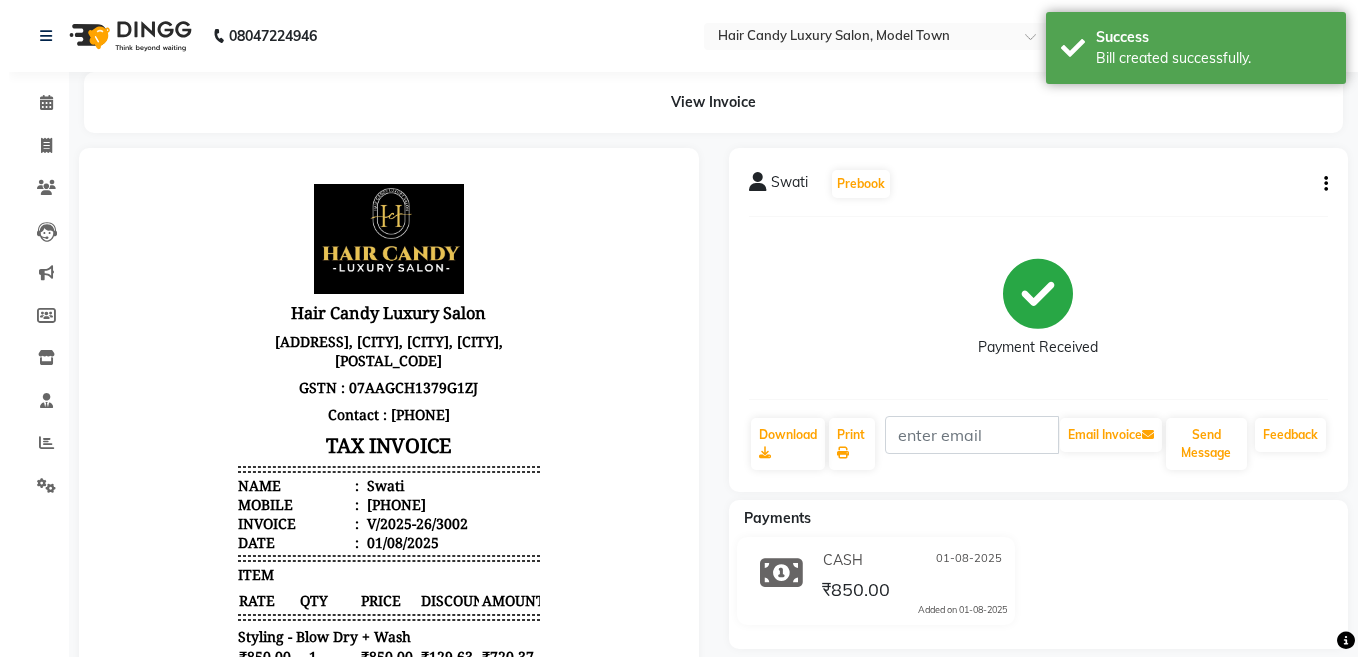 scroll, scrollTop: 0, scrollLeft: 0, axis: both 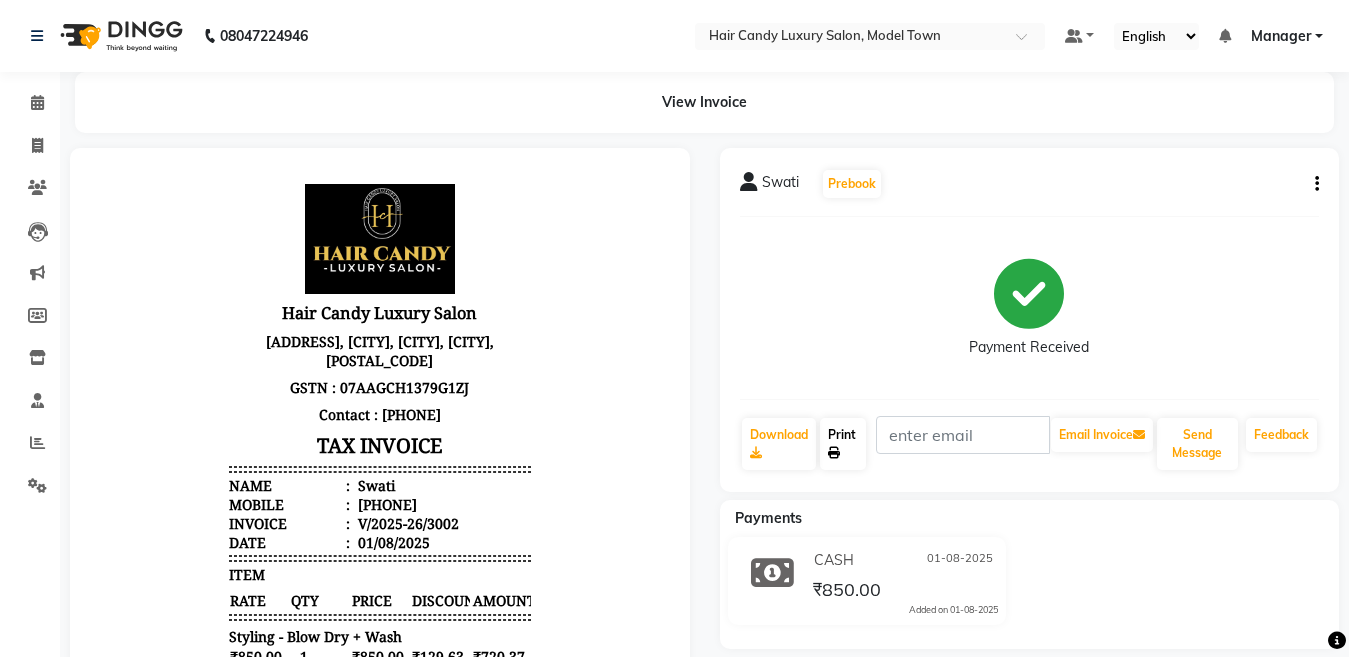 click 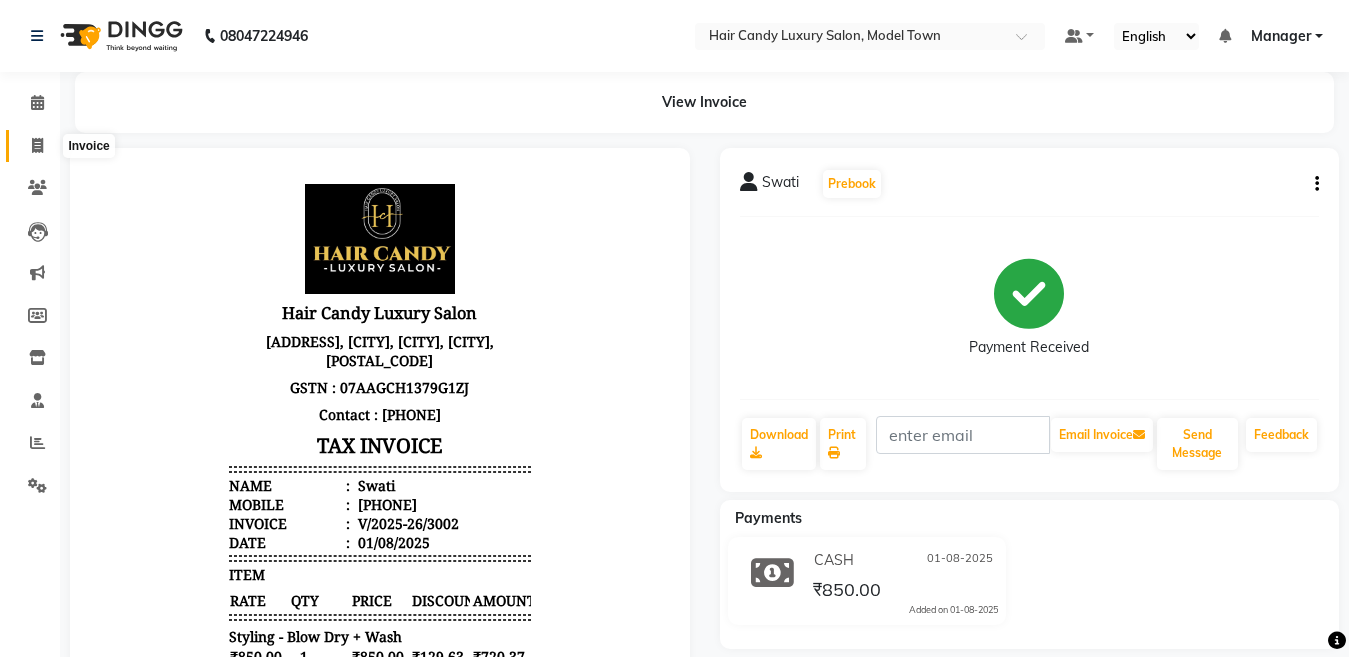 click 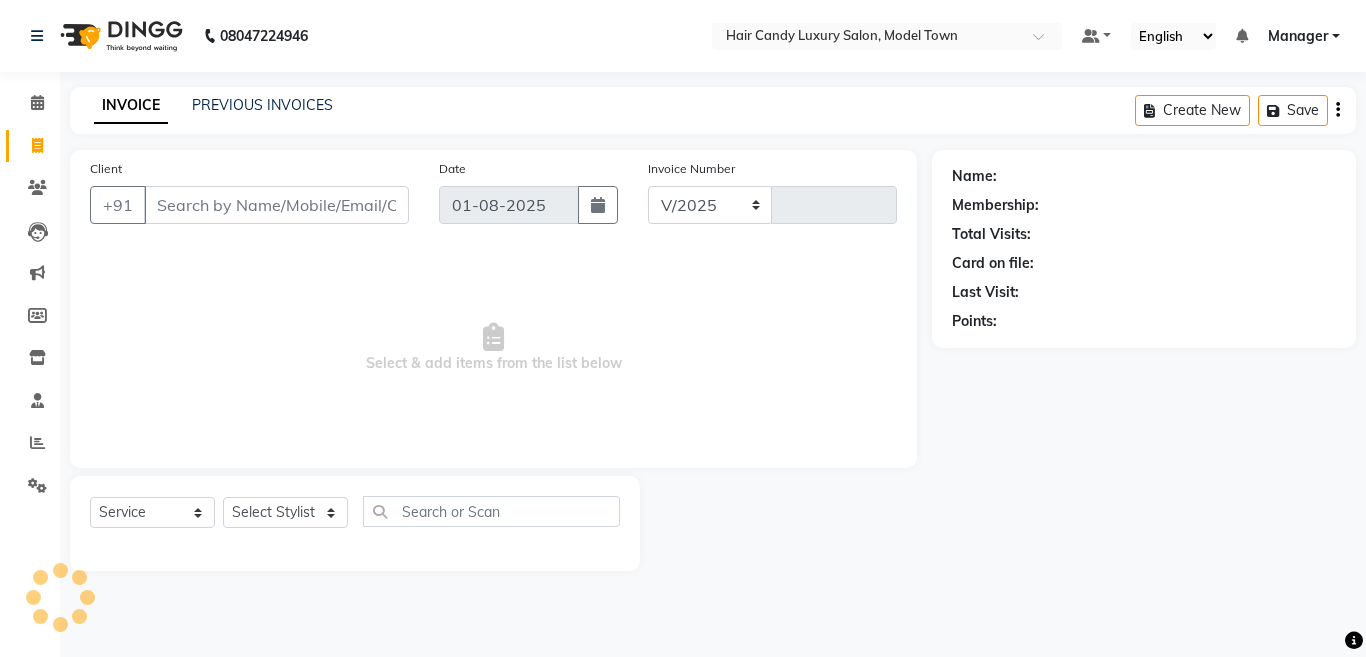 select on "4716" 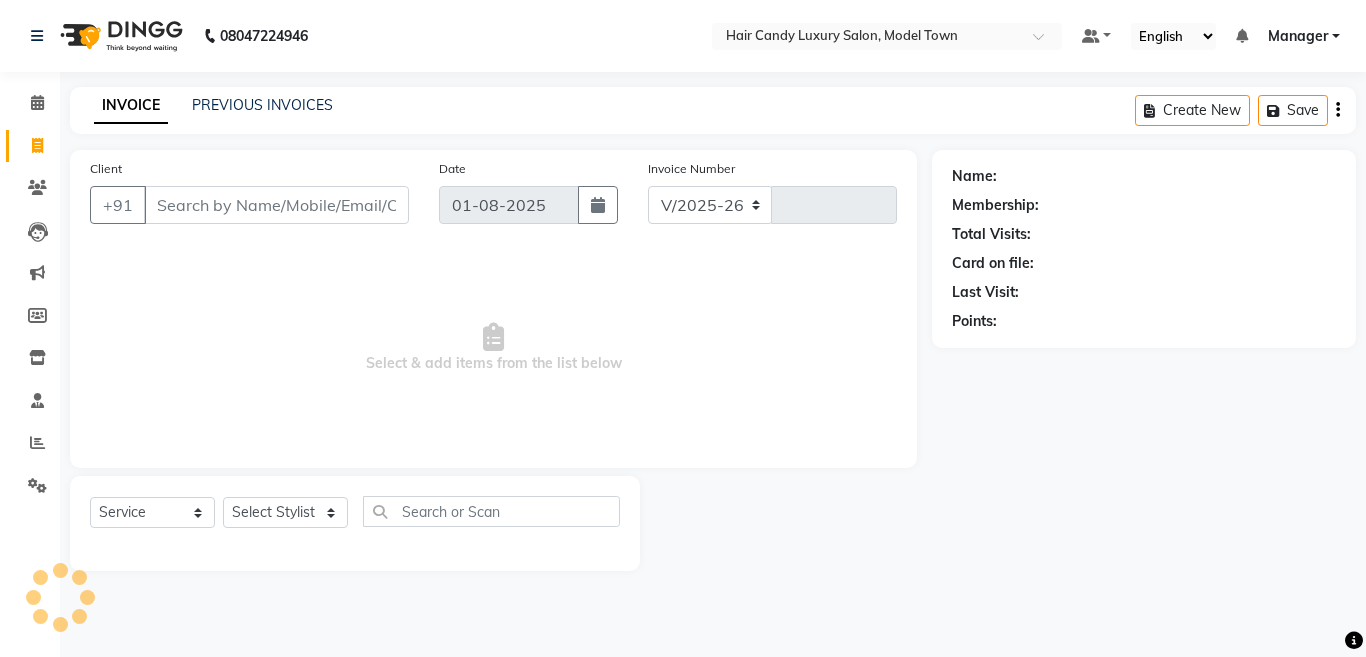 type on "3003" 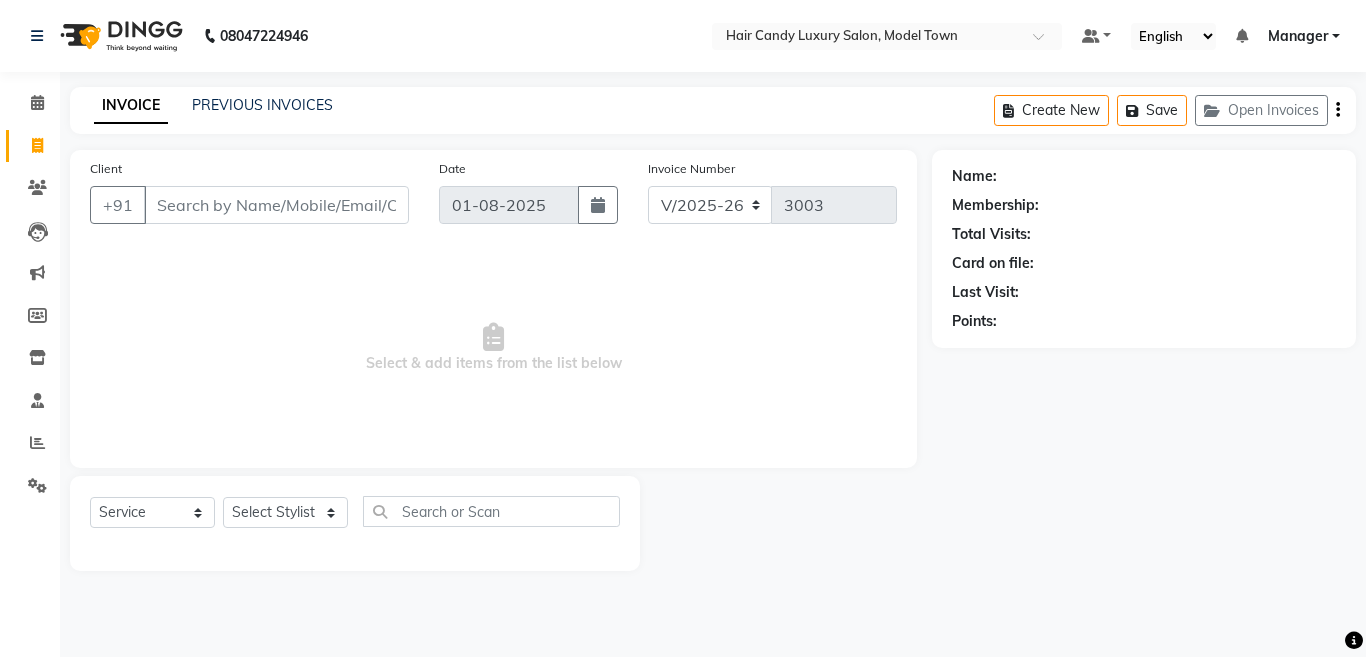 click on "Client" at bounding box center (276, 205) 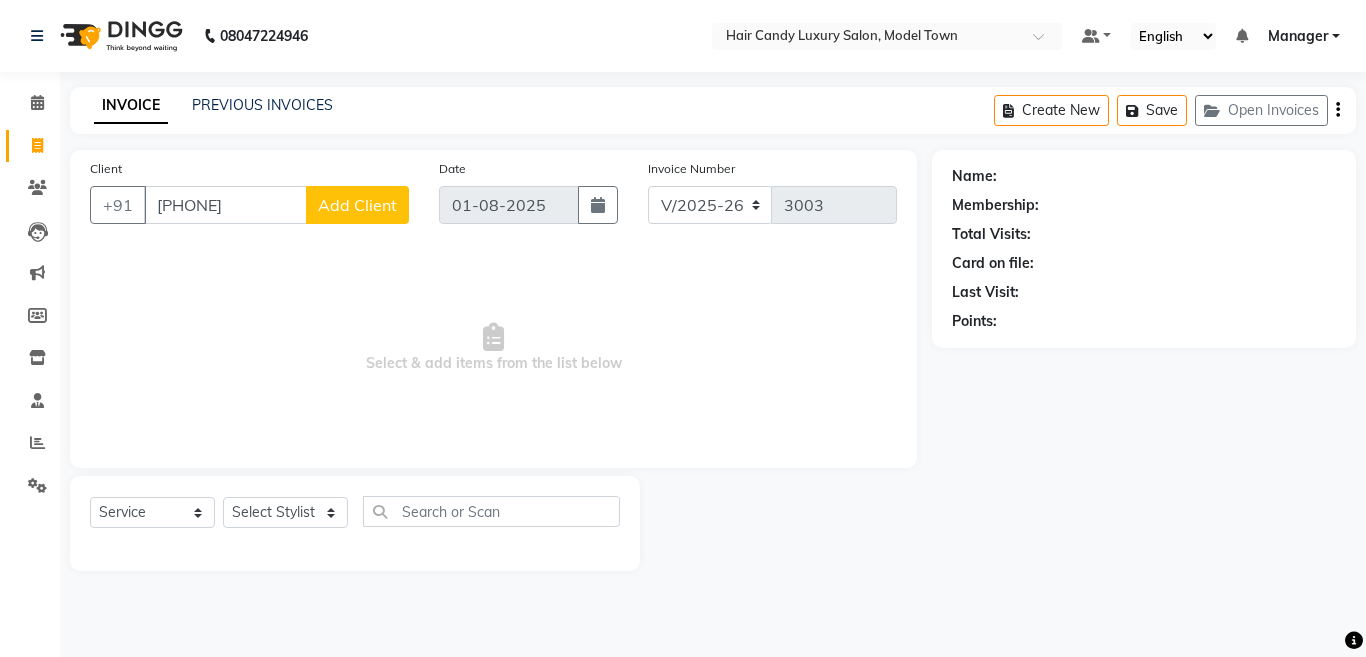click on "999910520" at bounding box center (225, 205) 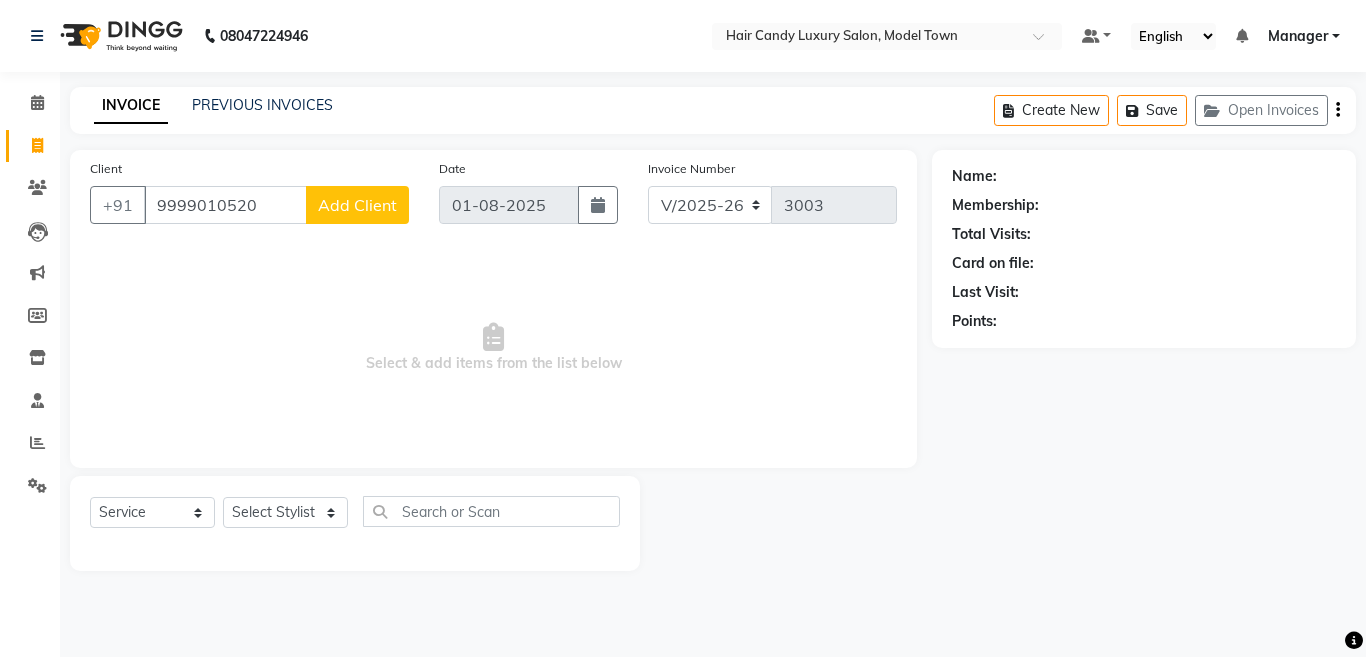 type on "9999010520" 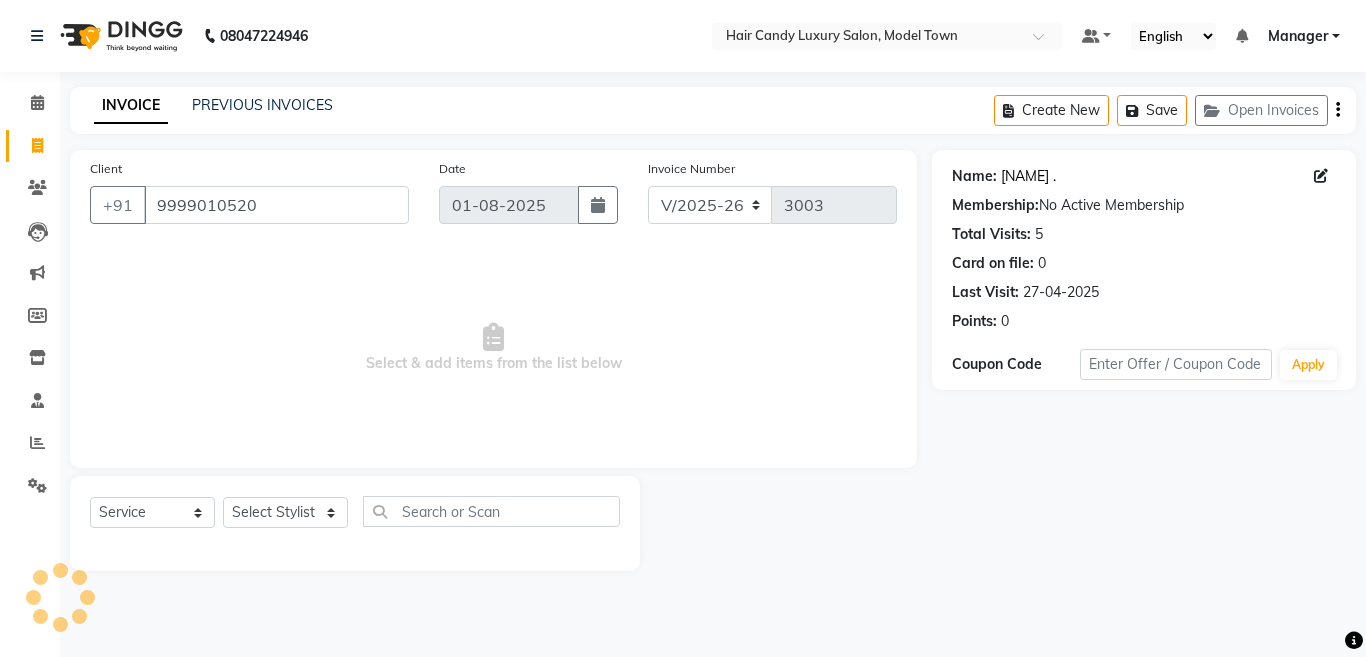 click on "[FIRST] ." 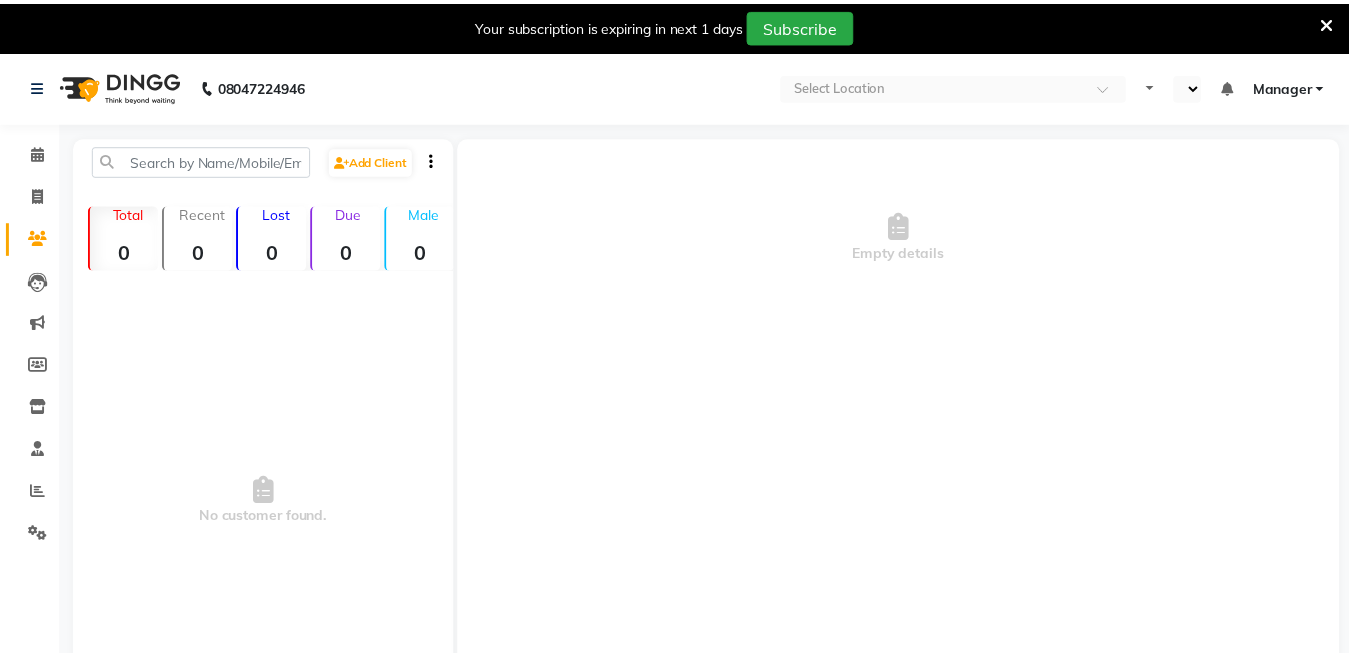 scroll, scrollTop: 0, scrollLeft: 0, axis: both 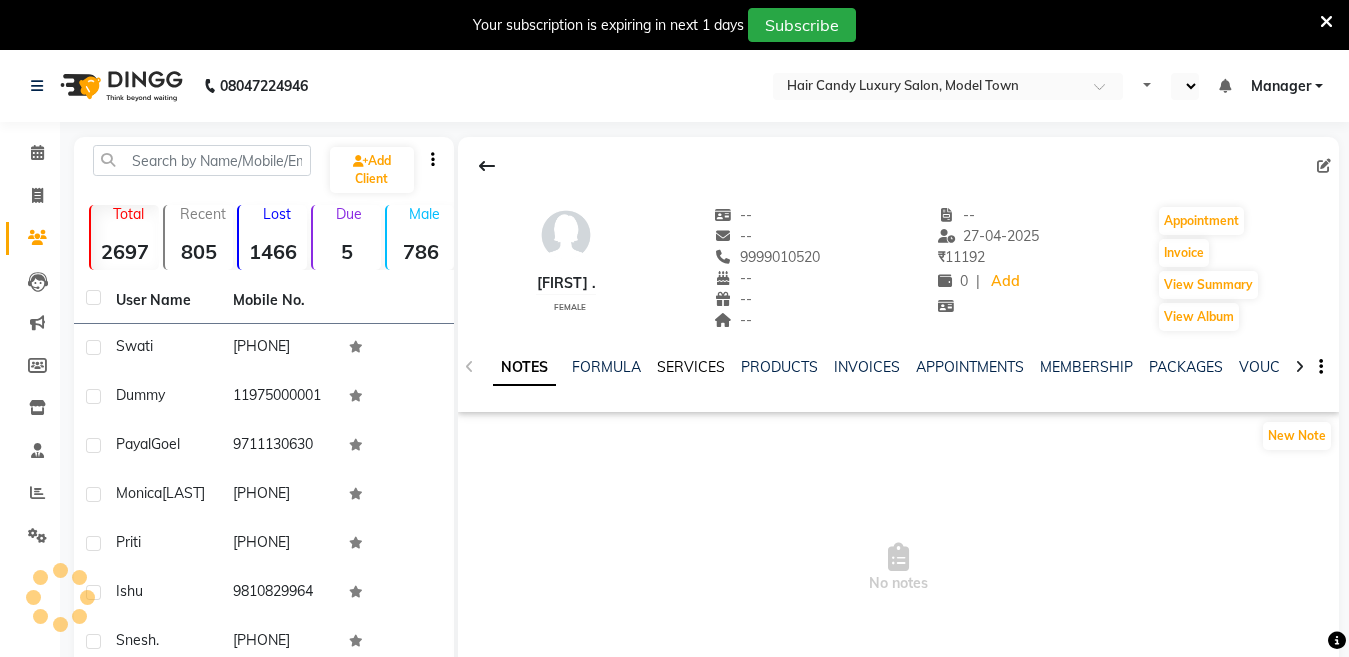 select on "en" 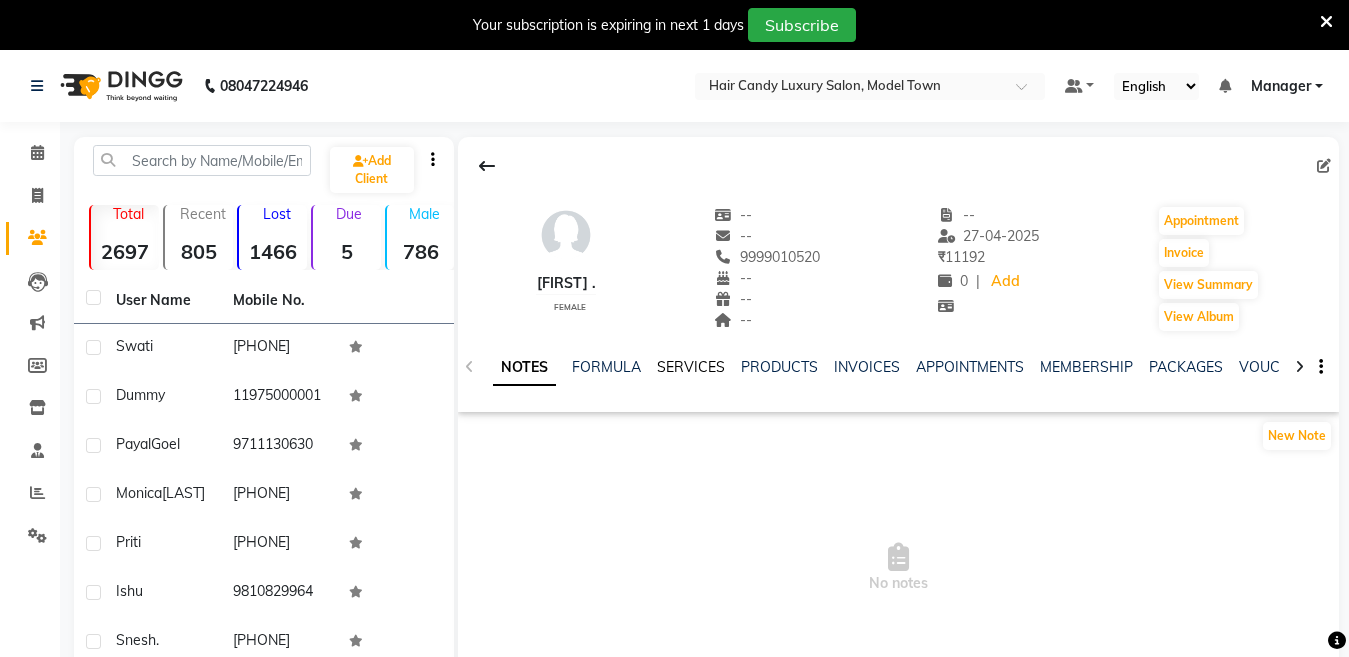 click on "SERVICES" 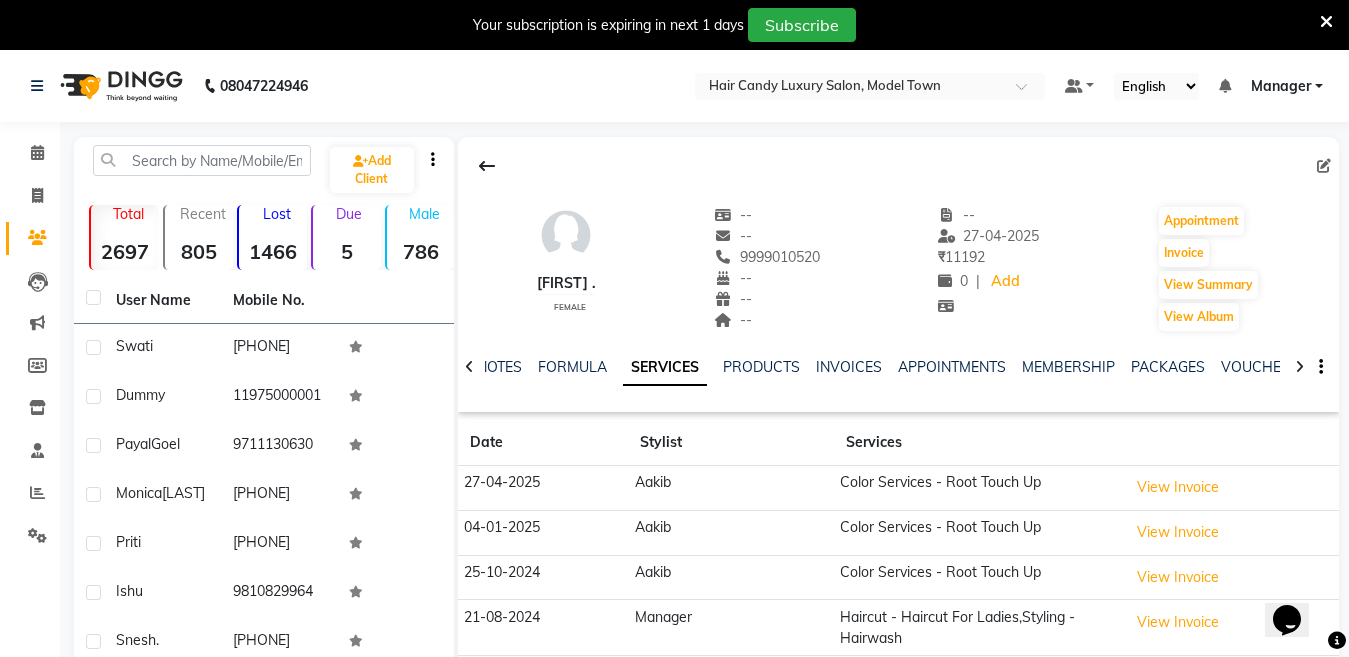 scroll, scrollTop: 0, scrollLeft: 0, axis: both 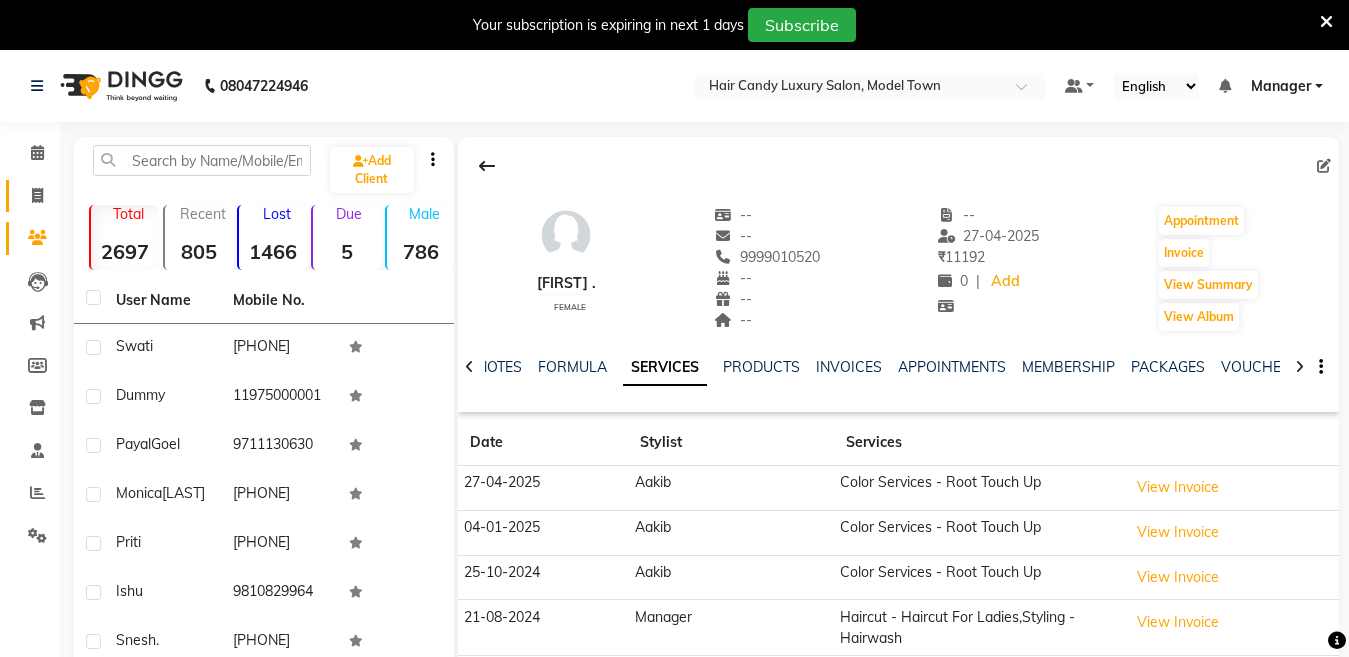 click on "Invoice" 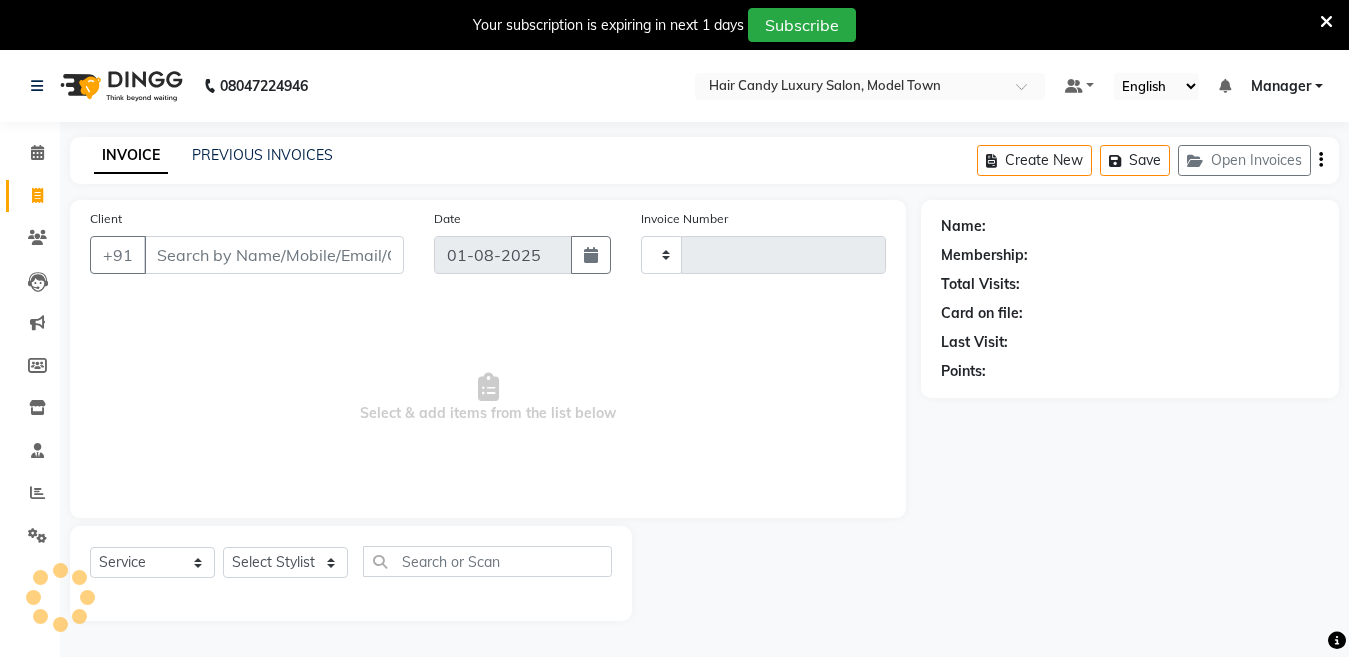 scroll, scrollTop: 50, scrollLeft: 0, axis: vertical 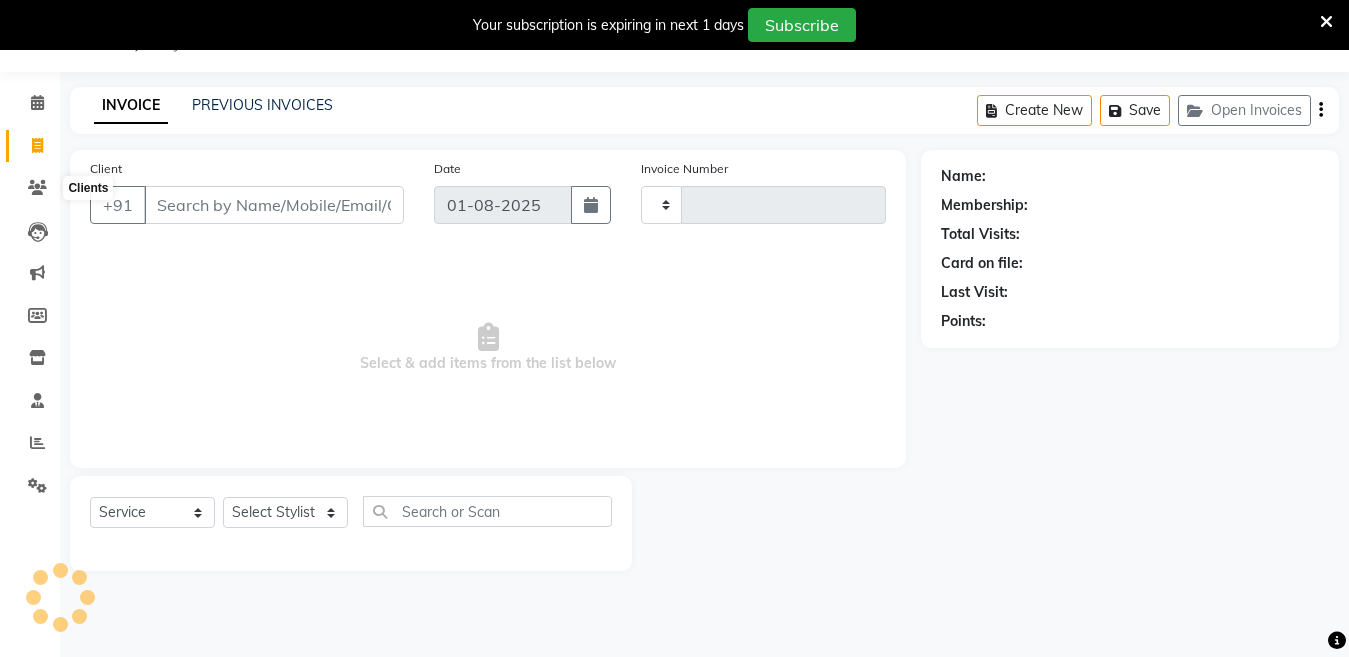 type on "3003" 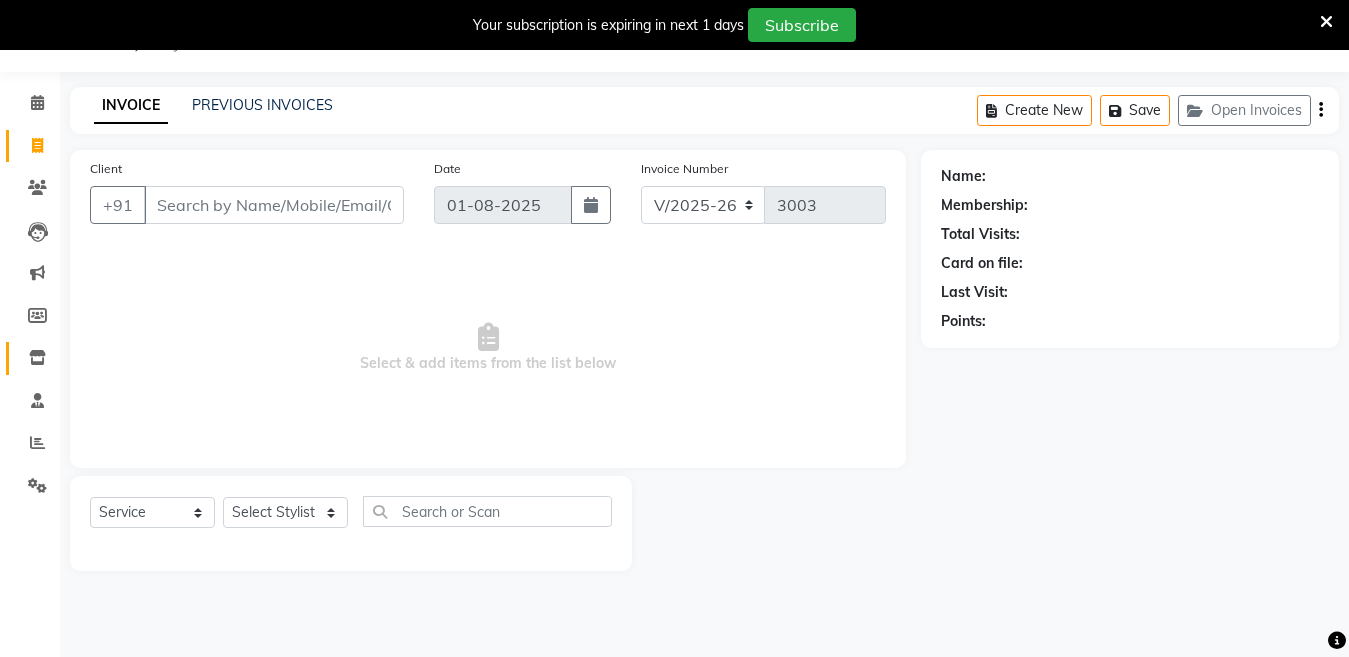 click on "Inventory" 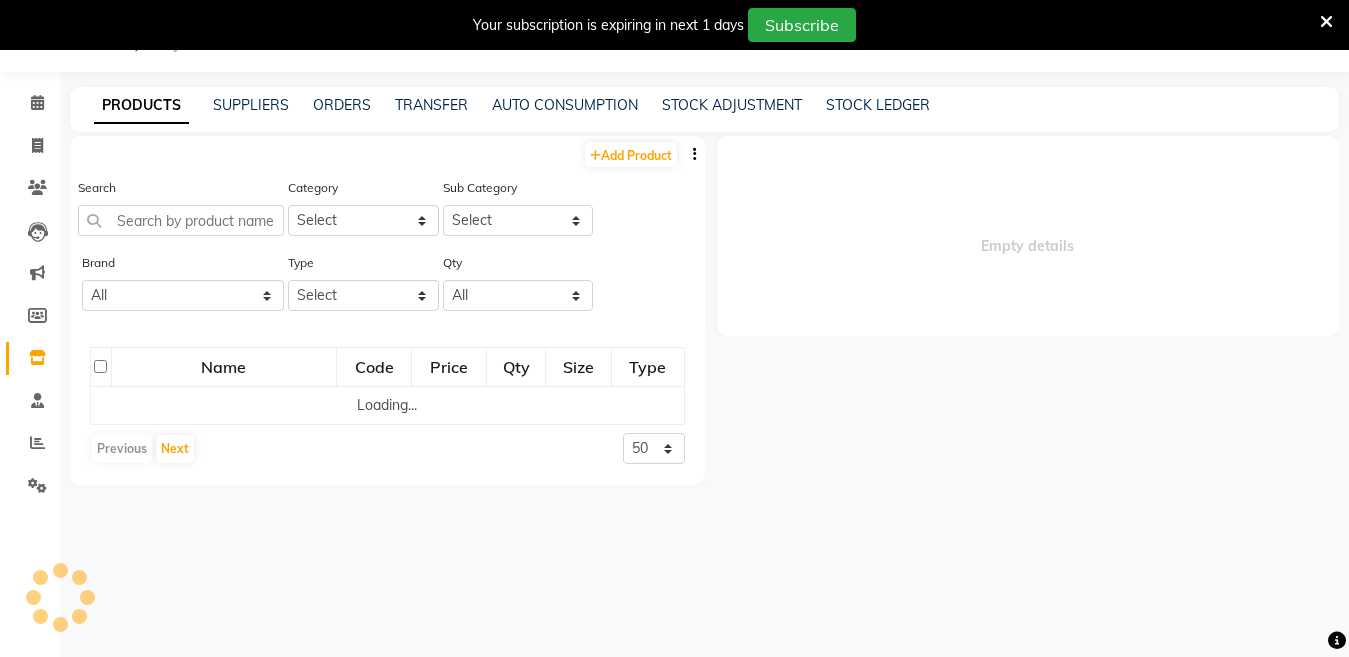select 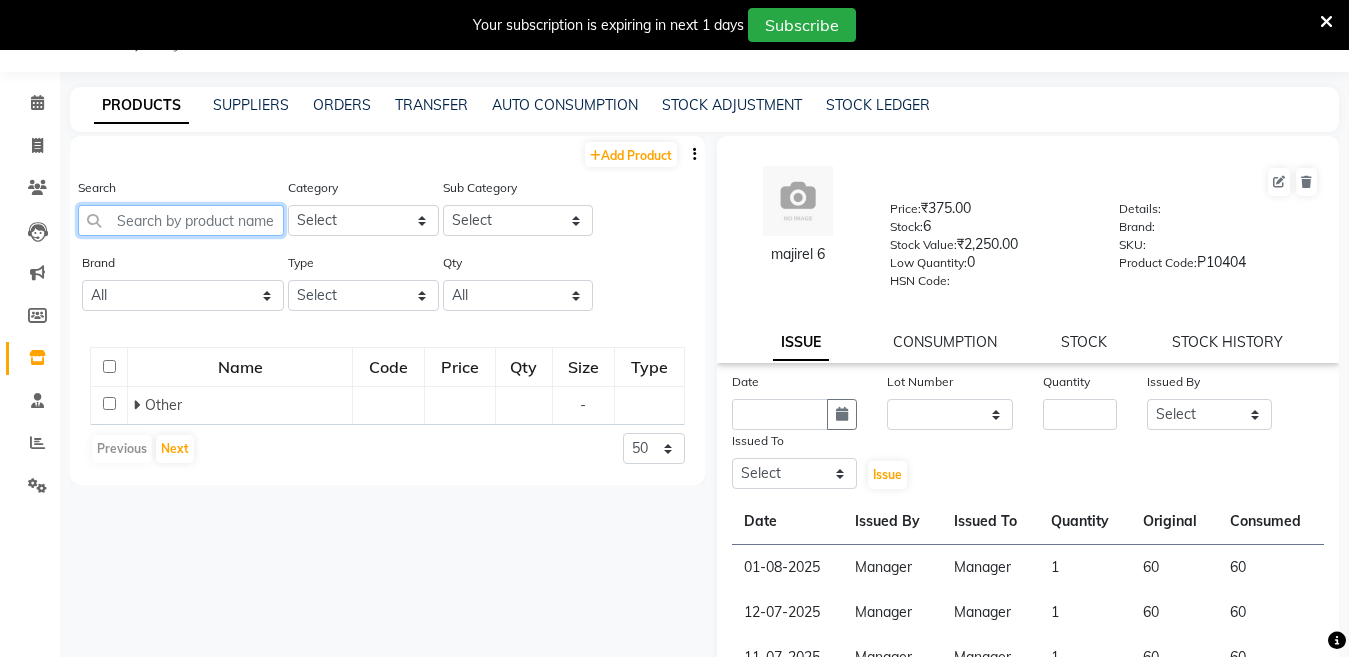 click 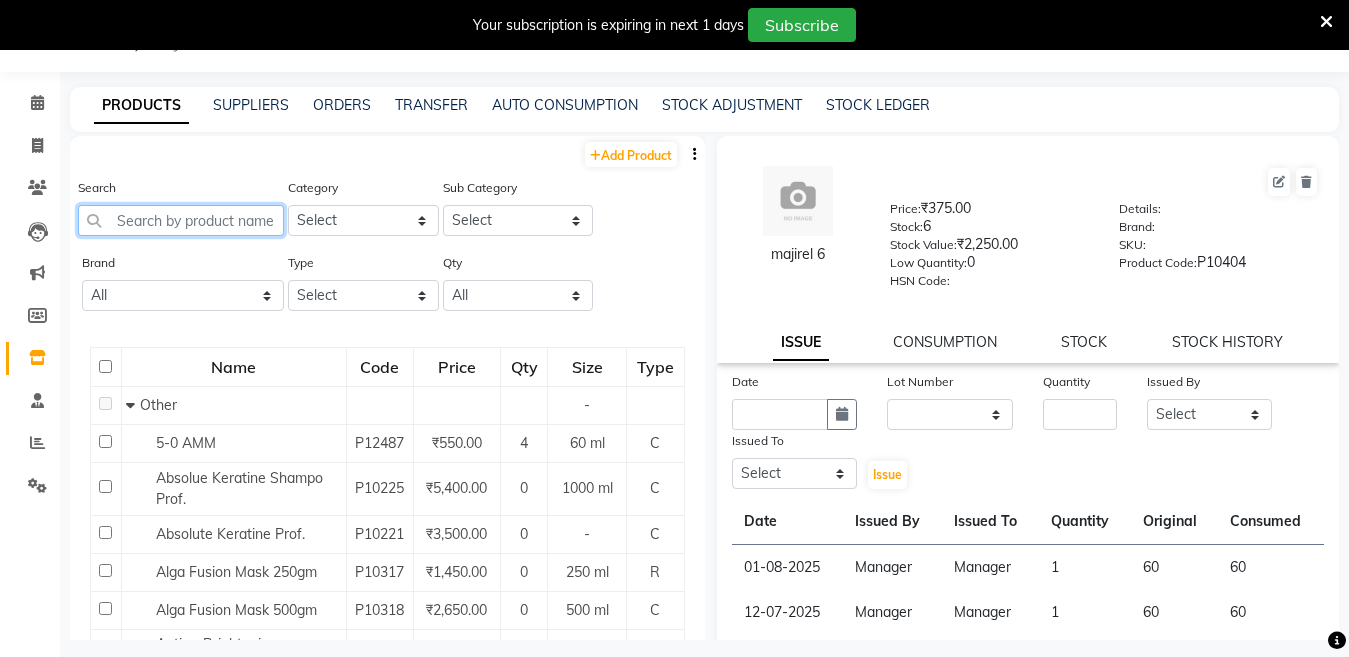 click 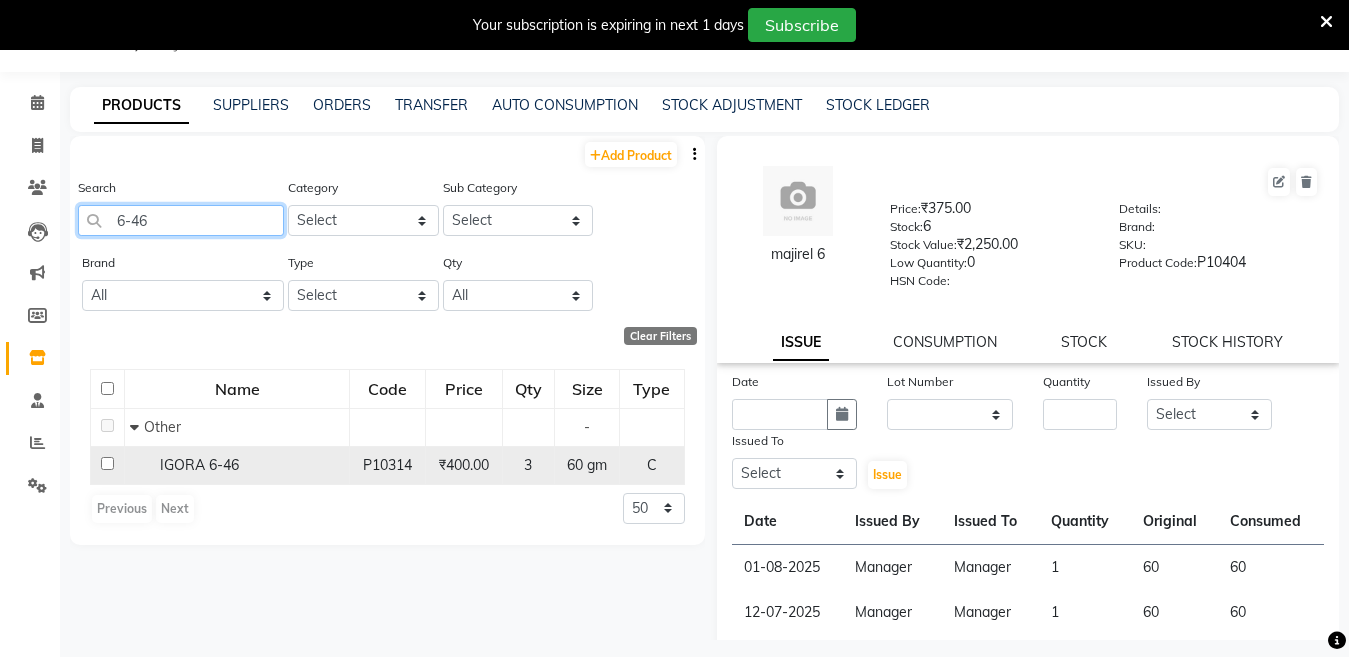 type on "6-46" 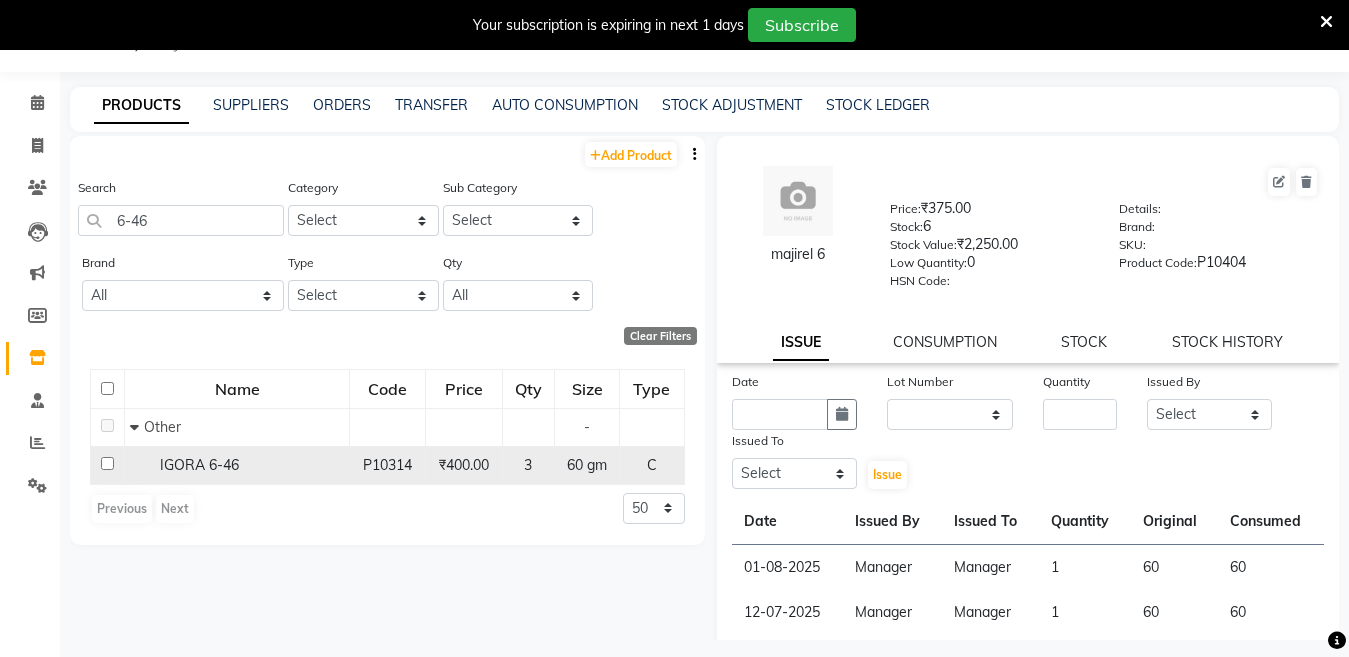 click on "IGORA 6-46" 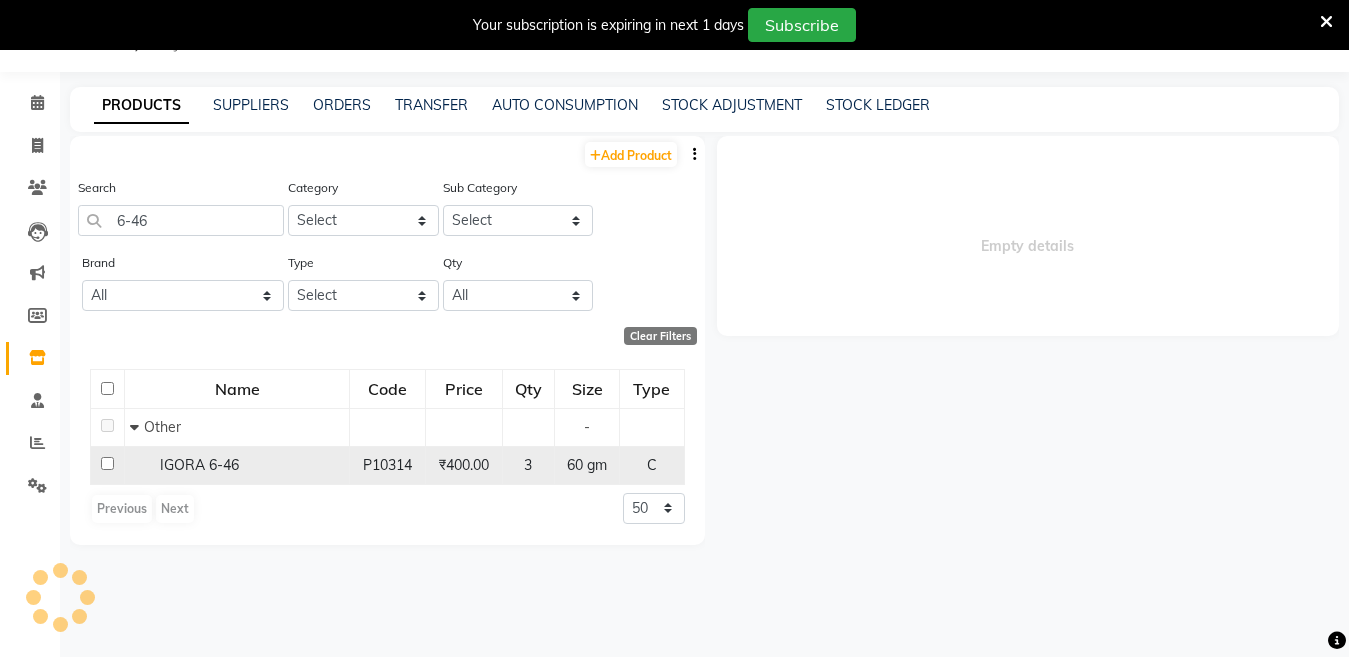 select 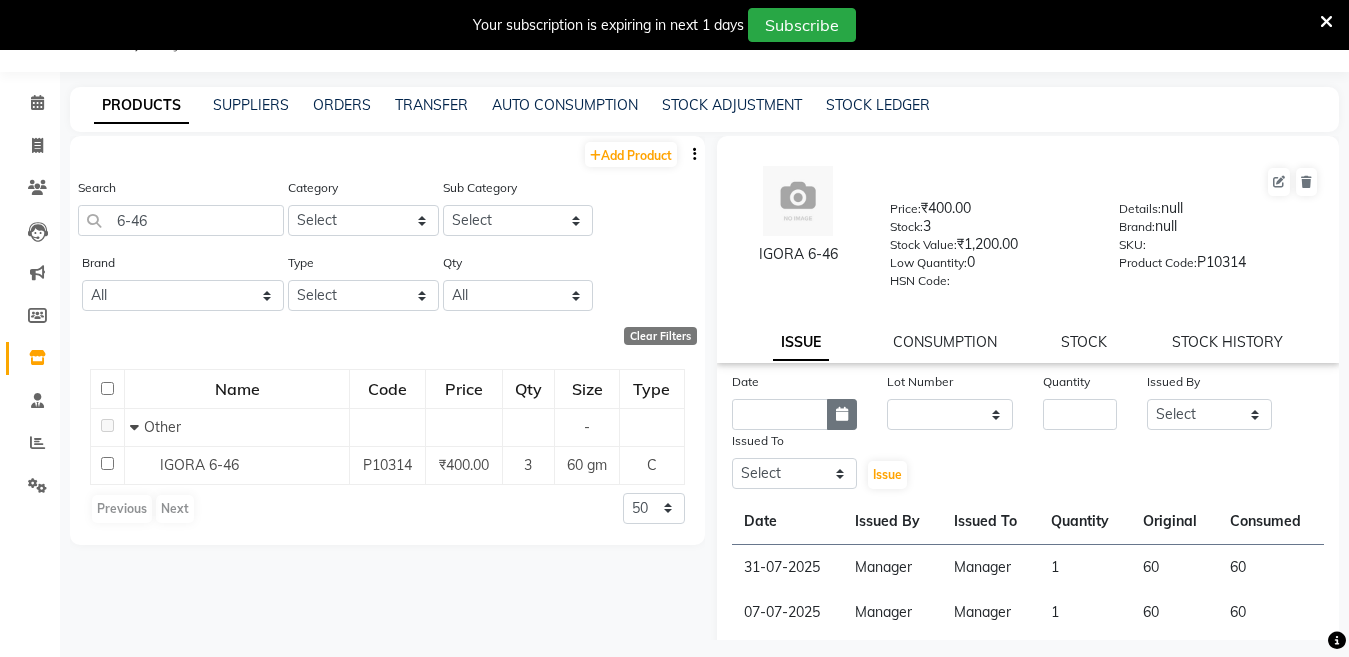 click 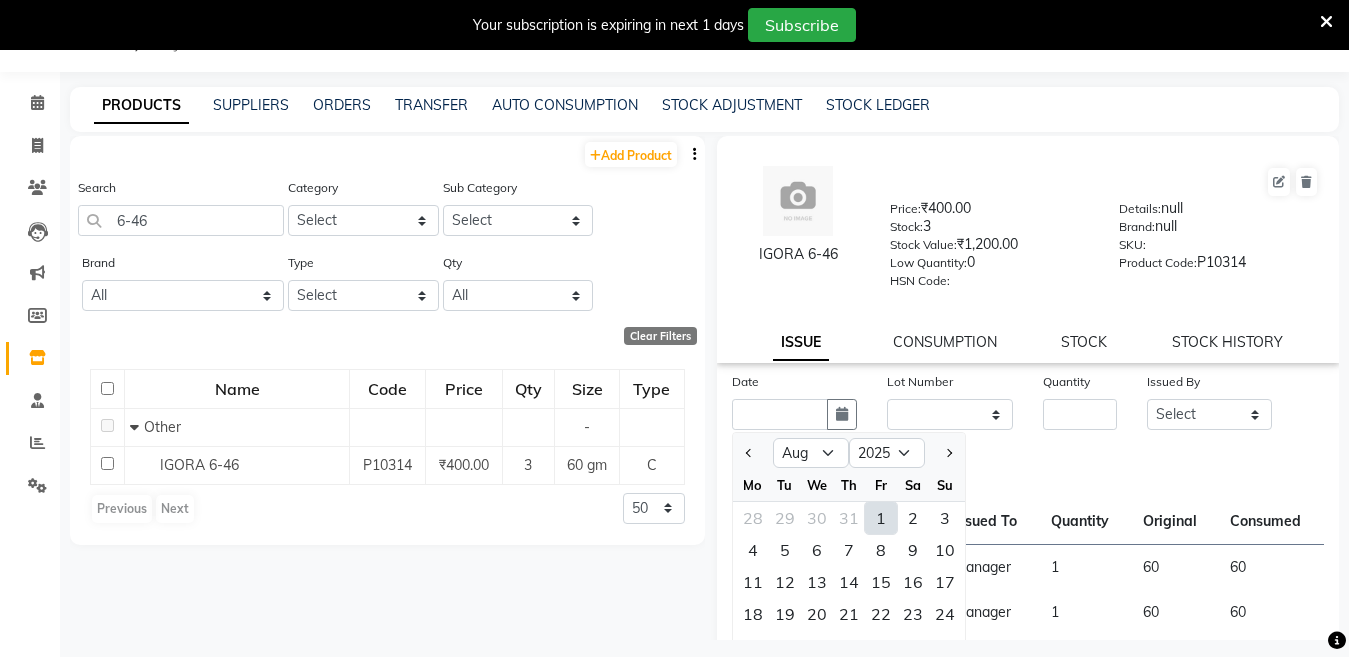 click on "1" 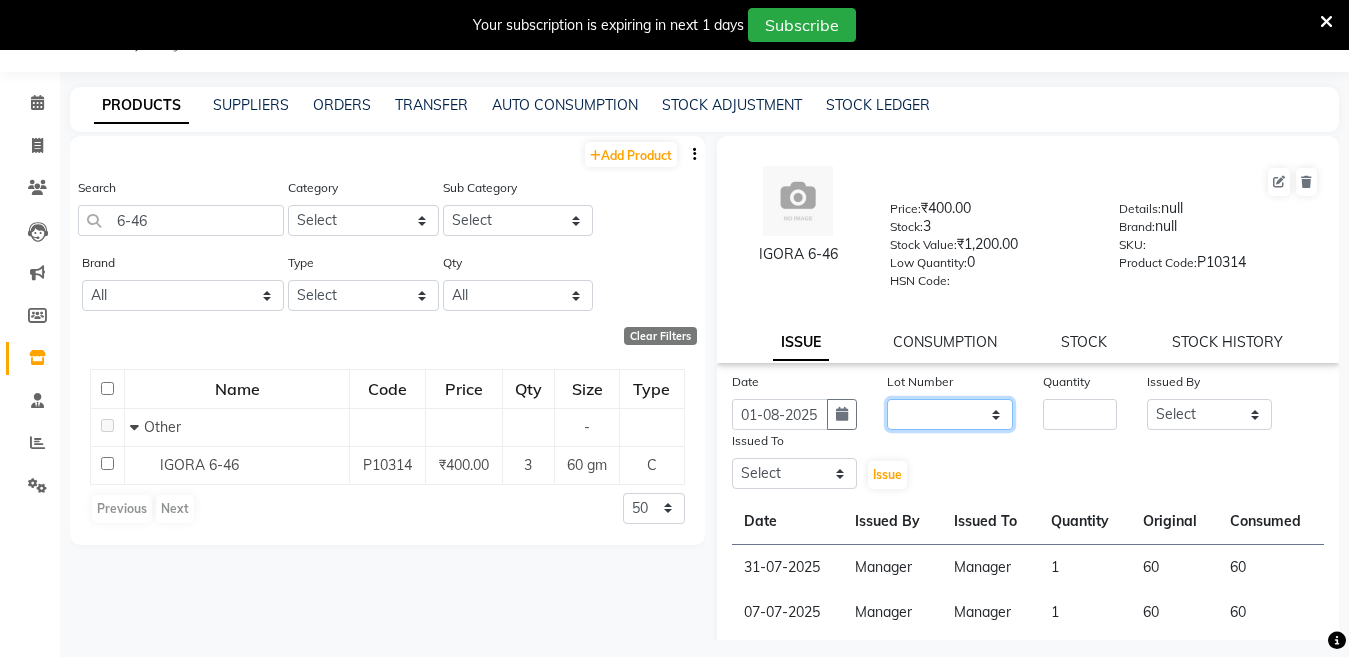 click on "None" 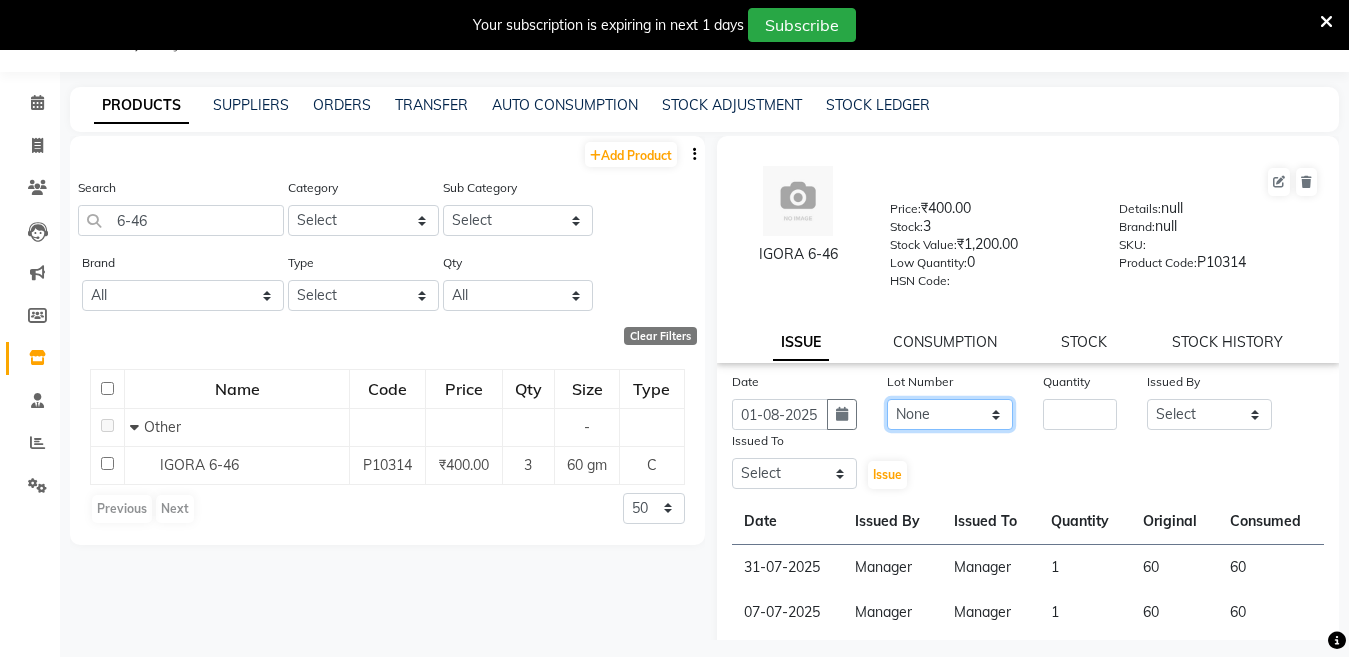 click on "None" 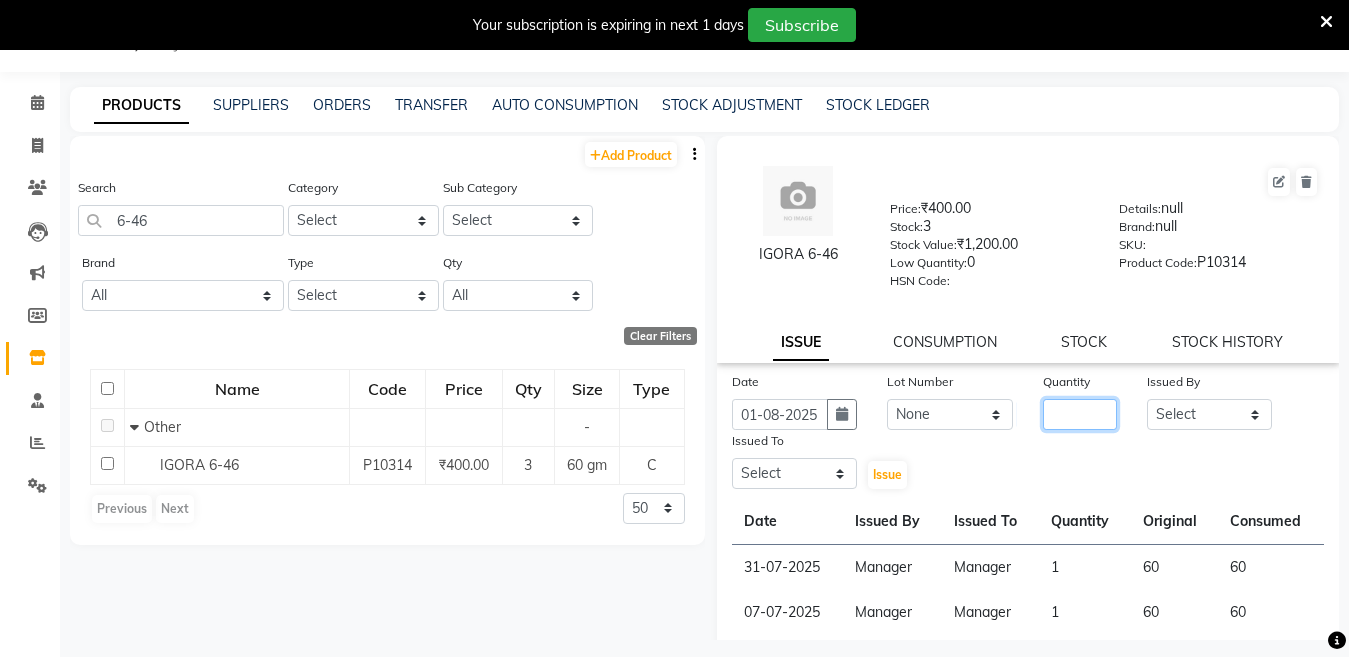 click 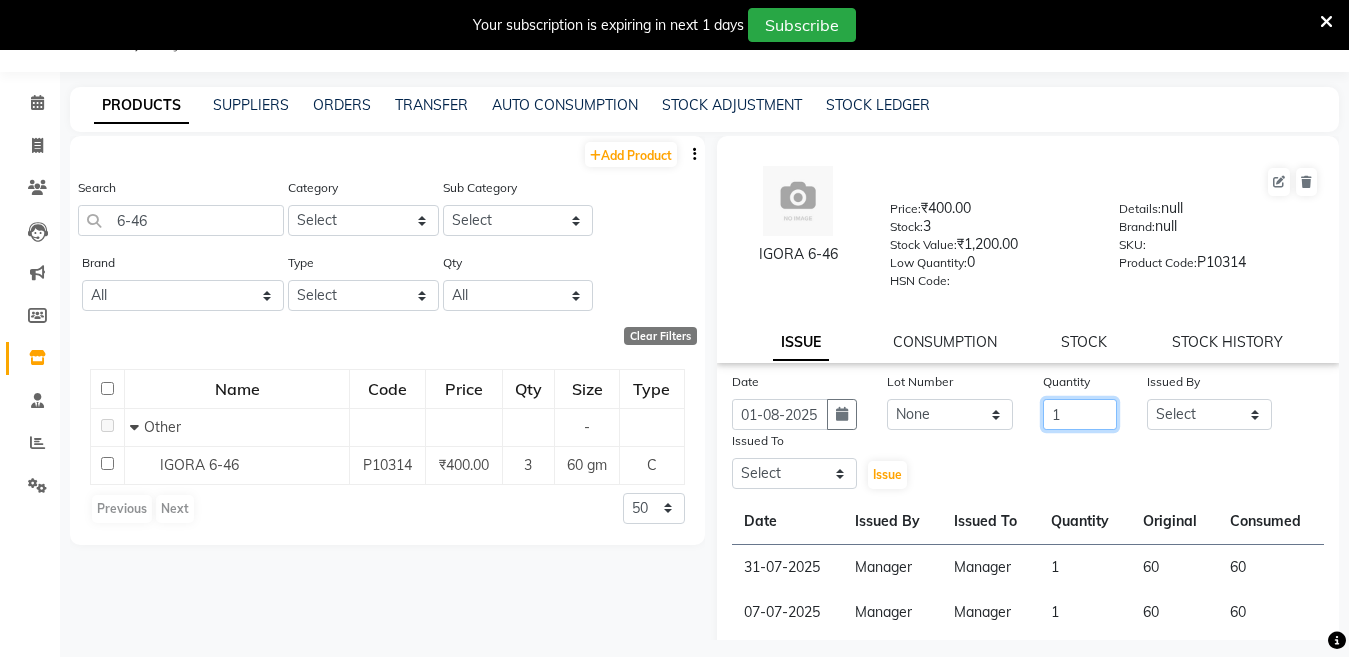 type on "1" 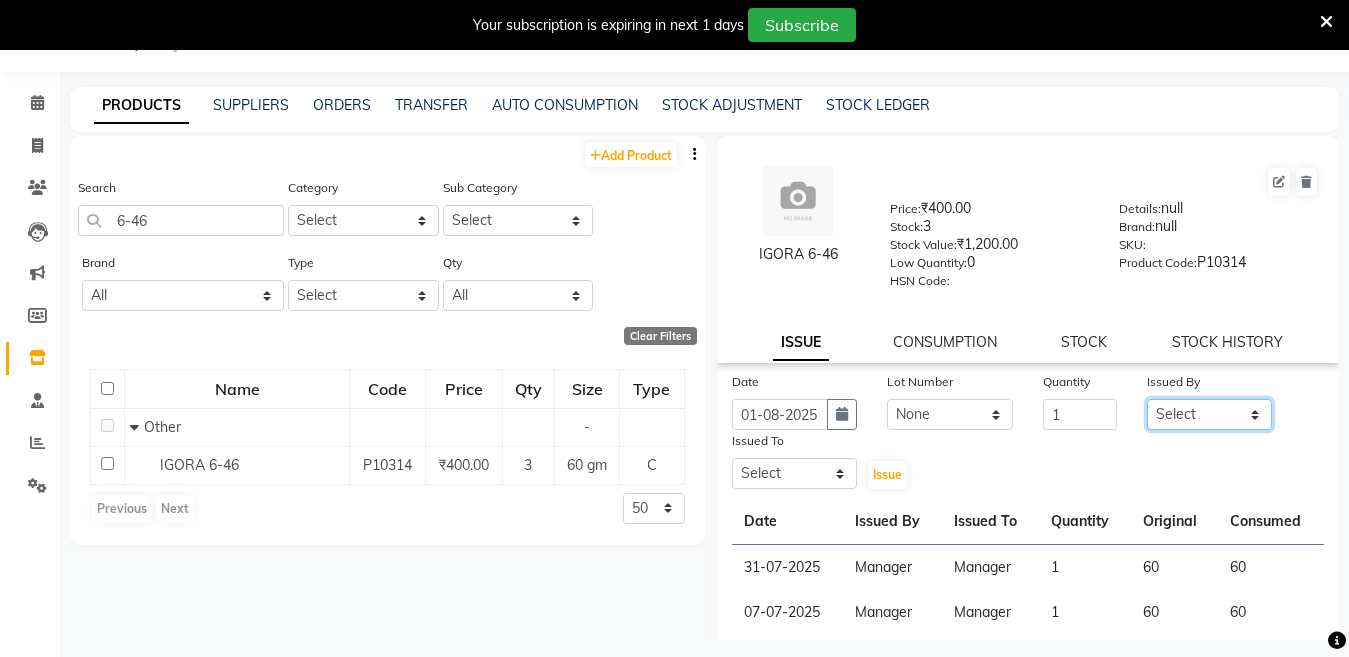 click on "Select [FIRST] [FIRST] [FIRST] [FIRST] [FIRST] [FIRST] [FIRST] [FIRST] [FIRST] [FIRST] [FIRST] [FIRST] [FIRST] [FIRST] [FIRST] [FIRST] [FIRST] [FIRST] [FIRST] [FIRST] [FIRST]" 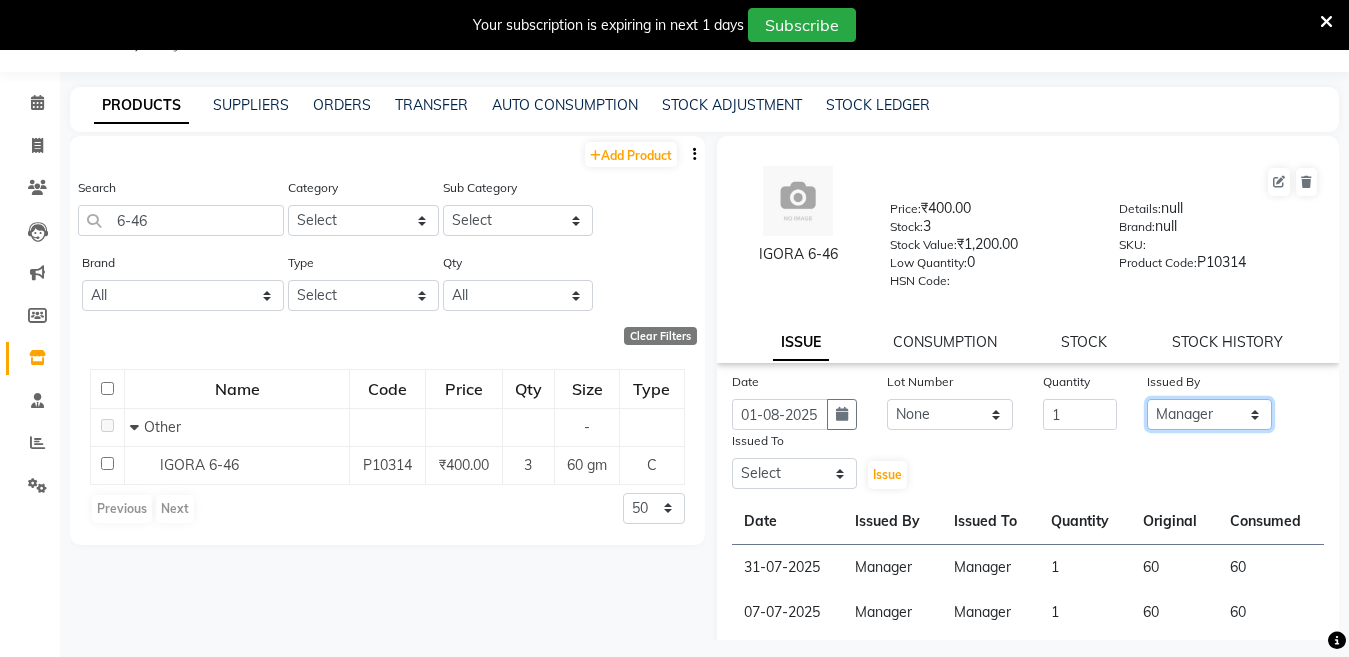 click on "Select [FIRST] [FIRST] [FIRST] [FIRST] [FIRST] [FIRST] [FIRST] [FIRST] [FIRST] [FIRST] [FIRST] [FIRST] [FIRST] [FIRST] [FIRST] [FIRST] [FIRST] [FIRST] [FIRST] [FIRST] [FIRST]" 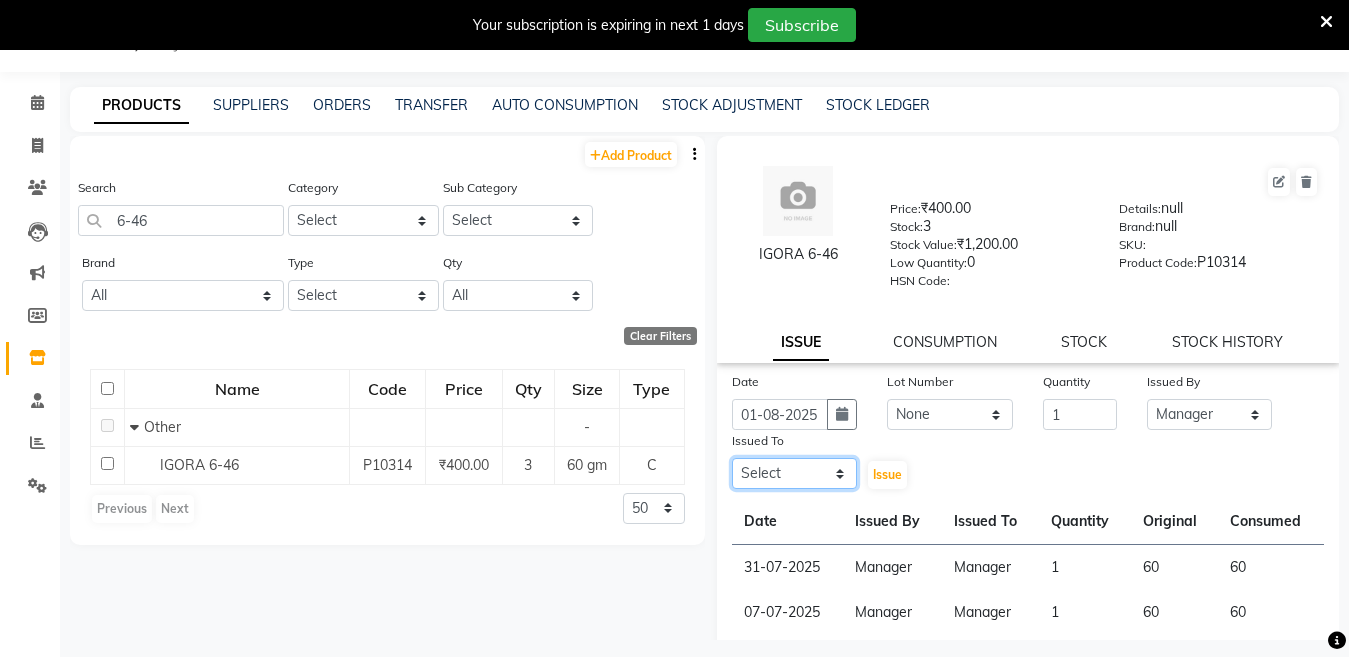 click on "Select [FIRST] [FIRST] [FIRST] [FIRST] [FIRST] [FIRST] [FIRST] [FIRST] [FIRST] [FIRST] [FIRST] [FIRST] [FIRST] [FIRST] [FIRST] [FIRST] [FIRST] [FIRST] [FIRST] [FIRST] [FIRST]" 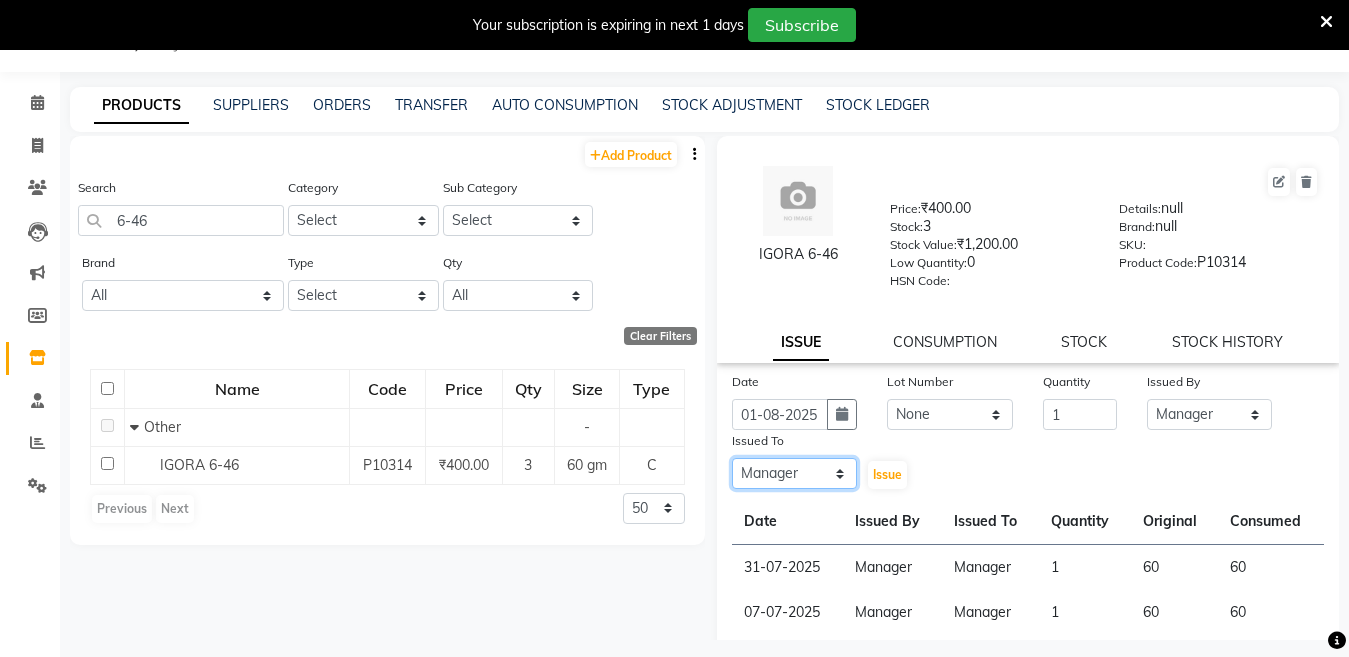 click on "Select [FIRST] [FIRST] [FIRST] [FIRST] [FIRST] [FIRST] [FIRST] [FIRST] [FIRST] [FIRST] [FIRST] [FIRST] [FIRST] [FIRST] [FIRST] [FIRST] [FIRST] [FIRST] [FIRST] [FIRST] [FIRST]" 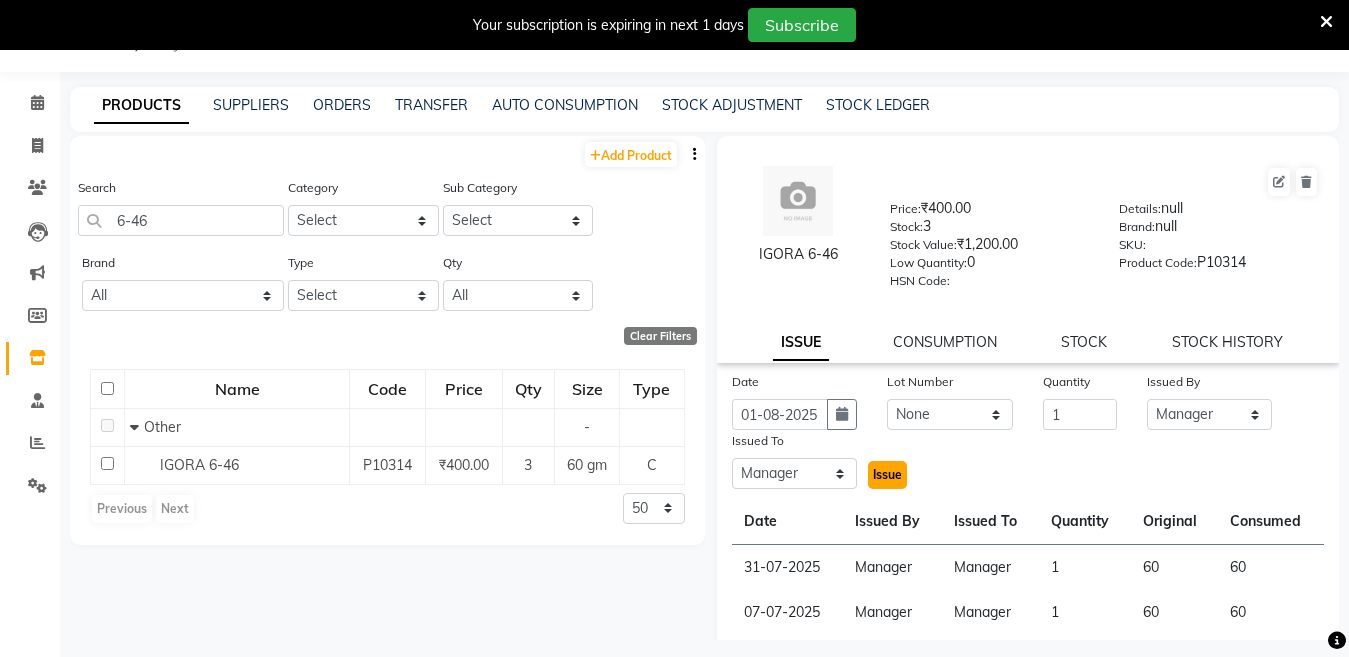 click on "Issue" 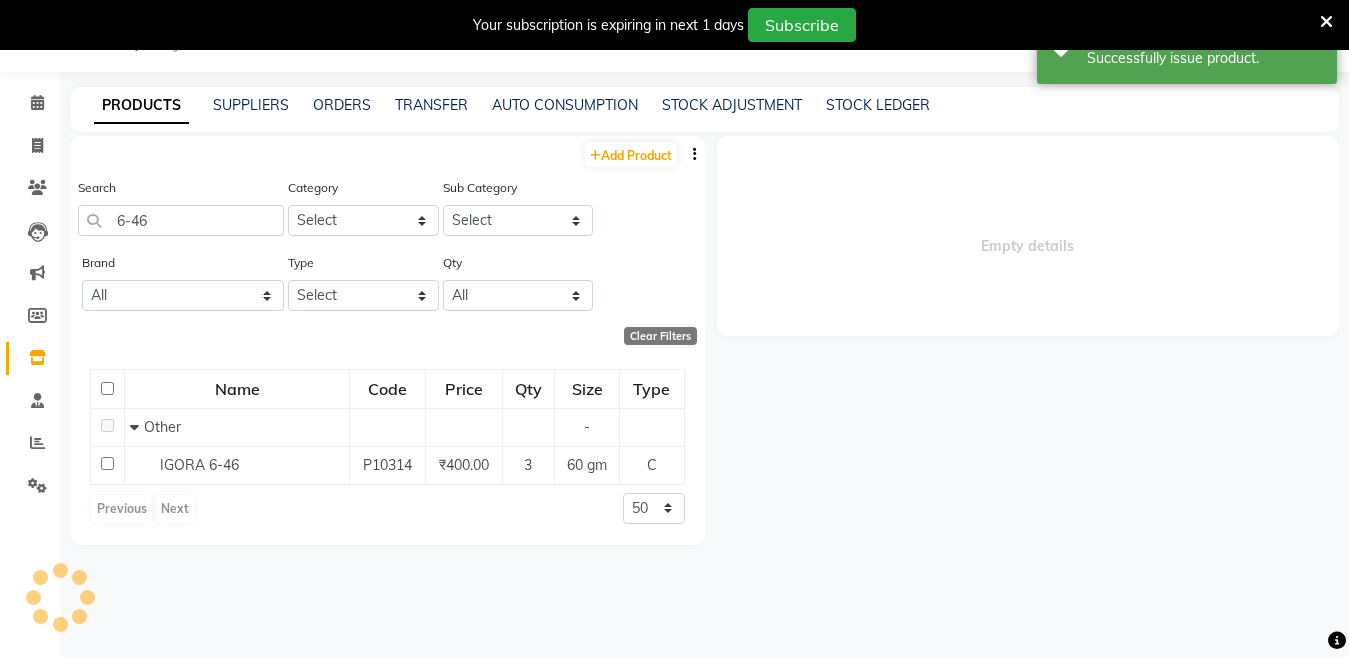 select 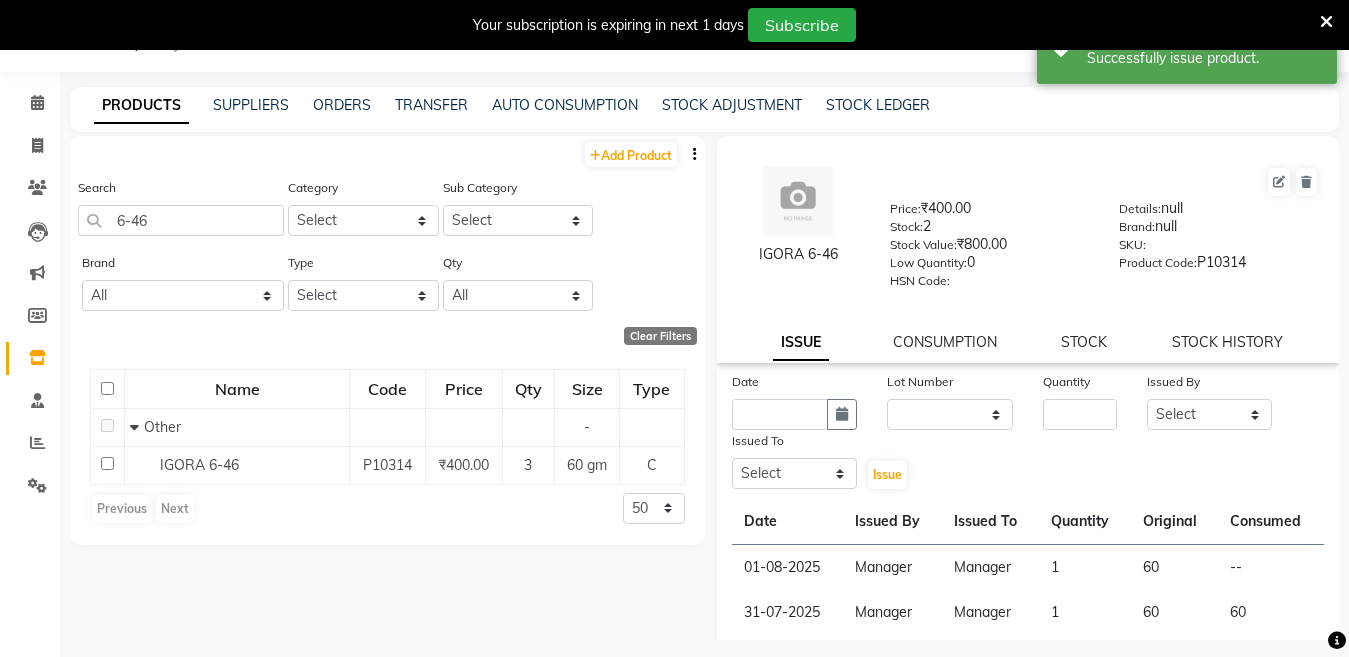 click on "CONSUMPTION" 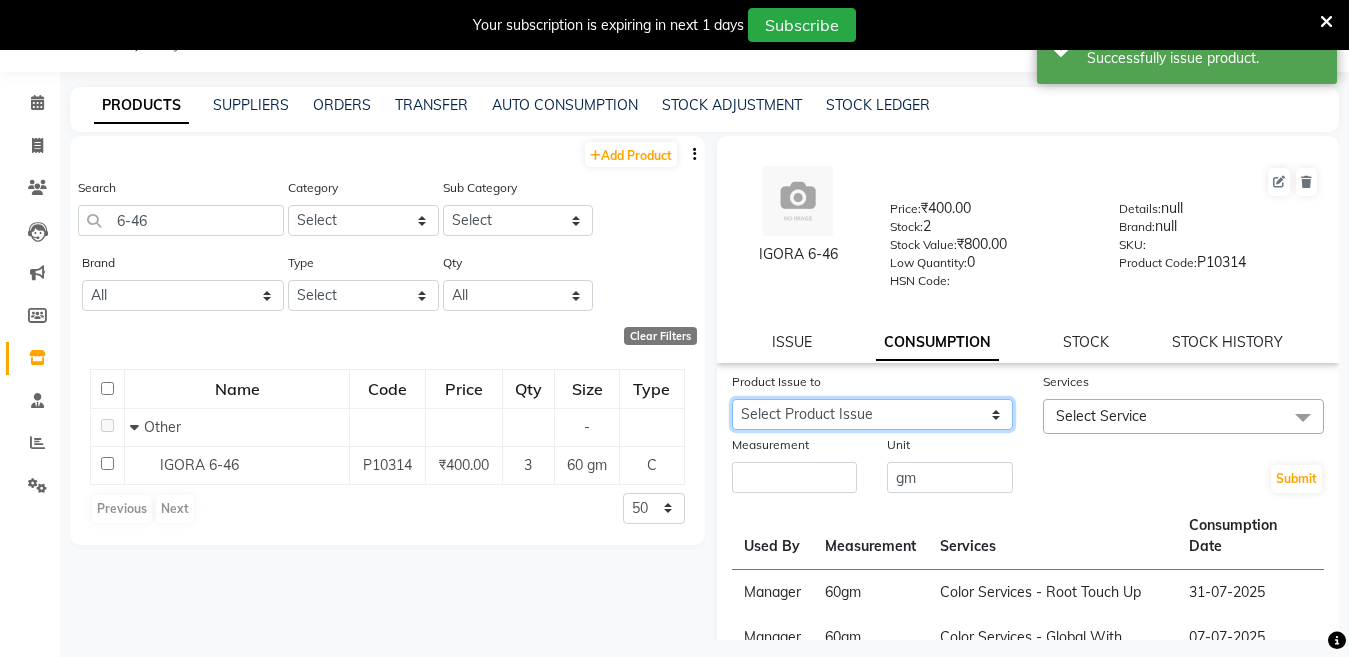 click on "Select Product Issue 2025-08-01, Issued to: Manager, Balance: 60" 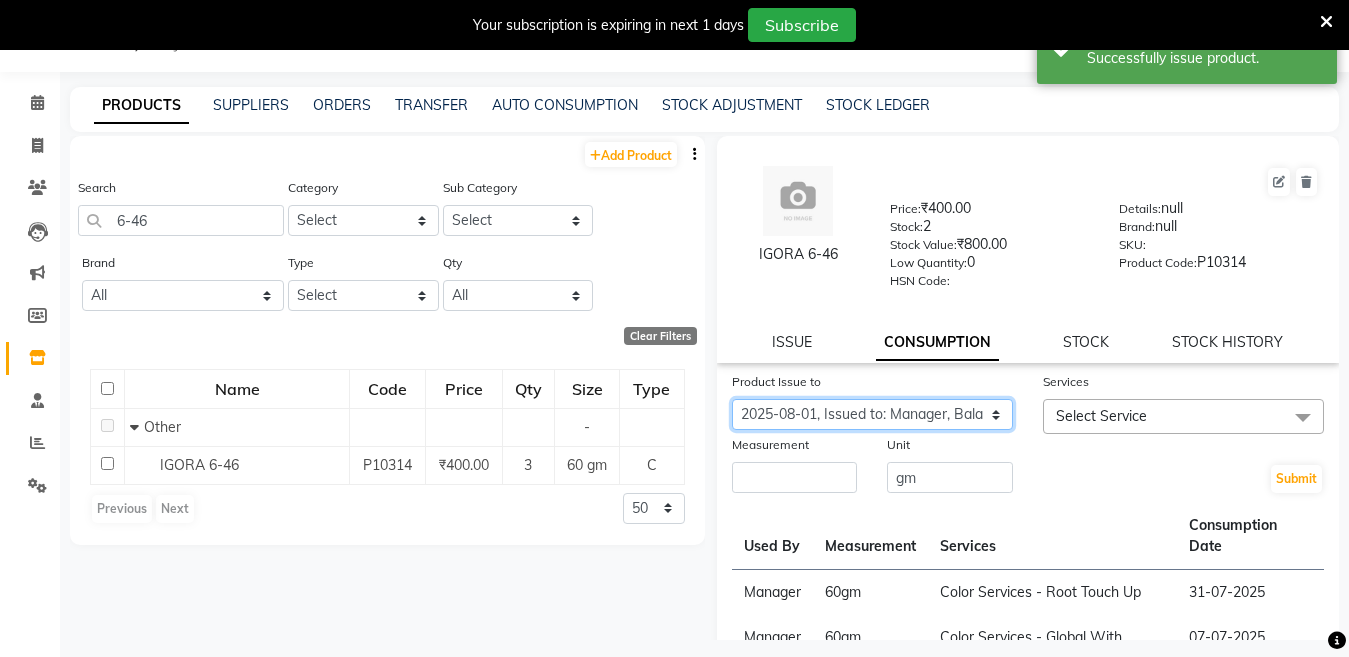 click on "Select Product Issue 2025-08-01, Issued to: Manager, Balance: 60" 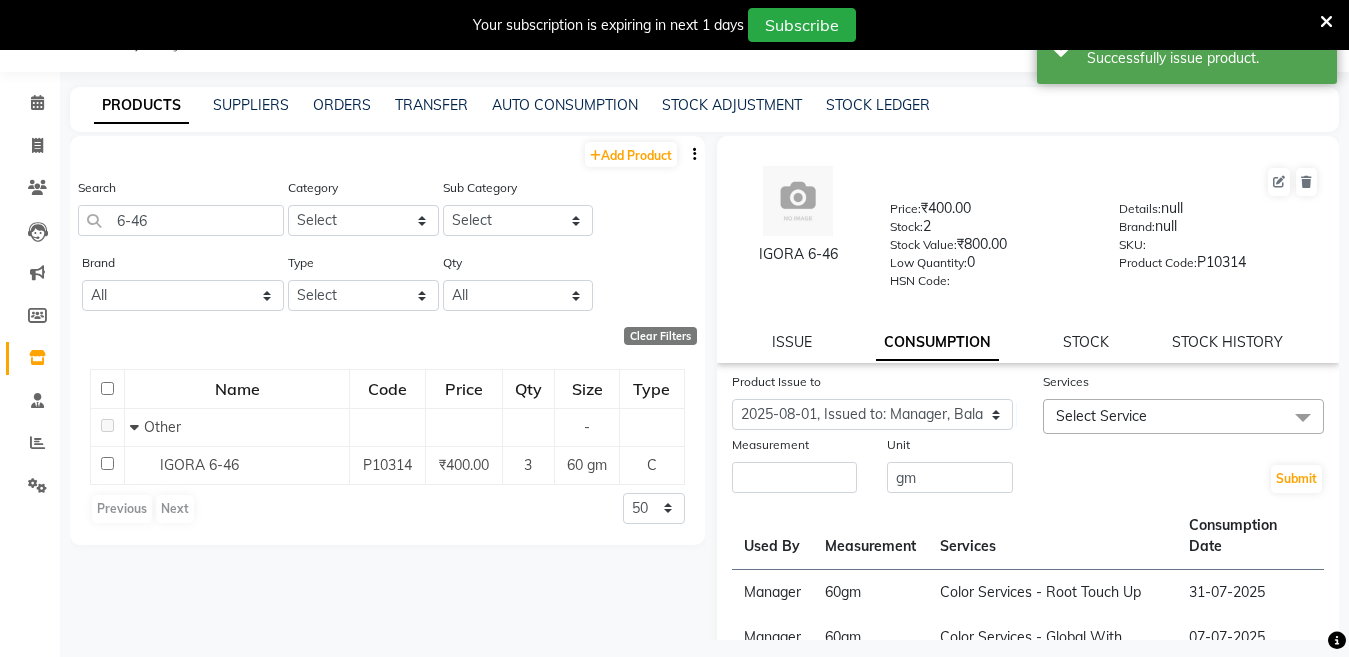 click on "Select Service" 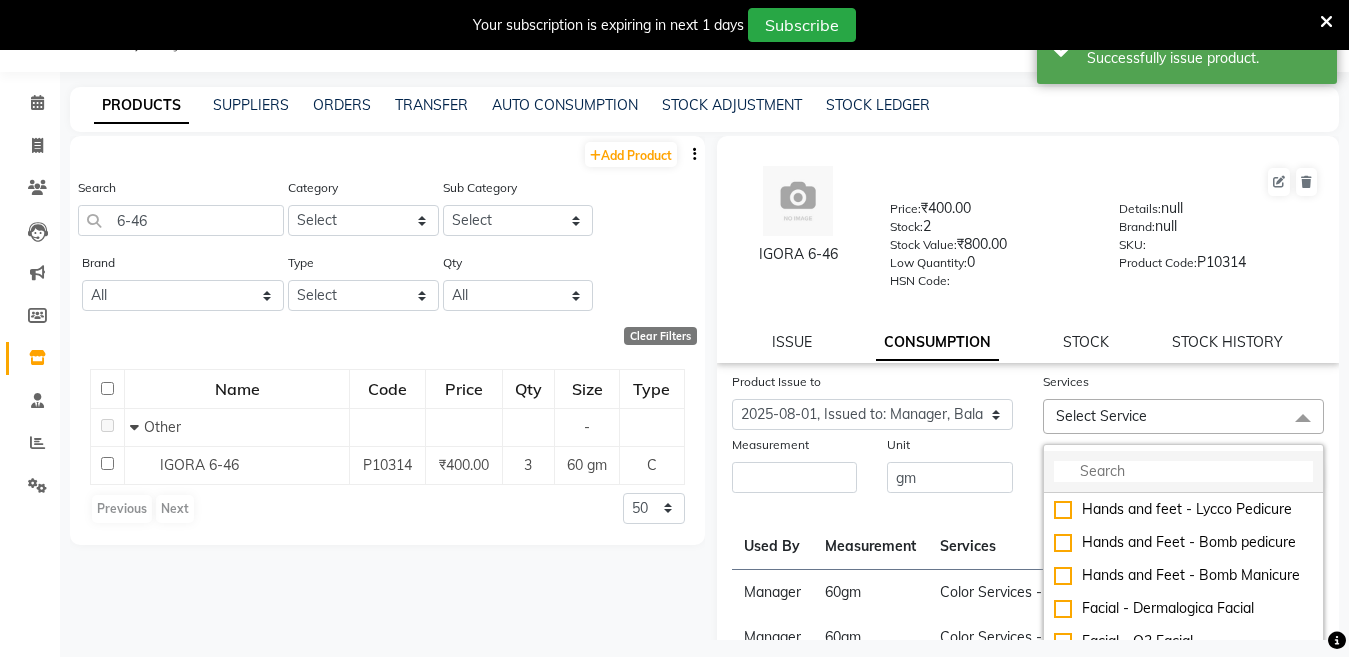 click 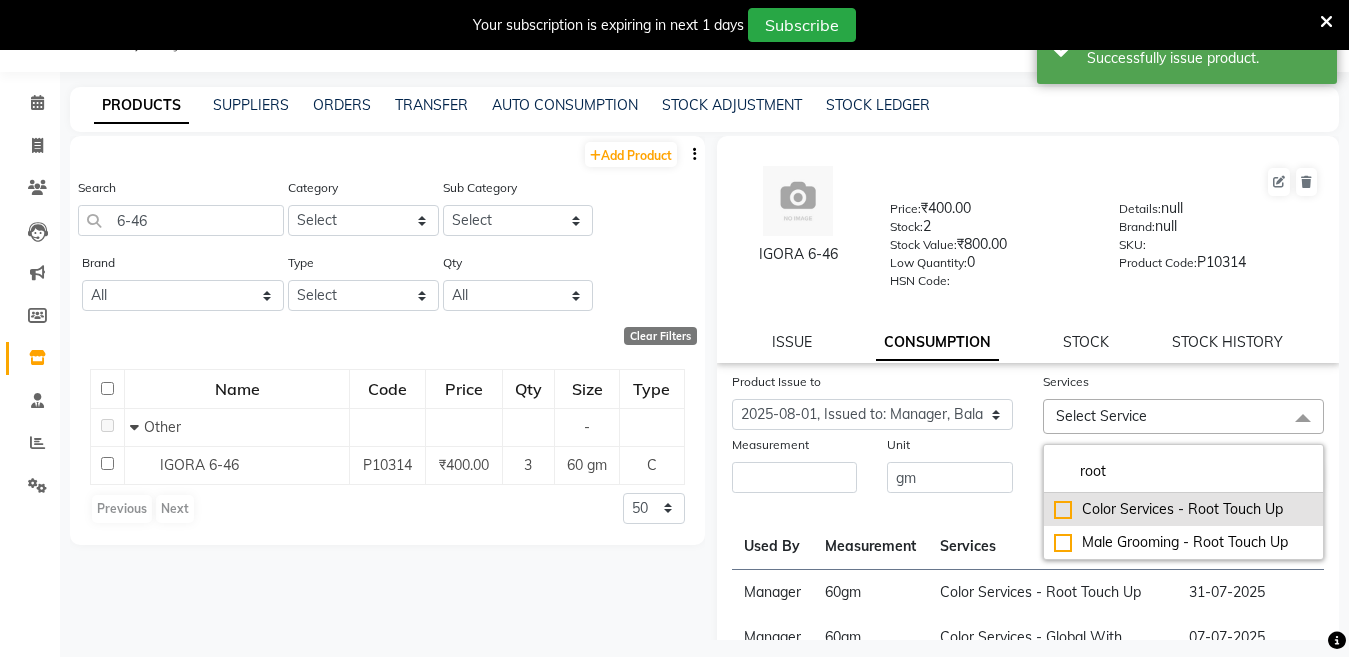 type on "root" 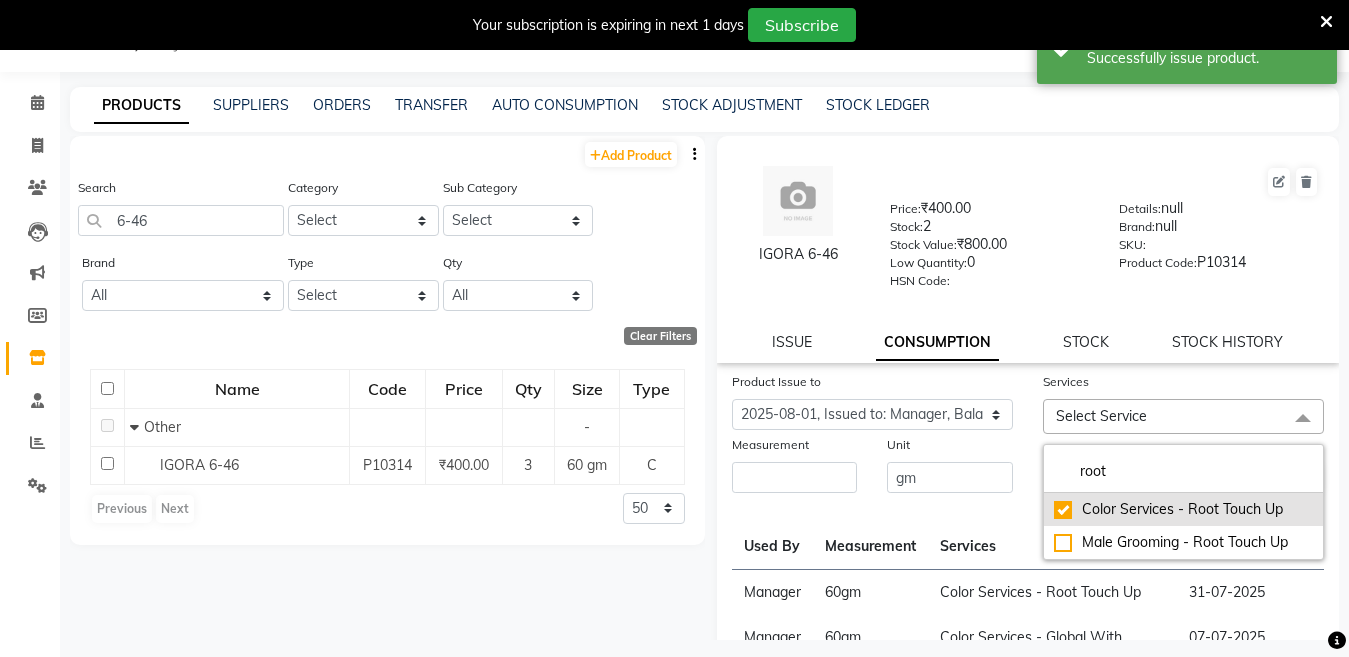 checkbox on "true" 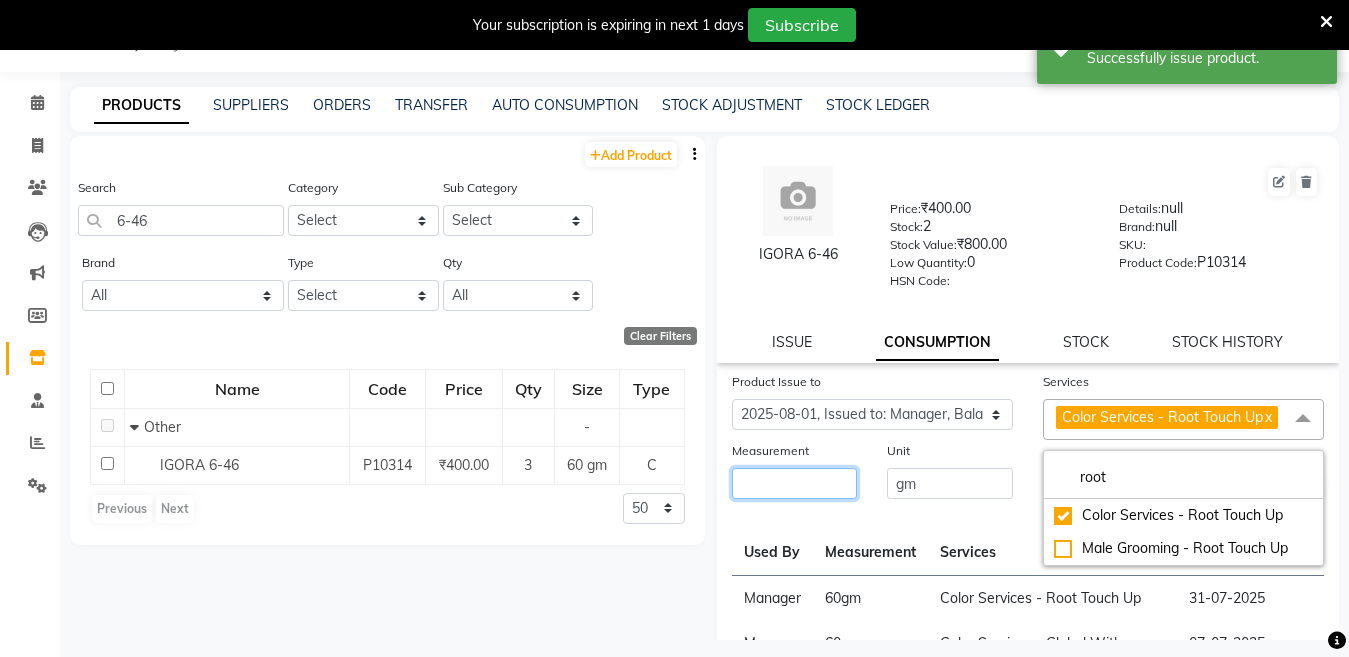 click 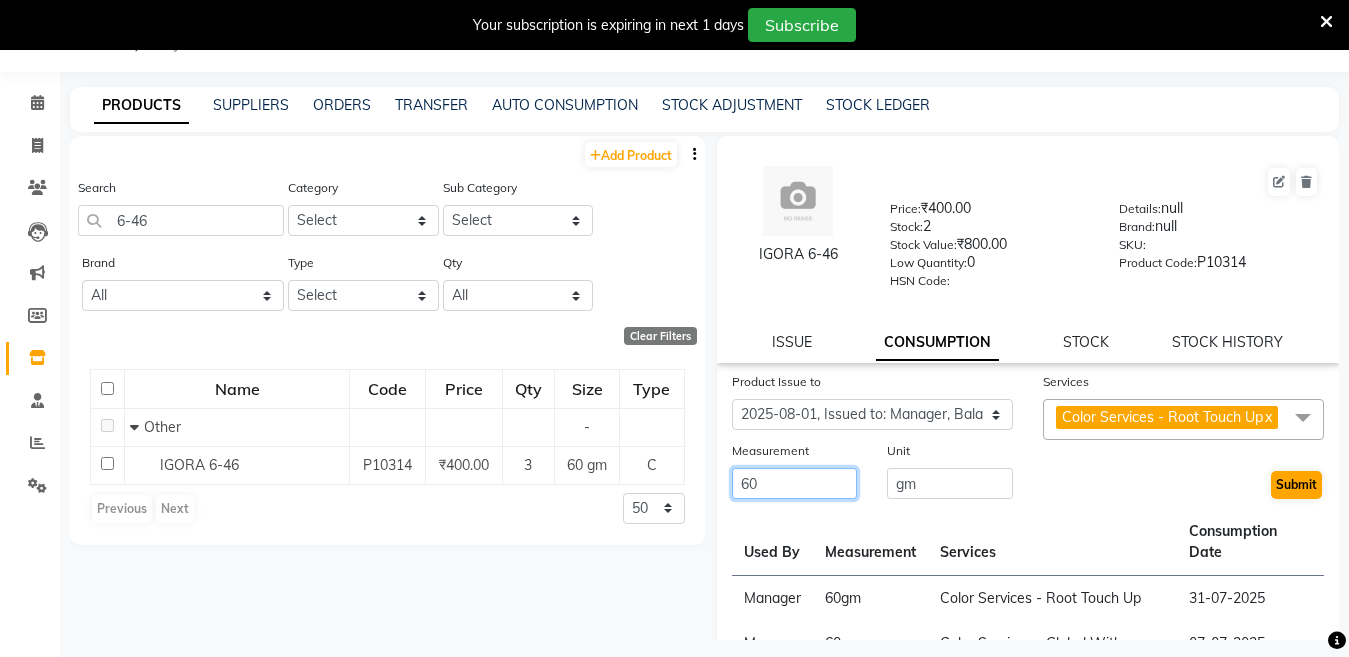 type on "60" 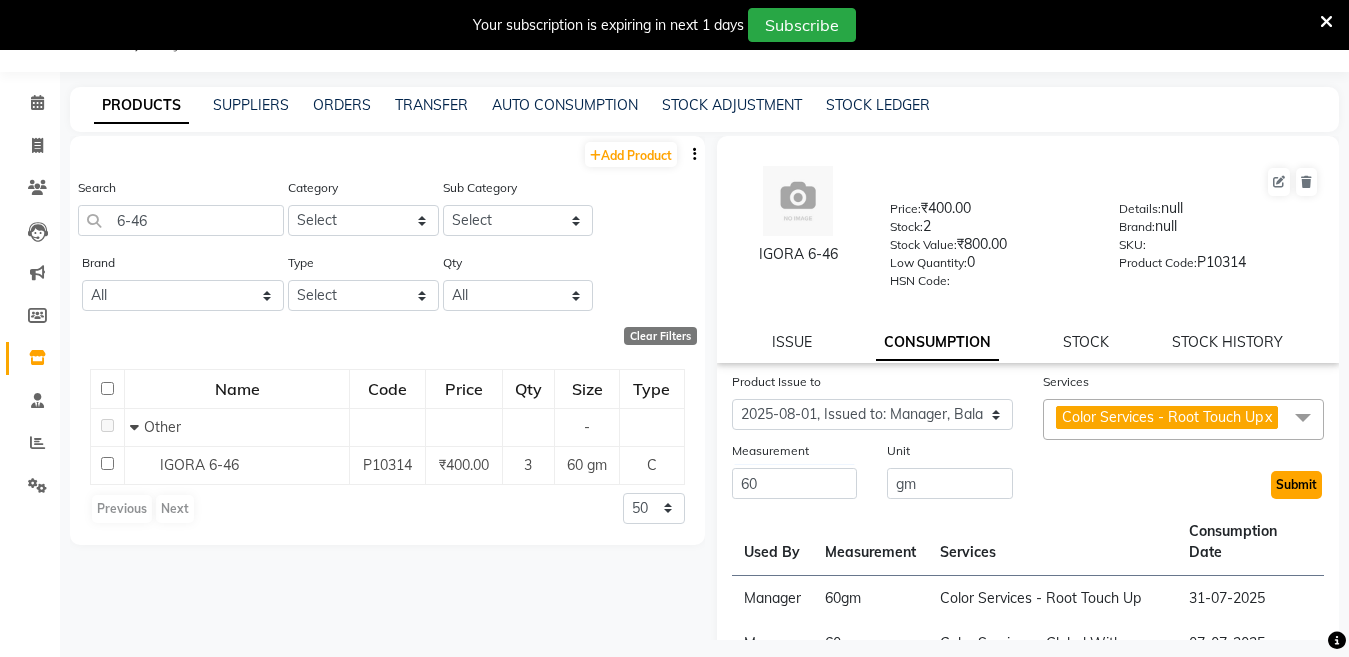 click on "Submit" 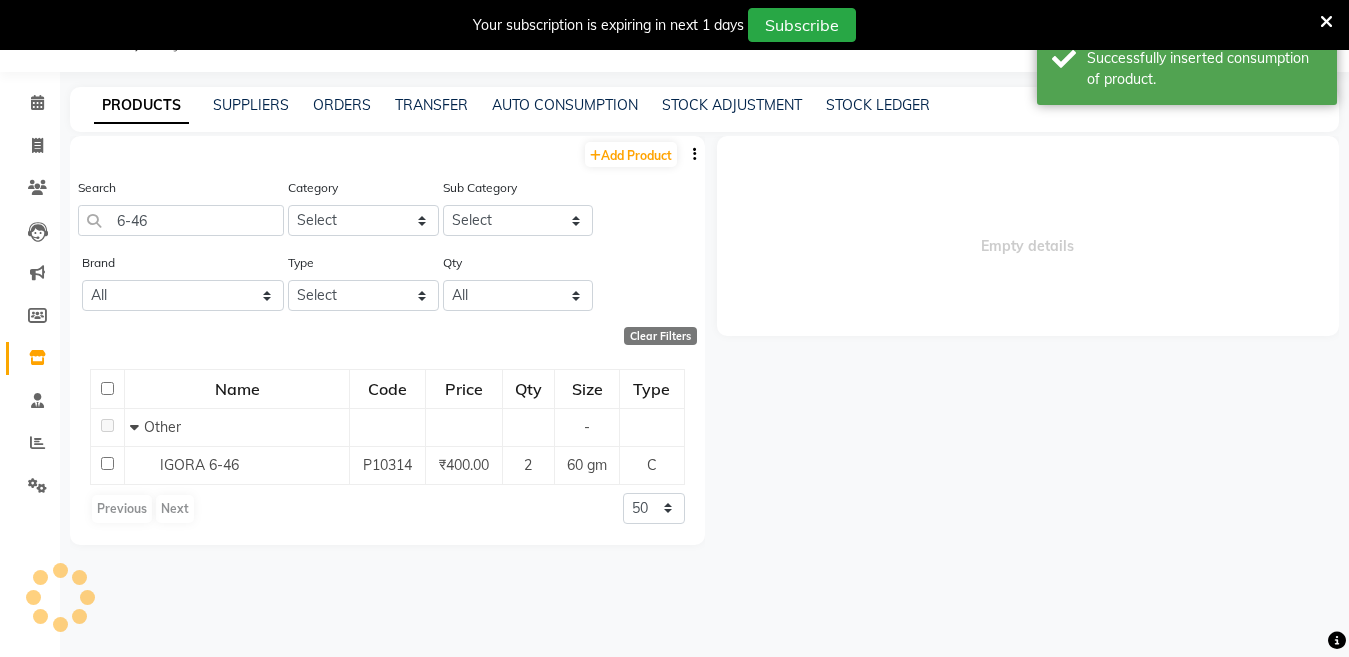 scroll, scrollTop: 63, scrollLeft: 0, axis: vertical 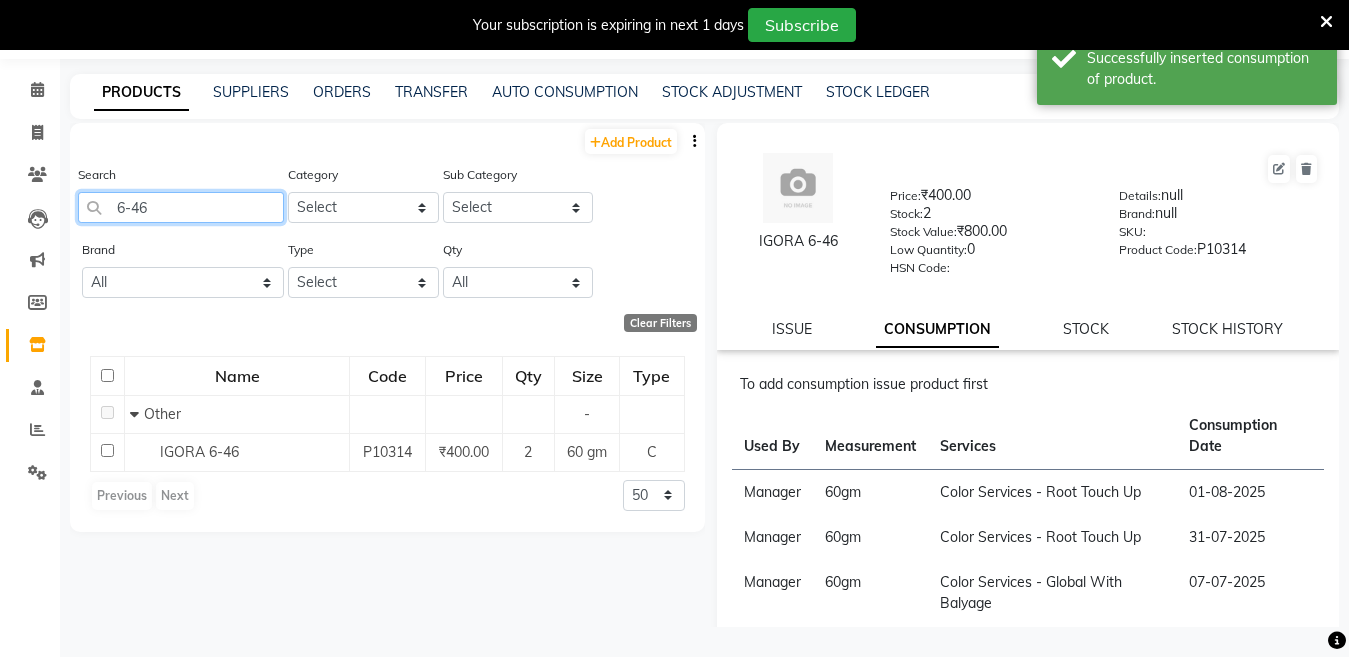 click on "6-46" 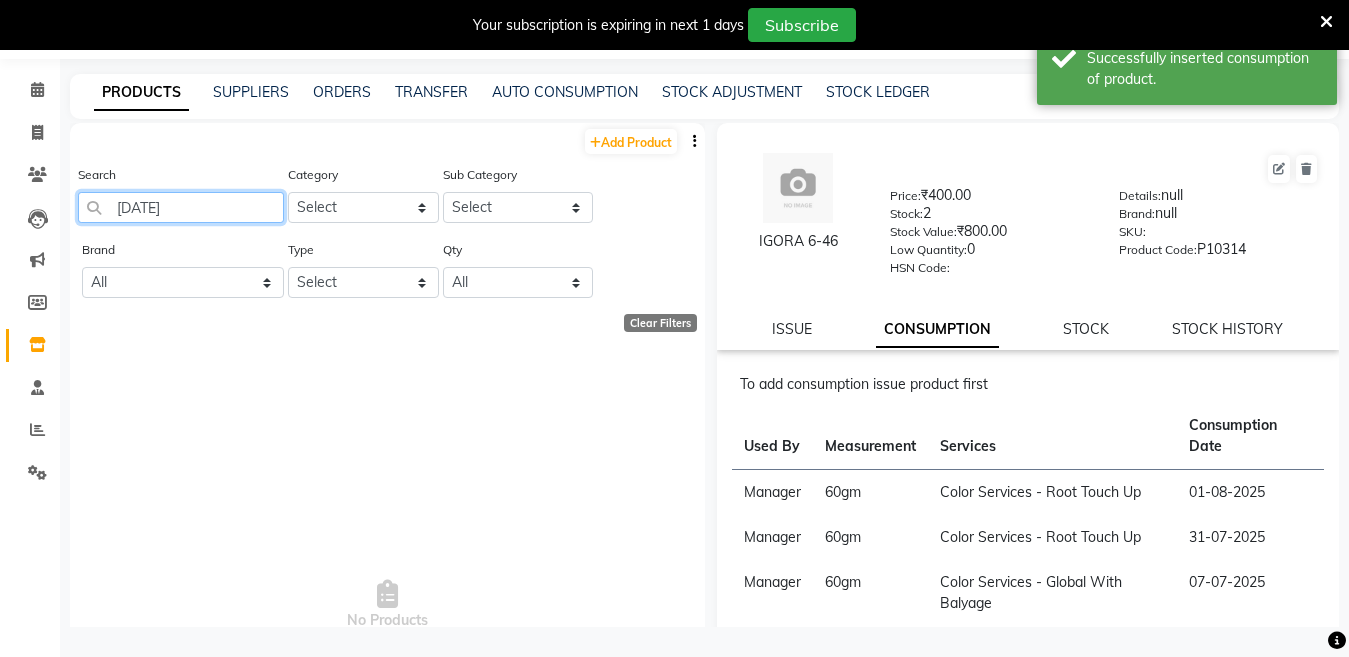 drag, startPoint x: 127, startPoint y: 209, endPoint x: 37, endPoint y: 235, distance: 93.680305 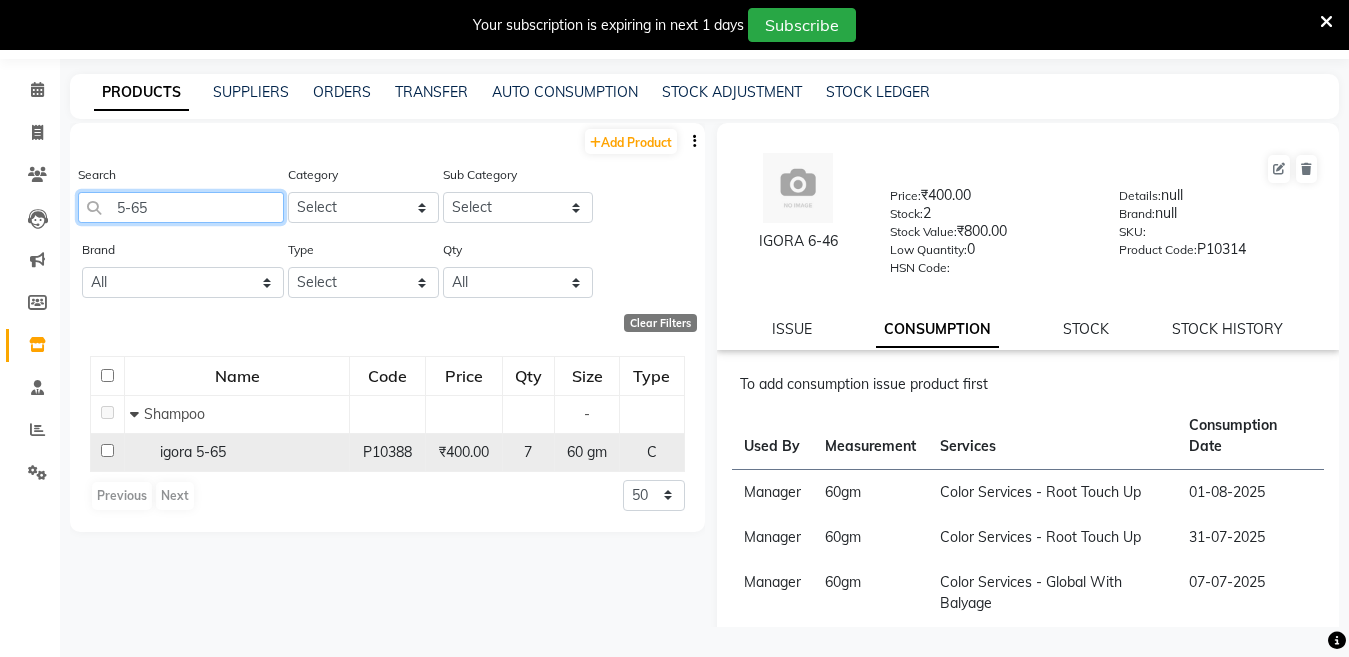 type on "5-65" 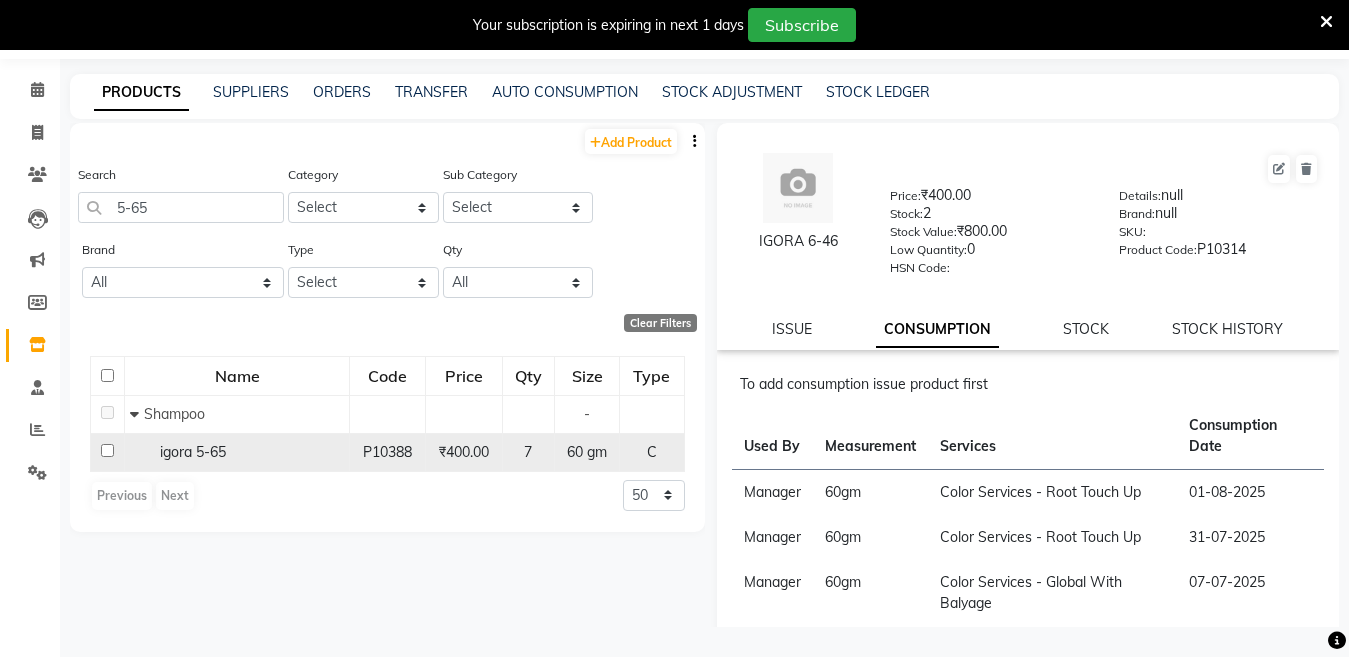 click on "igora 5-65" 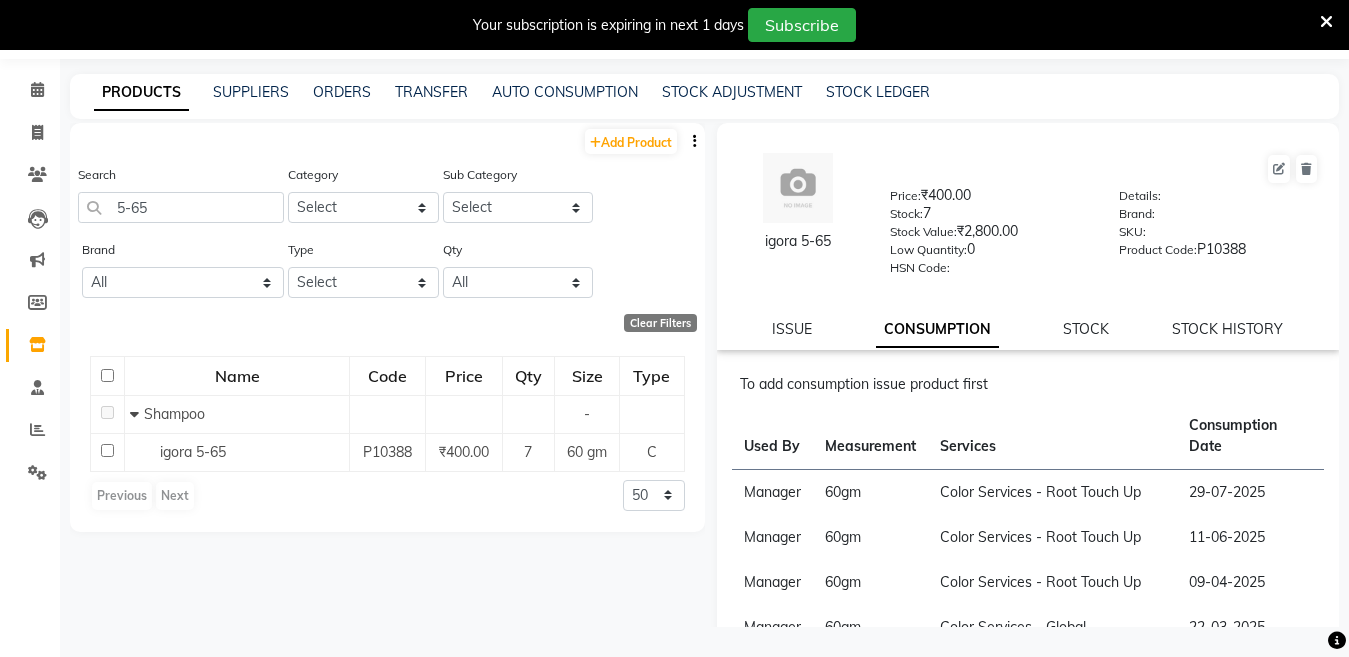 click on "ISSUE" 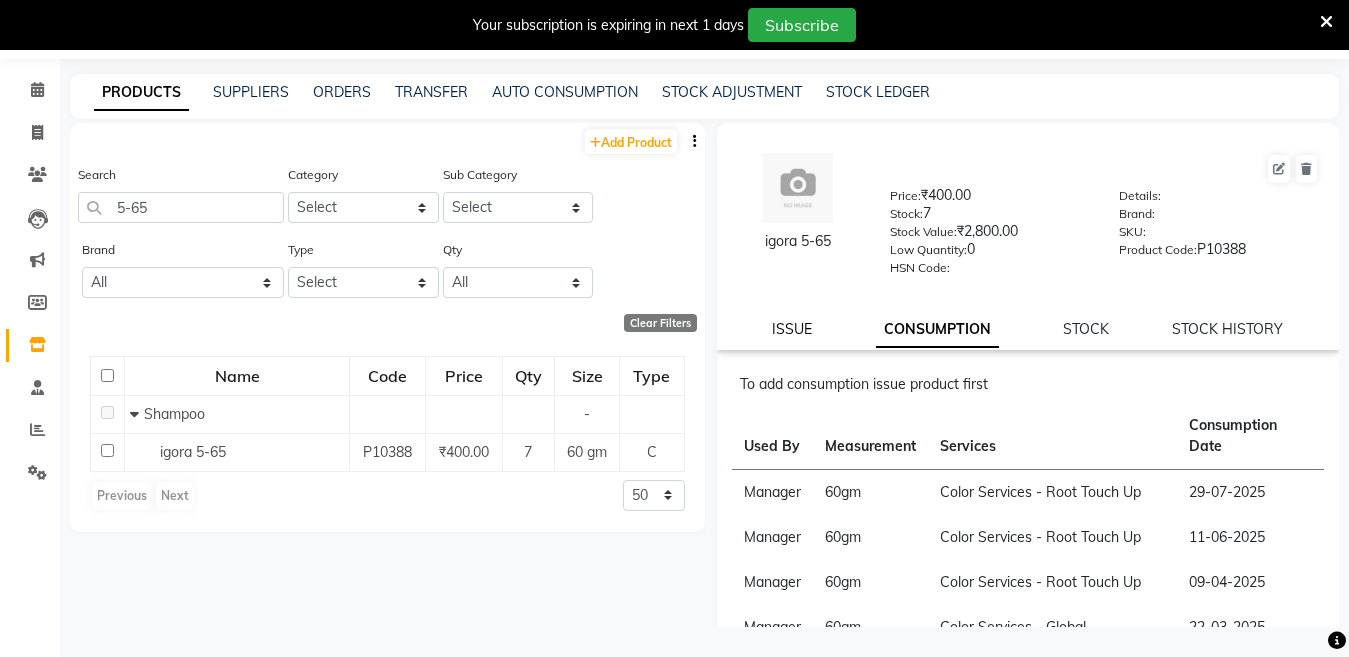 click on "ISSUE" 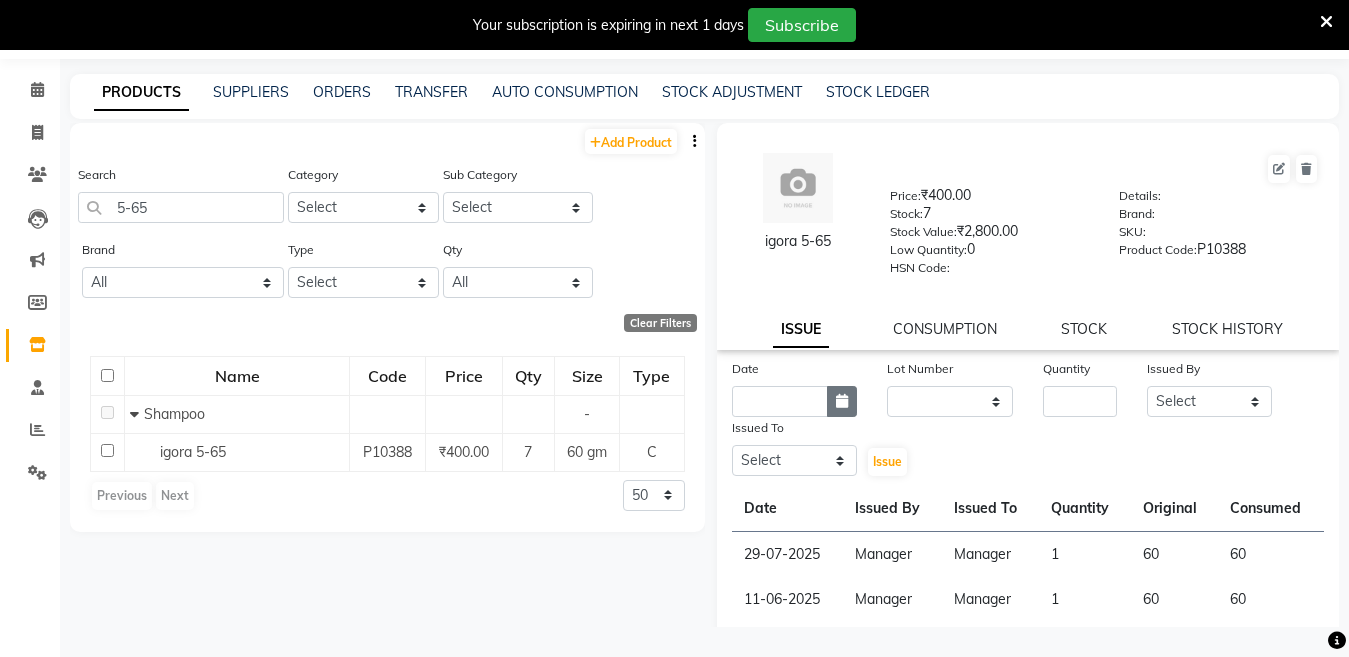 click 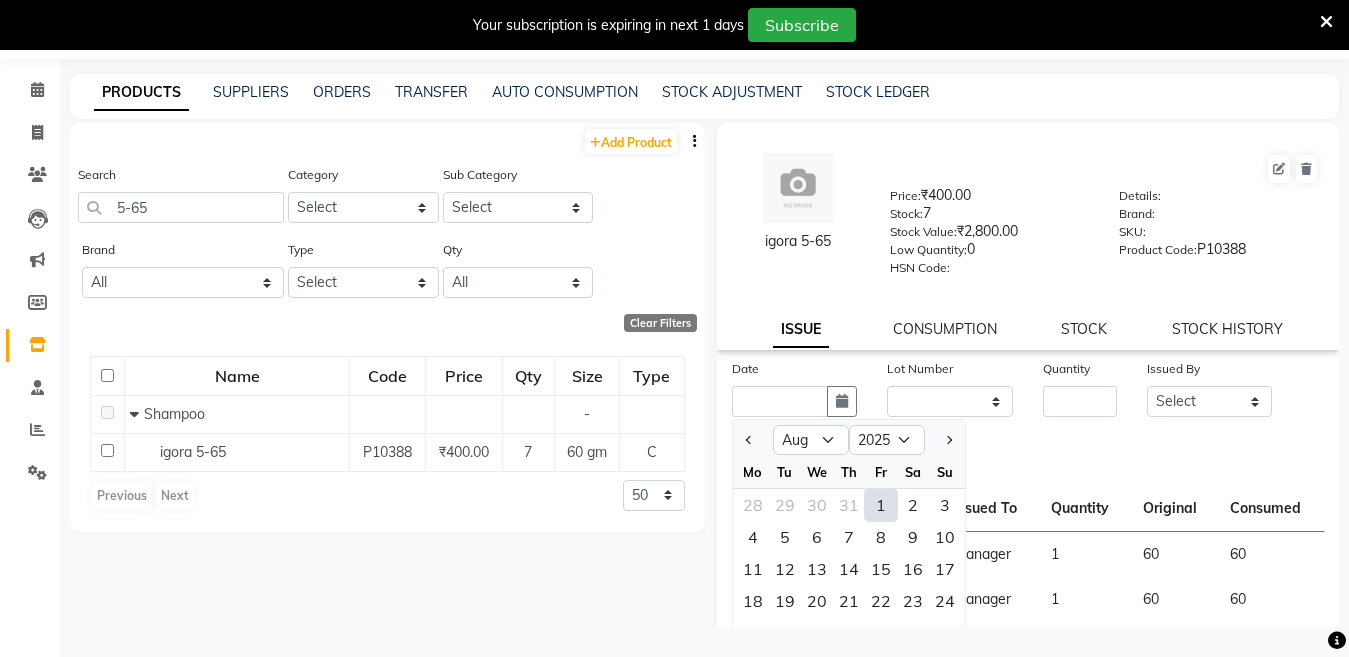 click on "1" 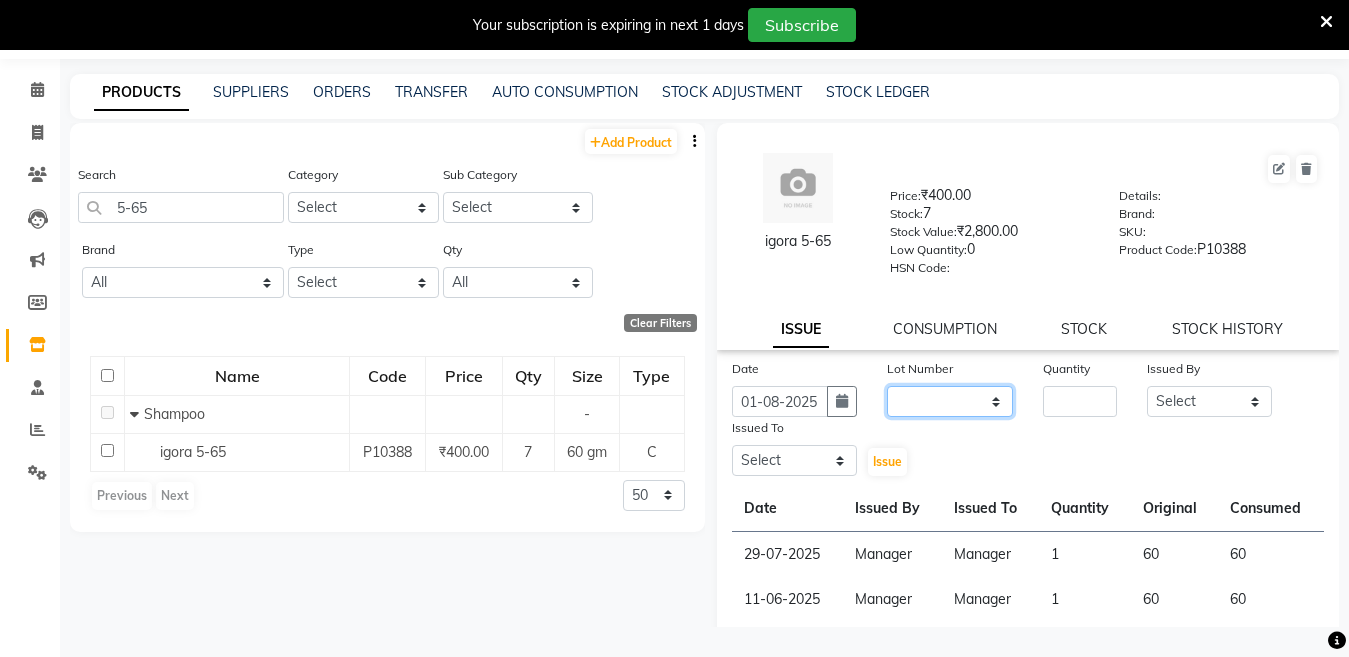 click on "None" 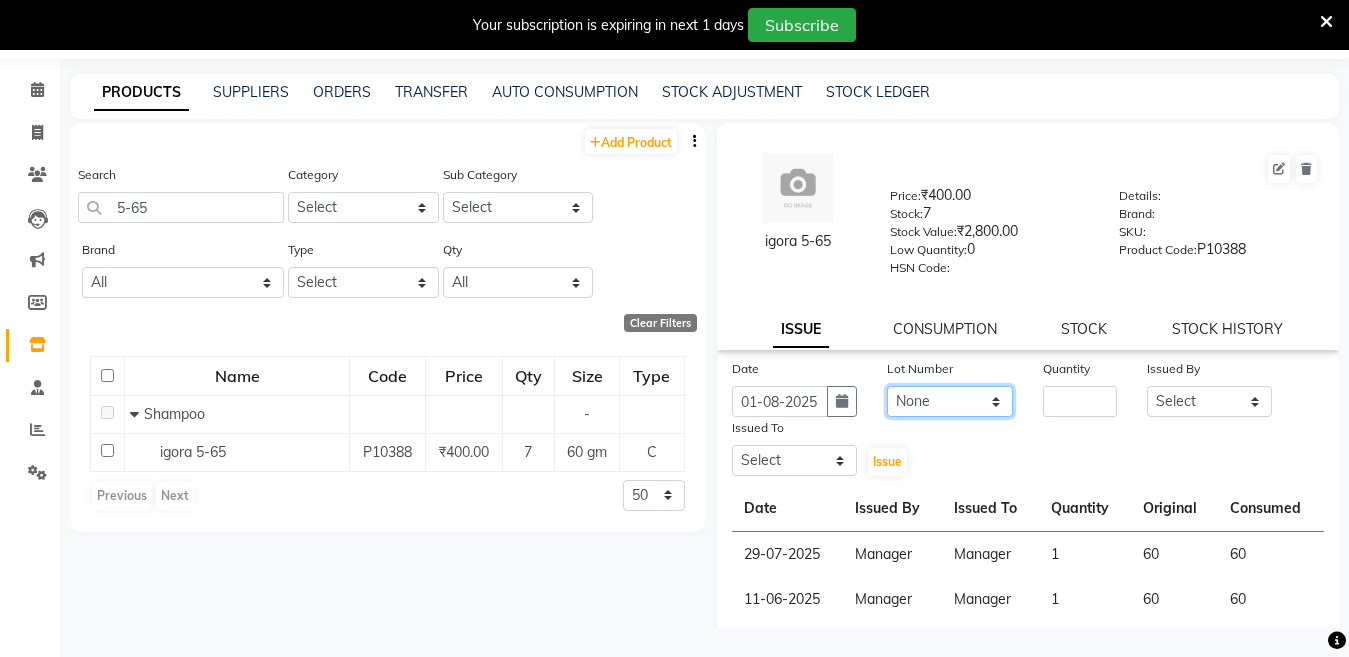 click on "None" 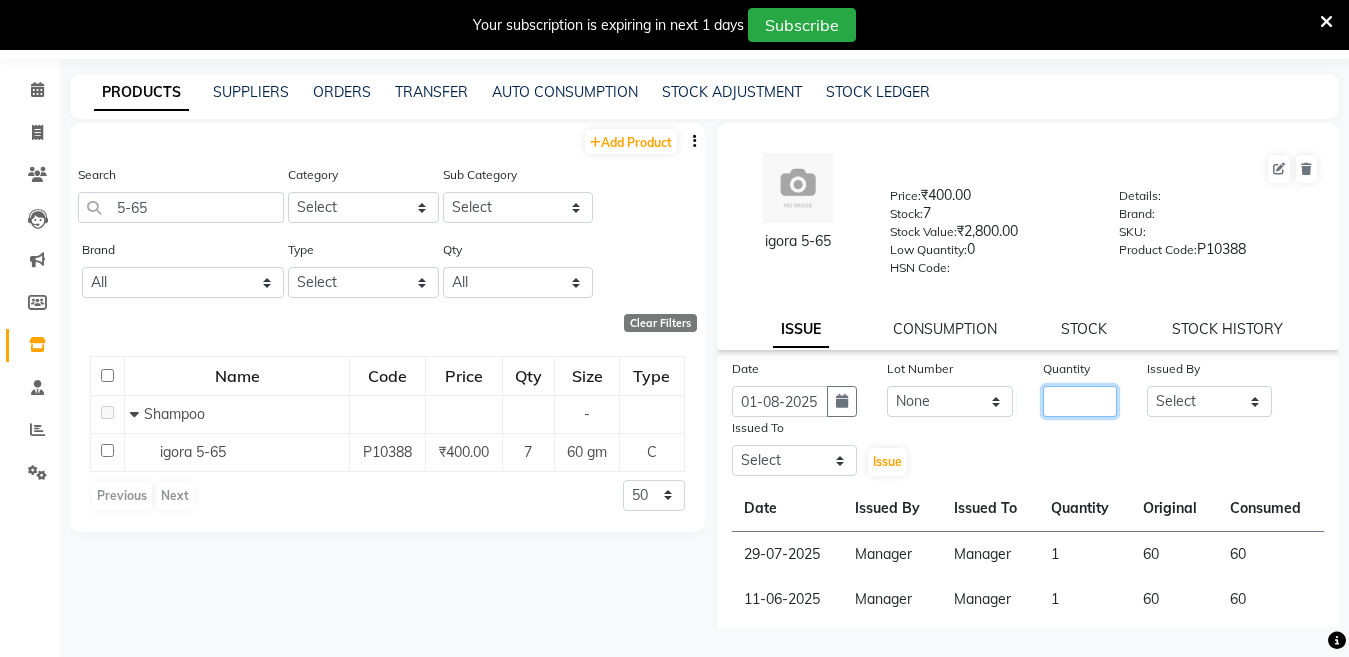 click 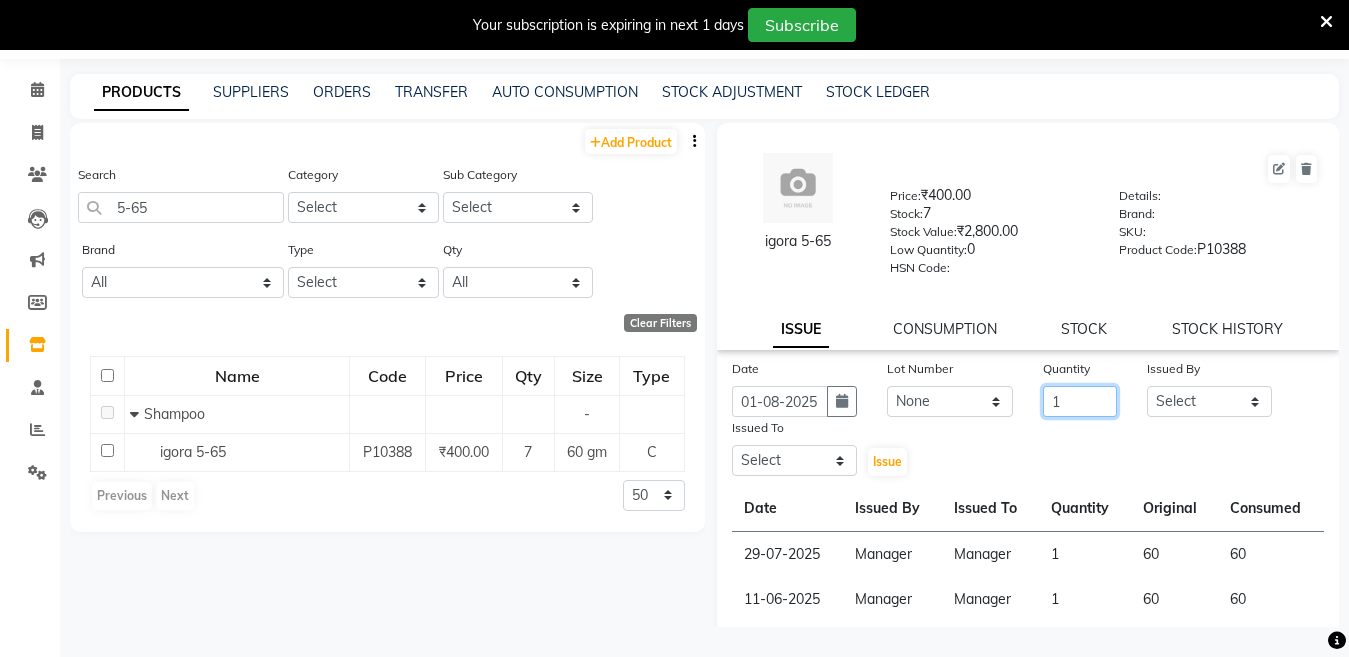 type on "1" 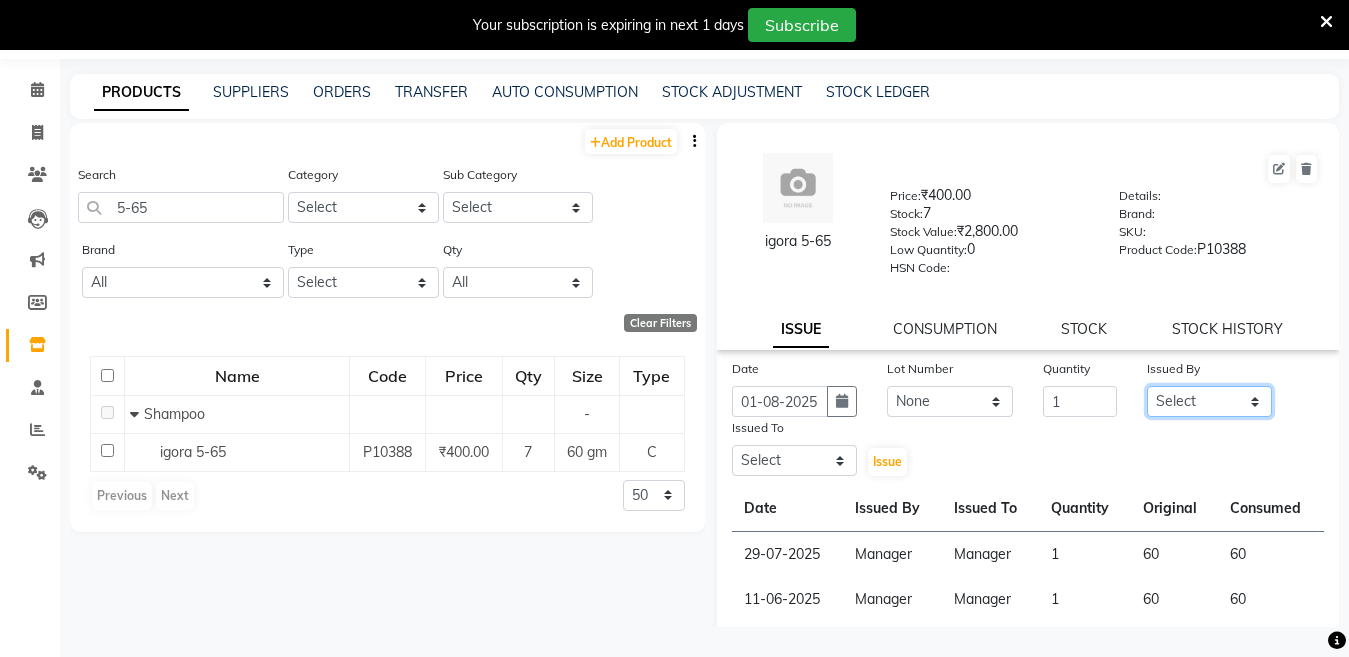 click on "Select Aakib Anas Anuradha Izhar Laiq (Rahul) Manager Neeraj parul Pawan Prakash Rajni Ranjay (Raju) RIYA Saleem sameer  stock manager surrender Vijay Gupta Vijay kumar" 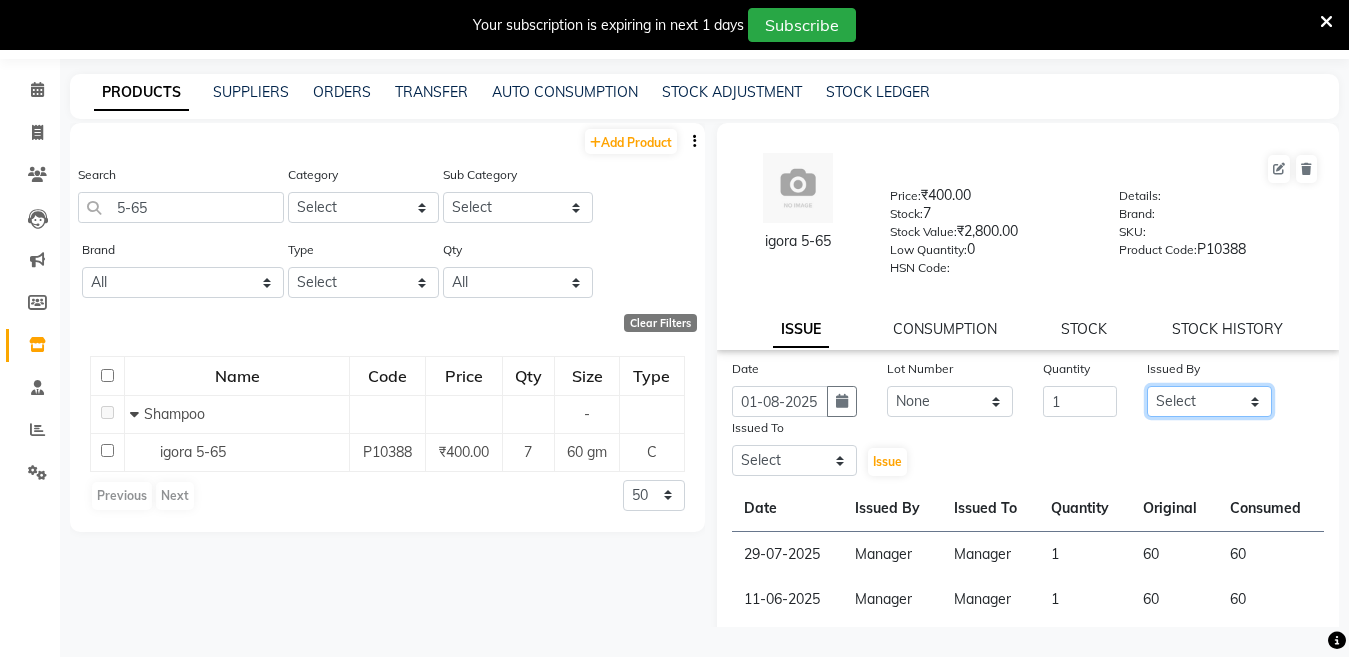 select on "28446" 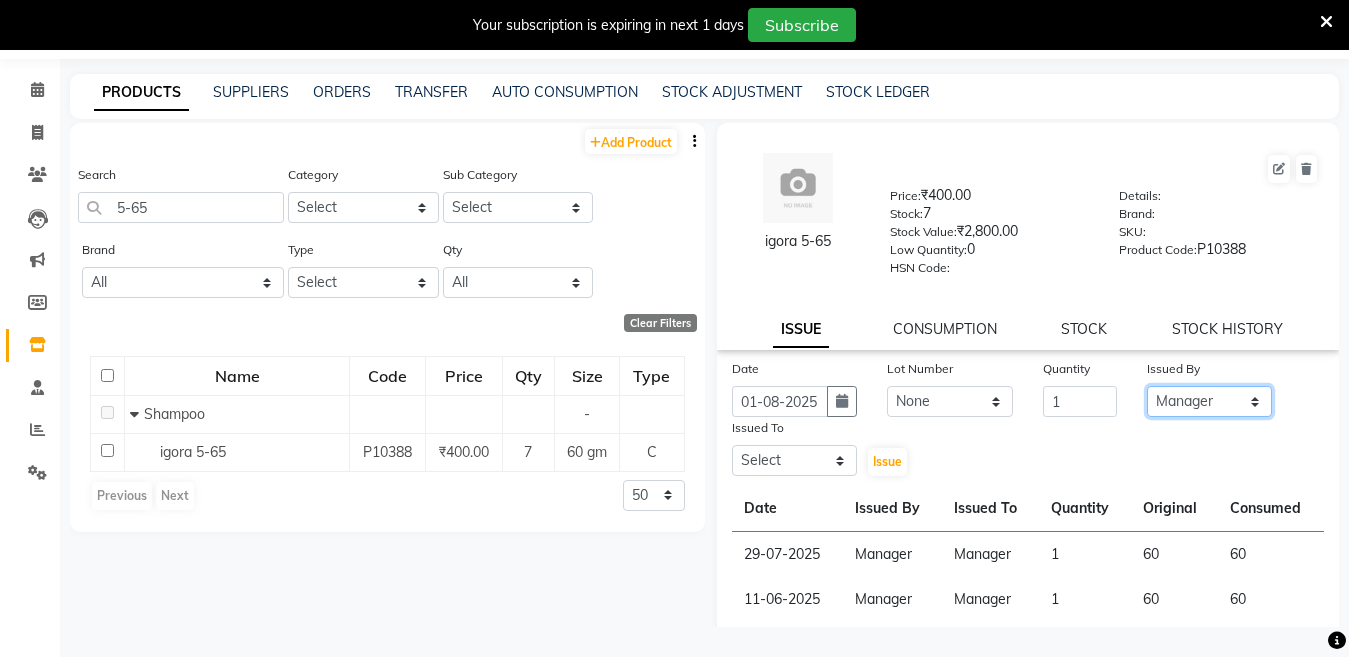 click on "Select Aakib Anas Anuradha Izhar Laiq (Rahul) Manager Neeraj parul Pawan Prakash Rajni Ranjay (Raju) RIYA Saleem sameer  stock manager surrender Vijay Gupta Vijay kumar" 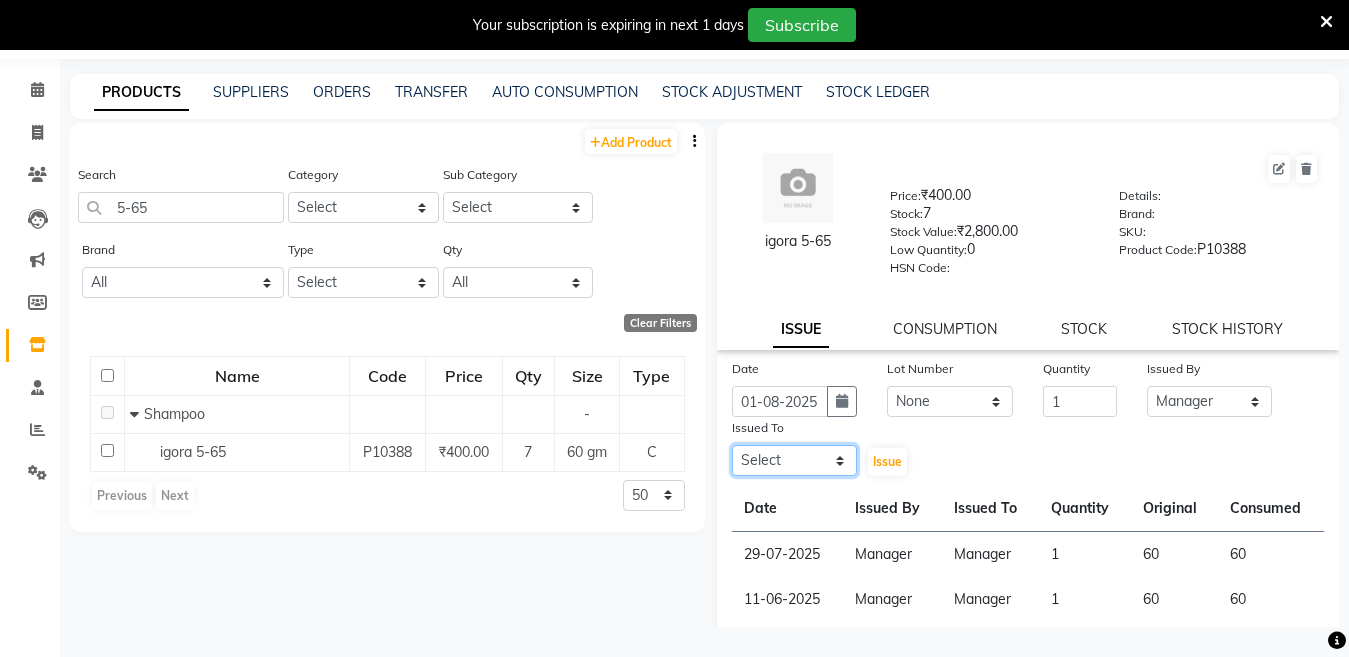 click on "Select Aakib Anas Anuradha Izhar Laiq (Rahul) Manager Neeraj parul Pawan Prakash Rajni Ranjay (Raju) RIYA Saleem sameer  stock manager surrender Vijay Gupta Vijay kumar" 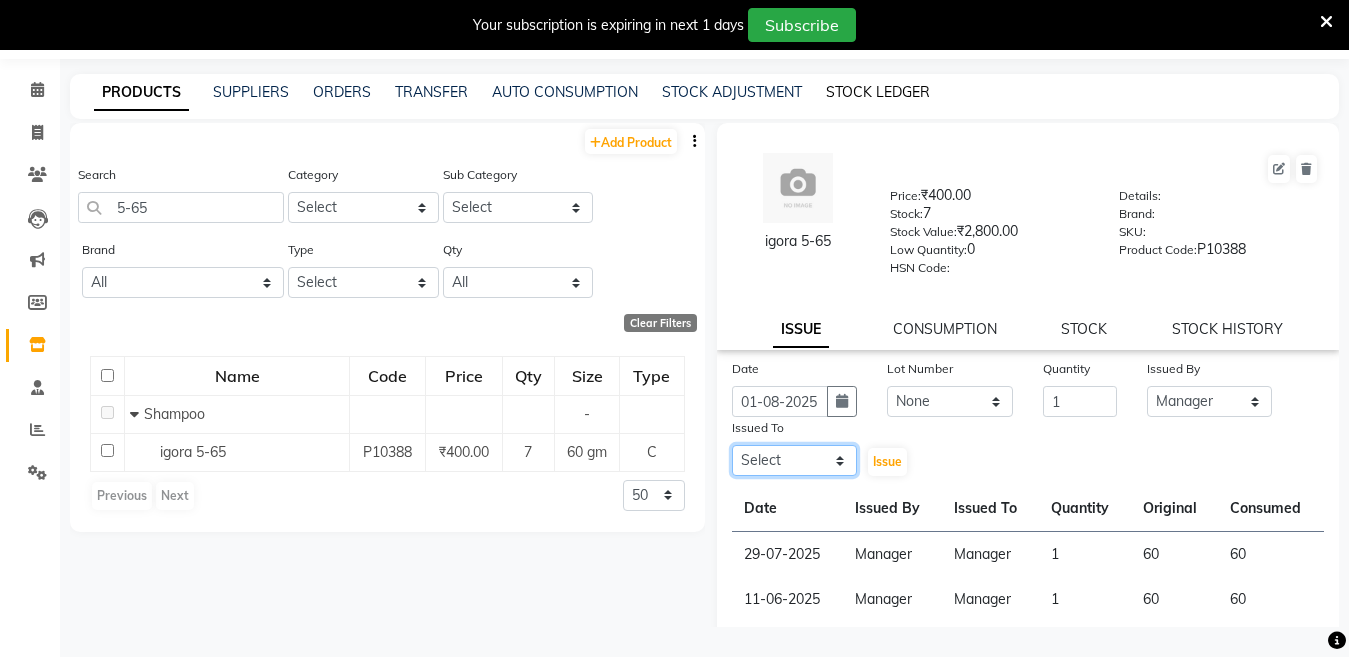 select on "28446" 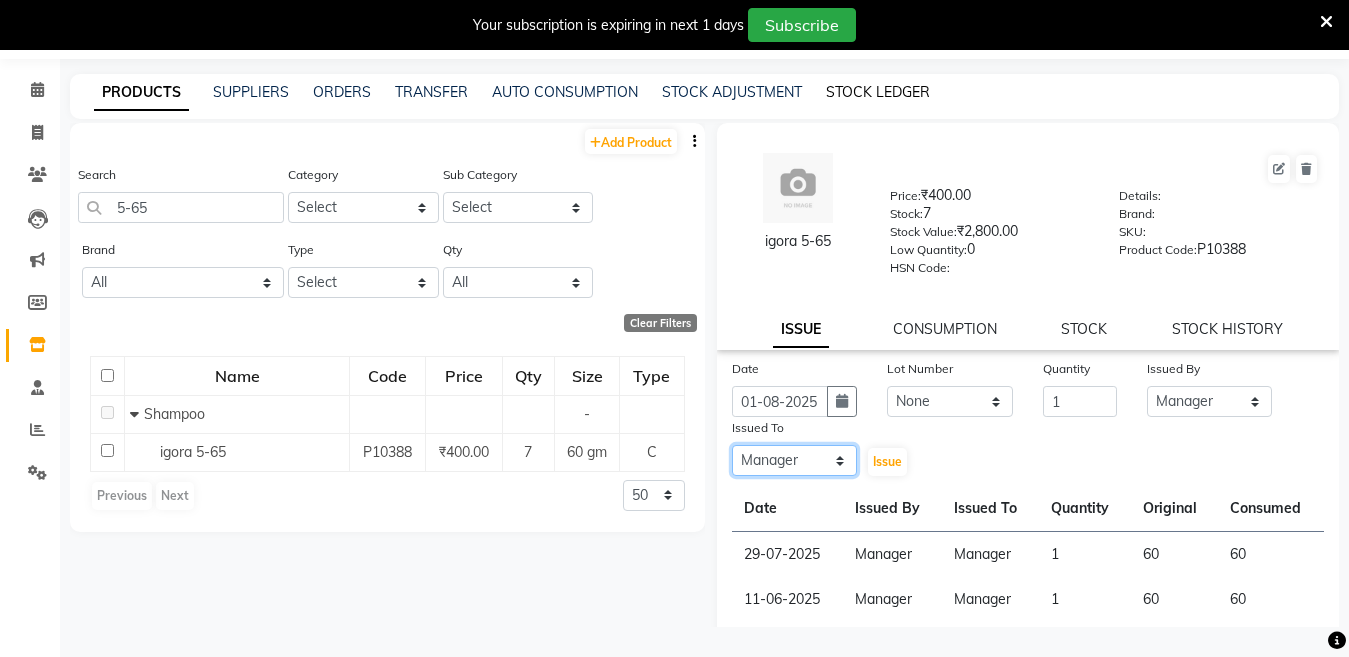 click on "Select Aakib Anas Anuradha Izhar Laiq (Rahul) Manager Neeraj parul Pawan Prakash Rajni Ranjay (Raju) RIYA Saleem sameer  stock manager surrender Vijay Gupta Vijay kumar" 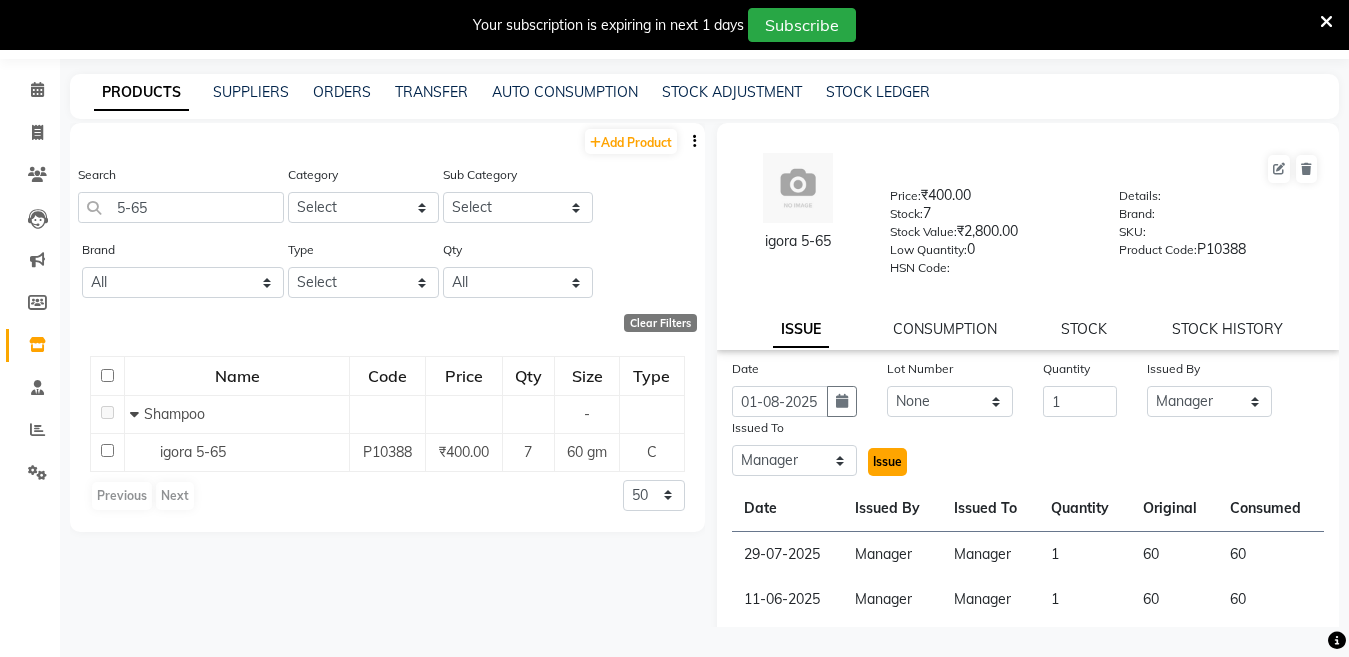 click on "Issue" 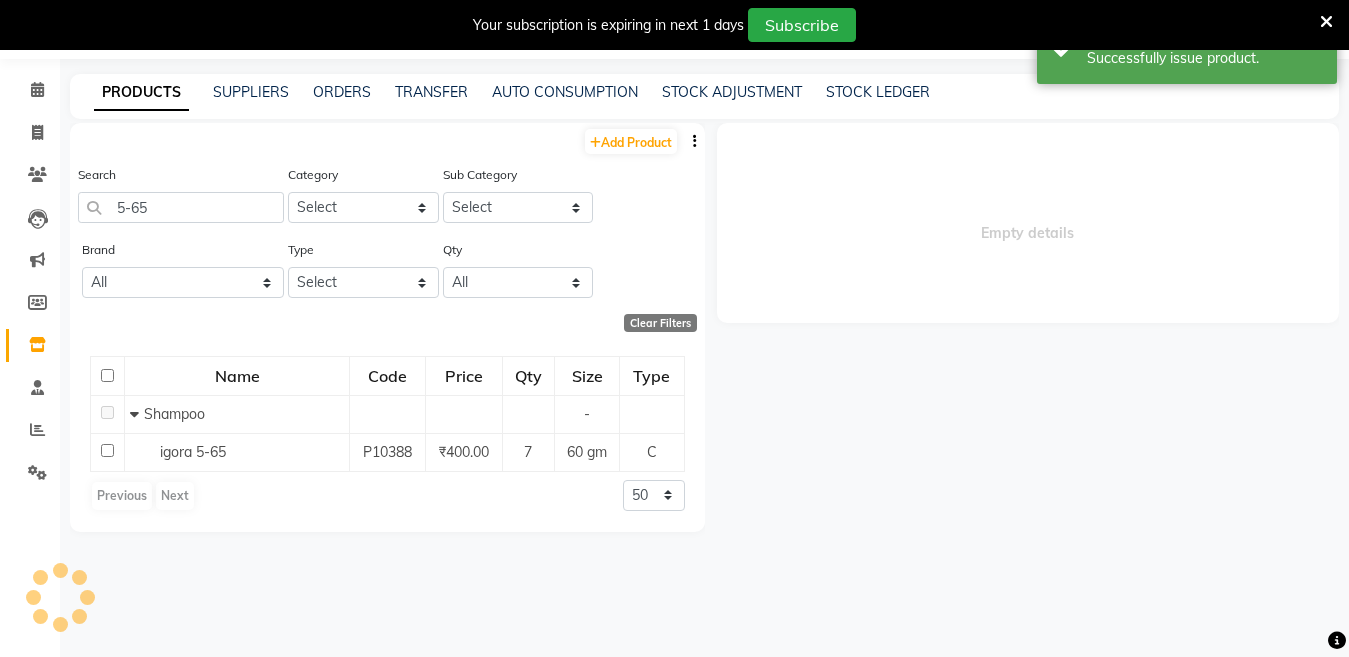 select 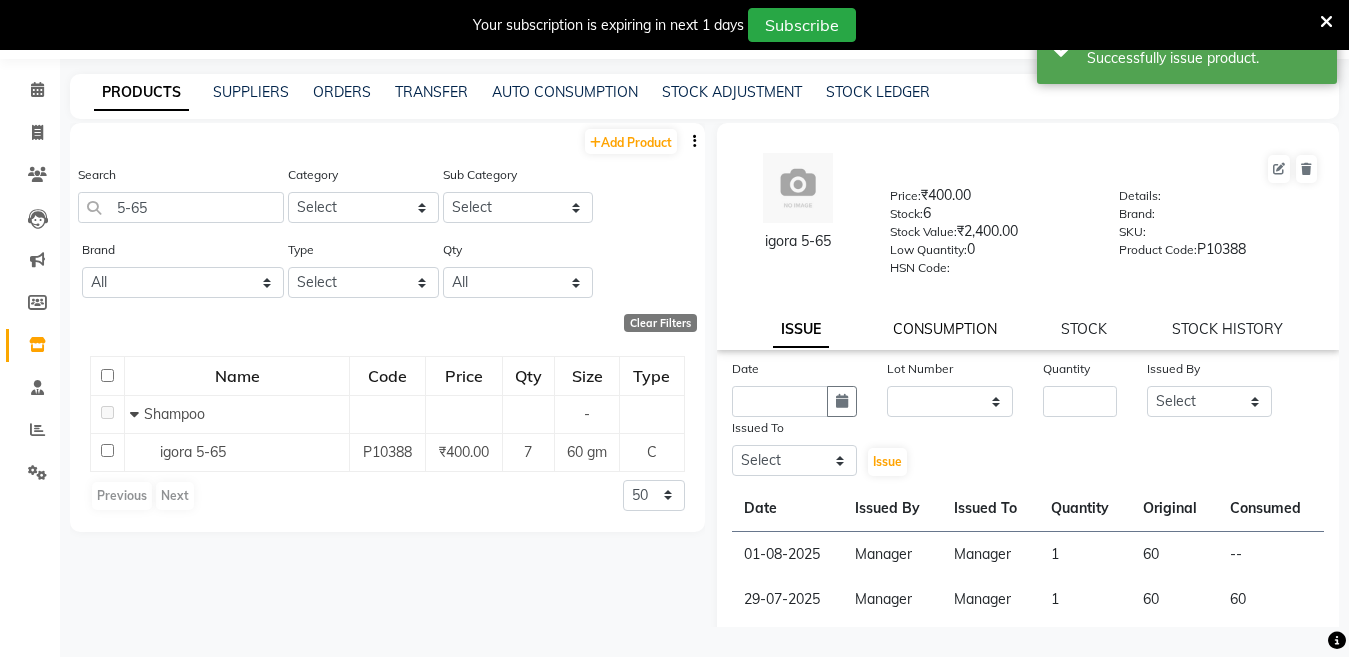 click on "CONSUMPTION" 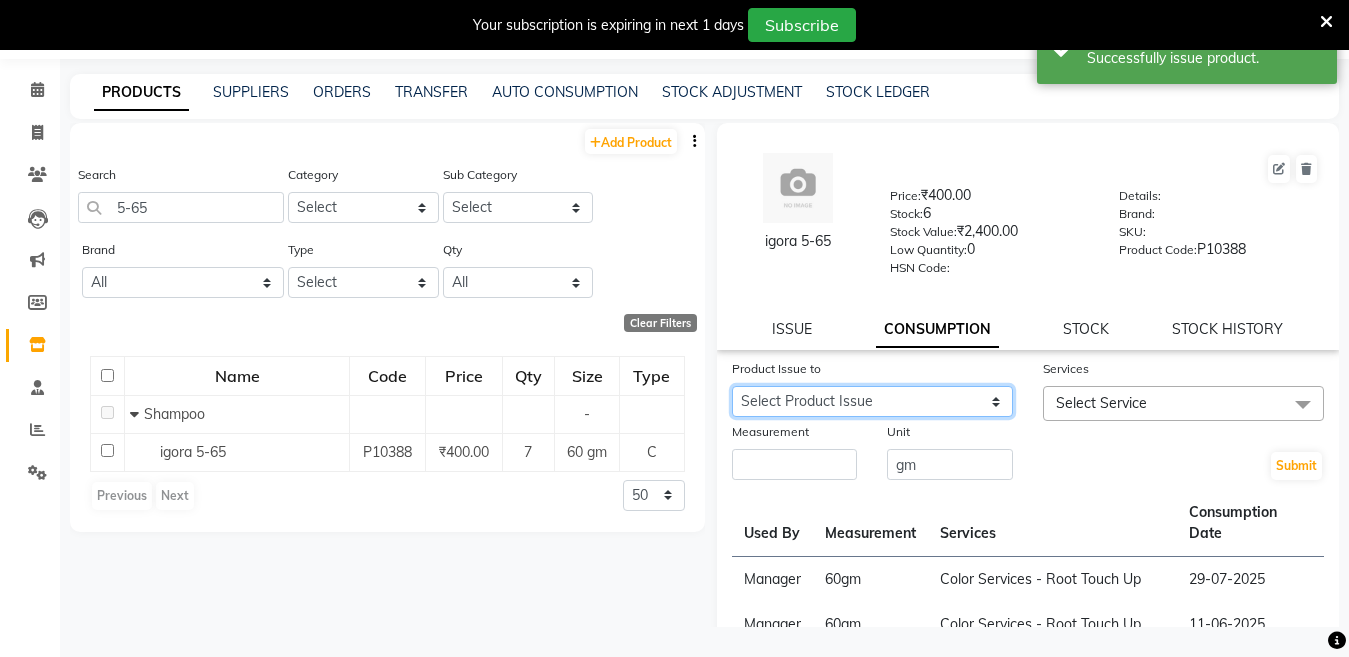click on "Select Product Issue 2025-08-01, Issued to: Manager, Balance: 60" 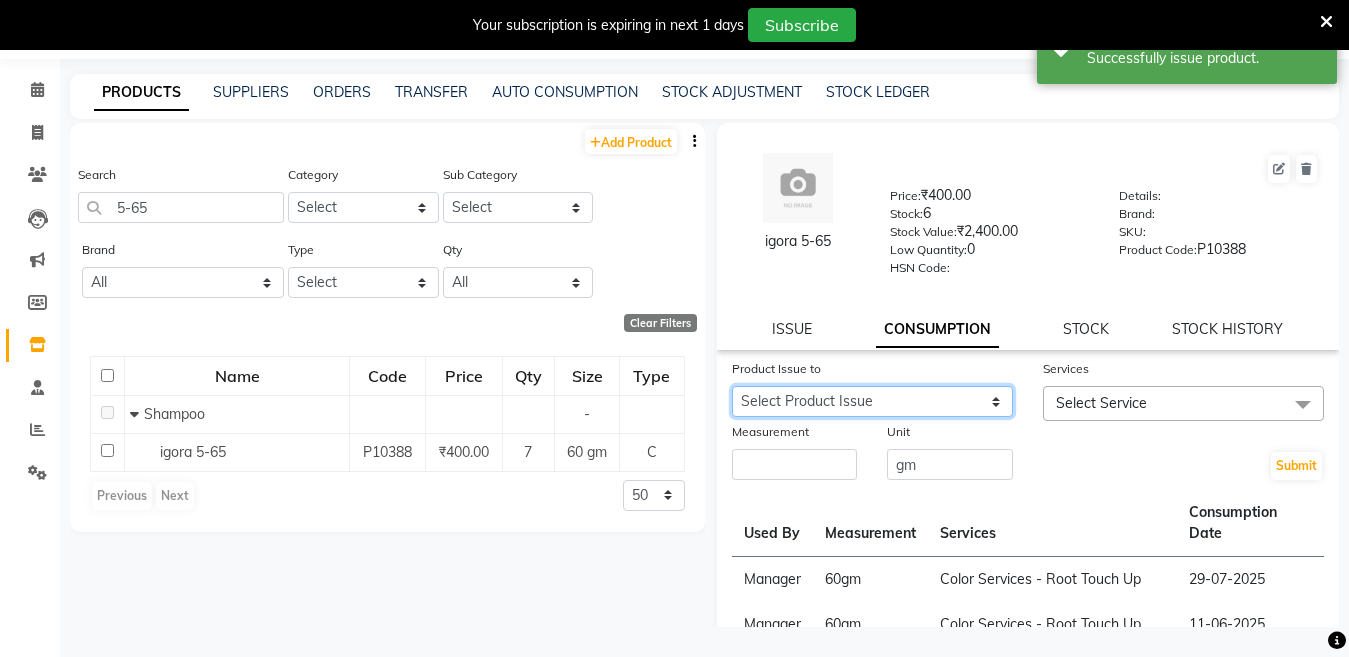select on "1117896" 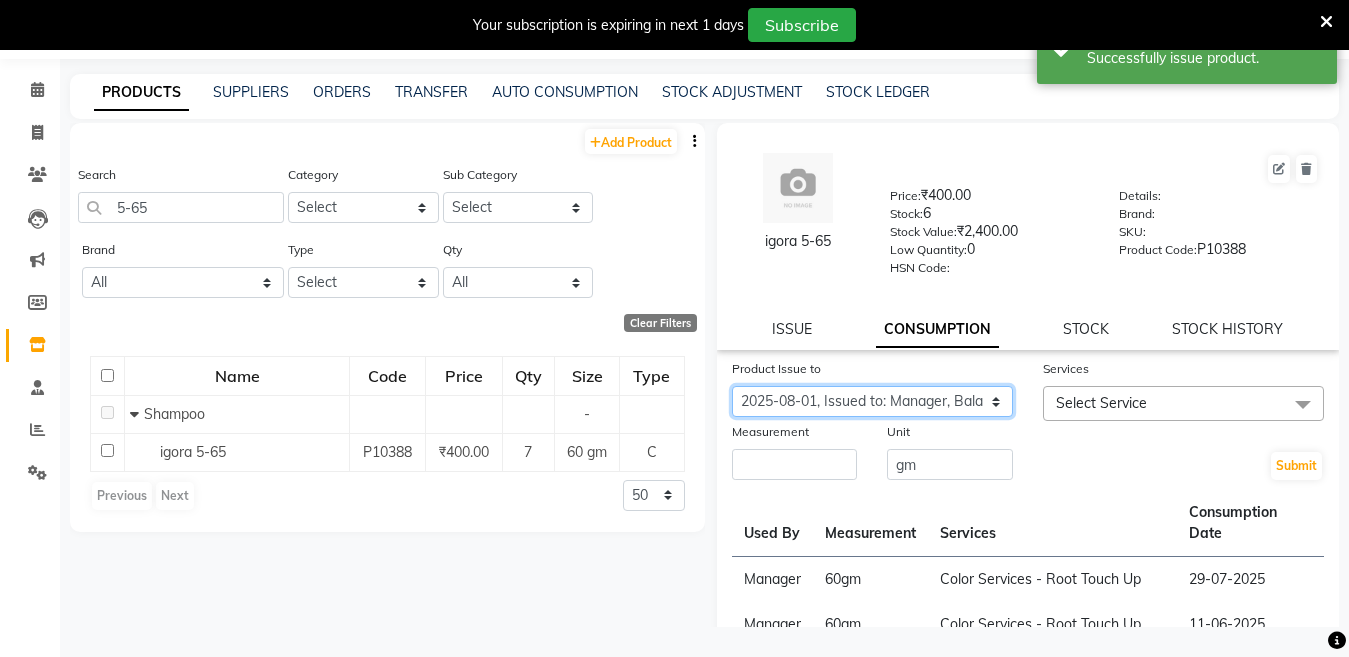 click on "Select Product Issue 2025-08-01, Issued to: Manager, Balance: 60" 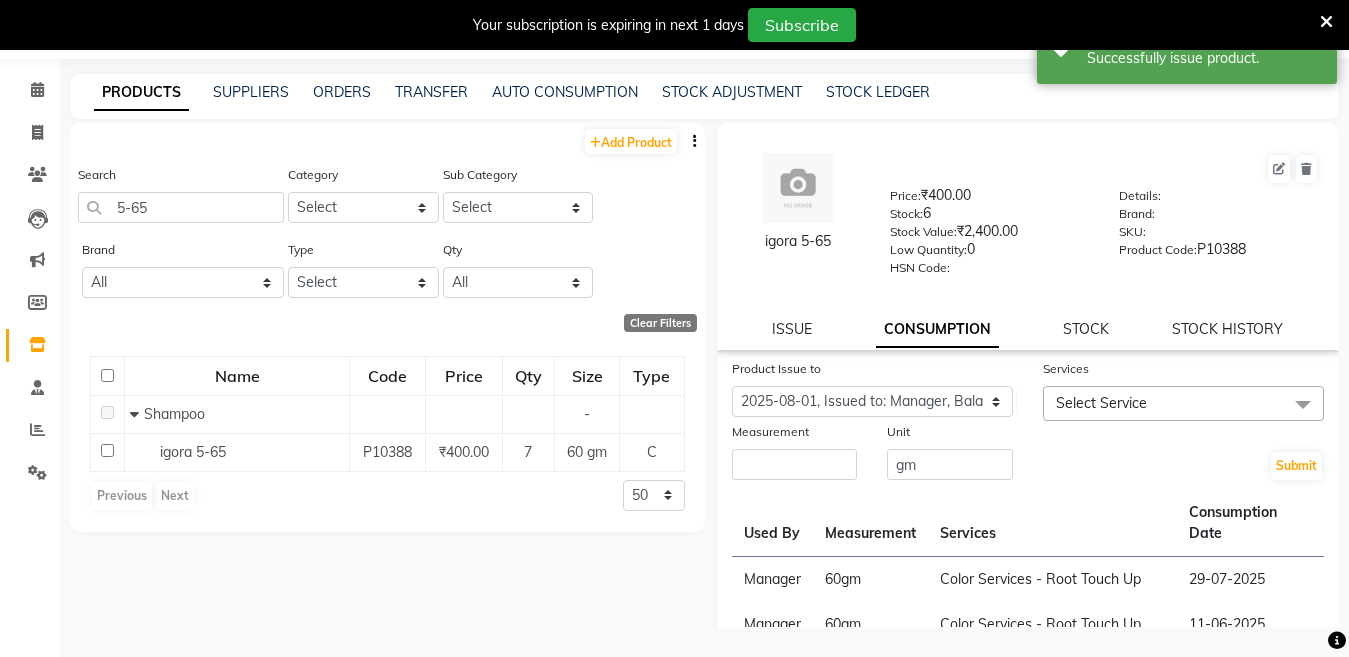 click on "Select Service" 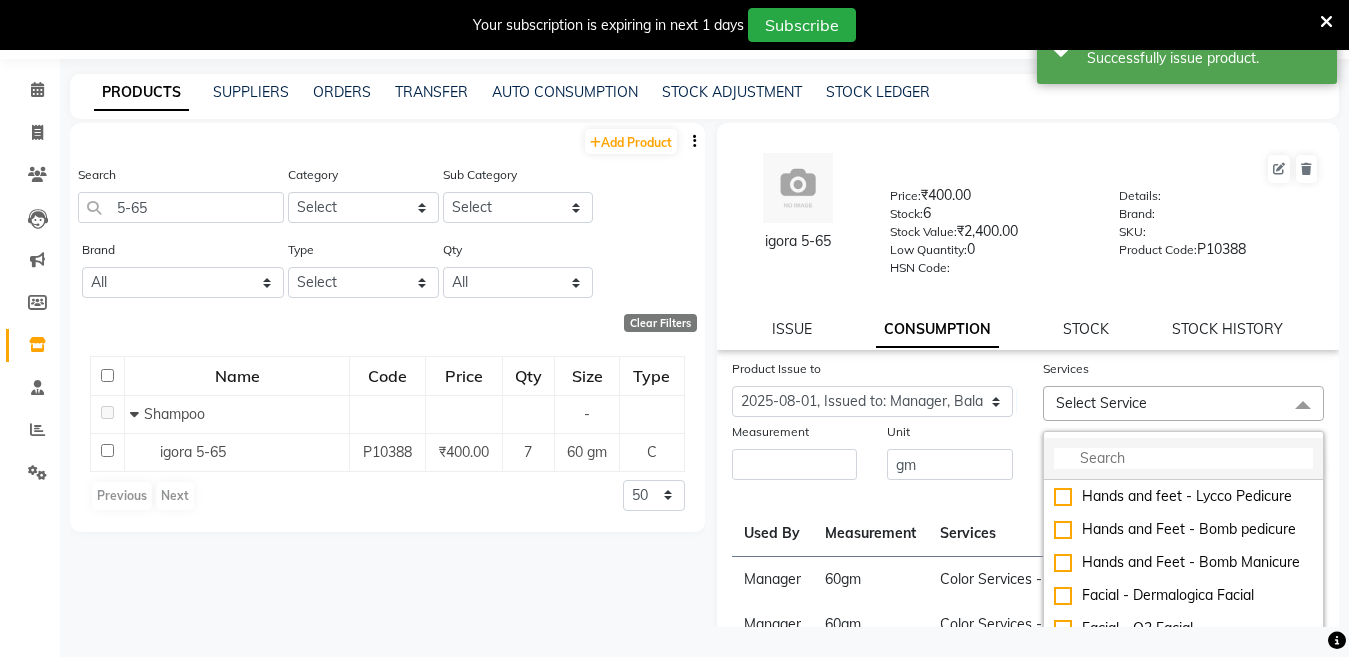 click 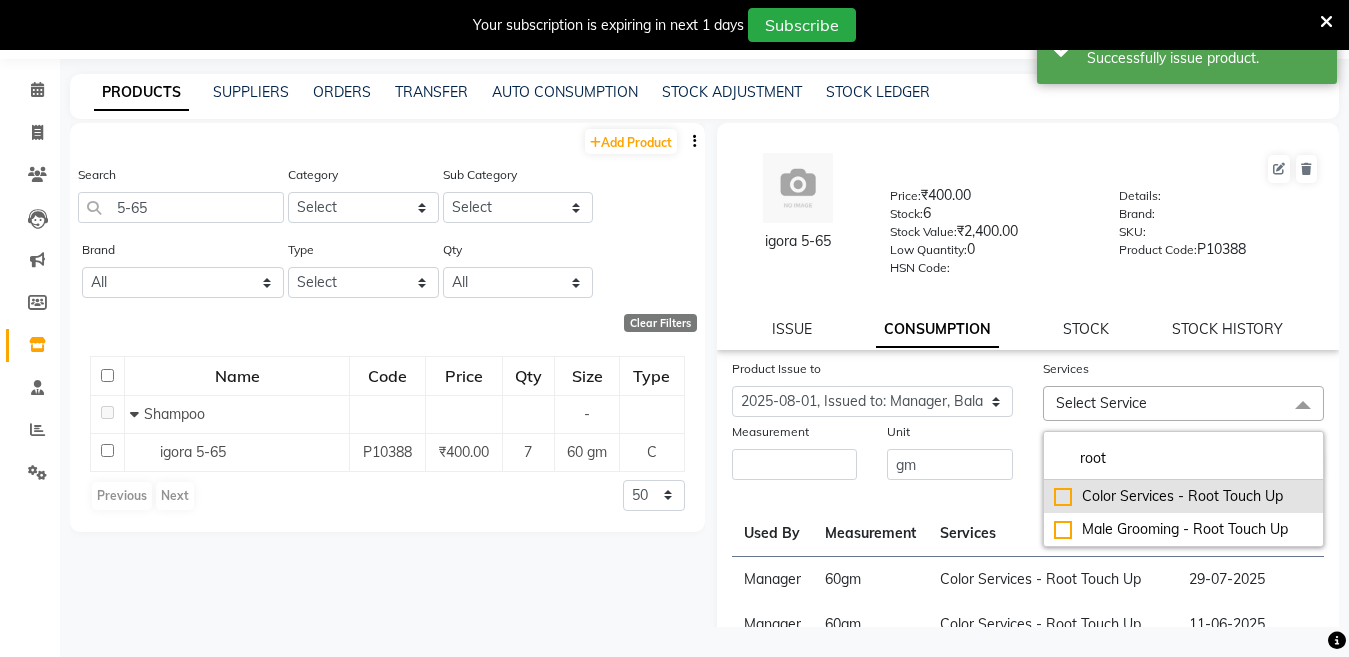 type on "root" 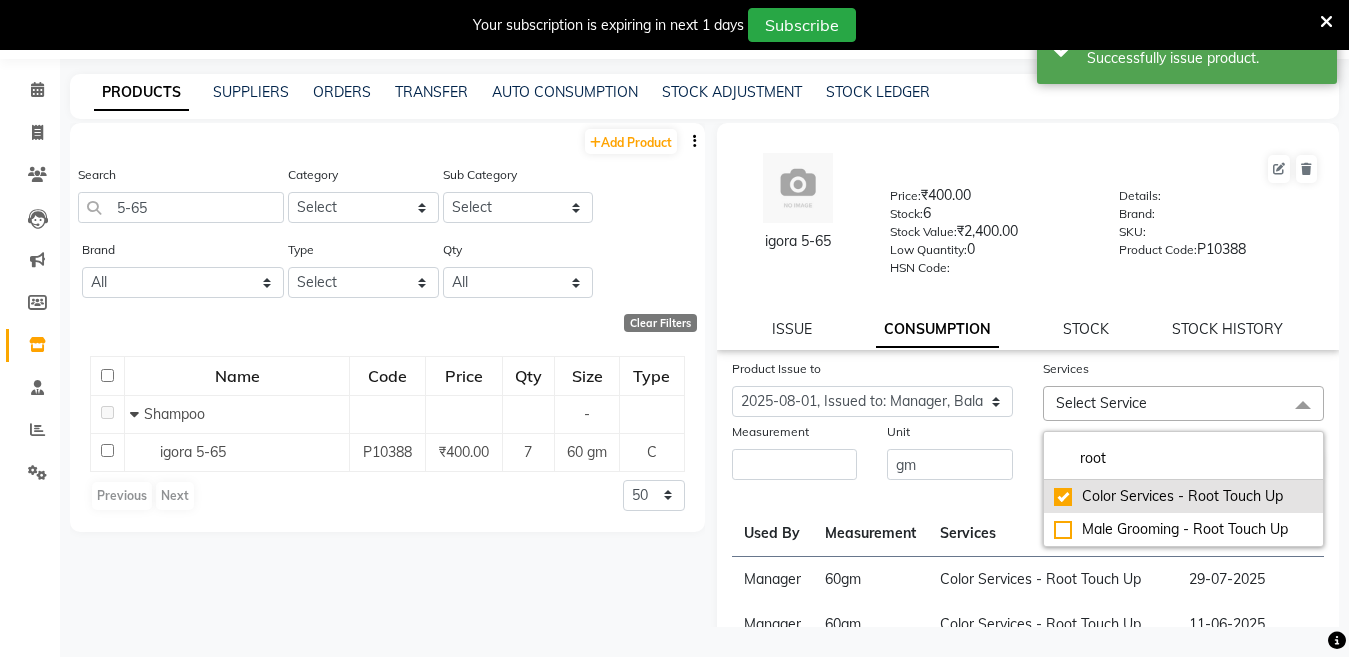 checkbox on "true" 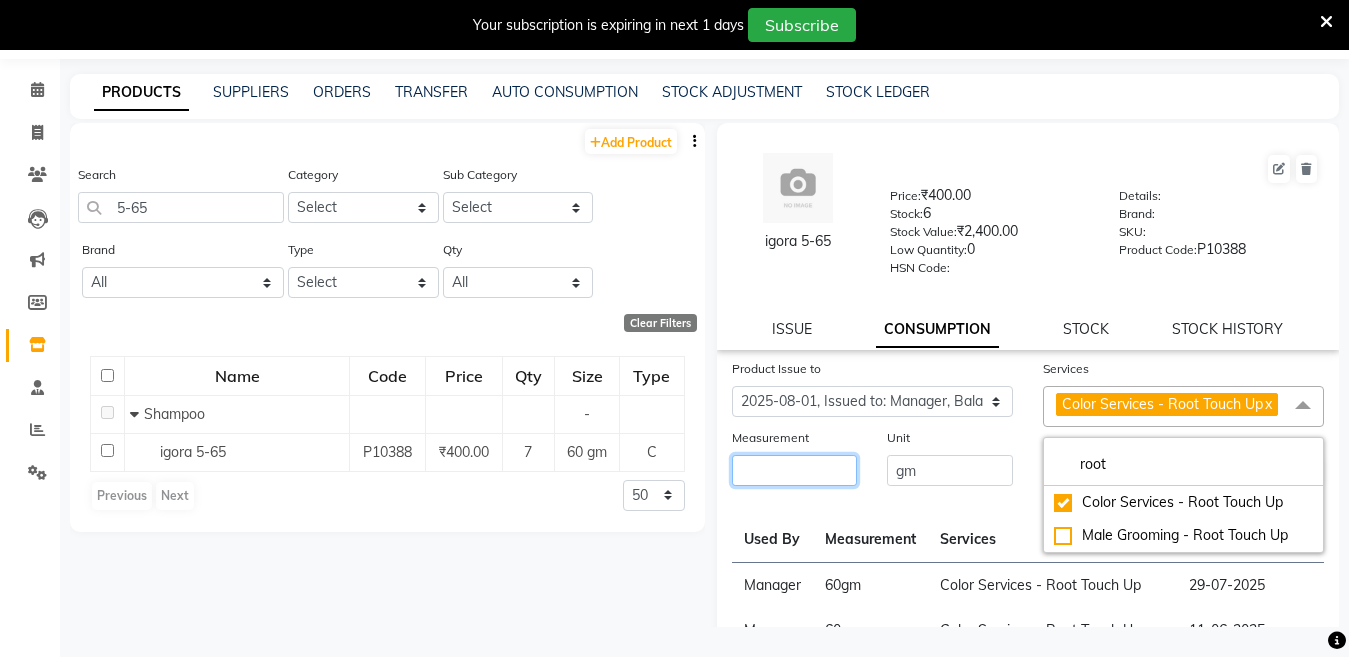click 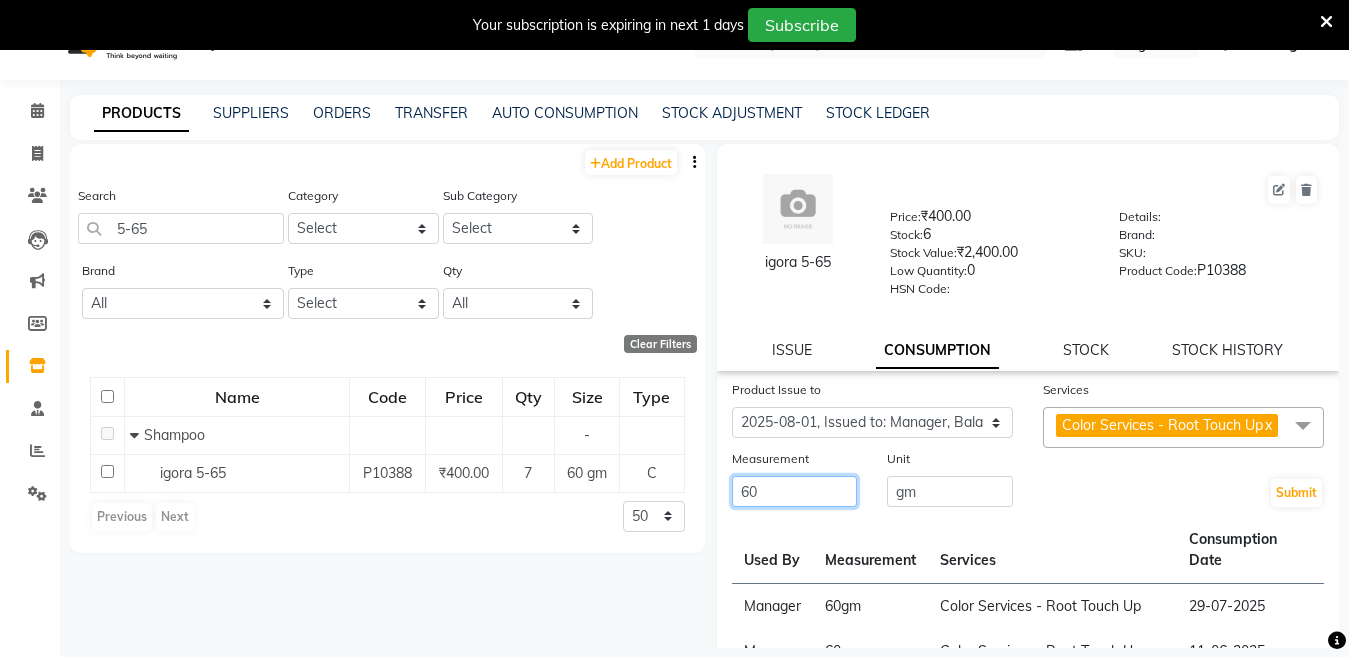 scroll, scrollTop: 63, scrollLeft: 0, axis: vertical 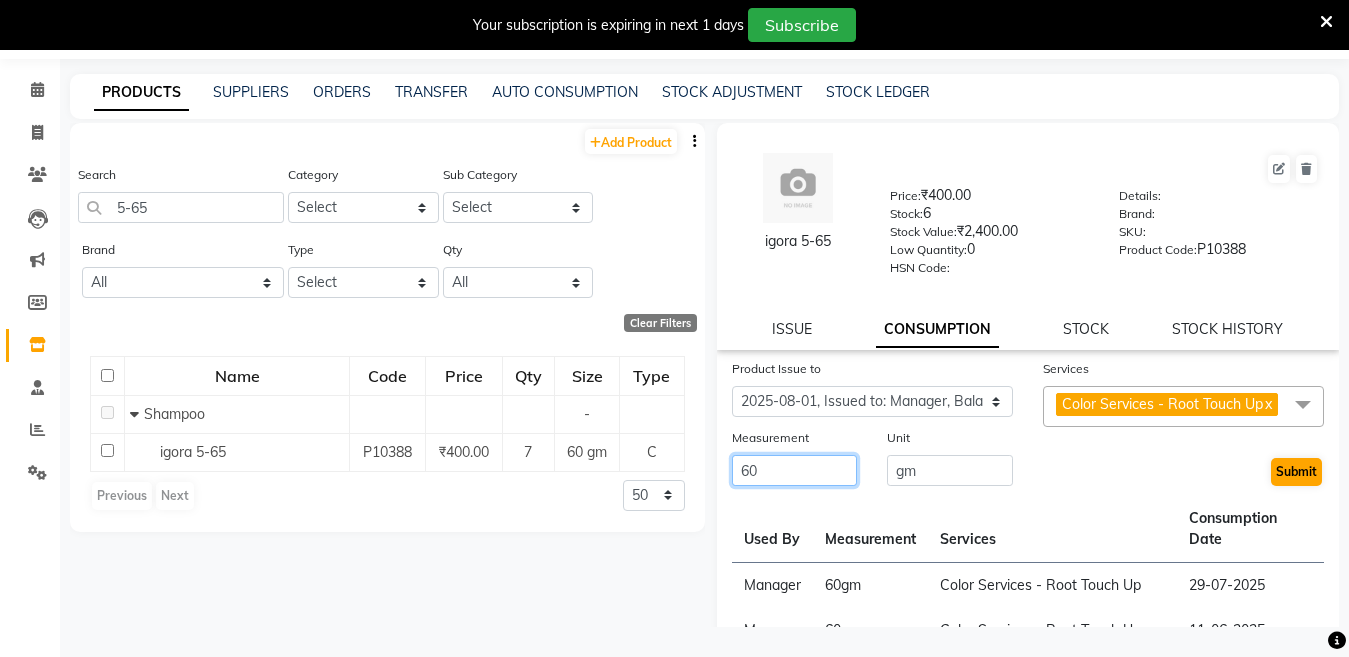 type on "60" 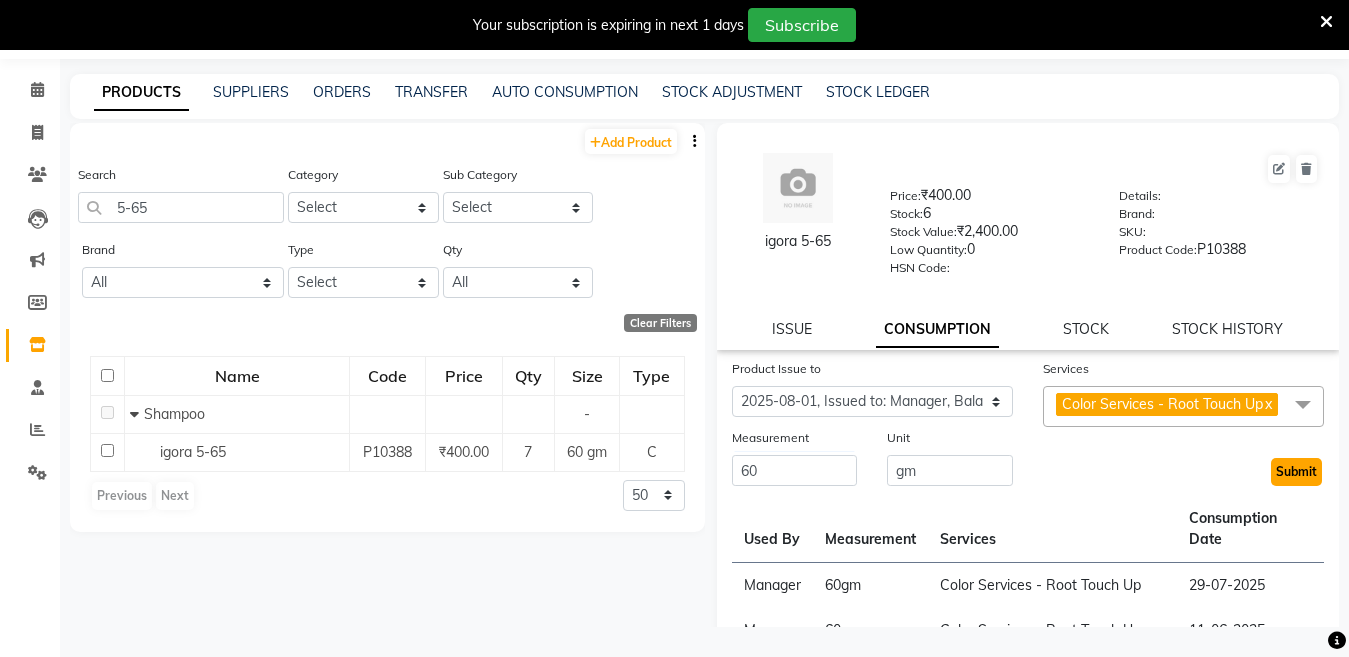 click on "Submit" 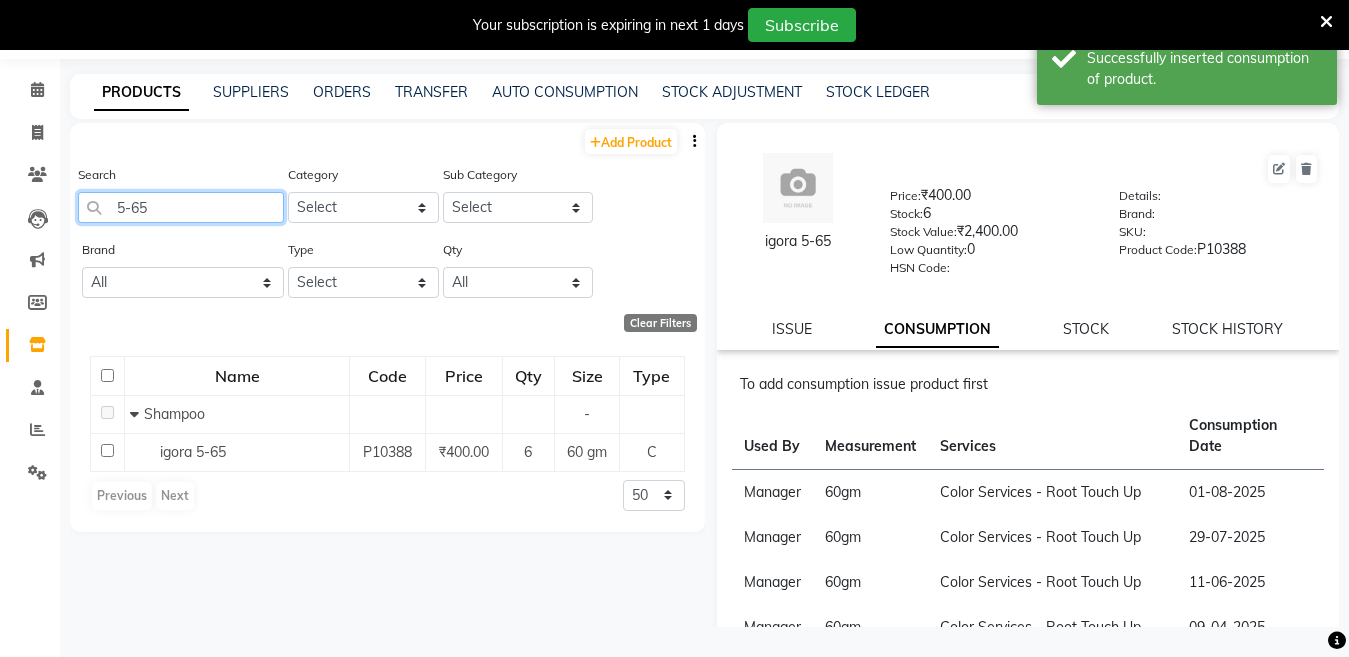 click on "08047224946 Select Location × Hair Candy Luxury Salon, Model Town Default Panel My Panel English ENGLISH Español العربية मराठी हिंदी ગુજરાતી தமிழ் 中文 Notifications nothing to show Manager Manage Profile Change Password Sign out  Version:3.15.11  ☀ Hair Candy Luxury Salon, Model Town  Calendar  Invoice  Clients  Leads   Marketing  Members  Inventory  Staff  Reports  Settings Completed InProgress Upcoming Dropped Tentative Check-In Confirm Bookings Generate Report Segments Page Builder PRODUCTS SUPPLIERS ORDERS TRANSFER AUTO CONSUMPTION STOCK ADJUSTMENT STOCK LEDGER  Add Product  Search 5-65 Category Select Hair Skin Makeup Personal Care Appliances Beard Waxing Disposable Threading Hands and Feet Beauty Planet Botox Cadiveu Casmara Cheryls Loreal Olaplex Body Nail value card Other Sub Category Select Brand All Milkshake Milk Shake Null Sch Skeyndor Type Select Both Retail Consumable Qty All Low Out Of Stock  Clear Filters  Name Code Price Qty Size Type" 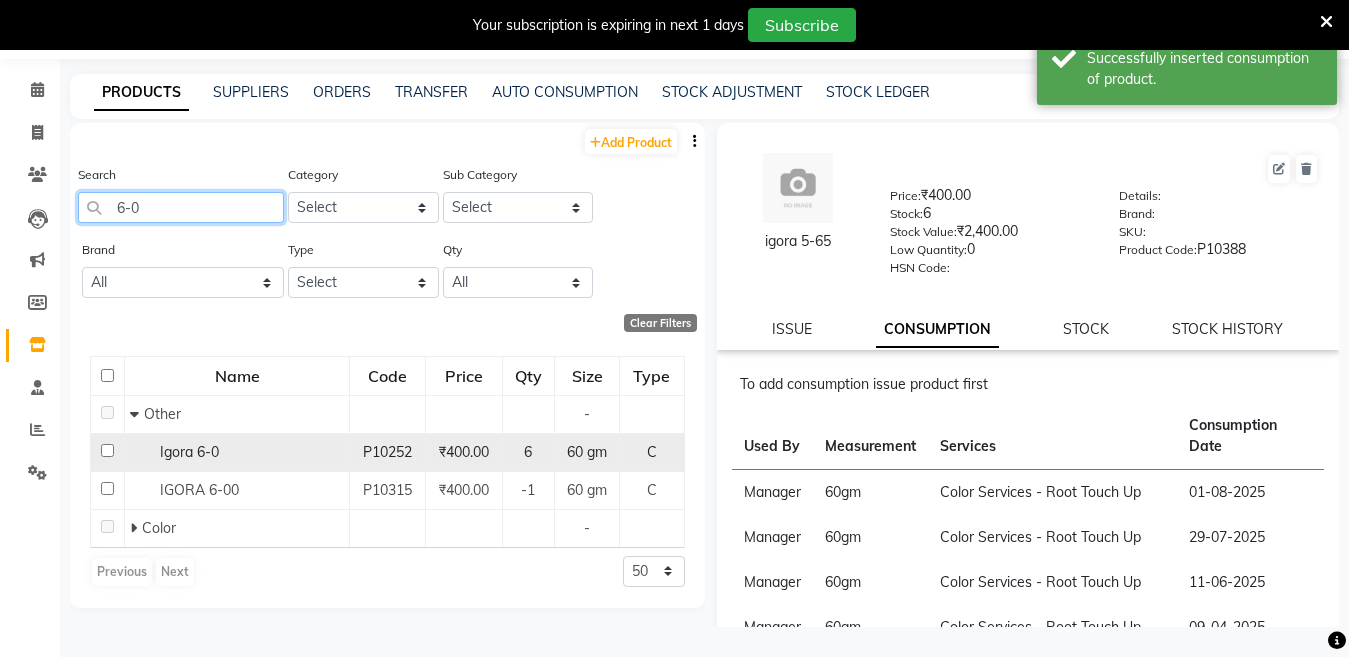 type on "6-0" 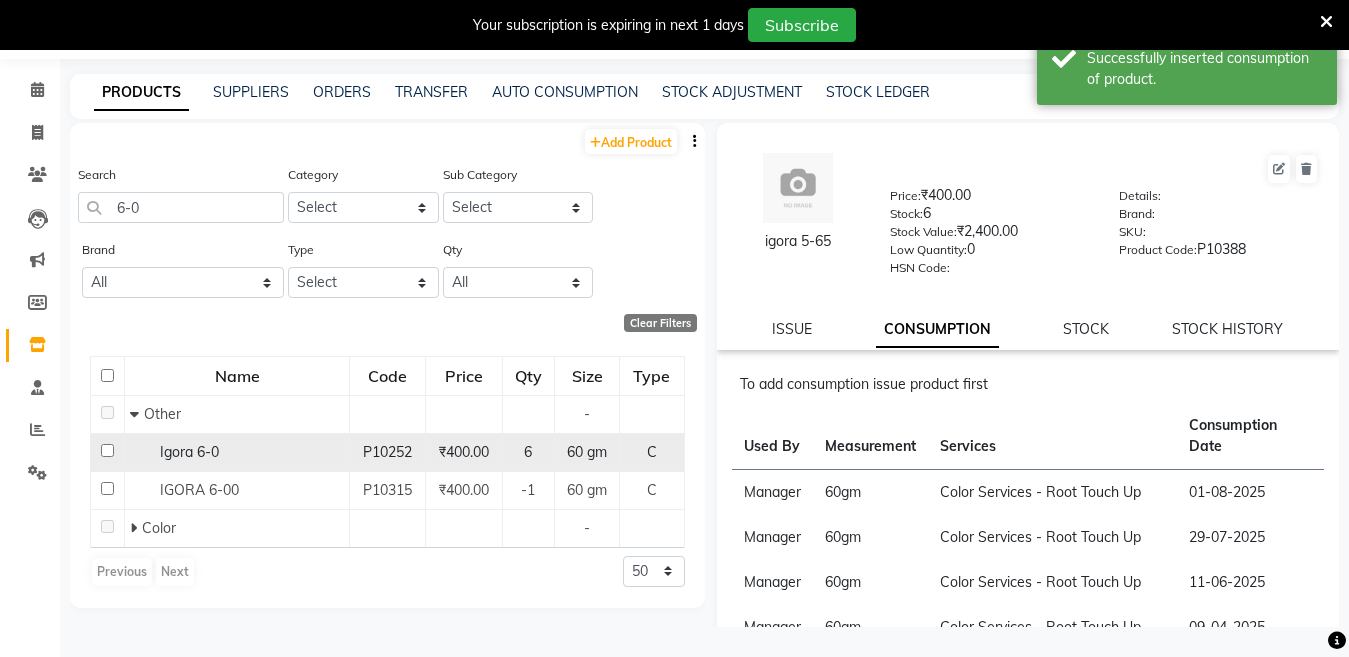 click on "Igora 6-0" 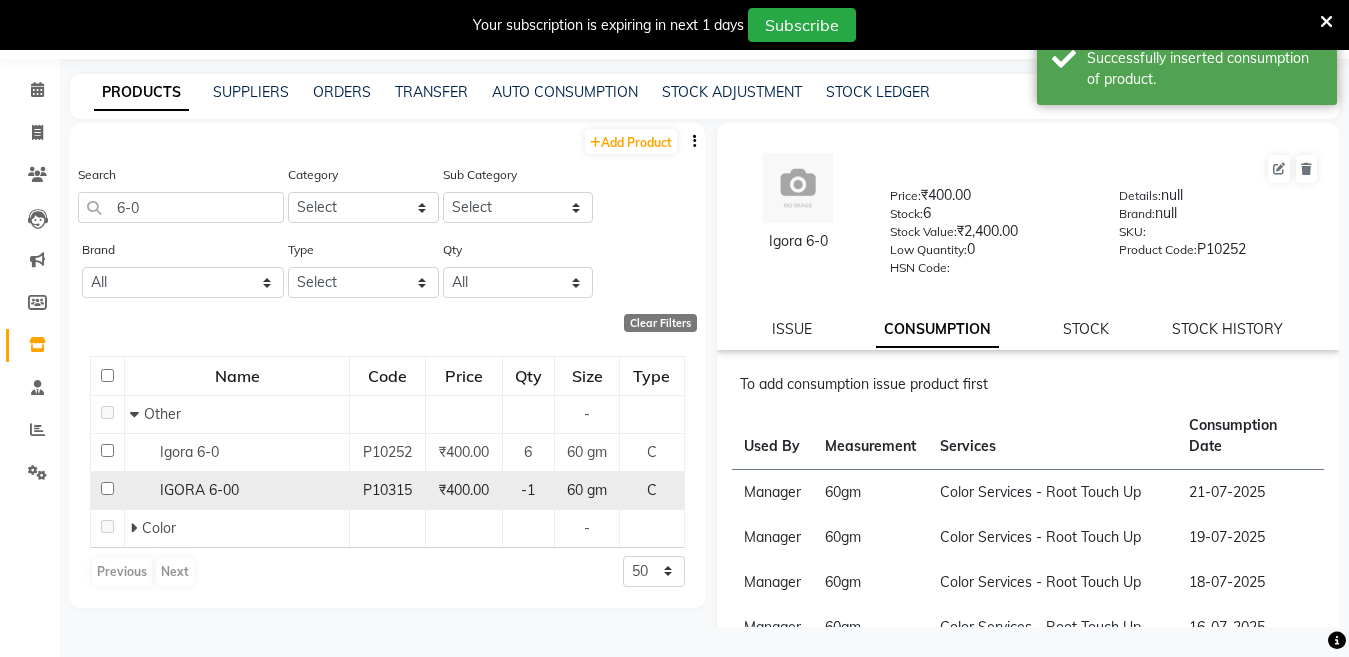 click on "IGORA 6-00" 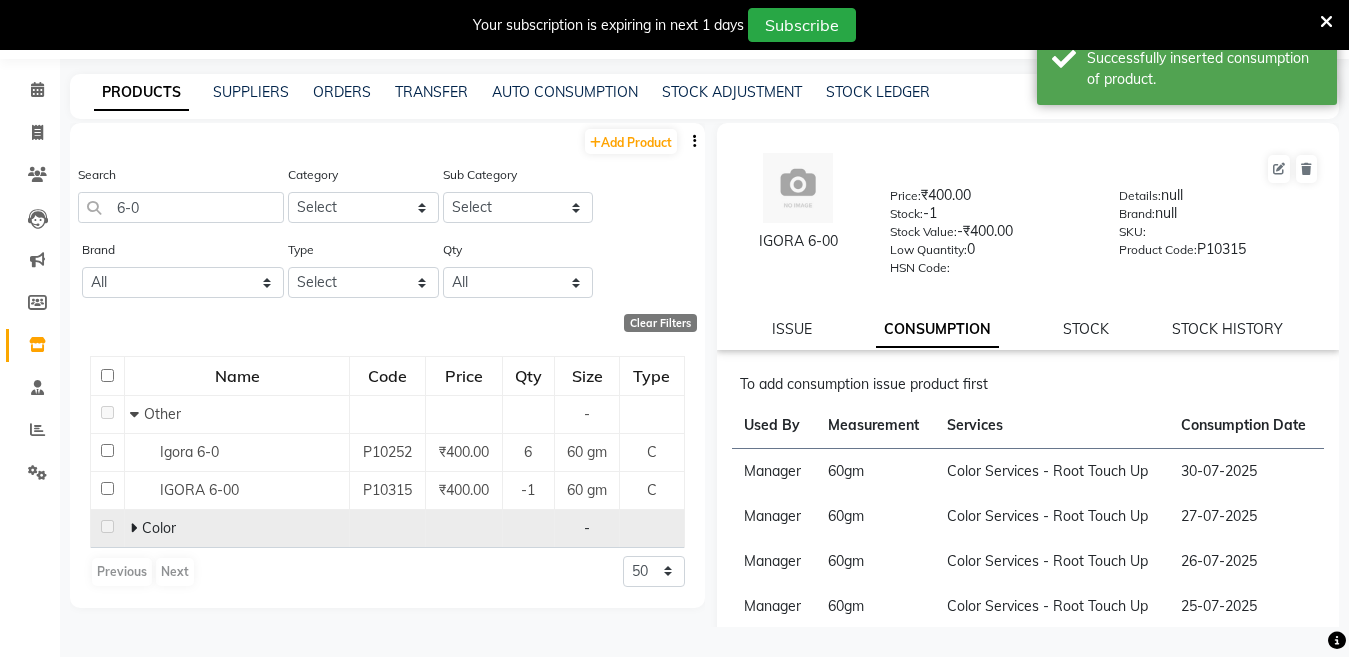 click 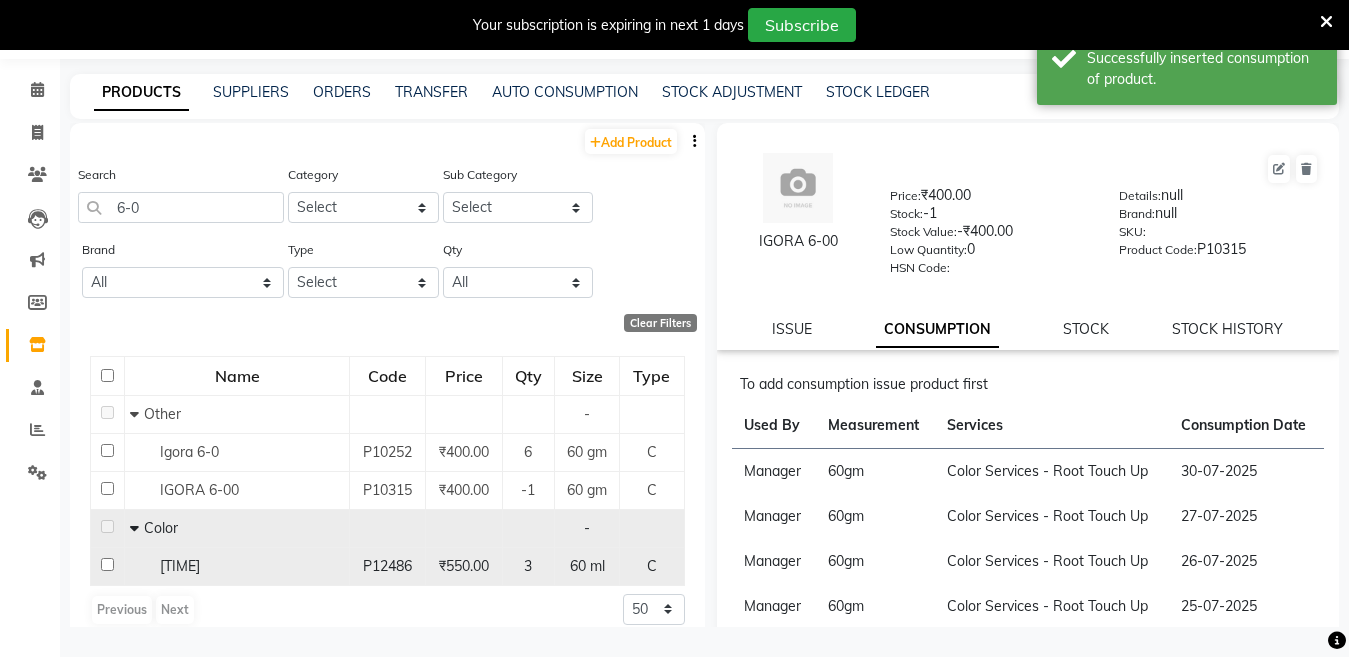 click on "6-0 AMM" 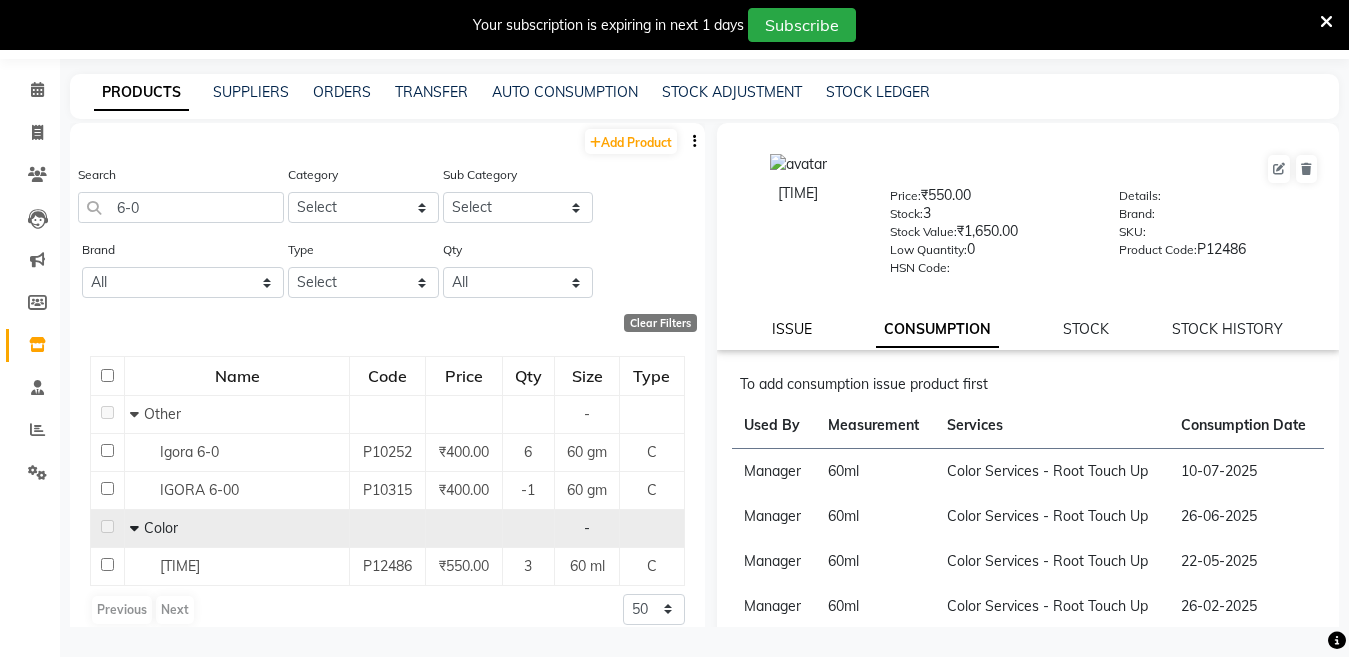 click on "ISSUE" 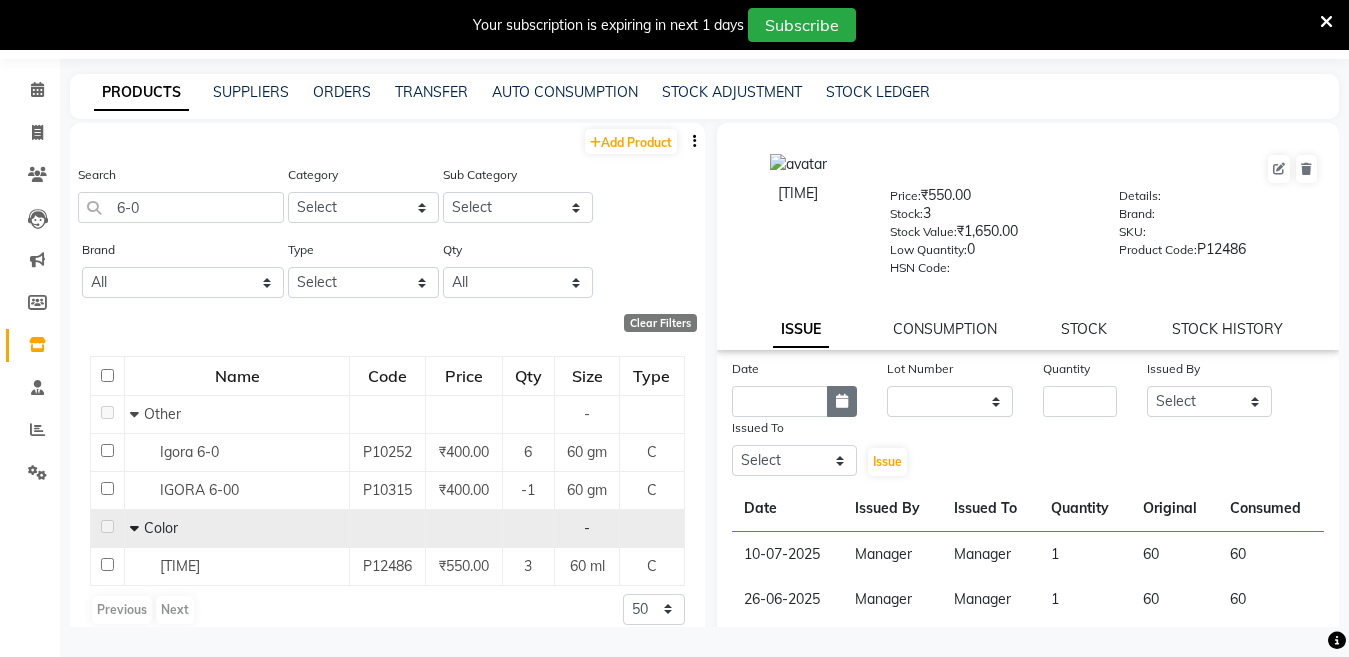 click 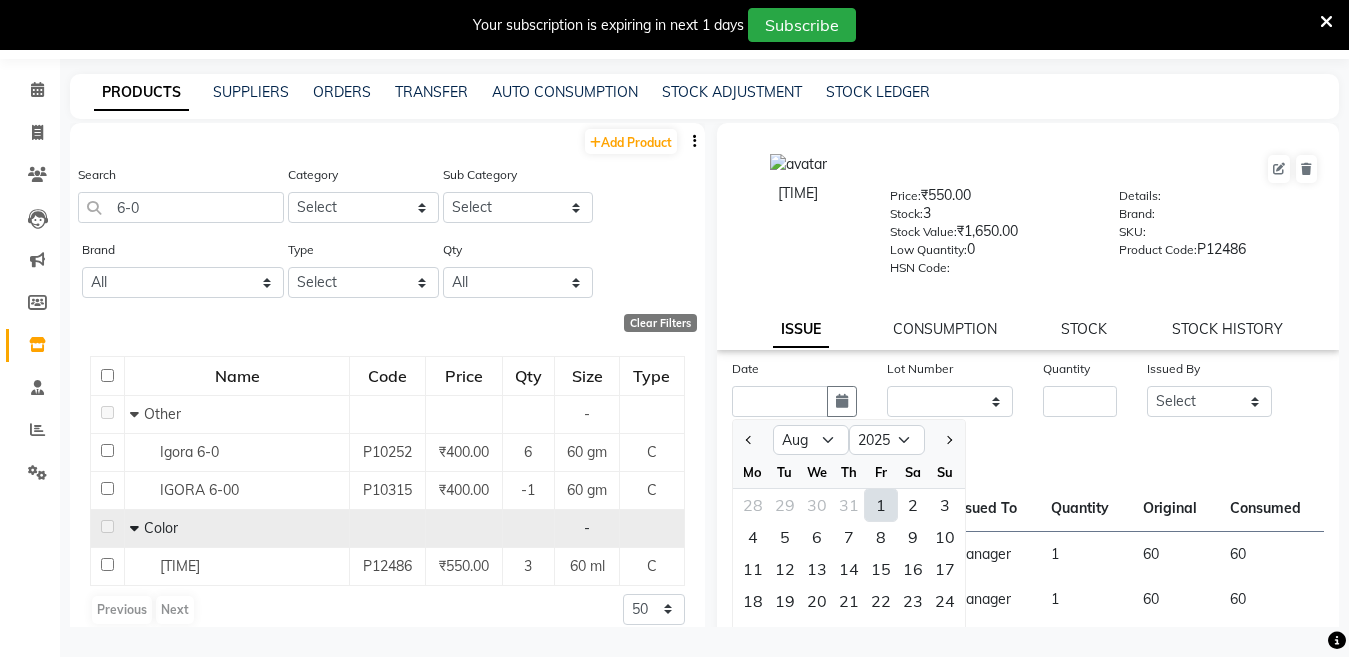 click on "1" 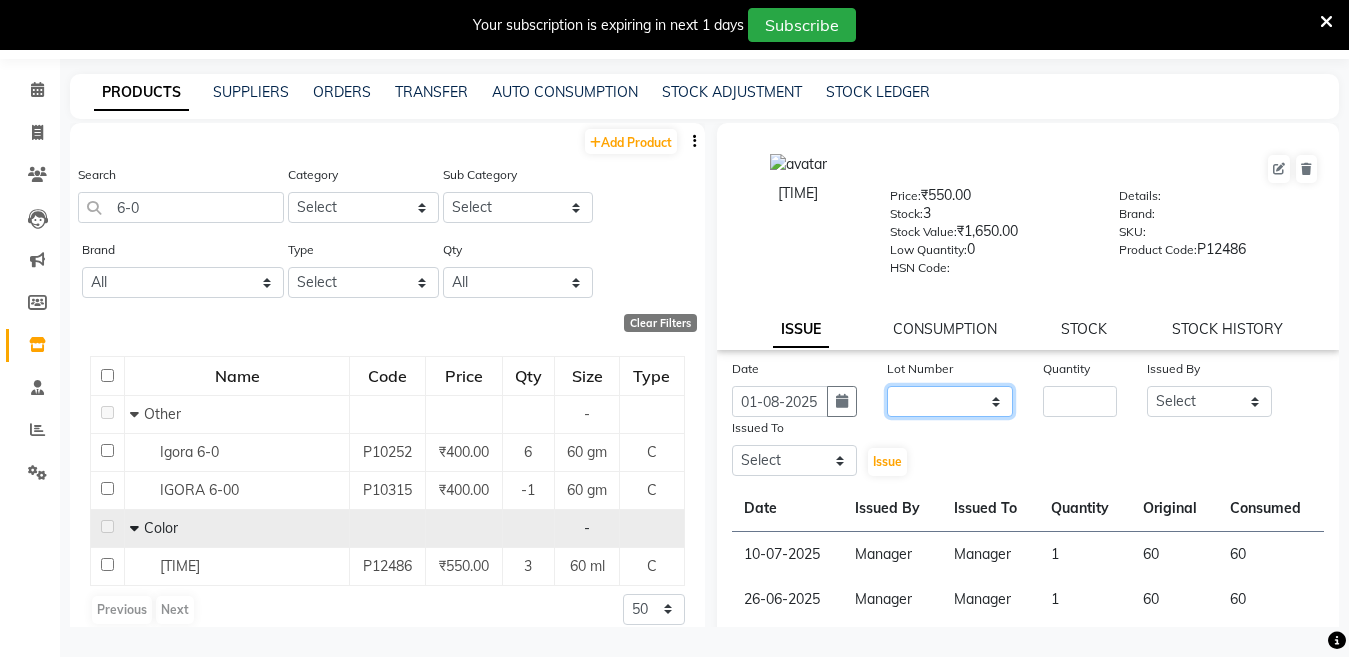 click on "None" 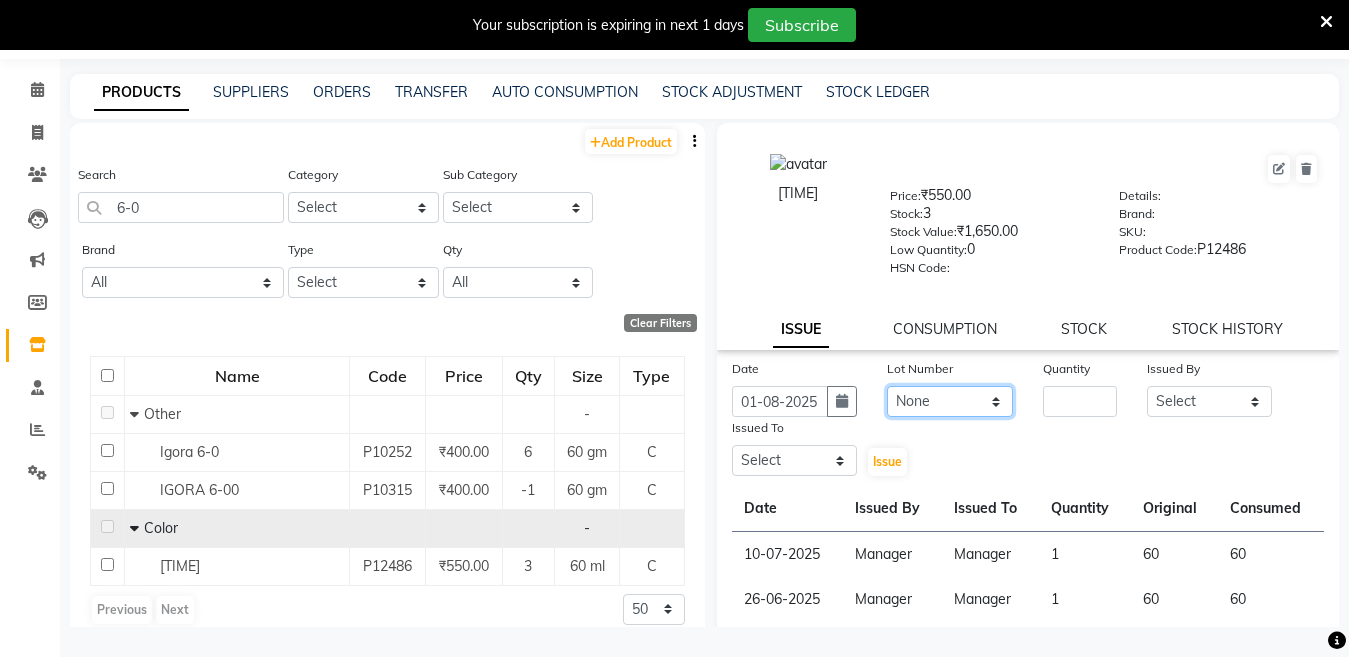 click on "None" 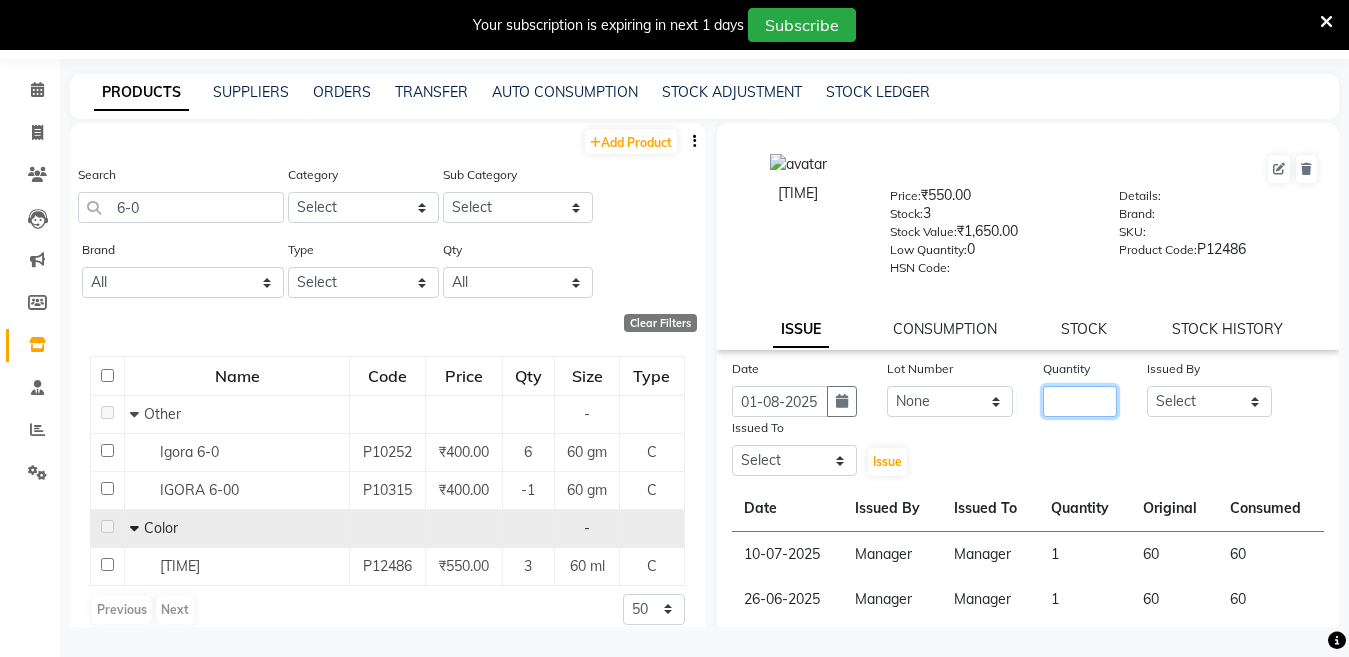 click 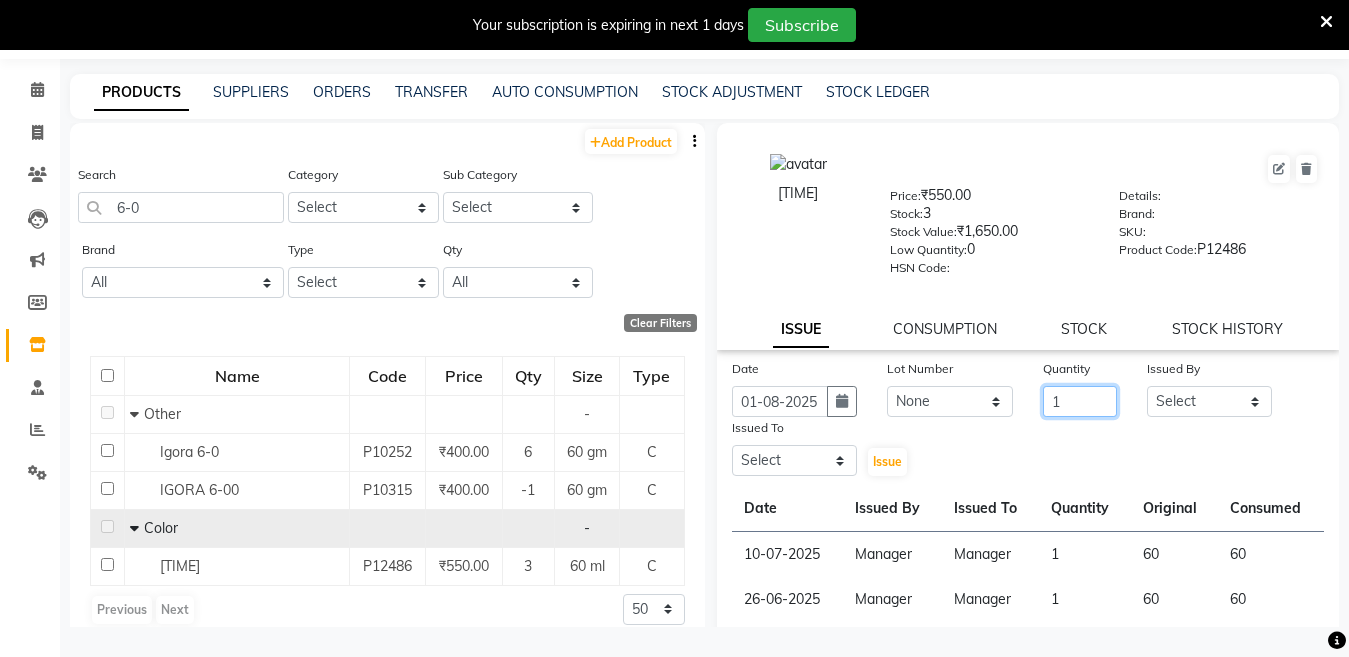type on "1" 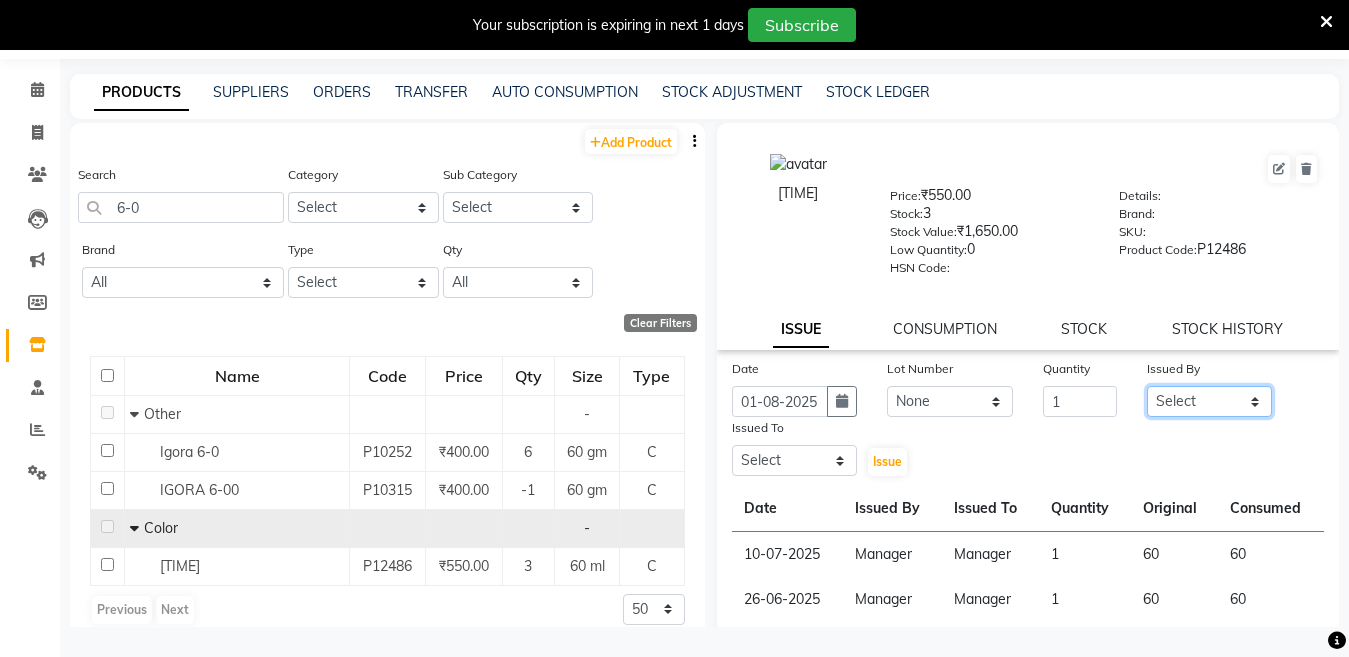 click on "Select Aakib Anas Anuradha Izhar Laiq (Rahul) Manager Neeraj parul Pawan Prakash Rajni Ranjay (Raju) RIYA Saleem sameer  stock manager surrender Vijay Gupta Vijay kumar" 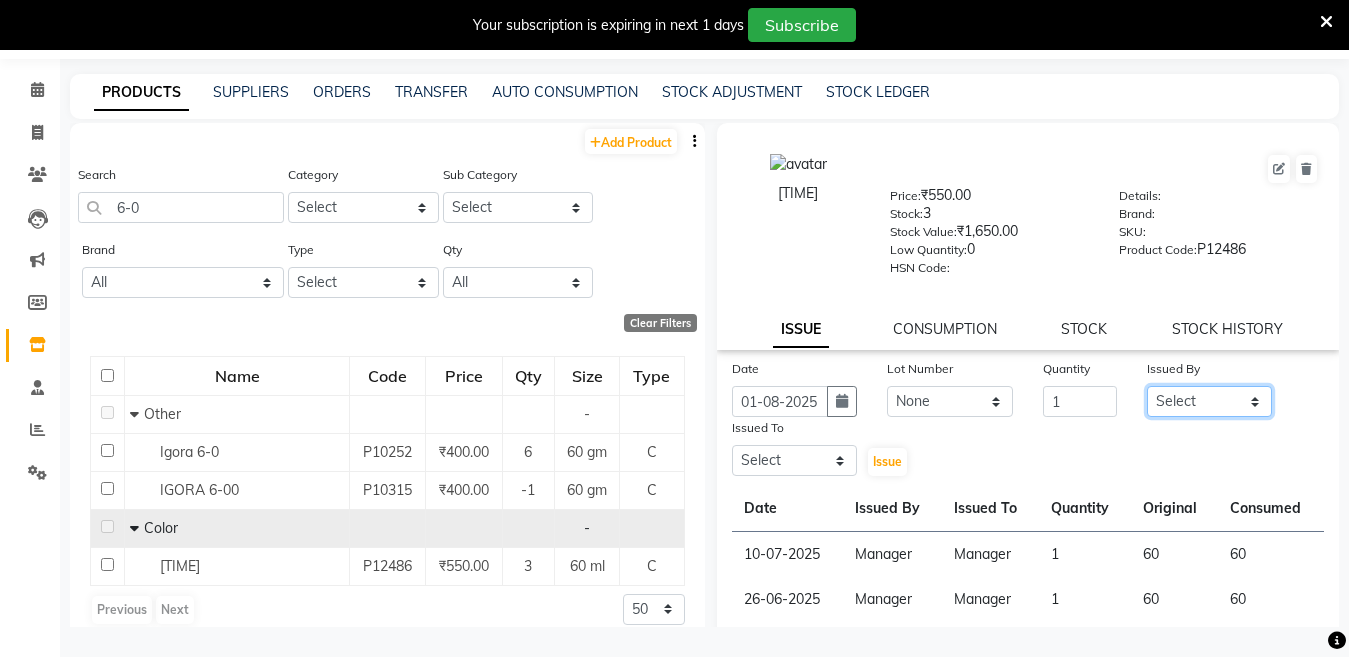 select on "28446" 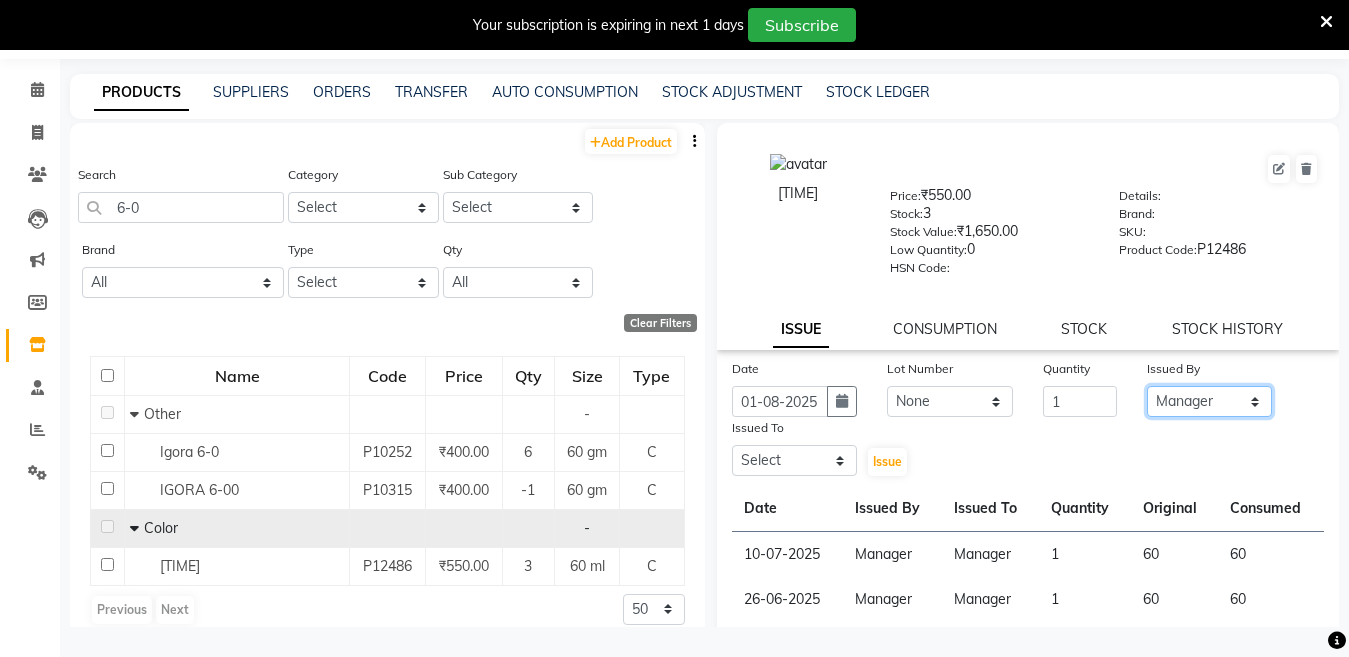click on "Select Aakib Anas Anuradha Izhar Laiq (Rahul) Manager Neeraj parul Pawan Prakash Rajni Ranjay (Raju) RIYA Saleem sameer  stock manager surrender Vijay Gupta Vijay kumar" 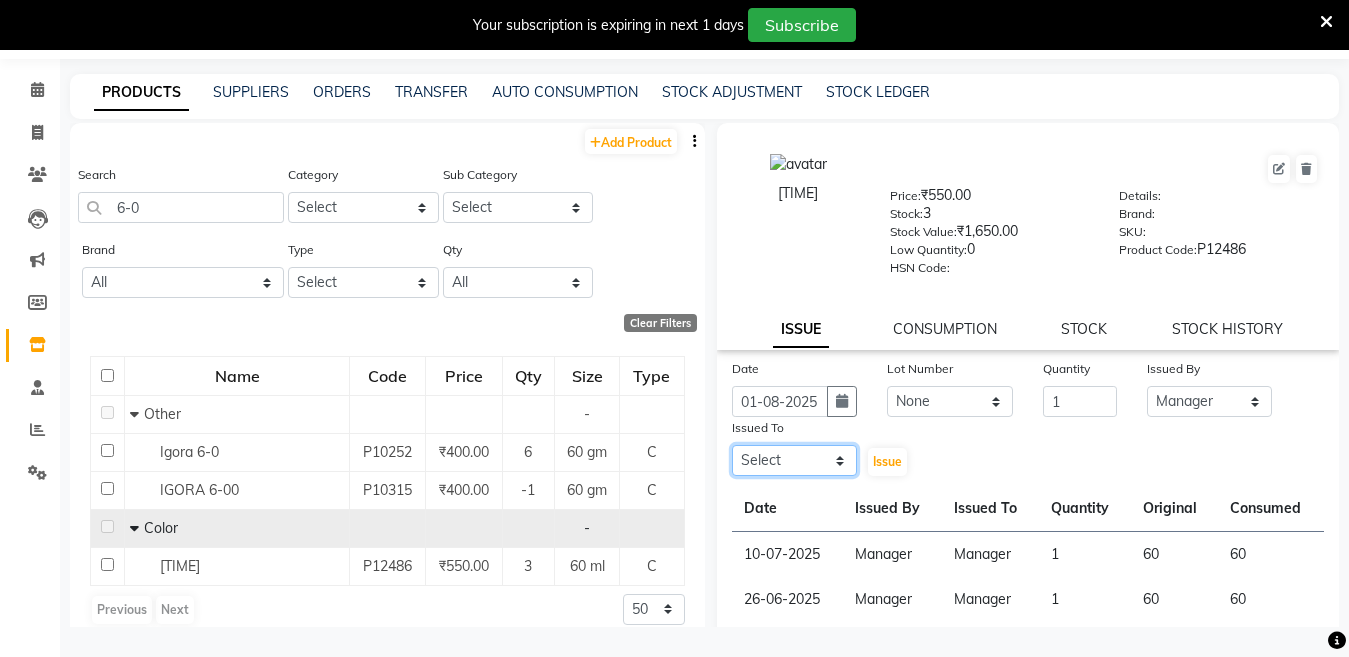 click on "Select Aakib Anas Anuradha Izhar Laiq (Rahul) Manager Neeraj parul Pawan Prakash Rajni Ranjay (Raju) RIYA Saleem sameer  stock manager surrender Vijay Gupta Vijay kumar" 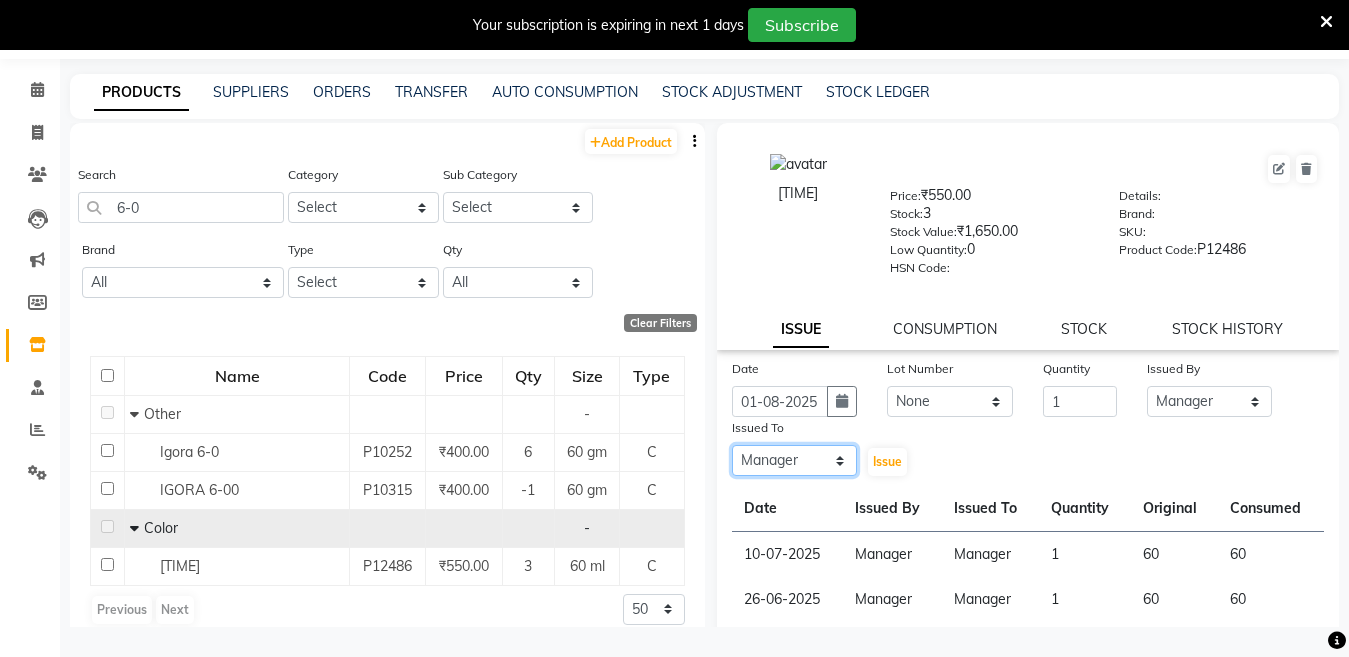 click on "Select Aakib Anas Anuradha Izhar Laiq (Rahul) Manager Neeraj parul Pawan Prakash Rajni Ranjay (Raju) RIYA Saleem sameer  stock manager surrender Vijay Gupta Vijay kumar" 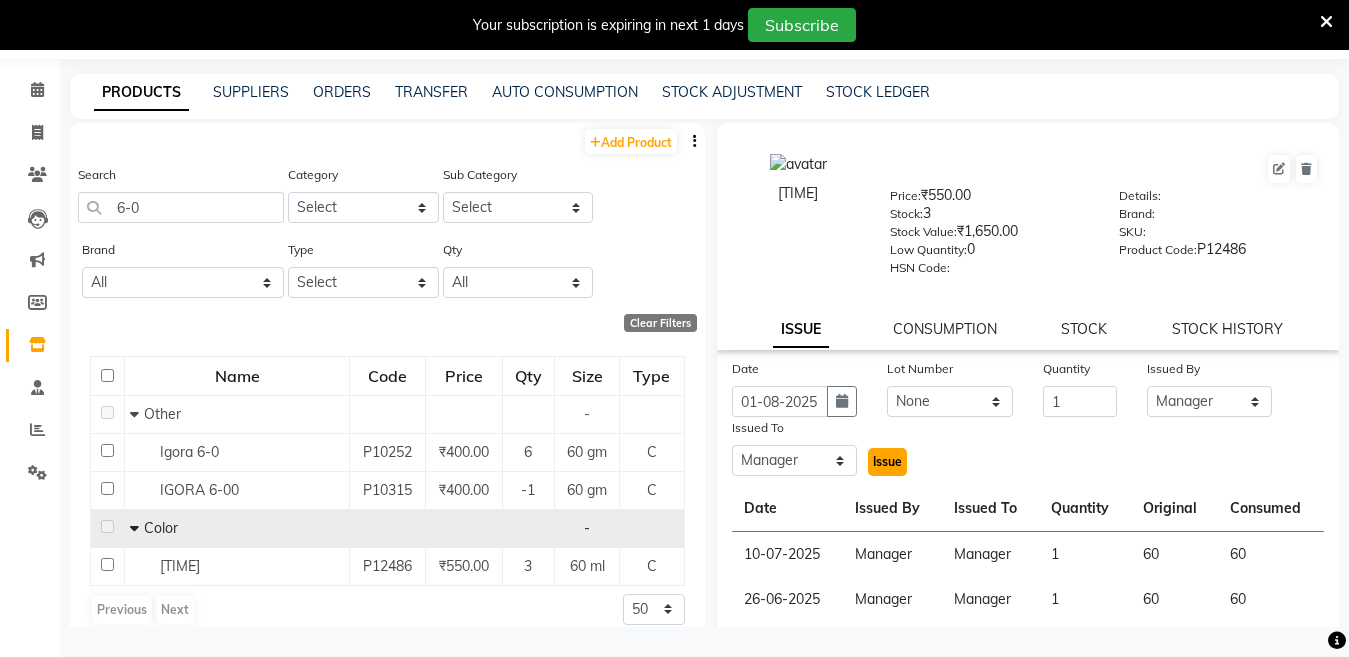 click on "Issue" 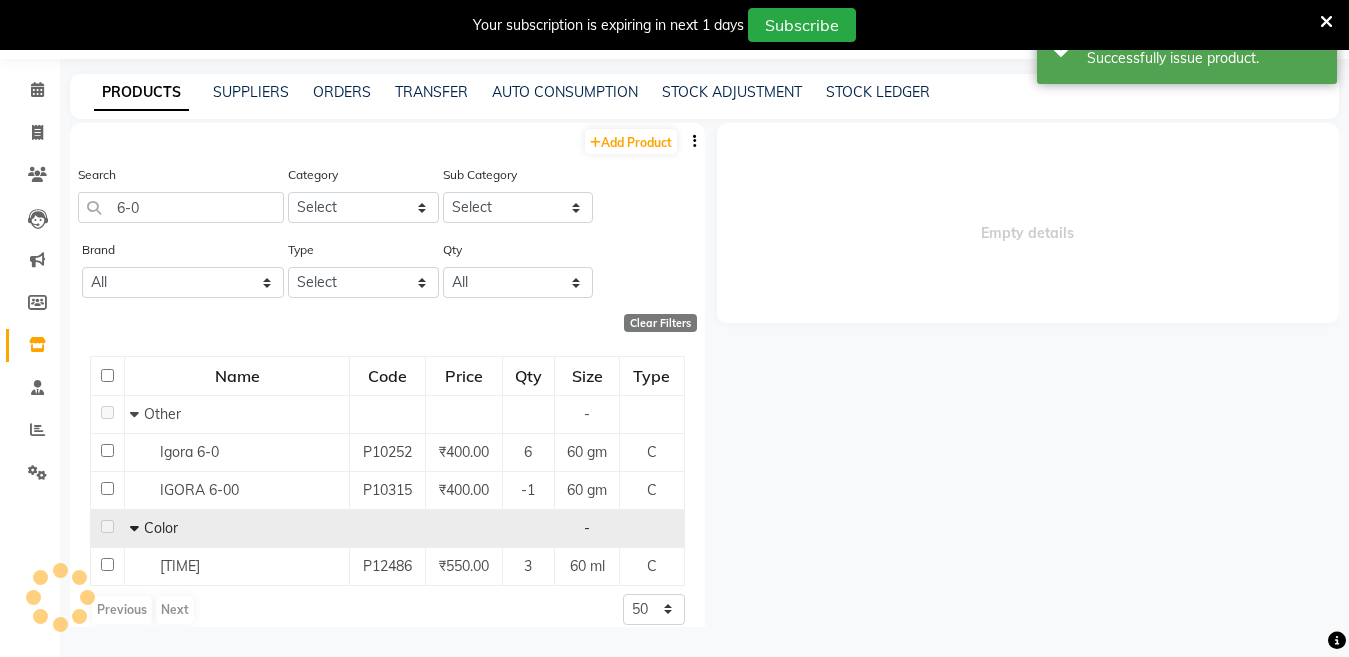 select 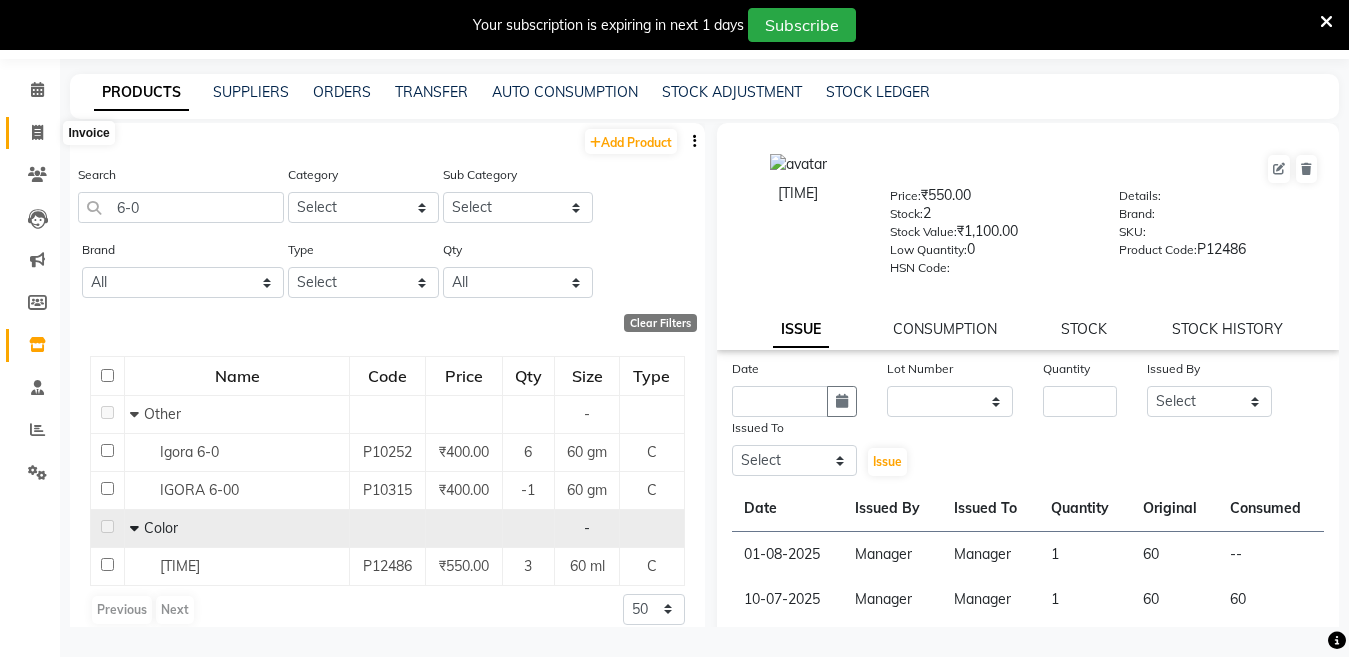 click 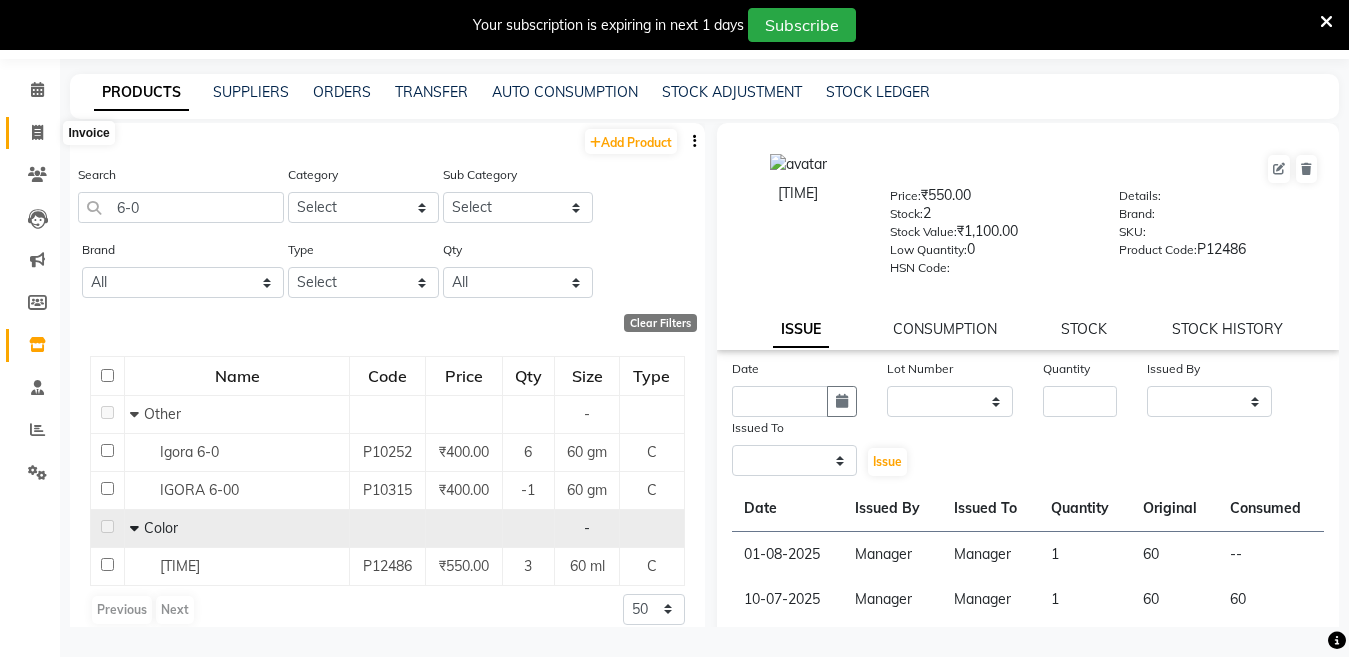select on "service" 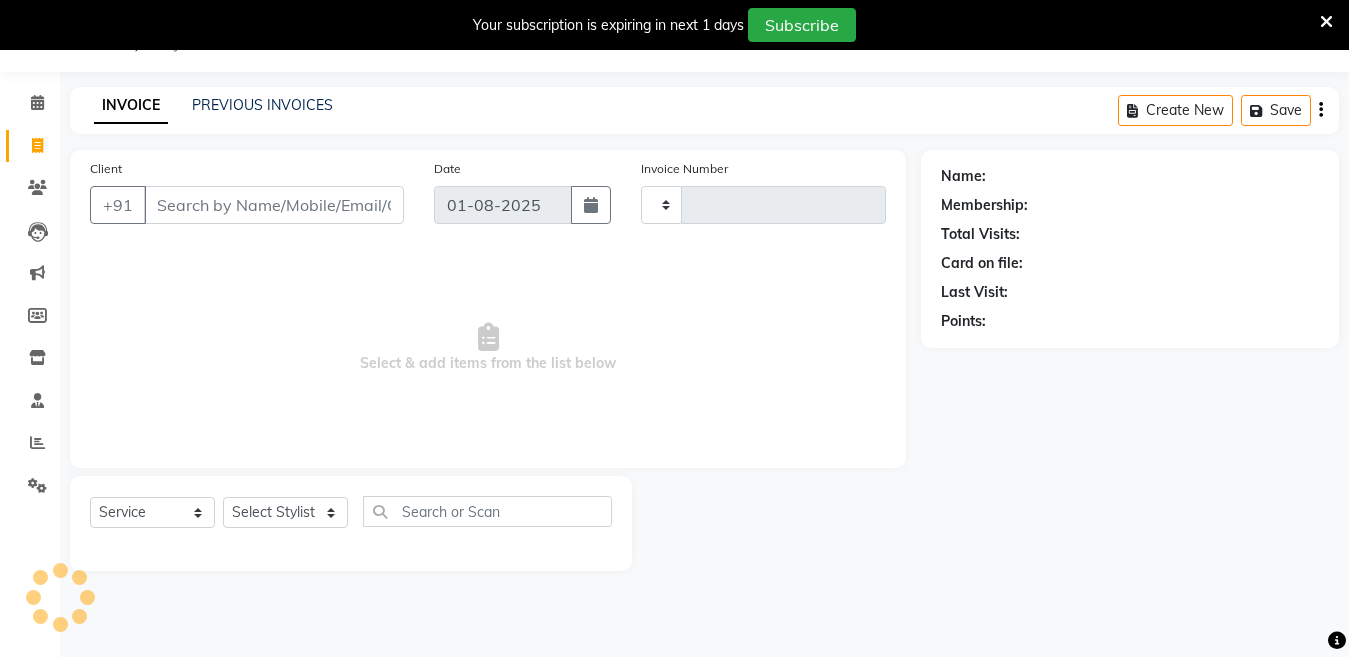type on "3003" 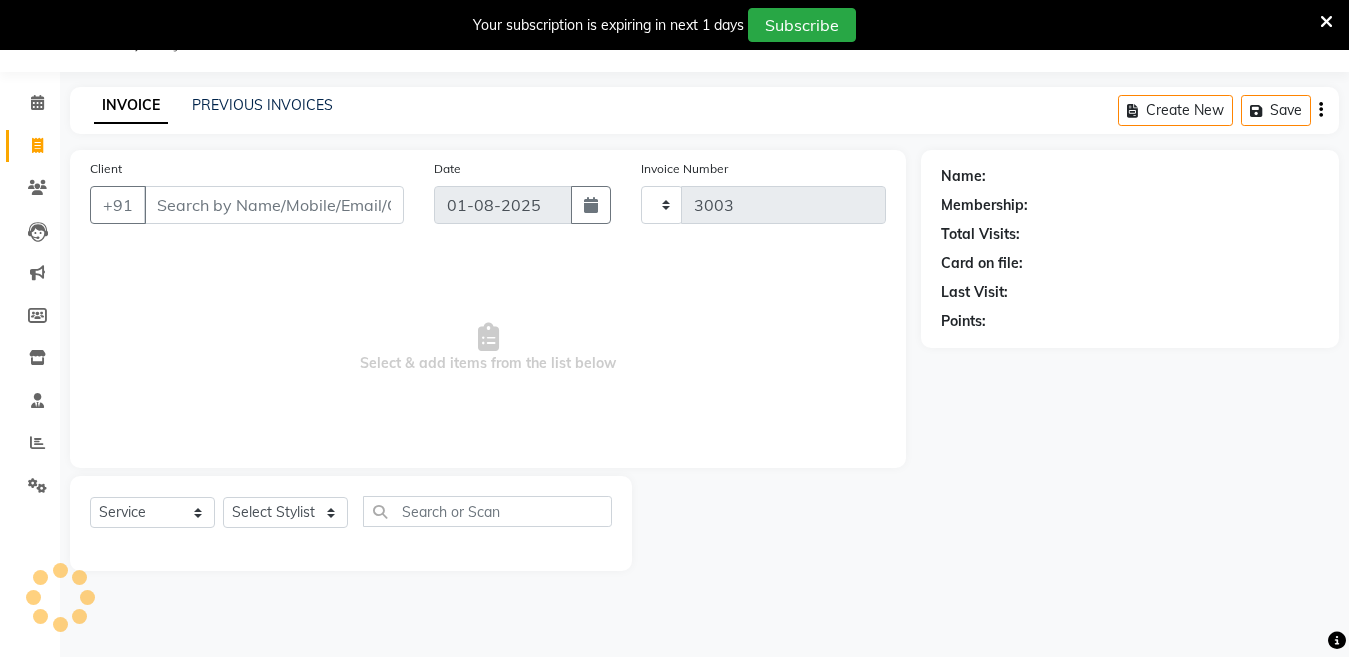 scroll, scrollTop: 50, scrollLeft: 0, axis: vertical 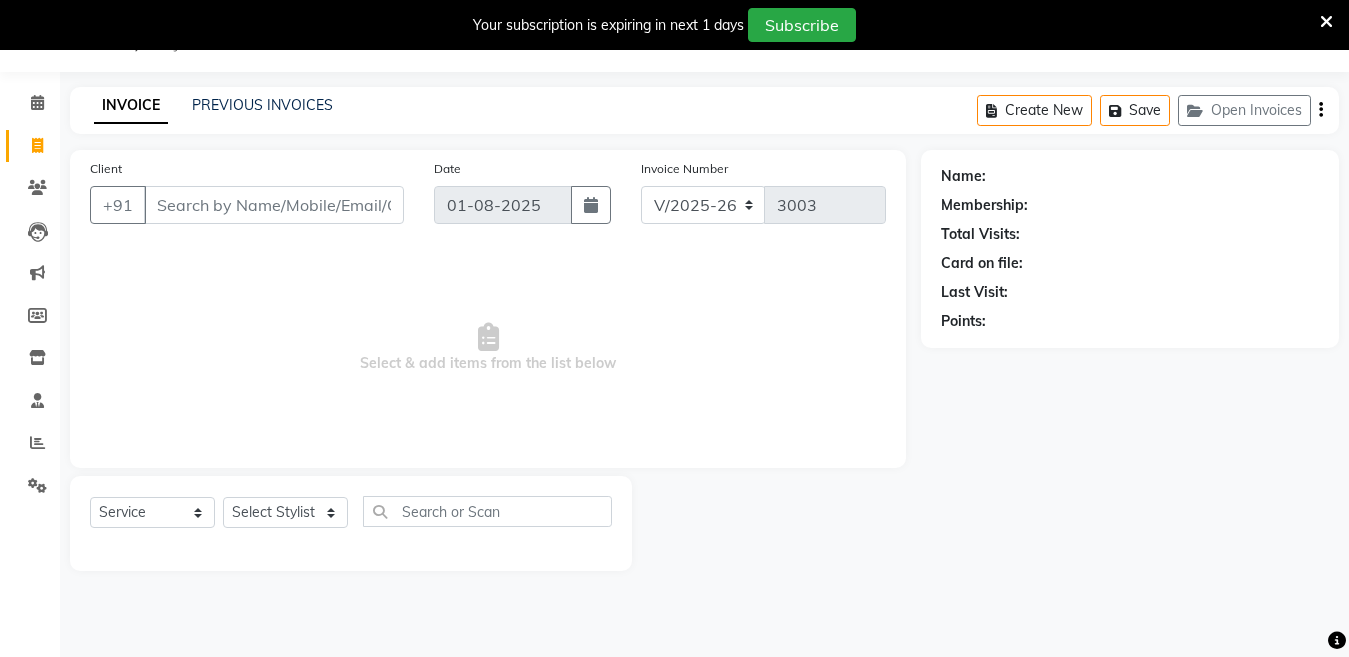 click on "PREVIOUS INVOICES" 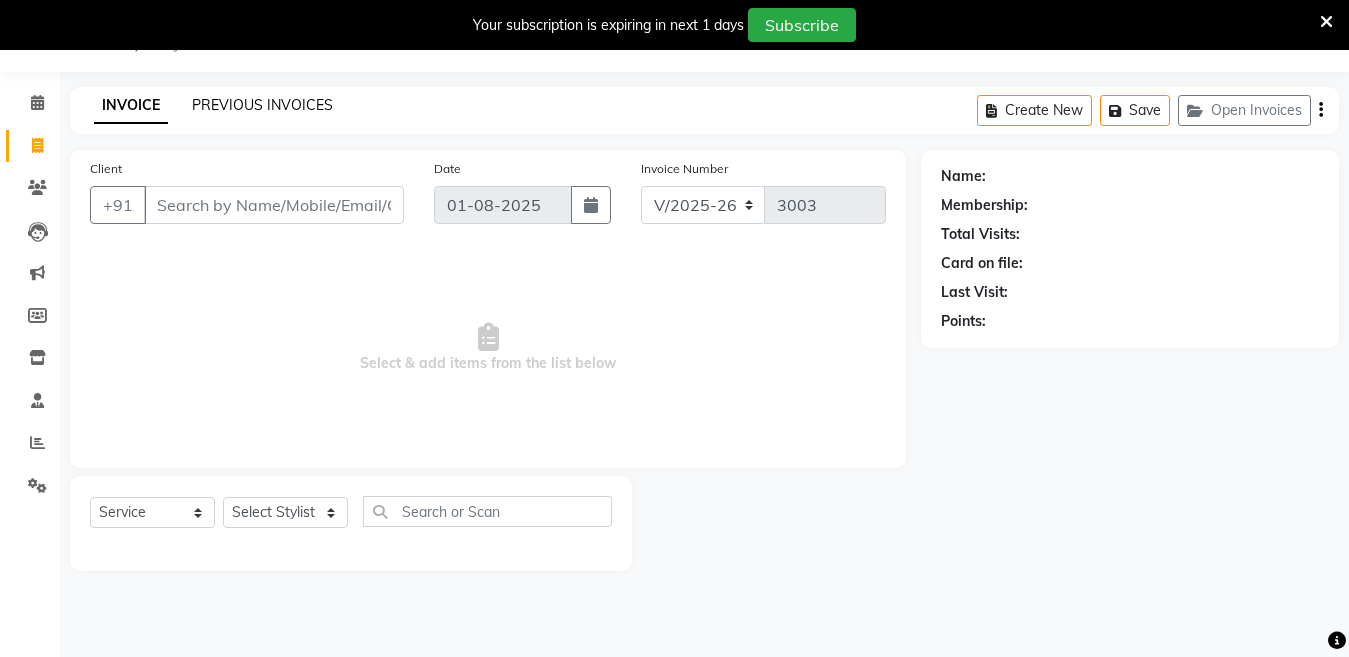 click on "PREVIOUS INVOICES" 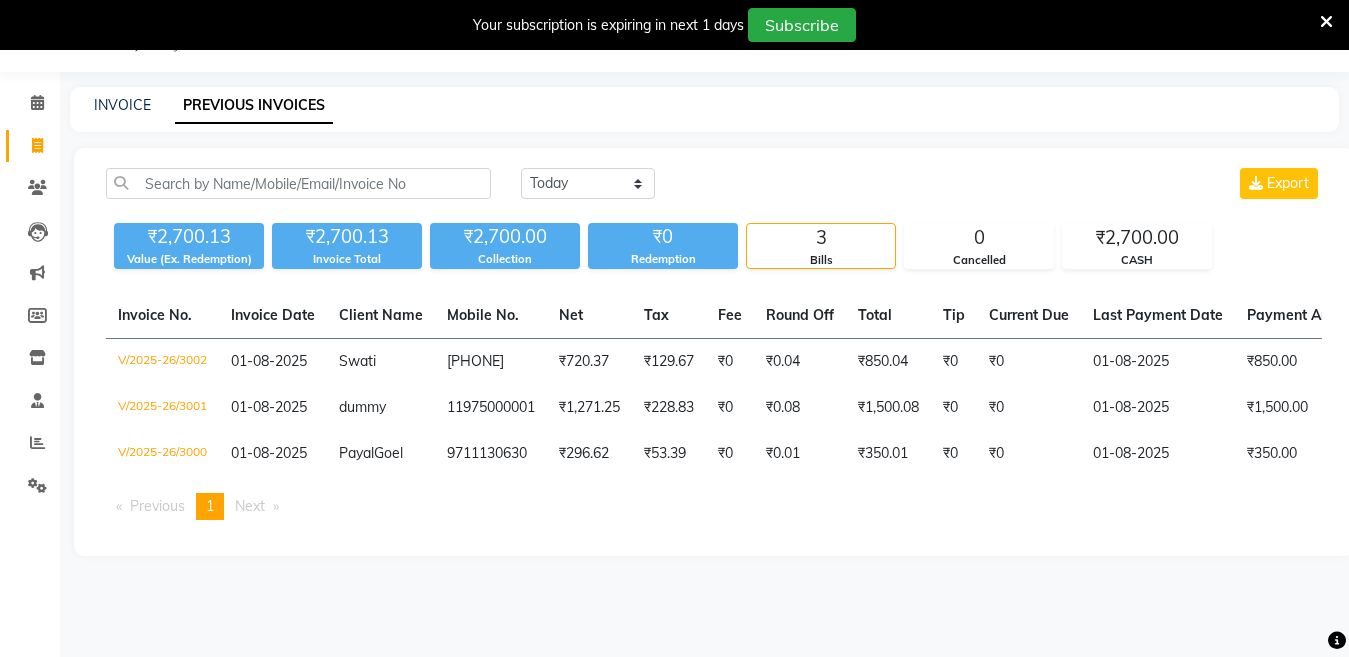 click at bounding box center (1326, 22) 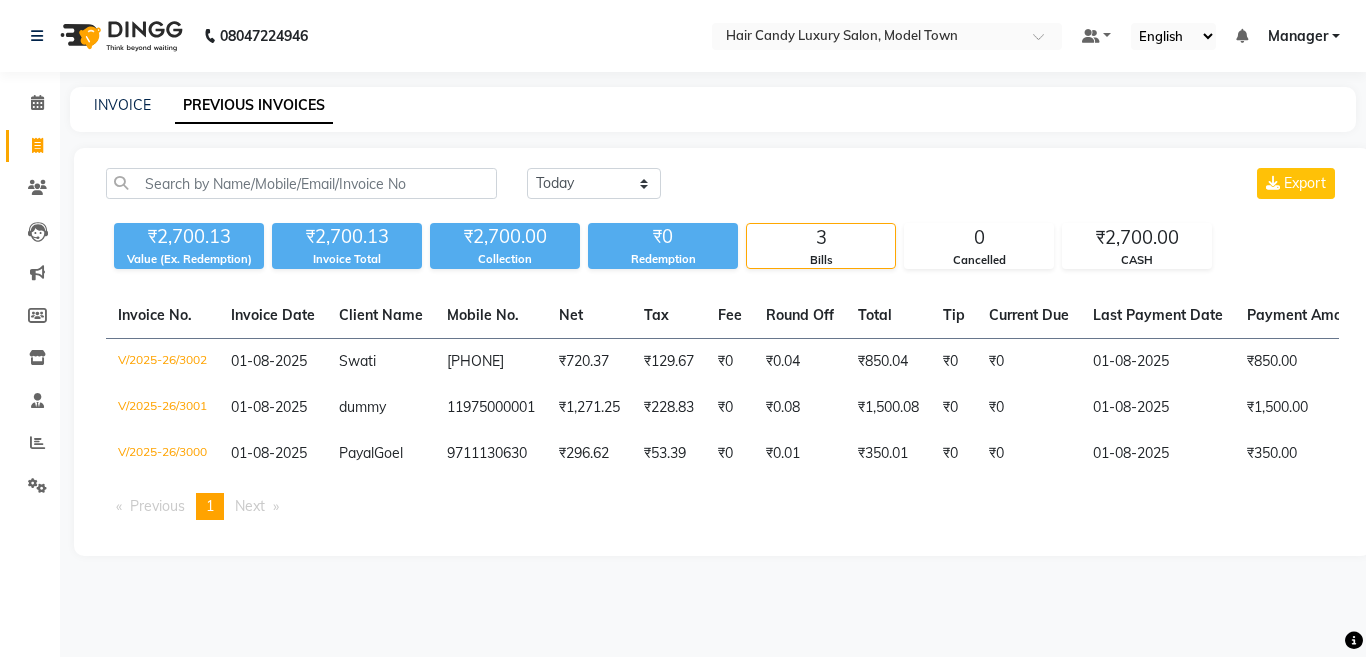 click on "INVOICE PREVIOUS INVOICES" 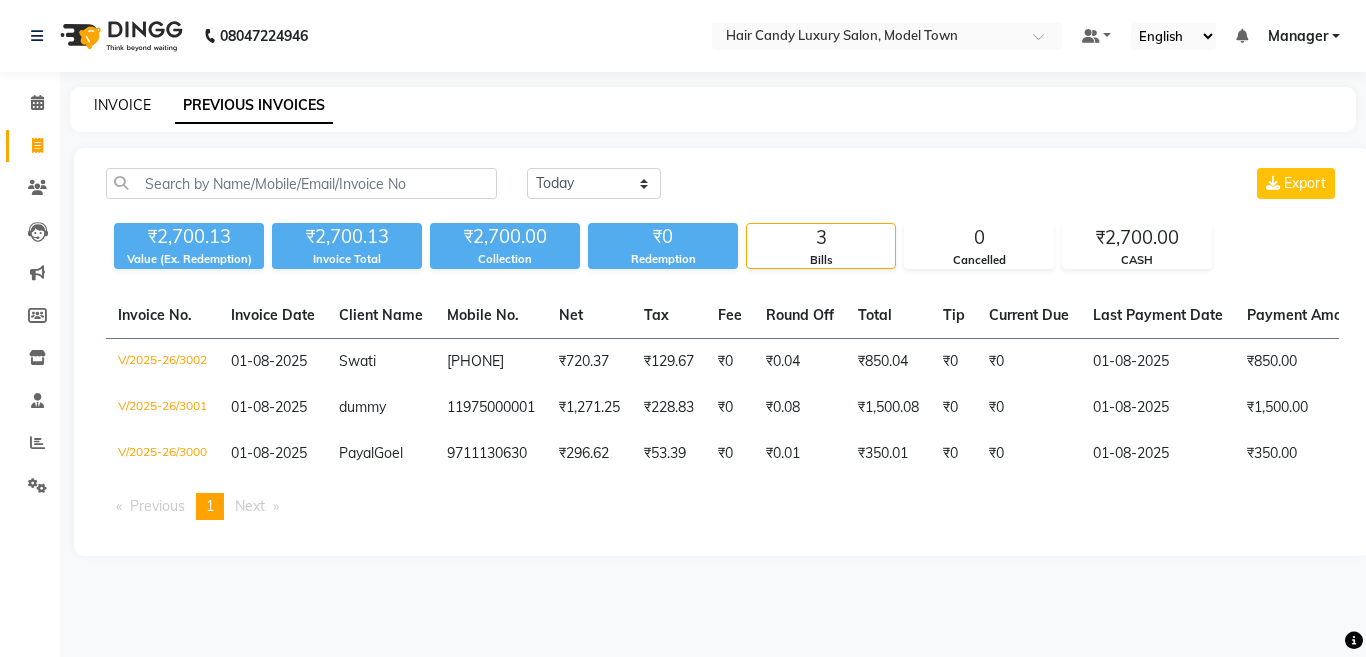 click on "INVOICE" 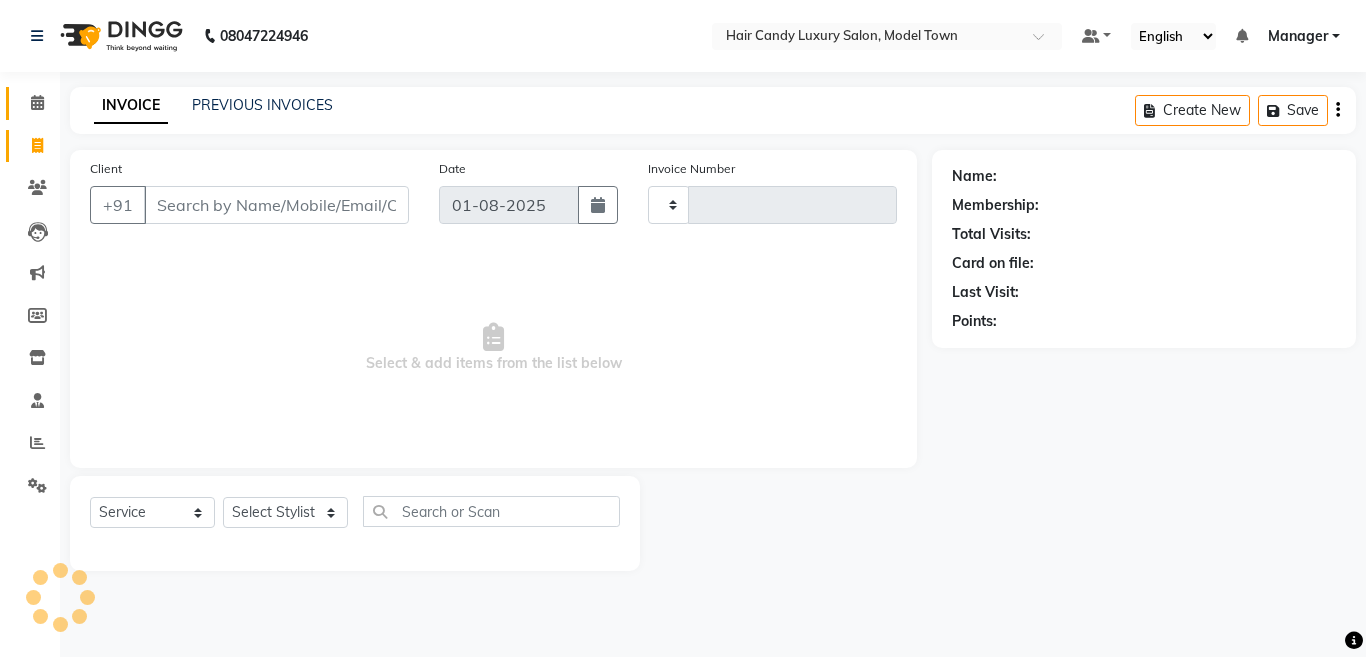 type on "3003" 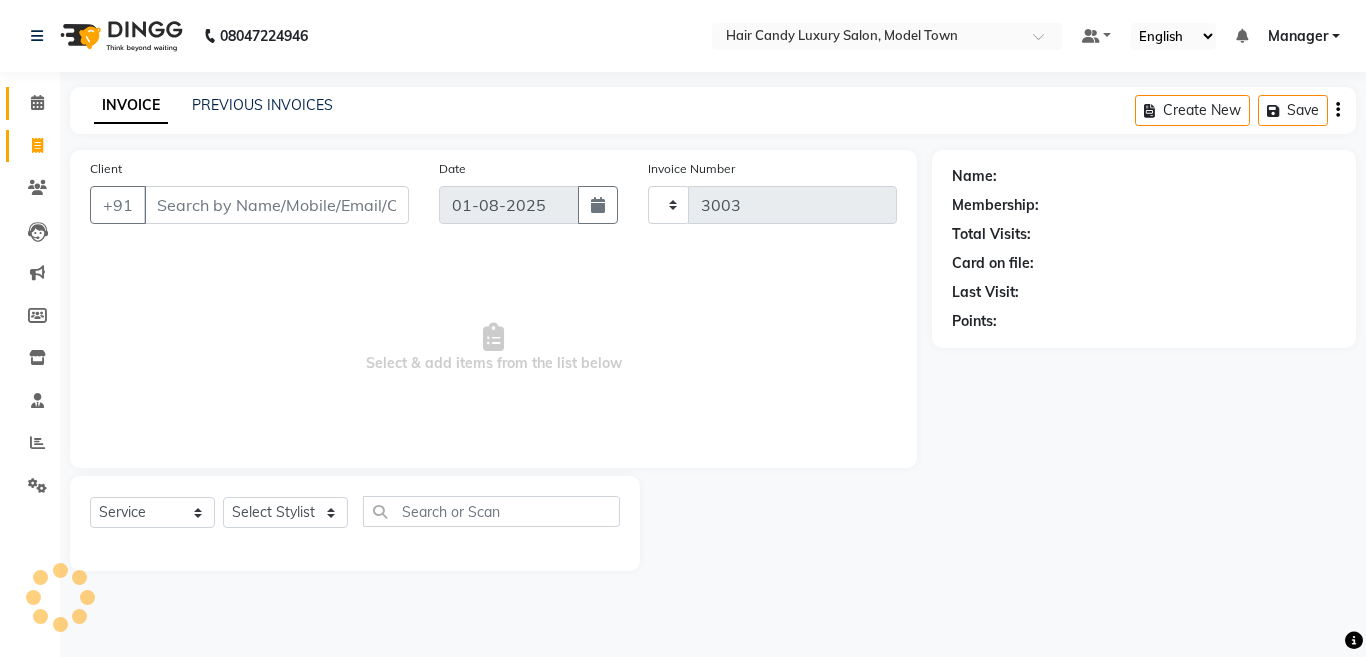 select on "4716" 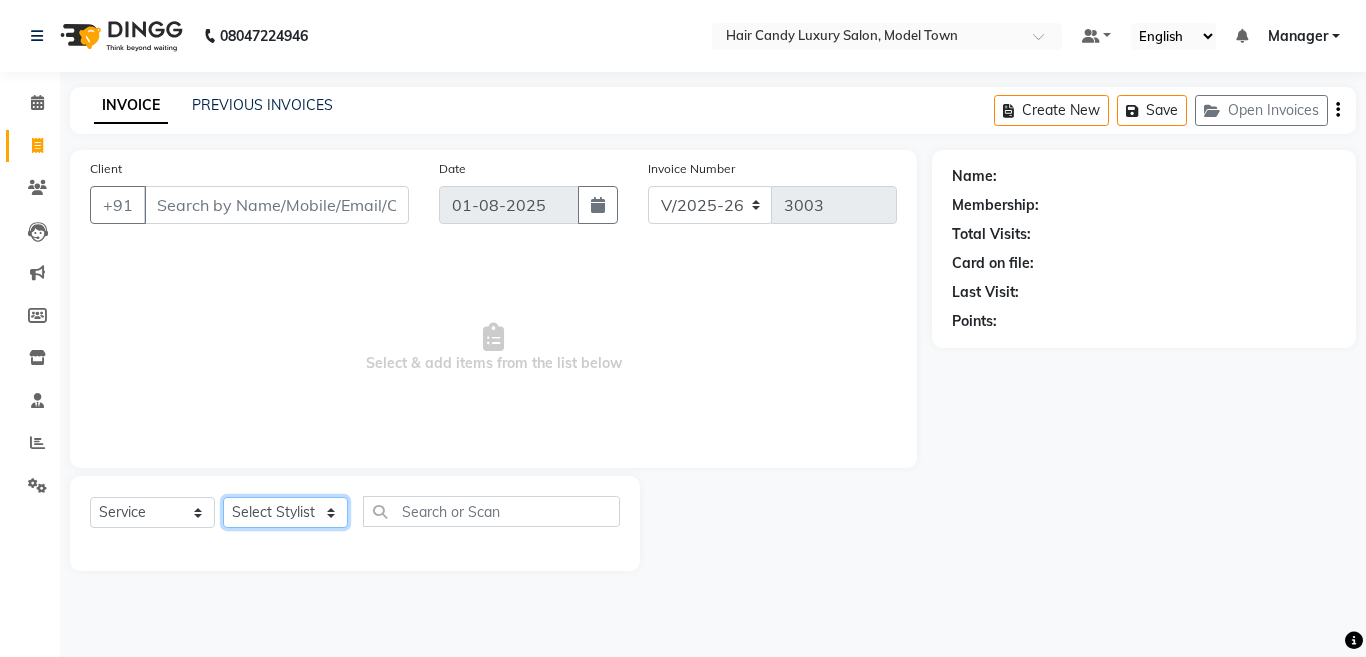 click on "Select Stylist Aakib Anas Anuradha Izhar Laiq (Rahul) Manager Neeraj parul Pawan Prakash Rajni Ranjay (Raju) RIYA Saleem sameer stock manager surrender [NAME] Vijay kumar" 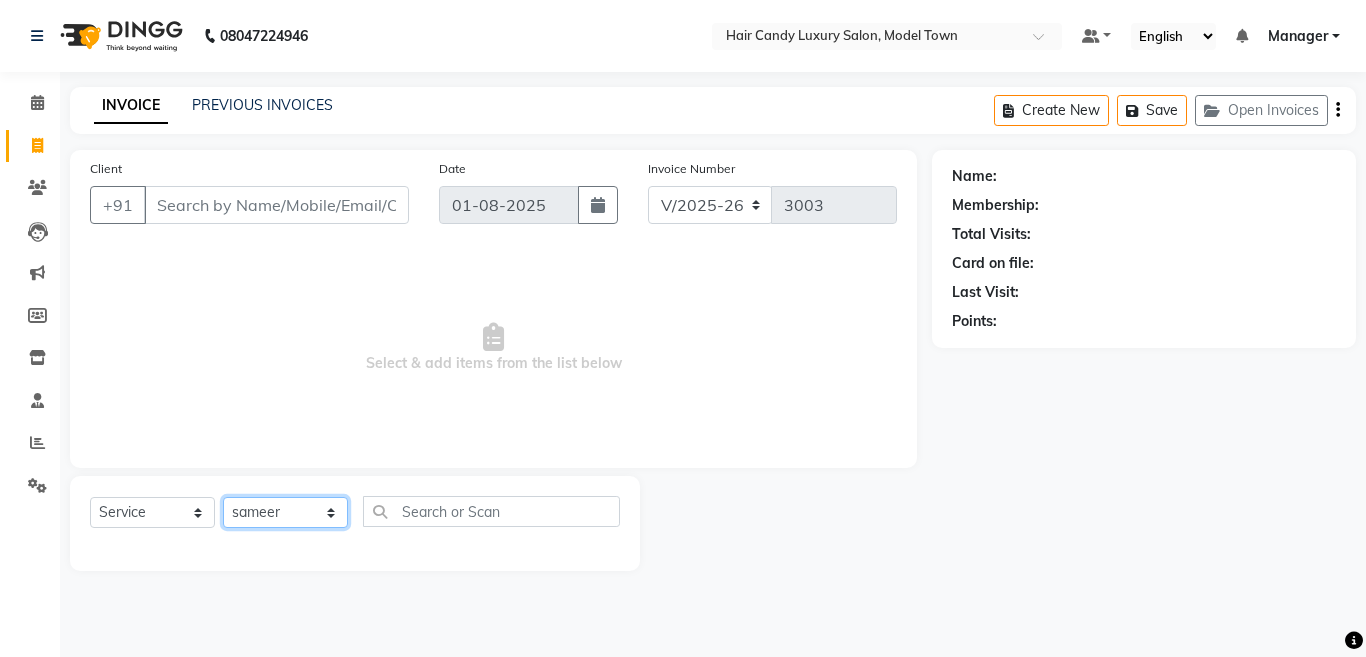 click on "Select Stylist Aakib Anas Anuradha Izhar Laiq (Rahul) Manager Neeraj parul Pawan Prakash Rajni Ranjay (Raju) RIYA Saleem sameer stock manager surrender [NAME] Vijay kumar" 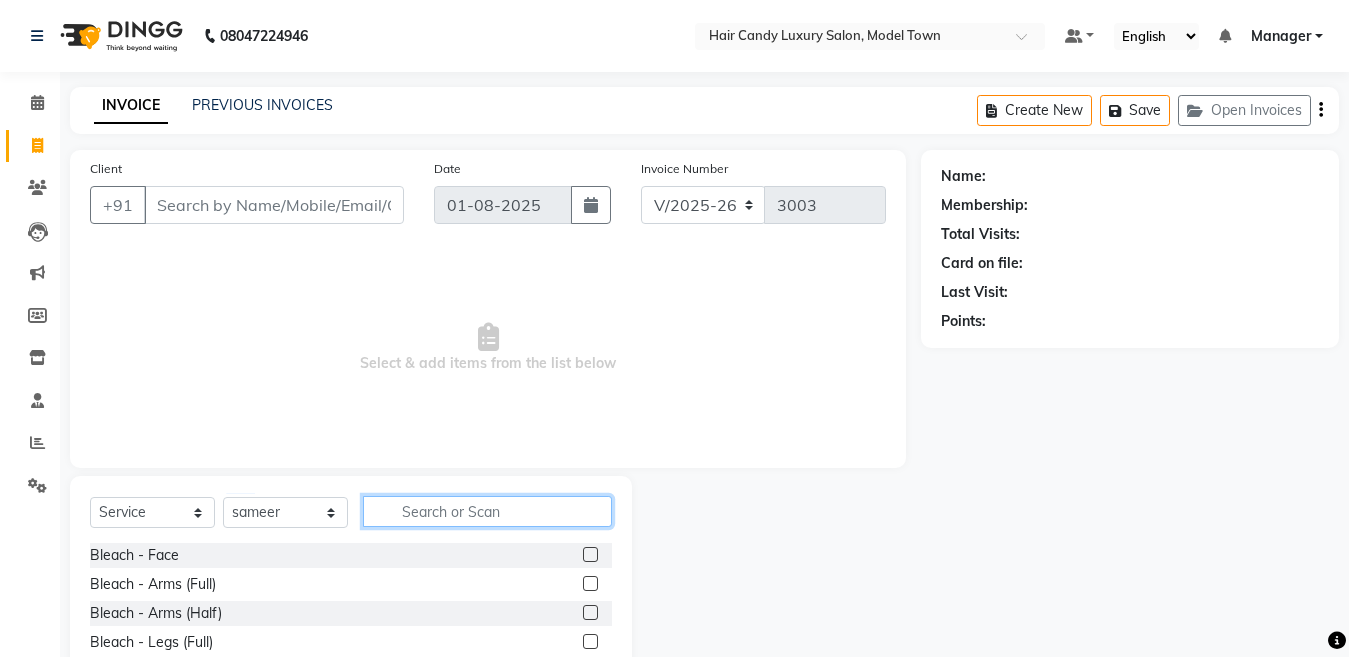 click 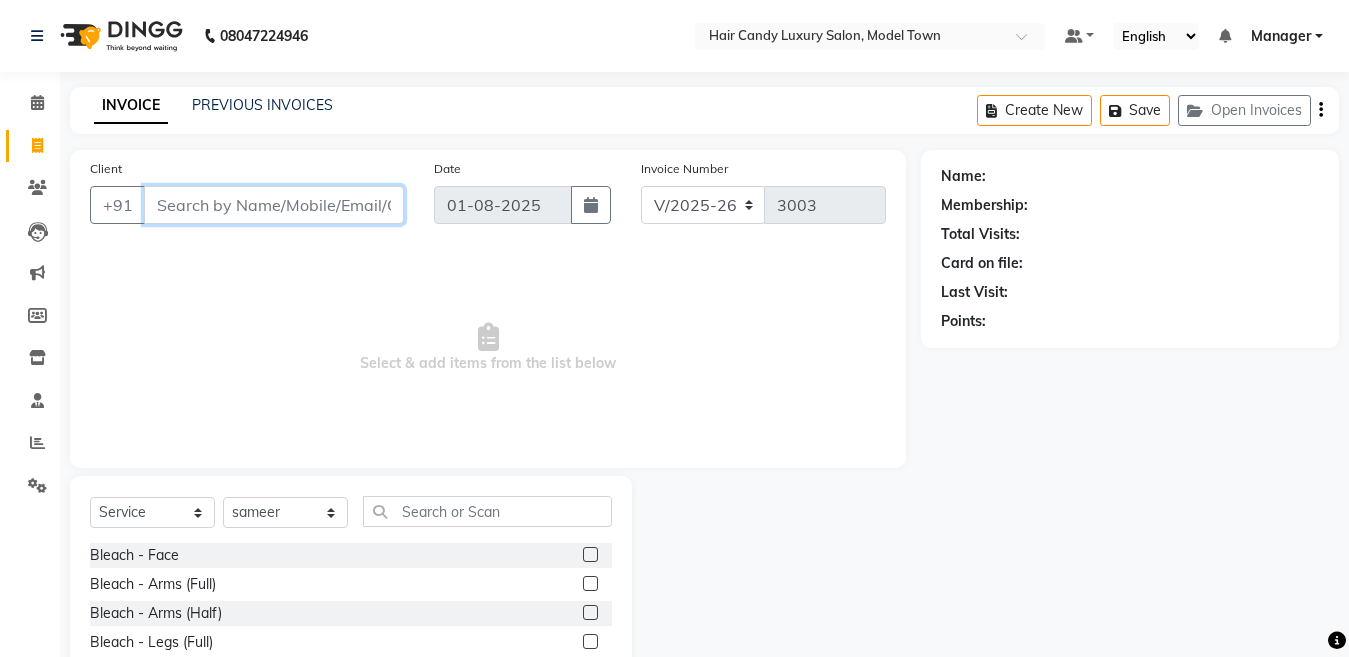 drag, startPoint x: 267, startPoint y: 201, endPoint x: 349, endPoint y: 308, distance: 134.80727 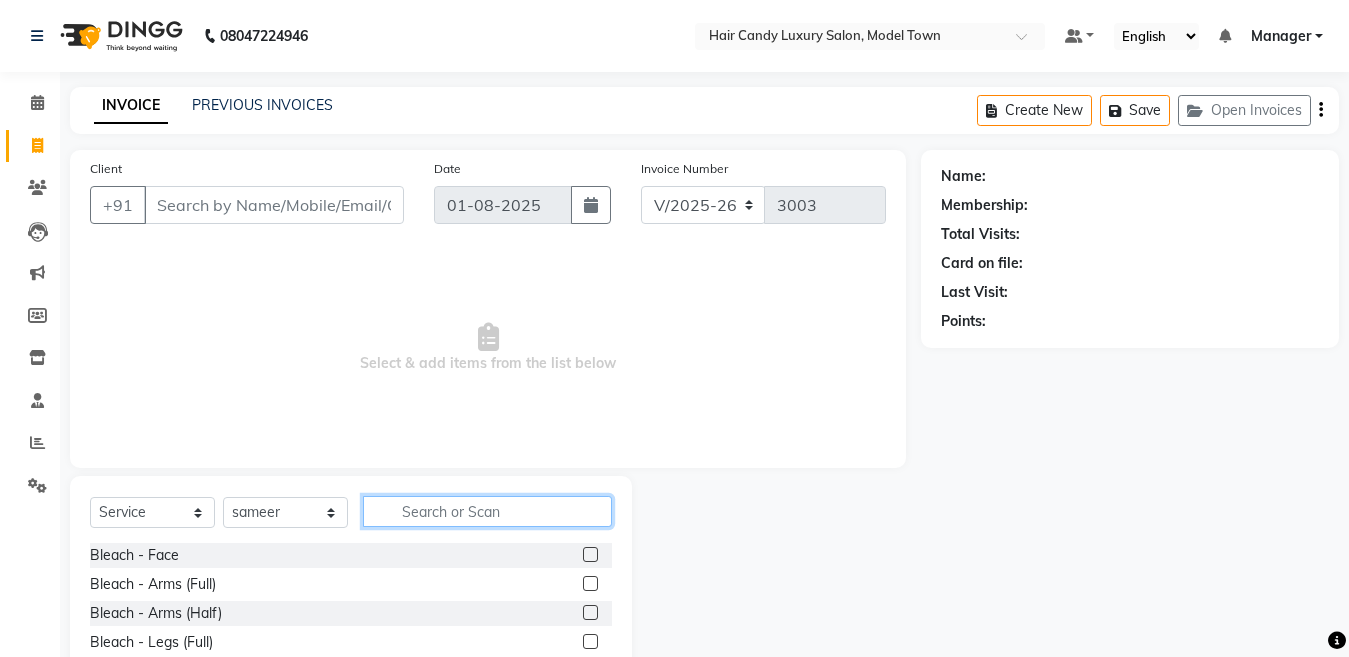 click 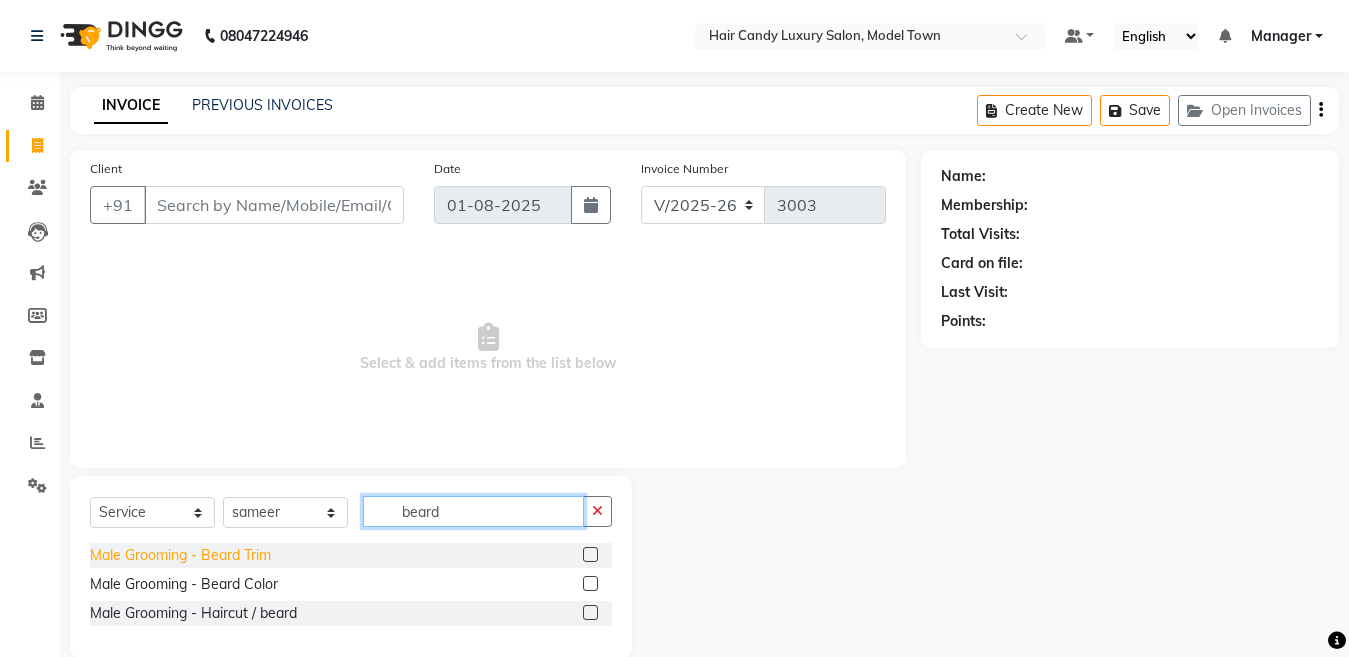 type on "beard" 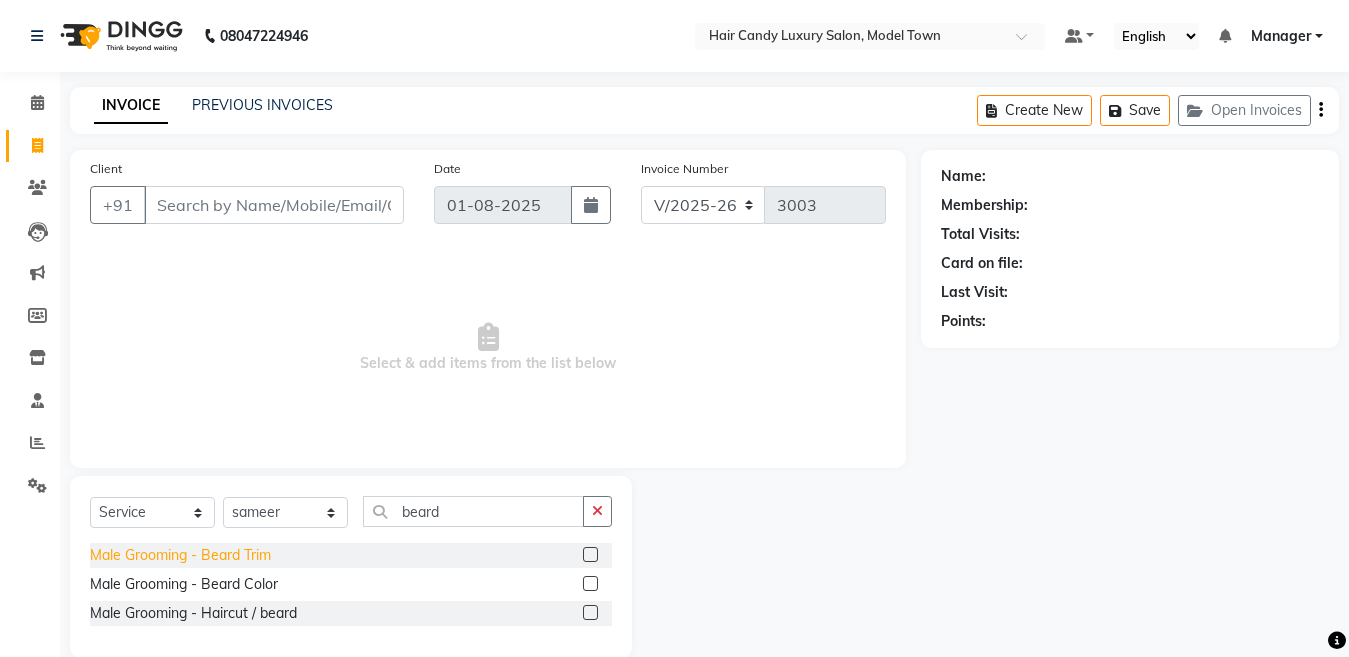 click on "Male Grooming - Beard Trim" 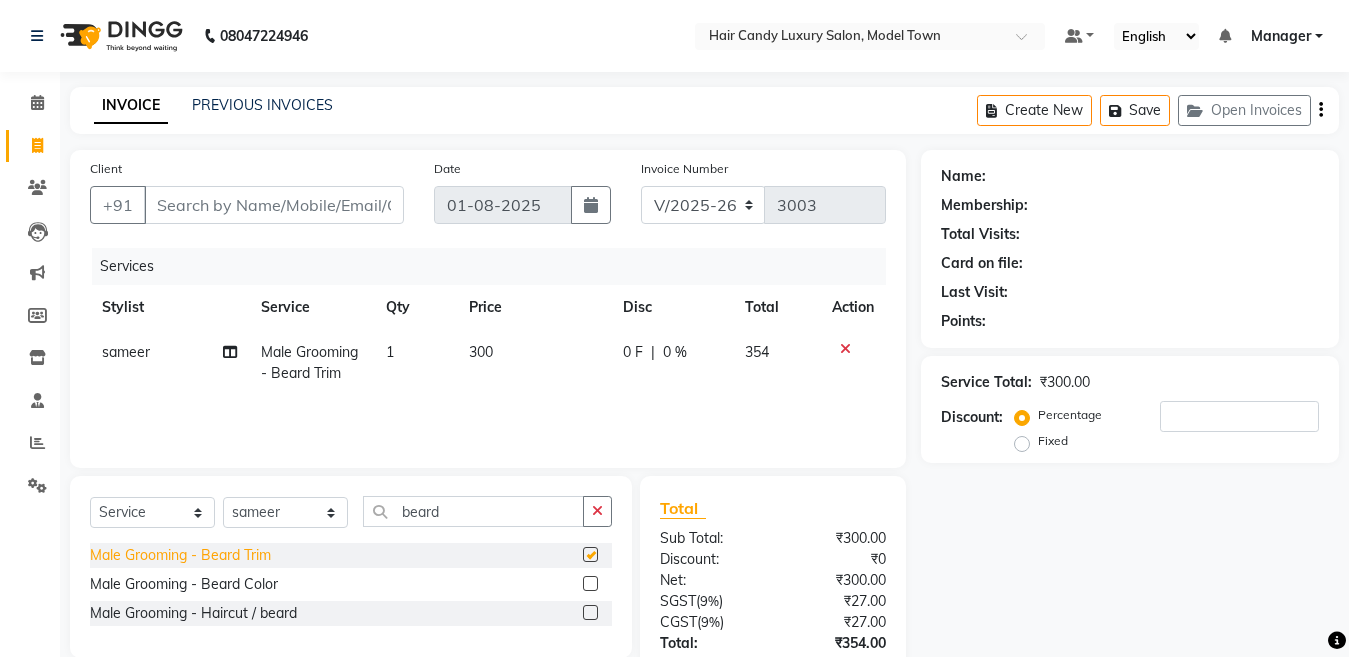 checkbox on "false" 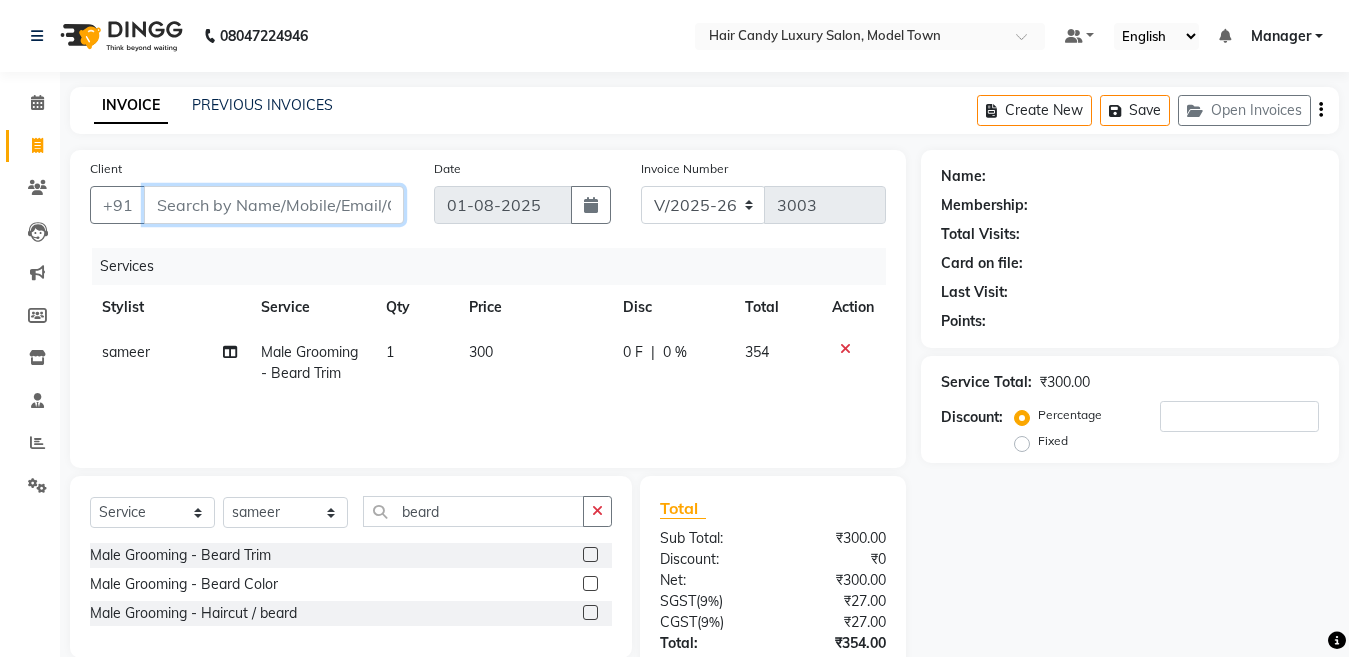 click on "Client" at bounding box center (274, 205) 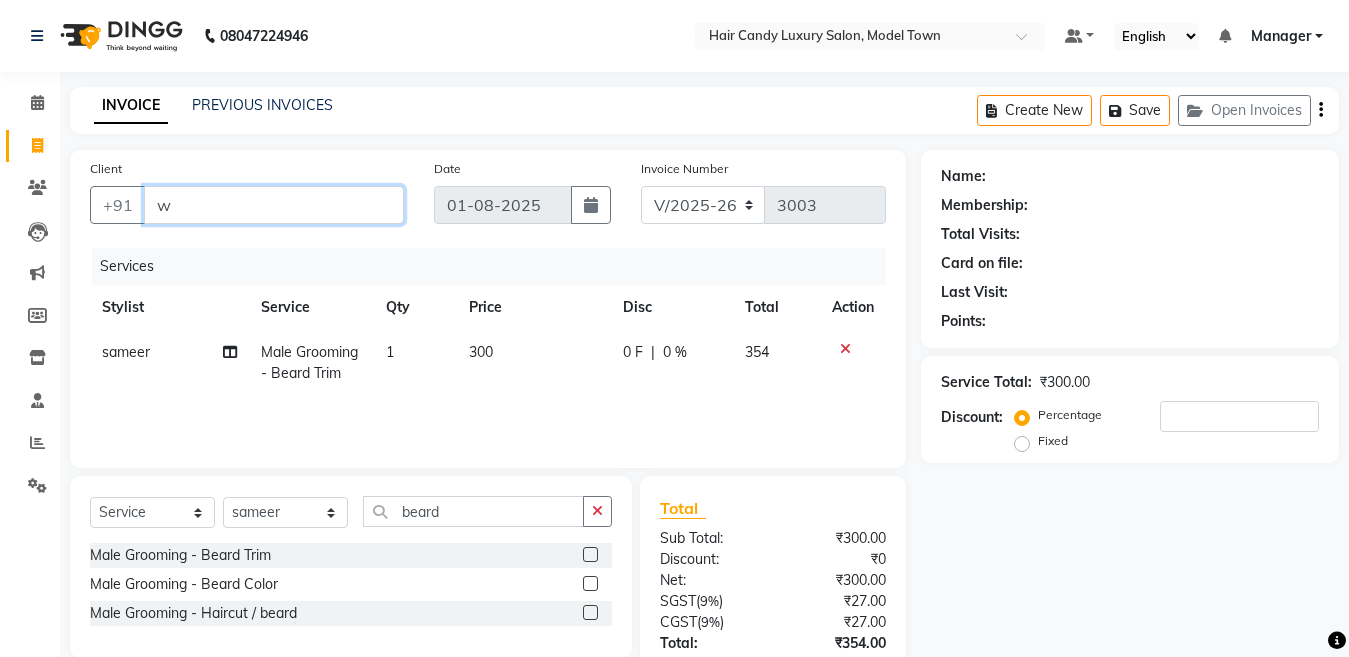 type on "0" 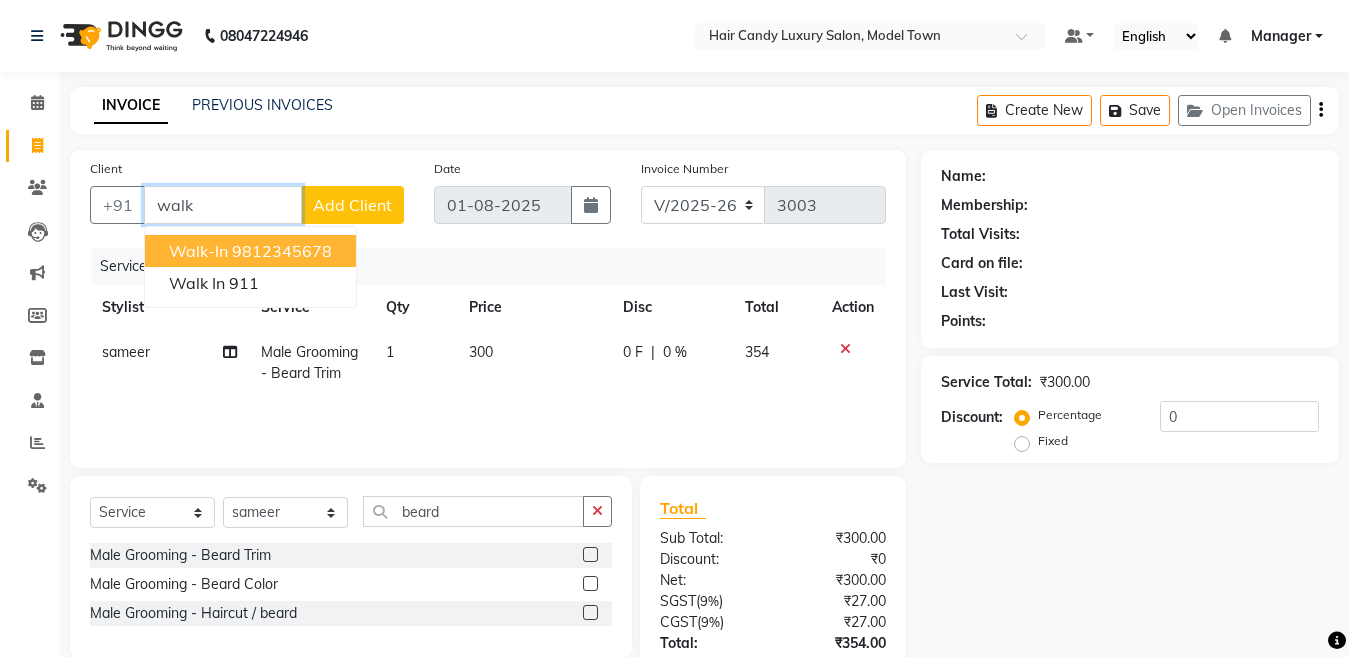 click on "9812345678" at bounding box center (282, 251) 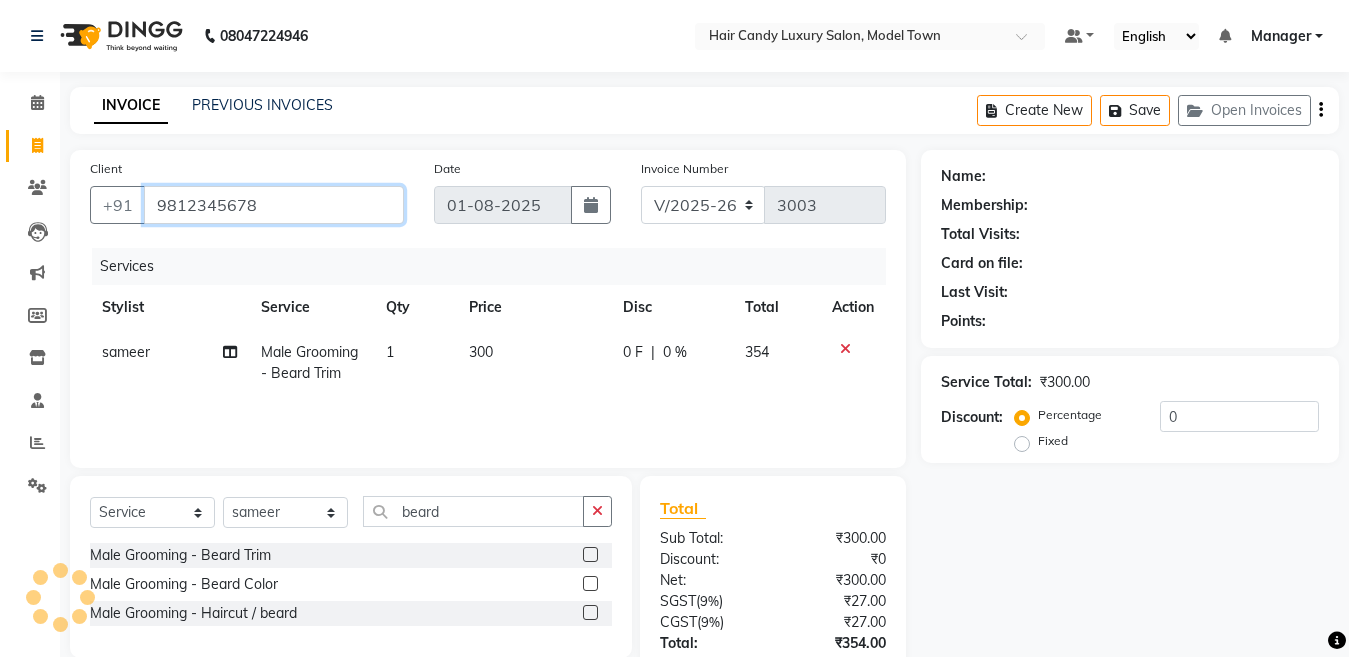 type on "9812345678" 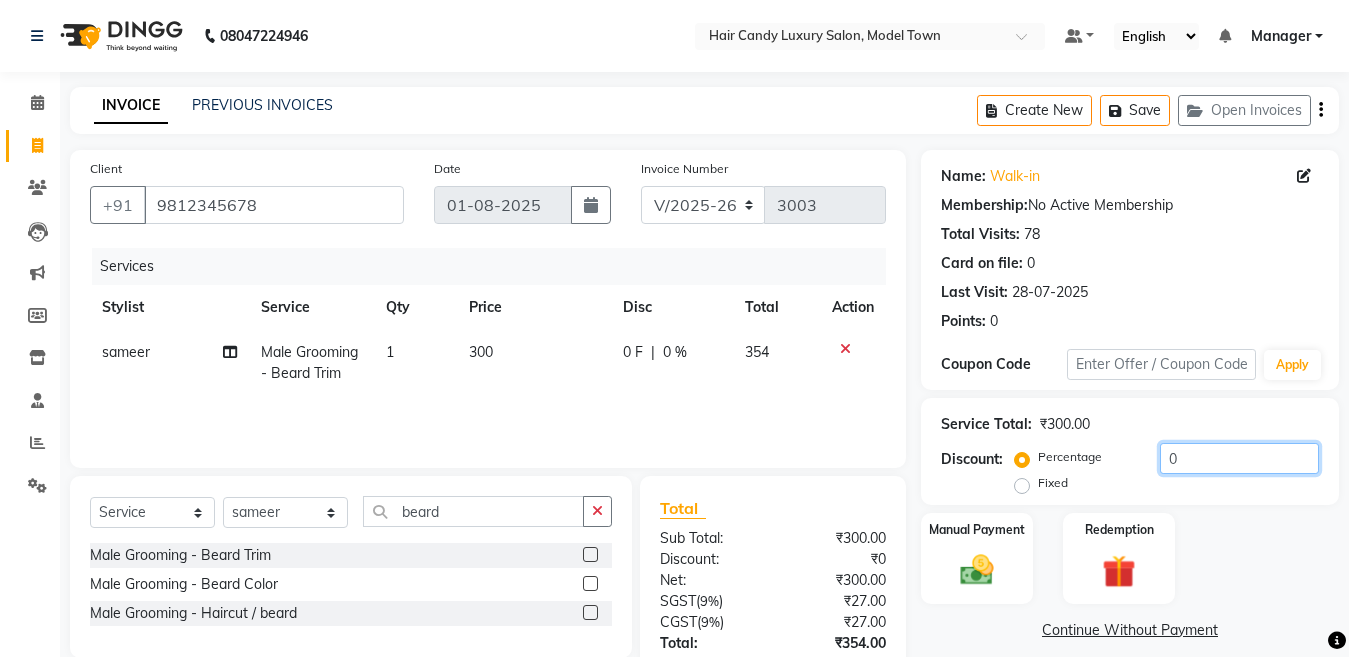 click on "0" 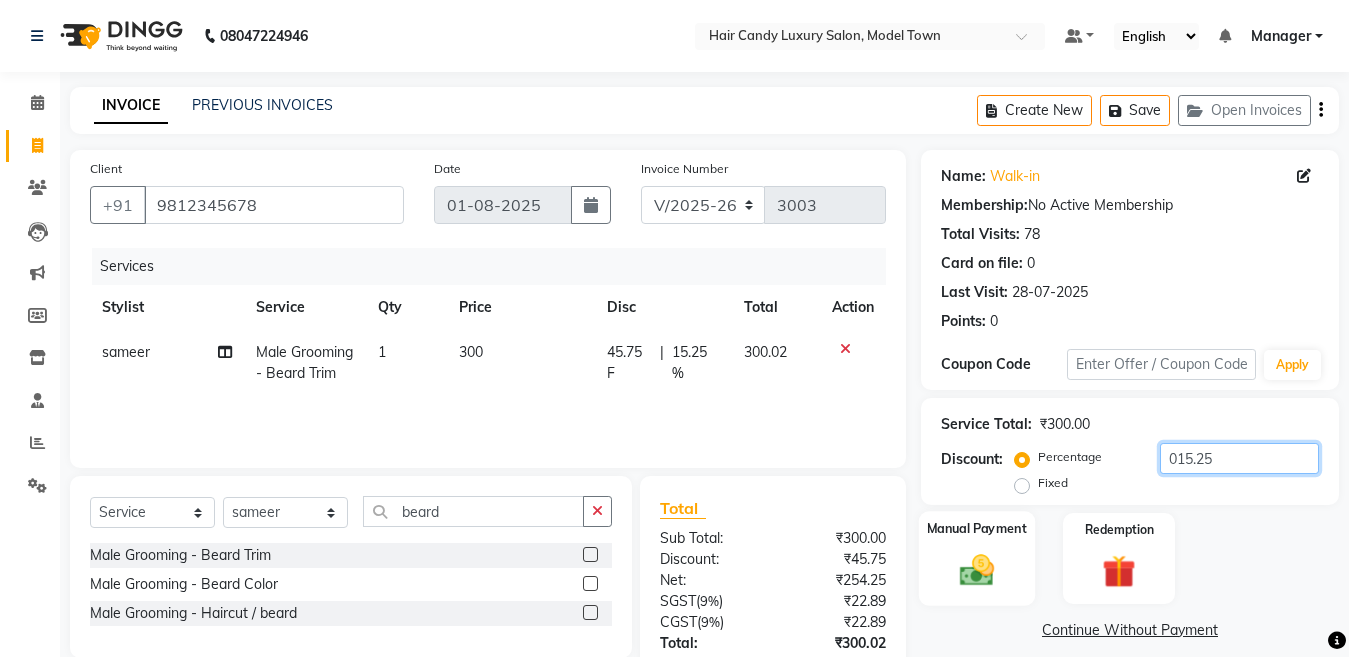 type on "015.25" 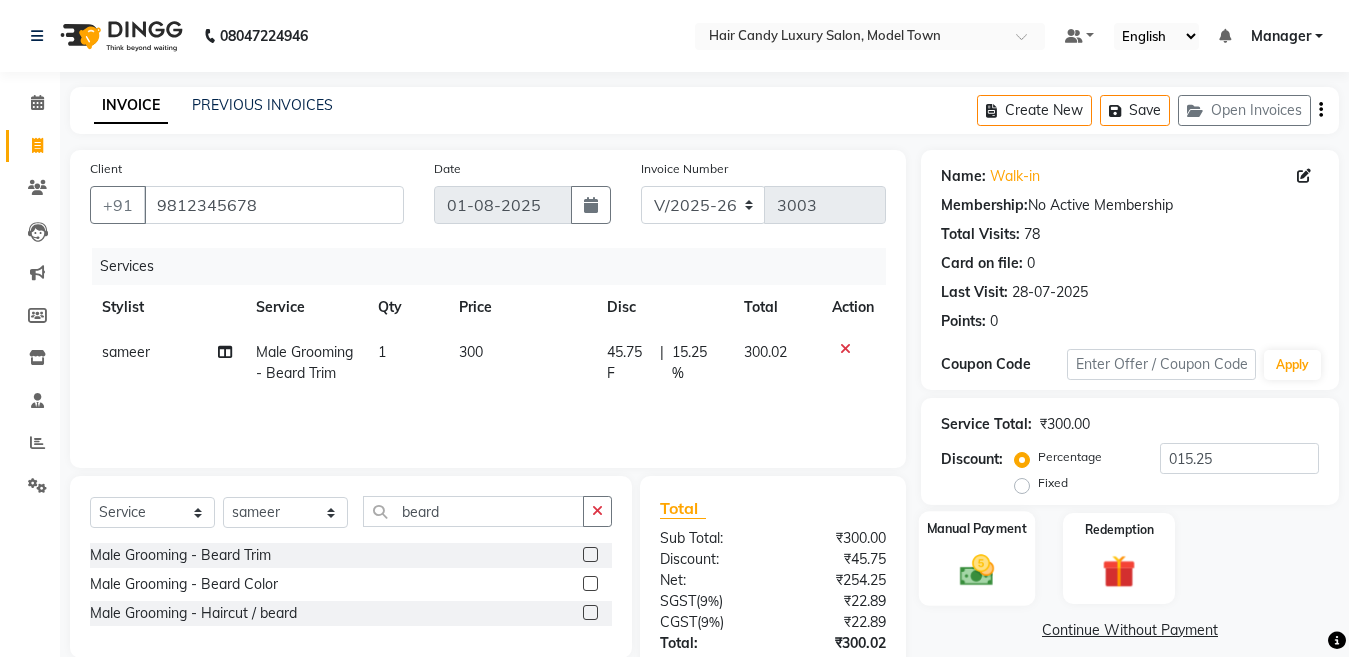 click 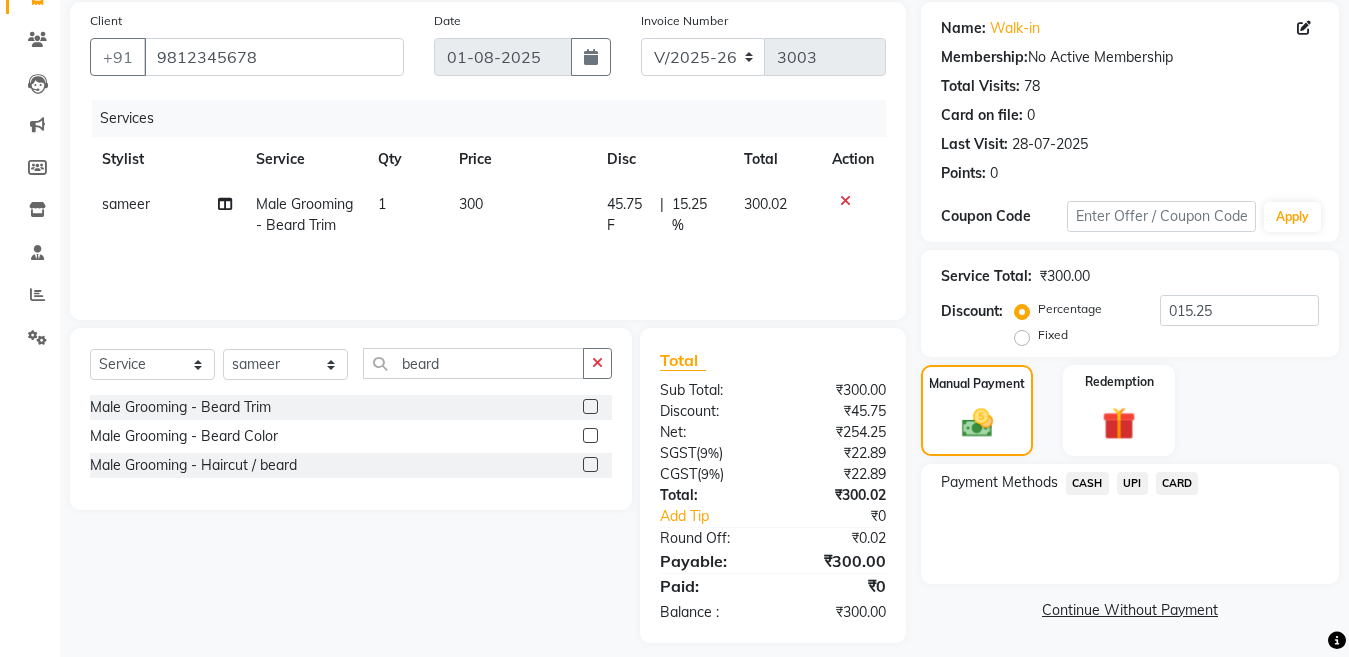 scroll, scrollTop: 164, scrollLeft: 0, axis: vertical 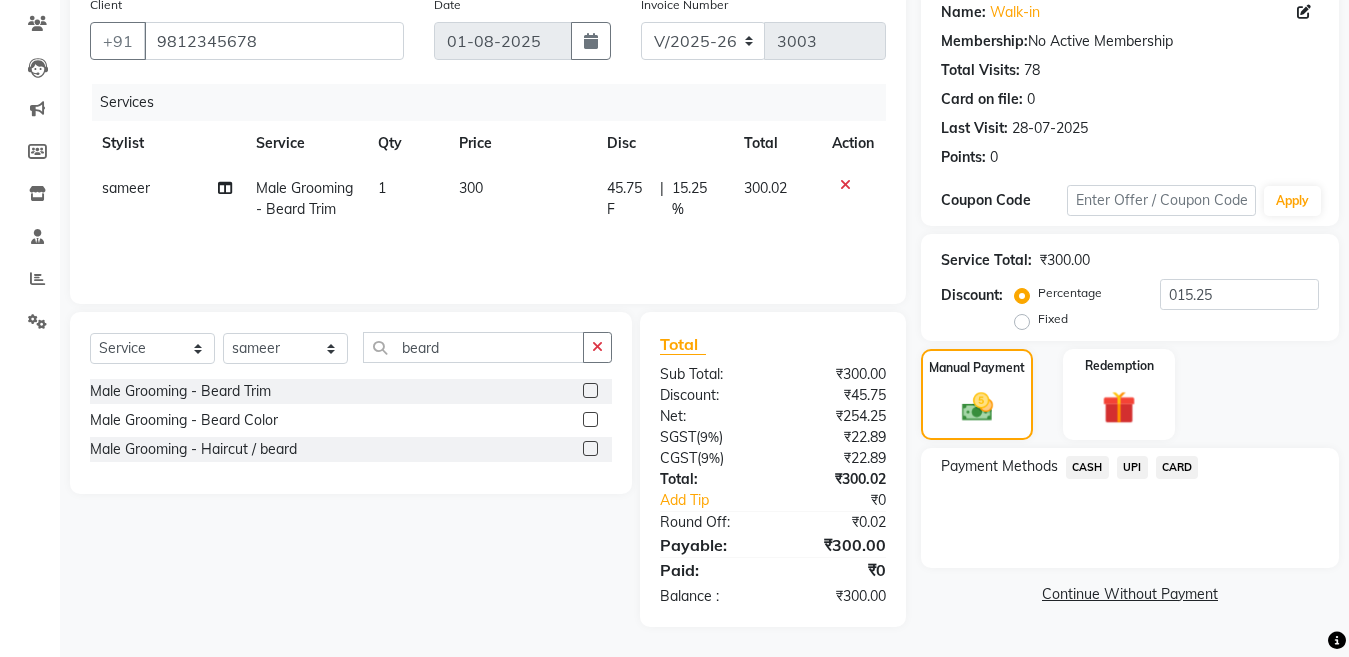 click on "CASH" 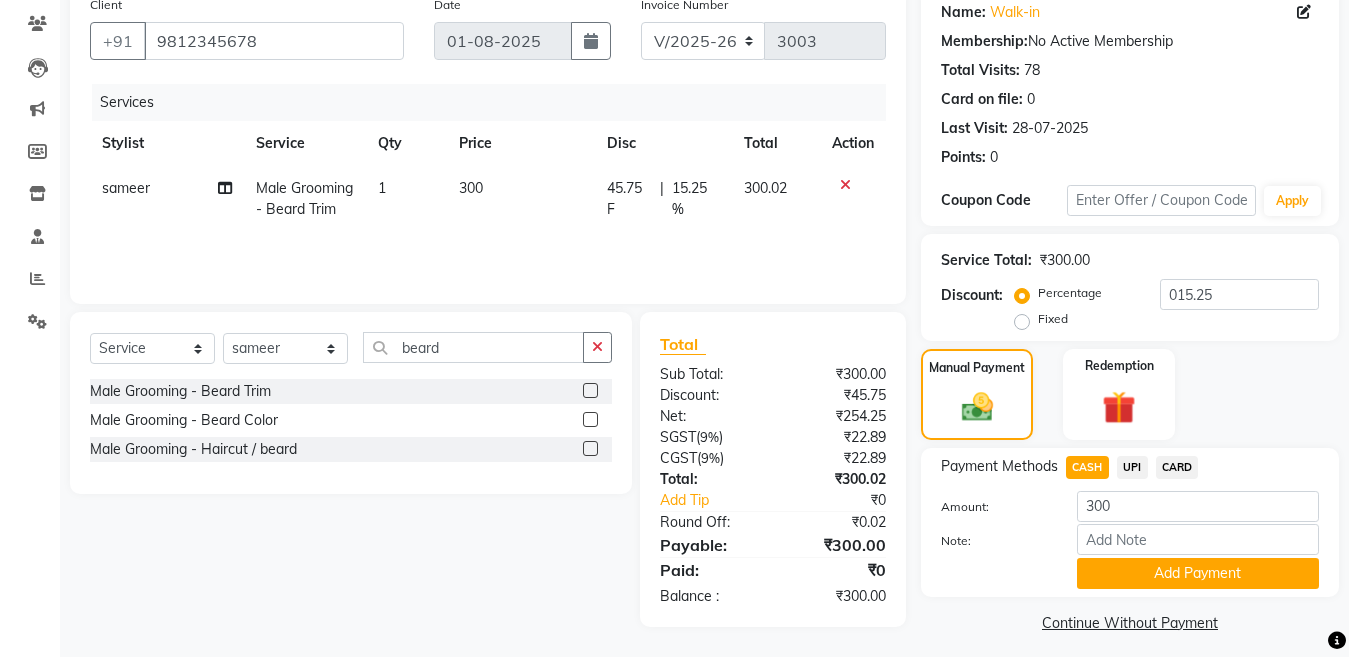 click on "CASH" 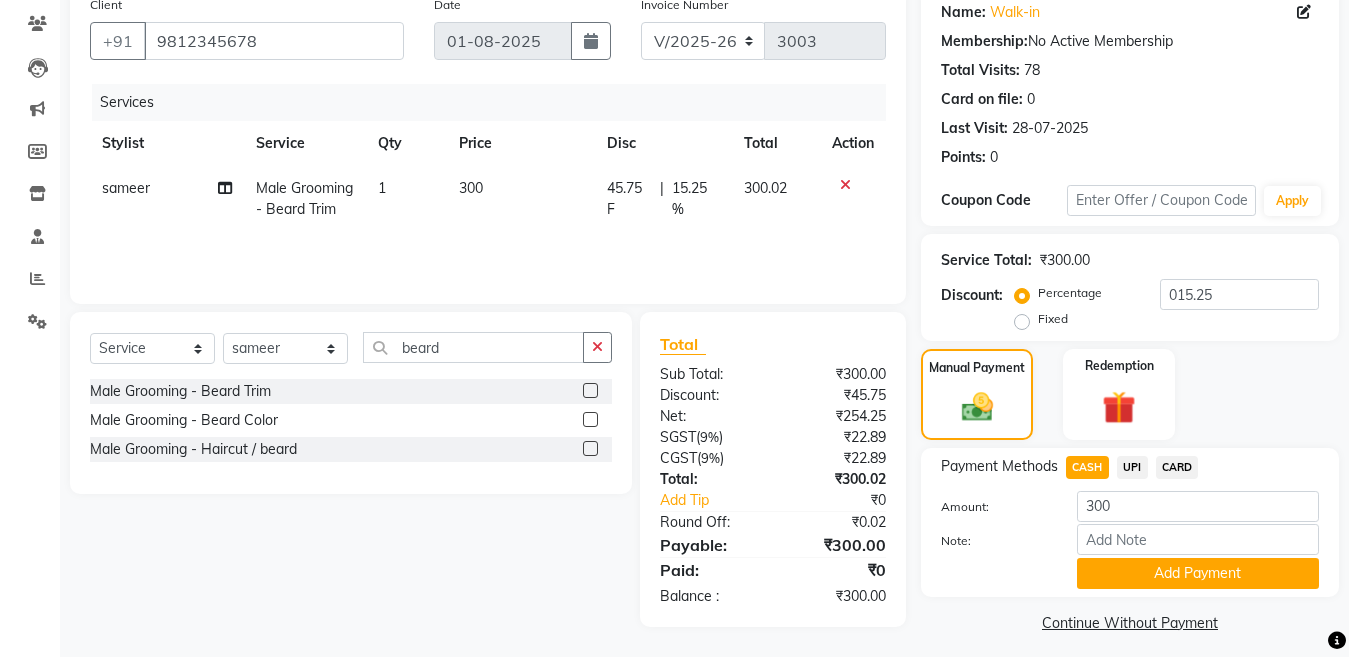 drag, startPoint x: 1101, startPoint y: 573, endPoint x: 1365, endPoint y: 498, distance: 274.44672 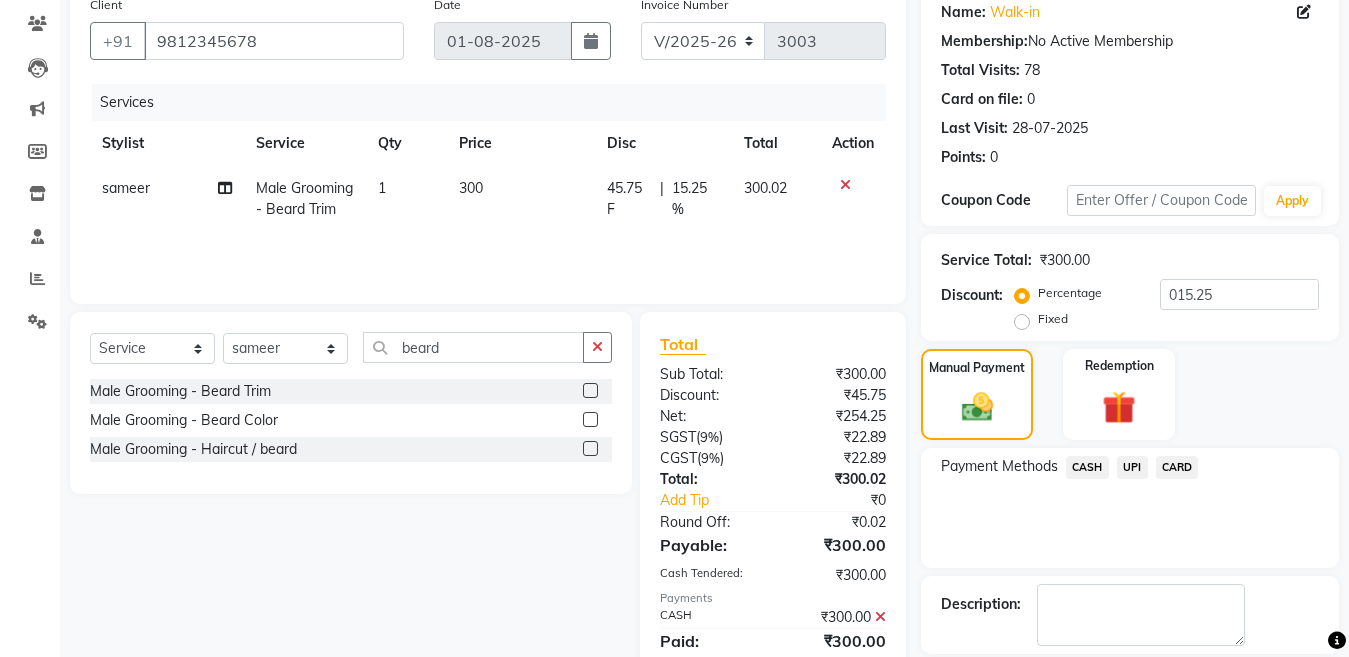 scroll, scrollTop: 259, scrollLeft: 0, axis: vertical 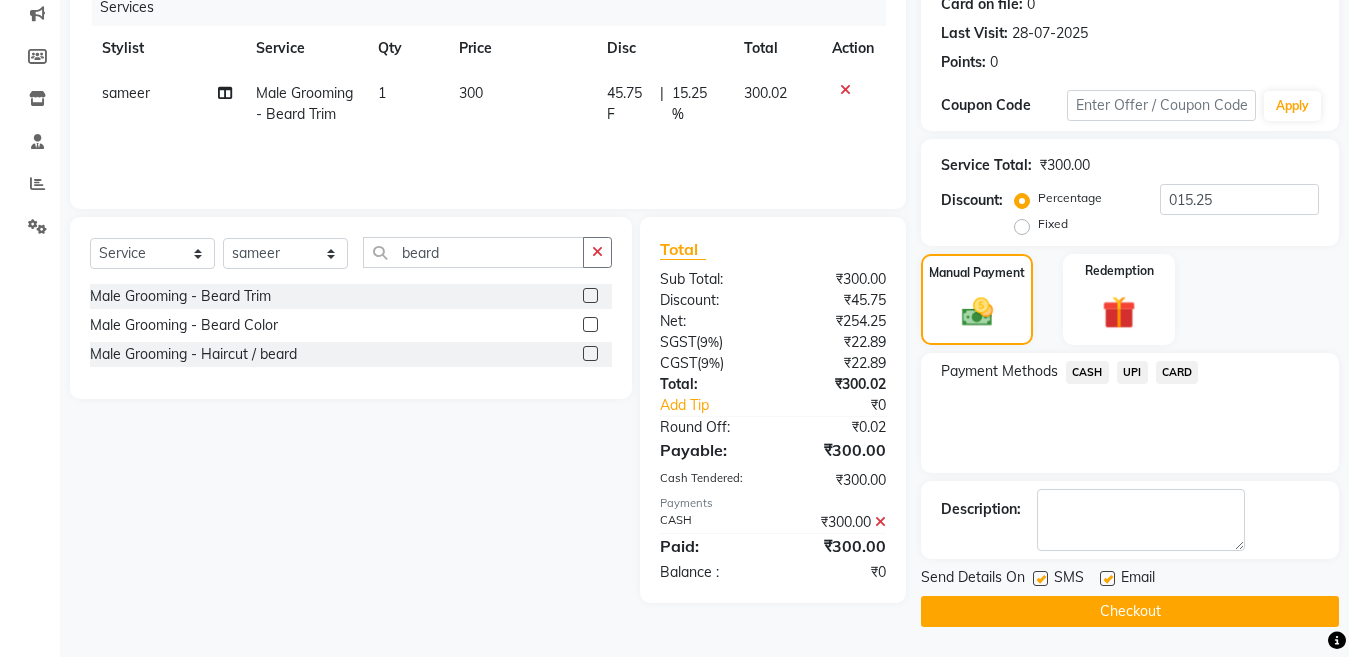 click 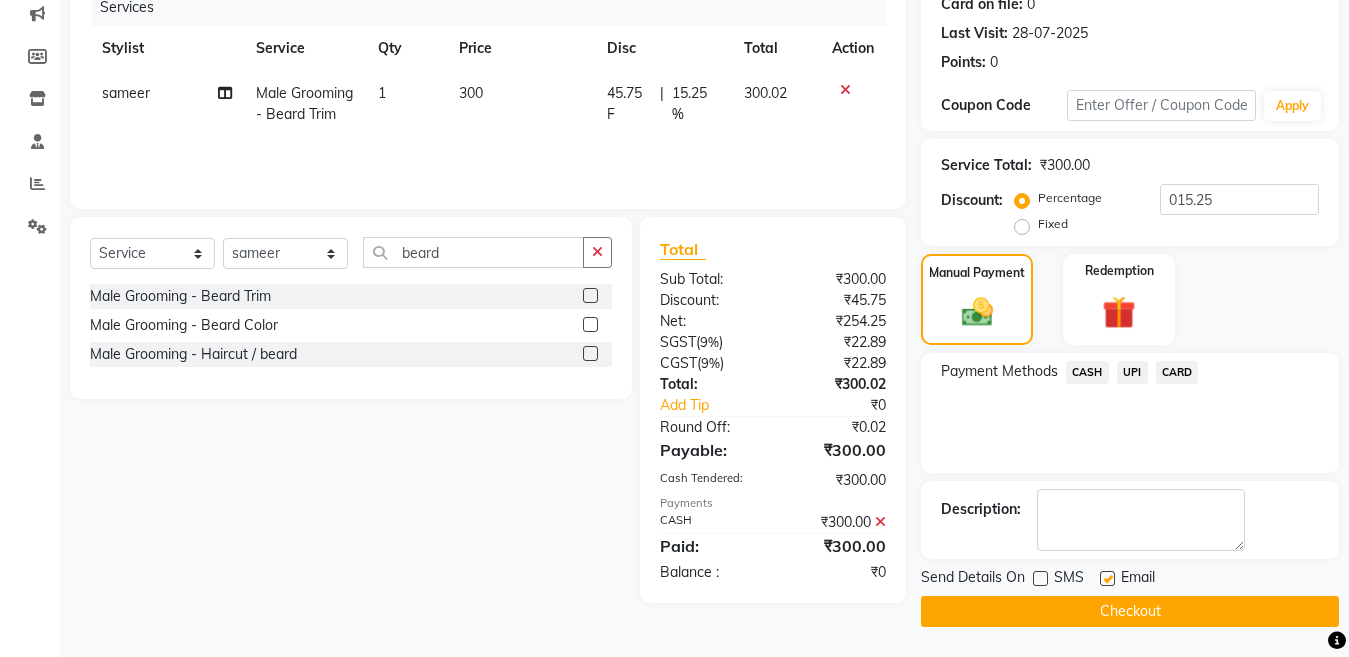 click on "Checkout" 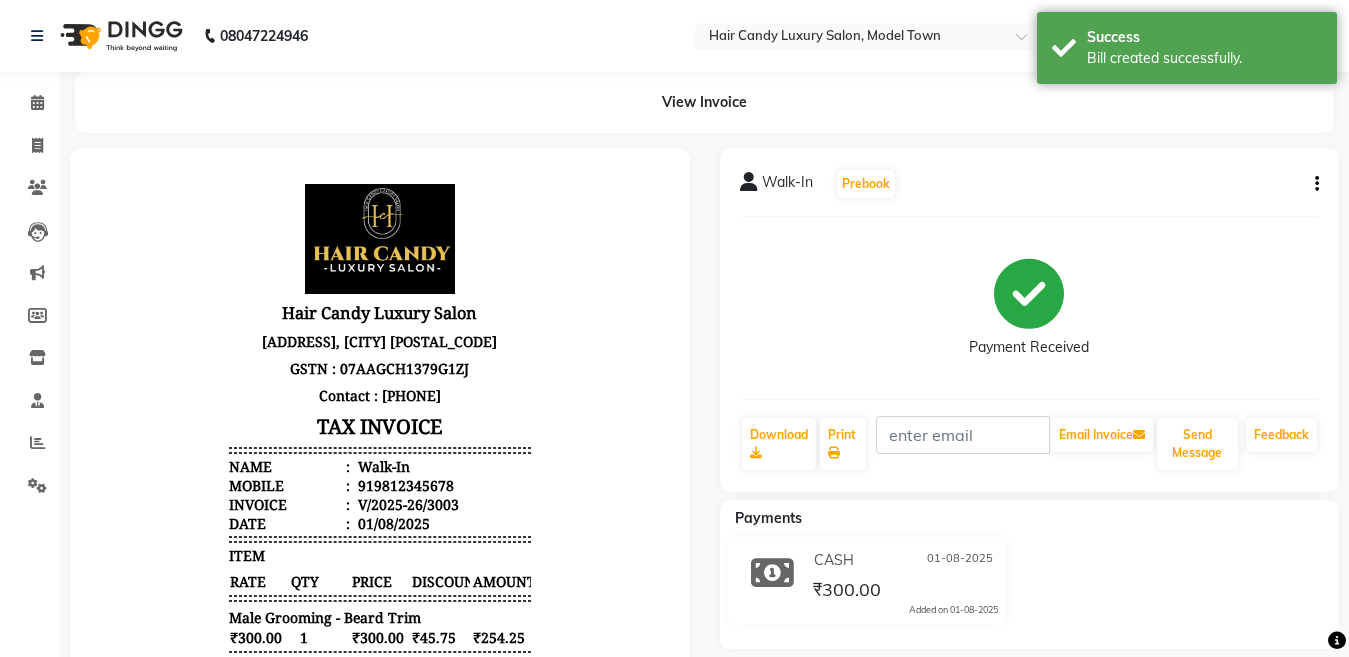 scroll, scrollTop: 0, scrollLeft: 0, axis: both 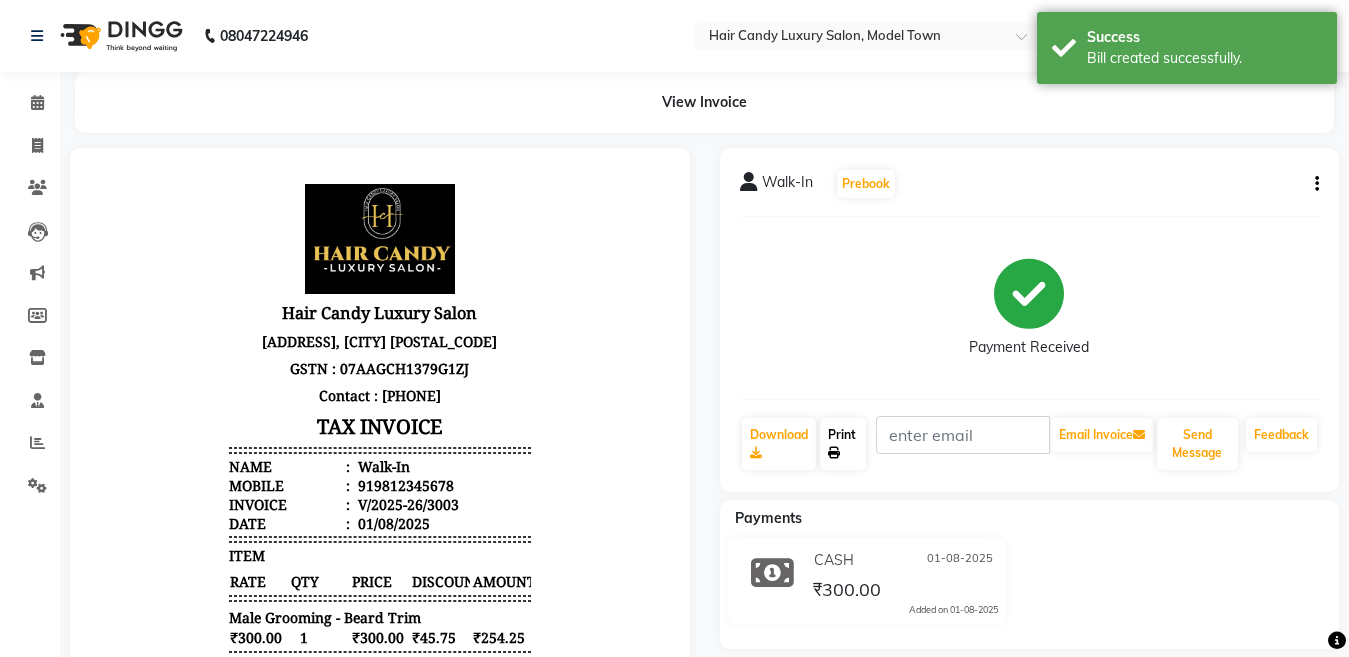 click on "Print" 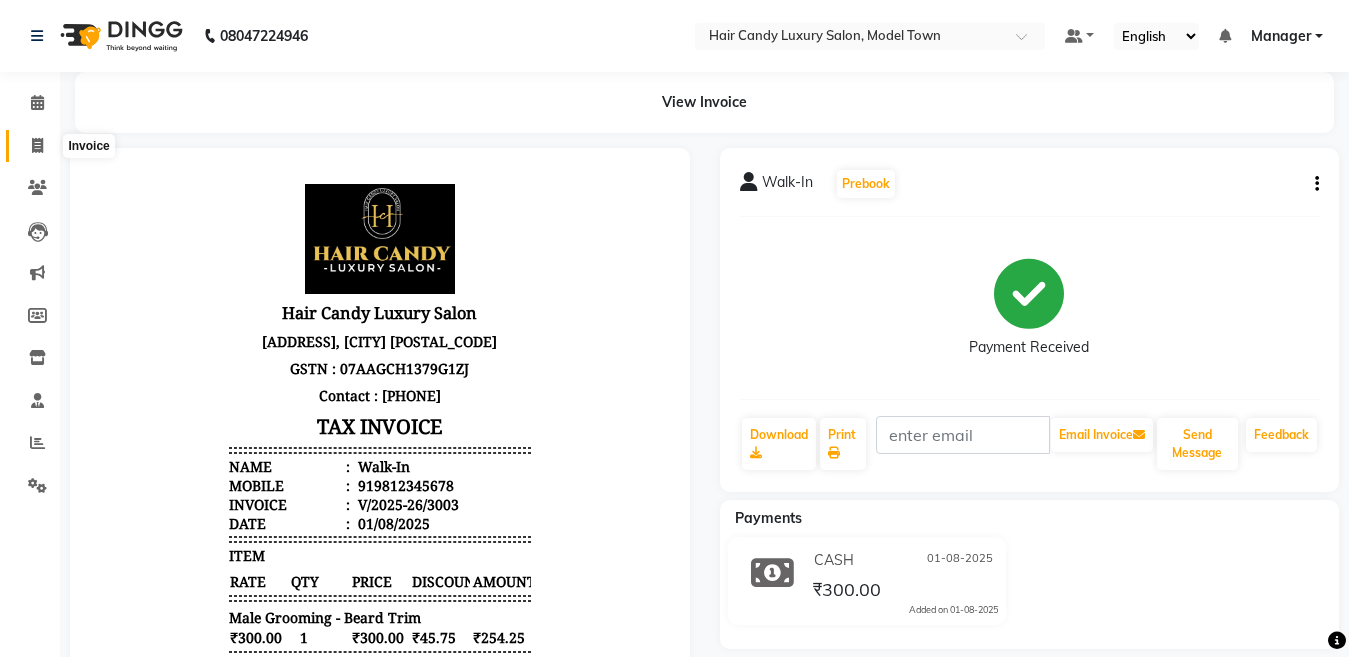 click 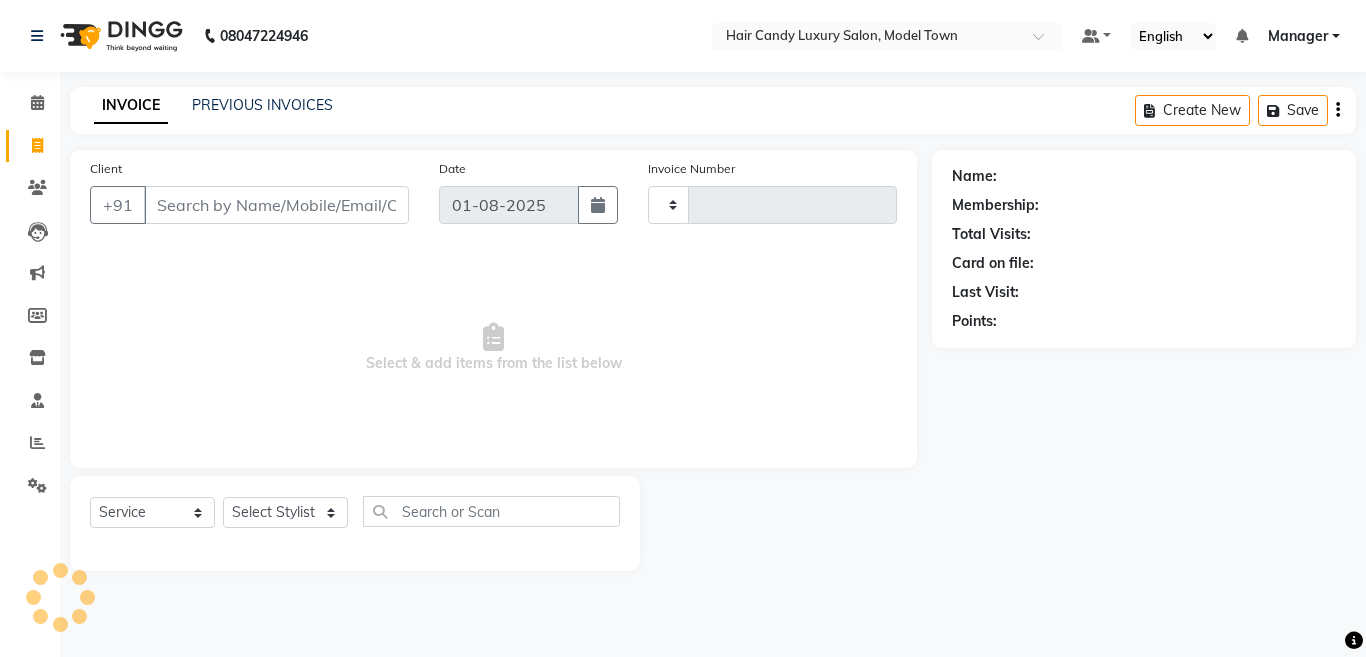 type on "3004" 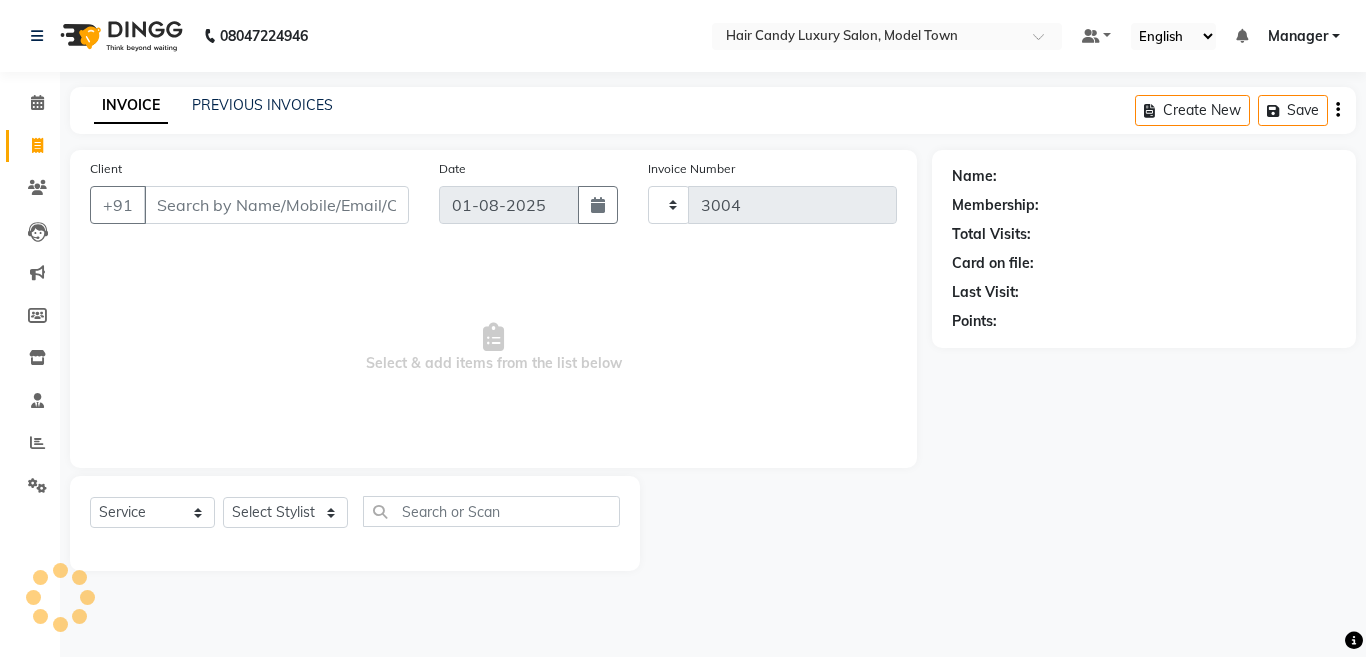 select on "4716" 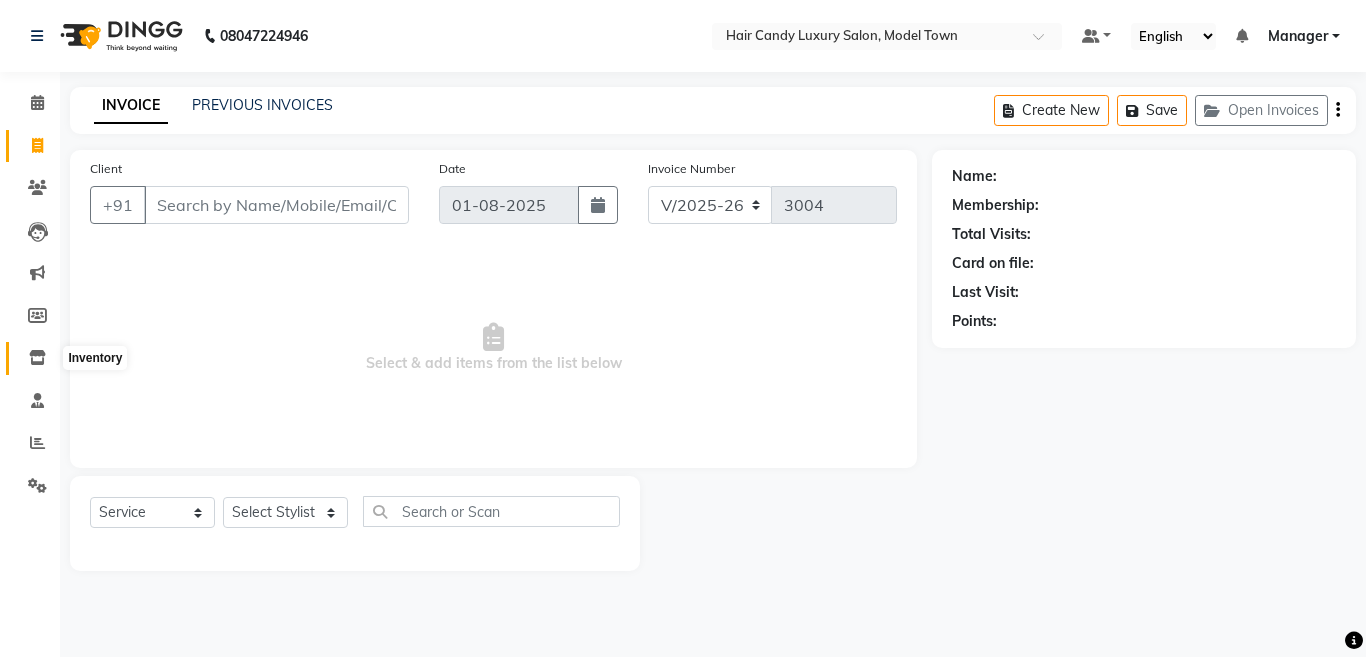 click 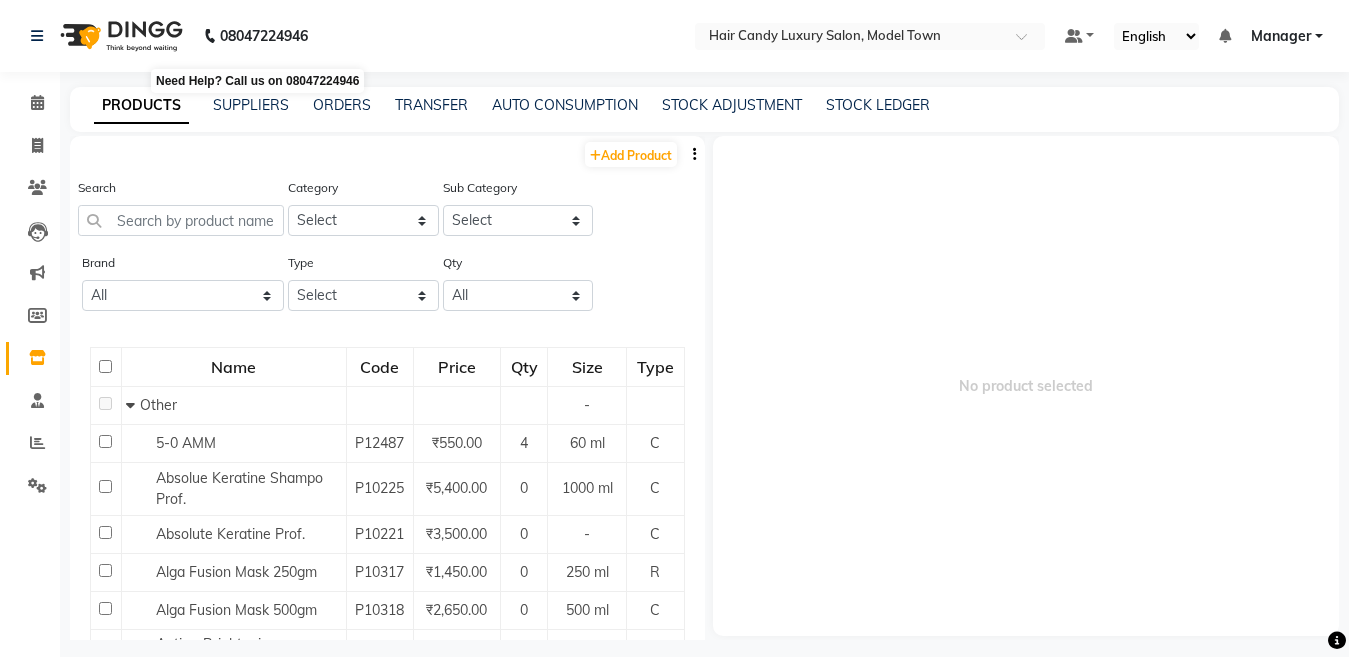 scroll, scrollTop: 13, scrollLeft: 0, axis: vertical 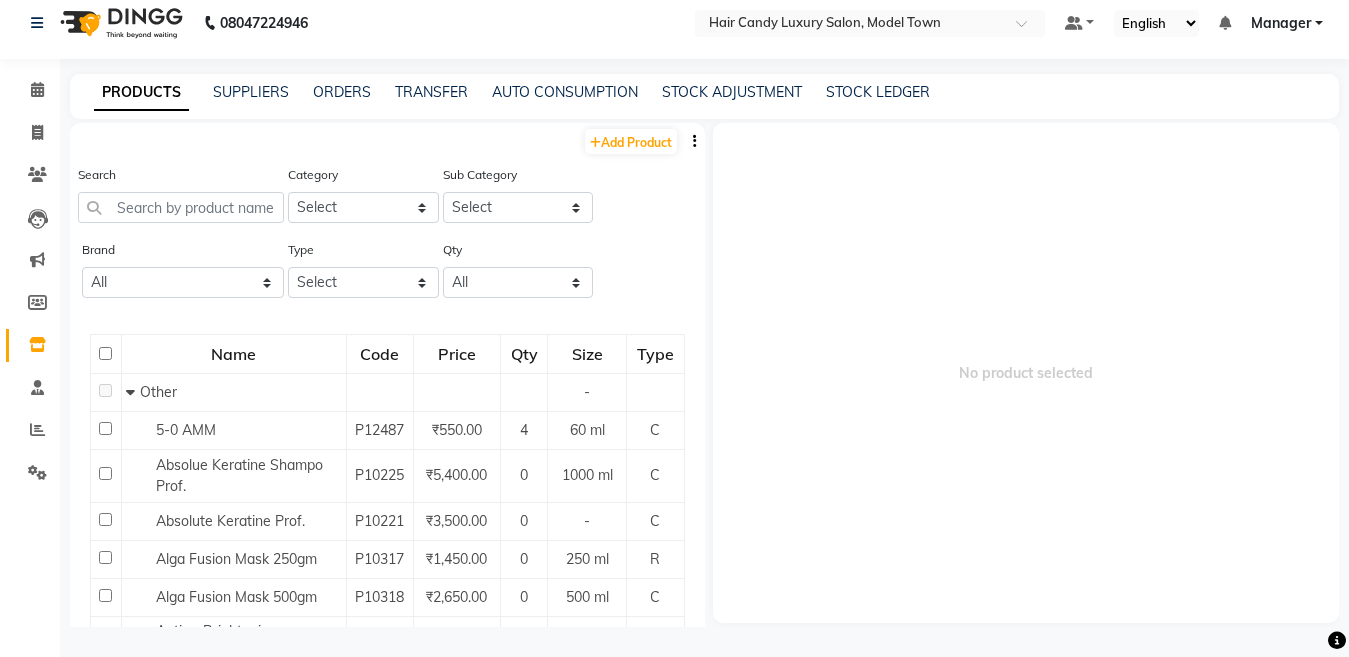 click on "Search" 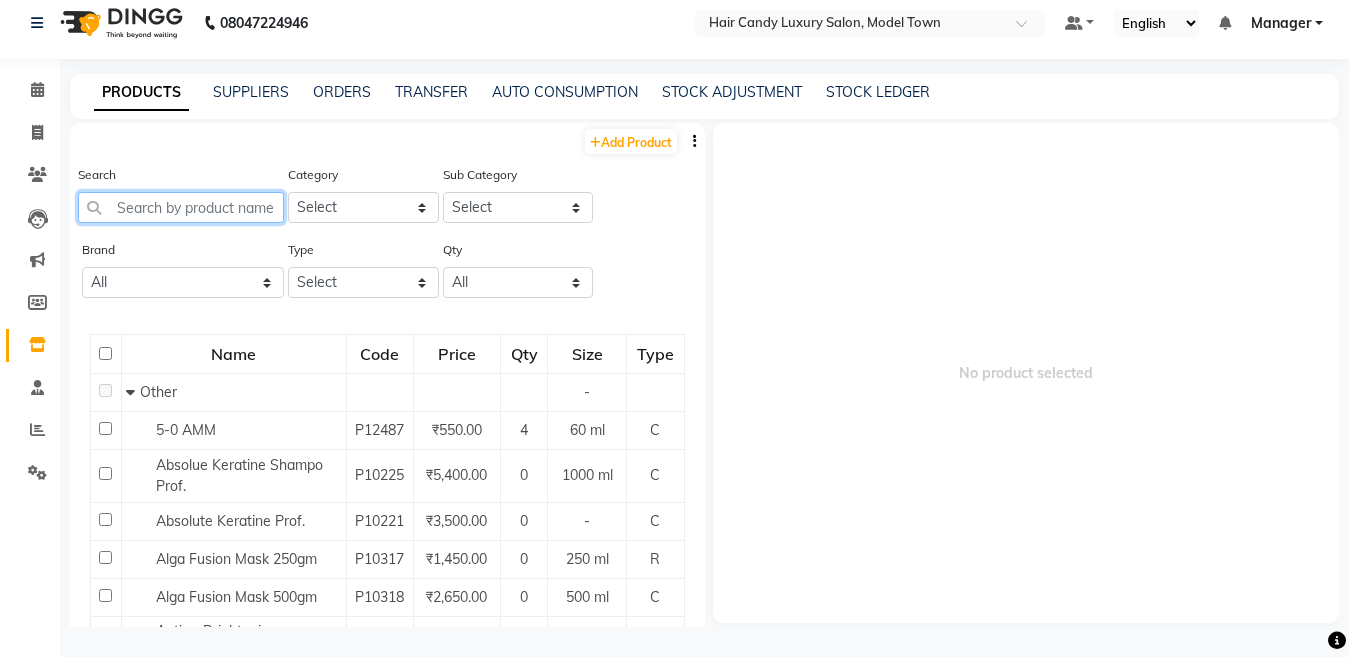 click 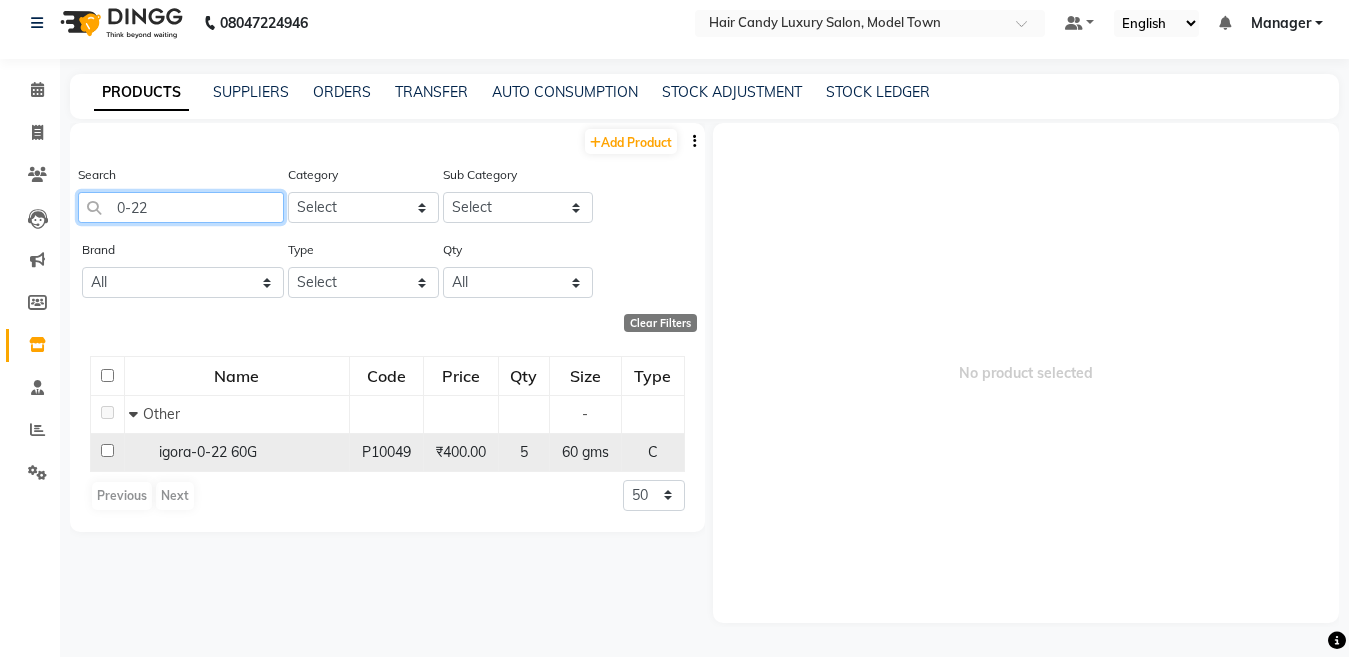 type on "0-22" 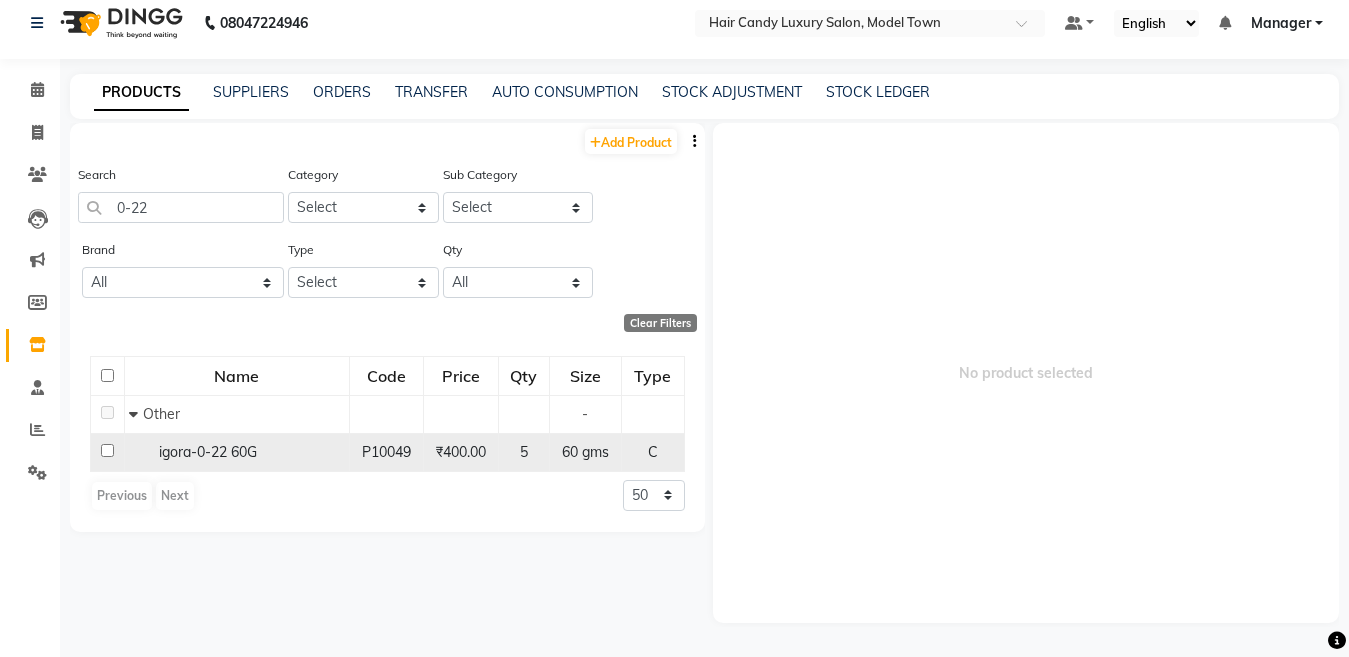 click on "igora-0-22 60G" 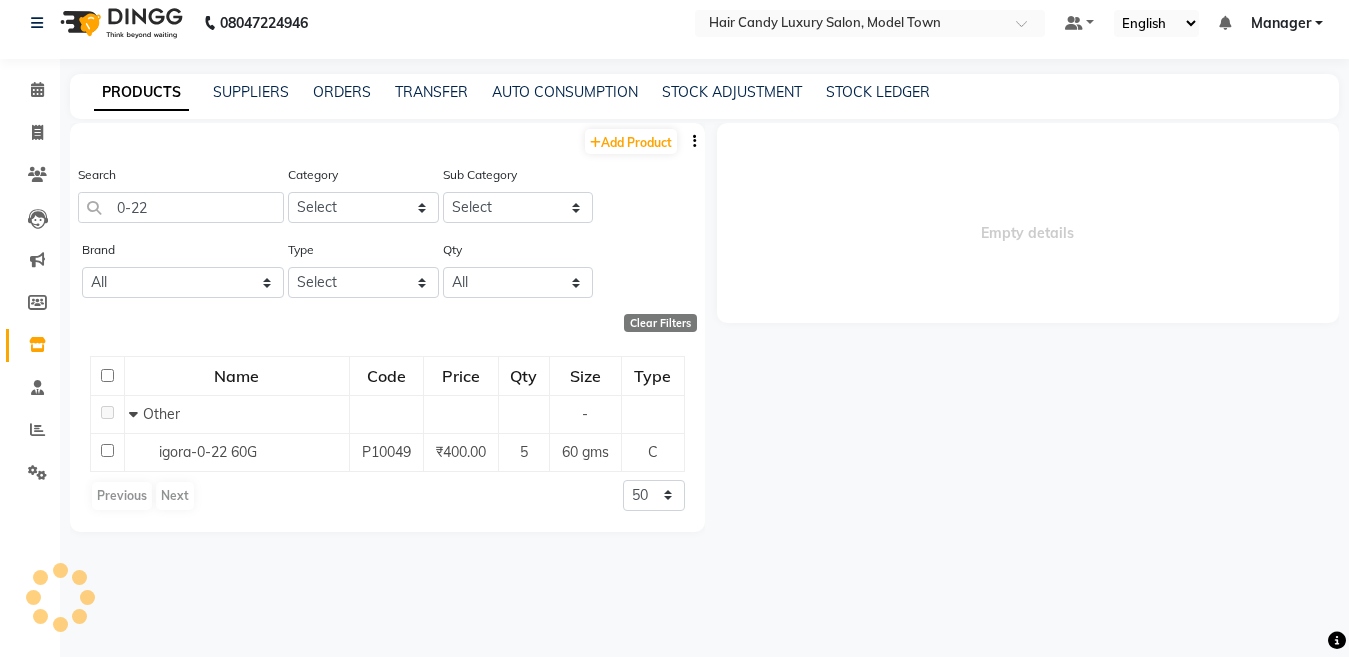 select 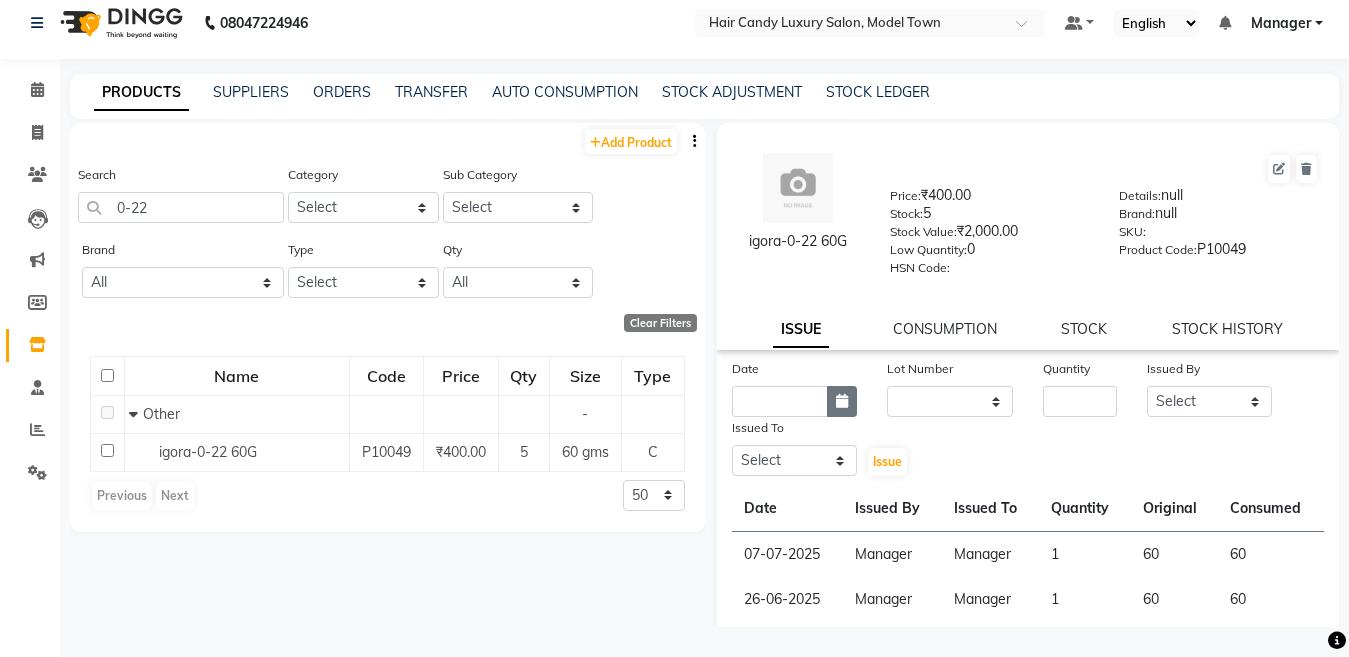 click 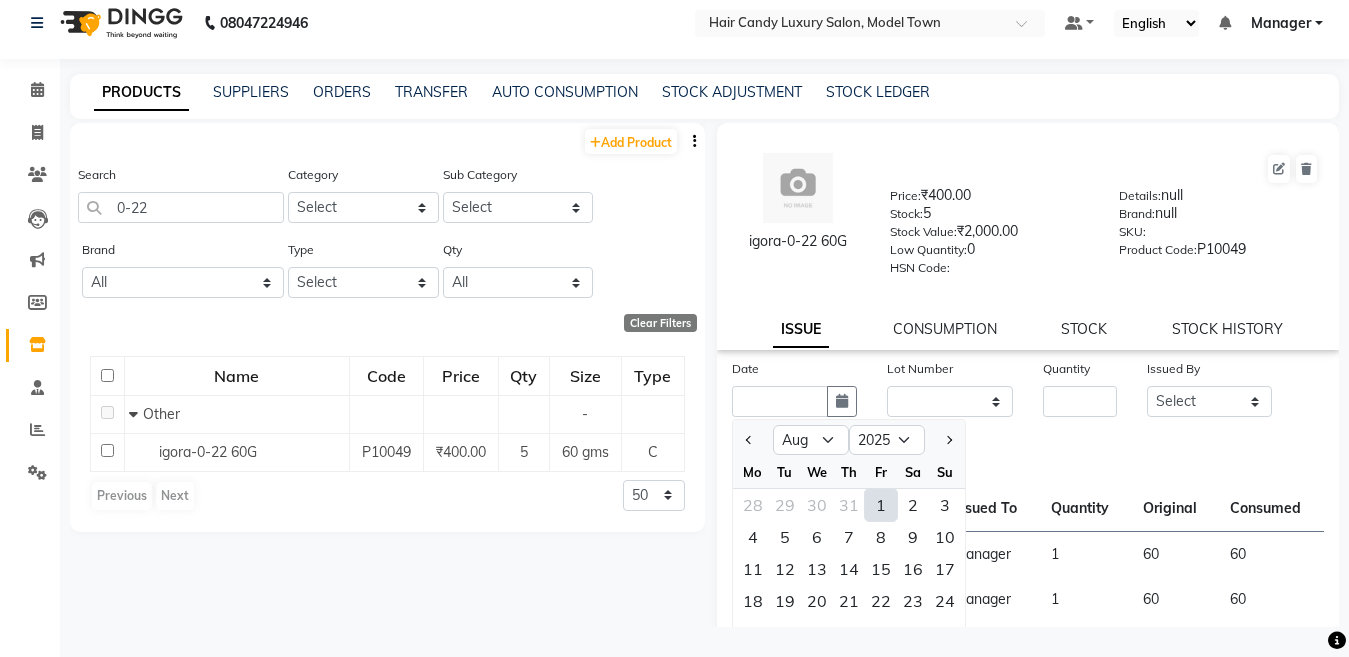 click on "1" 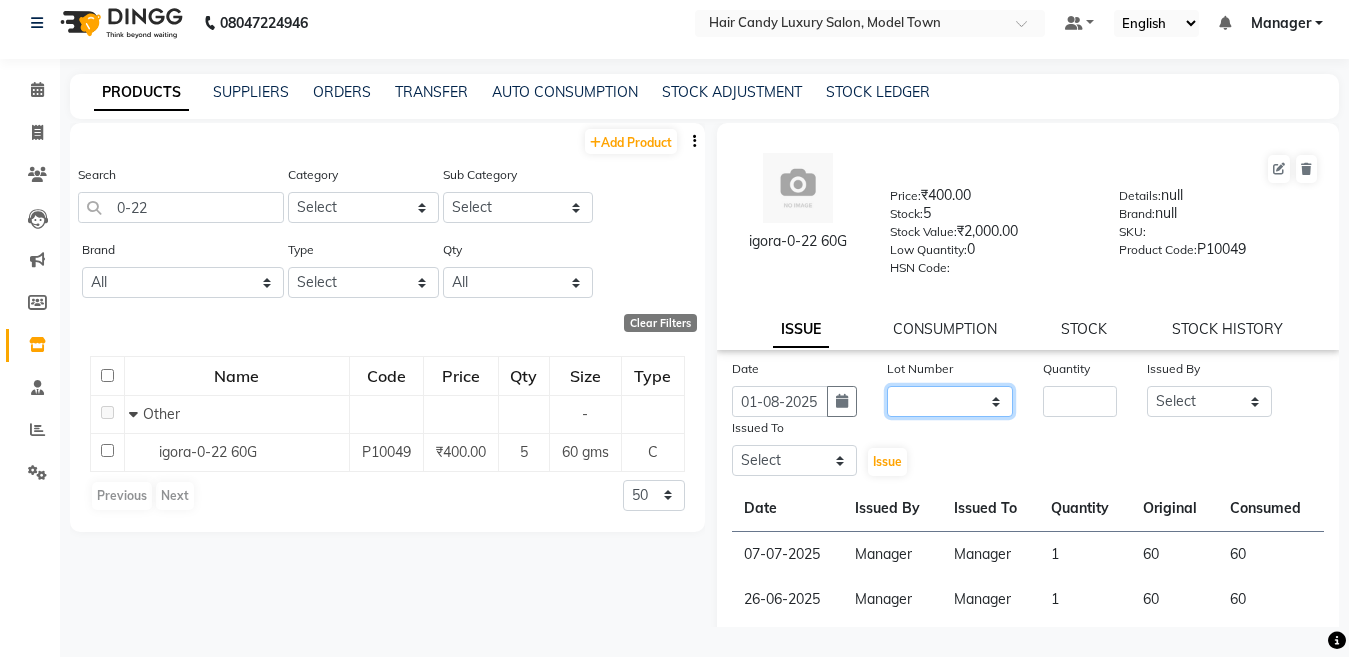 click on "None" 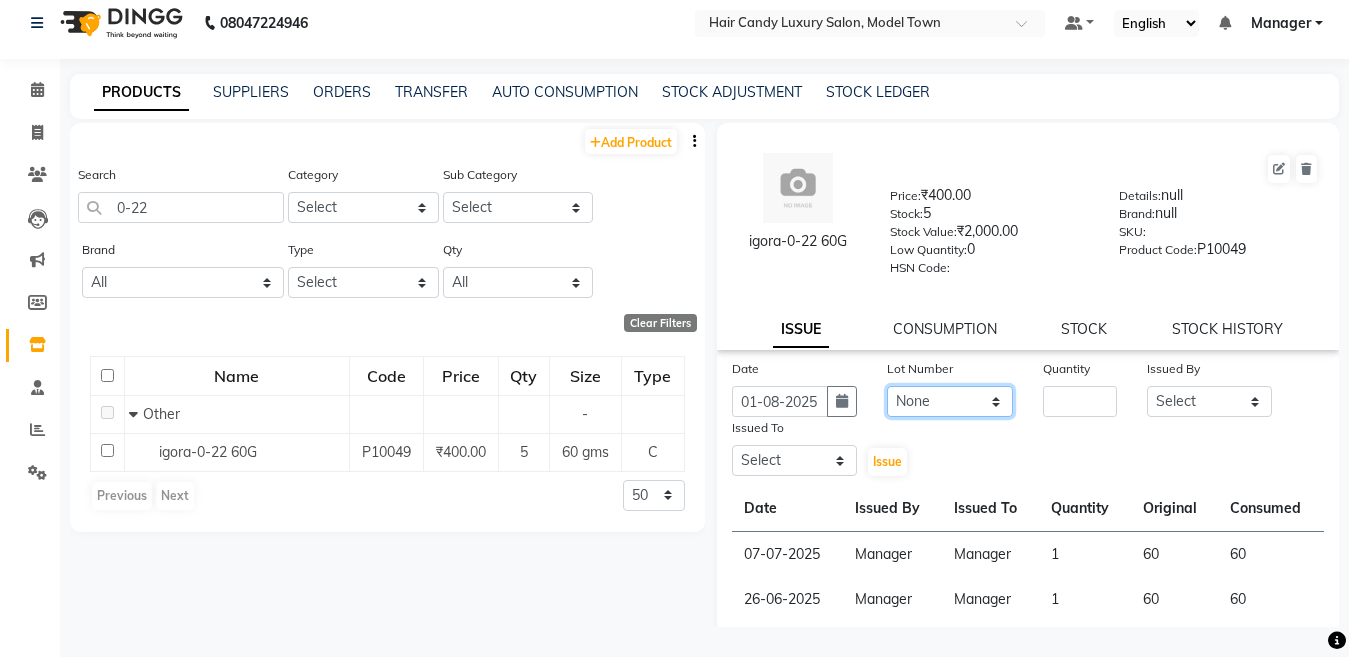 click on "None" 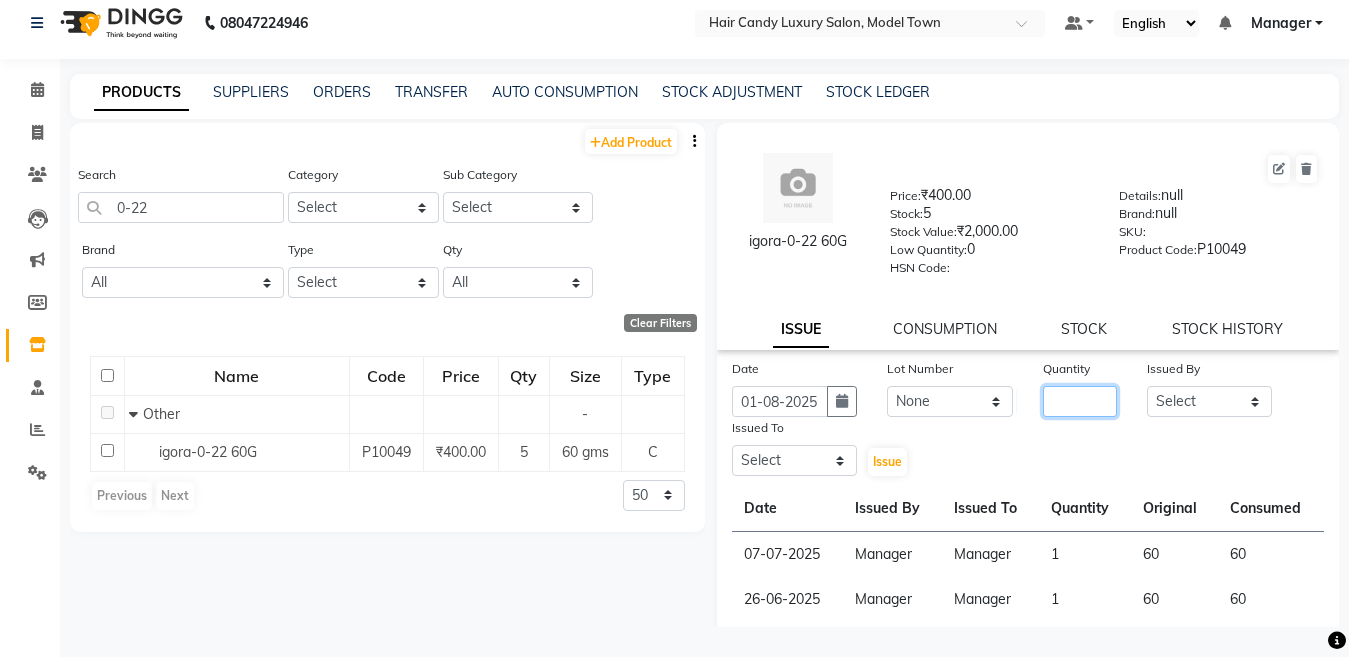 click 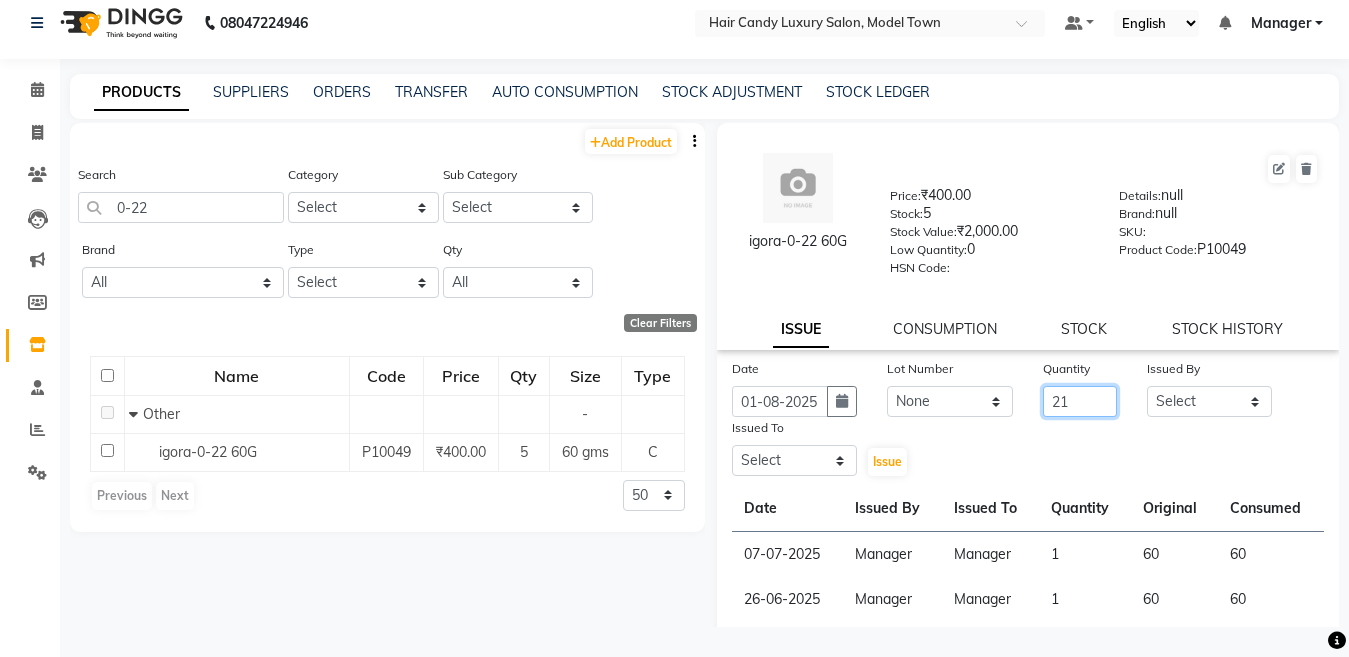 drag, startPoint x: 1086, startPoint y: 393, endPoint x: 744, endPoint y: 444, distance: 345.78174 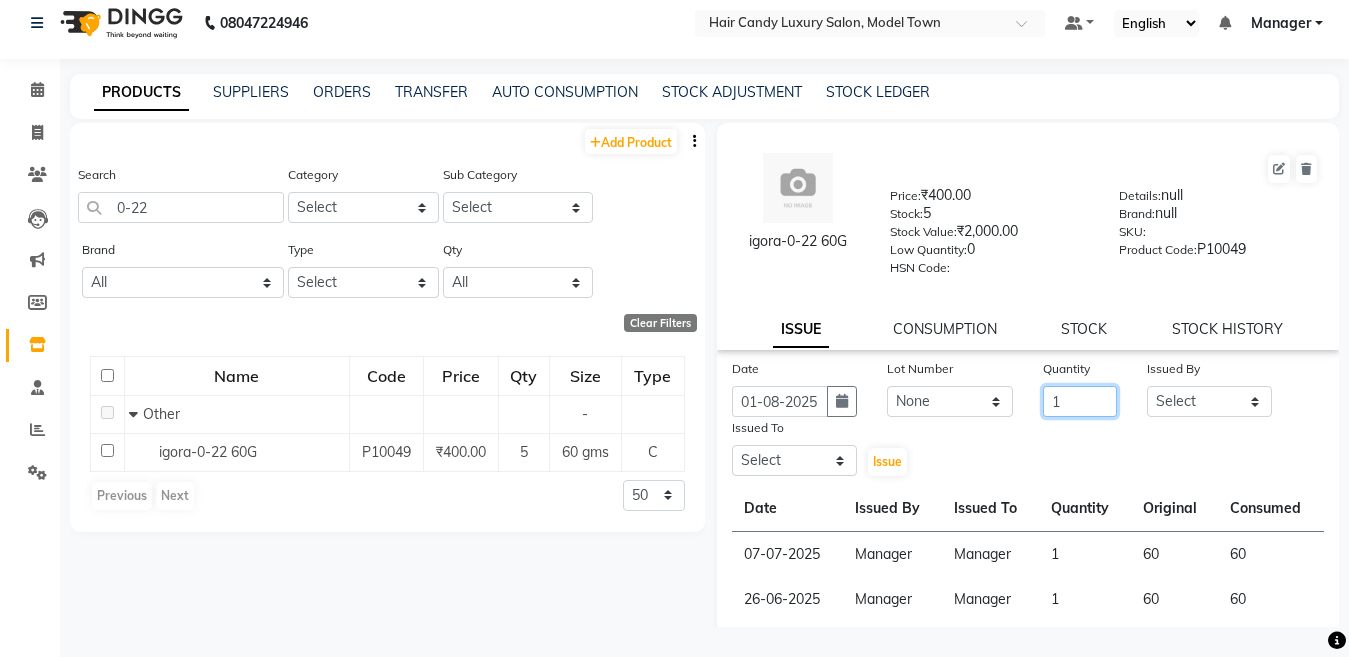 type on "1" 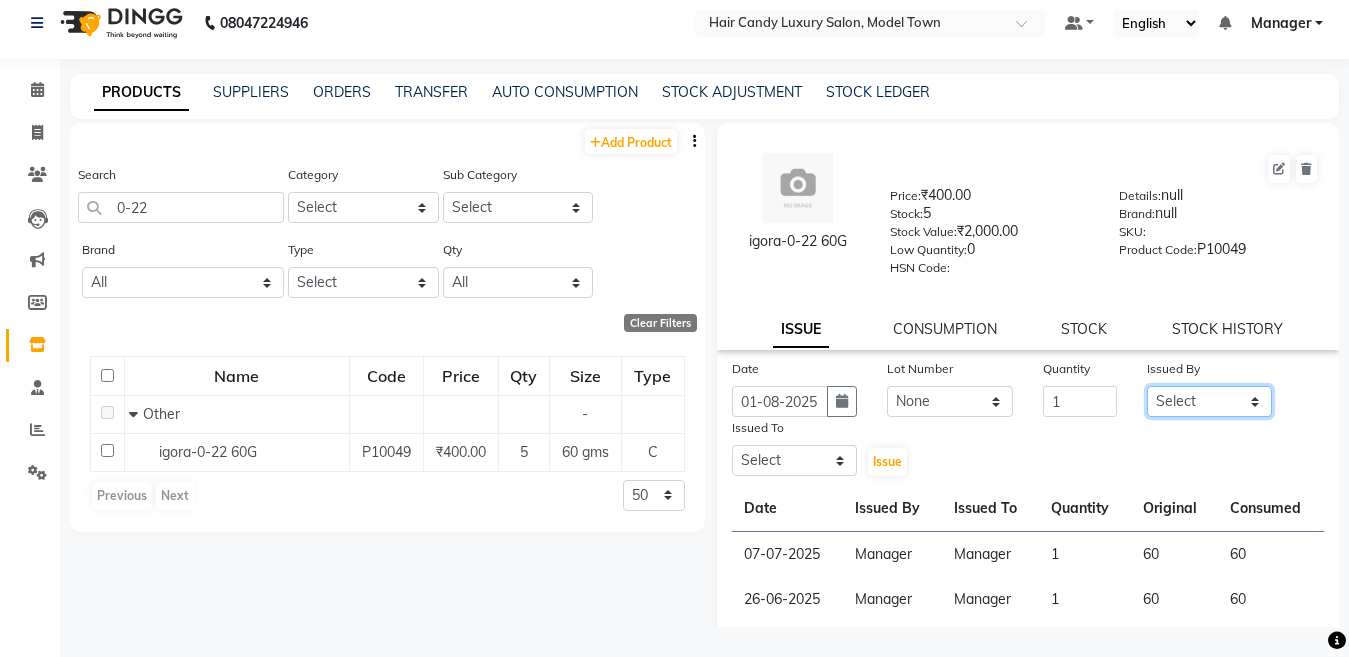 click on "Select Aakib Anas Anuradha Izhar Laiq (Rahul) Manager Neeraj parul Pawan Prakash Rajni Ranjay (Raju) RIYA Saleem sameer  stock manager surrender Vijay Gupta Vijay kumar" 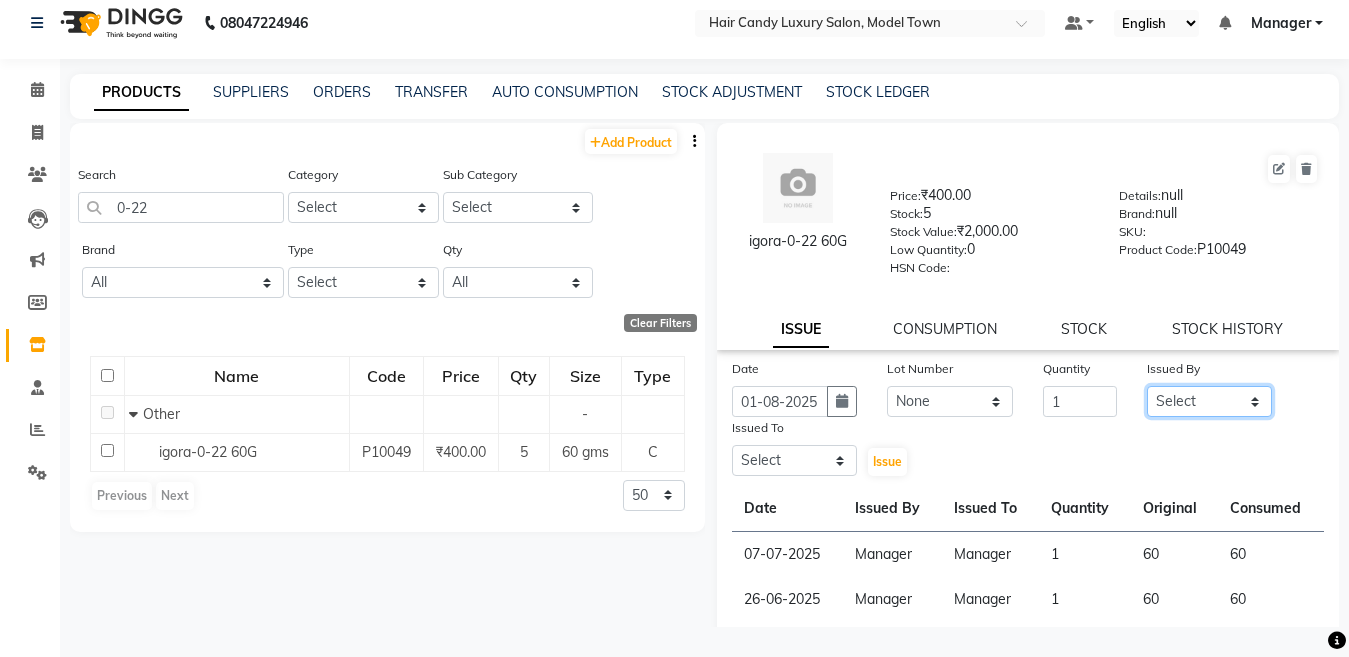 select on "28446" 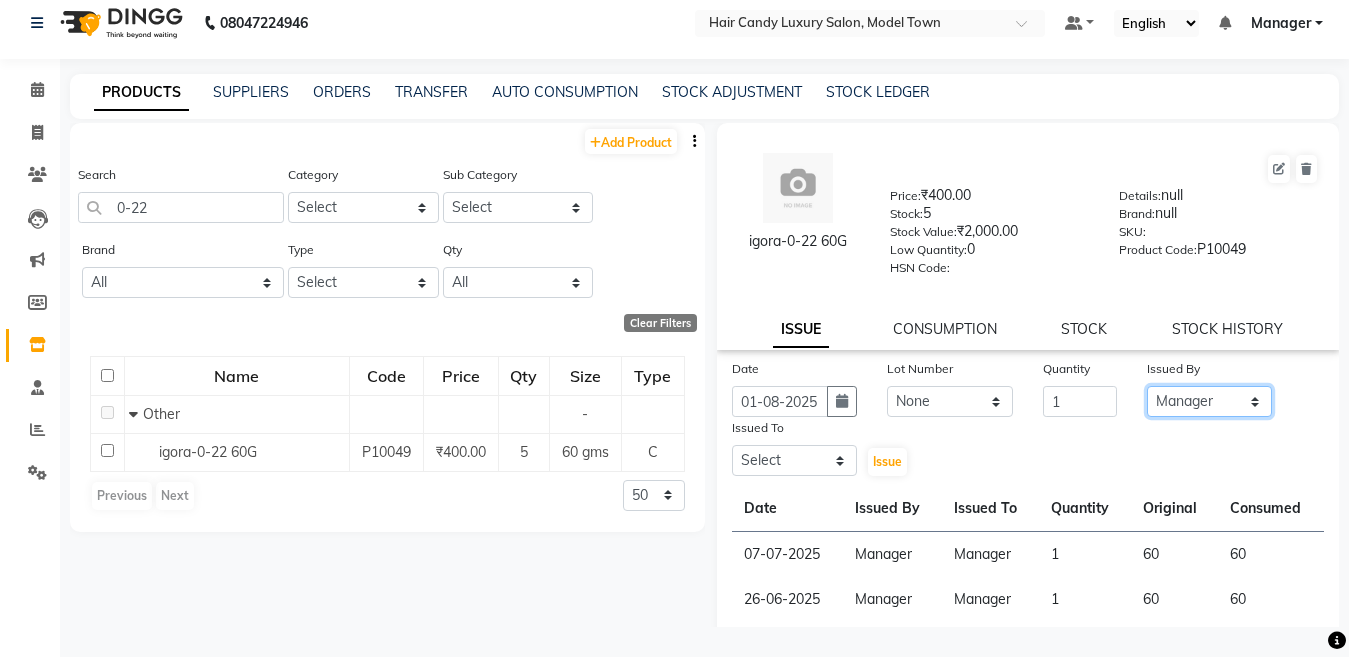 click on "Select Aakib Anas Anuradha Izhar Laiq (Rahul) Manager Neeraj parul Pawan Prakash Rajni Ranjay (Raju) RIYA Saleem sameer  stock manager surrender Vijay Gupta Vijay kumar" 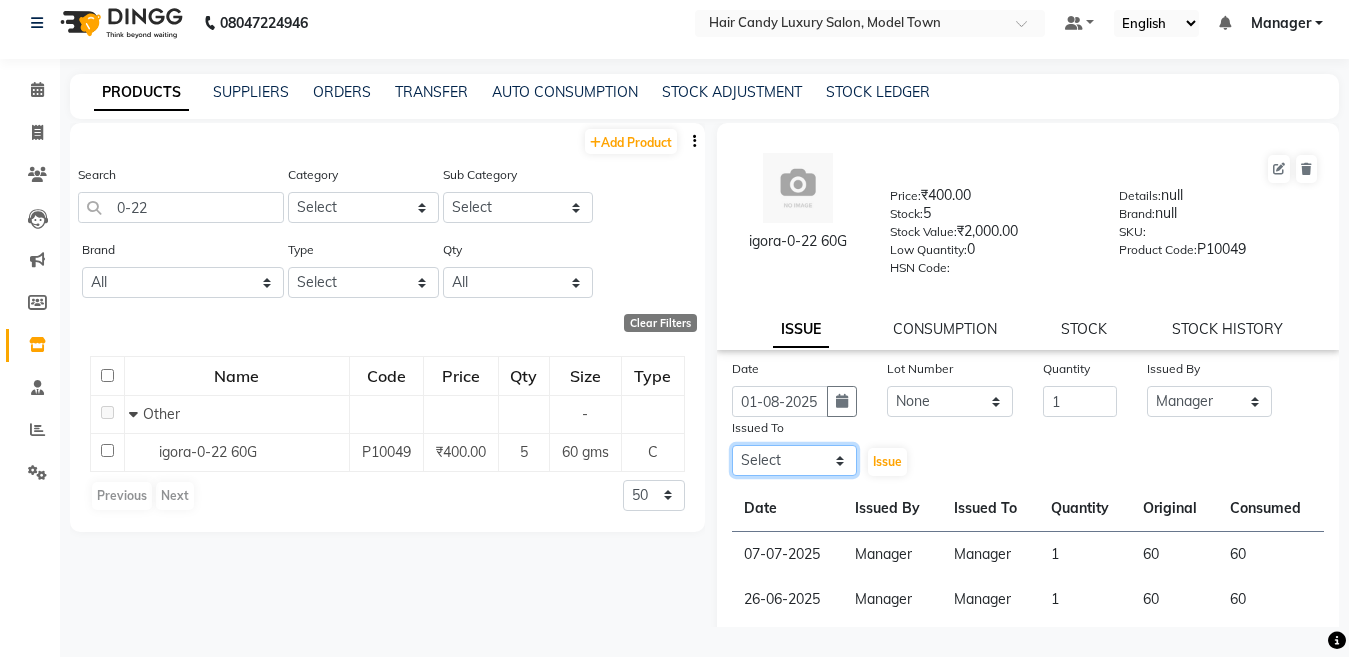 click on "Select Aakib Anas Anuradha Izhar Laiq (Rahul) Manager Neeraj parul Pawan Prakash Rajni Ranjay (Raju) RIYA Saleem sameer  stock manager surrender Vijay Gupta Vijay kumar" 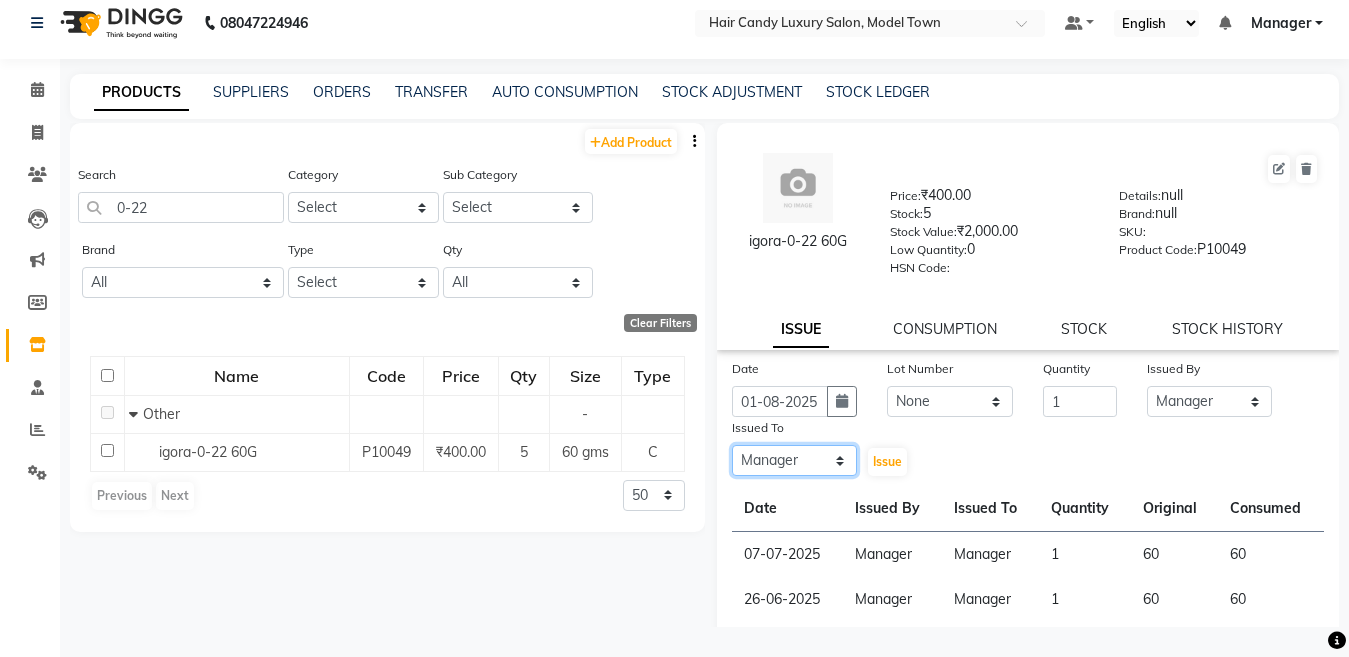 click on "Select Aakib Anas Anuradha Izhar Laiq (Rahul) Manager Neeraj parul Pawan Prakash Rajni Ranjay (Raju) RIYA Saleem sameer  stock manager surrender Vijay Gupta Vijay kumar" 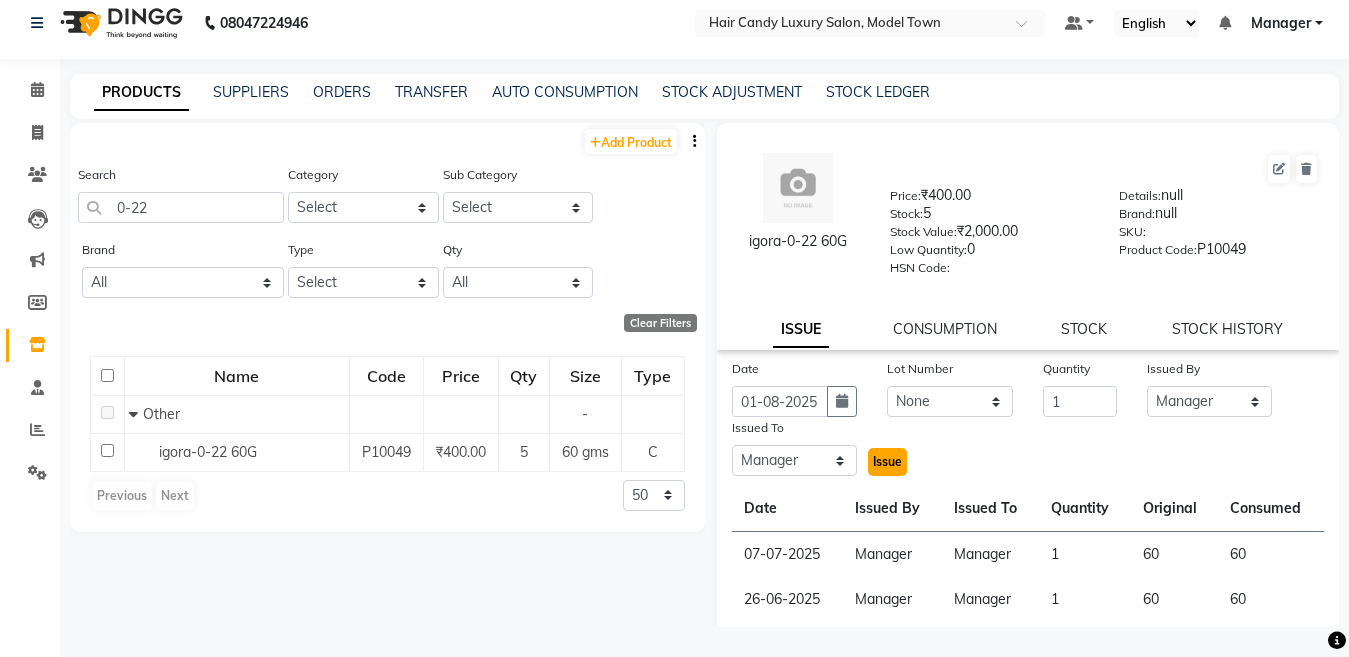 click on "Issue" 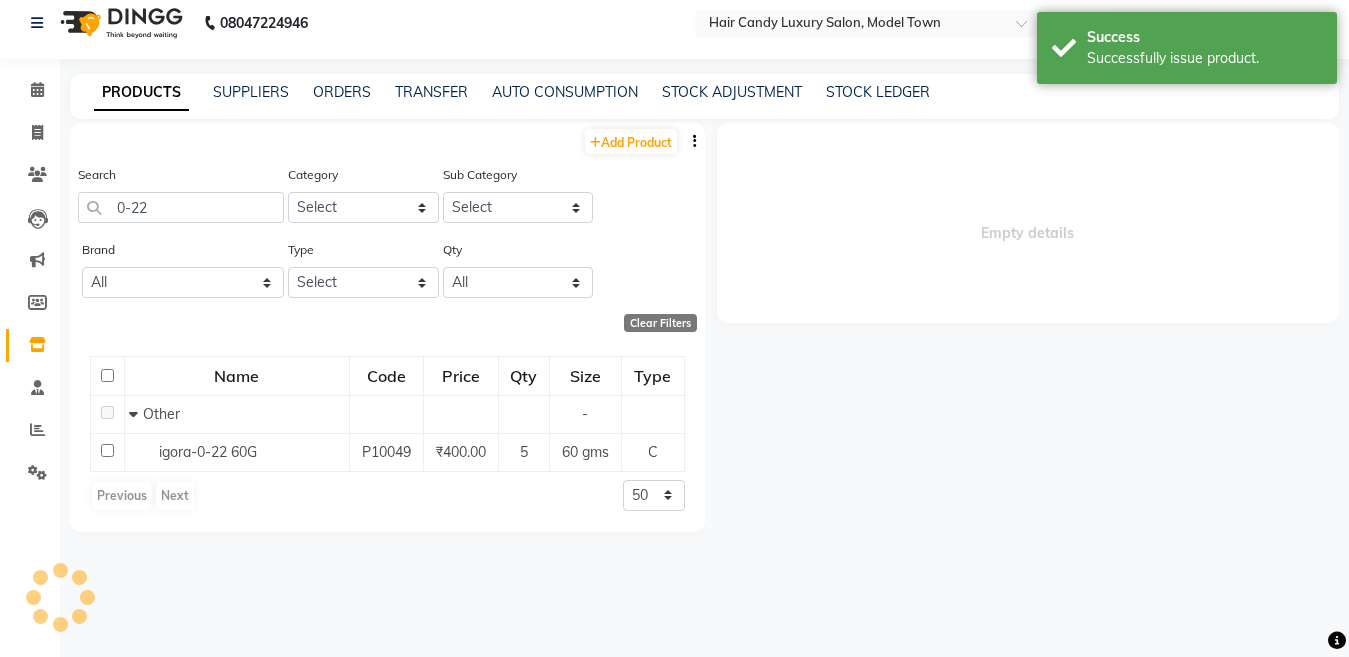 select 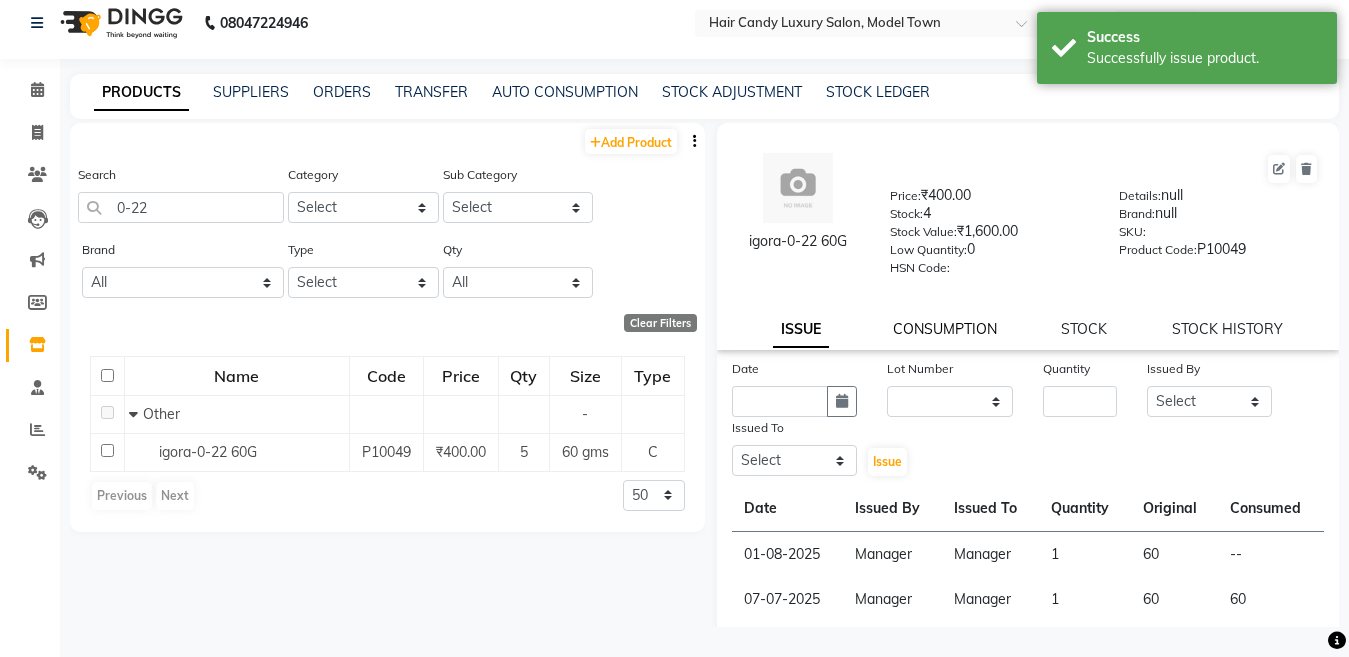 click on "CONSUMPTION" 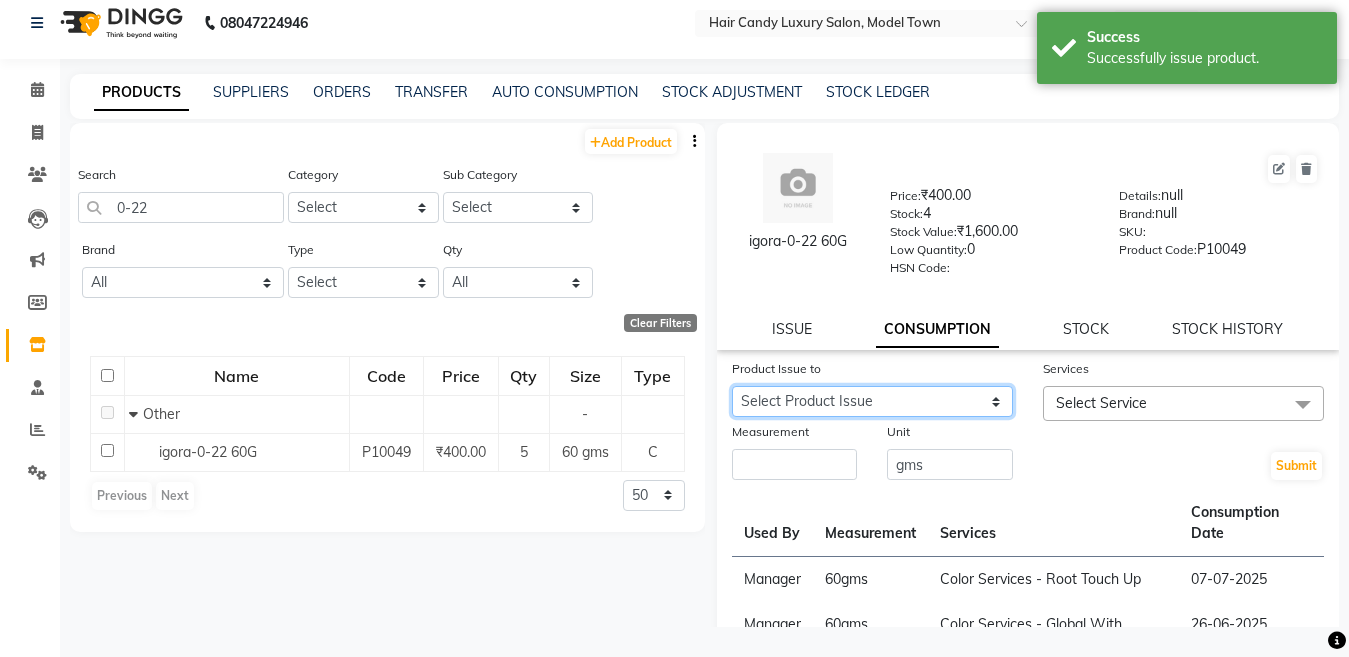 click on "Select Product Issue 2025-08-01, Issued to: Manager, Balance: 60" 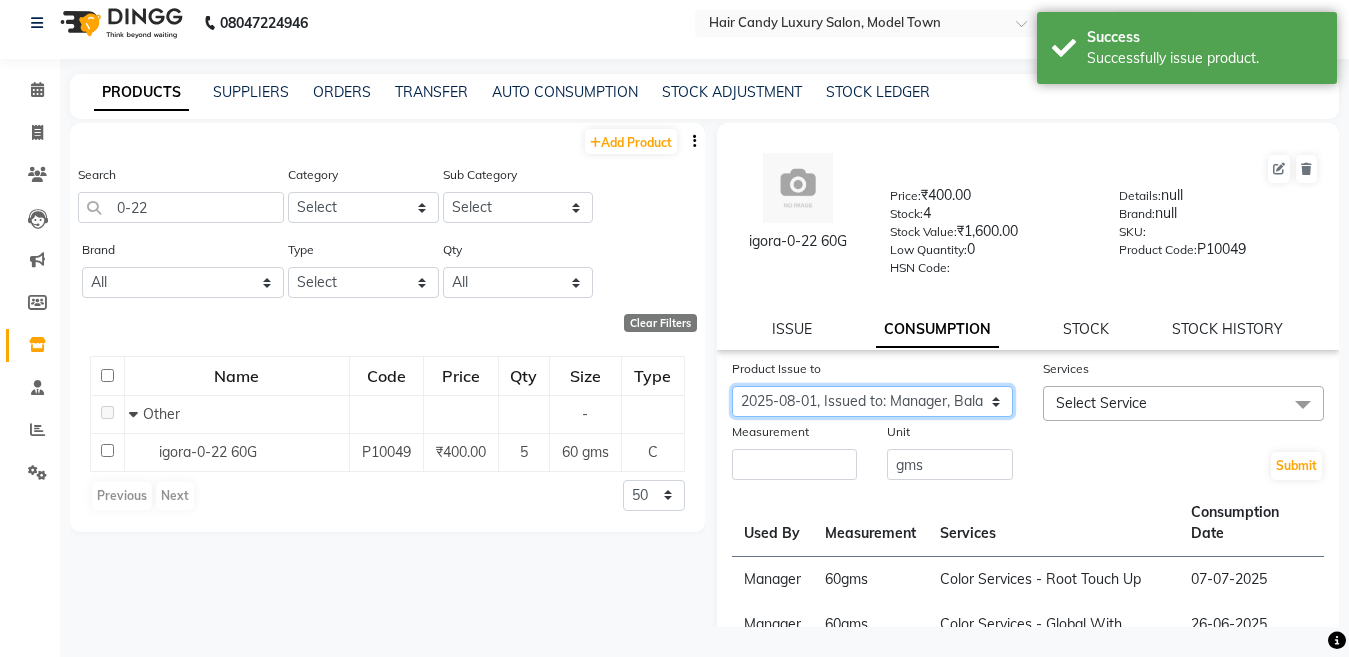 click on "Select Product Issue 2025-08-01, Issued to: Manager, Balance: 60" 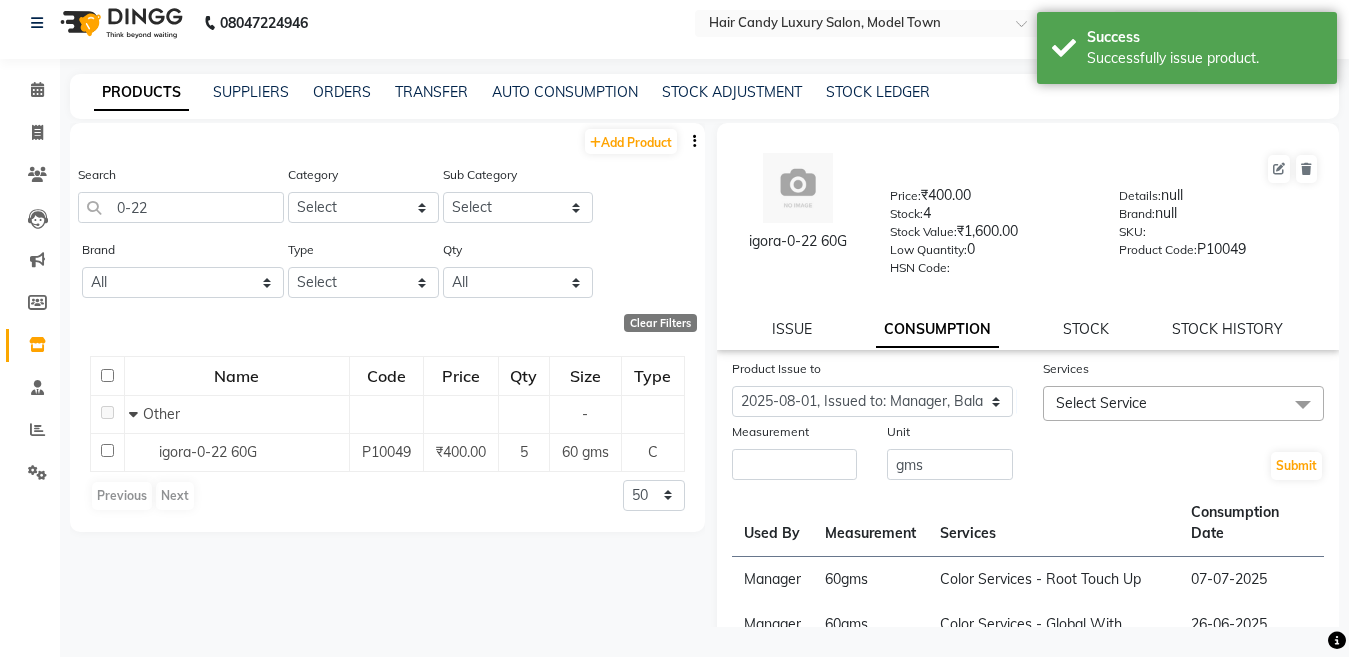 drag, startPoint x: 1135, startPoint y: 404, endPoint x: 1125, endPoint y: 410, distance: 11.661903 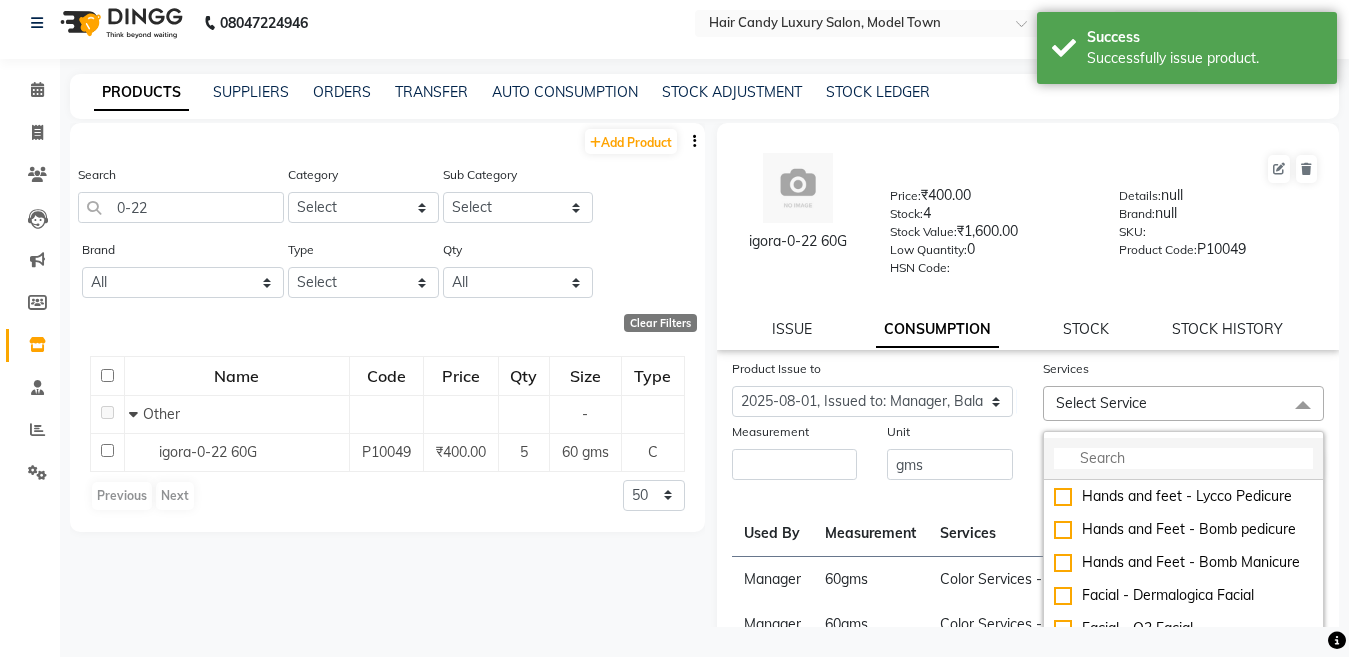 click 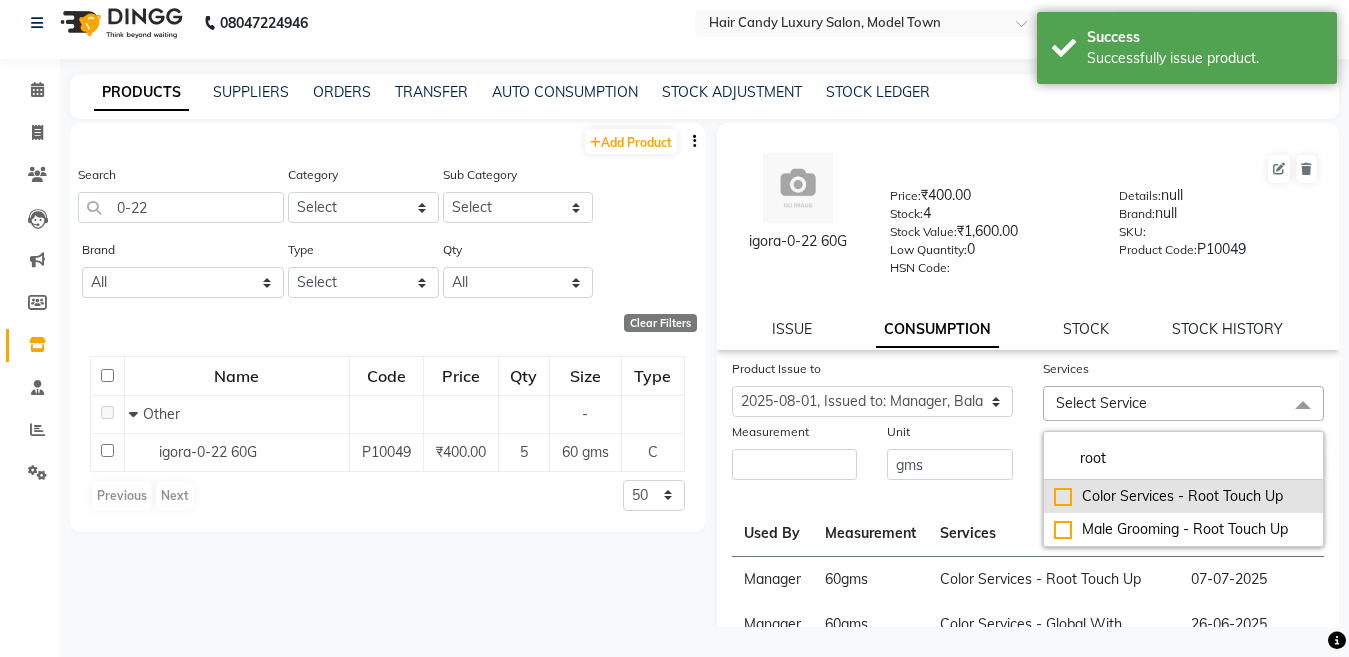 type on "root" 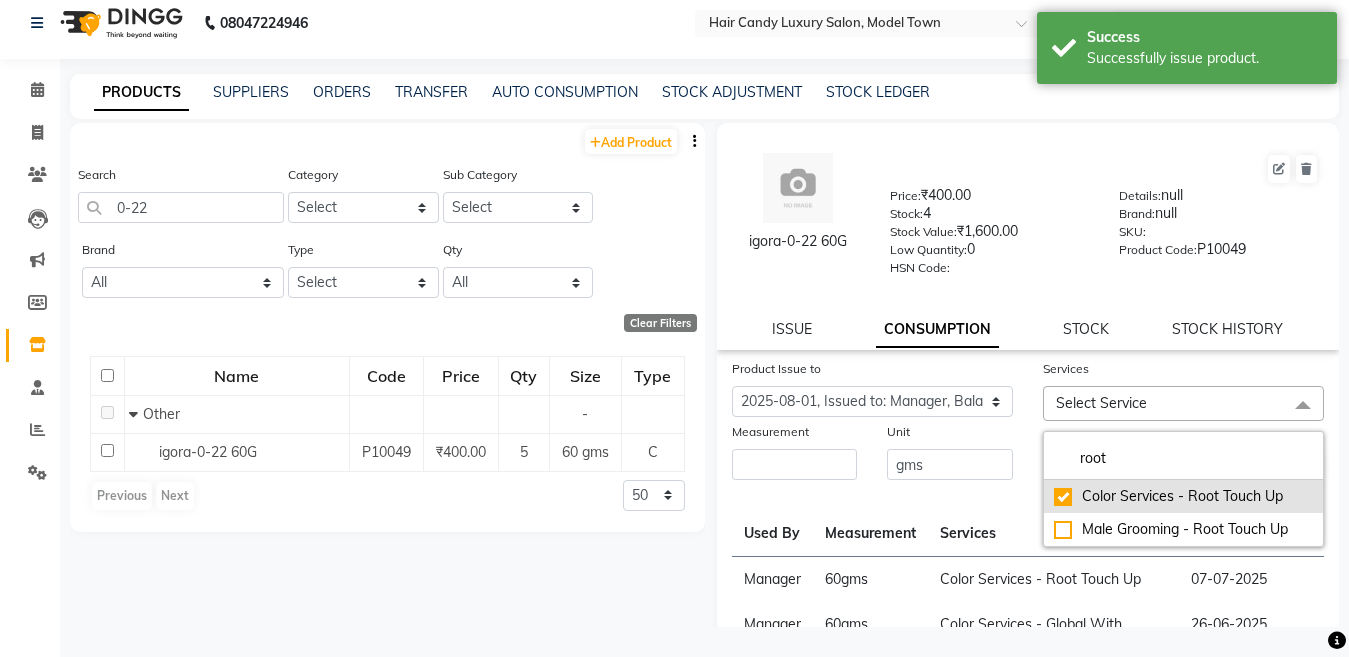 checkbox on "true" 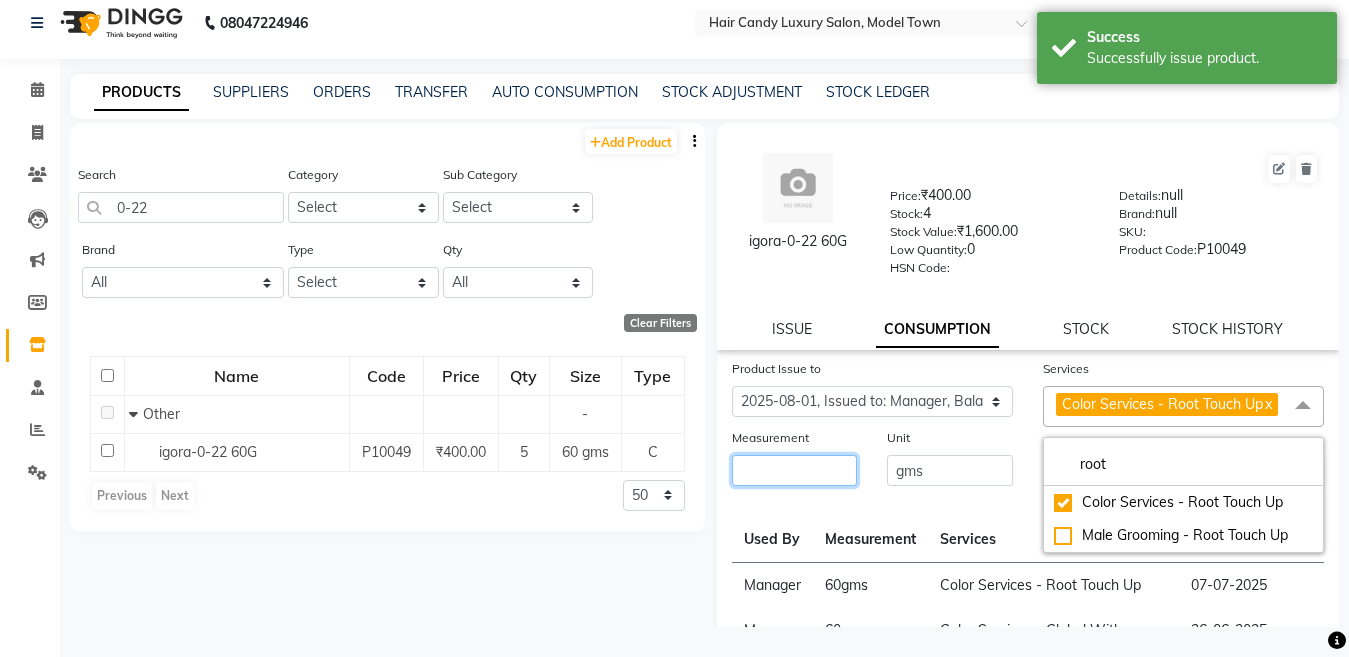 click 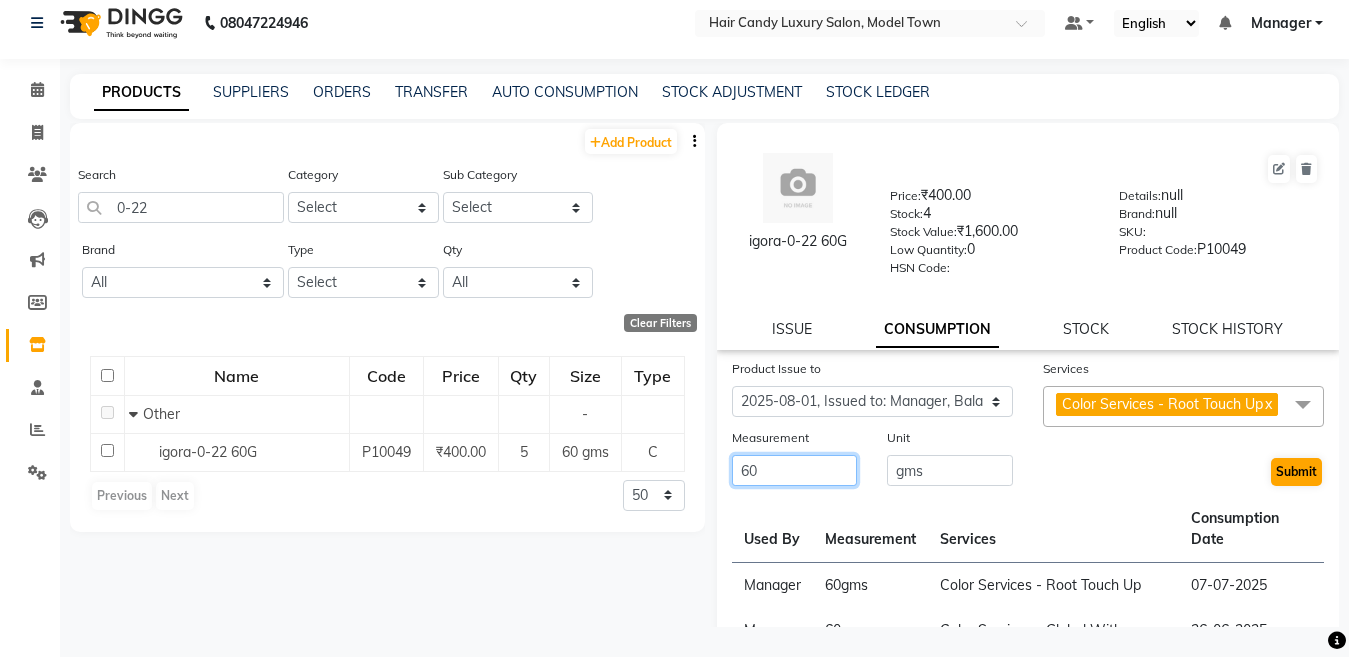 type on "60" 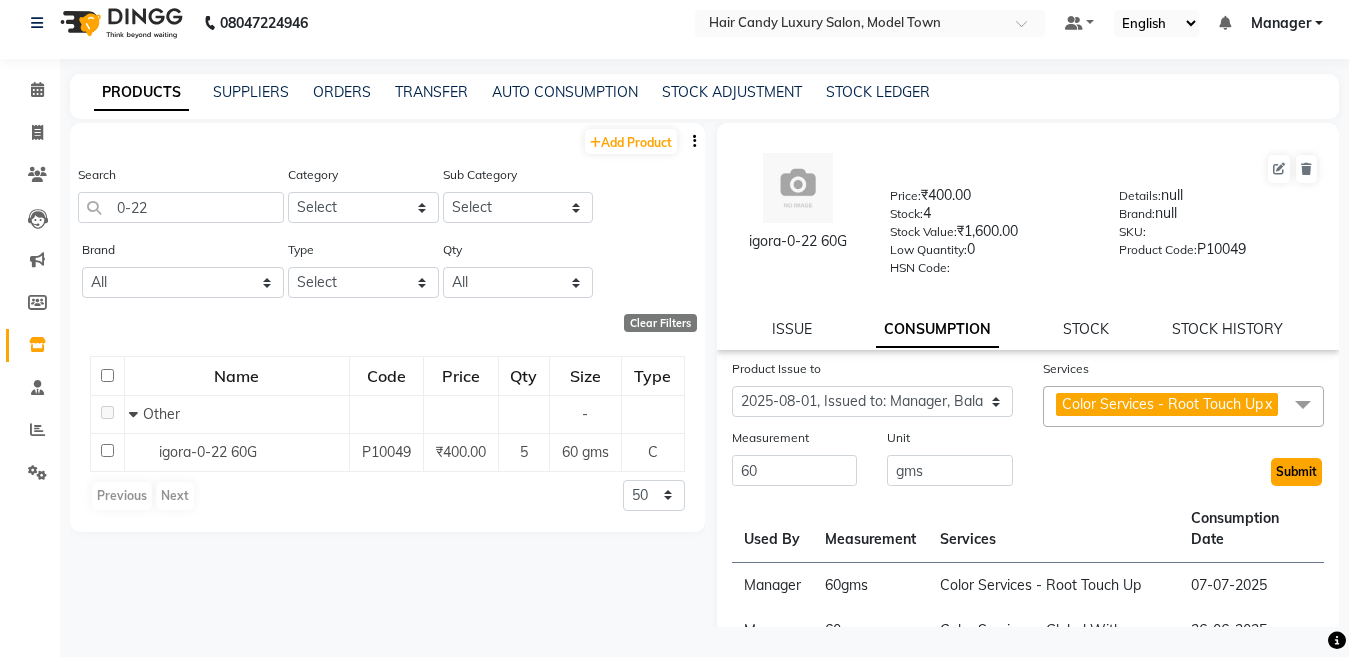 click on "Submit" 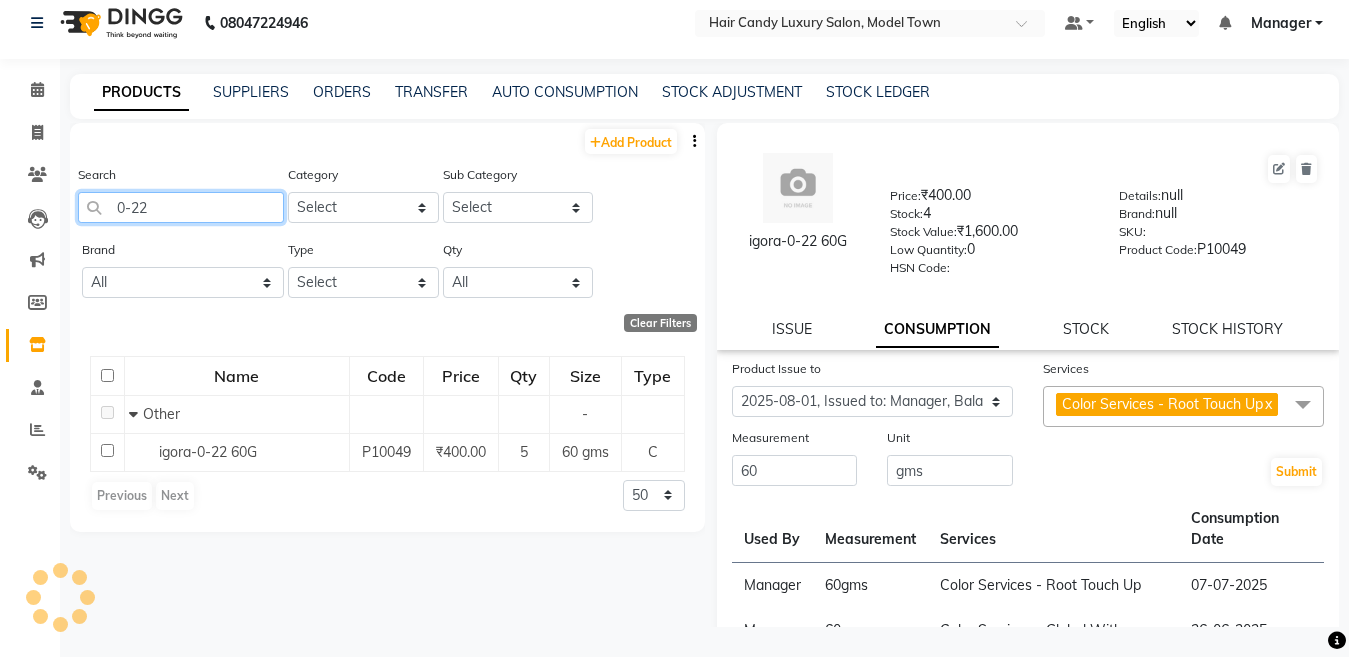 click on "0-22" 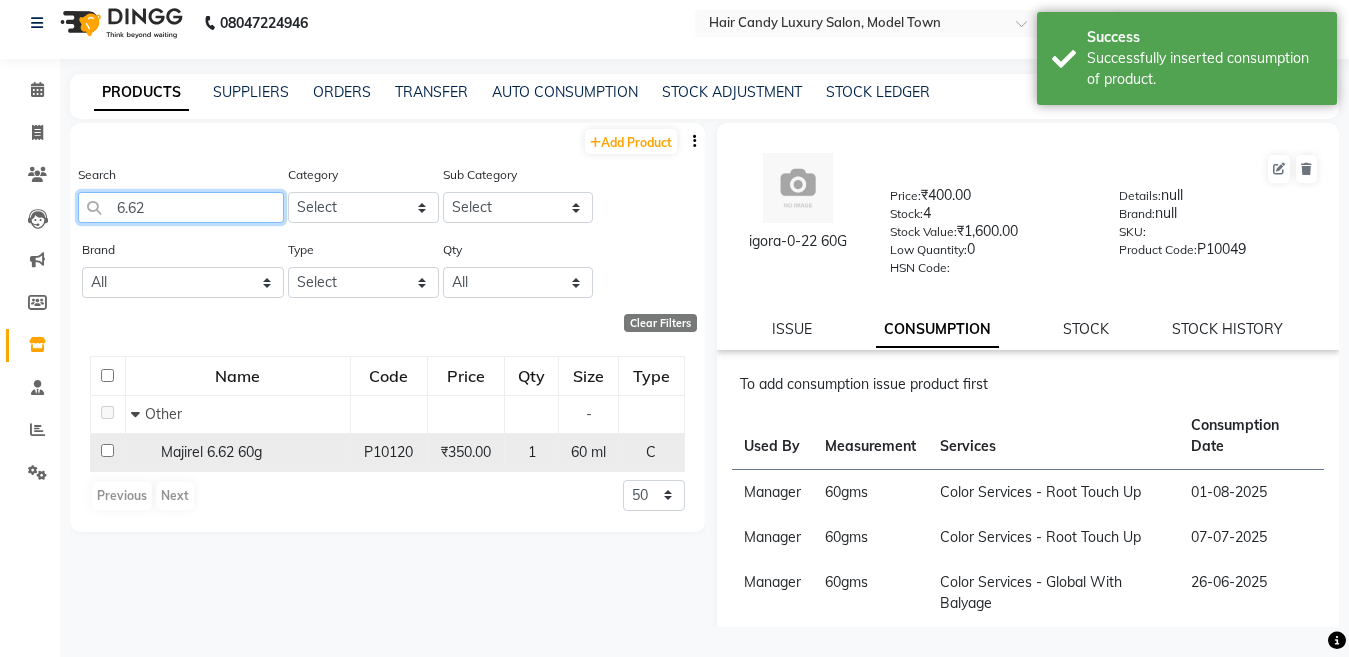type on "6.62" 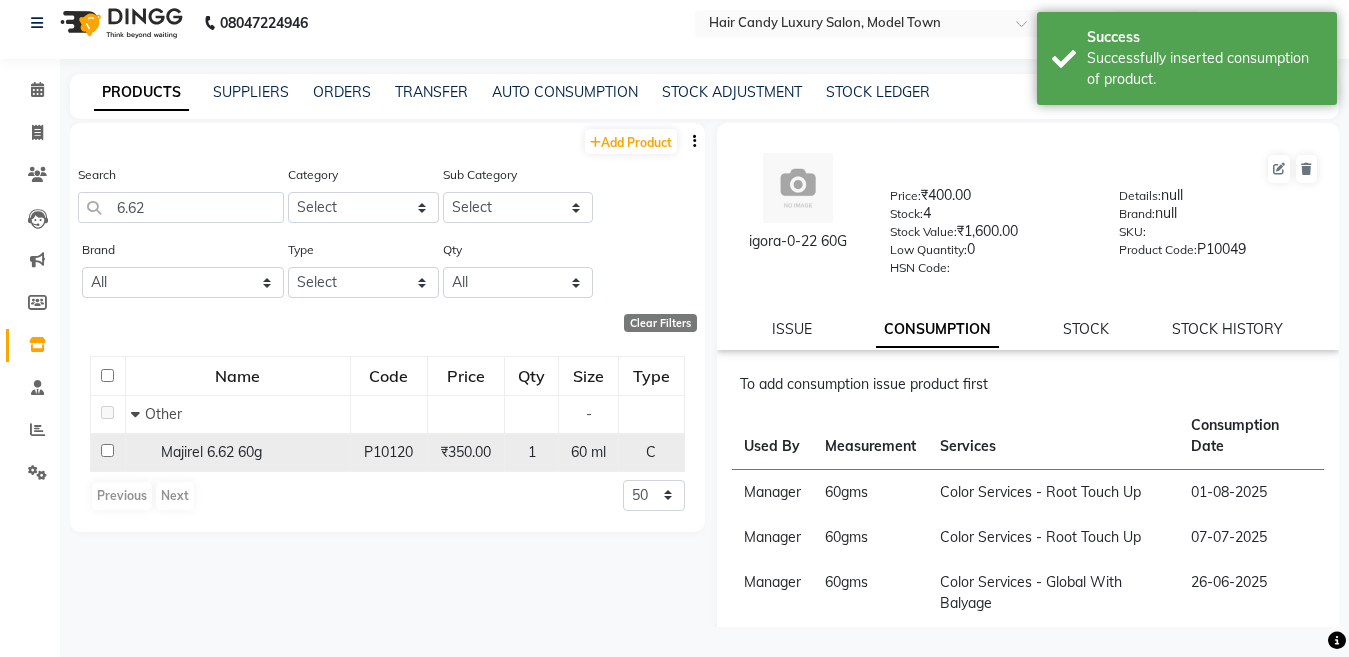 click on "Majirel 6.62 60g" 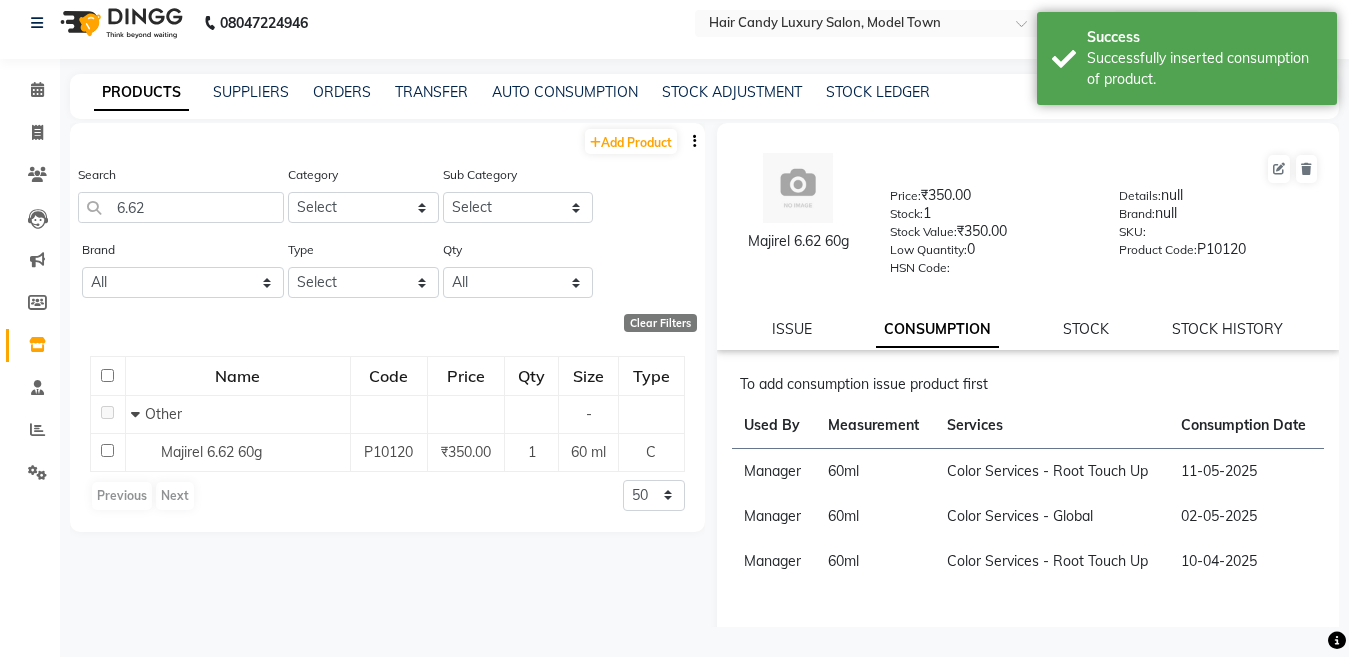 click on "ISSUE CONSUMPTION STOCK STOCK HISTORY" 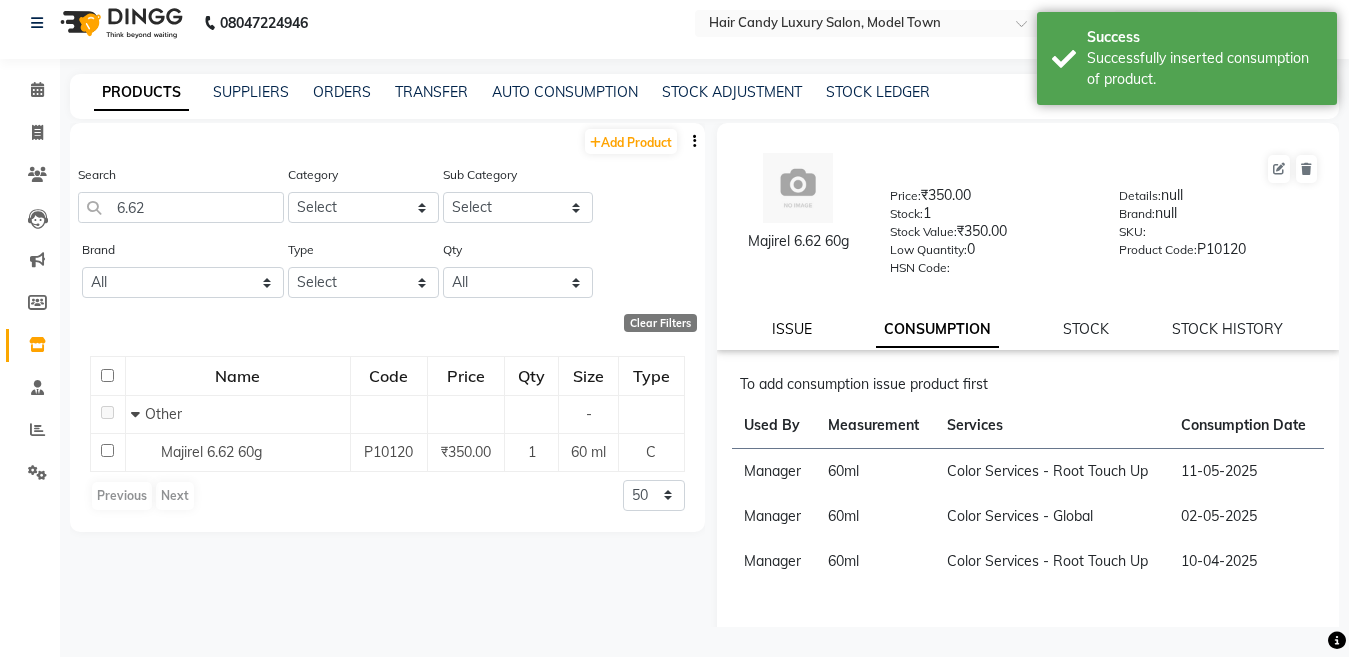 click on "ISSUE" 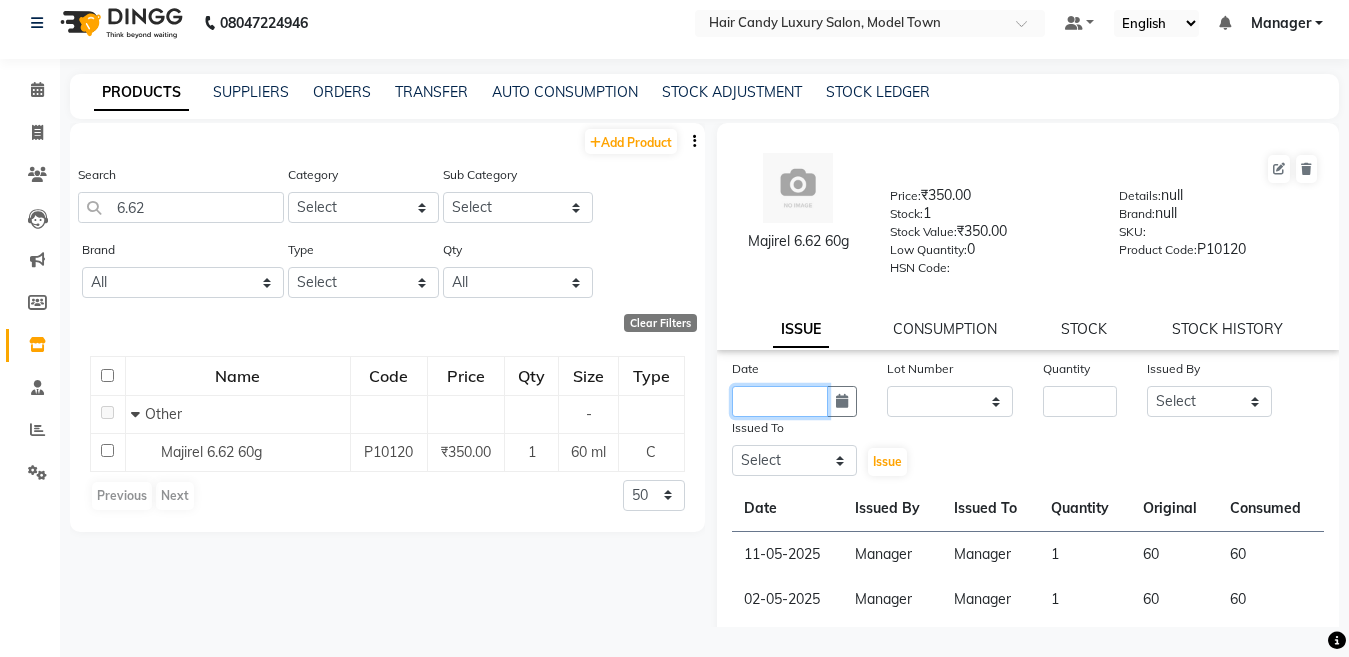 click 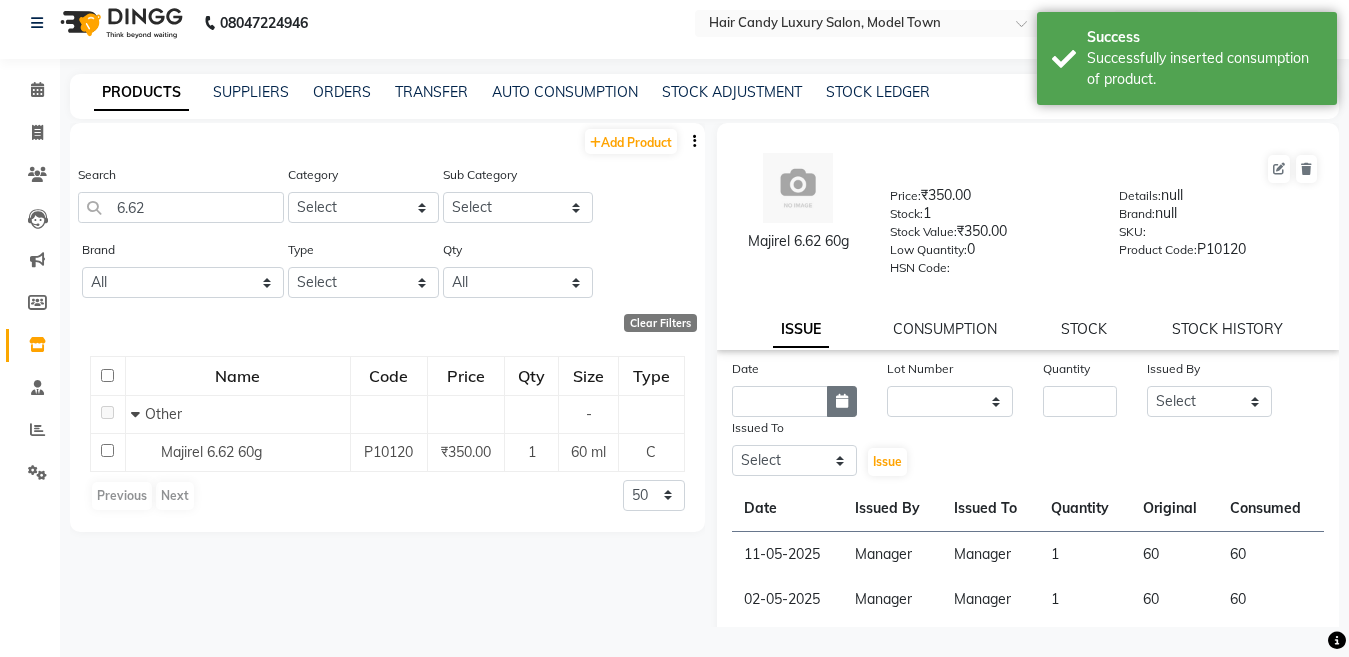 select on "8" 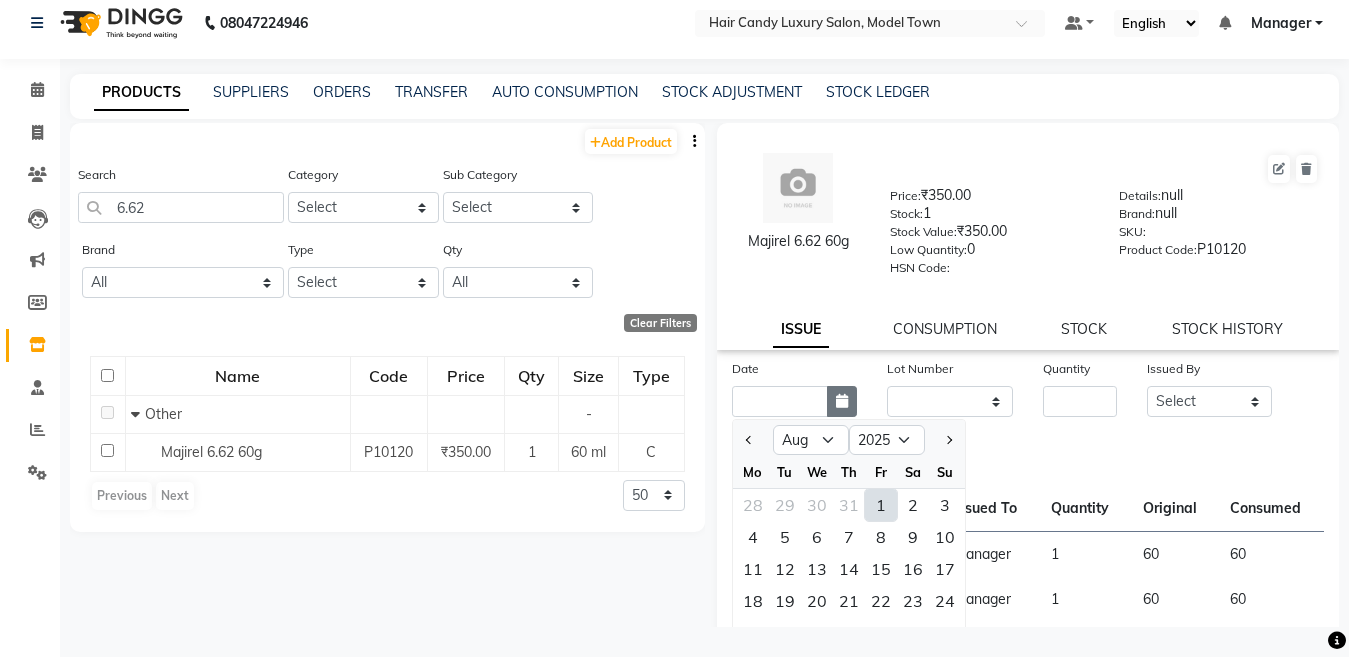 click 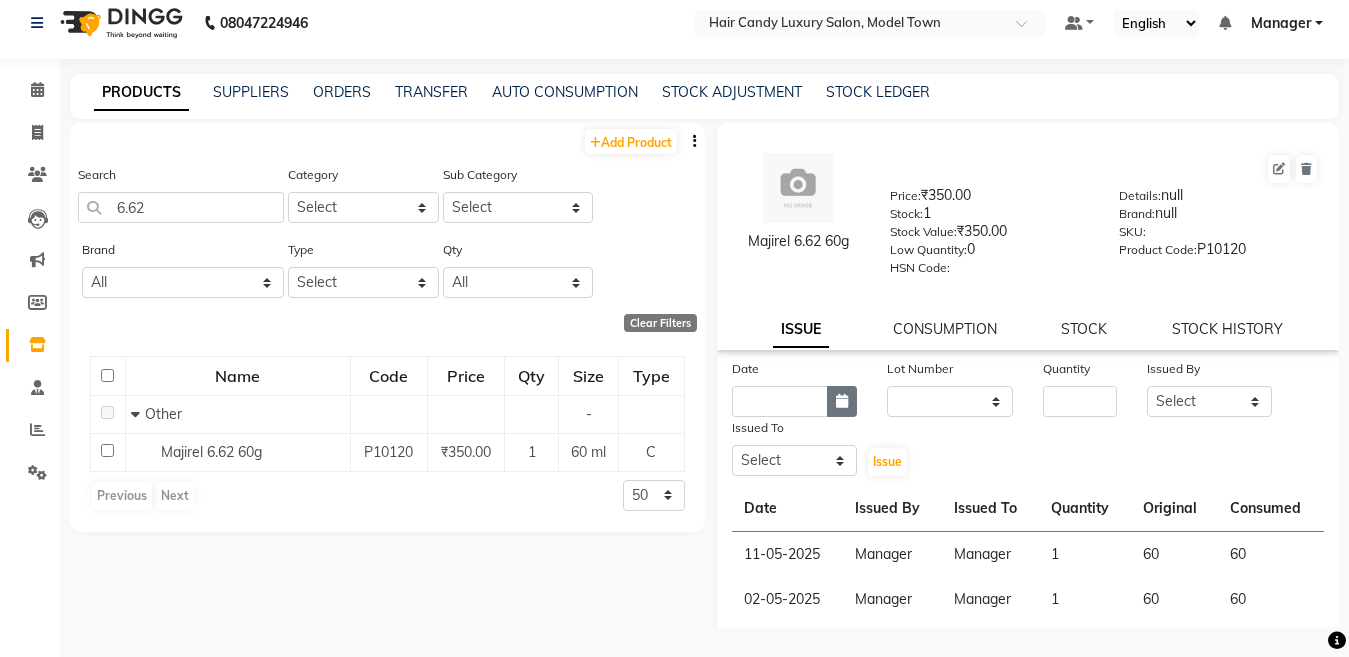 click 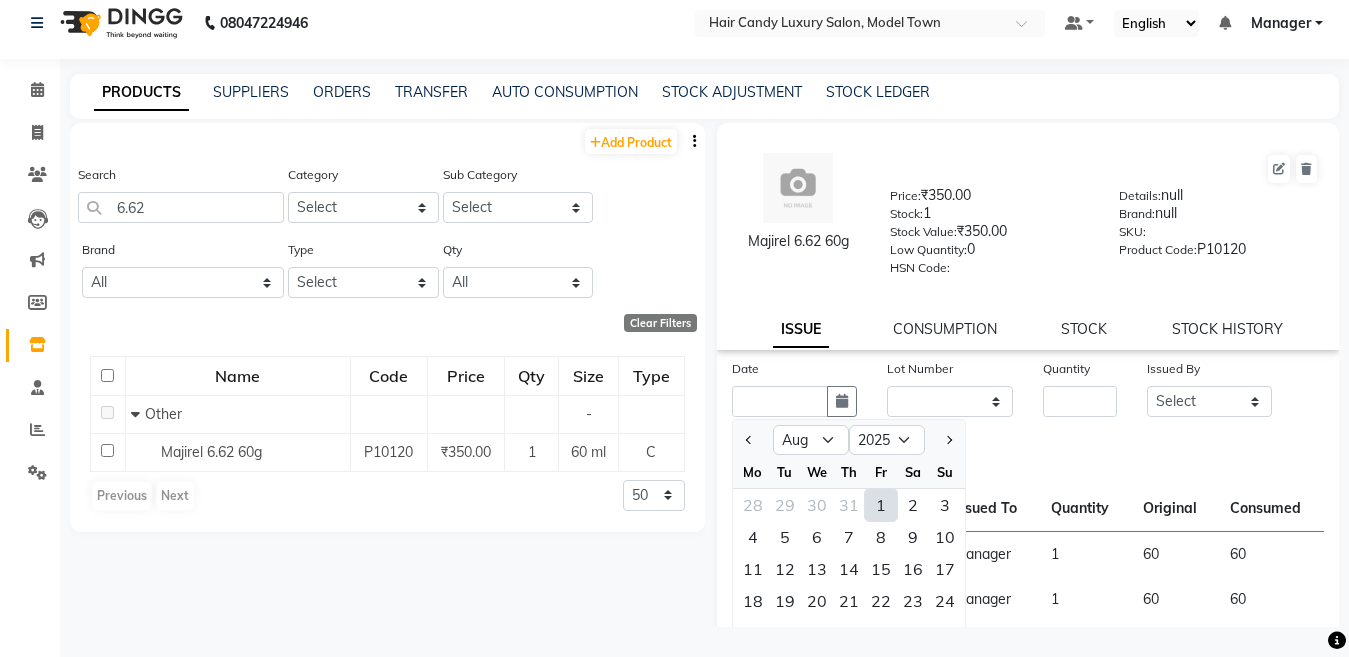 click on "1" 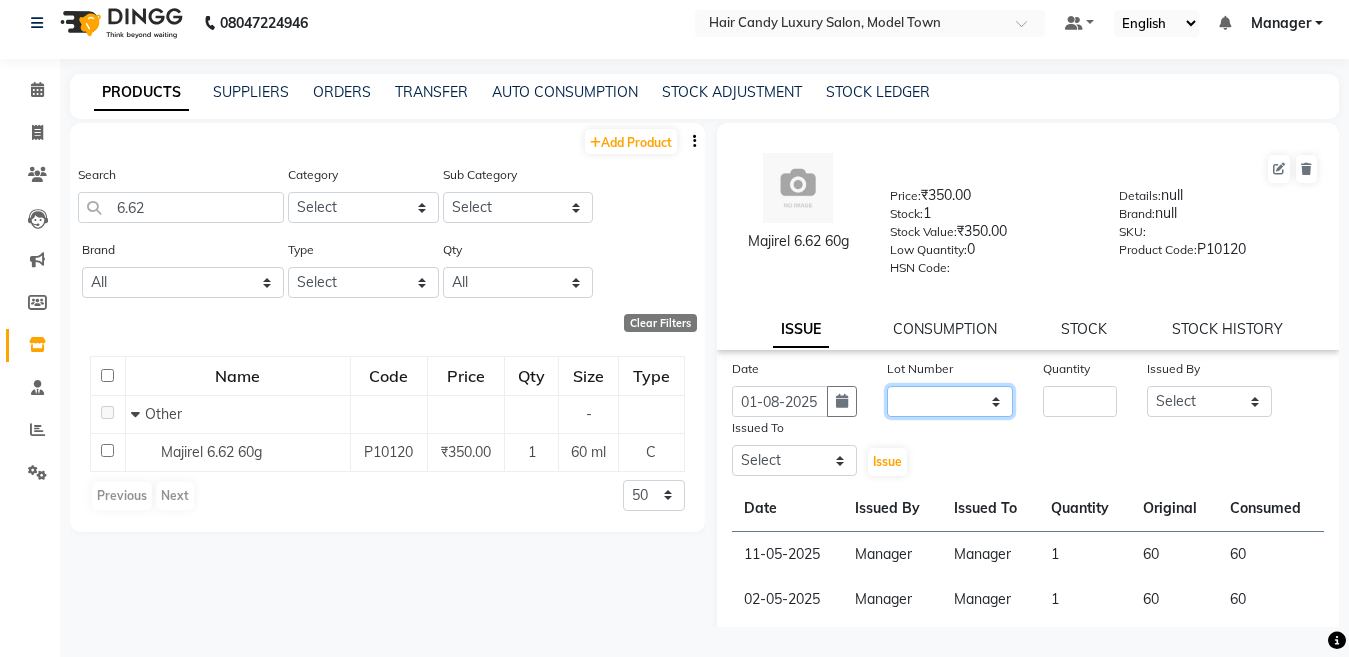 click on "None" 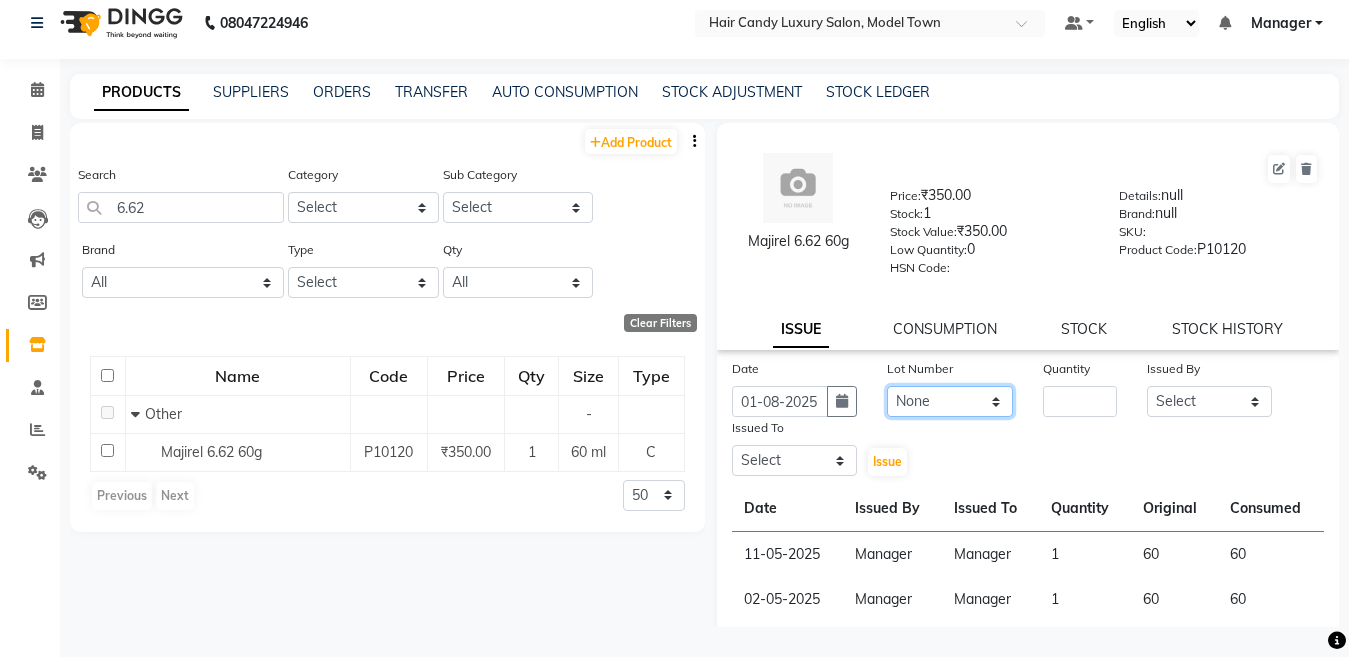 click on "None" 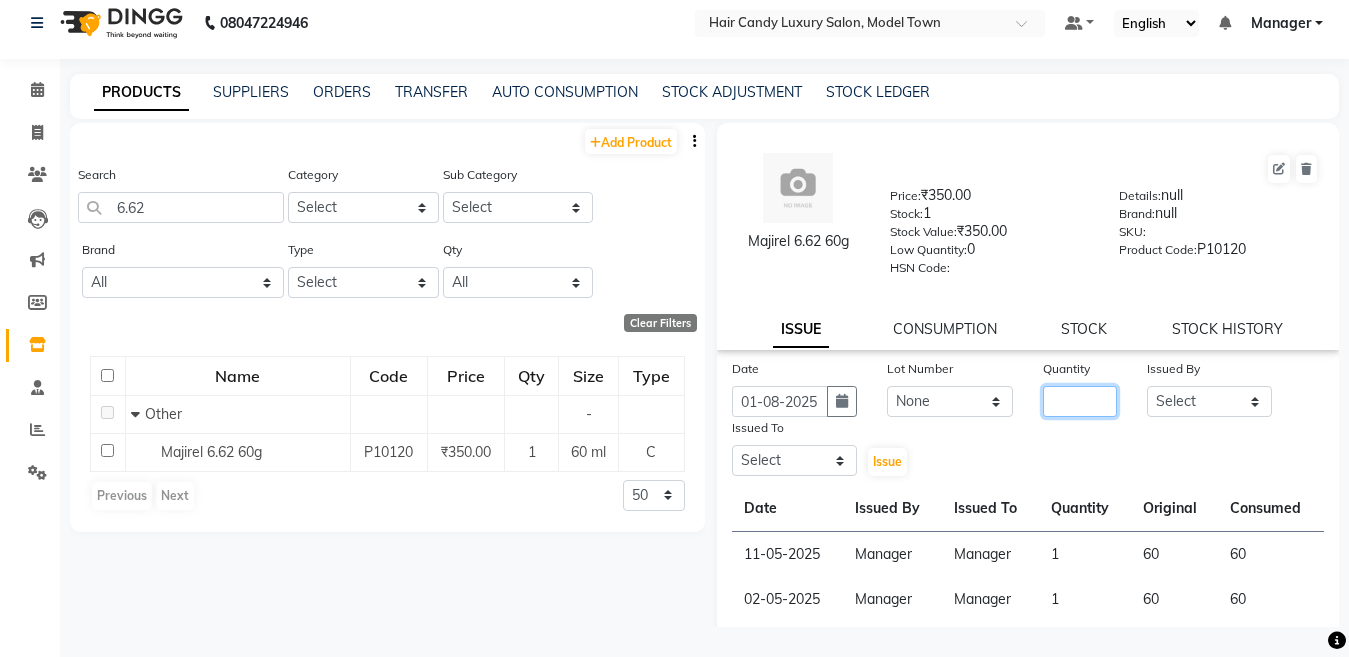 click 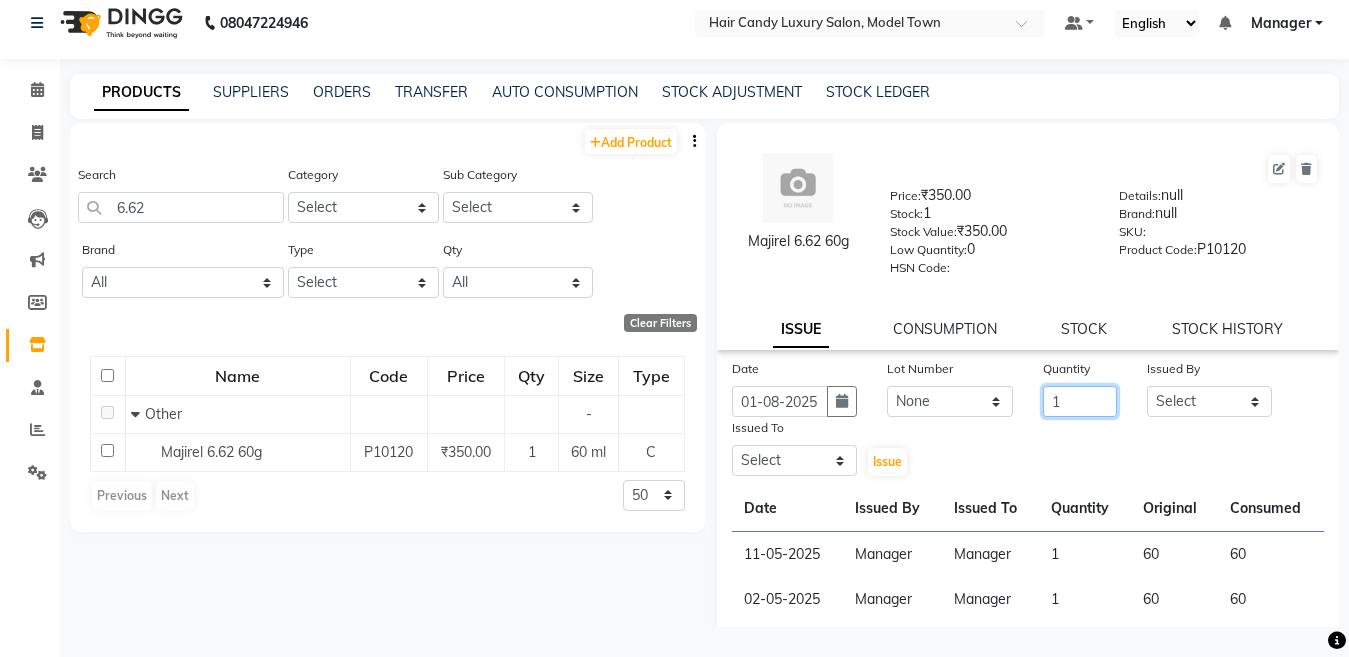 type on "1" 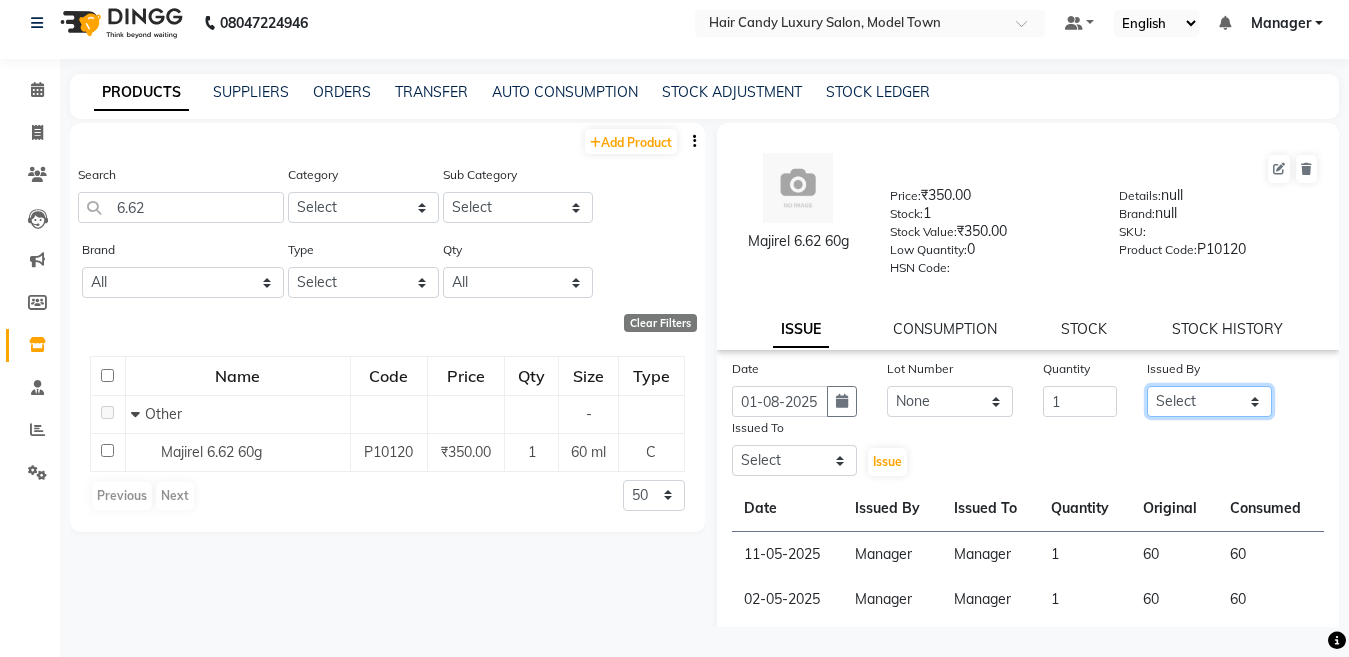 click on "Select Aakib Anas Anuradha Izhar Laiq (Rahul) Manager Neeraj parul Pawan Prakash Rajni Ranjay (Raju) RIYA Saleem sameer  stock manager surrender Vijay Gupta Vijay kumar" 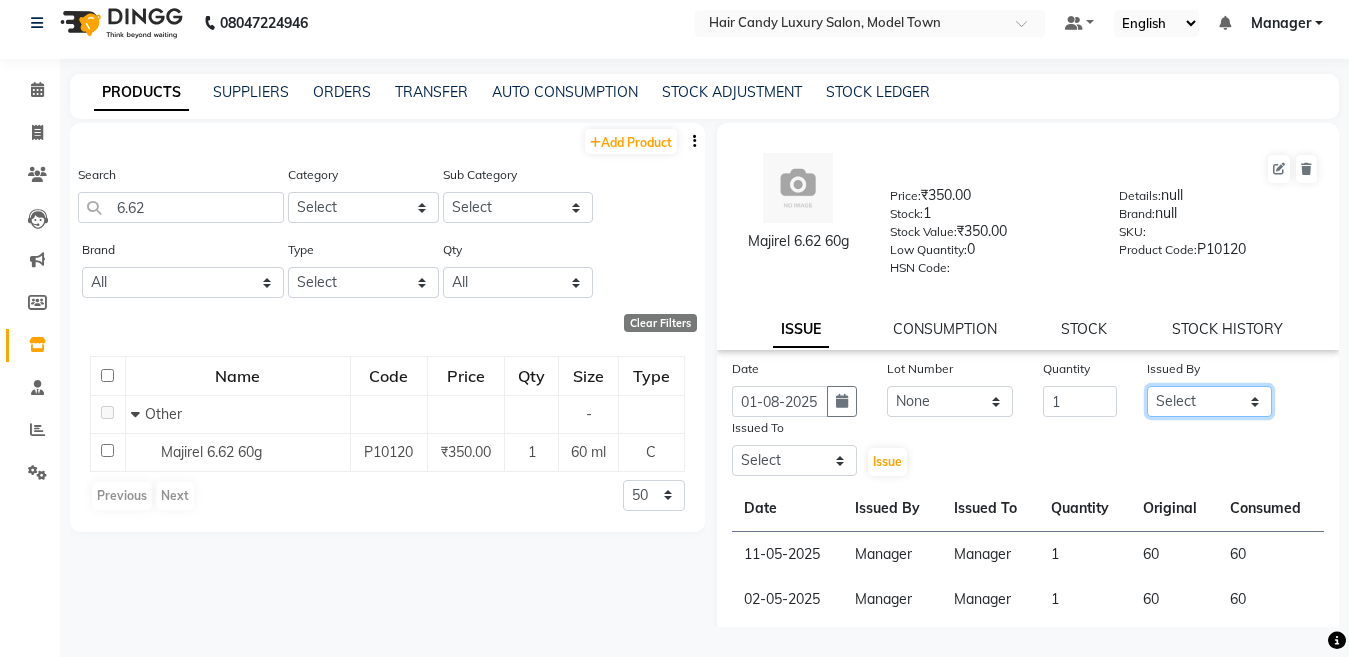 select on "28446" 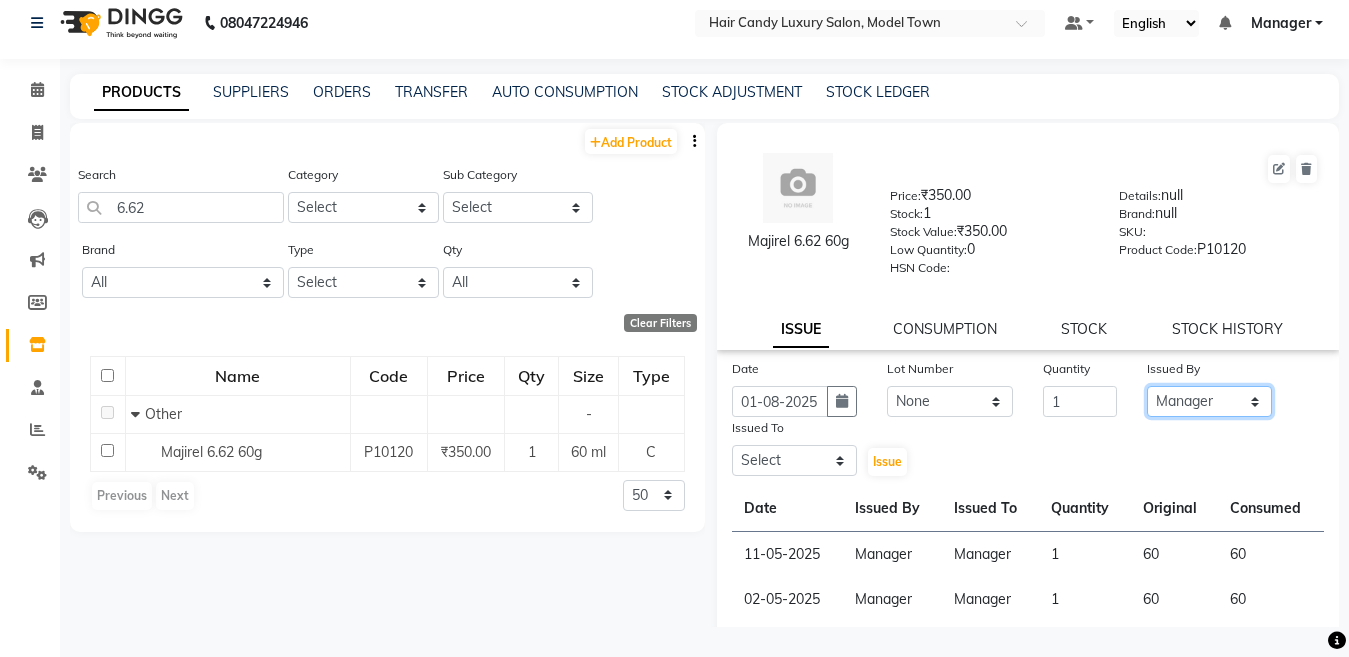 click on "Select Aakib Anas Anuradha Izhar Laiq (Rahul) Manager Neeraj parul Pawan Prakash Rajni Ranjay (Raju) RIYA Saleem sameer  stock manager surrender Vijay Gupta Vijay kumar" 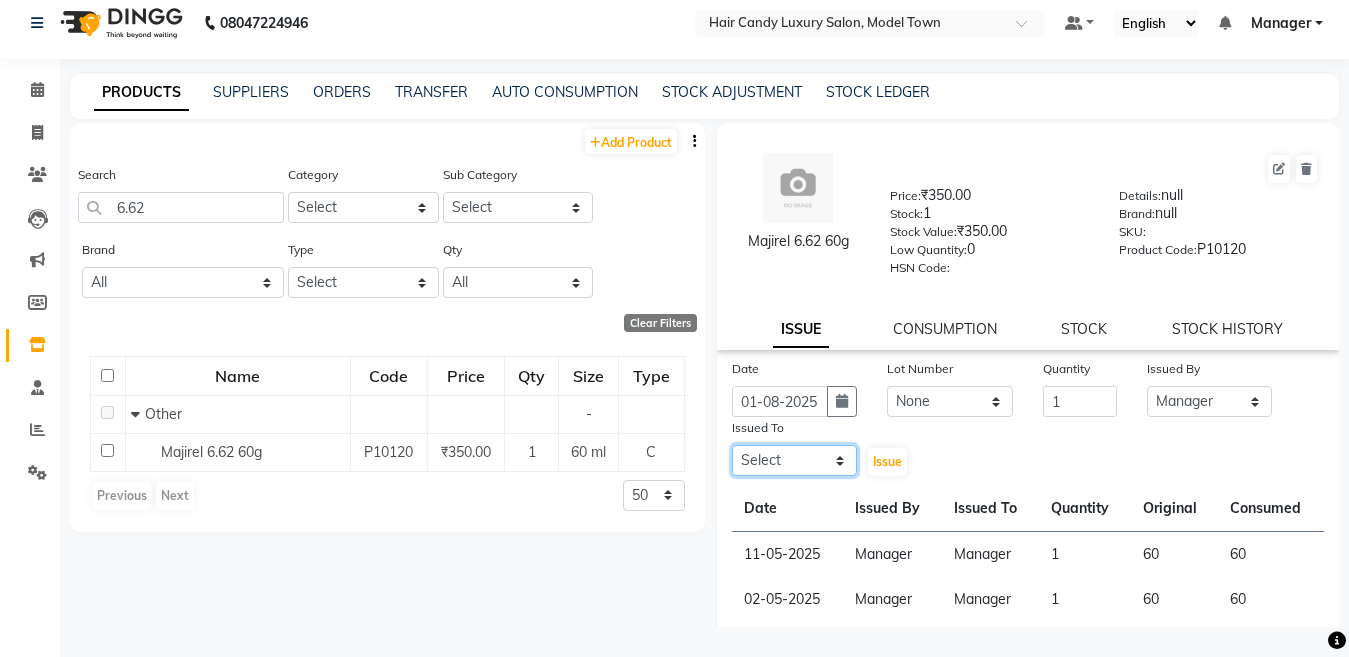 click on "Select Aakib Anas Anuradha Izhar Laiq (Rahul) Manager Neeraj parul Pawan Prakash Rajni Ranjay (Raju) RIYA Saleem sameer  stock manager surrender Vijay Gupta Vijay kumar" 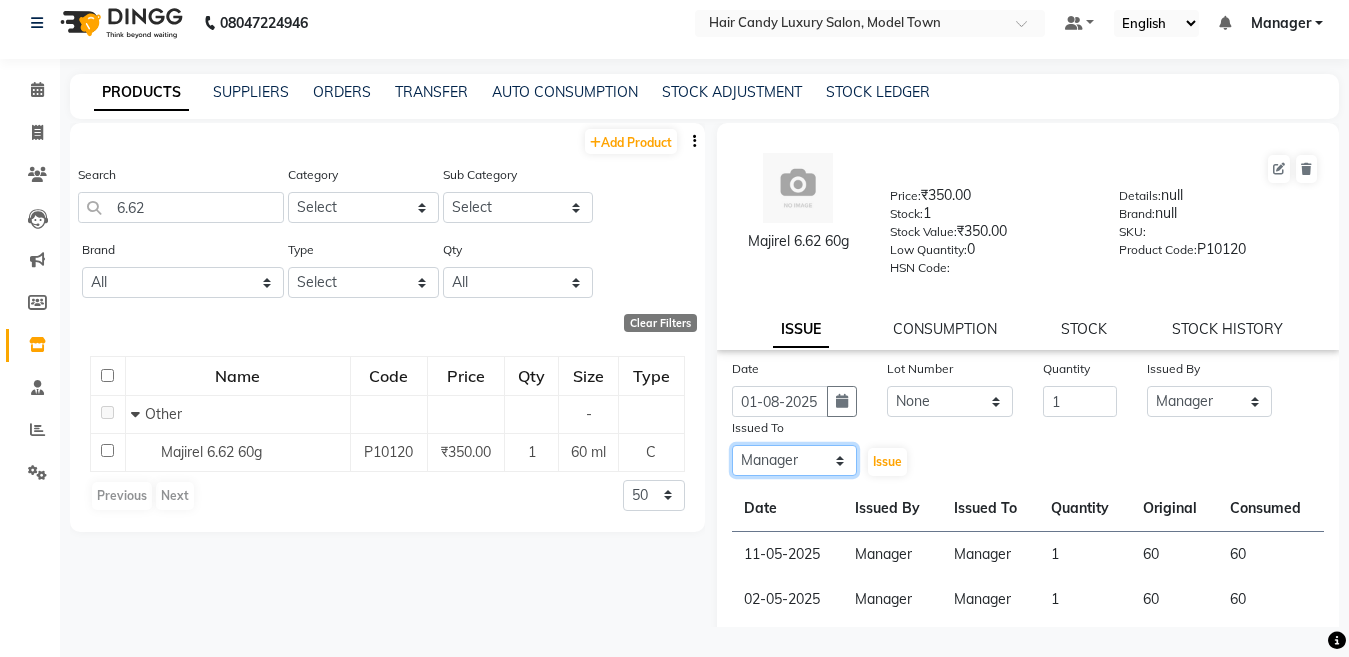 click on "Select Aakib Anas Anuradha Izhar Laiq (Rahul) Manager Neeraj parul Pawan Prakash Rajni Ranjay (Raju) RIYA Saleem sameer  stock manager surrender Vijay Gupta Vijay kumar" 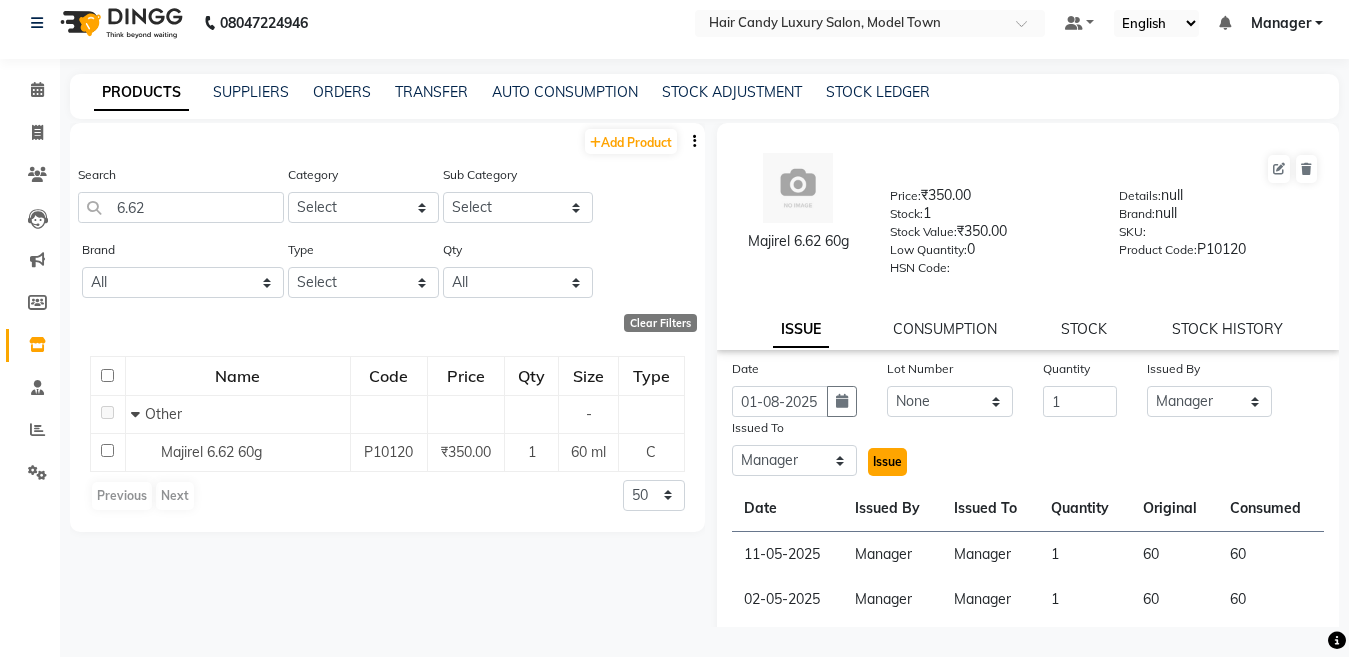 click on "Issue" 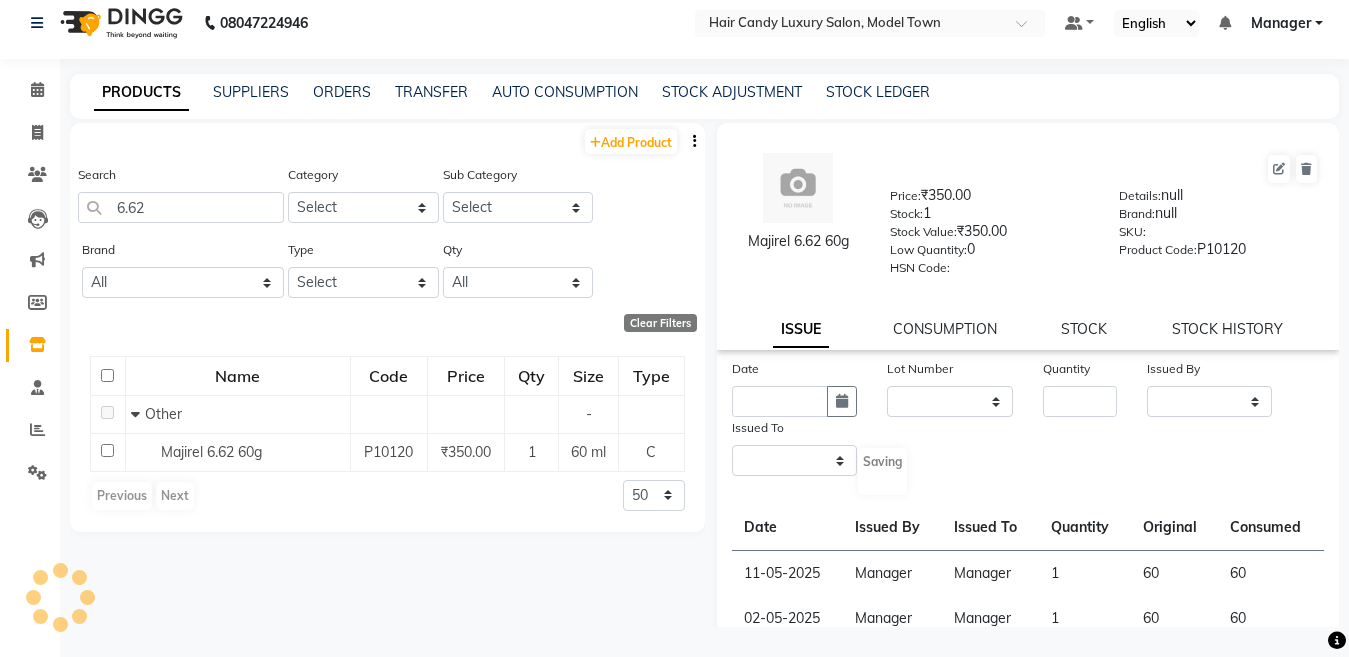 select 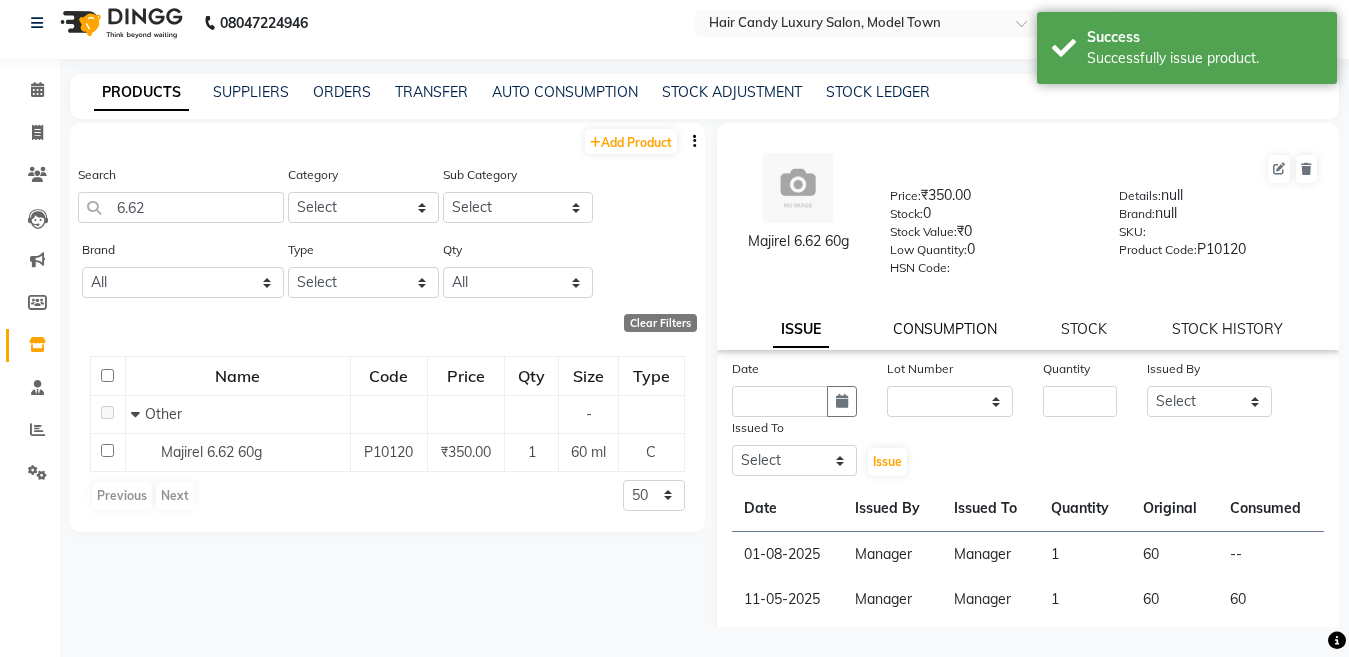 click on "CONSUMPTION" 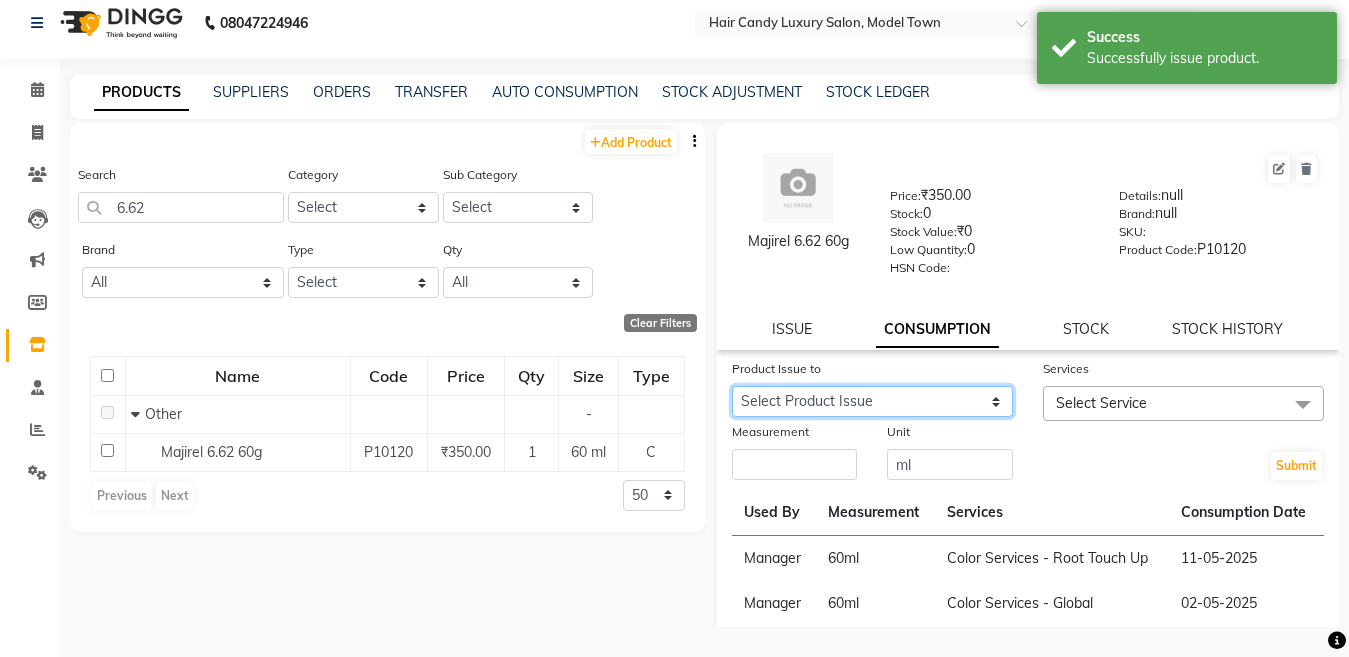 click on "Select Product Issue 2025-08-01, Issued to: Manager, Balance: 60" 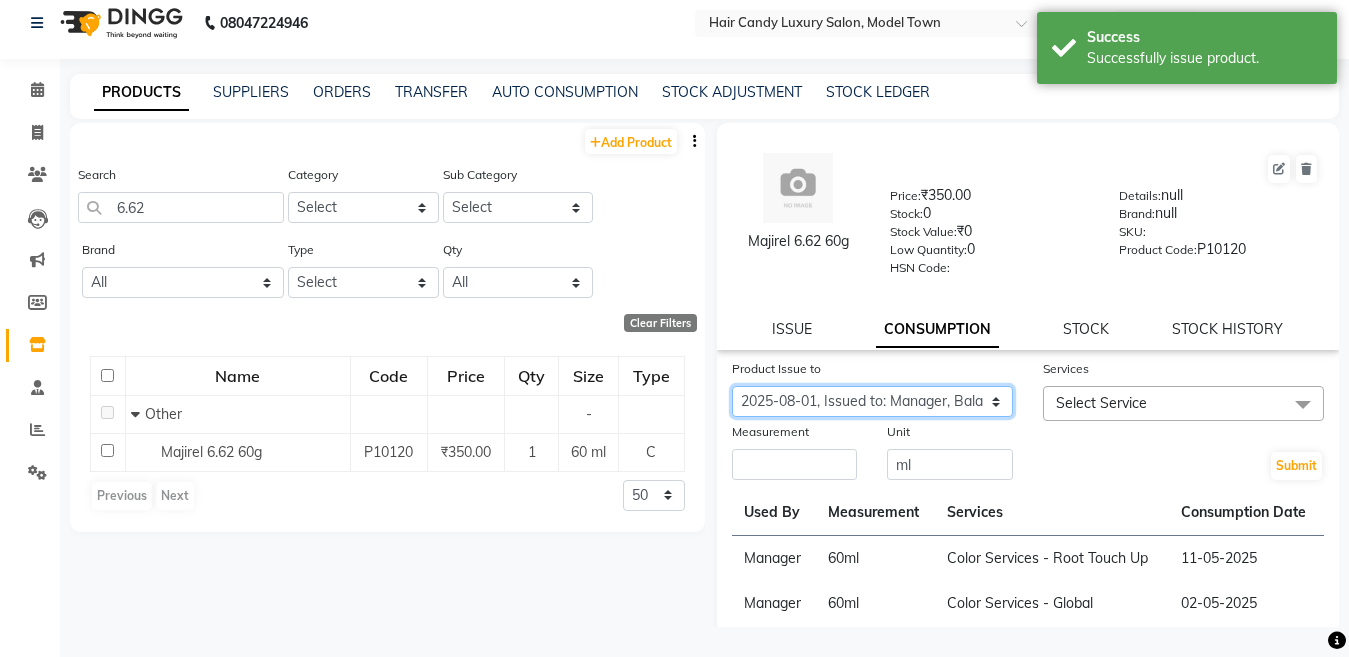 click on "Select Product Issue 2025-08-01, Issued to: Manager, Balance: 60" 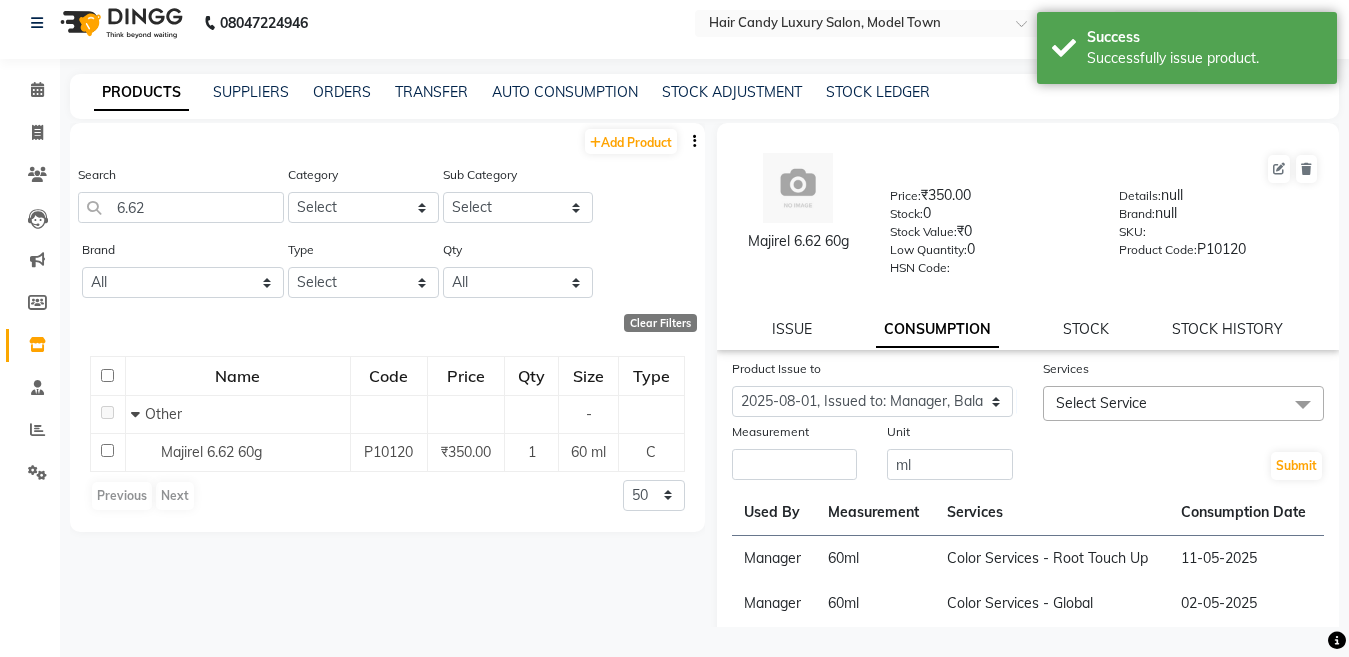 click on "Select Service" 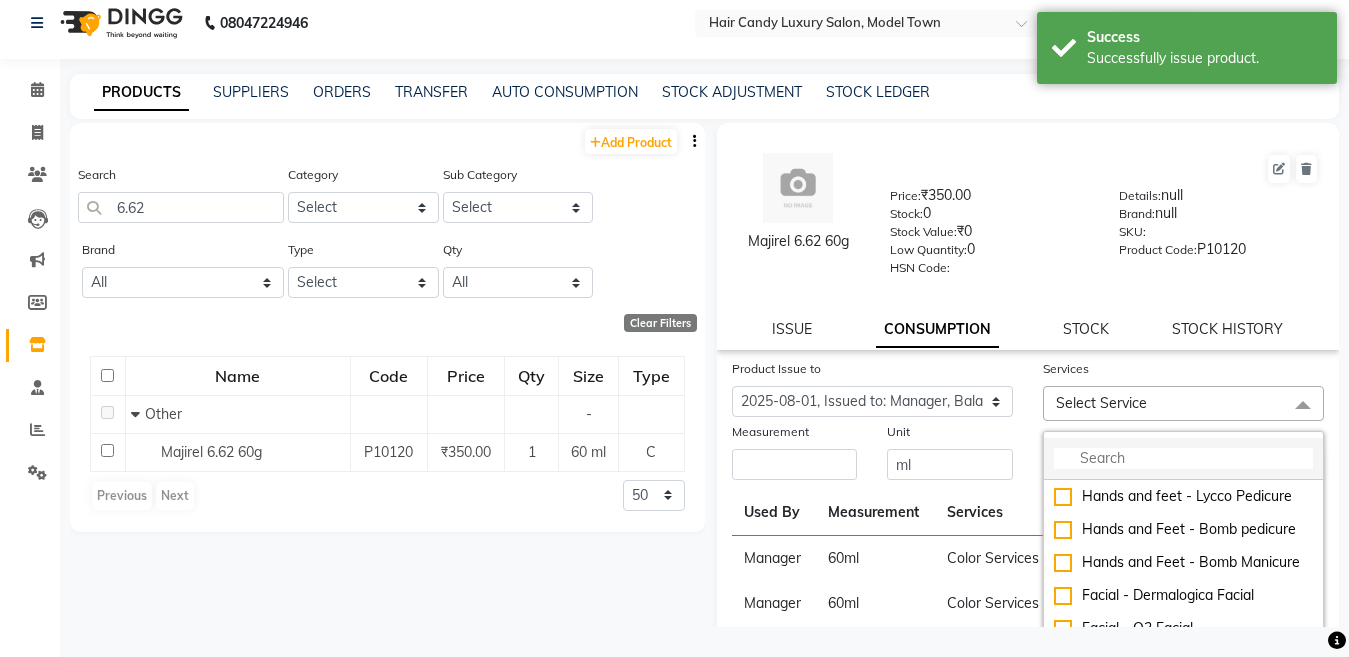 click 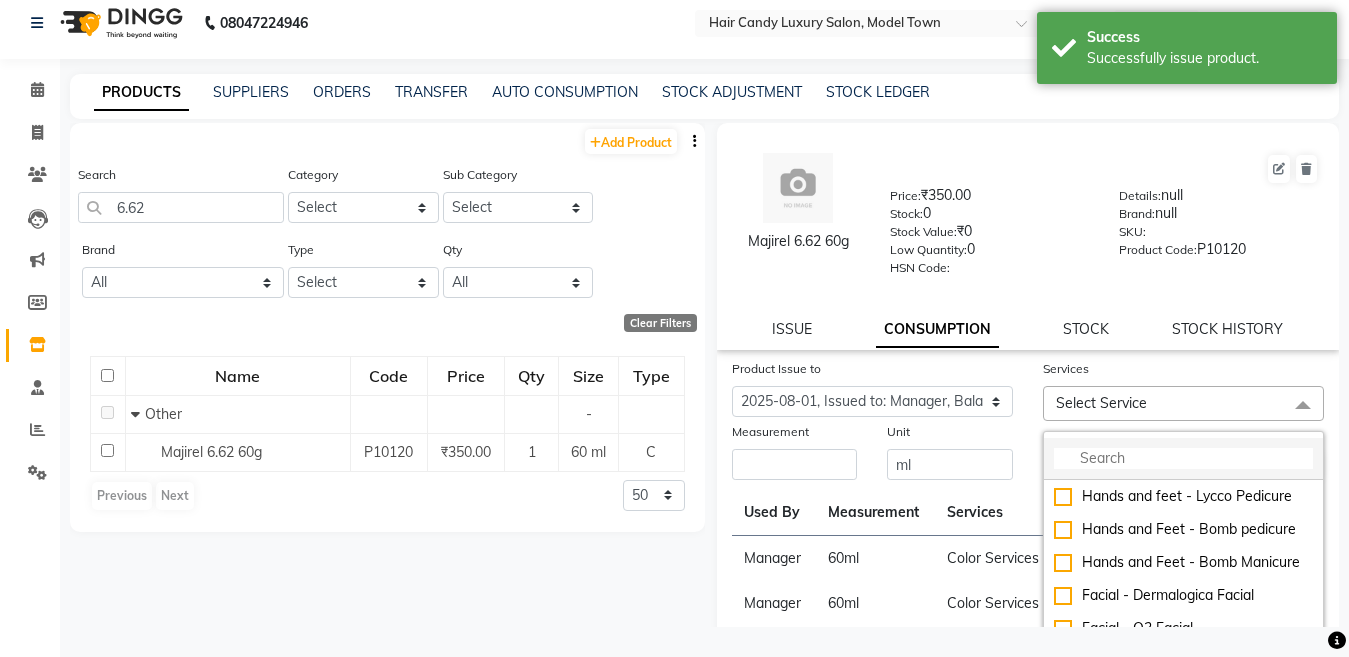 click 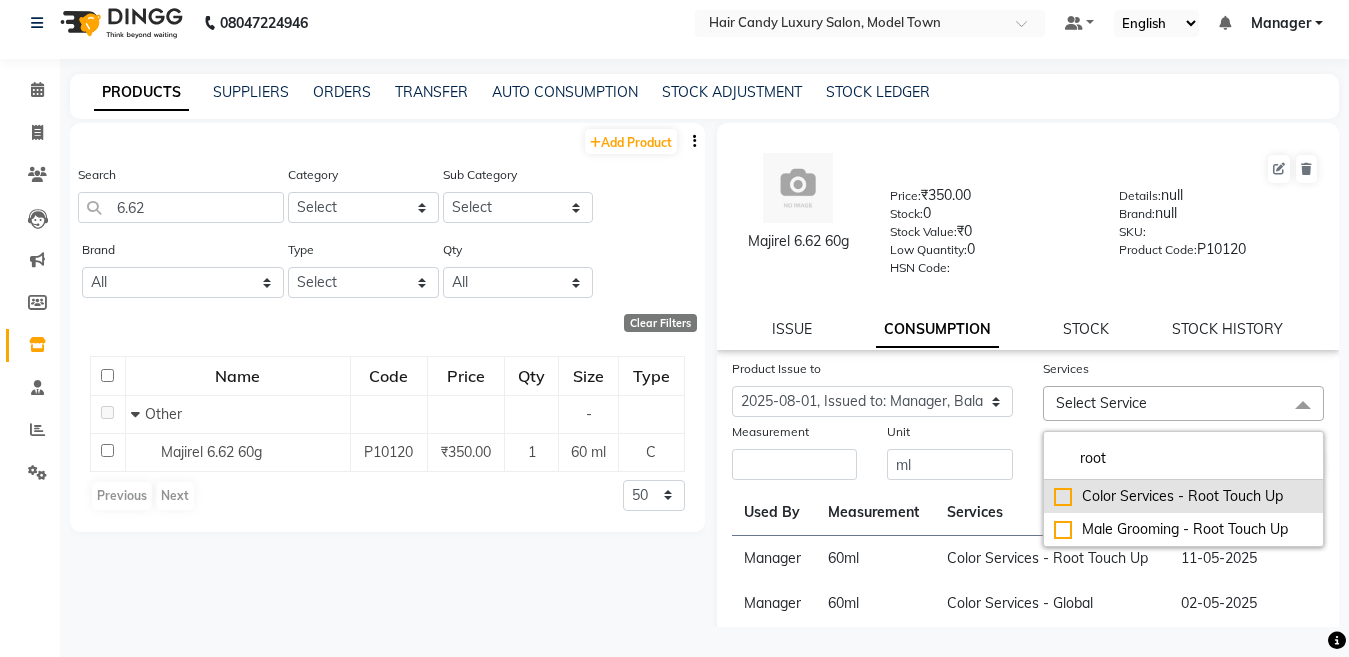 type on "root" 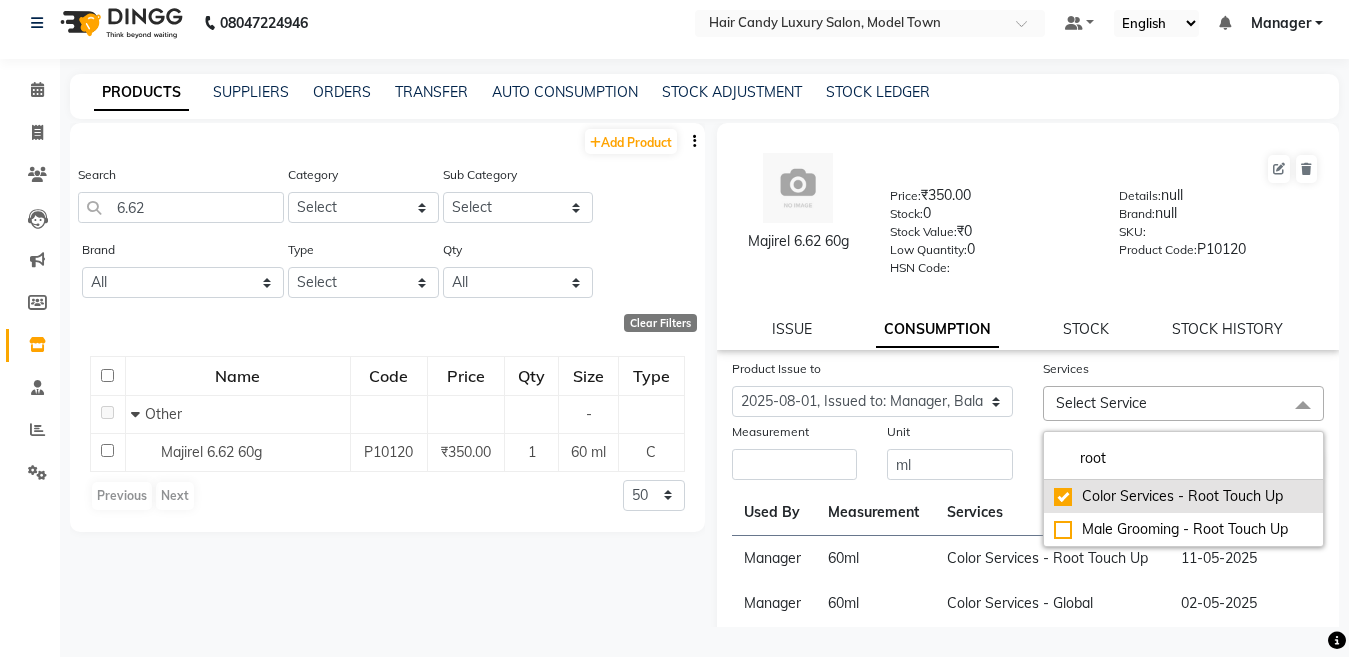 checkbox on "true" 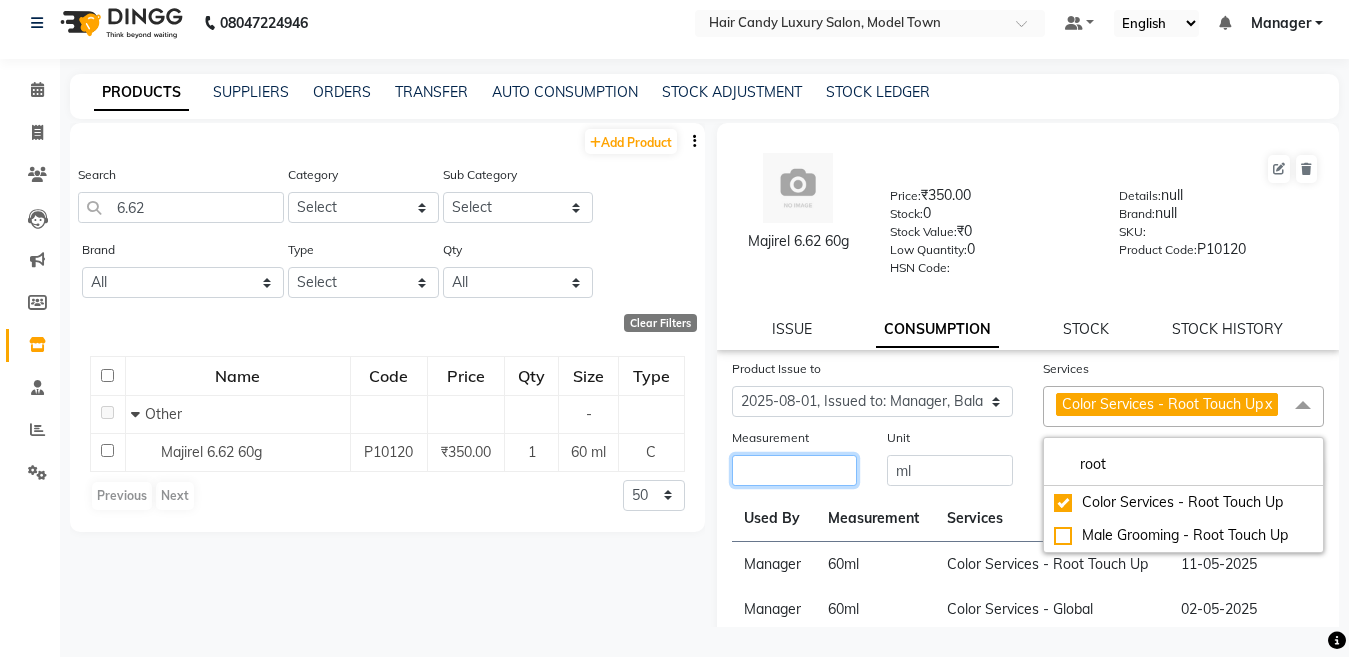 click 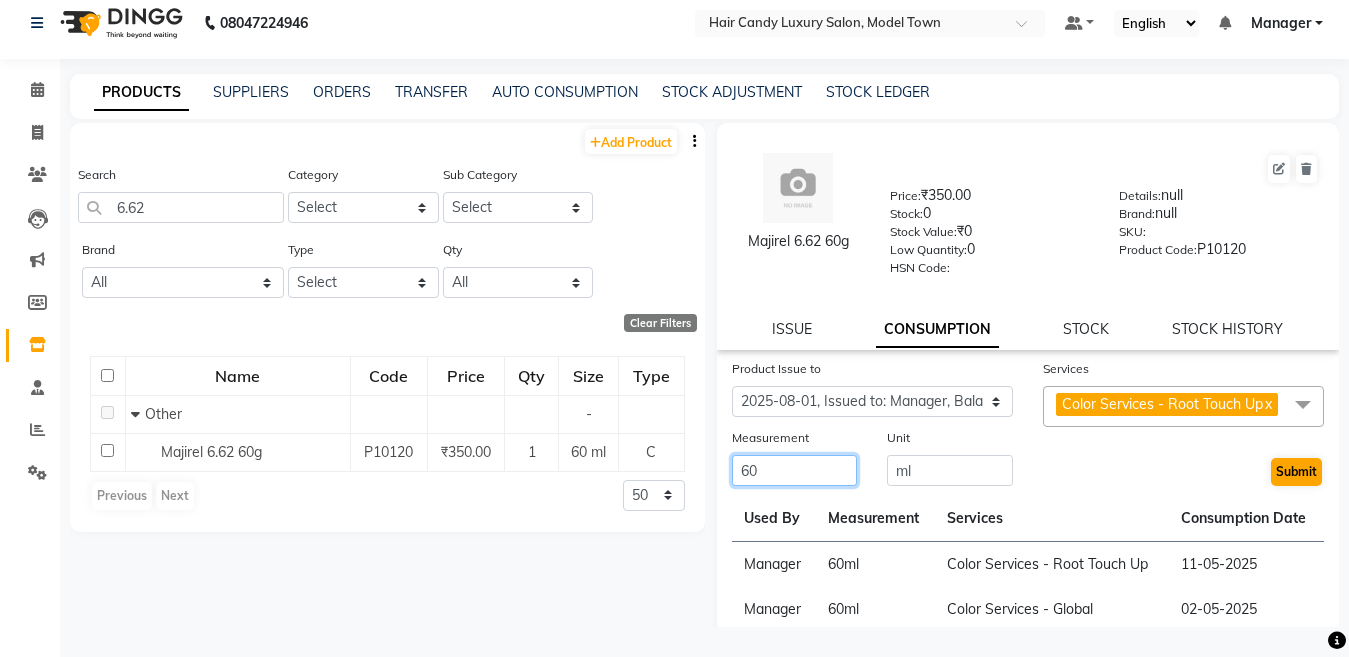 type on "60" 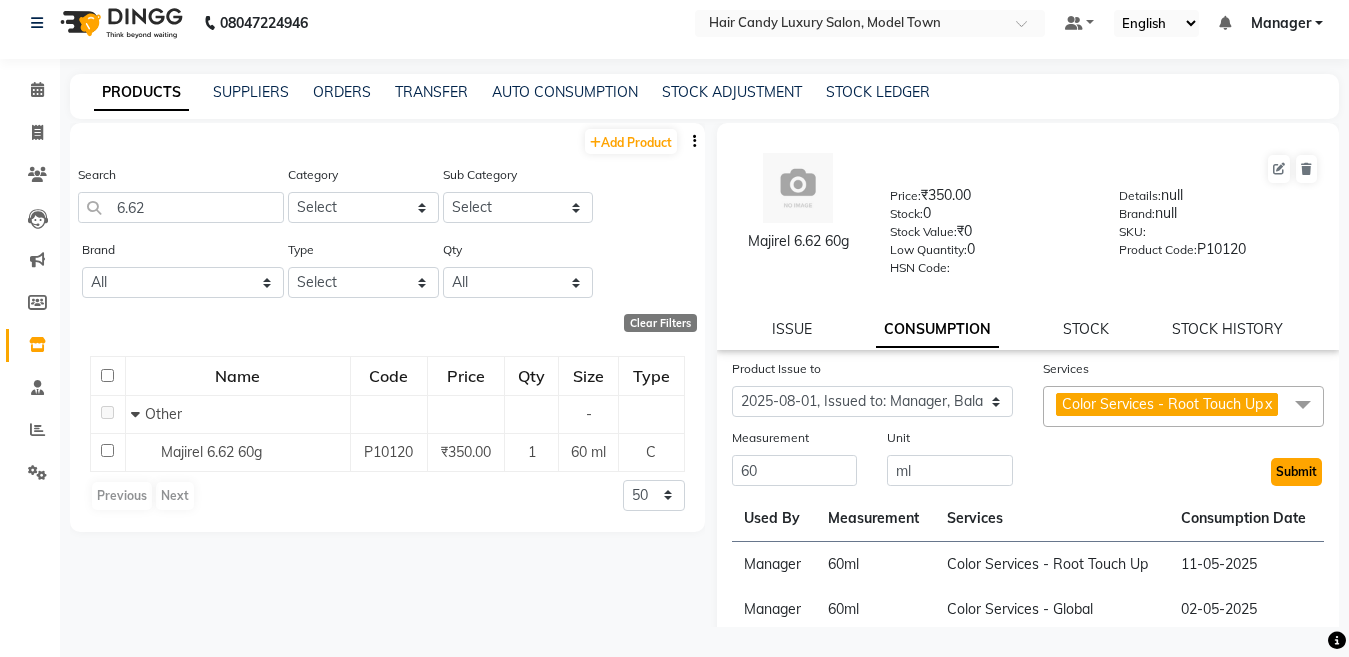 click on "Submit" 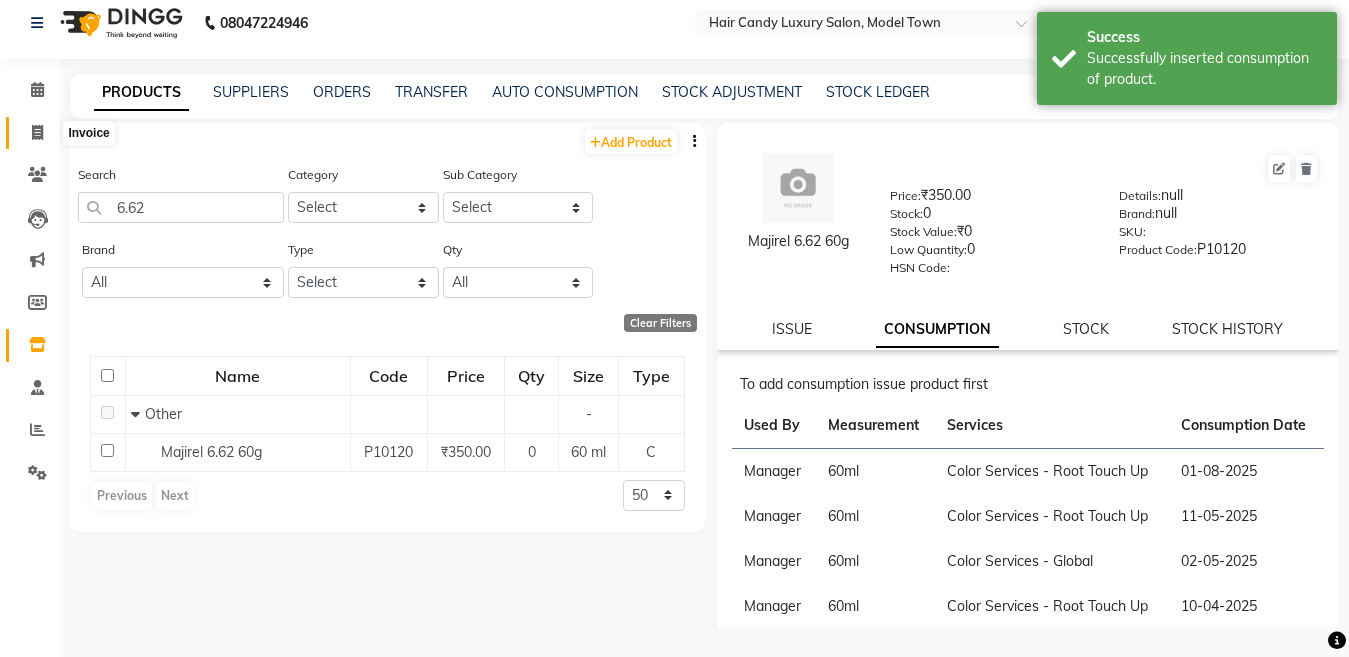 click 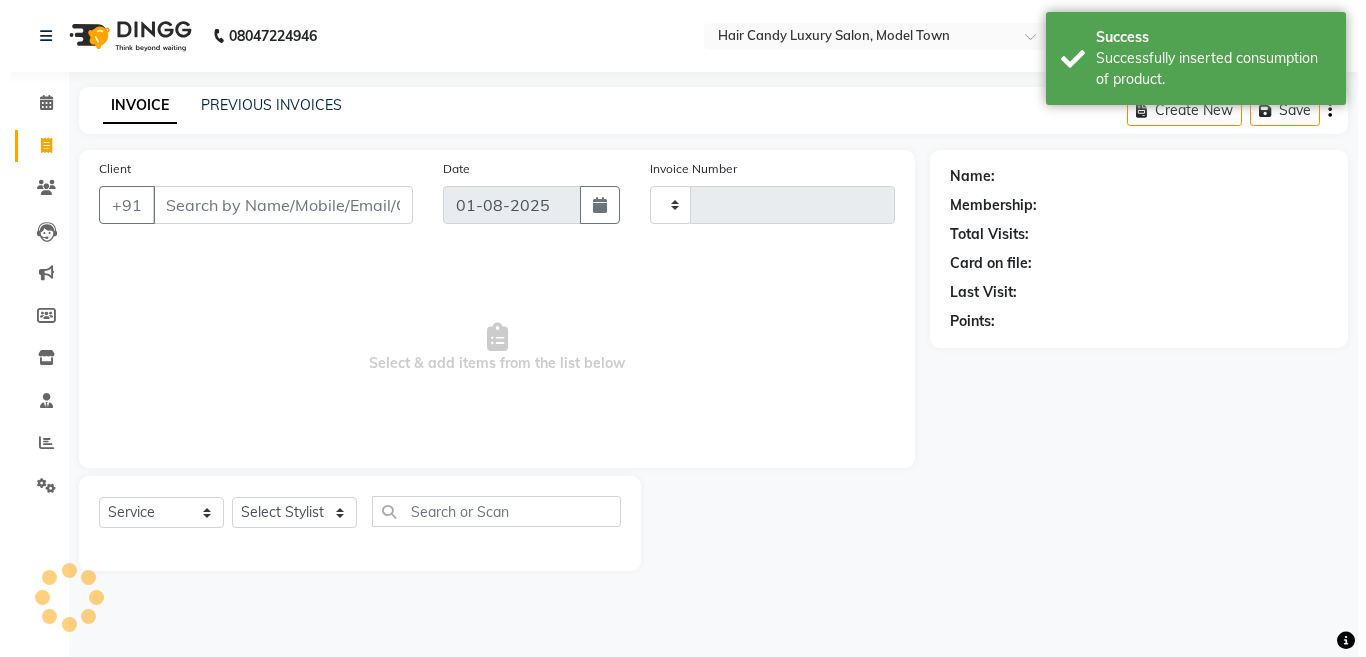 scroll, scrollTop: 0, scrollLeft: 0, axis: both 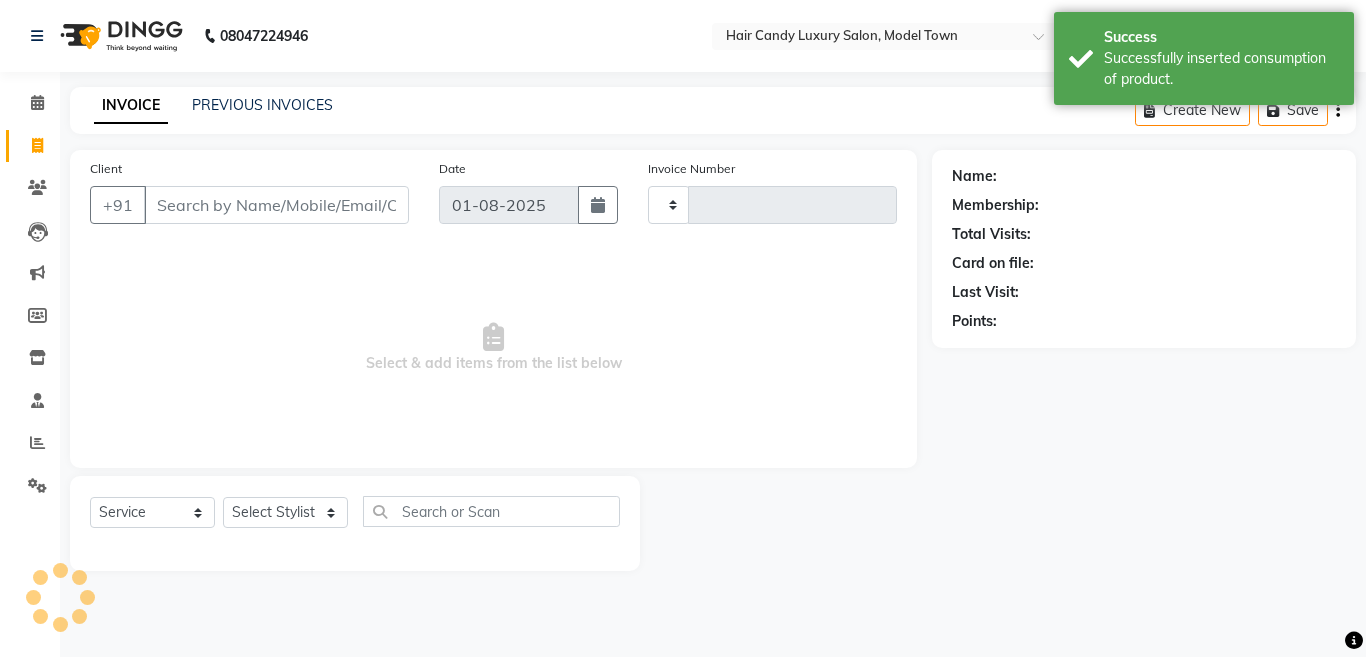 type on "3004" 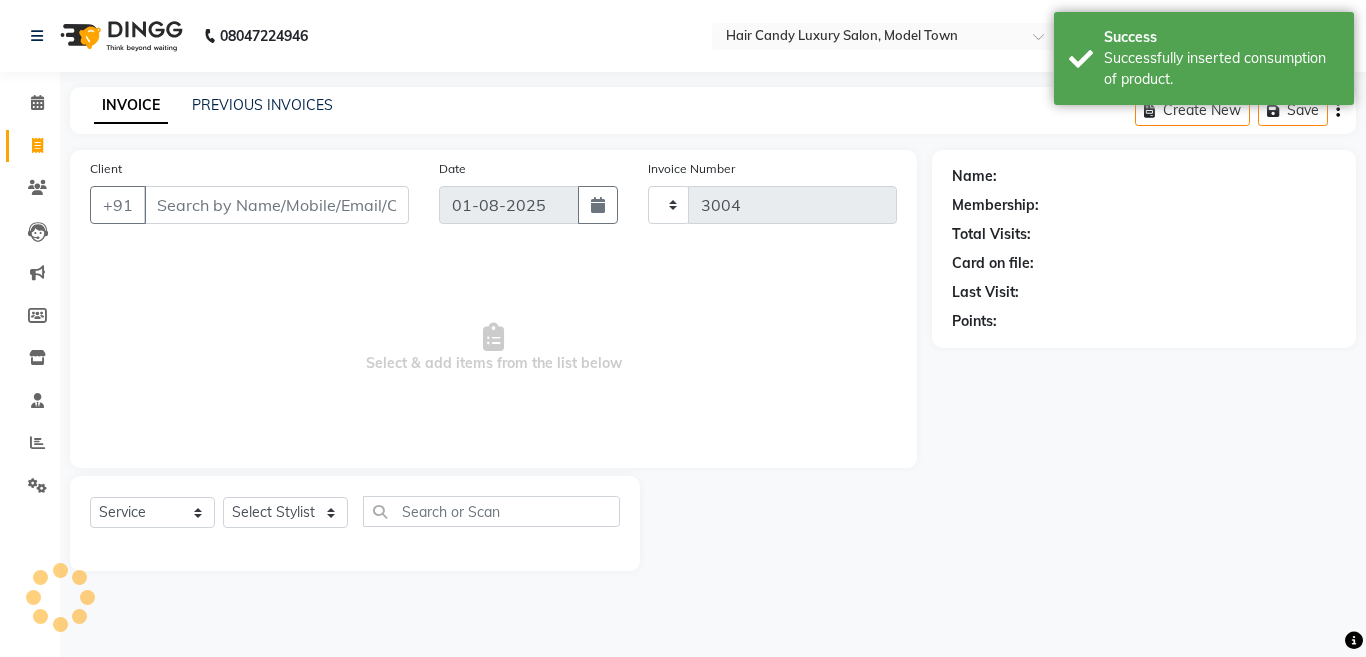 select on "4716" 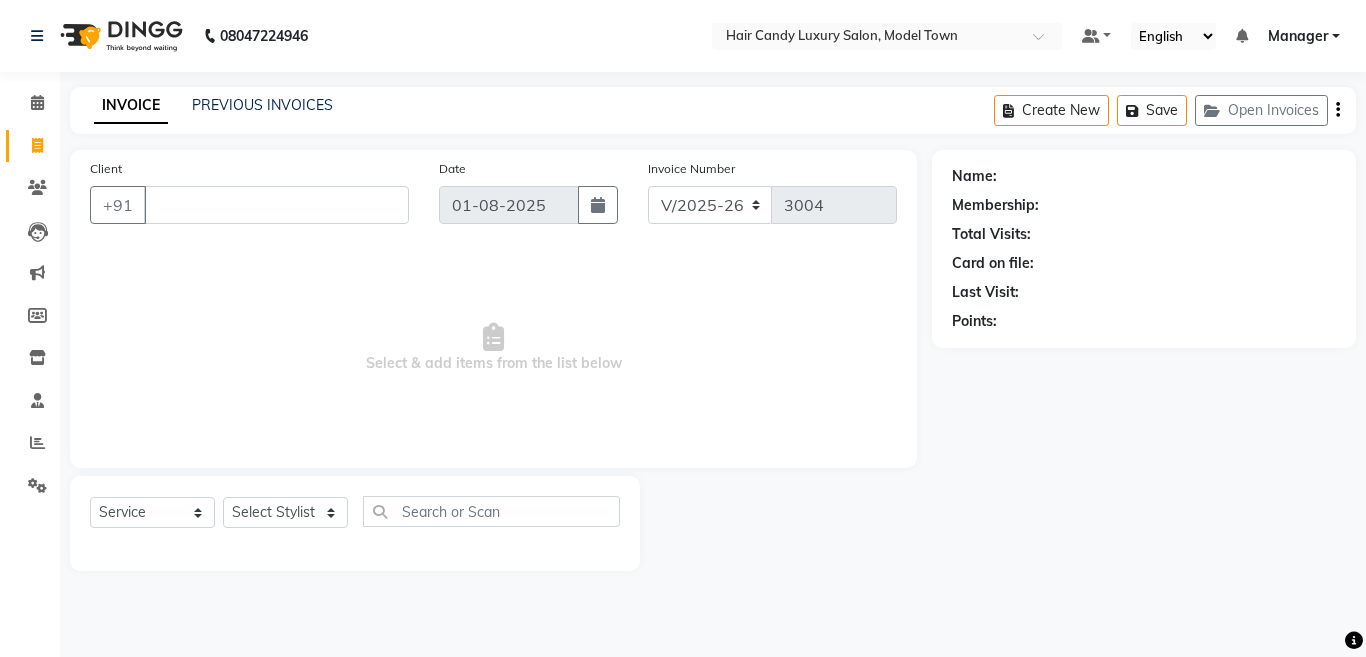 type 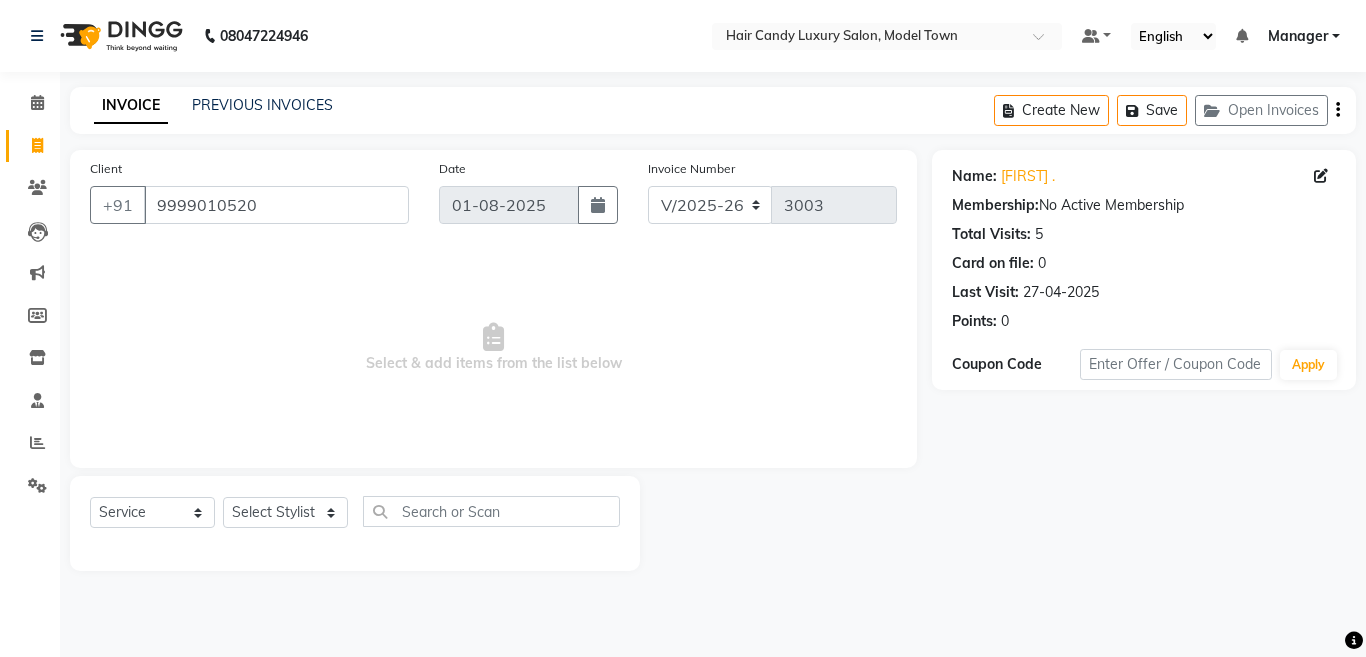 select on "4716" 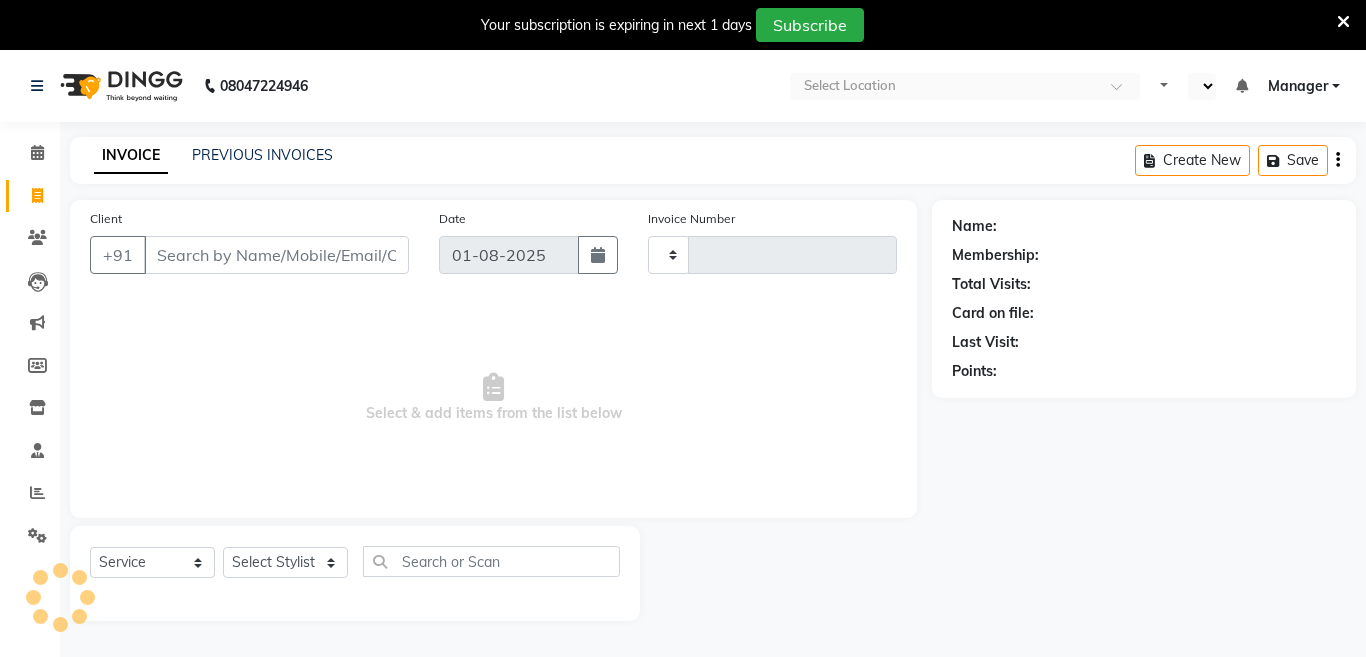 select on "service" 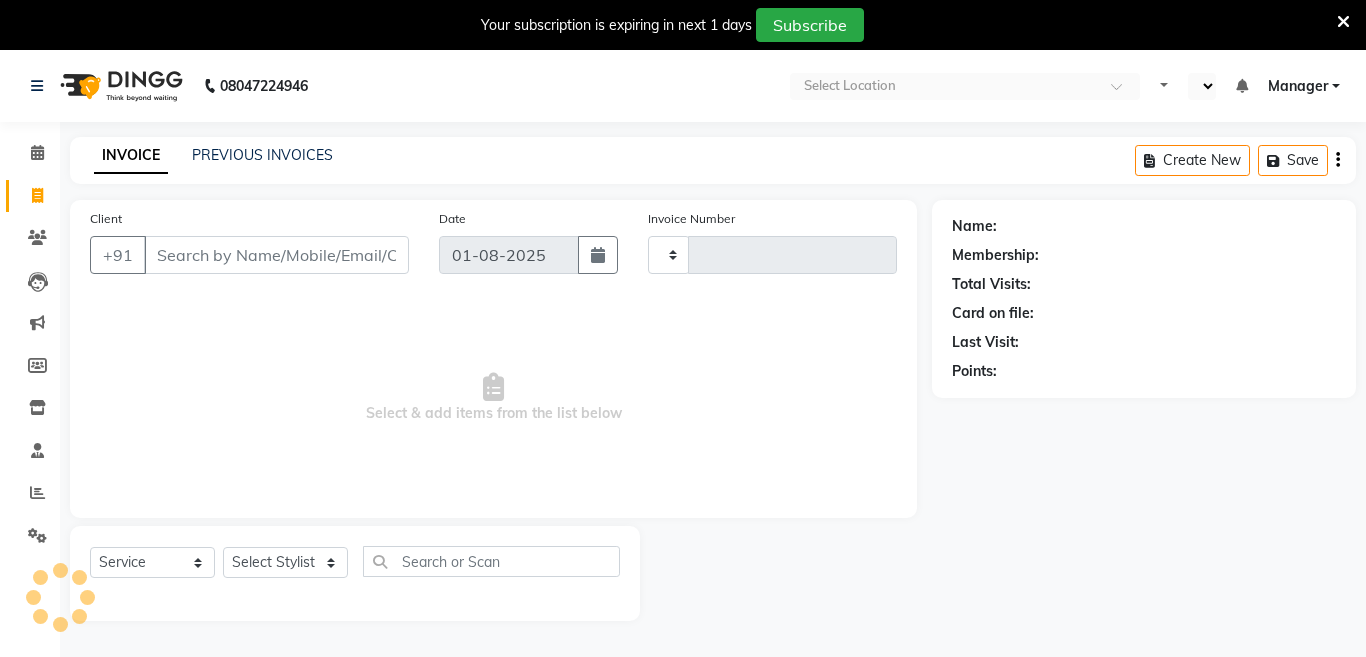 click at bounding box center [1343, 22] 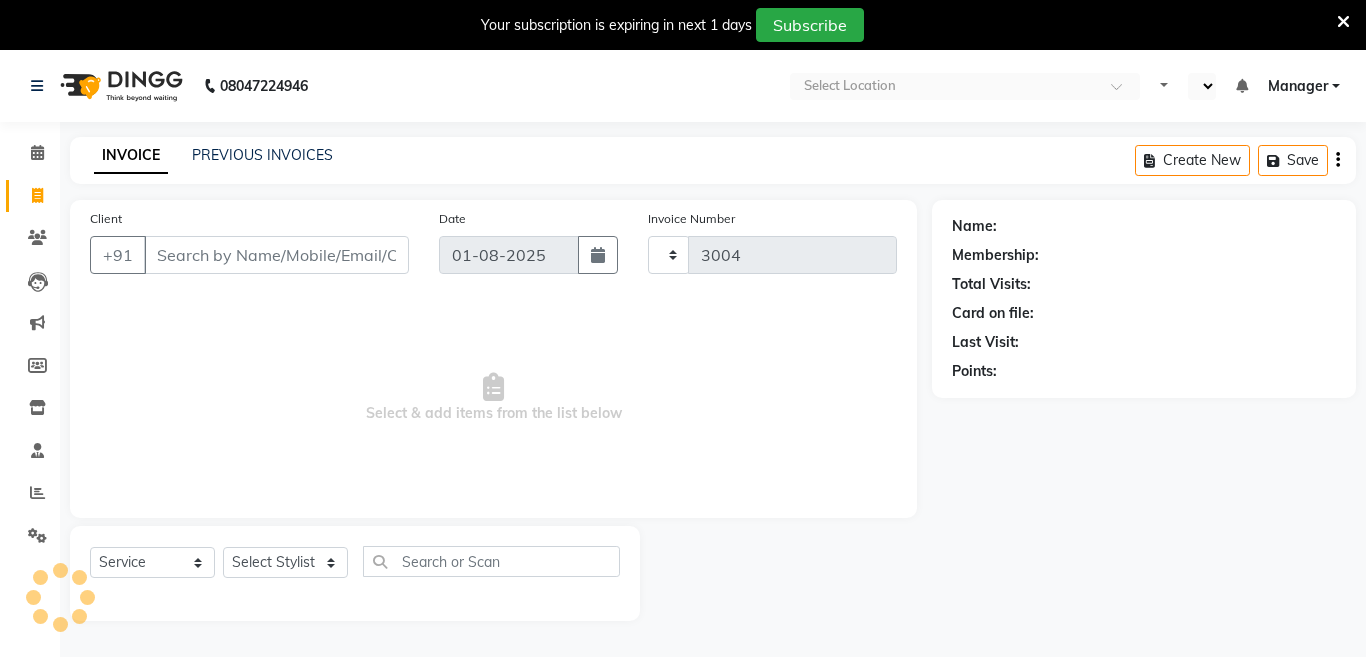 select on "en" 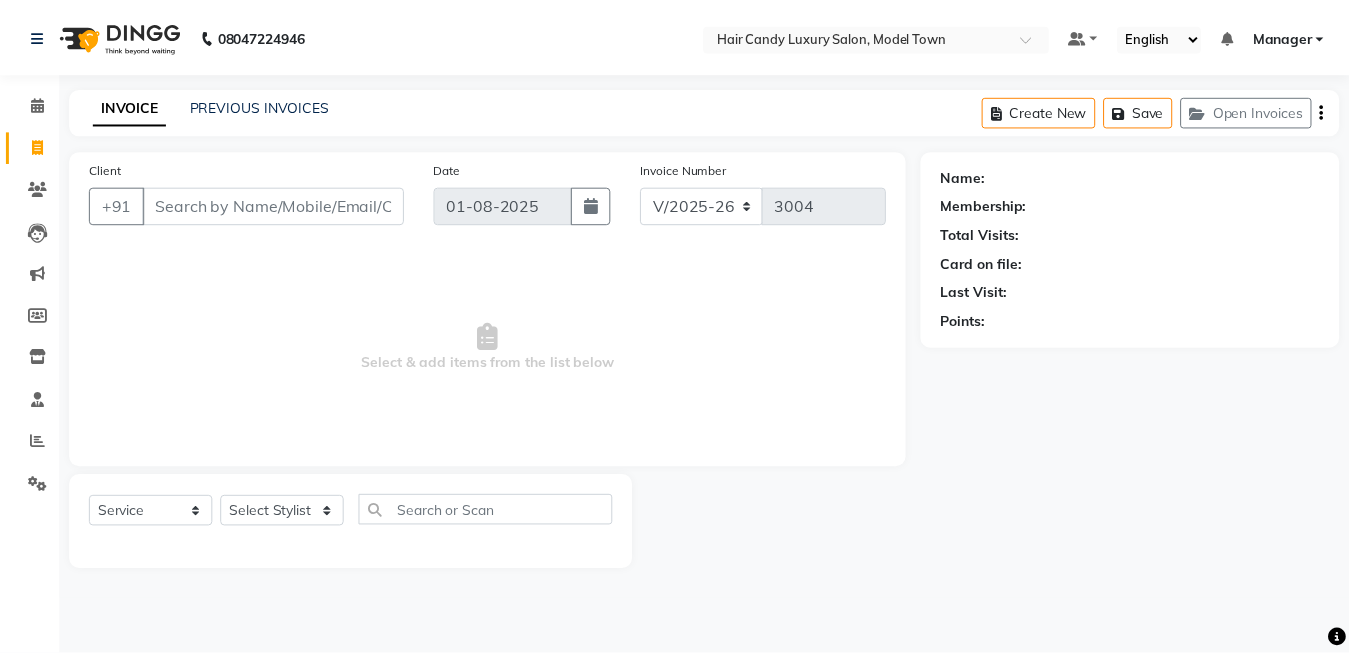 scroll, scrollTop: 0, scrollLeft: 0, axis: both 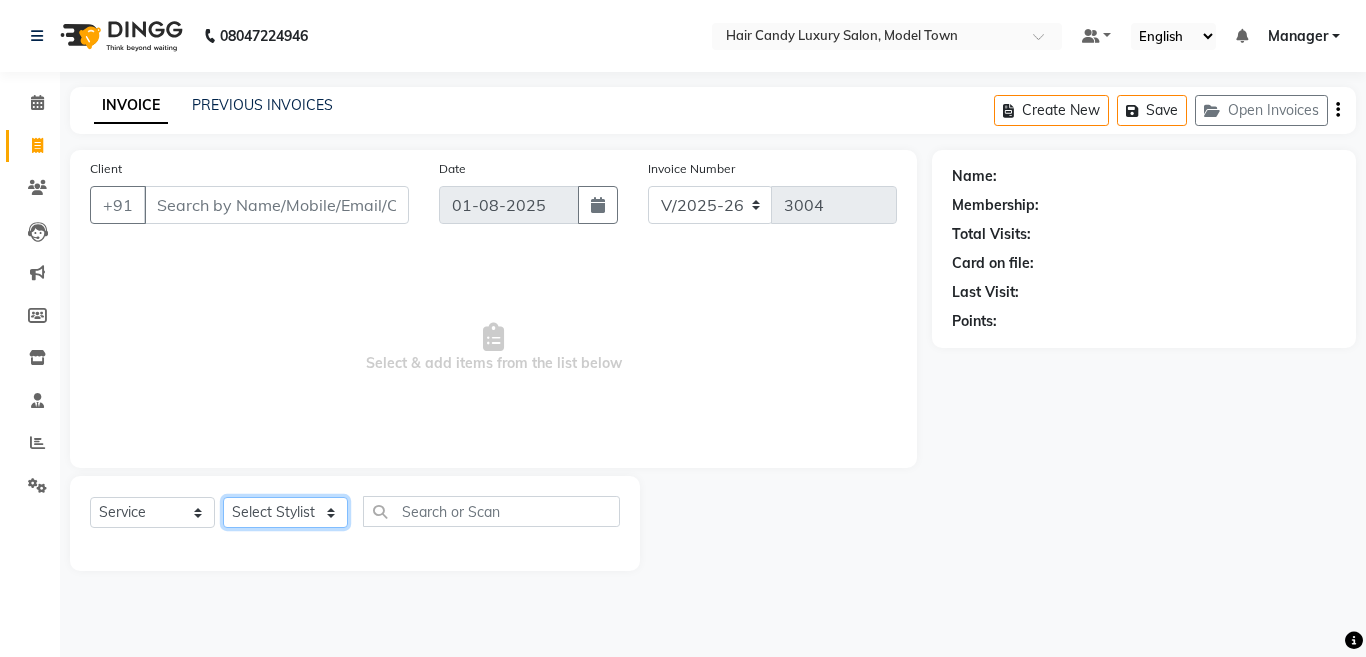 click on "Select Stylist Aakib Anas Anuradha Izhar Laiq (Rahul) Manager Neeraj parul Pawan Prakash Rajni Ranjay (Raju) RIYA Saleem sameer stock manager surrender [NAME] Vijay kumar" 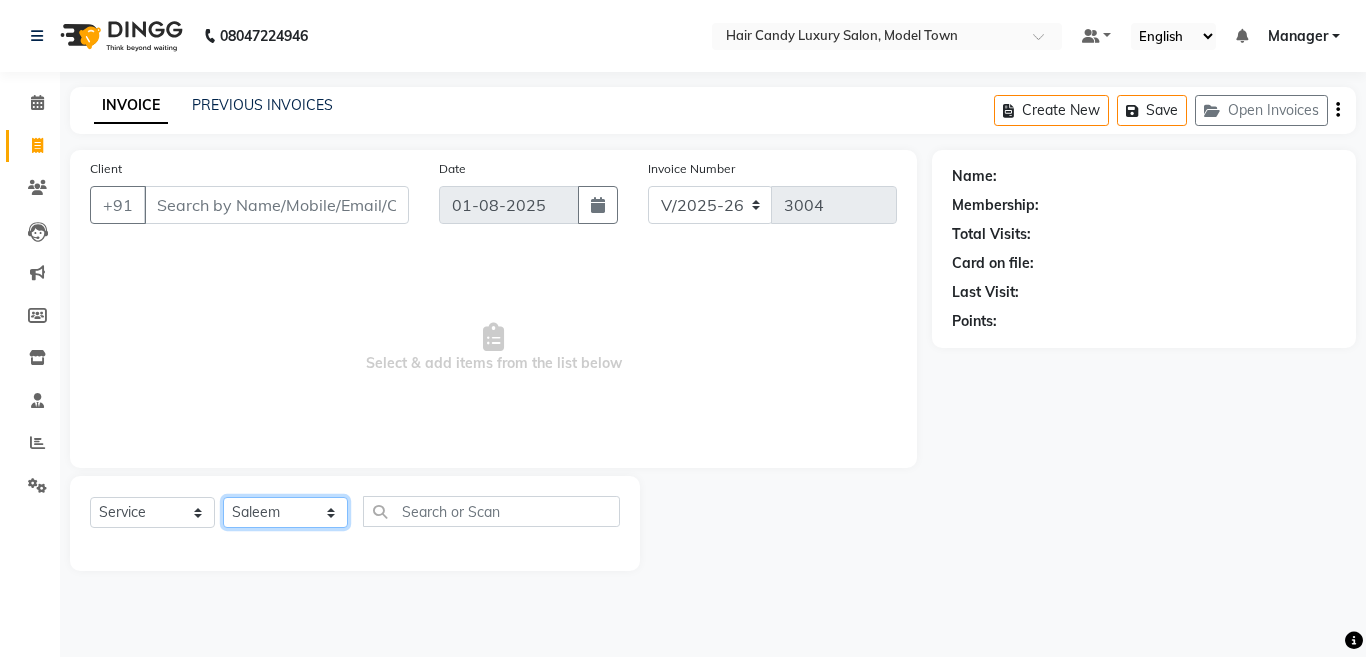 click on "Select Stylist Aakib Anas Anuradha Izhar Laiq (Rahul) Manager Neeraj parul Pawan Prakash Rajni Ranjay (Raju) RIYA Saleem sameer stock manager surrender [NAME] Vijay kumar" 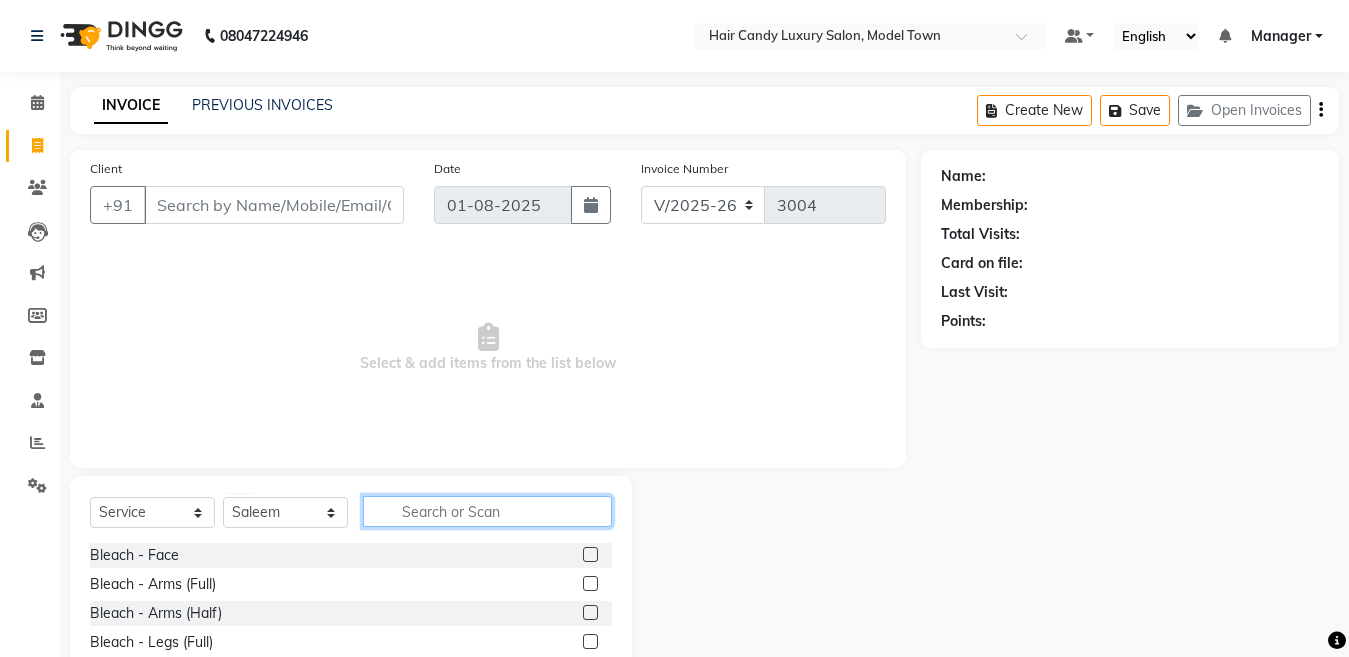 click 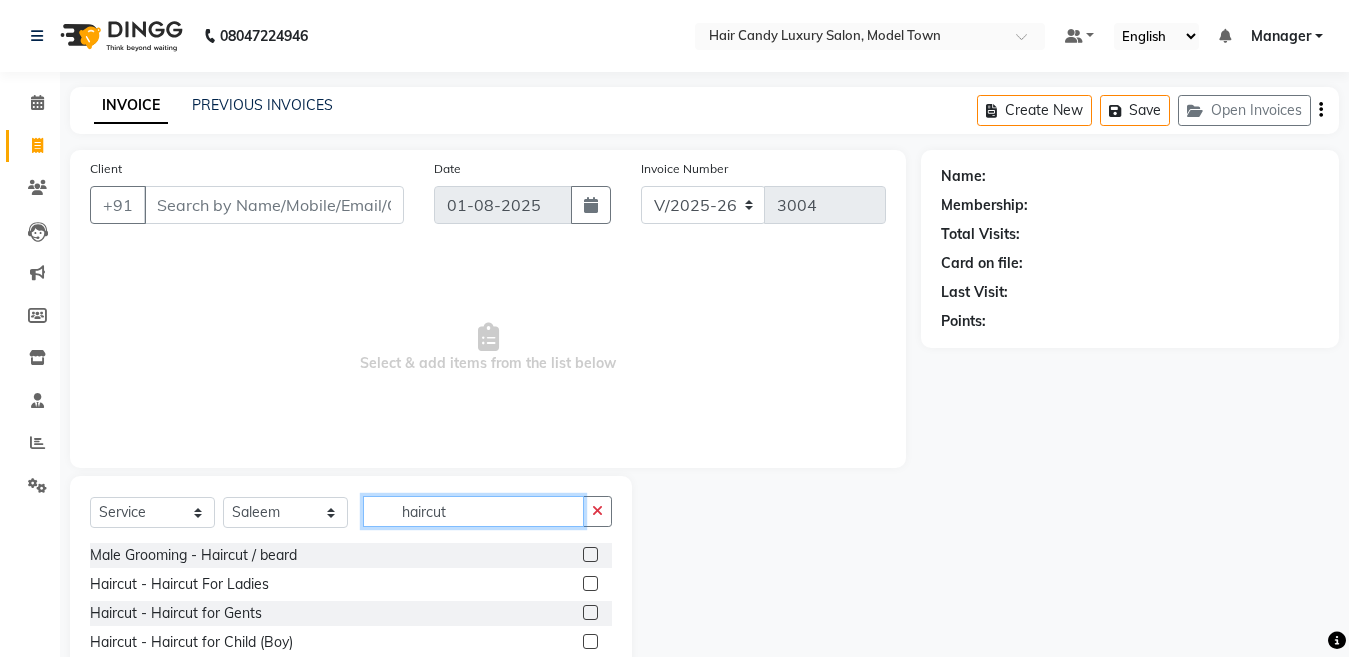 type on "haircut" 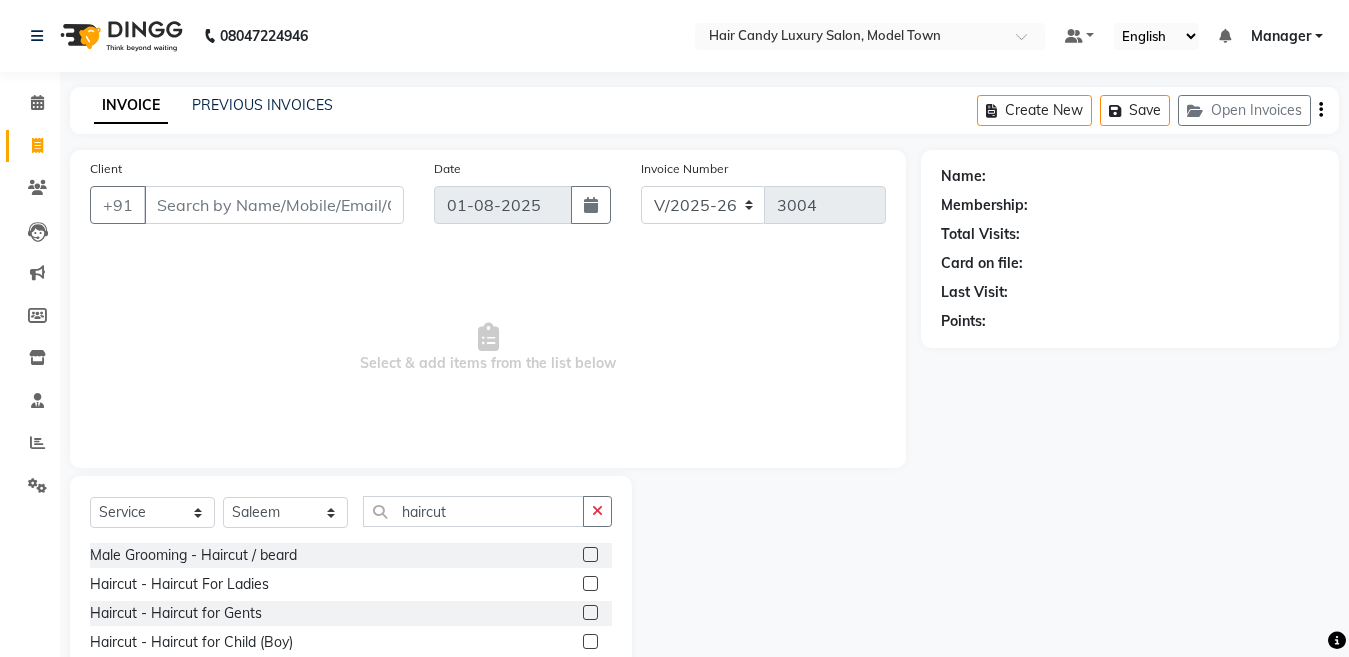 click on "Select Service Product Membership Package Voucher Prepaid Gift Card Select Stylist Aakib Anas Anuradha Izhar Laiq (Rahul) Manager Neeraj parul Pawan Prakash Rajni Ranjay (Raju) RIYA Saleem sameer stock manager surrender Vijay Gupta Vijay kumar haircut" 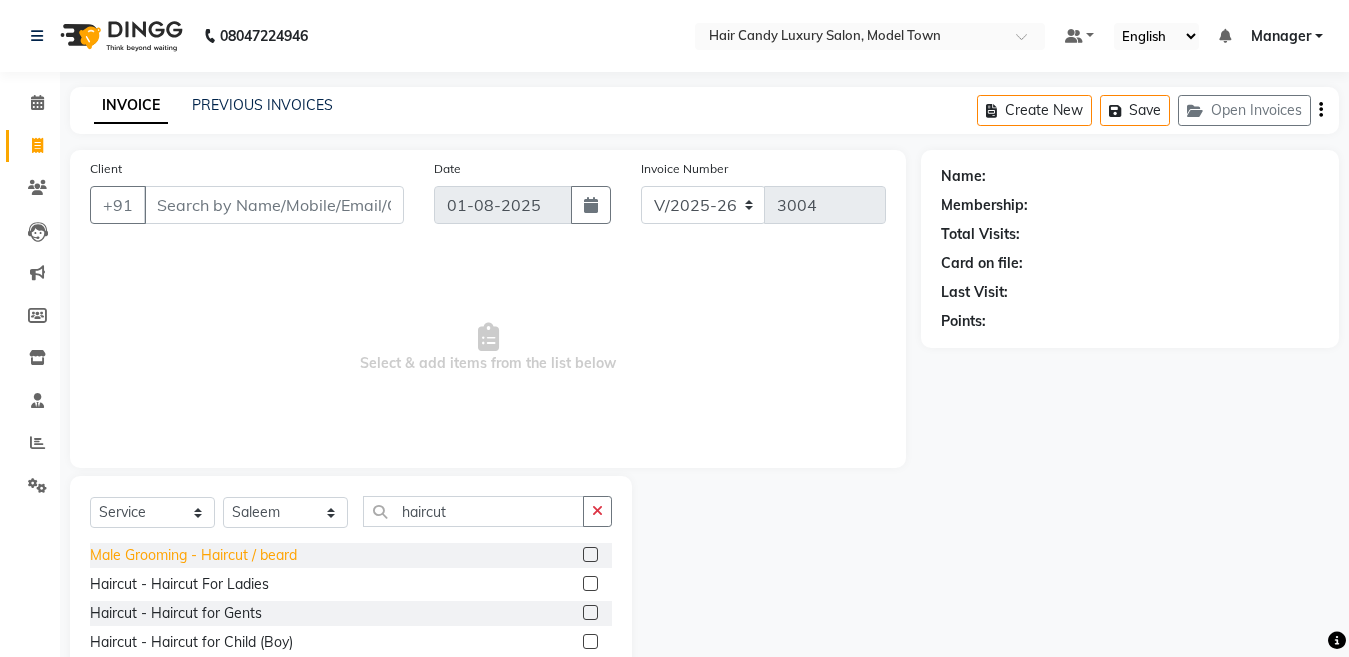 click on "Male Grooming - Haircut / beard" 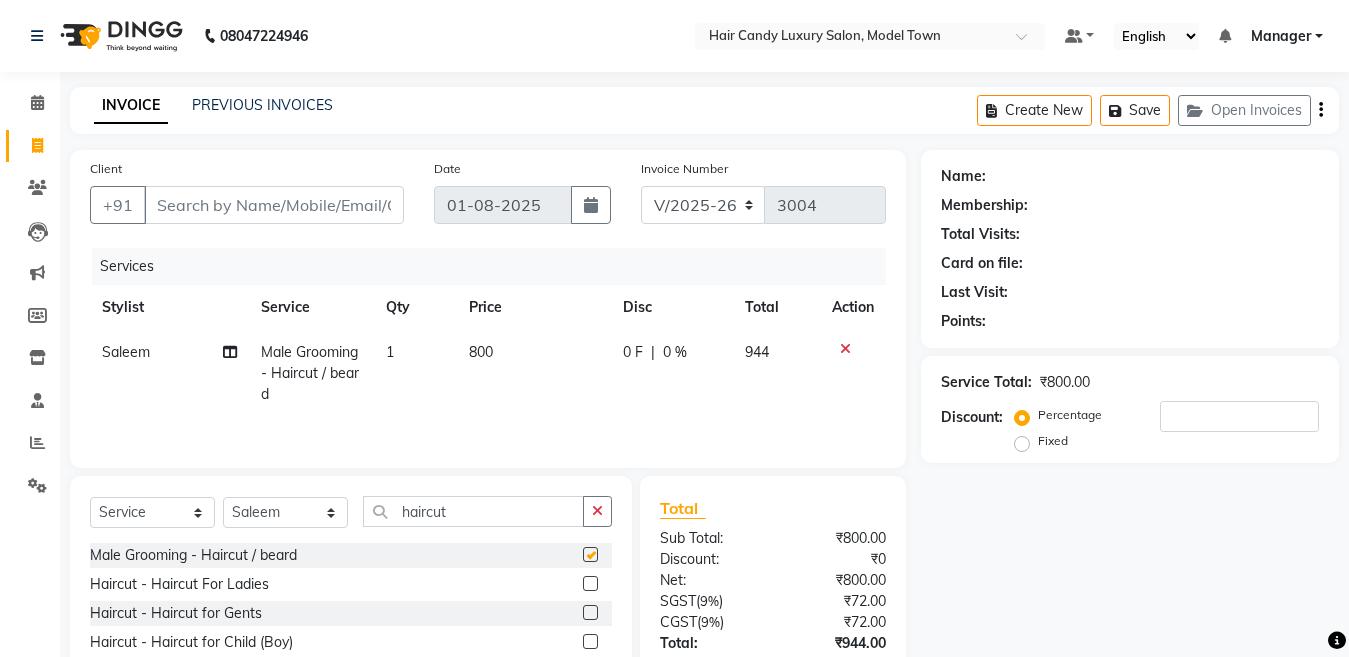 checkbox on "false" 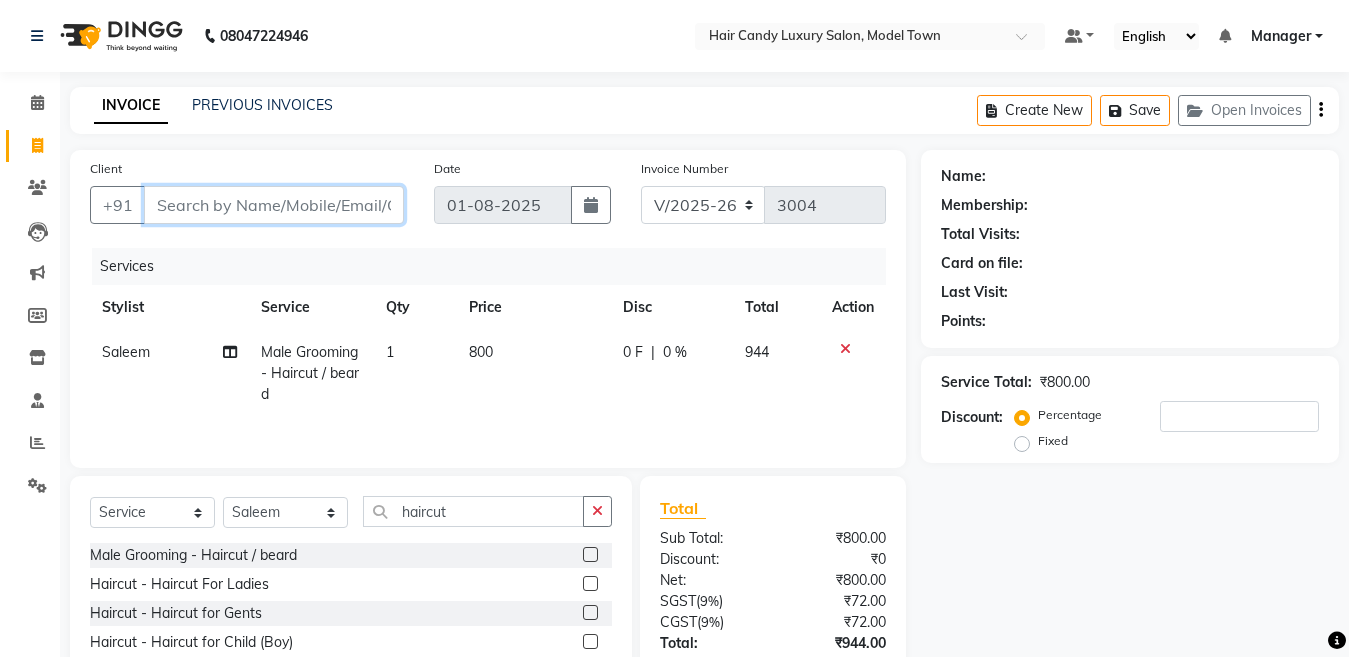 click on "Client" at bounding box center (274, 205) 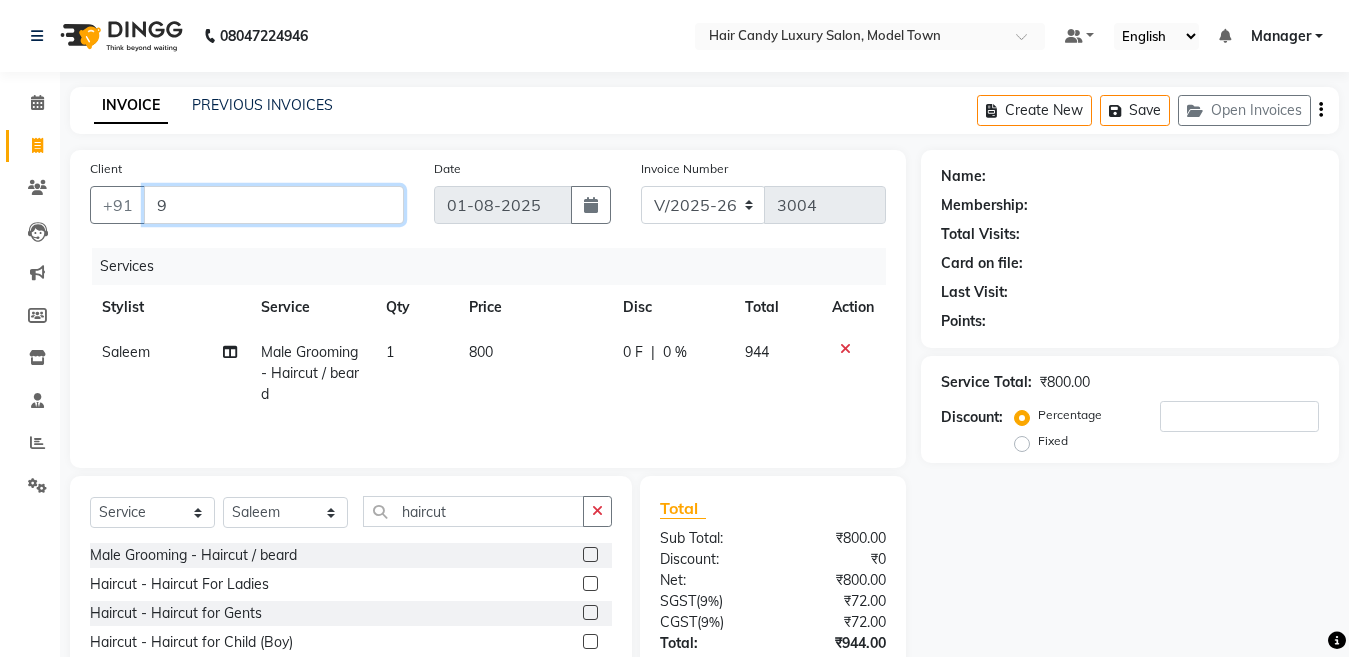 type on "0" 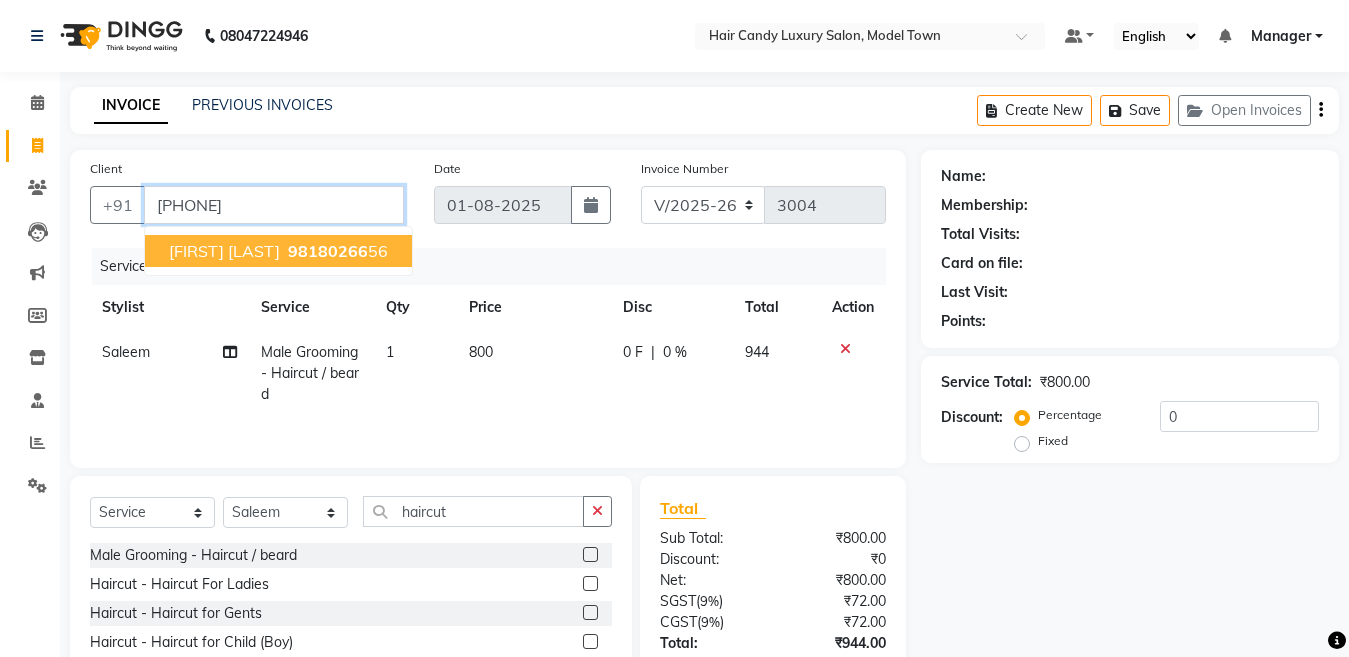 type on "[PHONE]" 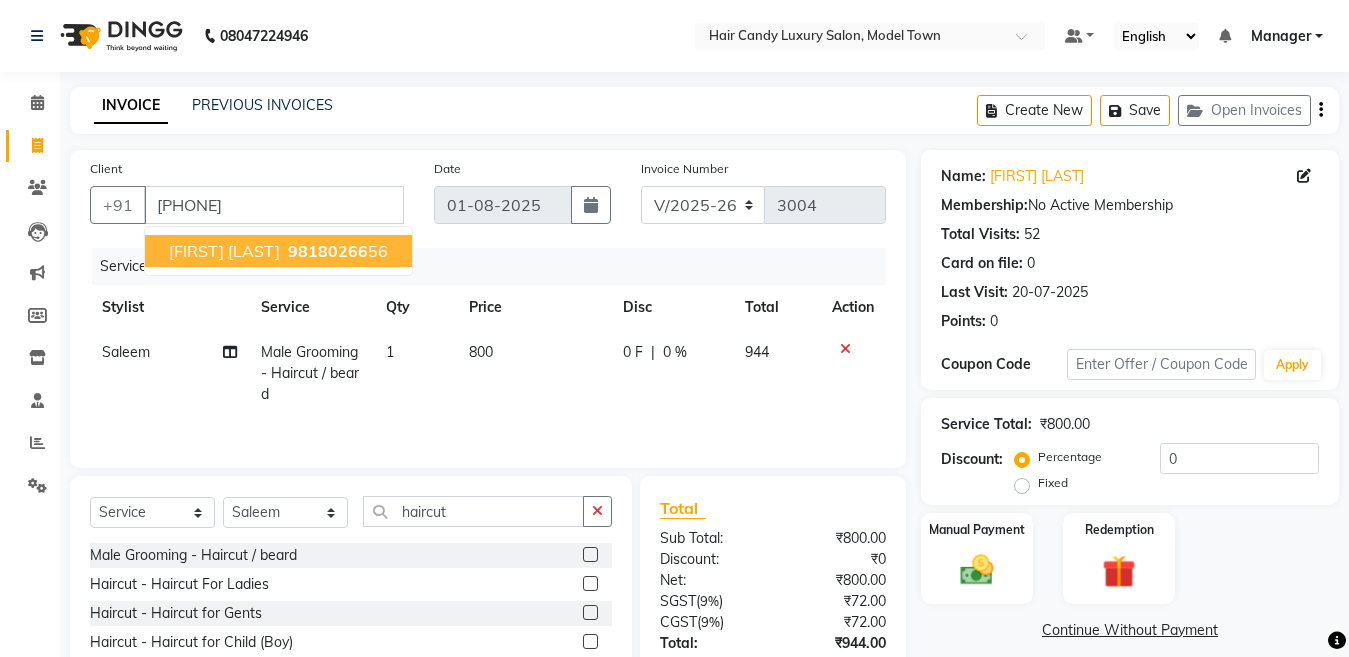 click on "[PHONE] 56" at bounding box center [336, 251] 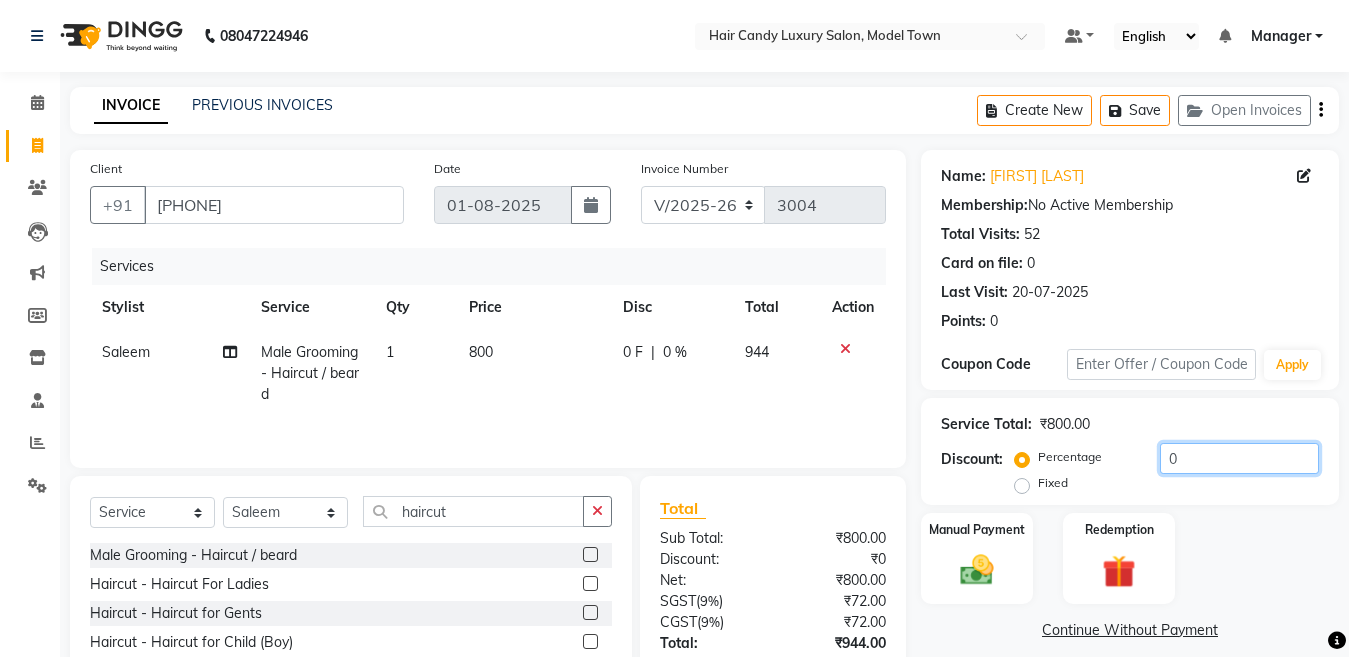 drag, startPoint x: 1200, startPoint y: 461, endPoint x: 1068, endPoint y: 466, distance: 132.09467 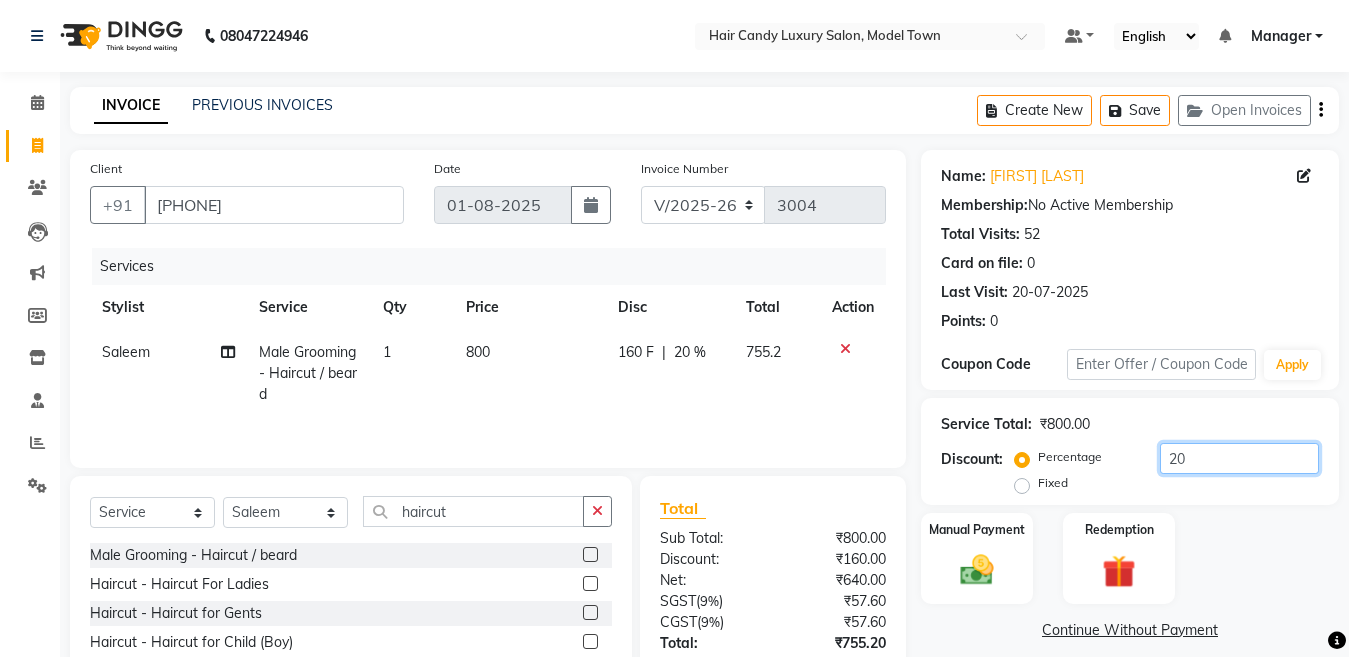 scroll, scrollTop: 166, scrollLeft: 0, axis: vertical 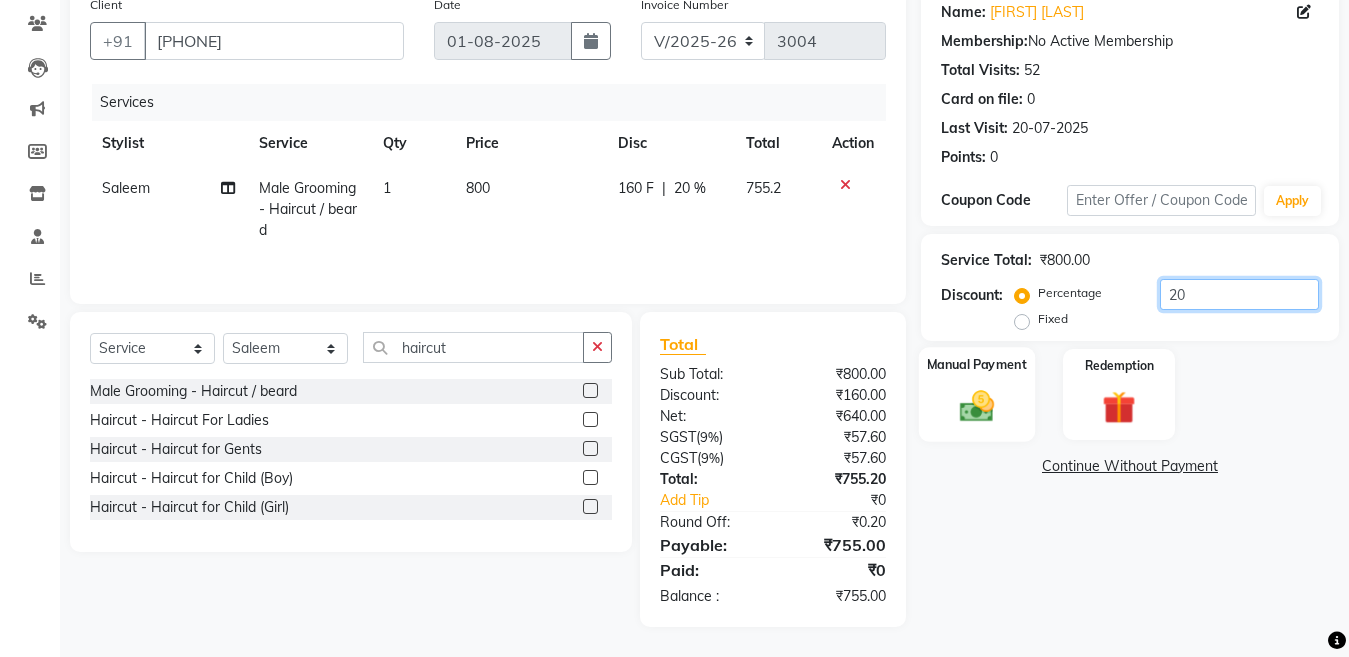 type on "20" 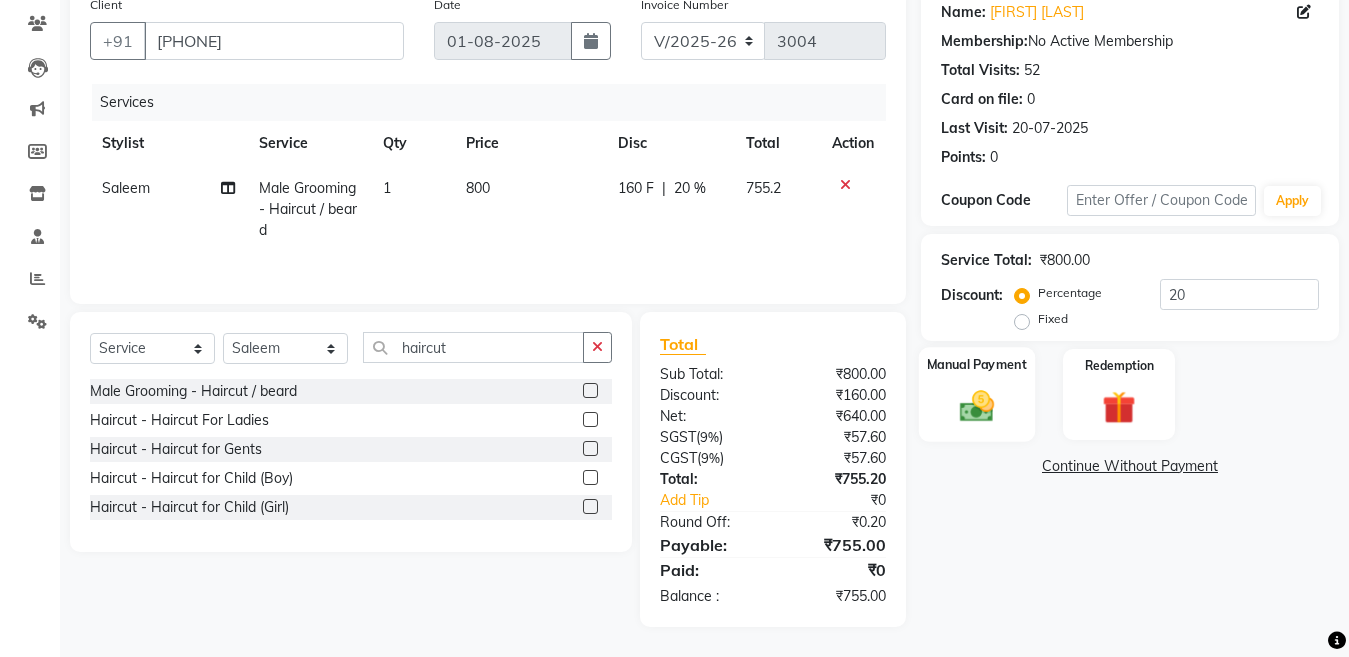 click on "Manual Payment" 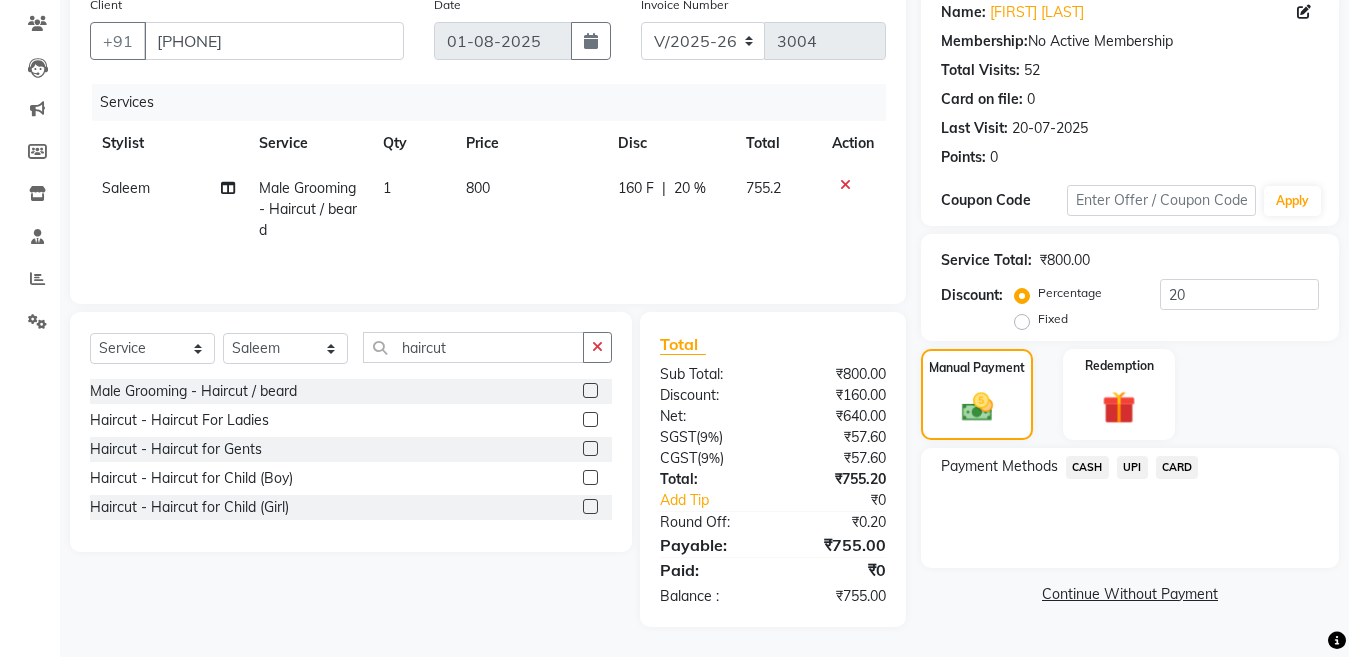 click on "CASH" 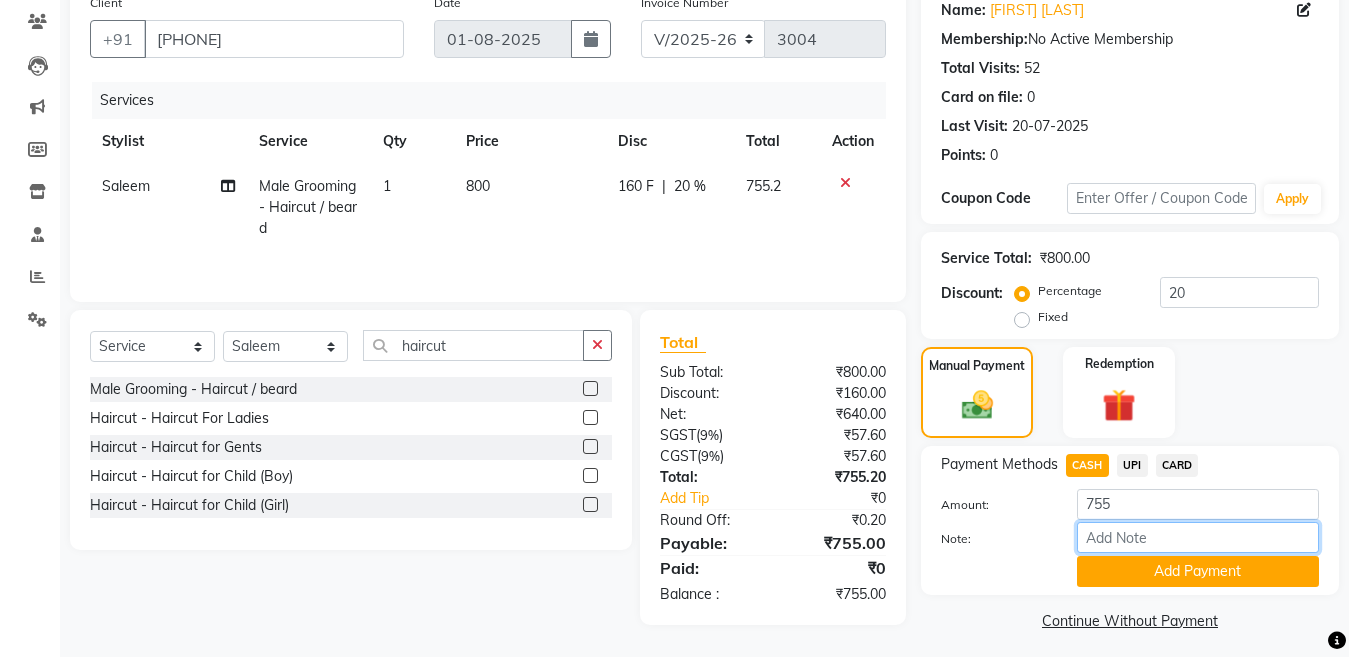 click on "Note:" at bounding box center [1198, 537] 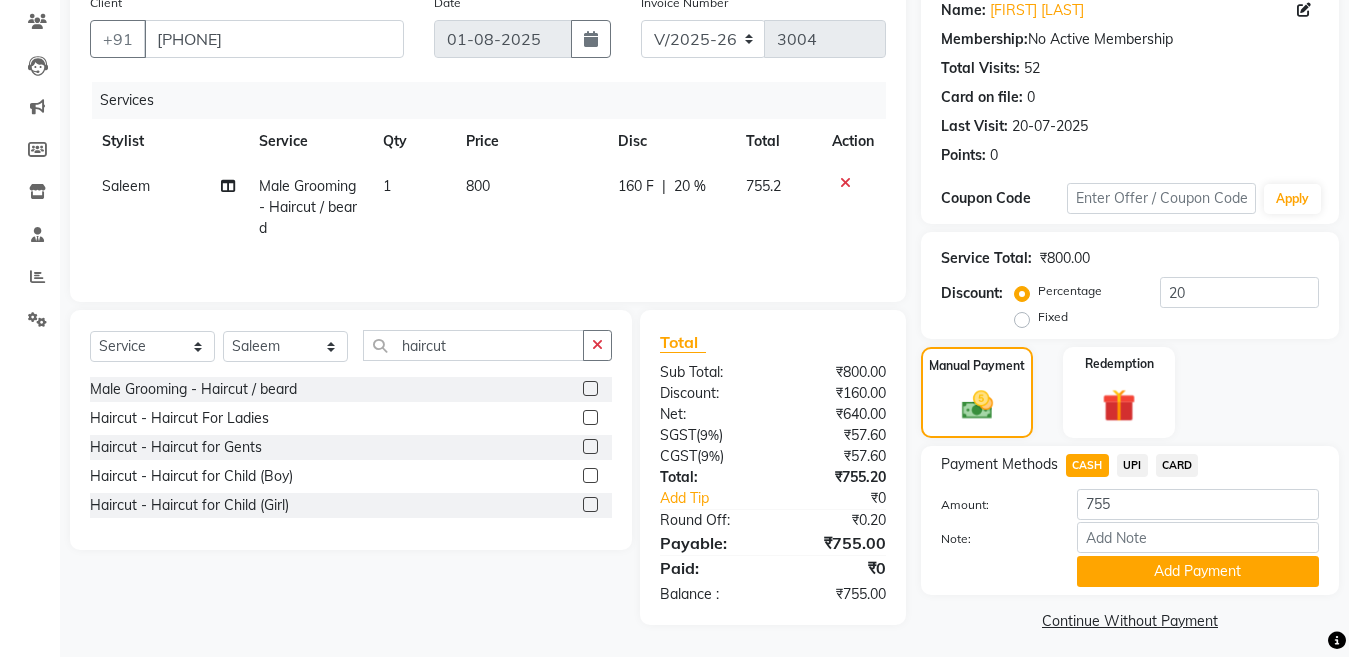 drag, startPoint x: 1140, startPoint y: 561, endPoint x: 1184, endPoint y: 541, distance: 48.332184 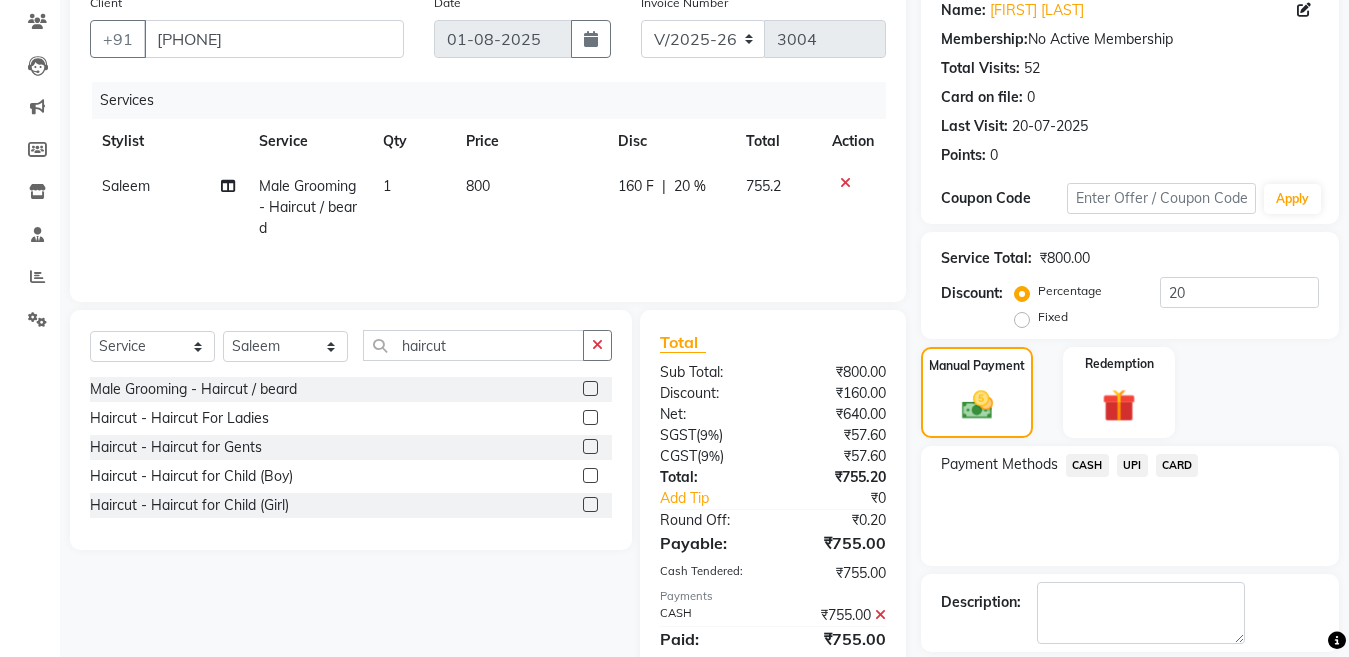 scroll, scrollTop: 259, scrollLeft: 0, axis: vertical 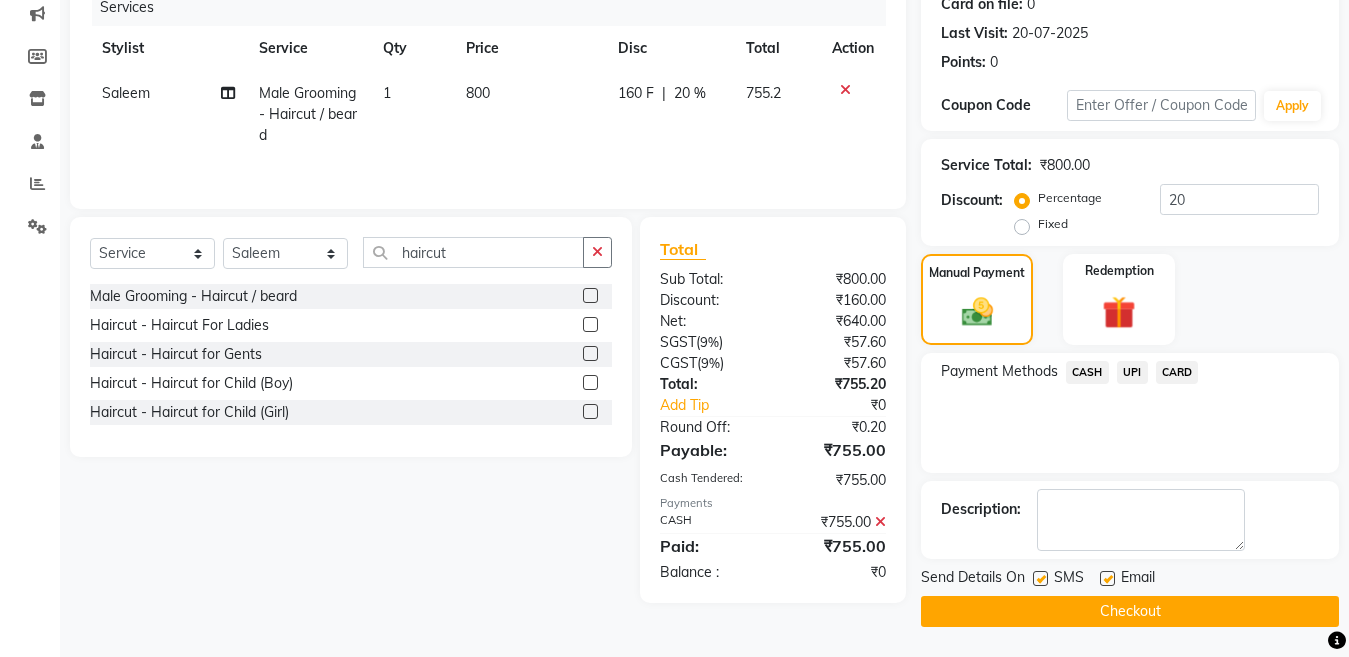 click 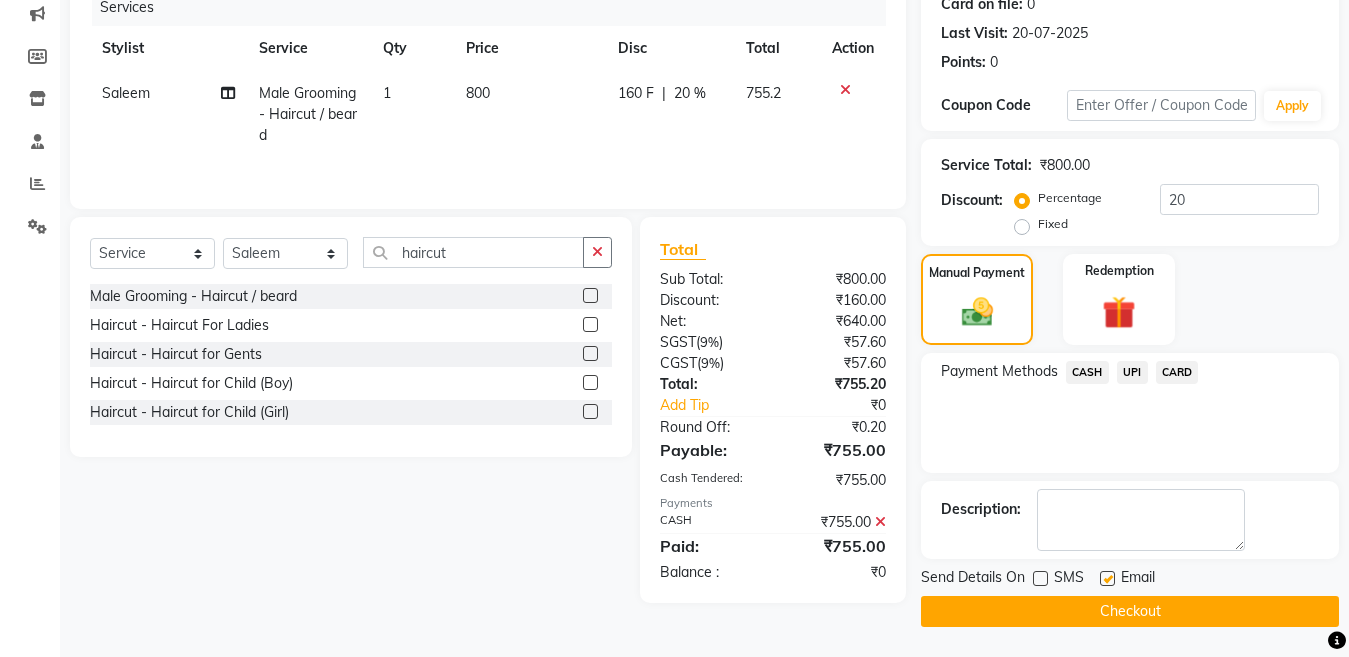 click on "Checkout" 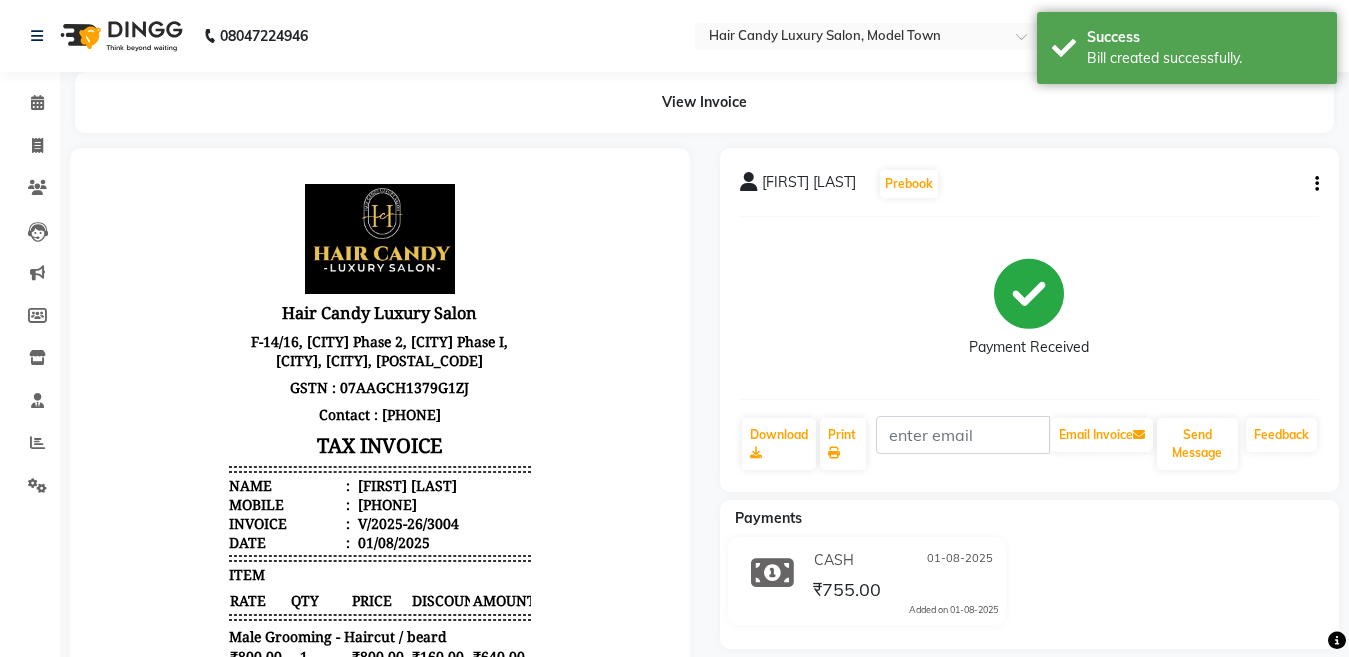 scroll, scrollTop: 0, scrollLeft: 0, axis: both 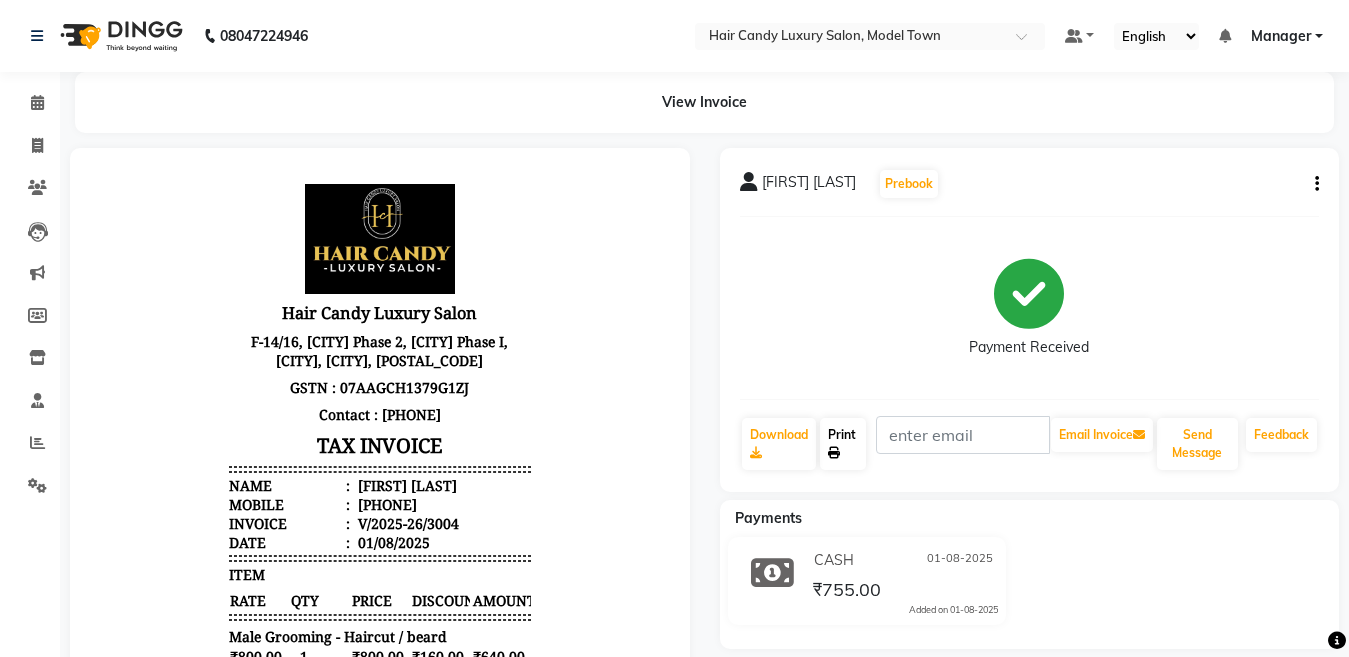 click on "Print" 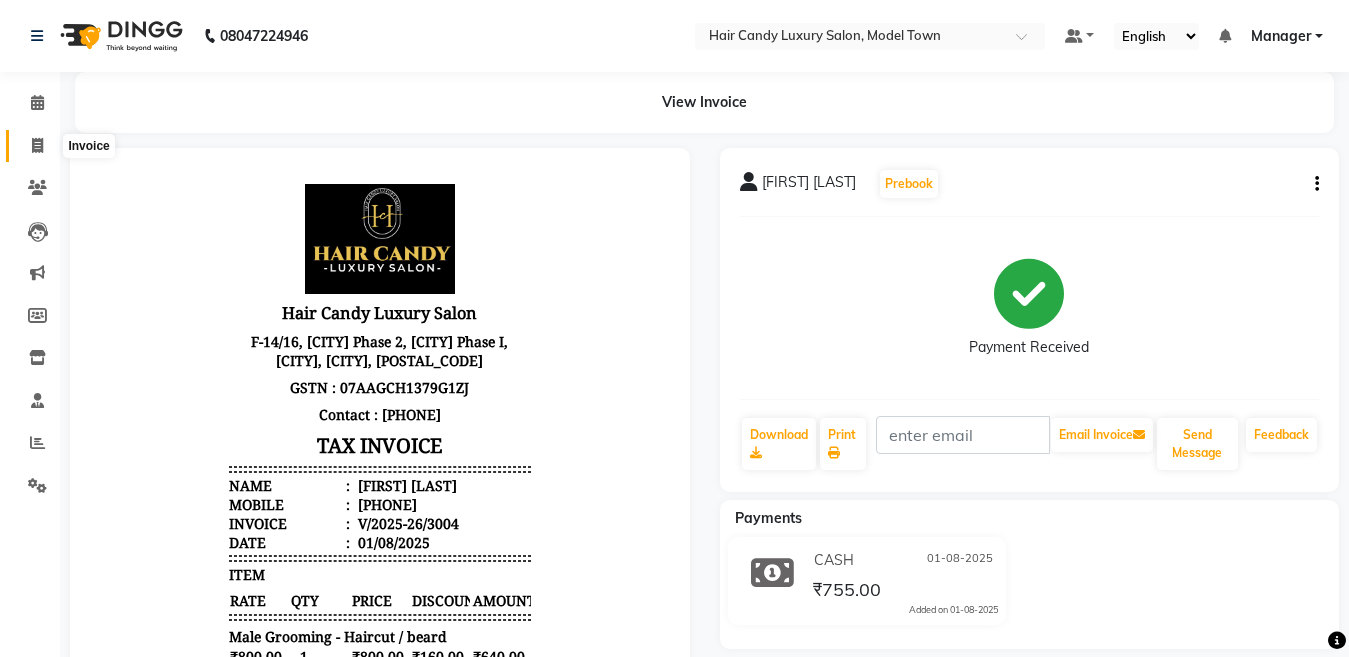click 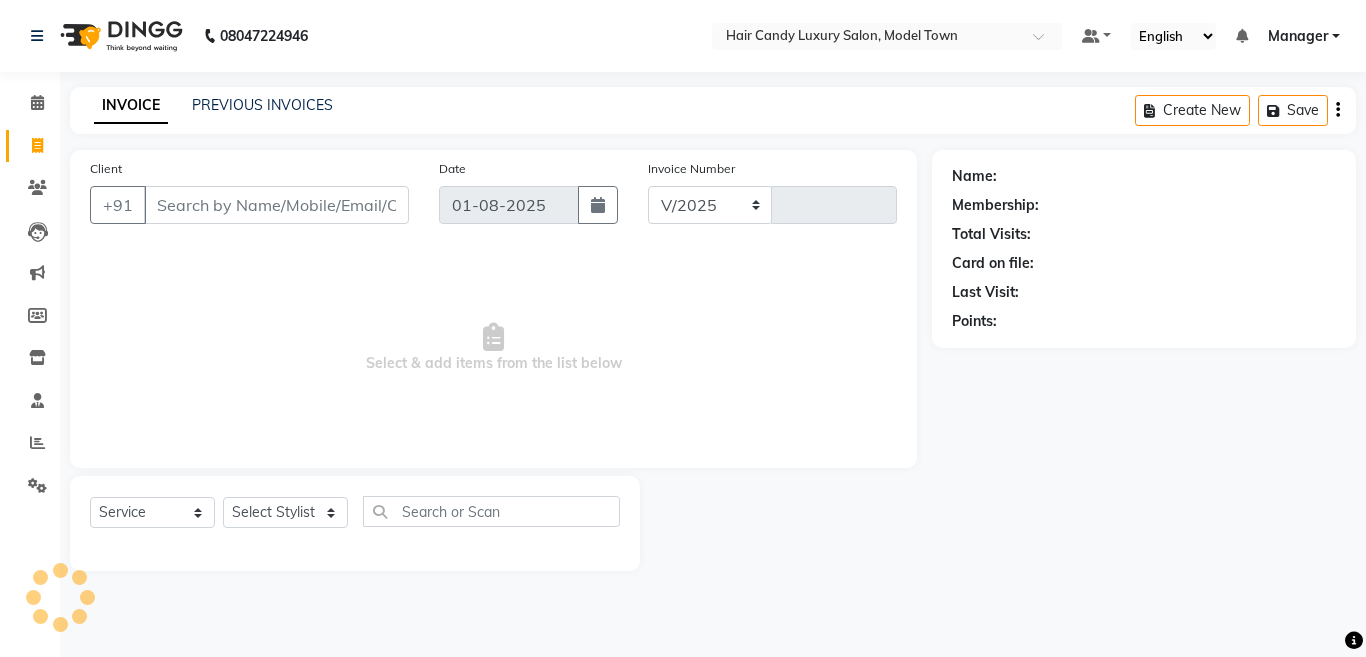 select on "4716" 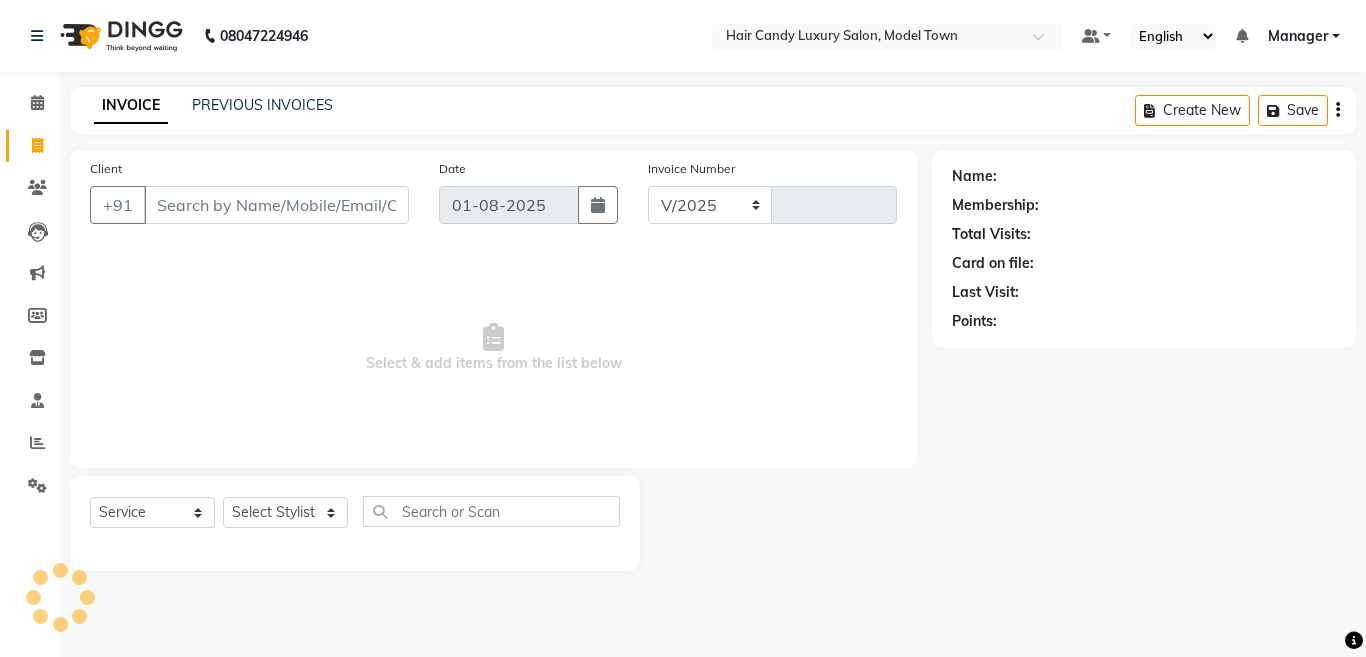 type on "3005" 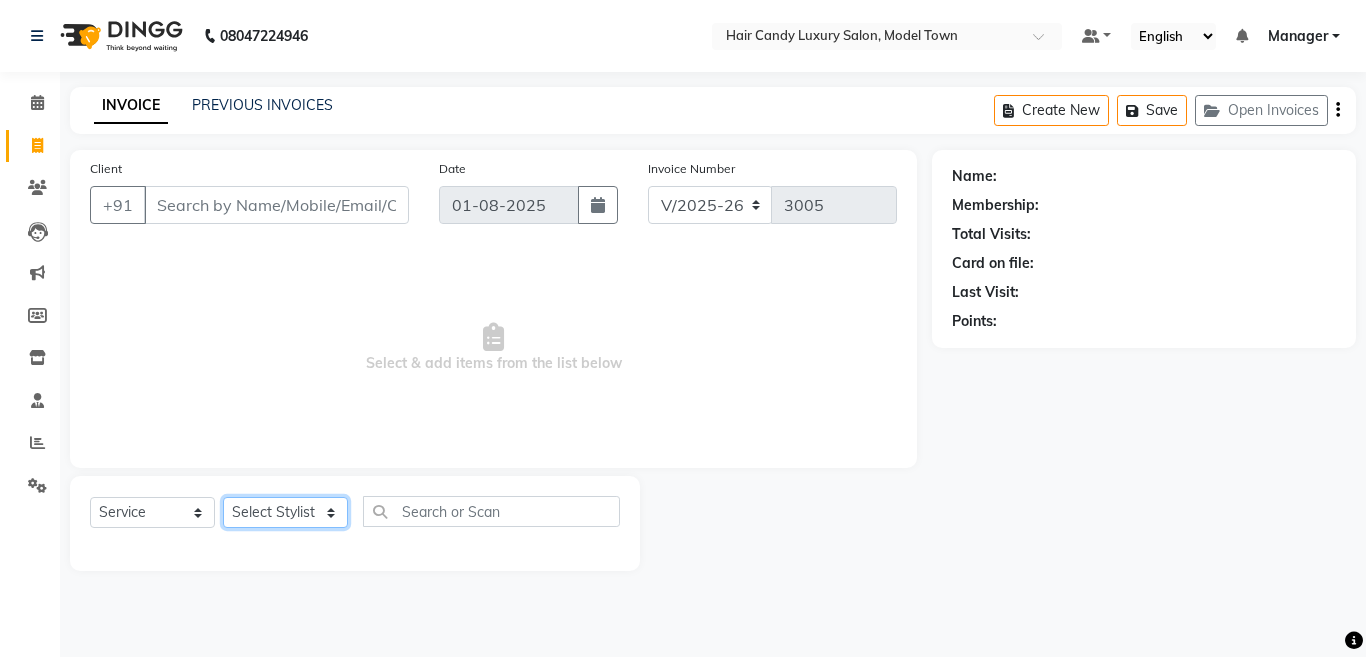 click on "Select Stylist [PERSON] [PERSON] [PERSON] [PERSON] [PERSON] [PERSON] [PERSON] [PERSON] [PERSON] [PERSON] [PERSON] [PERSON] [PERSON] [PERSON] [PERSON] [PERSON] [PERSON] [PERSON] [PERSON] [PERSON] [PERSON] [PERSON] [PERSON] [PERSON] [PERSON] [PERSON] [PERSON]" 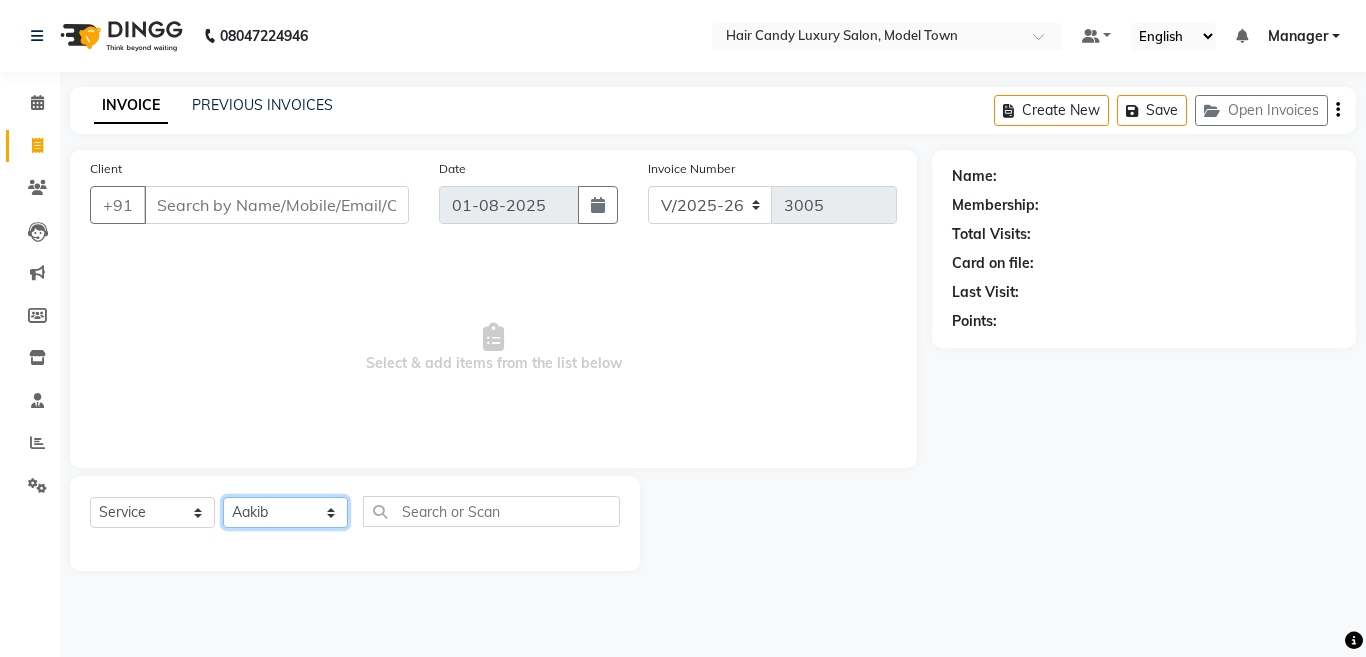 click on "Select Stylist [PERSON] [PERSON] [PERSON] [PERSON] [PERSON] [PERSON] [PERSON] [PERSON] [PERSON] [PERSON] [PERSON] [PERSON] [PERSON] [PERSON] [PERSON] [PERSON] [PERSON] [PERSON] [PERSON] [PERSON] [PERSON] [PERSON] [PERSON] [PERSON] [PERSON] [PERSON] [PERSON]" 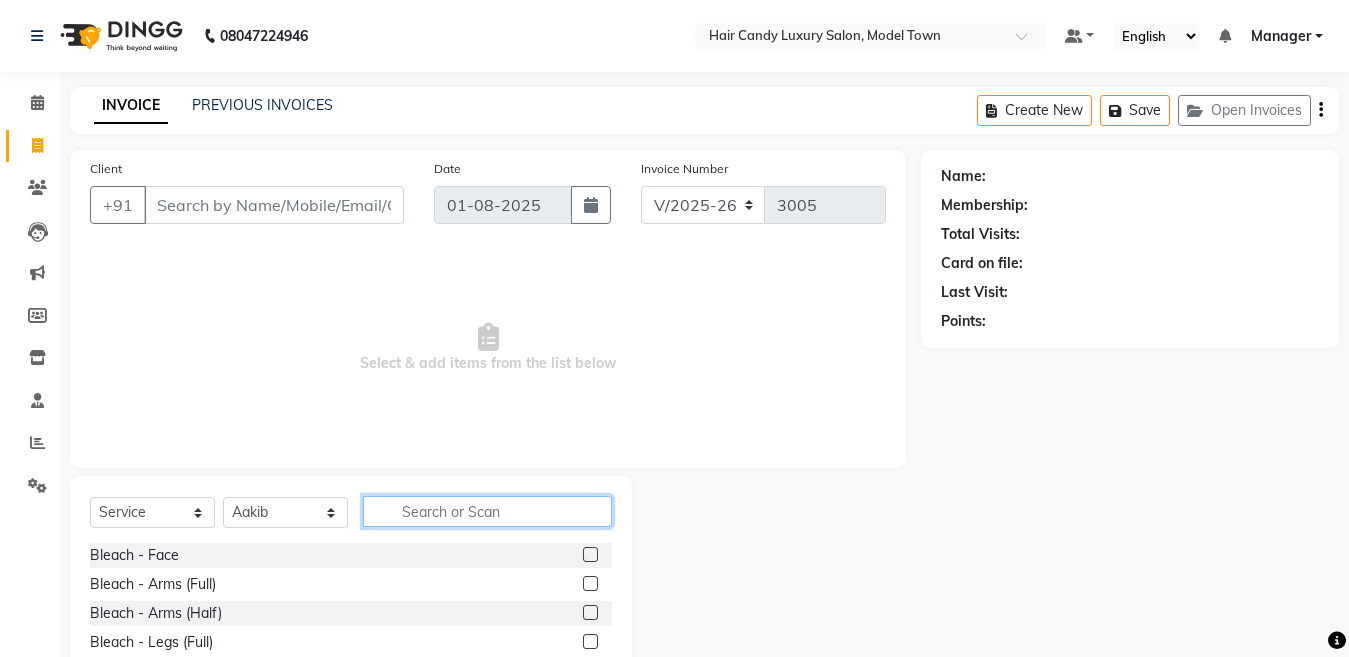 click 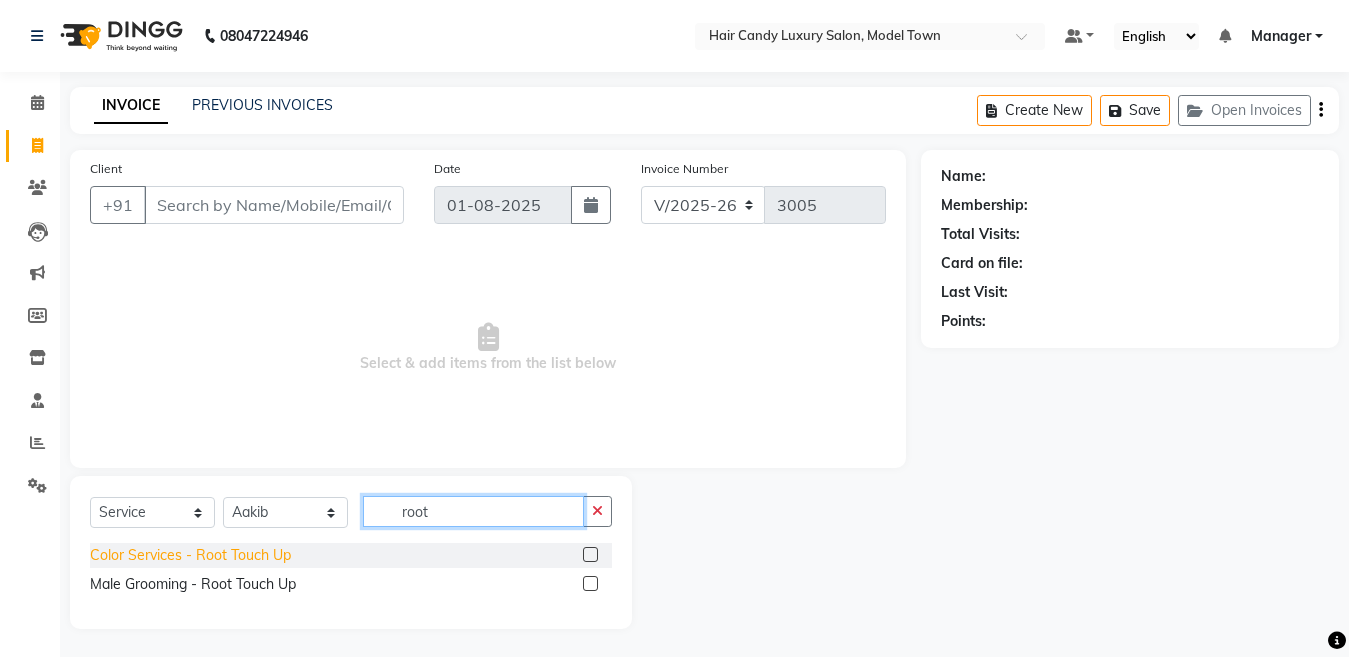 type on "root" 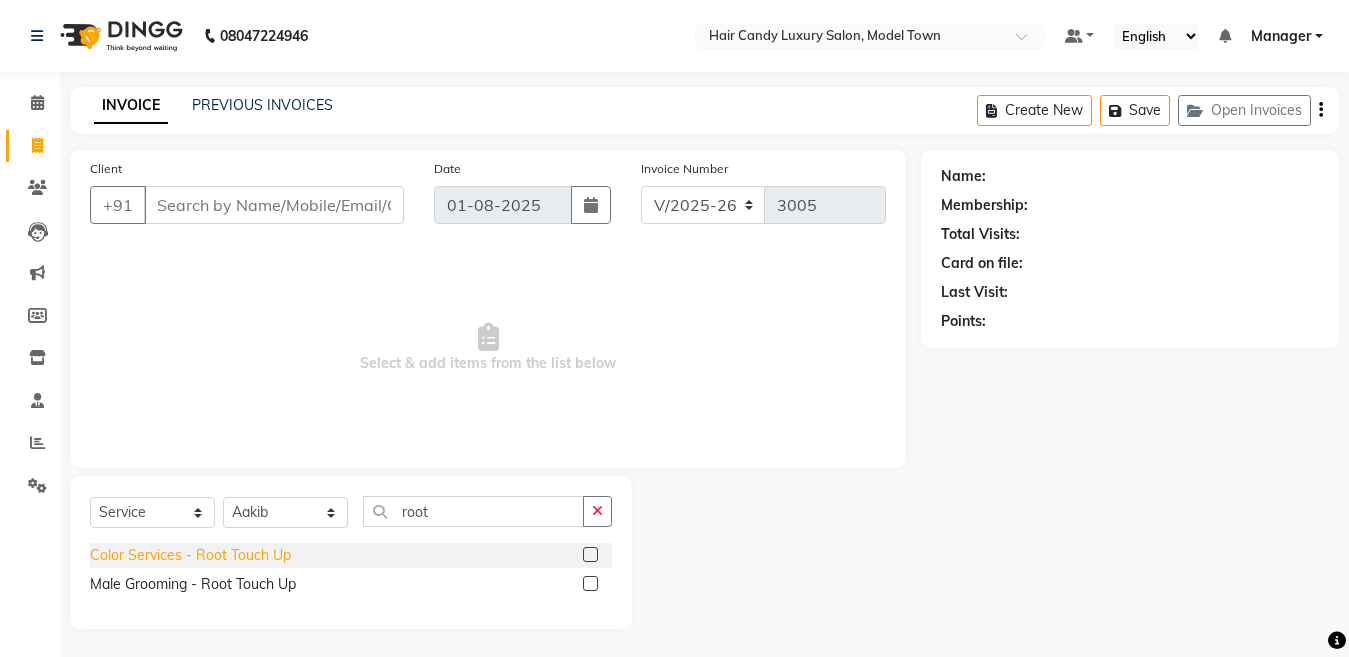 click on "Color Services - Root Touch Up" 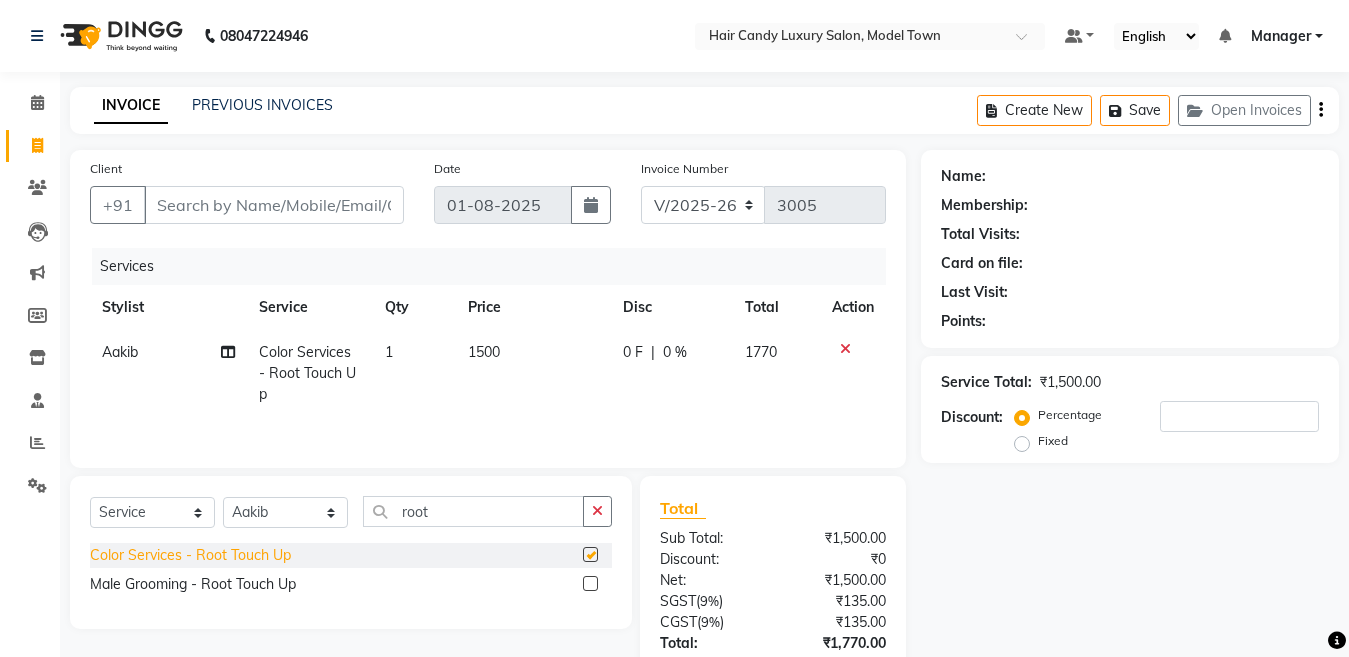 checkbox on "false" 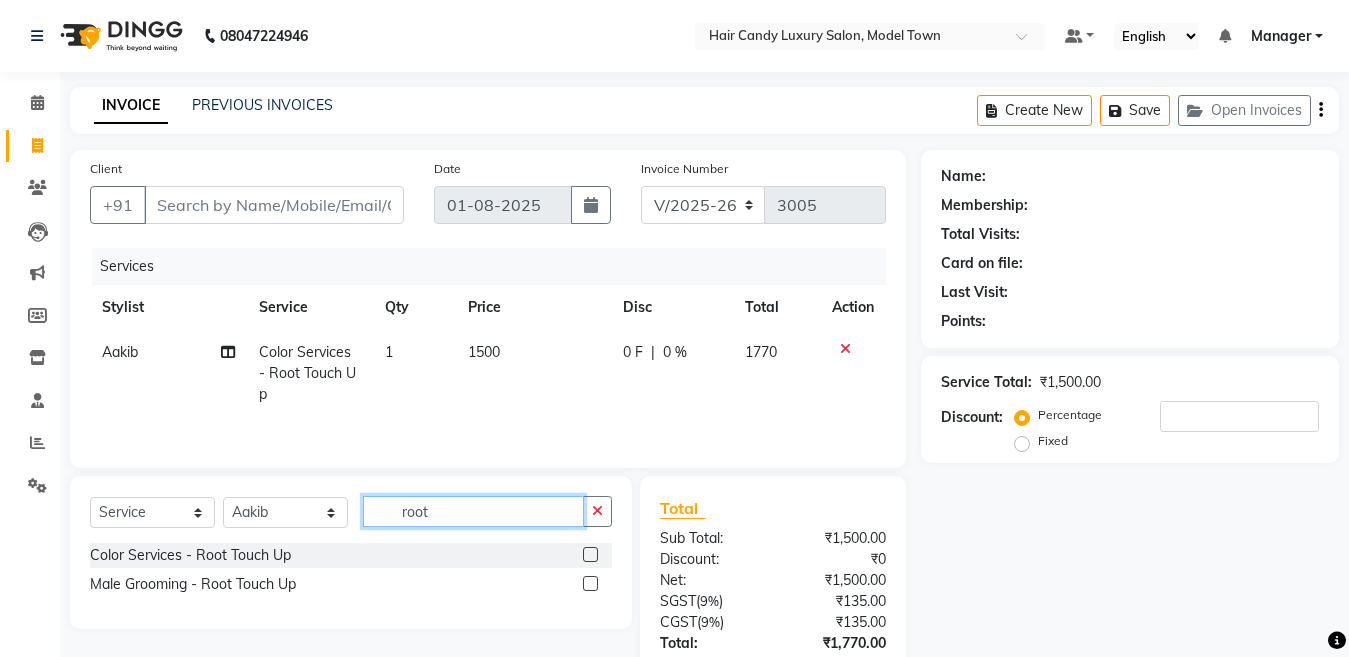 click on "root" 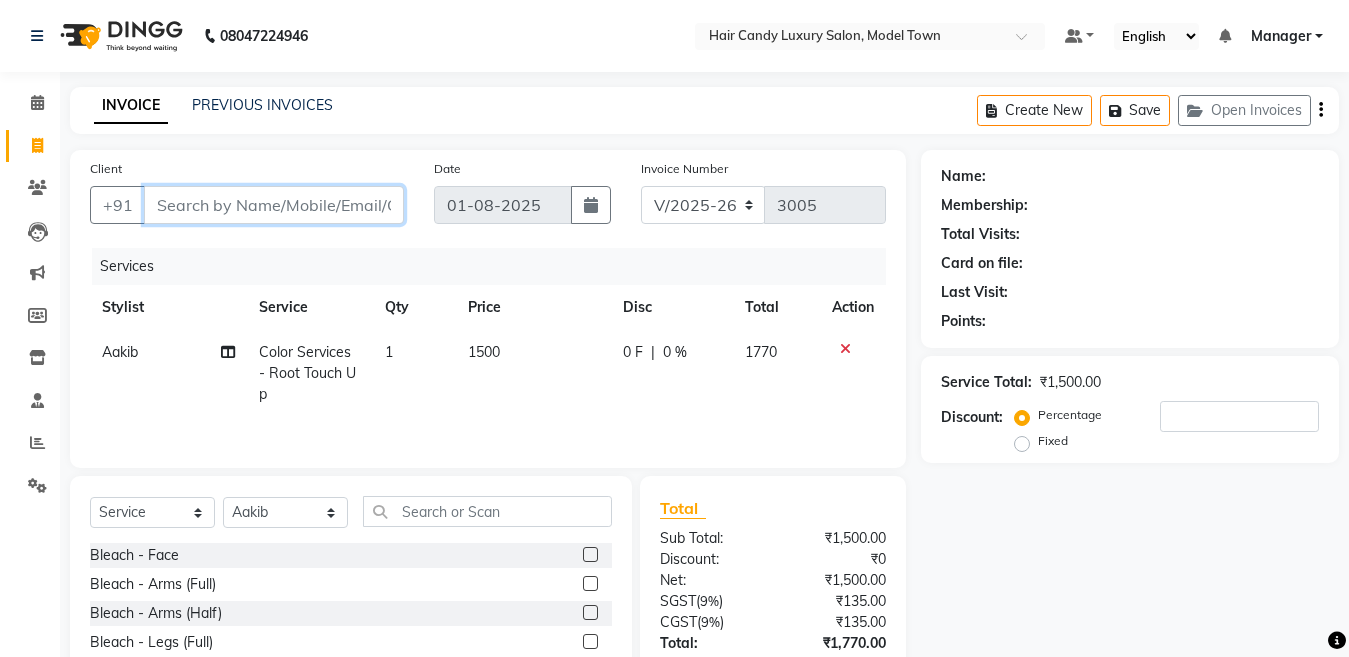 click on "Client" at bounding box center (274, 205) 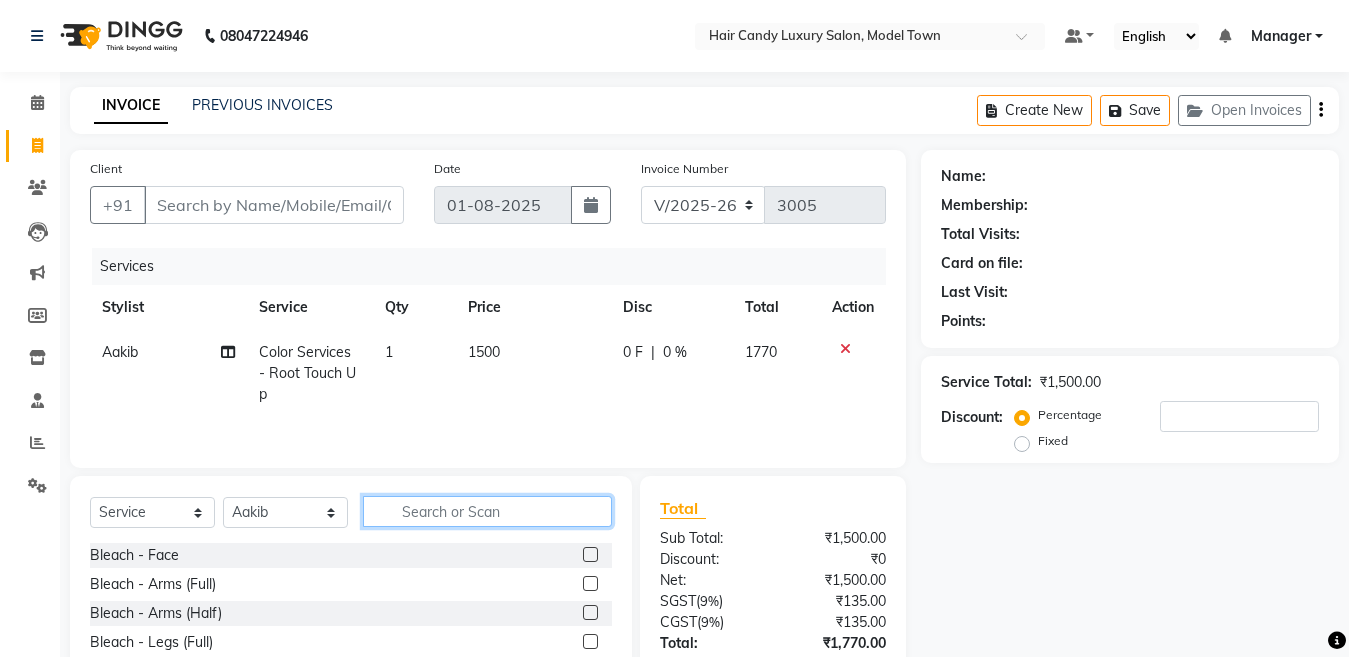 click 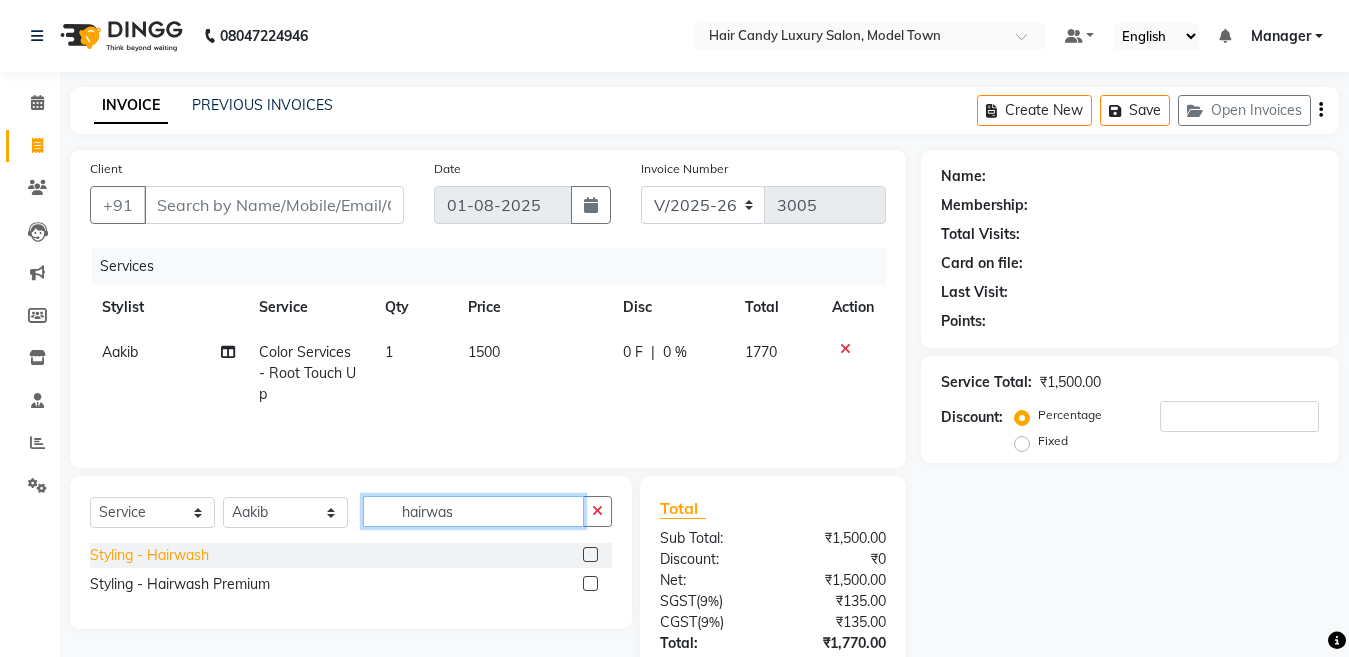 type on "hairwas" 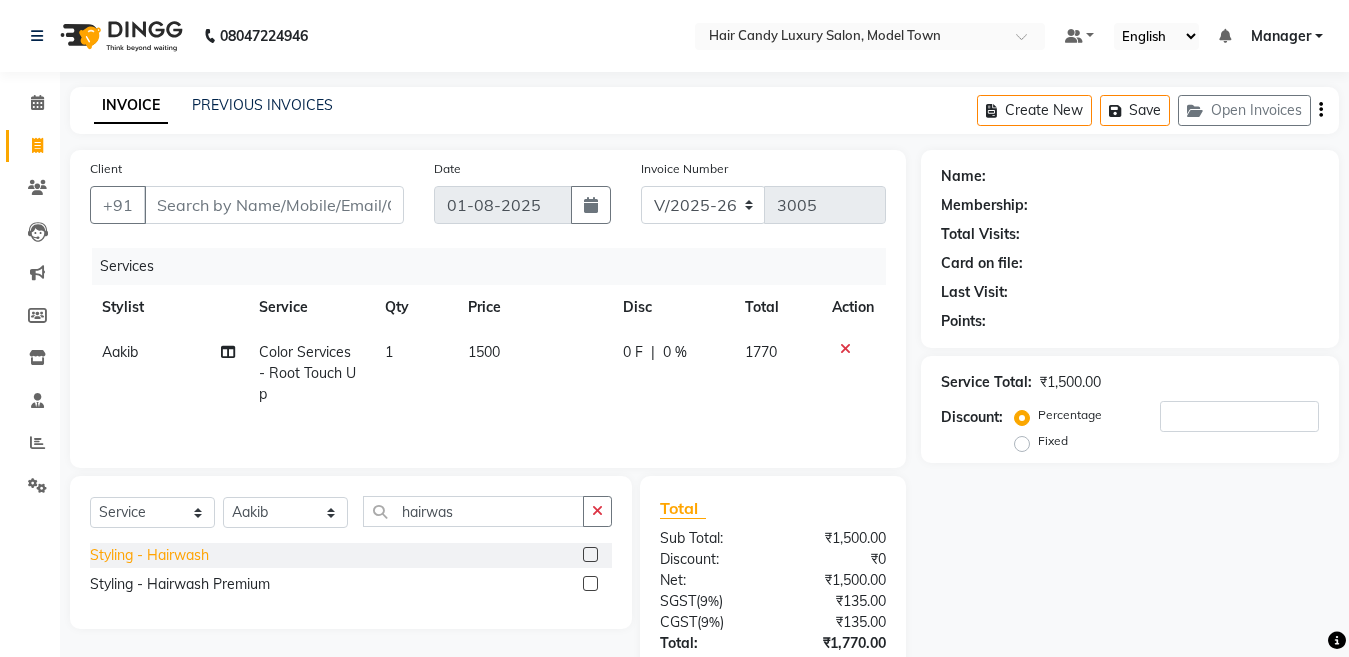 click on "Styling - Hairwash" 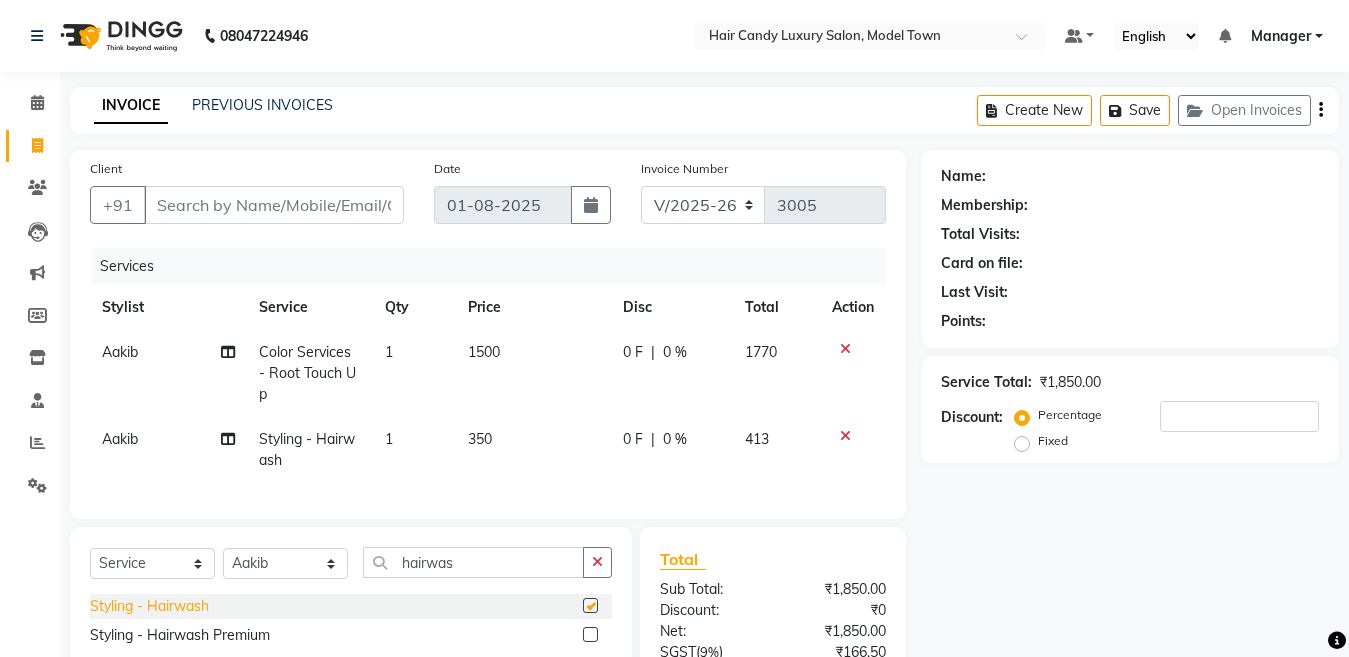 checkbox on "false" 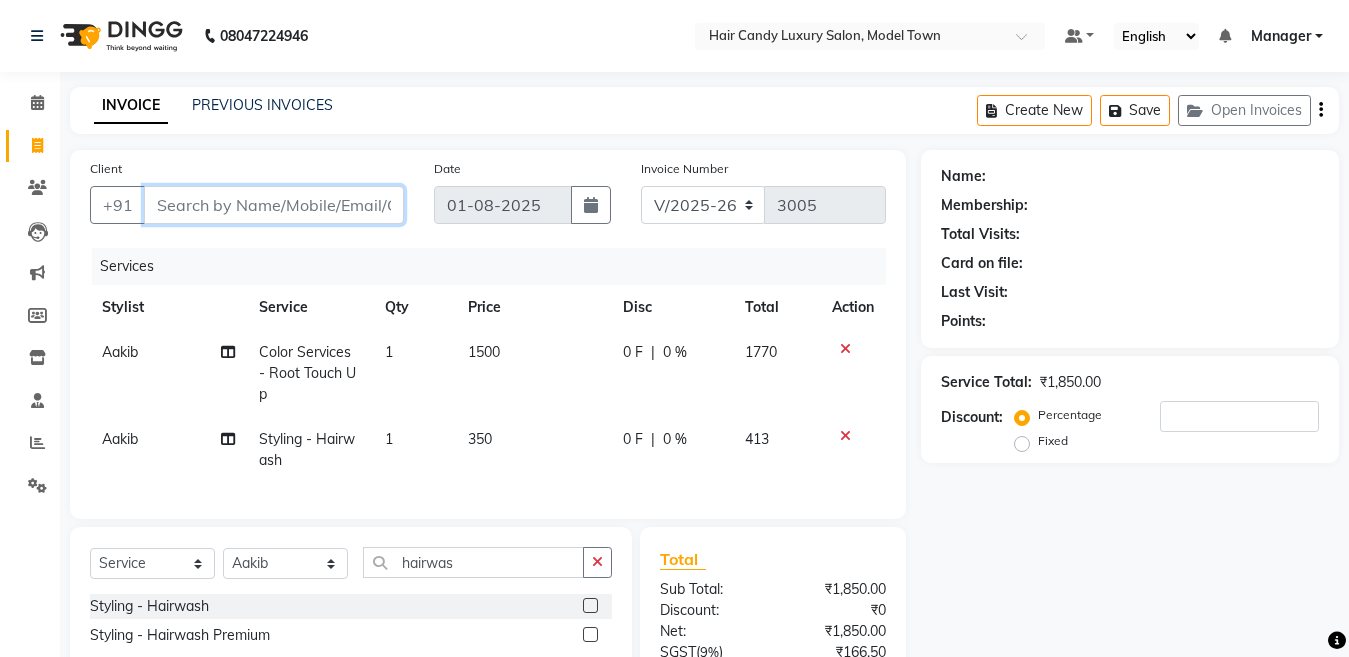 click on "Client" at bounding box center [274, 205] 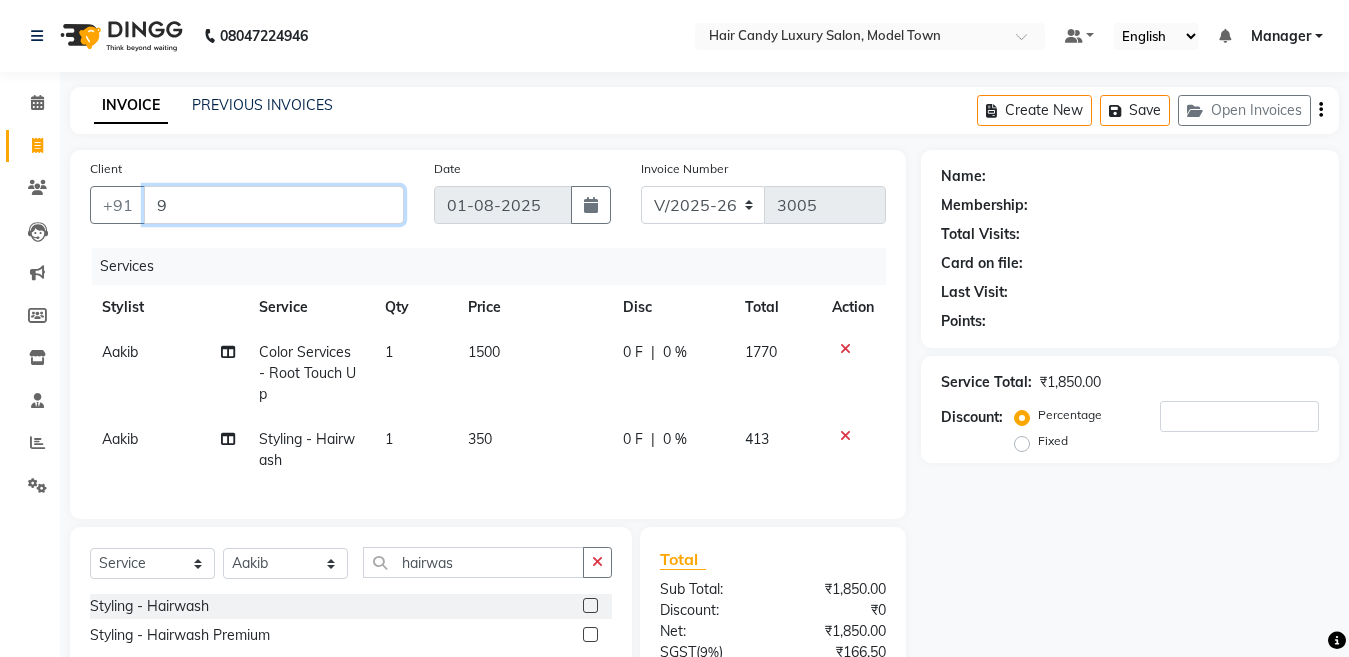 type on "0" 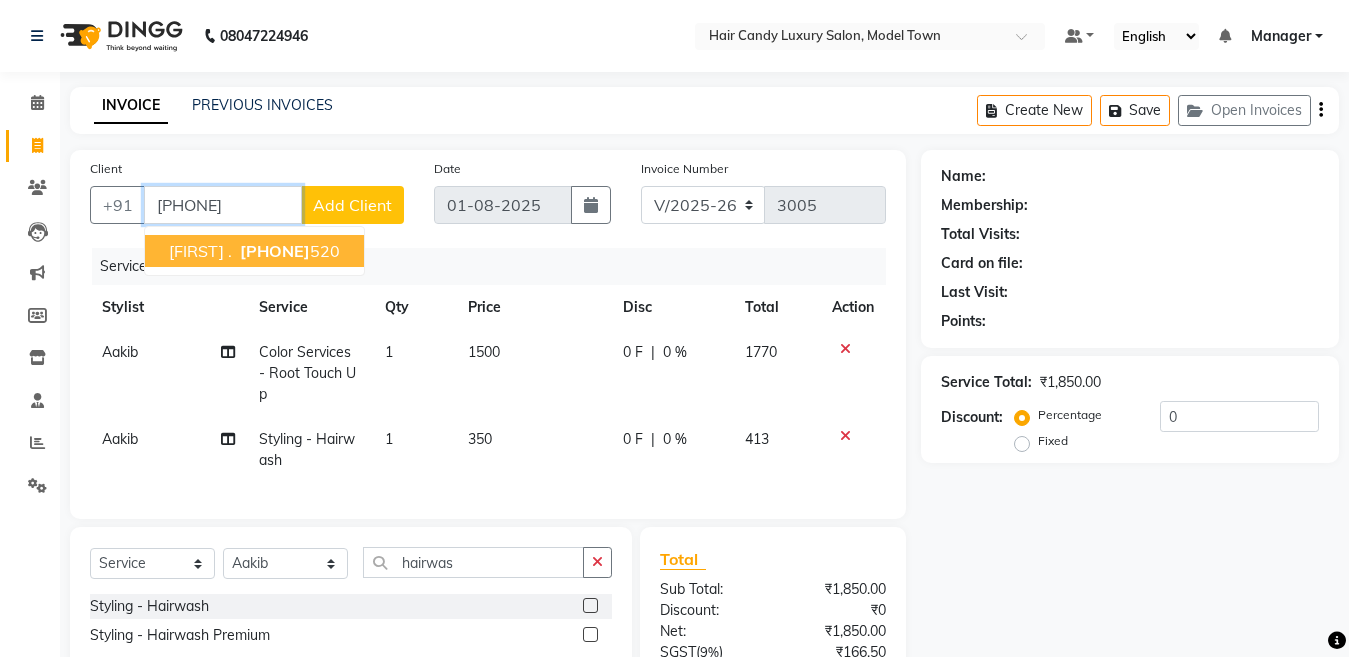 click on "Sanjana .   9999010 520" at bounding box center [254, 251] 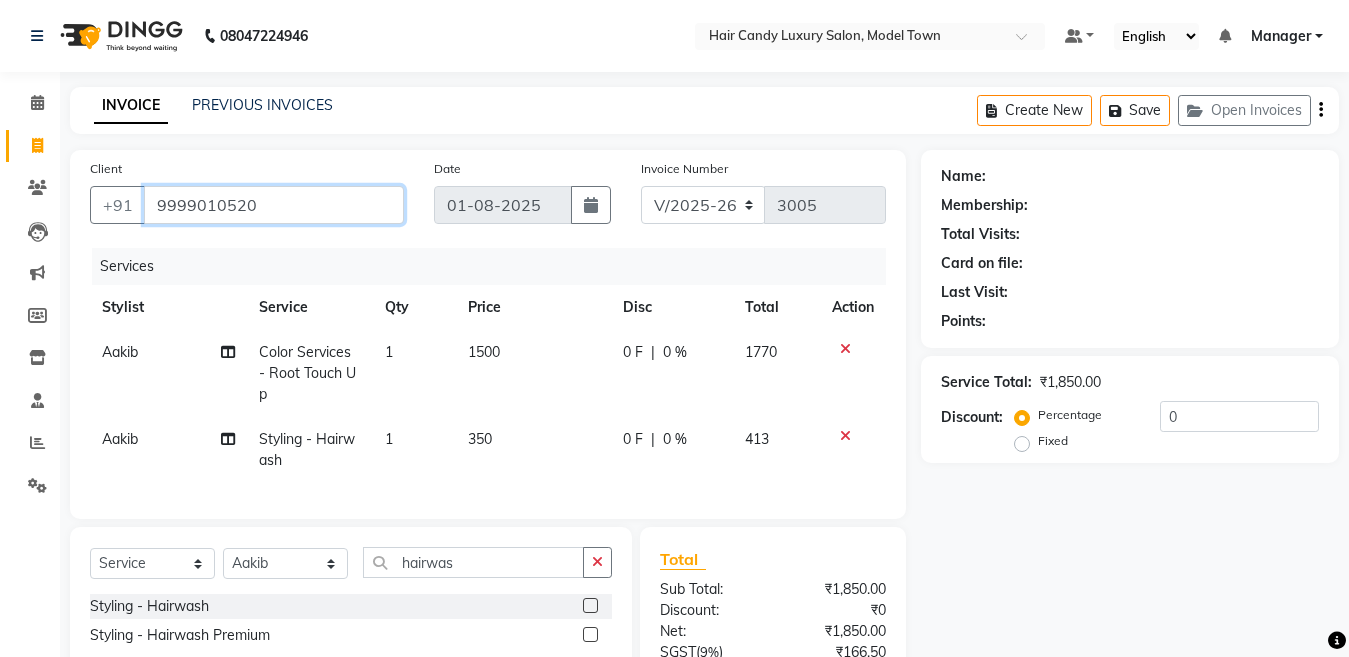 type on "9999010520" 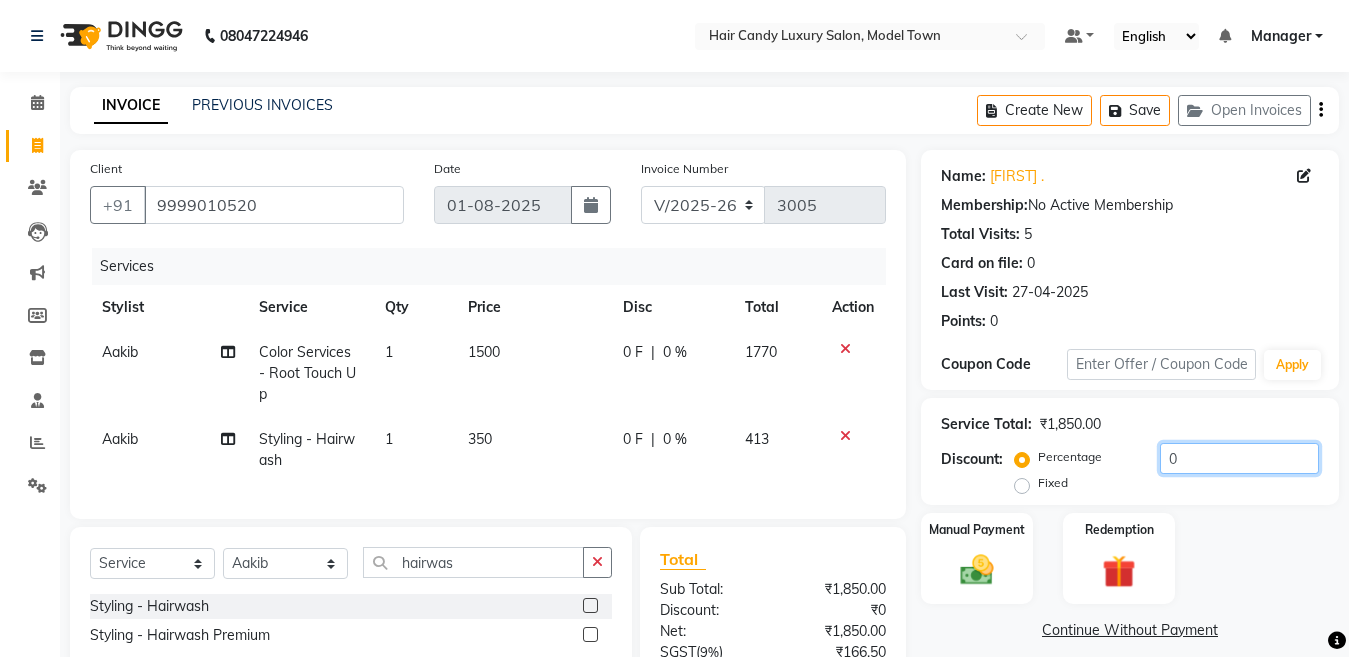 drag, startPoint x: 1170, startPoint y: 460, endPoint x: 1034, endPoint y: 460, distance: 136 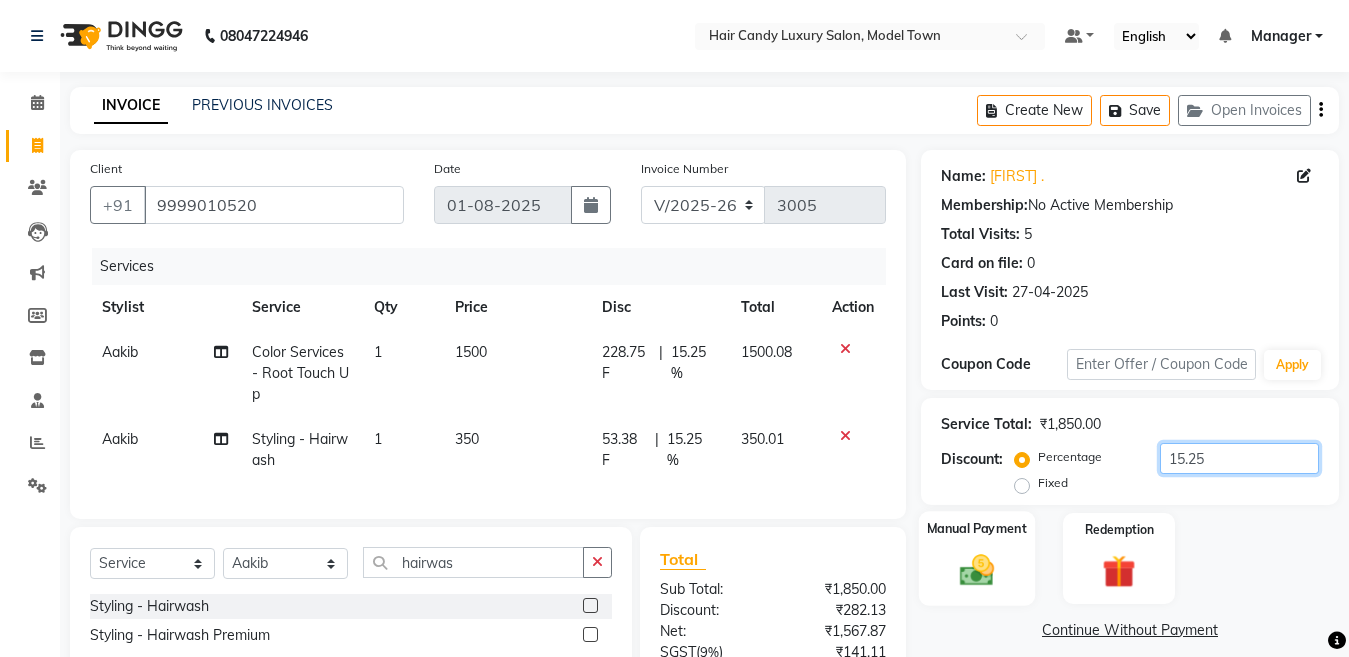 type on "15.25" 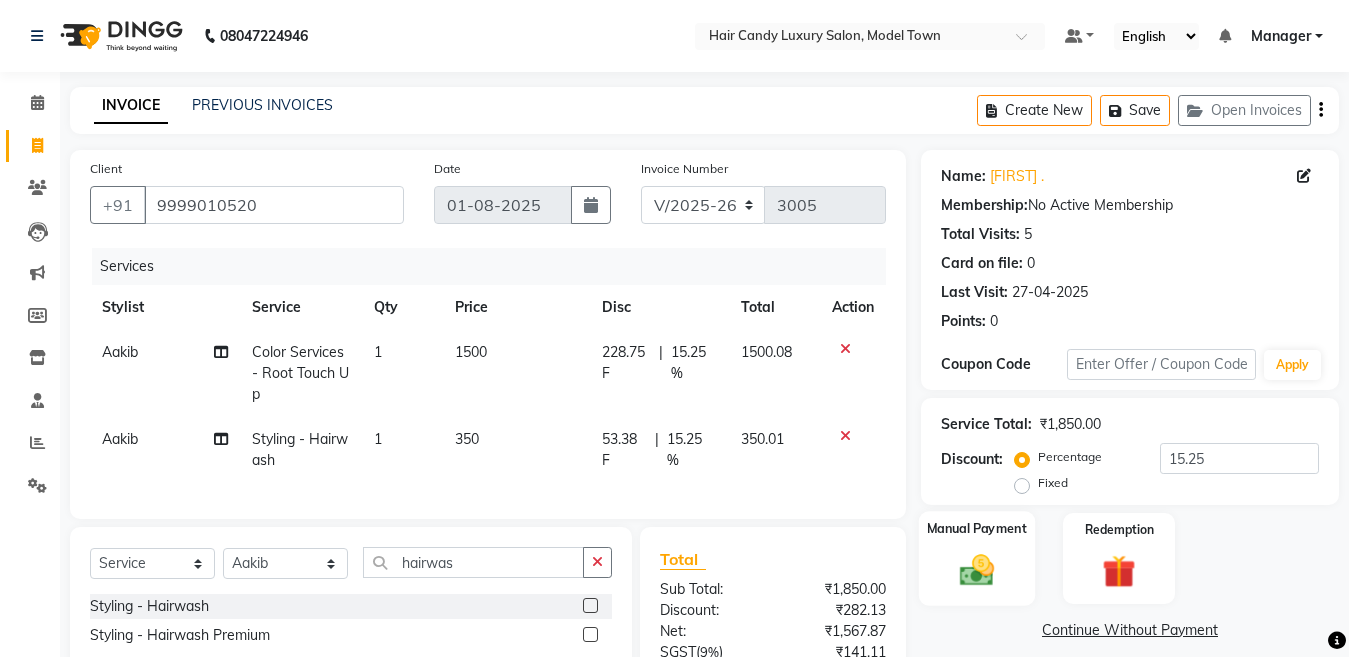 click 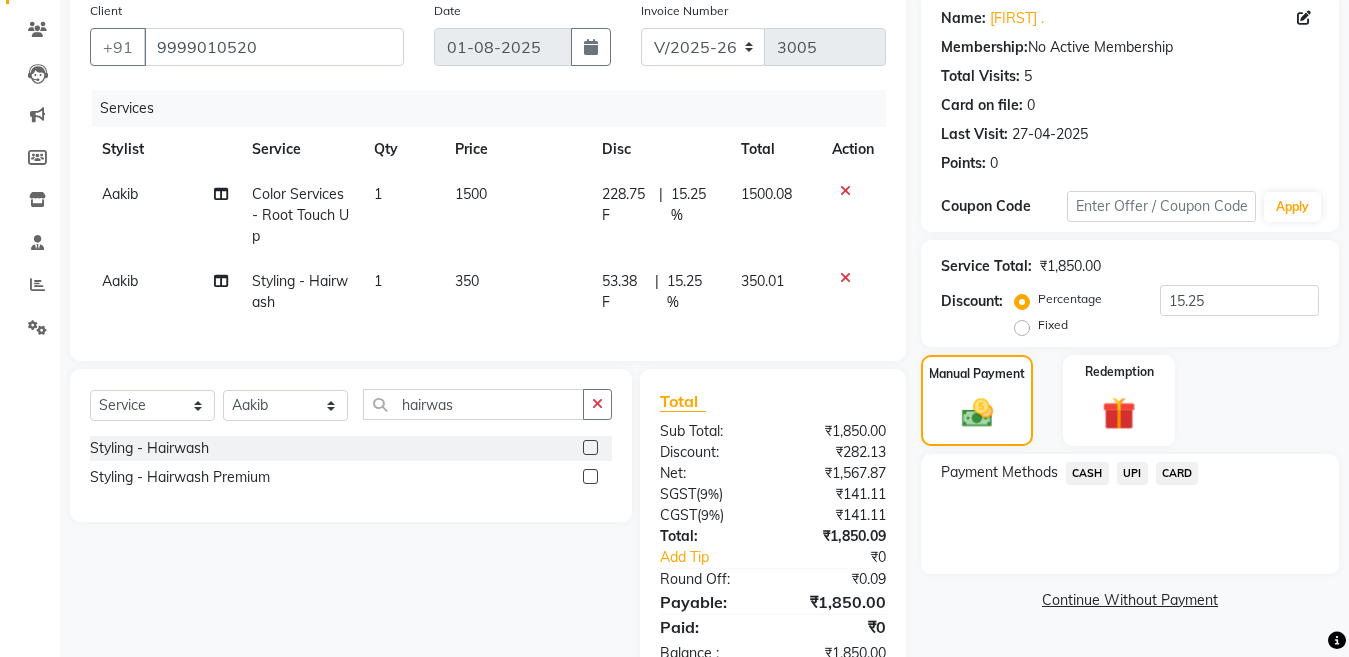 scroll, scrollTop: 232, scrollLeft: 0, axis: vertical 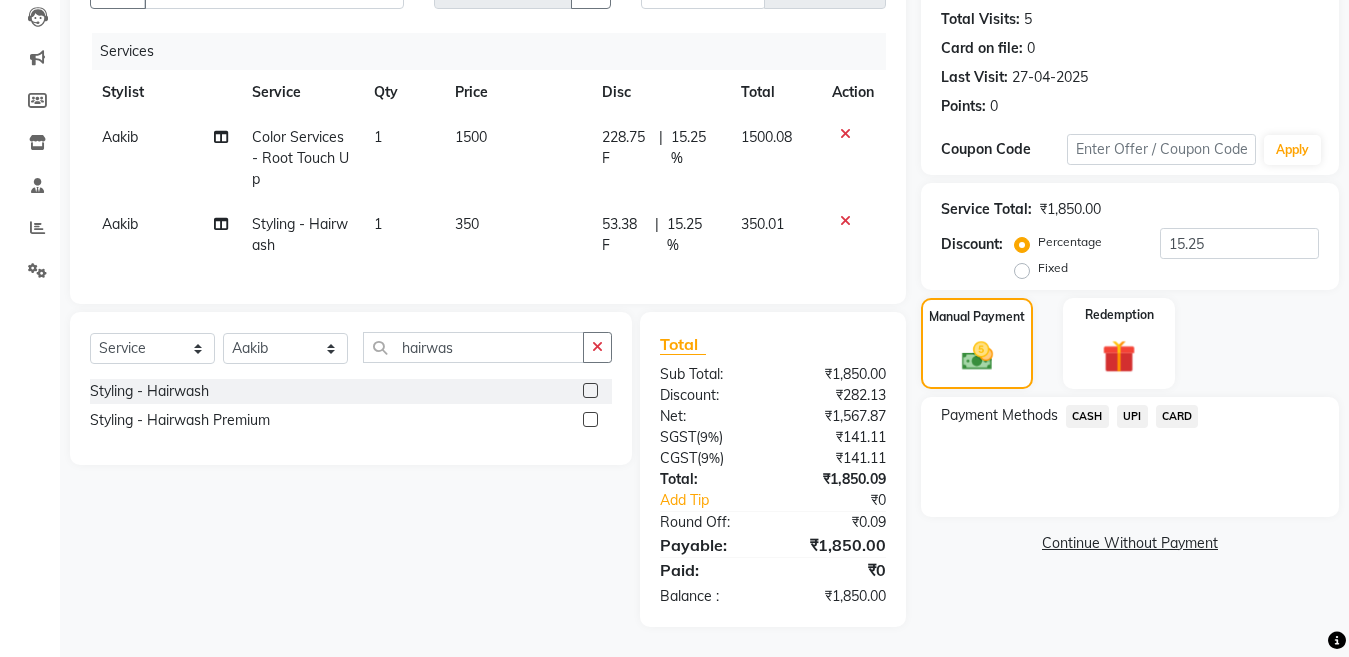 click on "CASH" 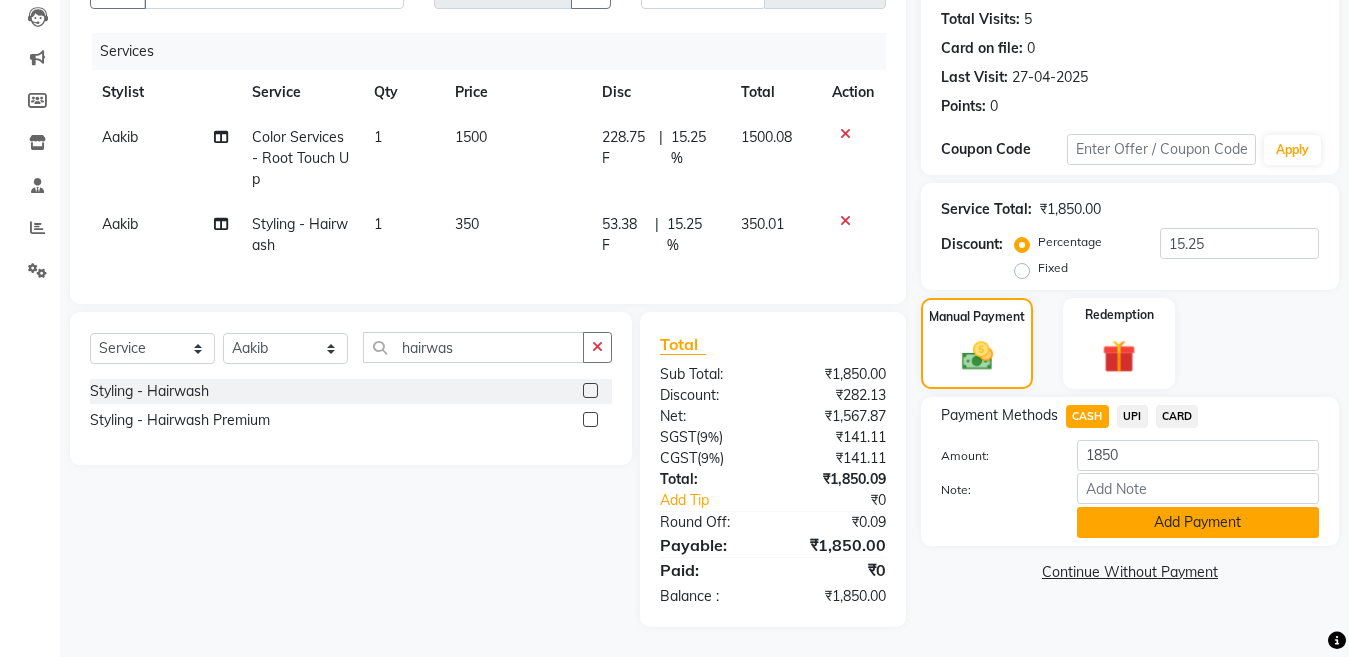 click on "Add Payment" 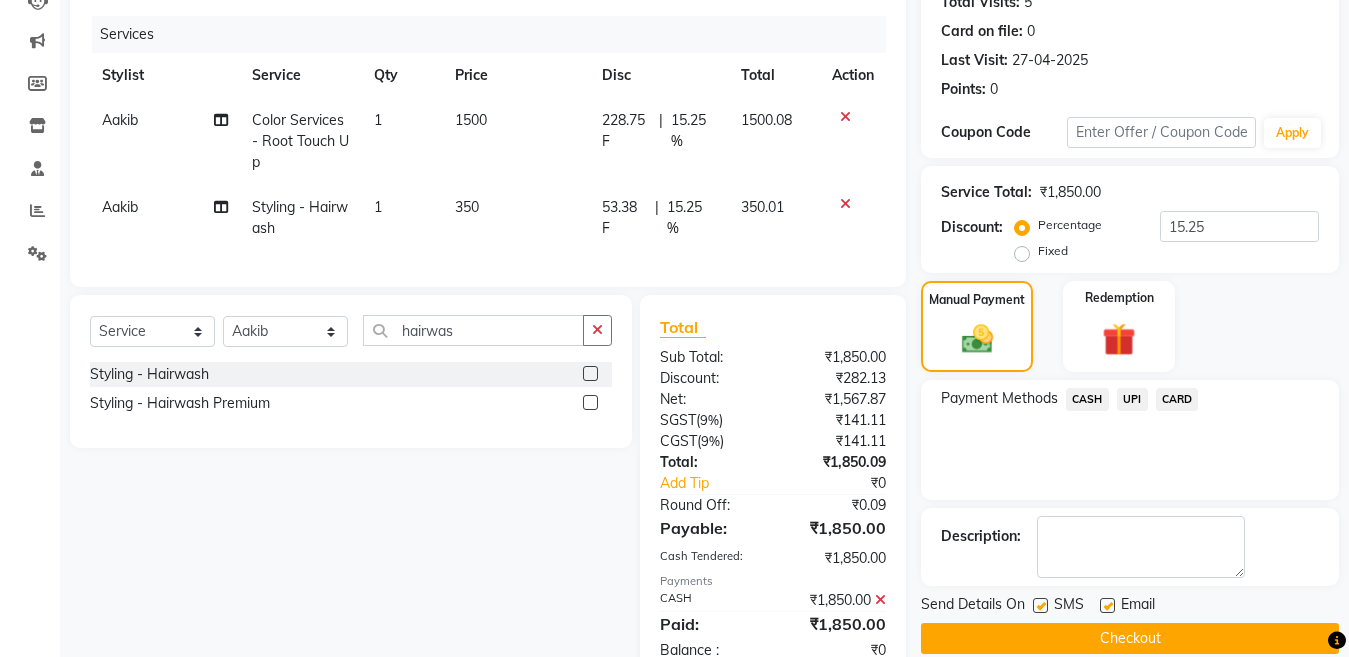 scroll, scrollTop: 303, scrollLeft: 0, axis: vertical 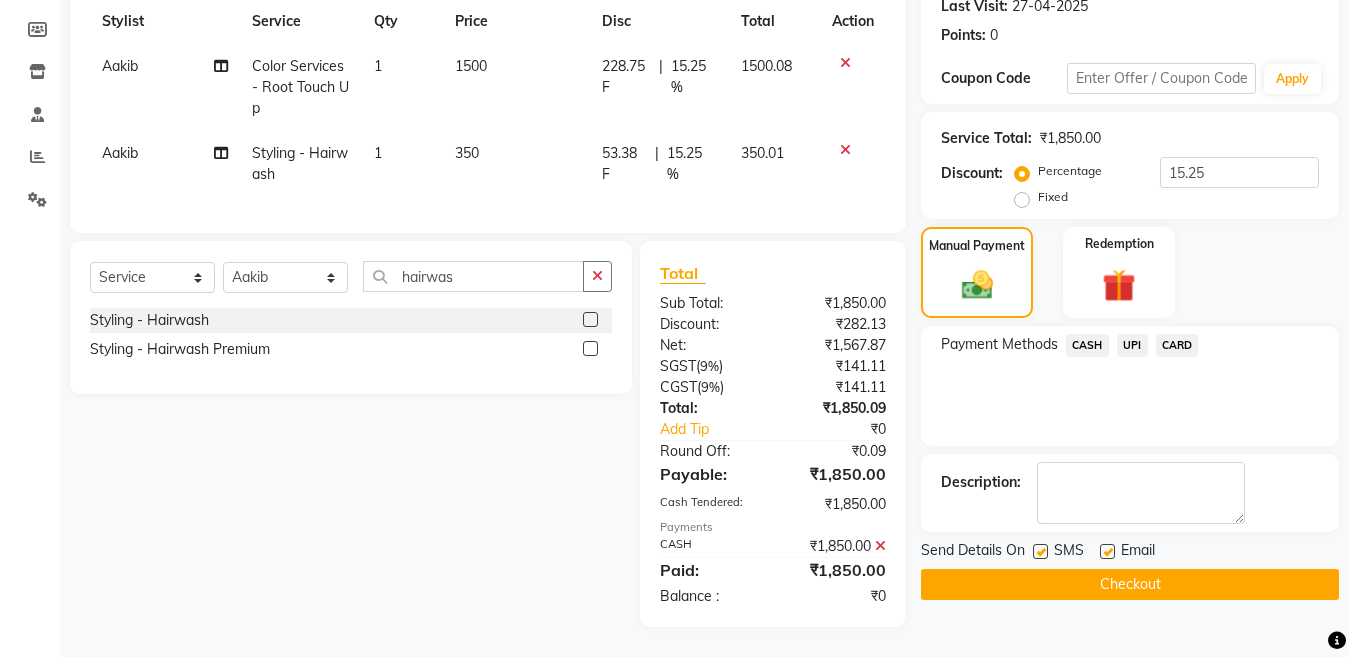 click 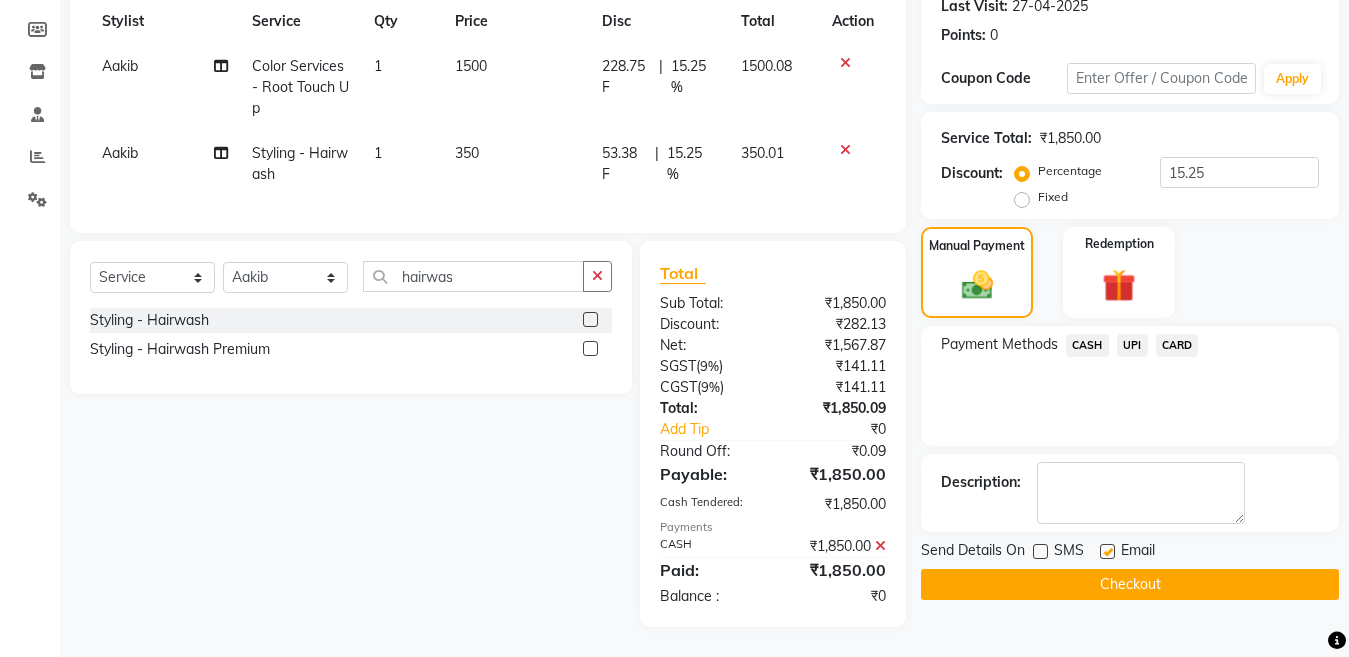 click on "Checkout" 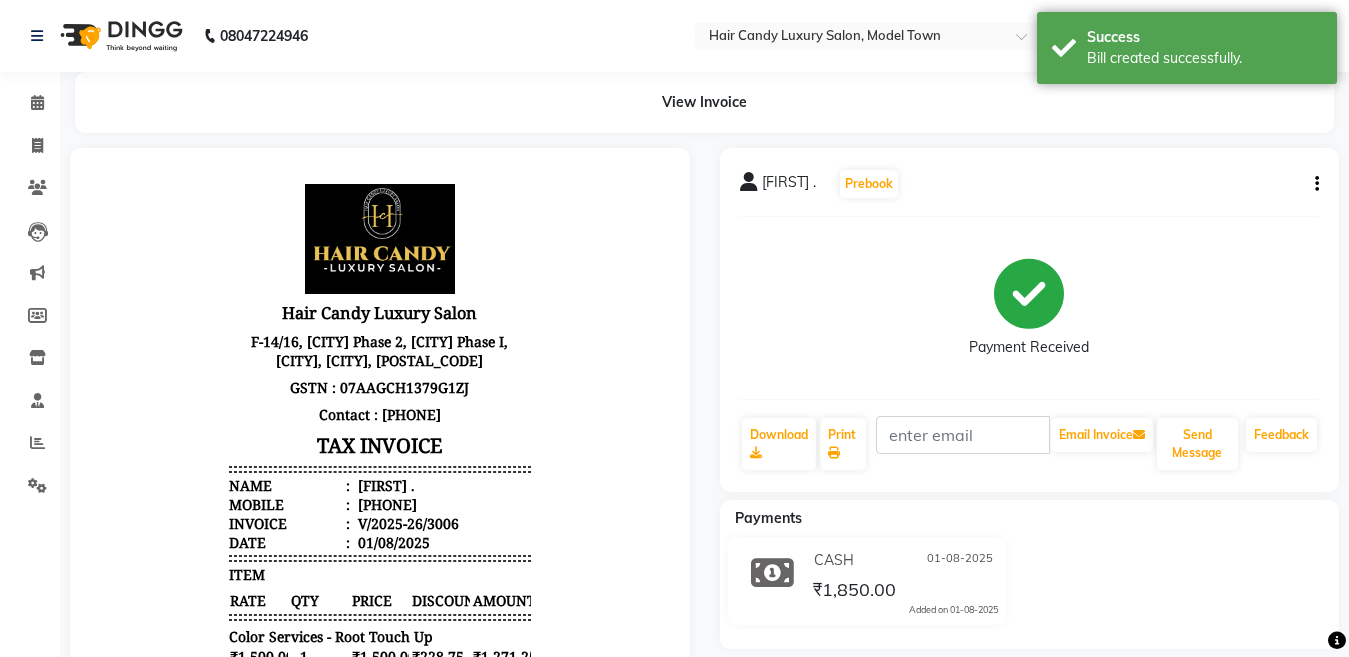 scroll, scrollTop: 0, scrollLeft: 0, axis: both 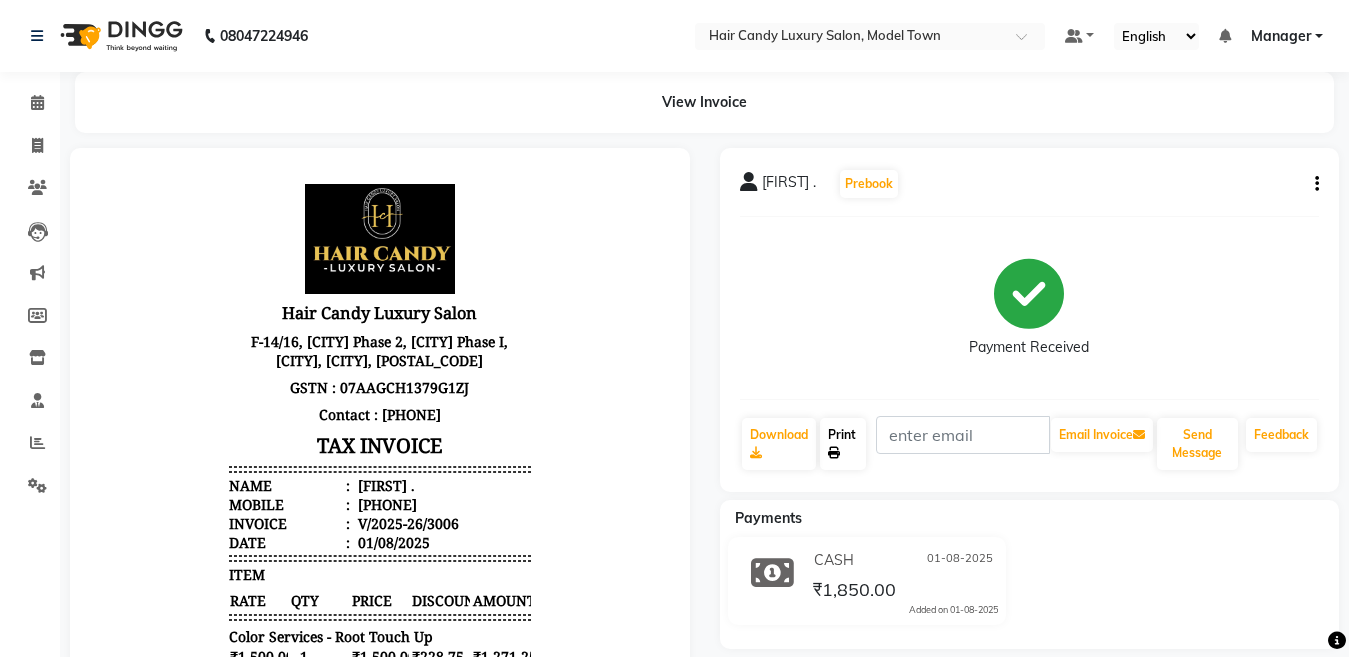 click 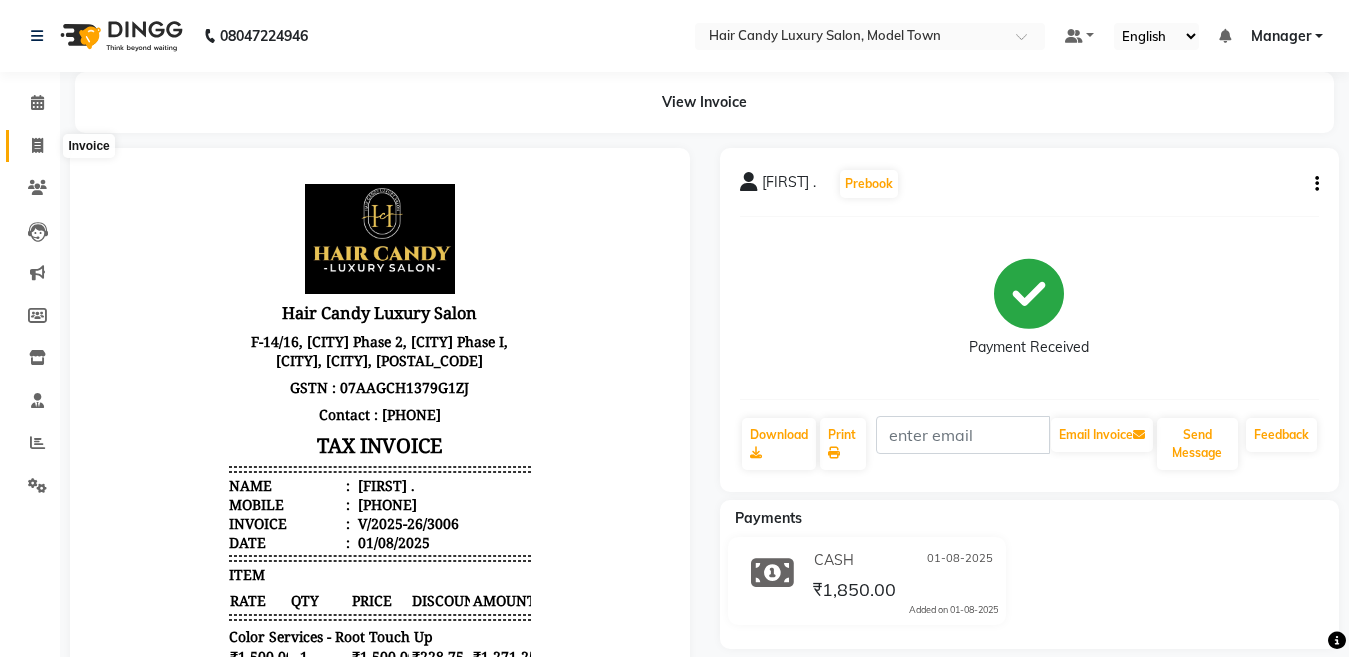 click 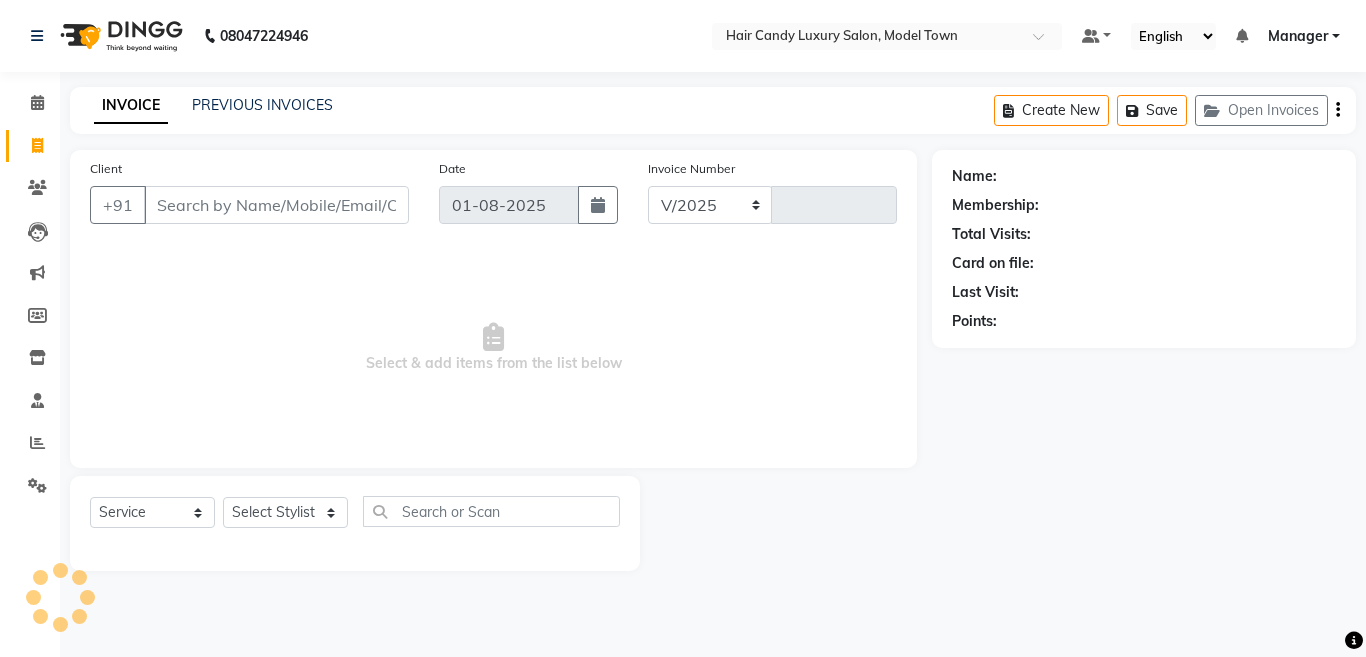 select on "4716" 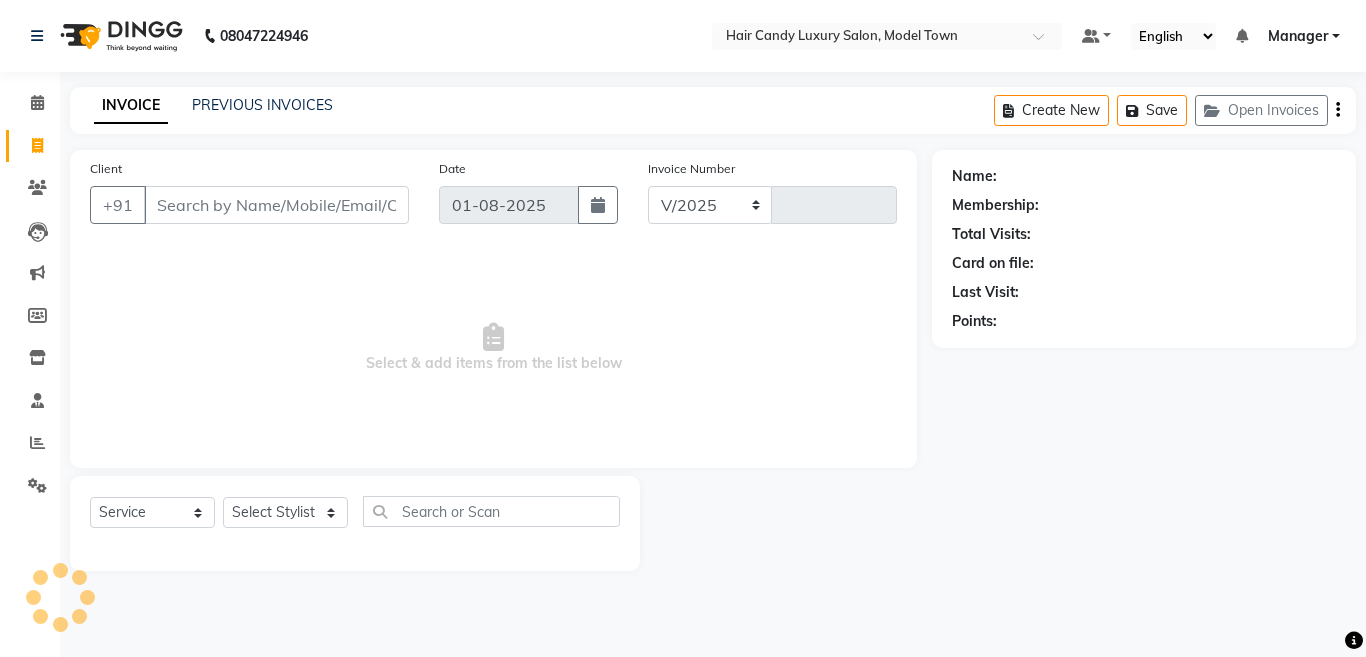 type on "3007" 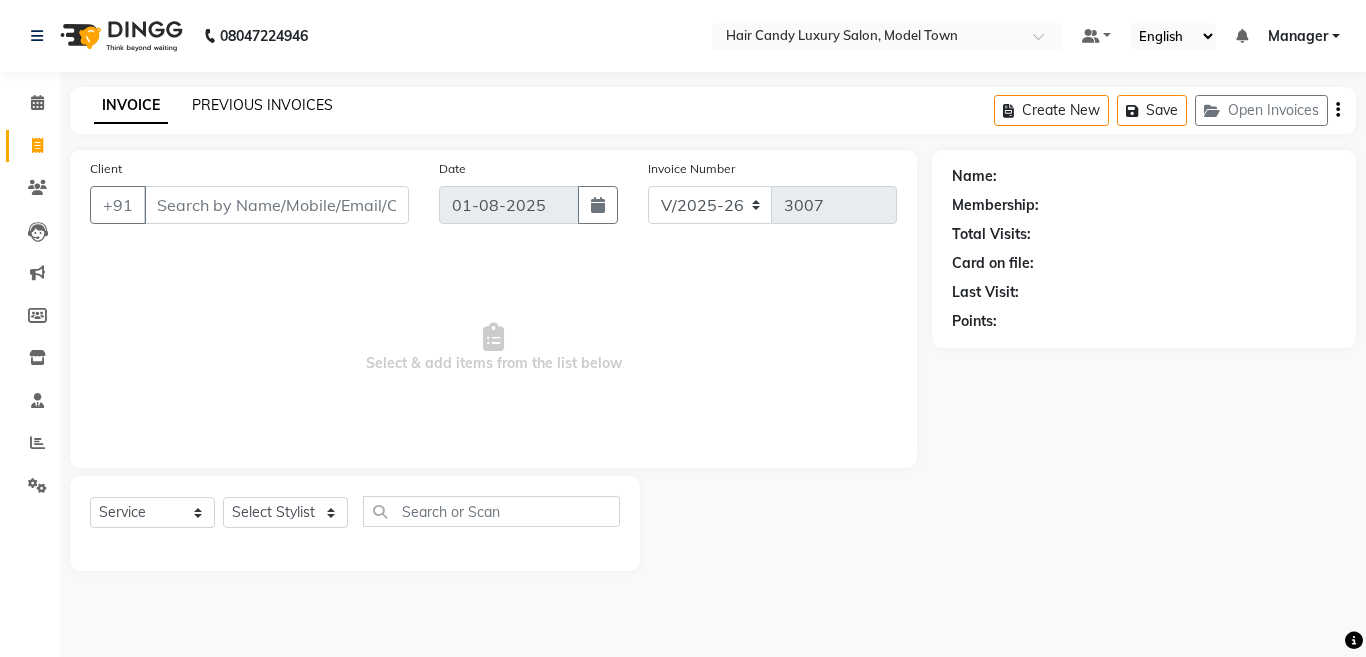 click on "PREVIOUS INVOICES" 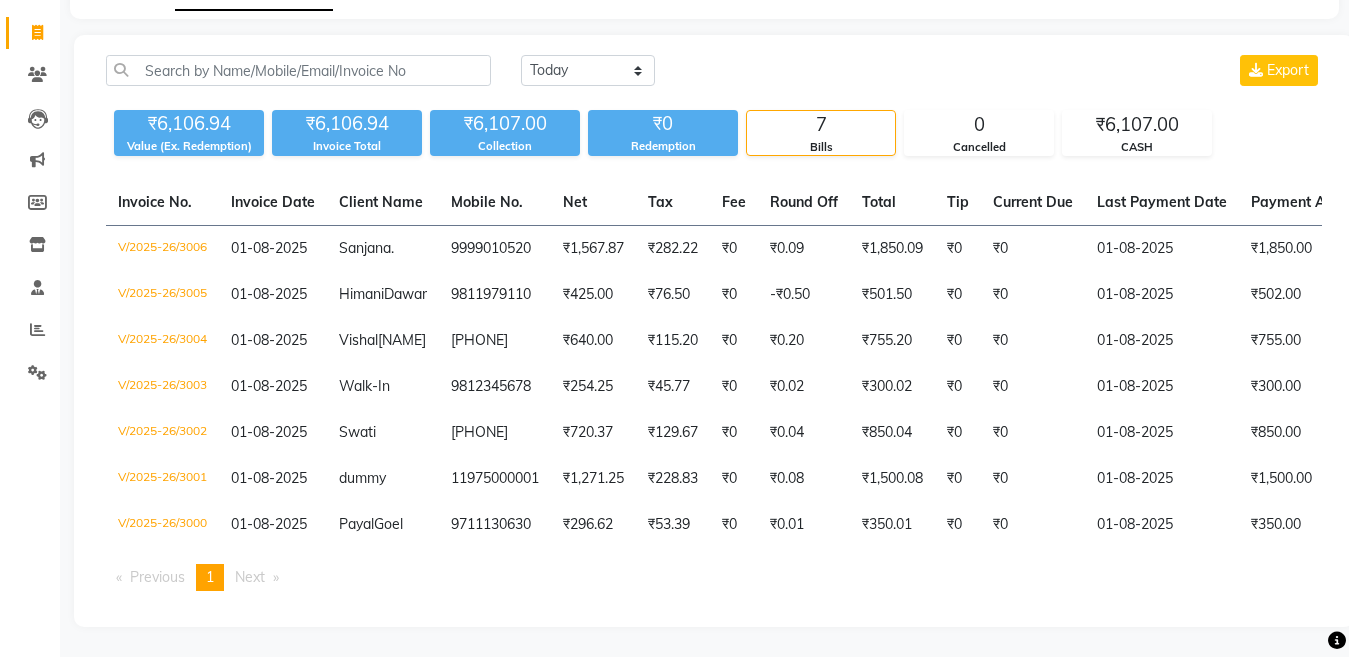 scroll, scrollTop: 128, scrollLeft: 0, axis: vertical 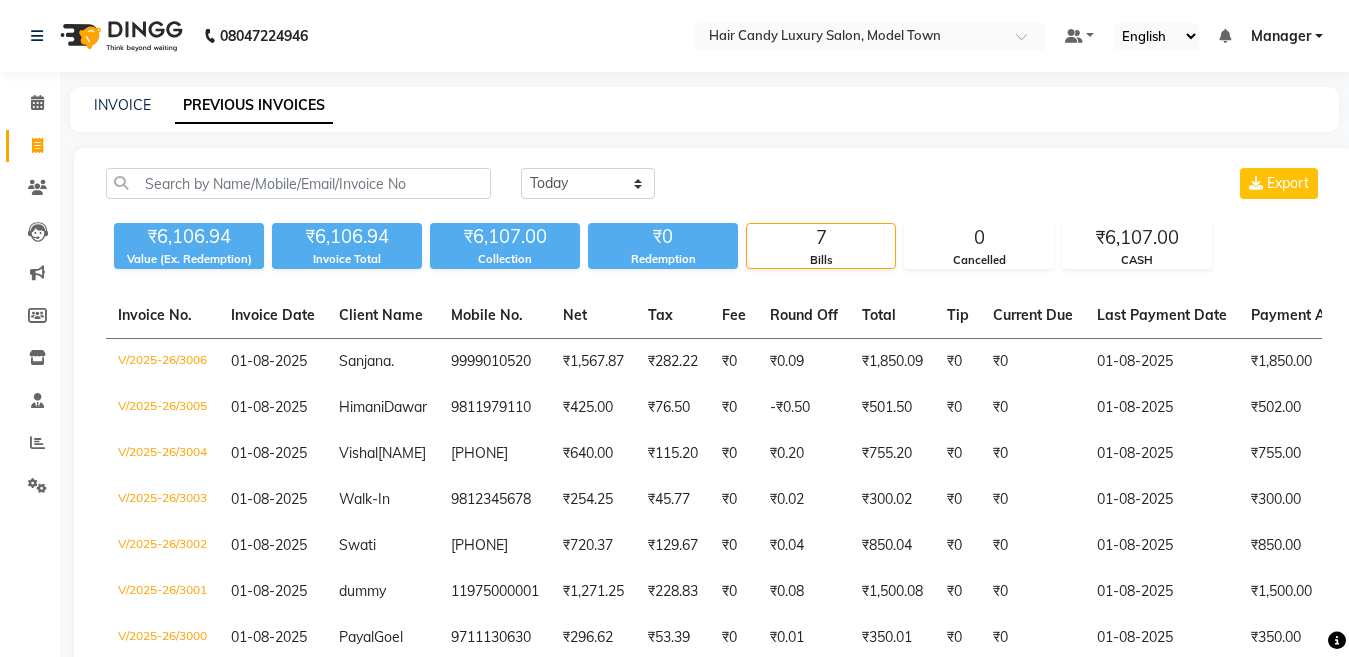 click on "Invoice" 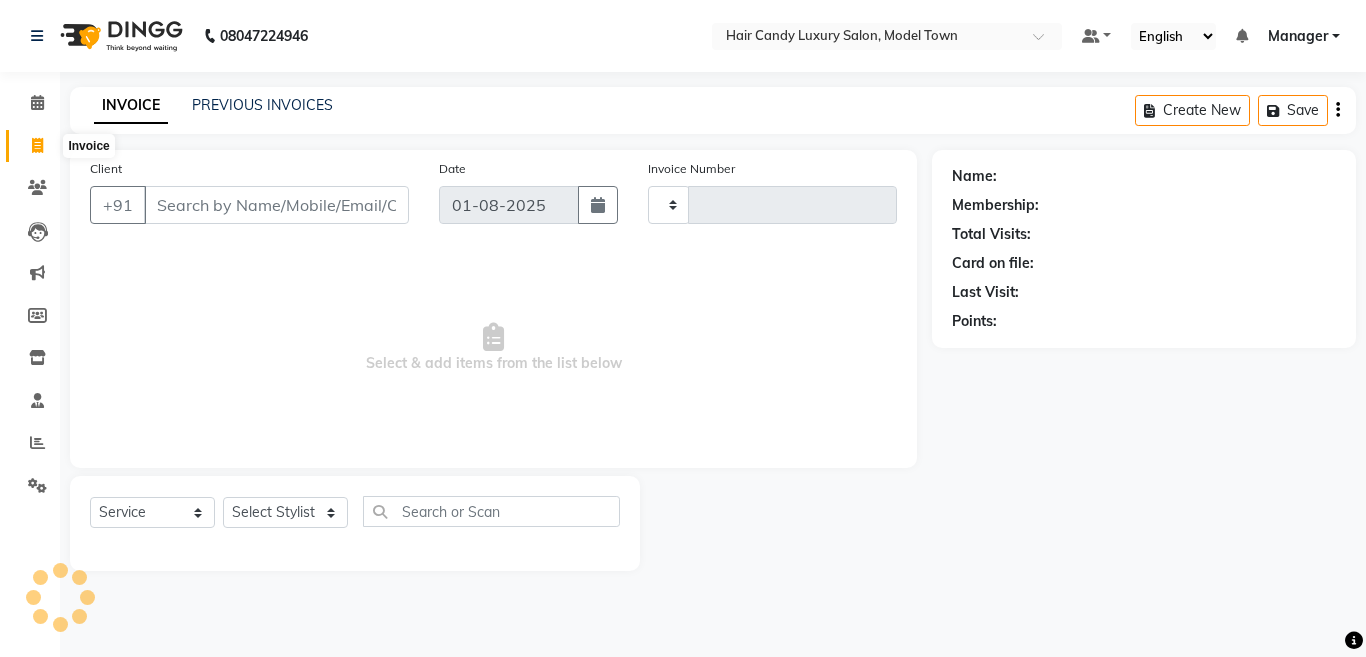 type on "3007" 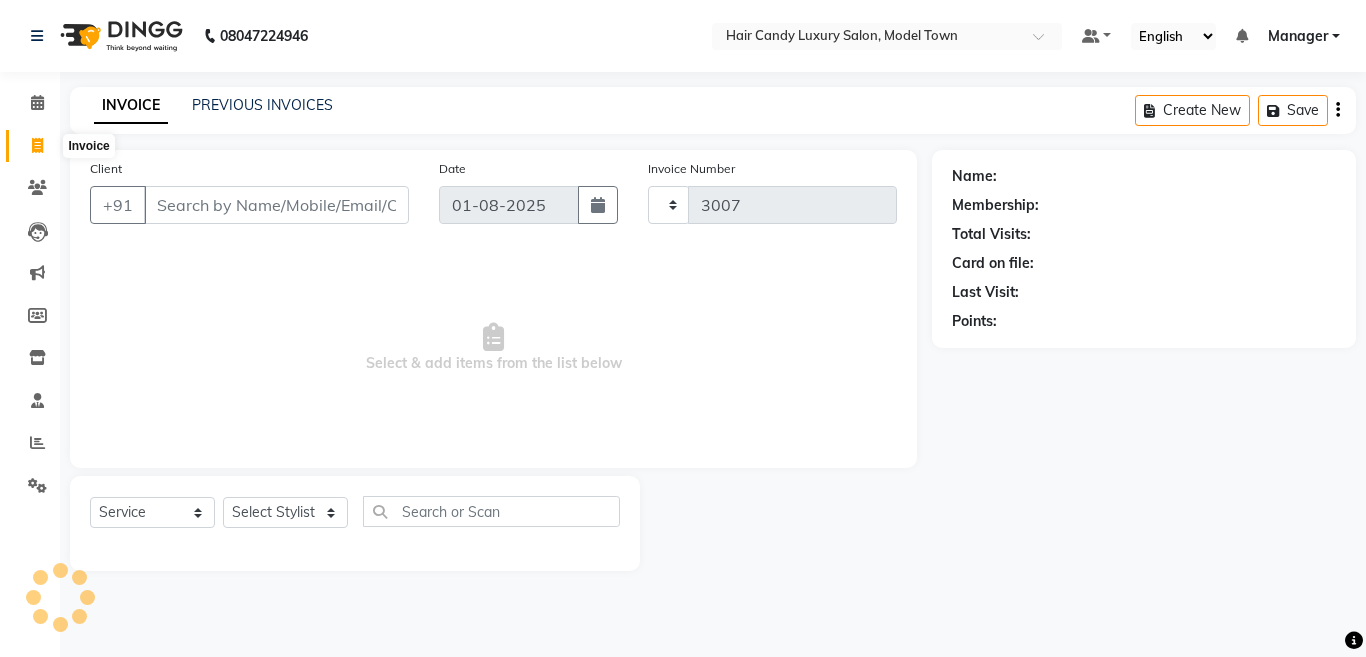 select on "4716" 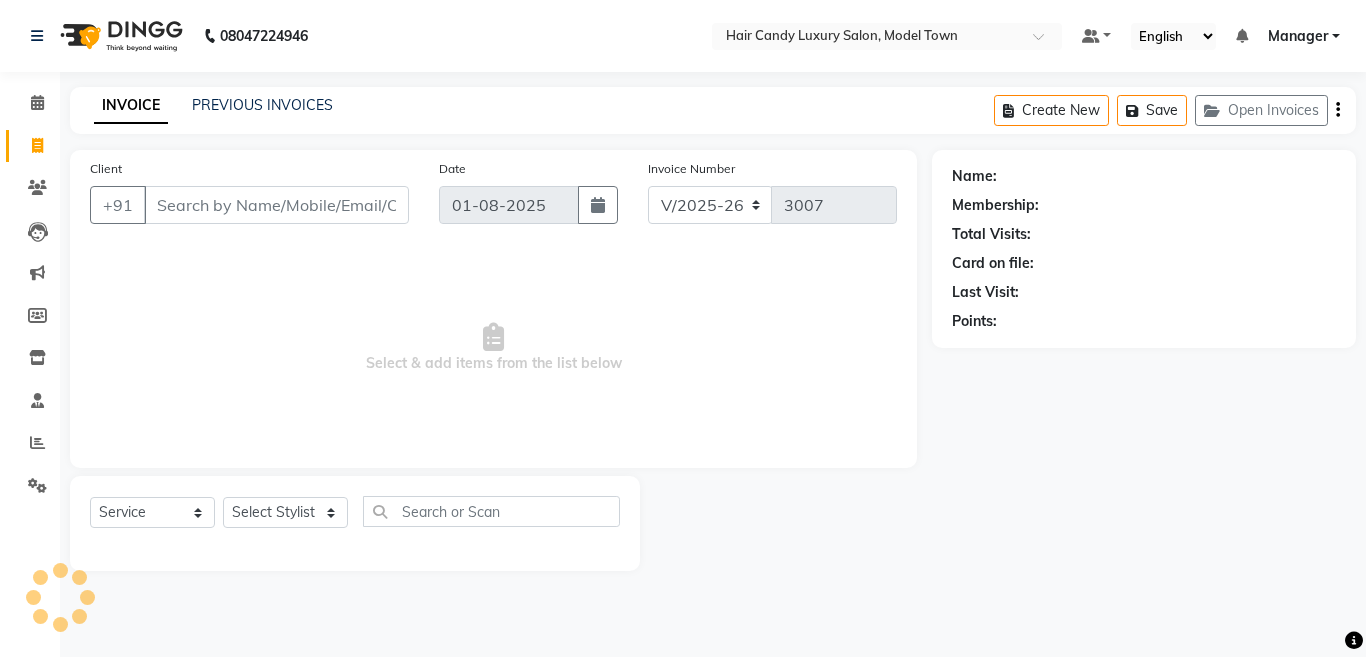 click on "Client" at bounding box center [276, 205] 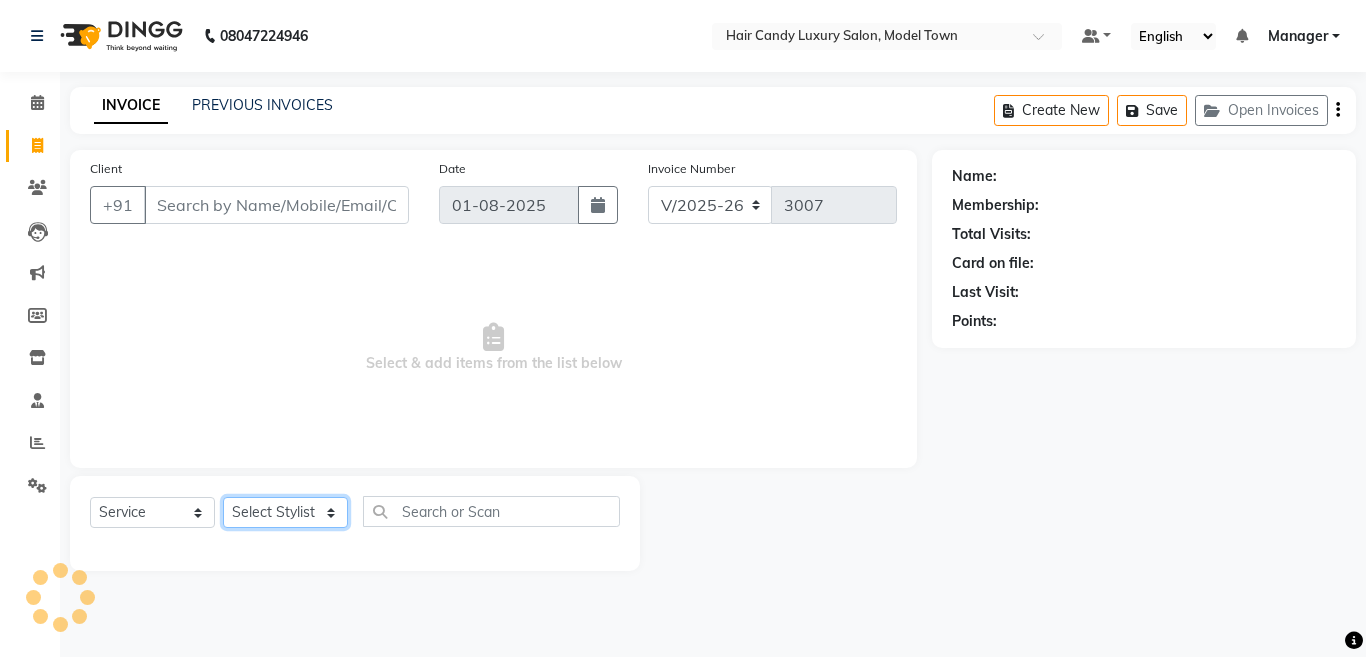 click on "Select Stylist" 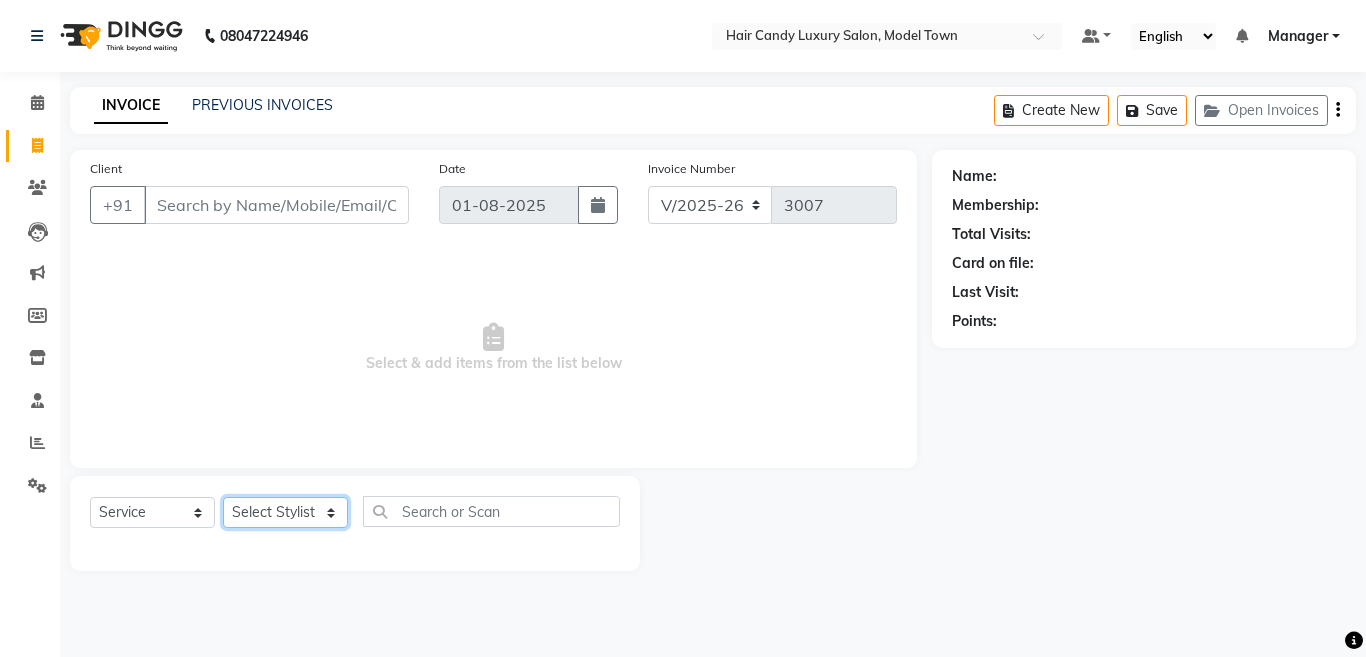 select on "28001" 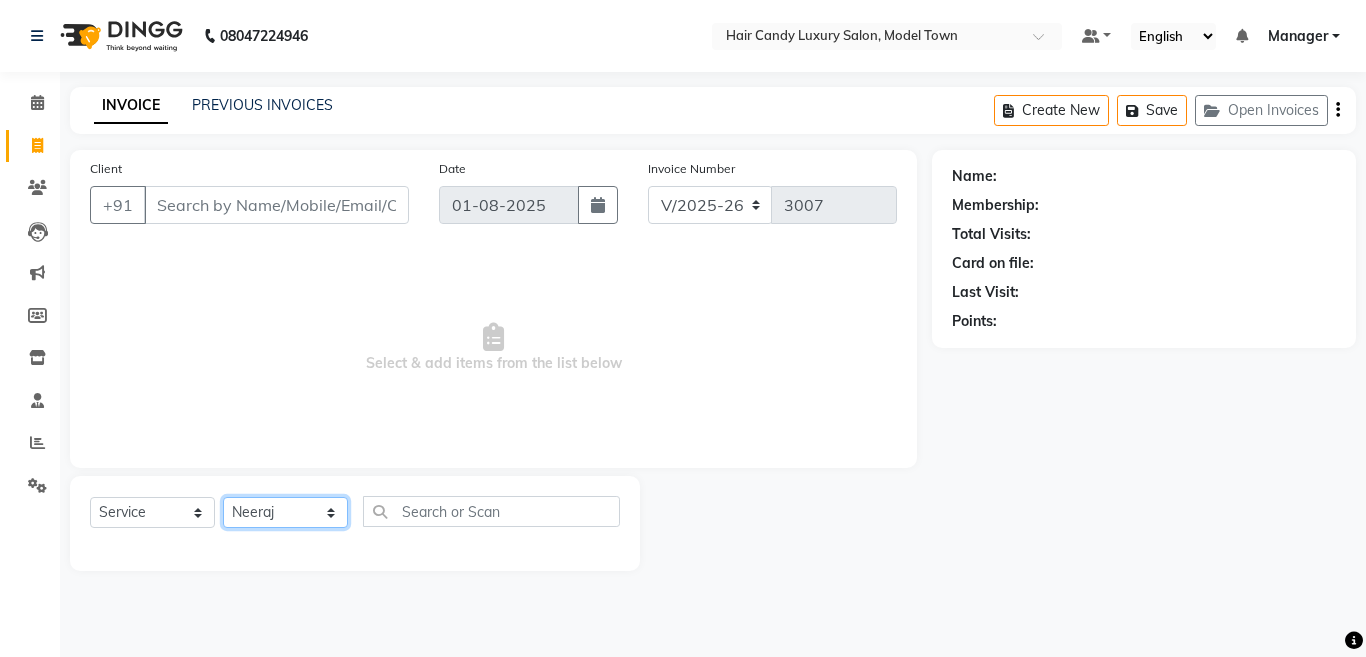 click on "Select Stylist [PERSON] [PERSON] [PERSON] [PERSON] [PERSON] [PERSON] [PERSON] [PERSON] [PERSON] [PERSON] [PERSON] [PERSON] [PERSON] [PERSON] [PERSON] [PERSON] [PERSON] [PERSON] [PERSON] [PERSON] [PERSON] [PERSON] [PERSON] [PERSON] [PERSON] [PERSON] [PERSON]" 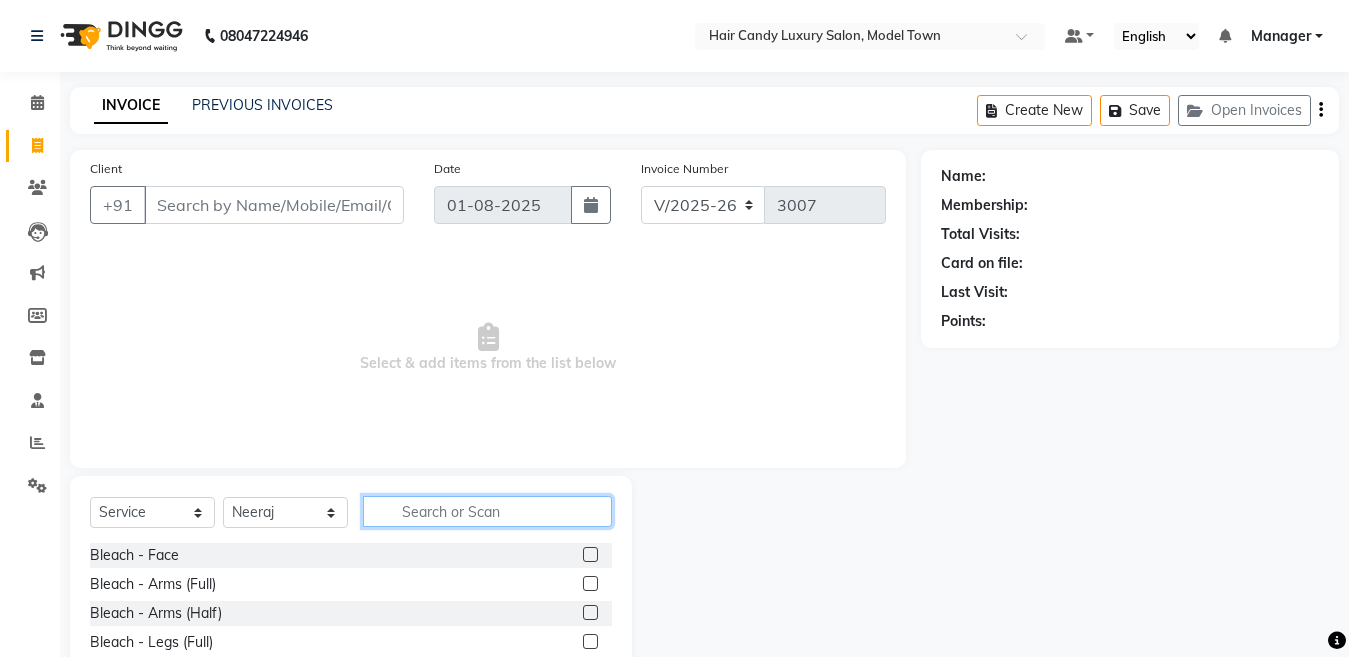 click 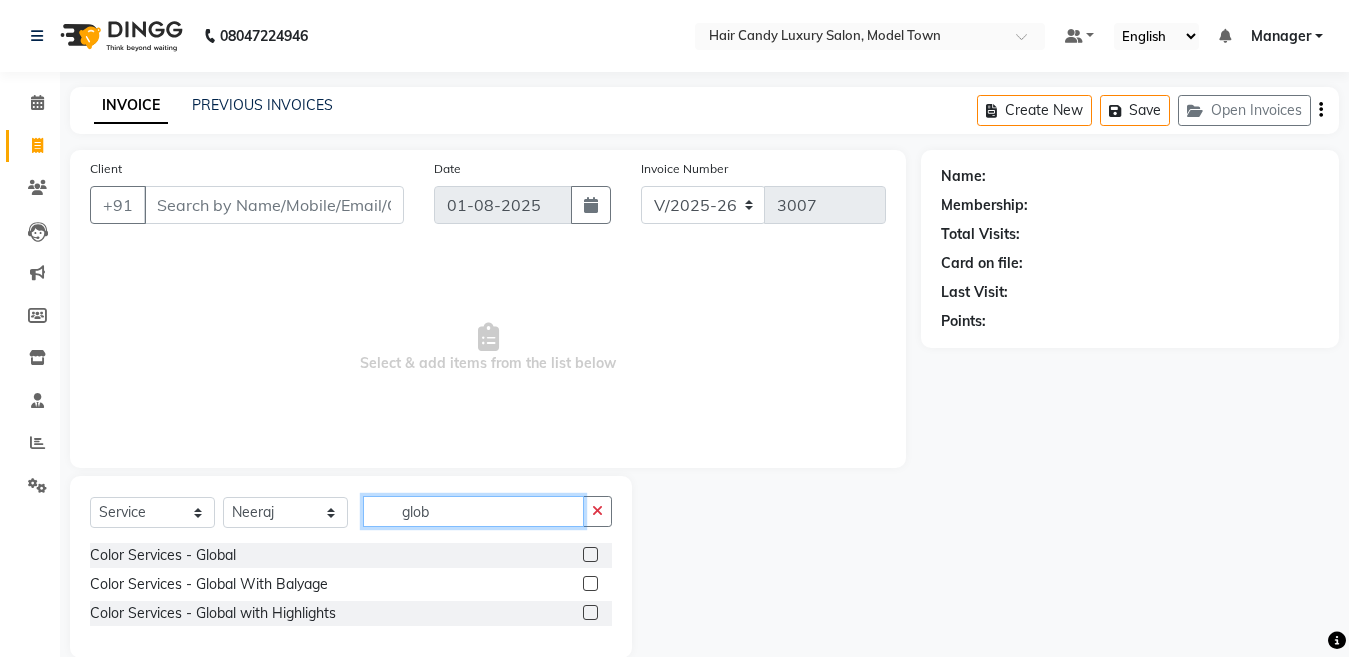 type on "glob" 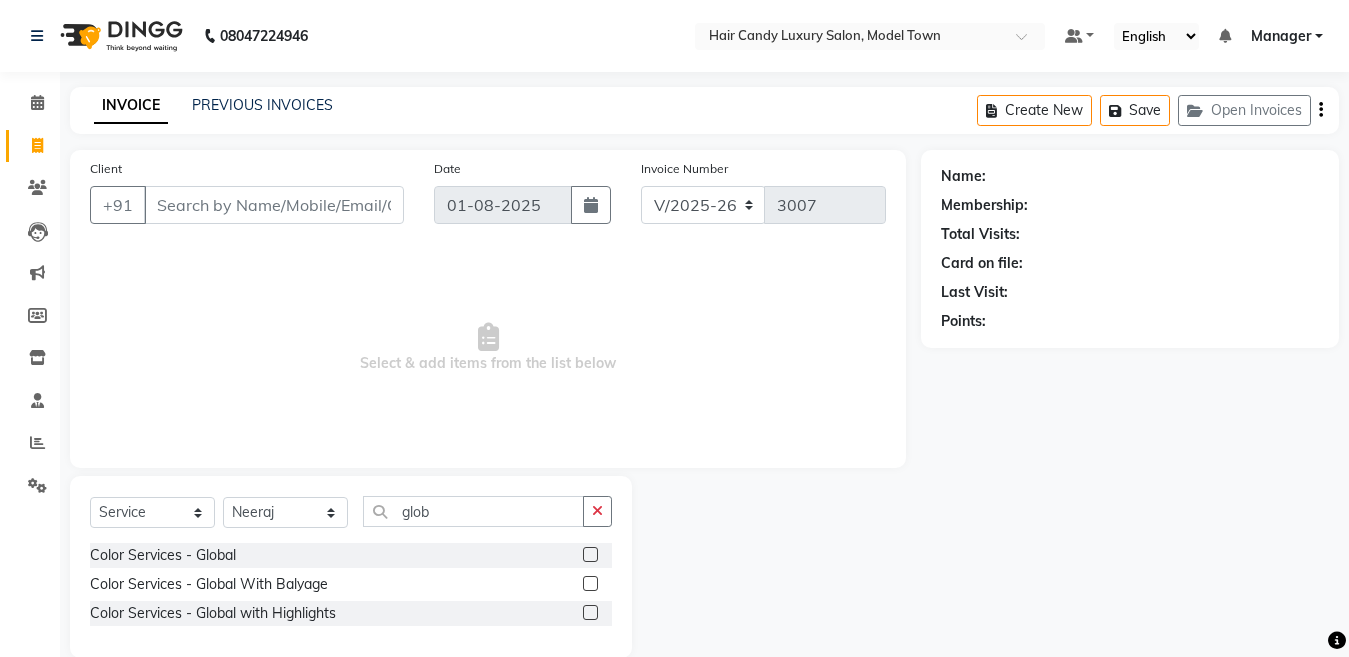 click on "Color Services - Global" 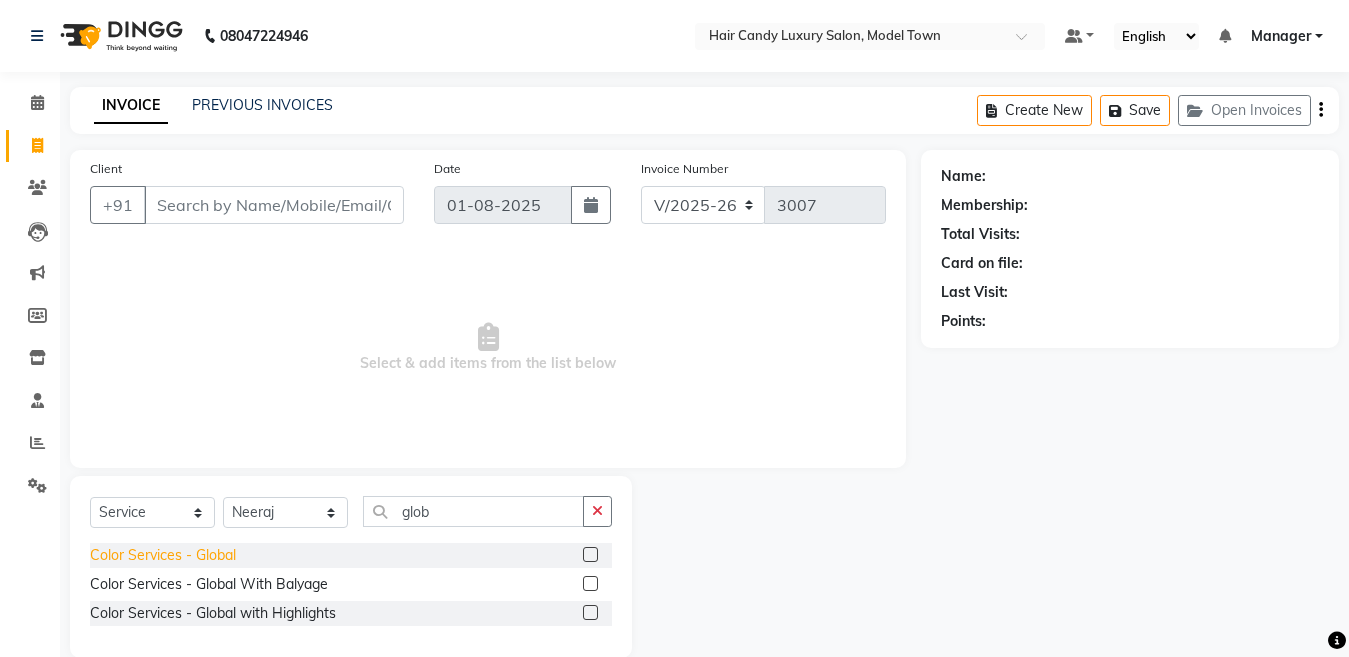 click on "Color Services - Global" 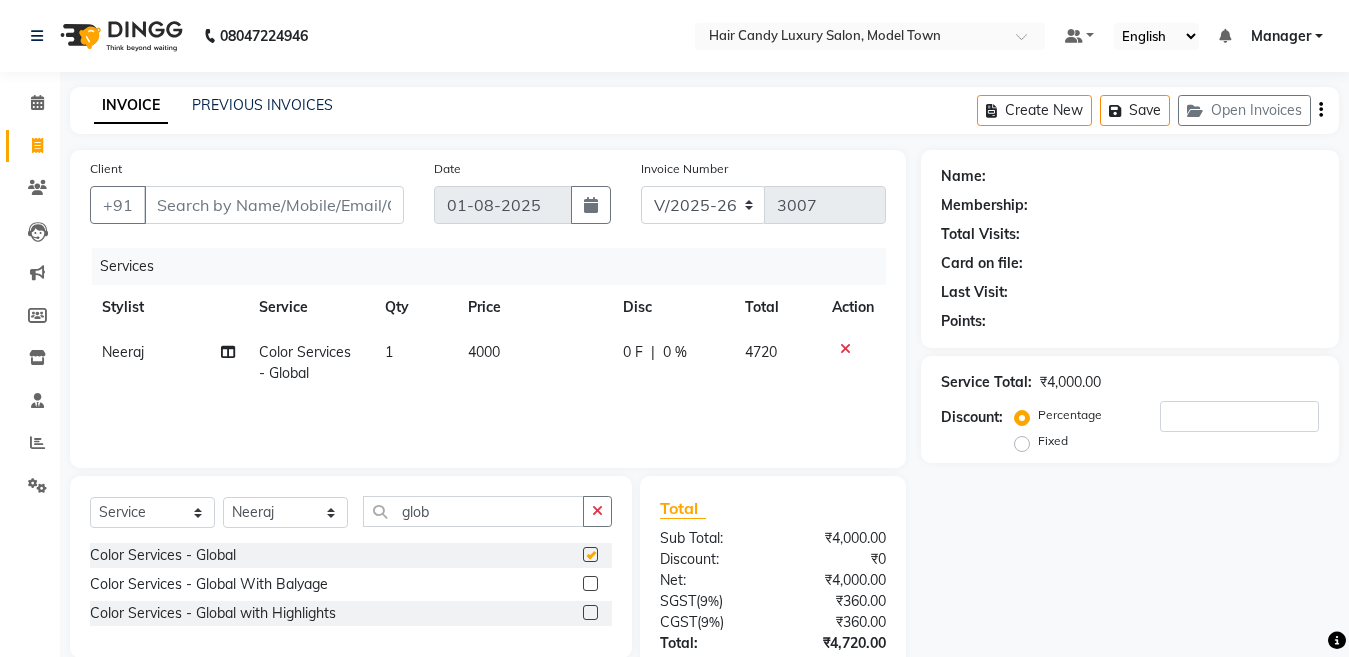 checkbox on "false" 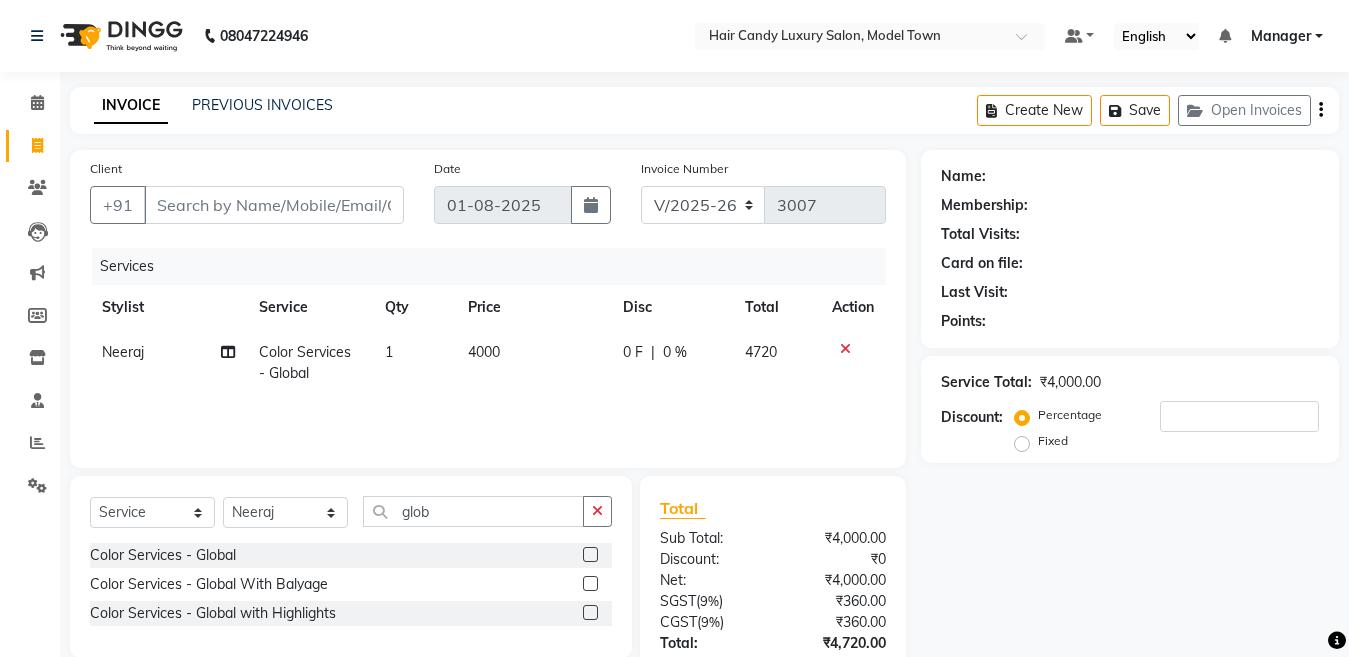 click on "4000" 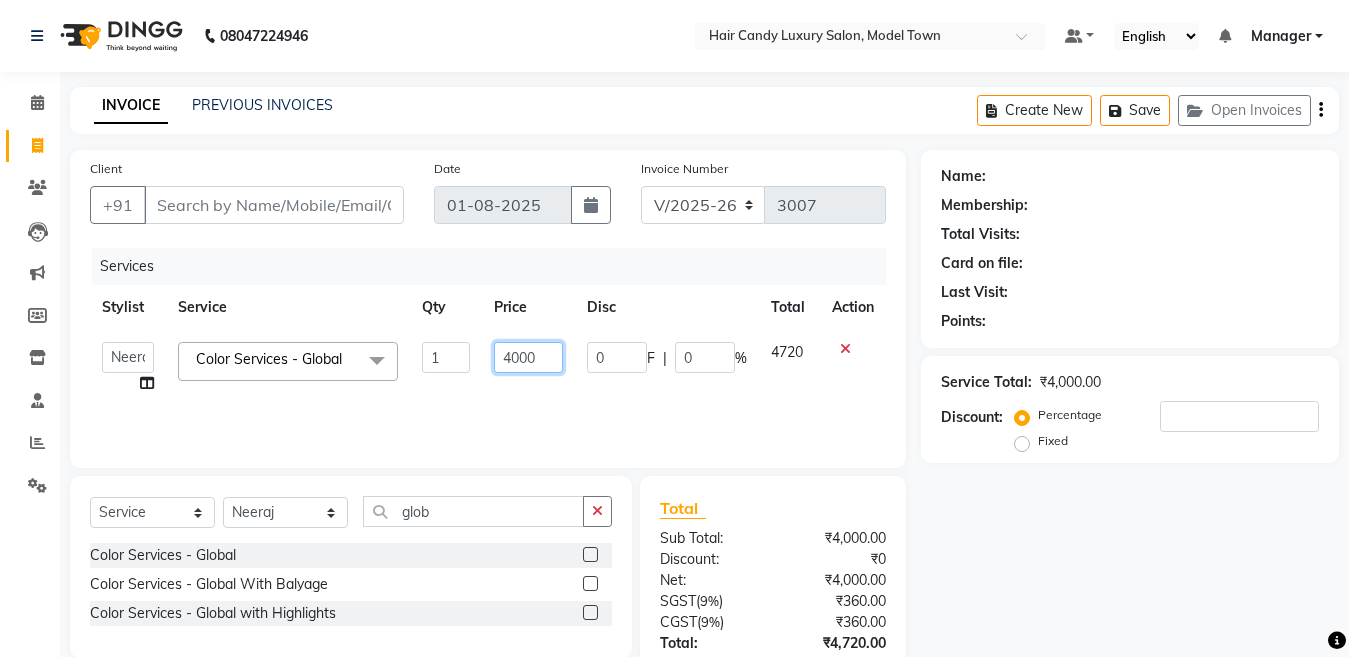 drag, startPoint x: 516, startPoint y: 364, endPoint x: 491, endPoint y: 362, distance: 25.079872 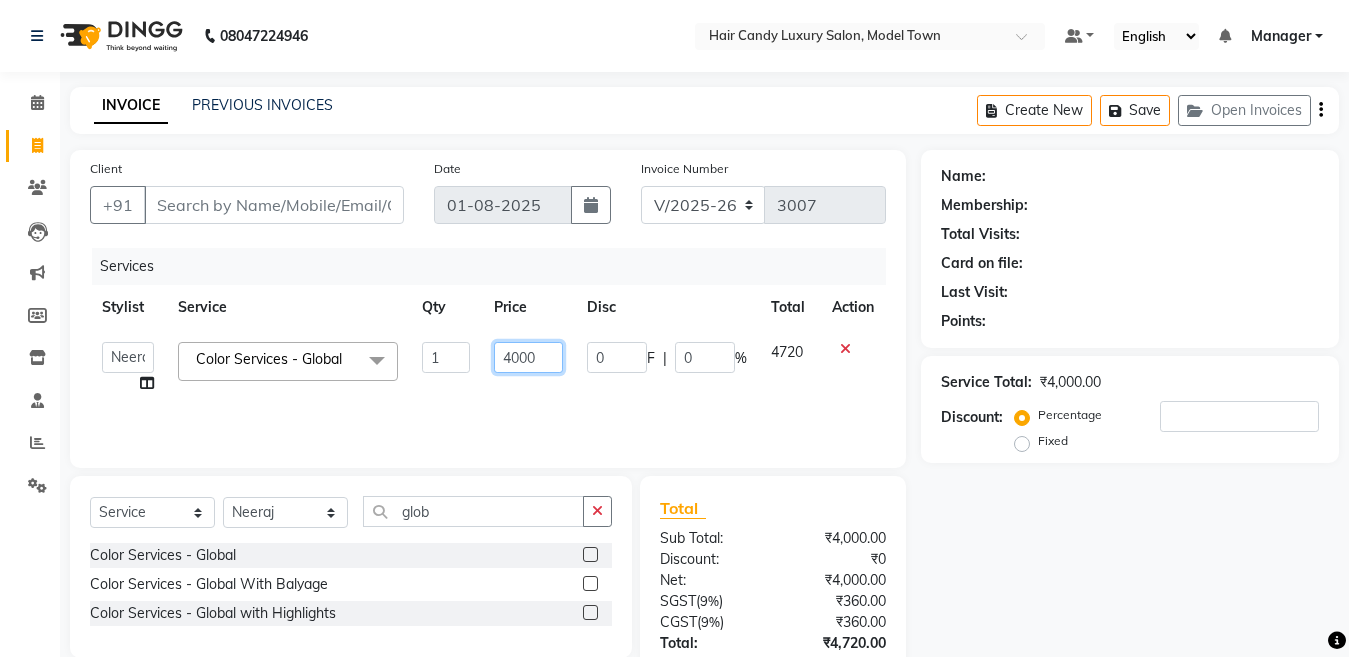 click on "4000" 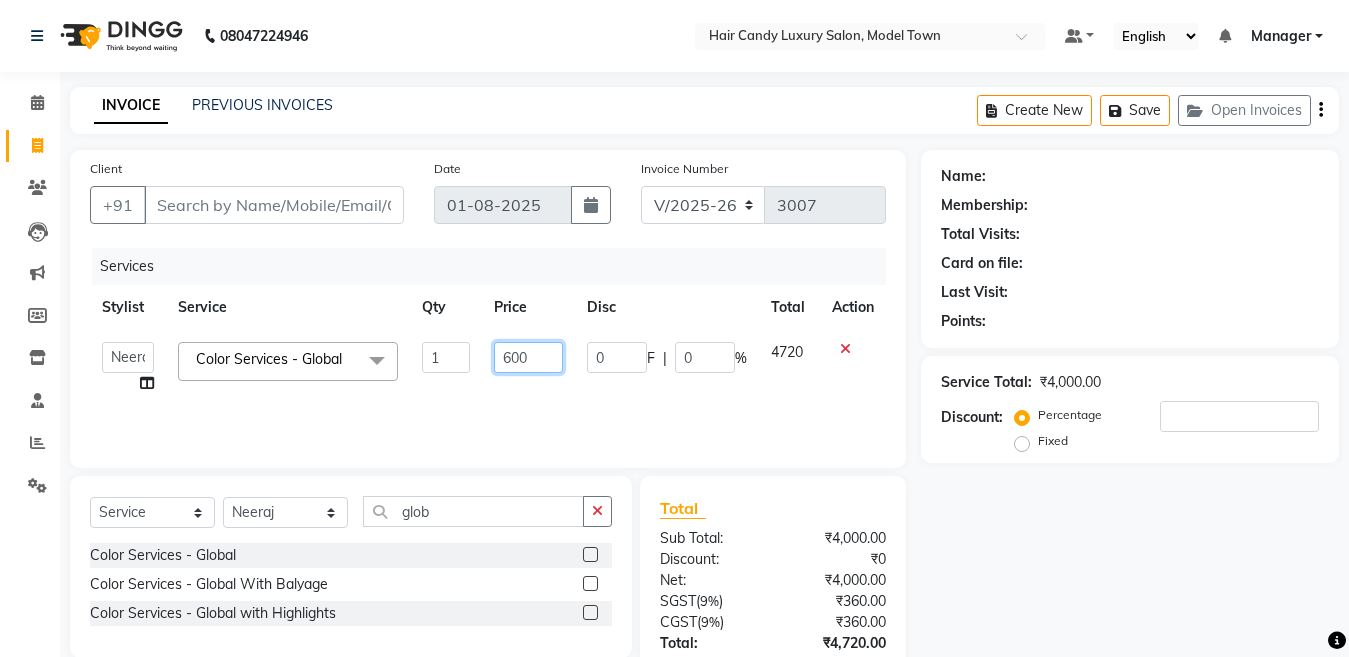 type on "6000" 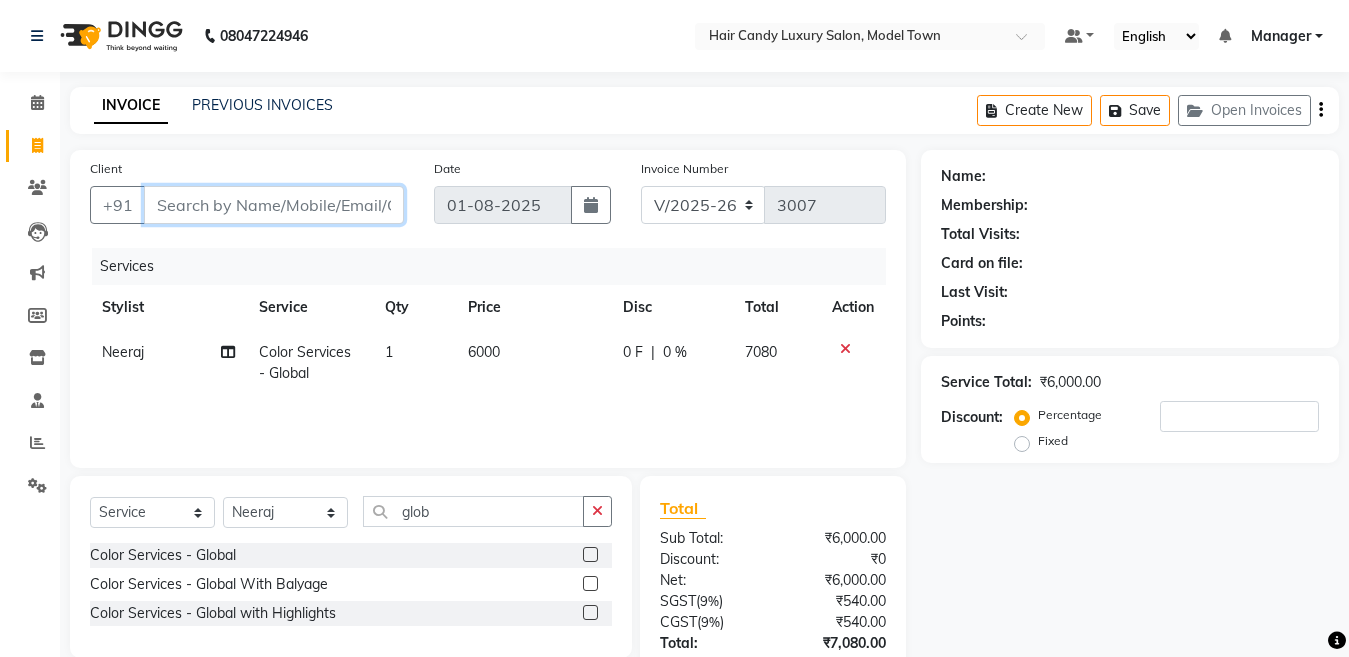 click on "Client" at bounding box center [274, 205] 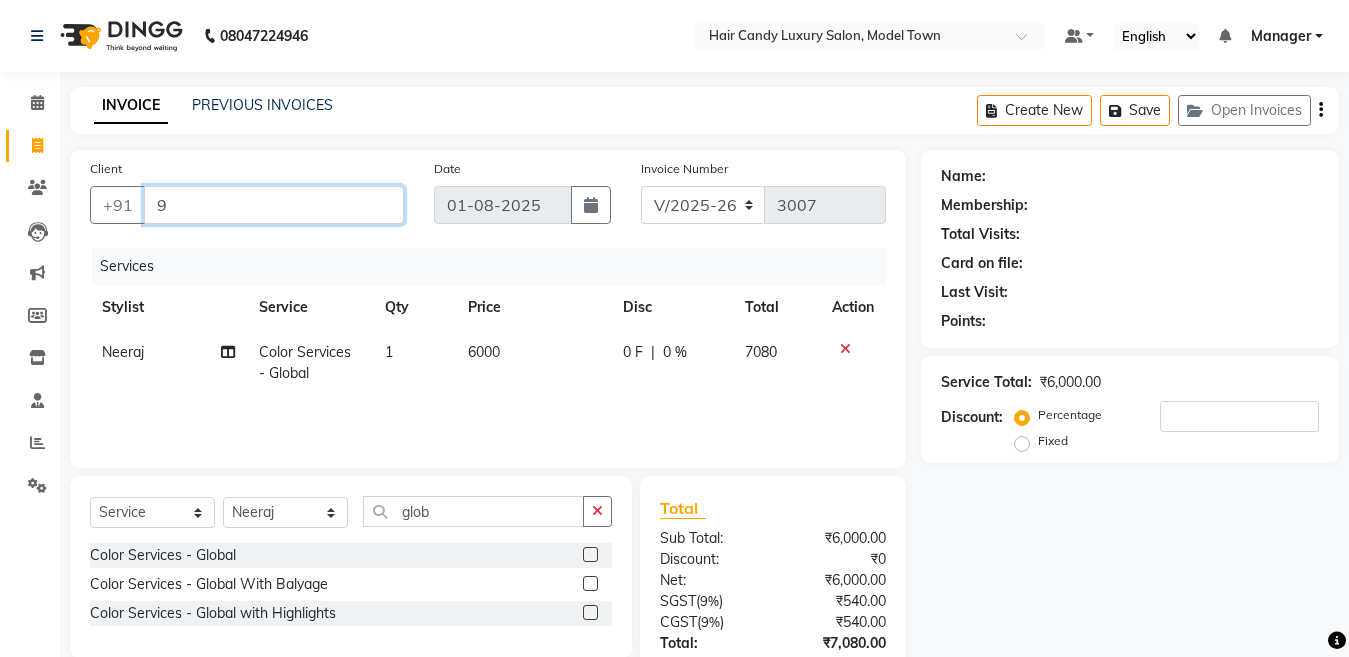 type on "0" 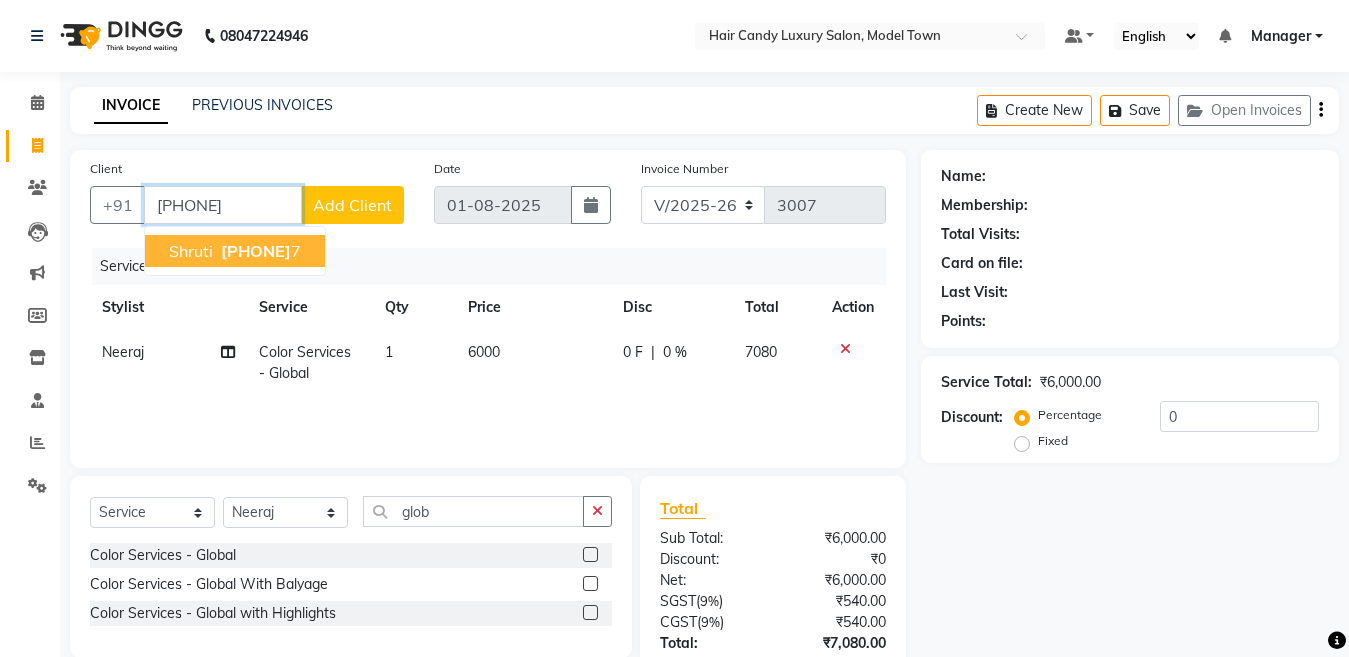 click on "921318786" at bounding box center [256, 251] 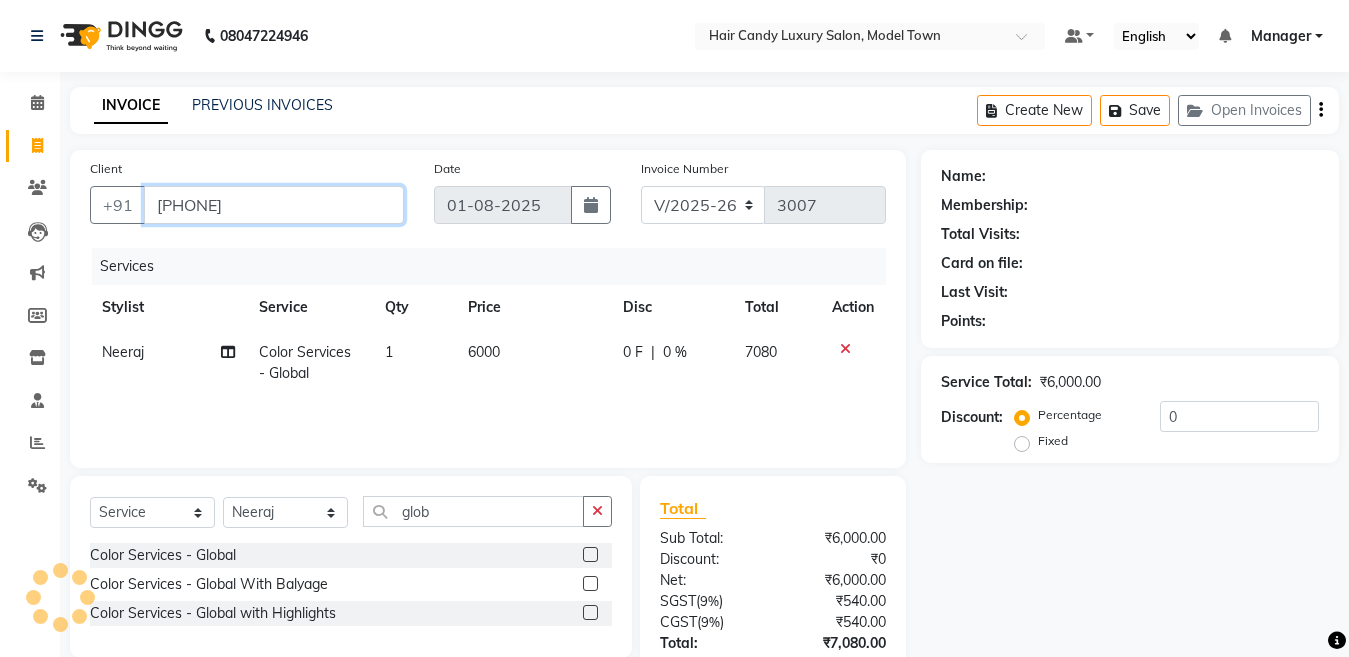 type on "9213187867" 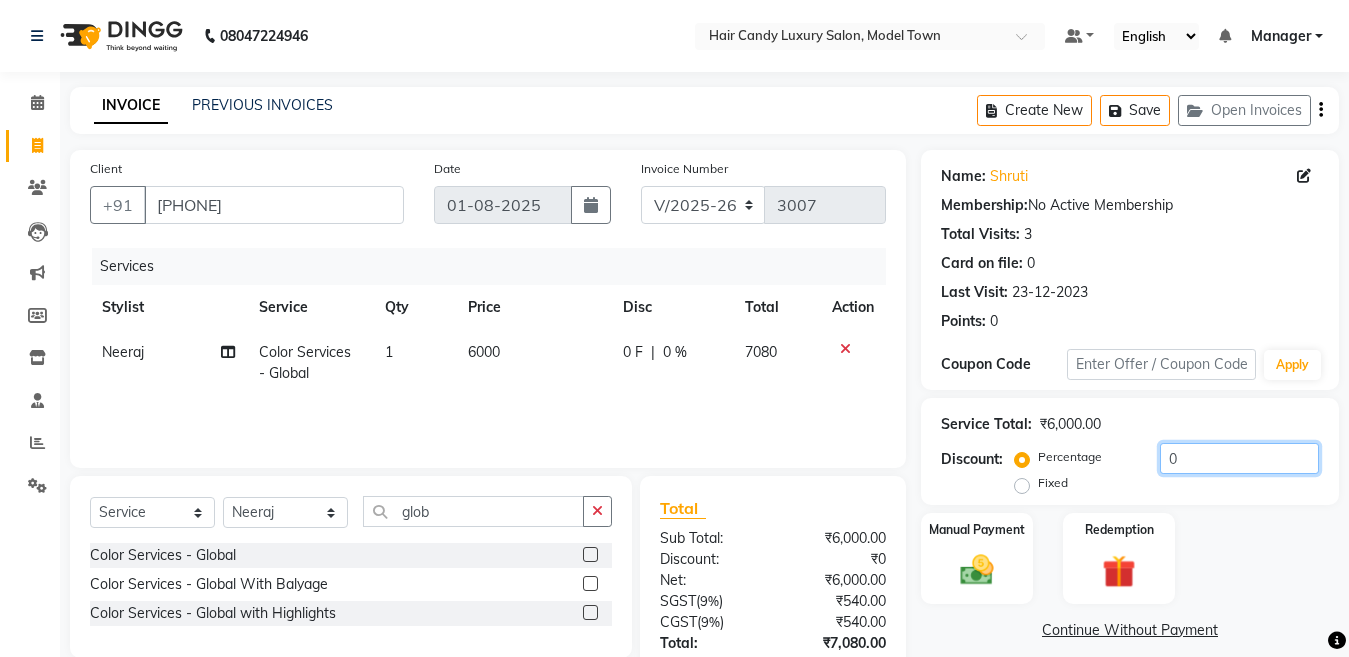 drag, startPoint x: 1262, startPoint y: 455, endPoint x: 879, endPoint y: 470, distance: 383.2936 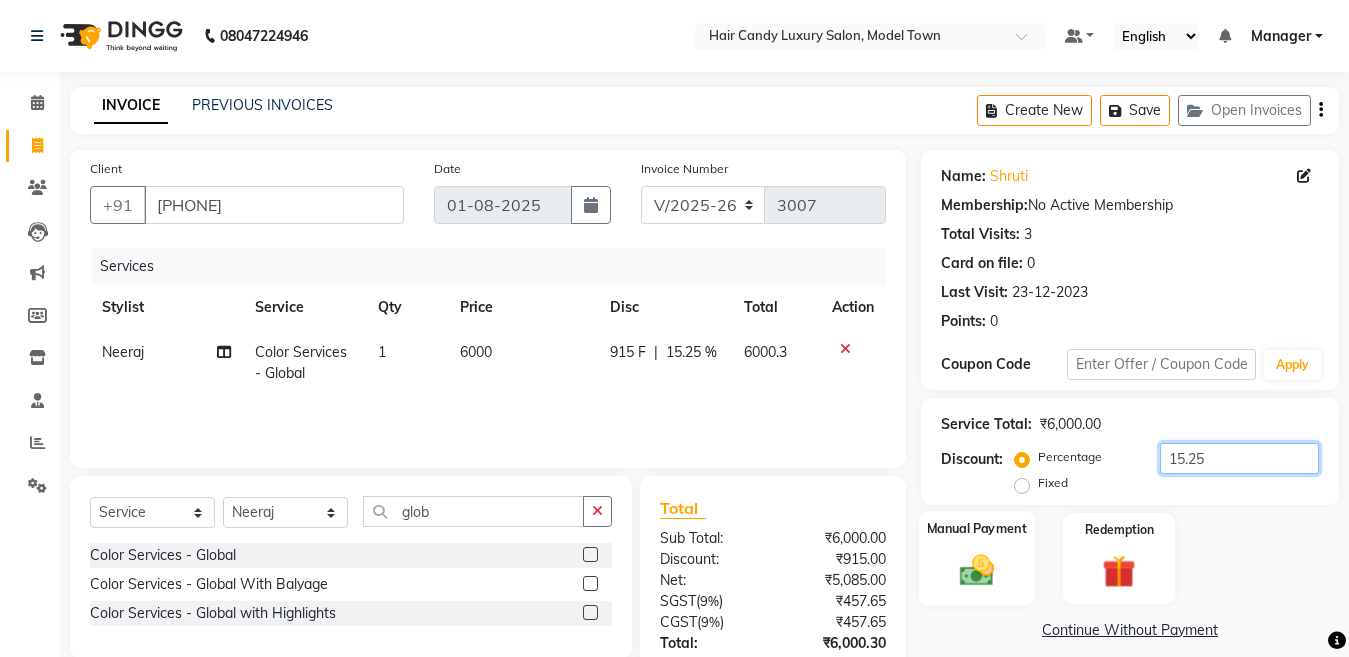 type on "15.25" 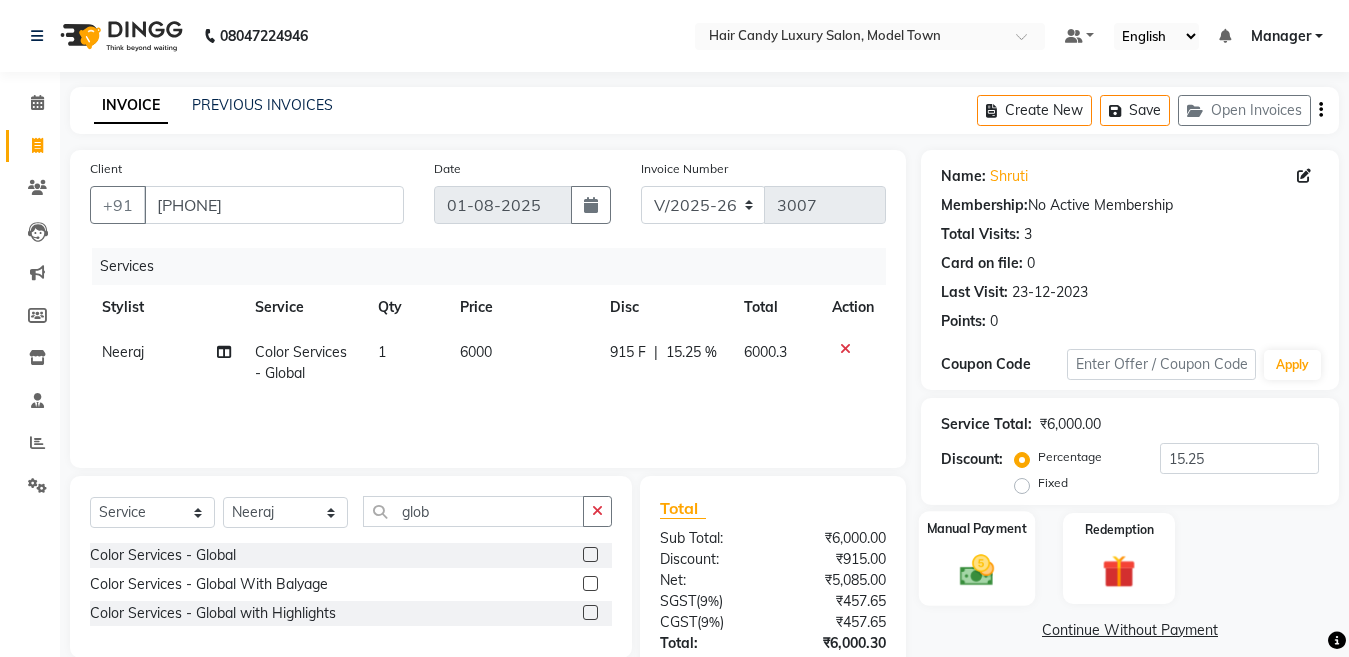 click 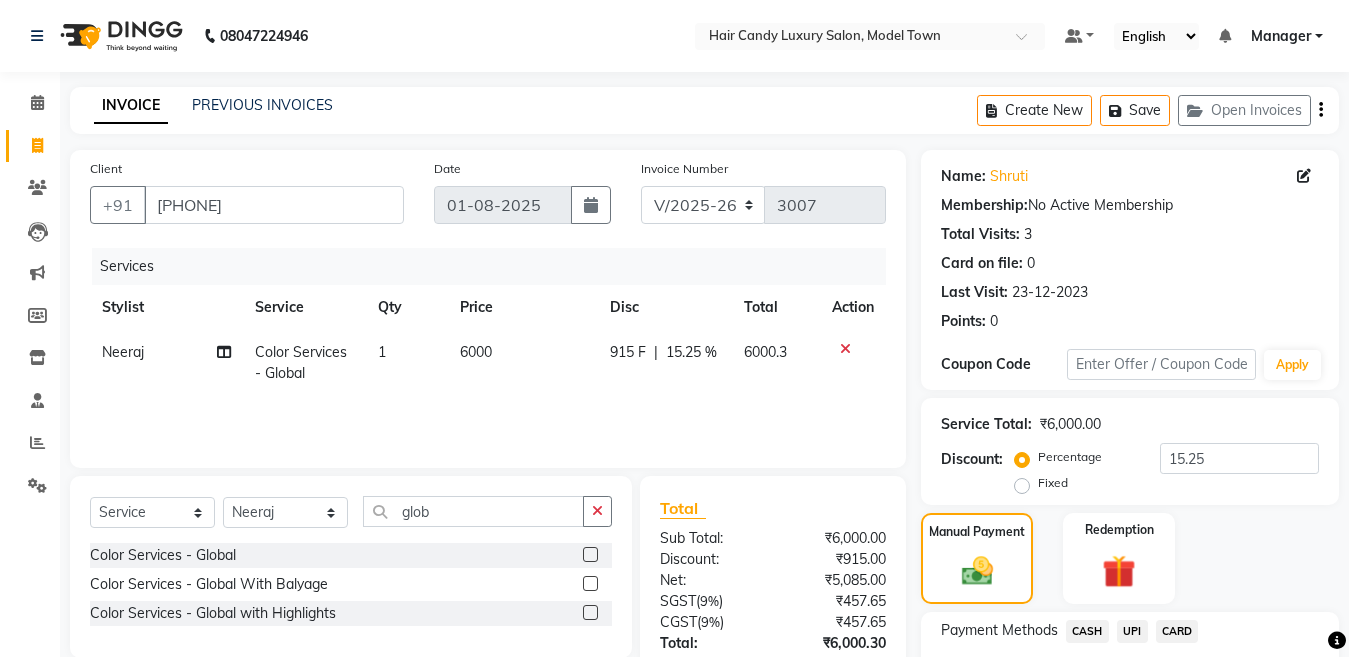 scroll, scrollTop: 164, scrollLeft: 0, axis: vertical 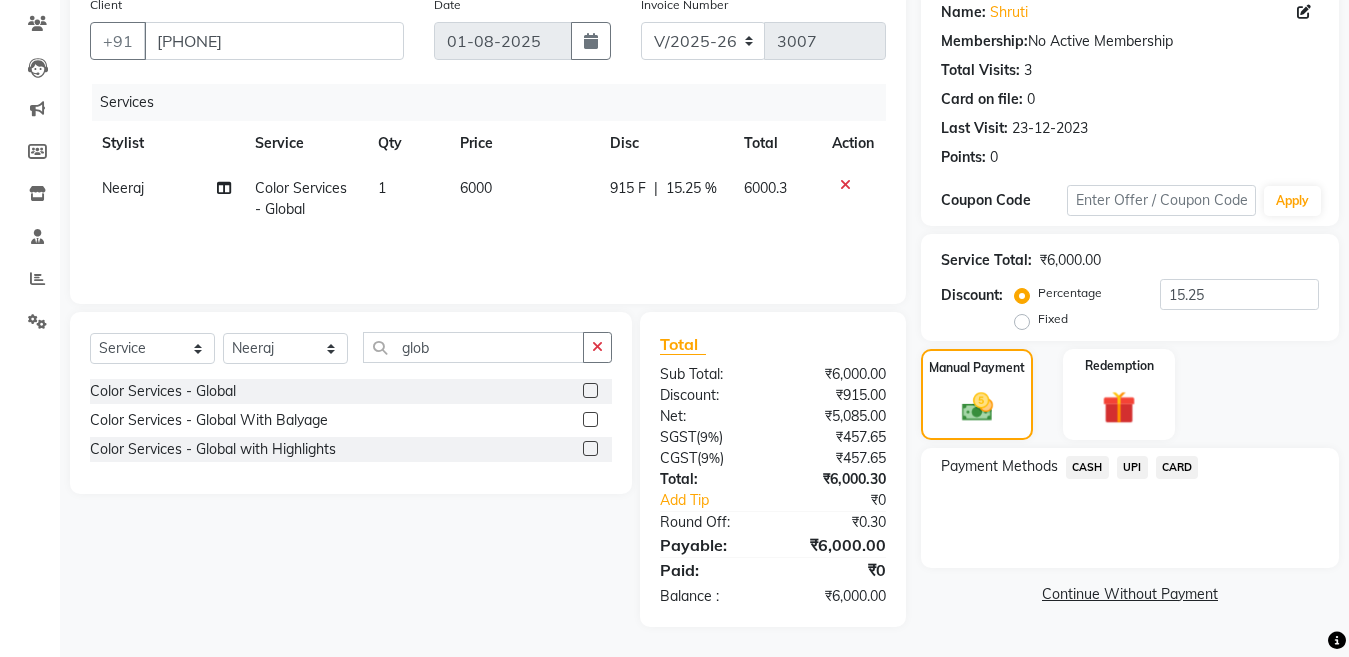 click on "CASH" 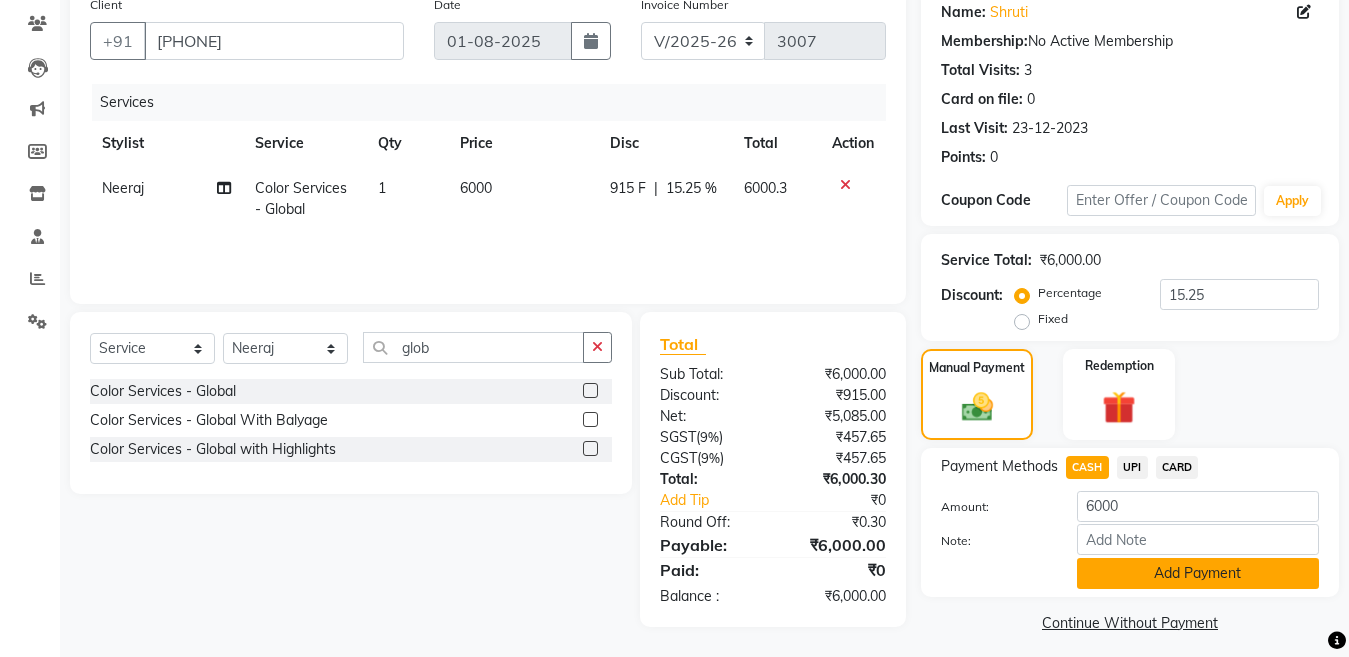 click on "Add Payment" 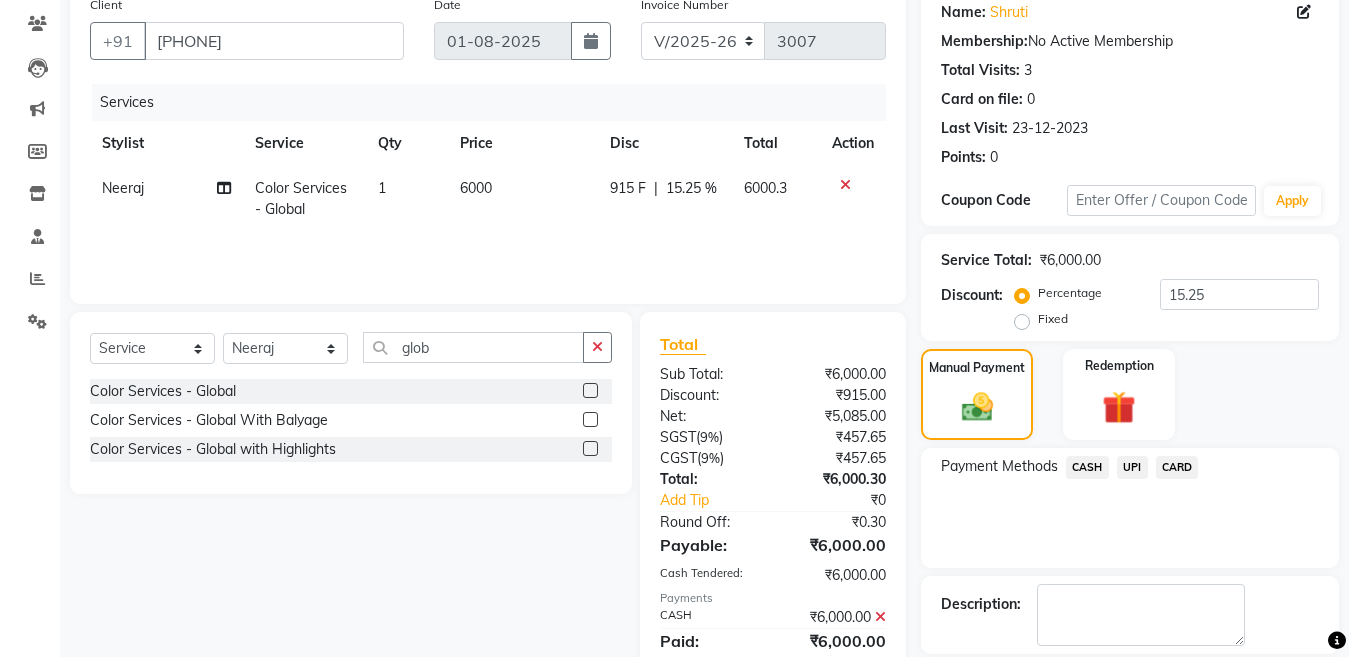 scroll, scrollTop: 259, scrollLeft: 0, axis: vertical 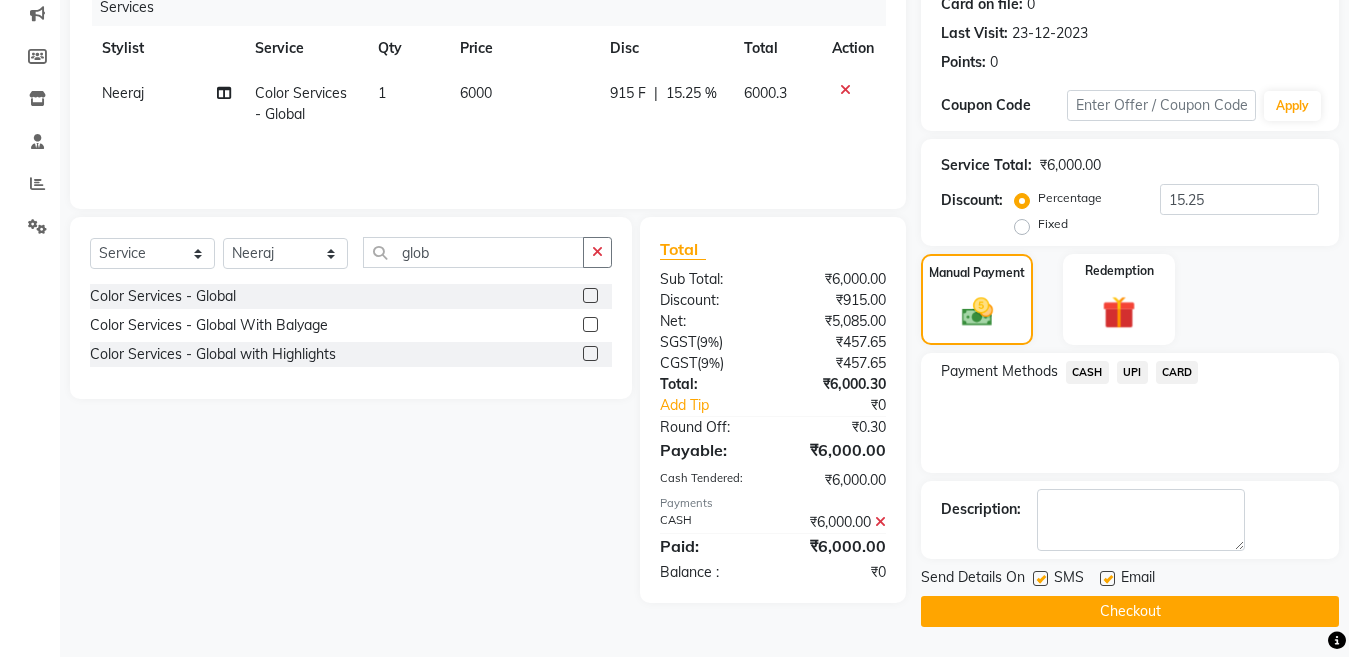 click 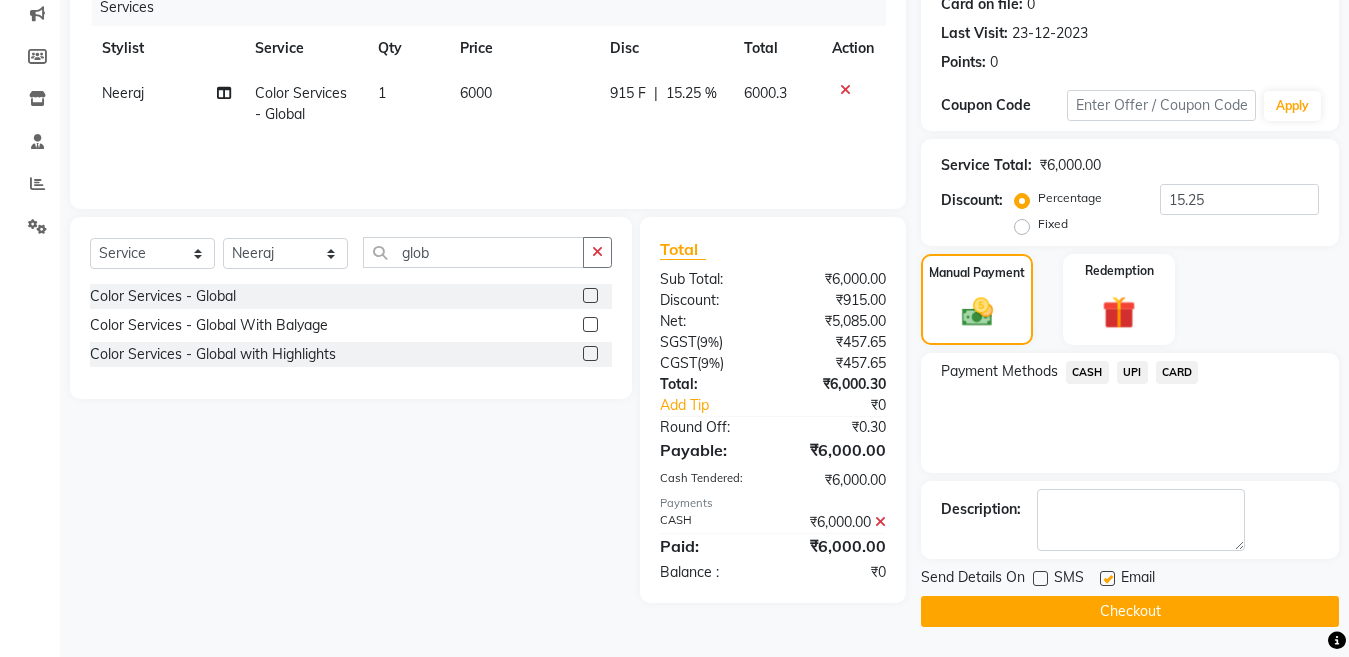 click on "Checkout" 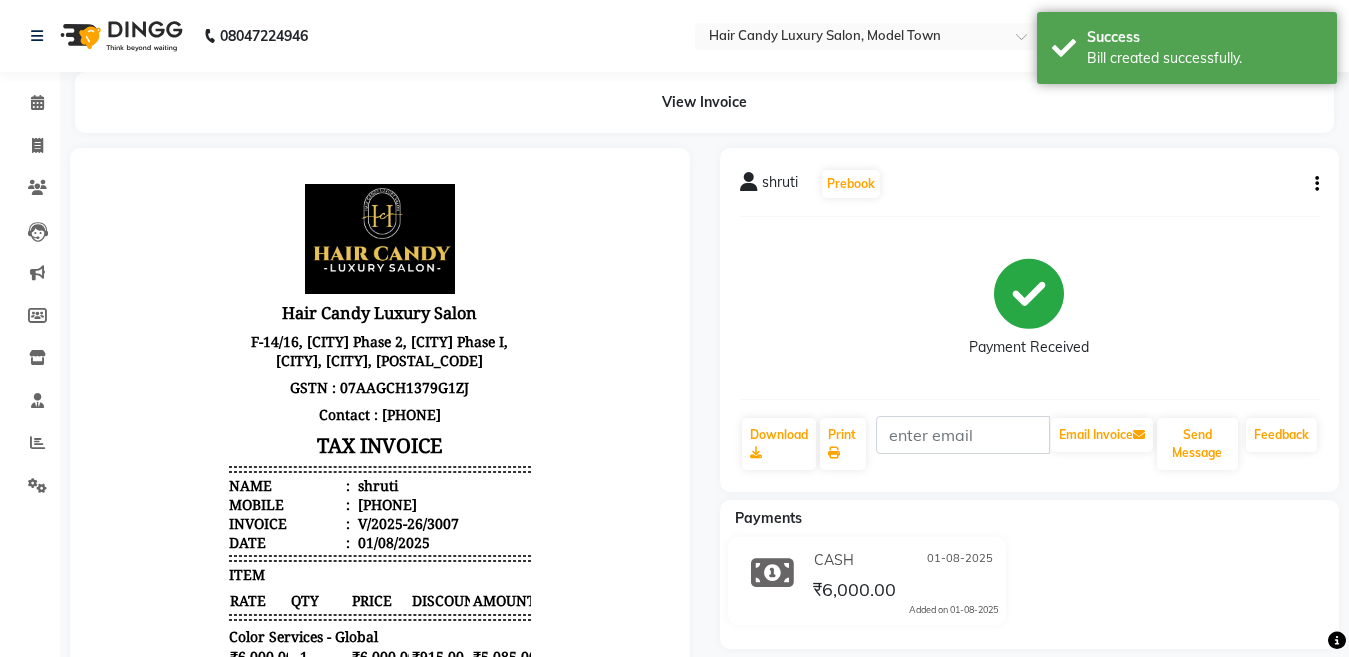 scroll, scrollTop: 0, scrollLeft: 0, axis: both 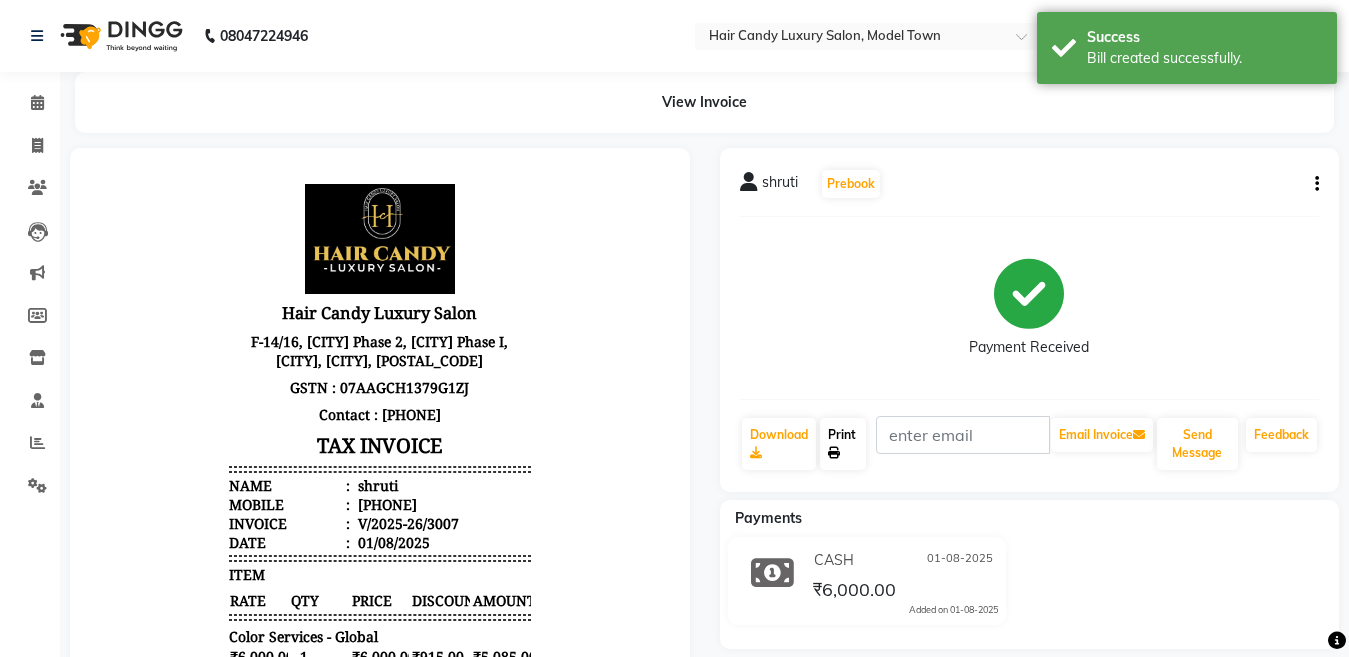 click on "Print" 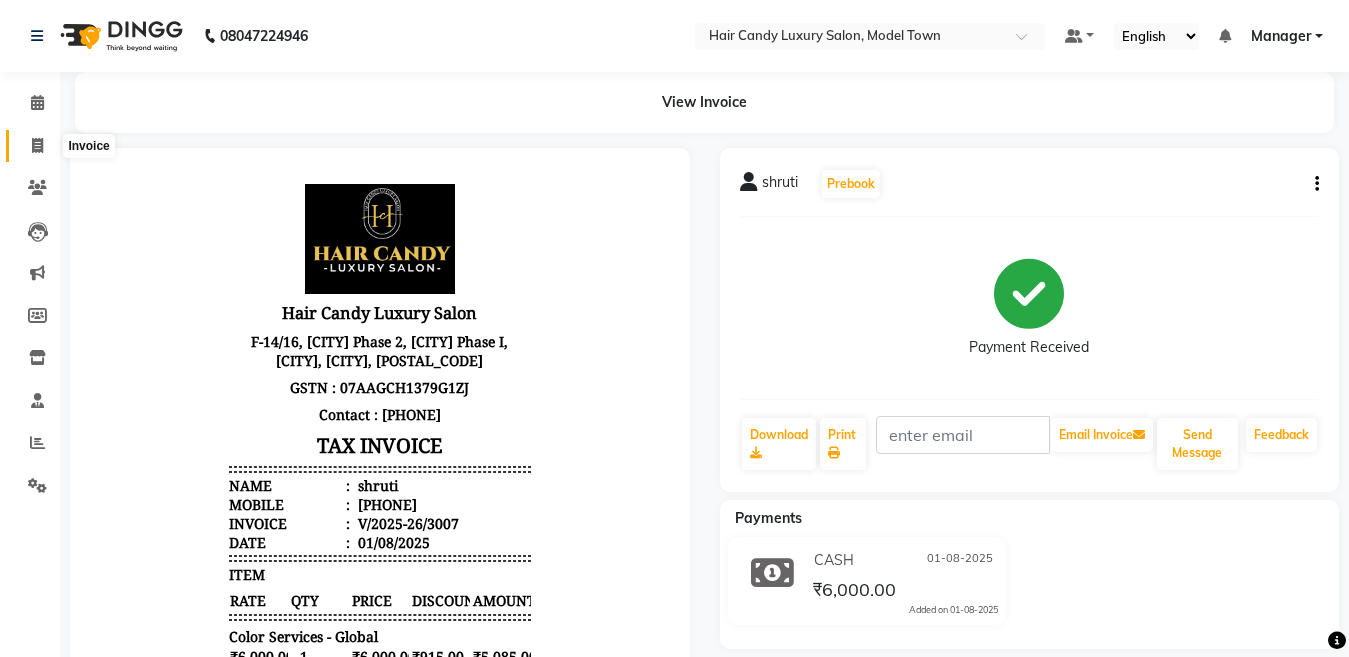 click 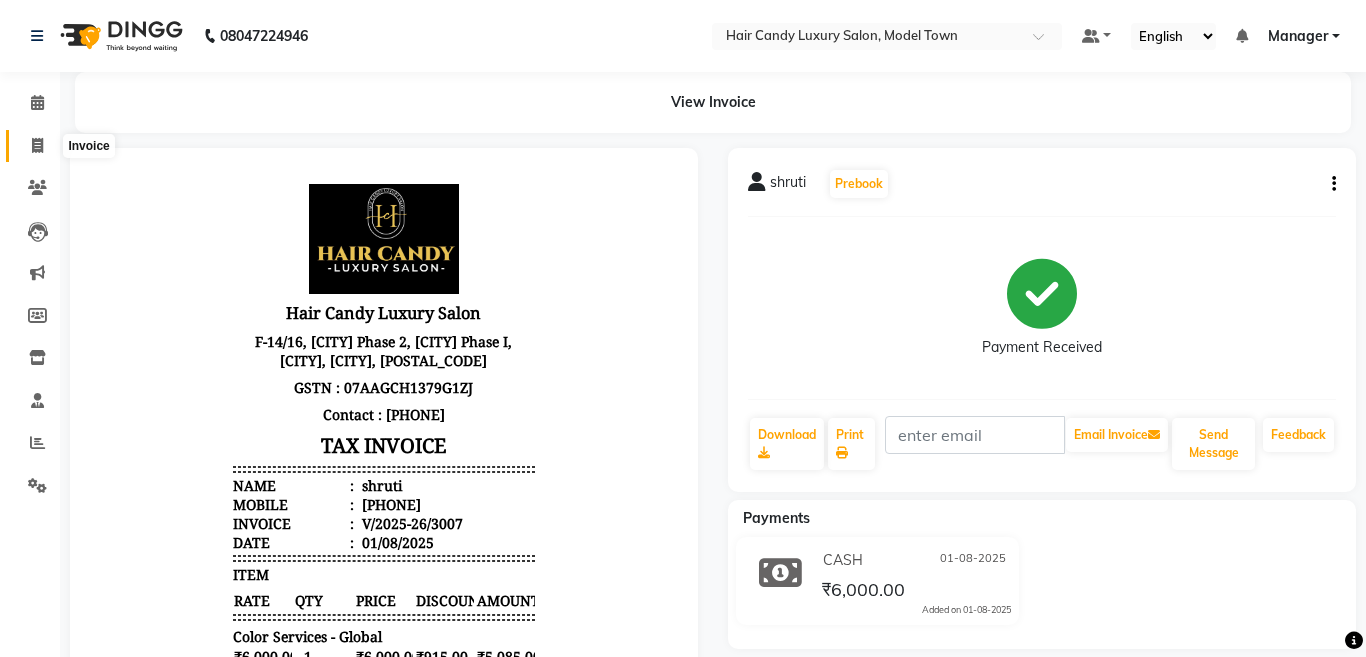 select on "service" 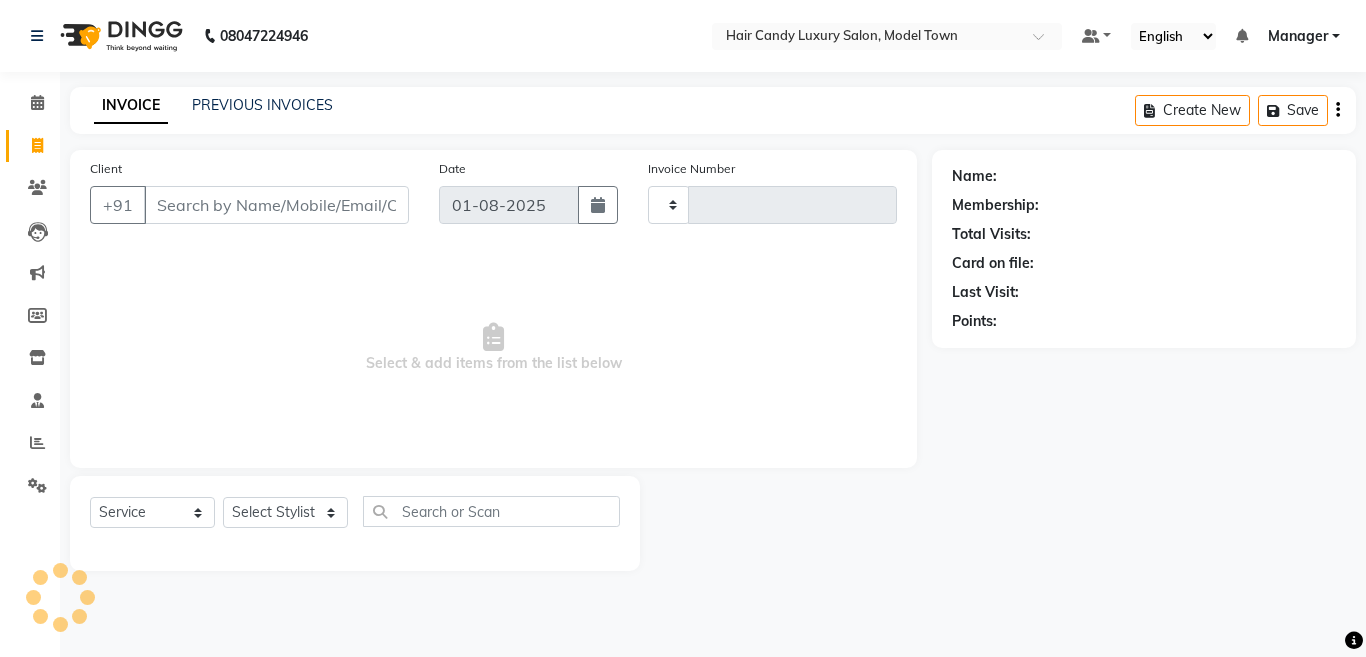 type on "3008" 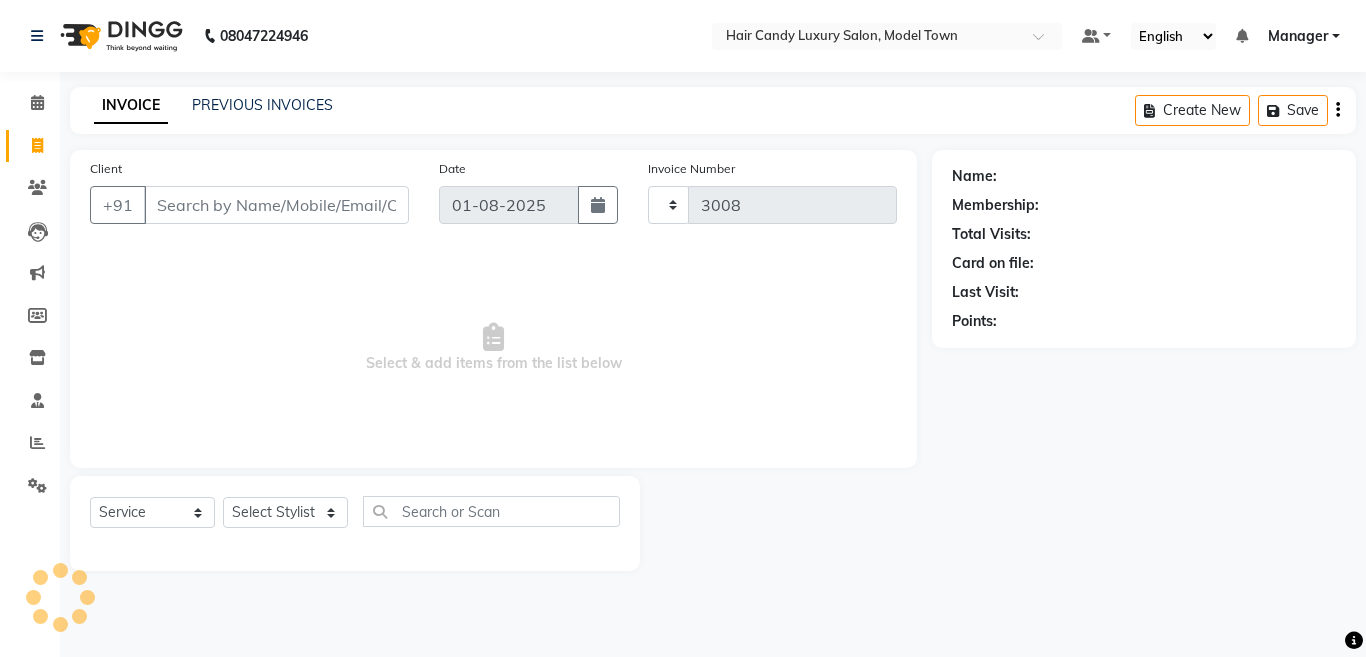 select on "4716" 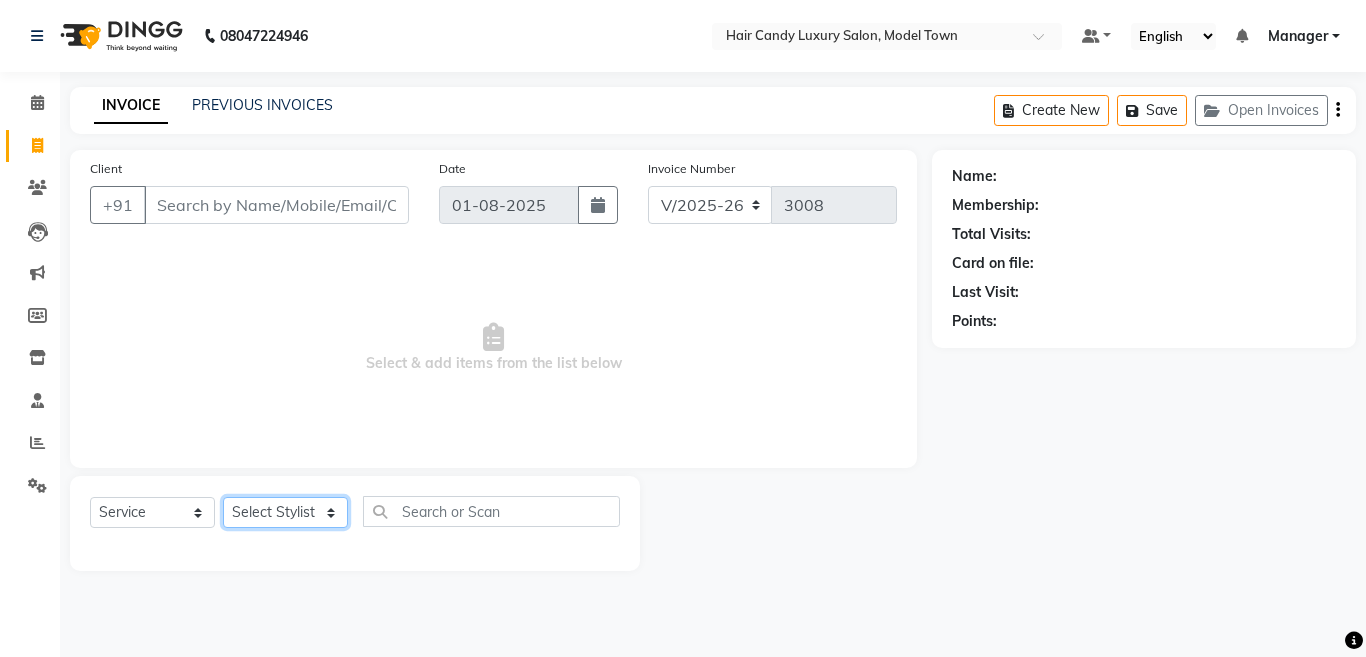 click on "Select Stylist [PERSON] [PERSON] [PERSON] [PERSON] [PERSON] [PERSON] [PERSON] [PERSON] [PERSON] [PERSON] [PERSON] [PERSON] [PERSON] [PERSON] [PERSON] [PERSON] [PERSON] [PERSON] [PERSON] [PERSON] [PERSON] [PERSON] [PERSON] [PERSON] [PERSON] [PERSON] [PERSON]" 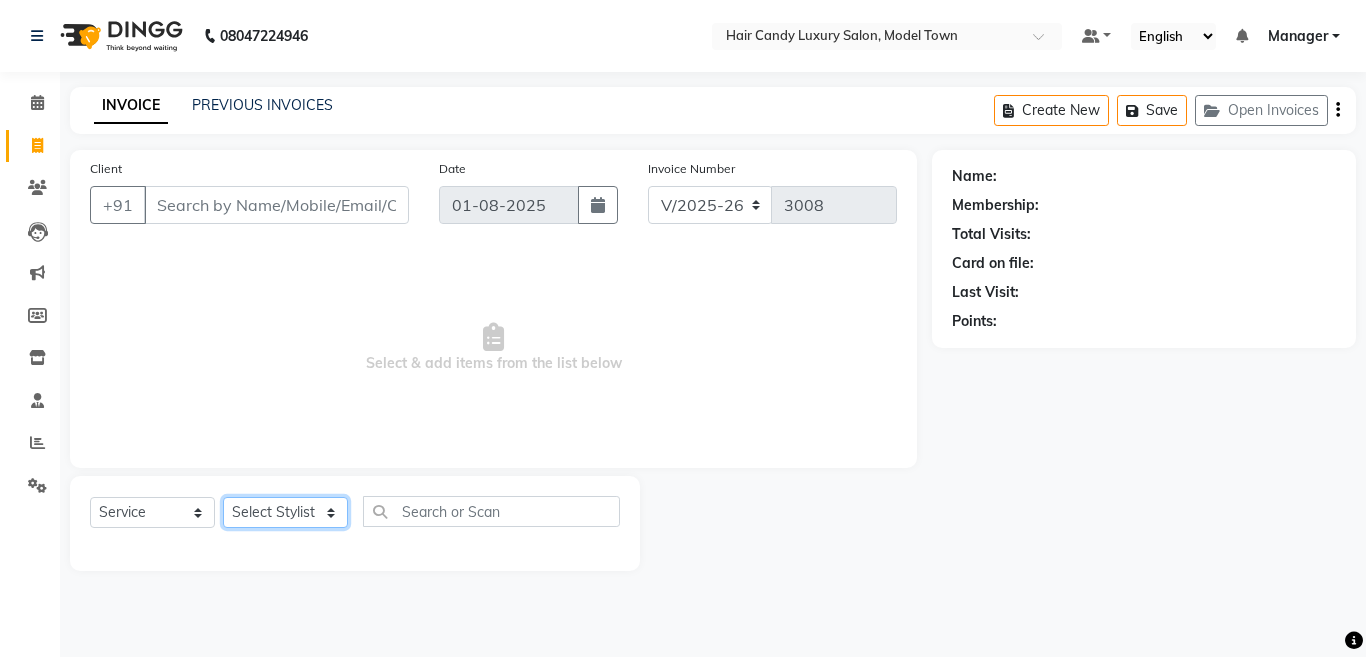 select on "28756" 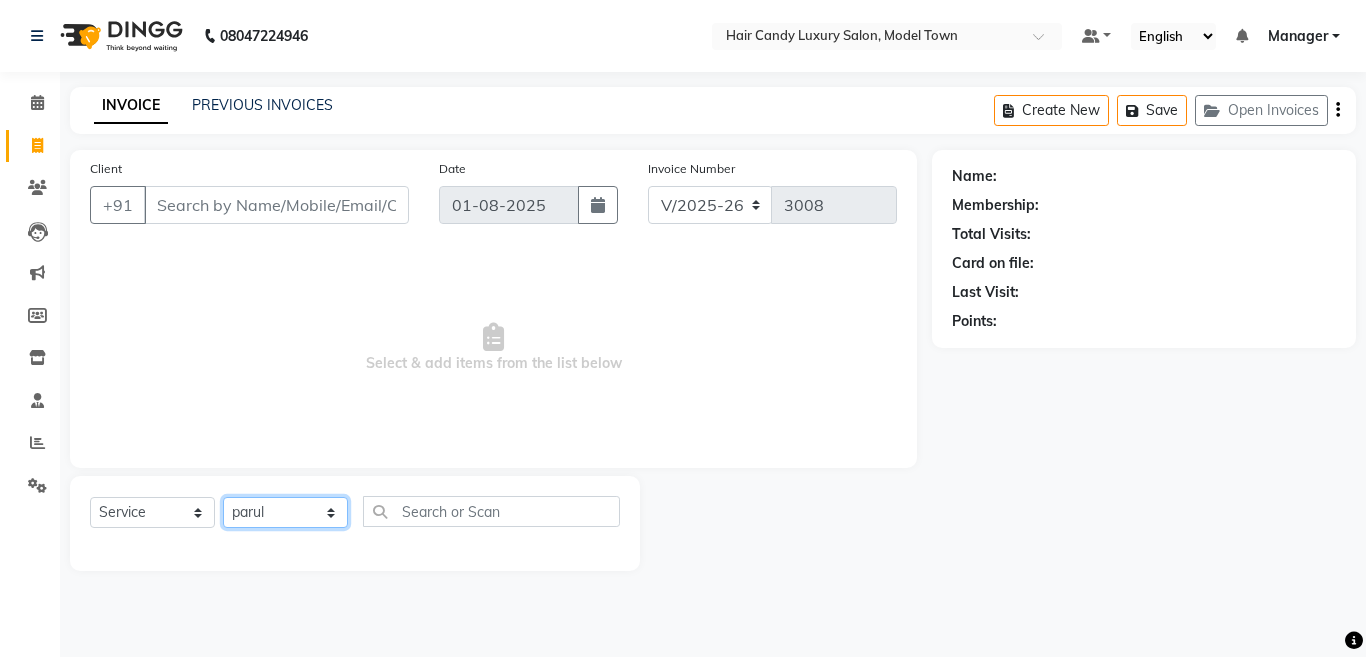 click on "Select Stylist [FIRST] [FIRST] [FIRST] [FIRST] ([NICKNAME]) Manager [FIRST] [FIRST] [FIRST] [FIRST] [FIRST] [FIRST] [FIRST] ([NICKNAME]) [FIRST] [FIRST] [FIRST] [FIRST] [FIRST]" 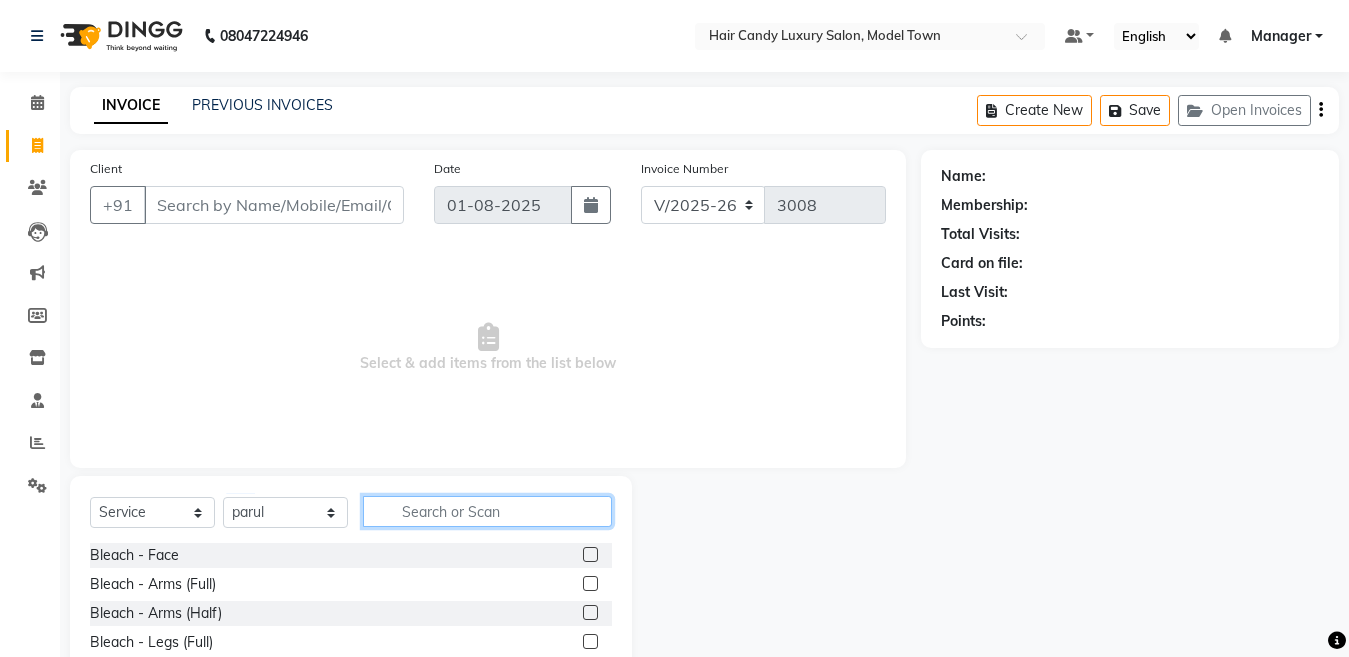 click 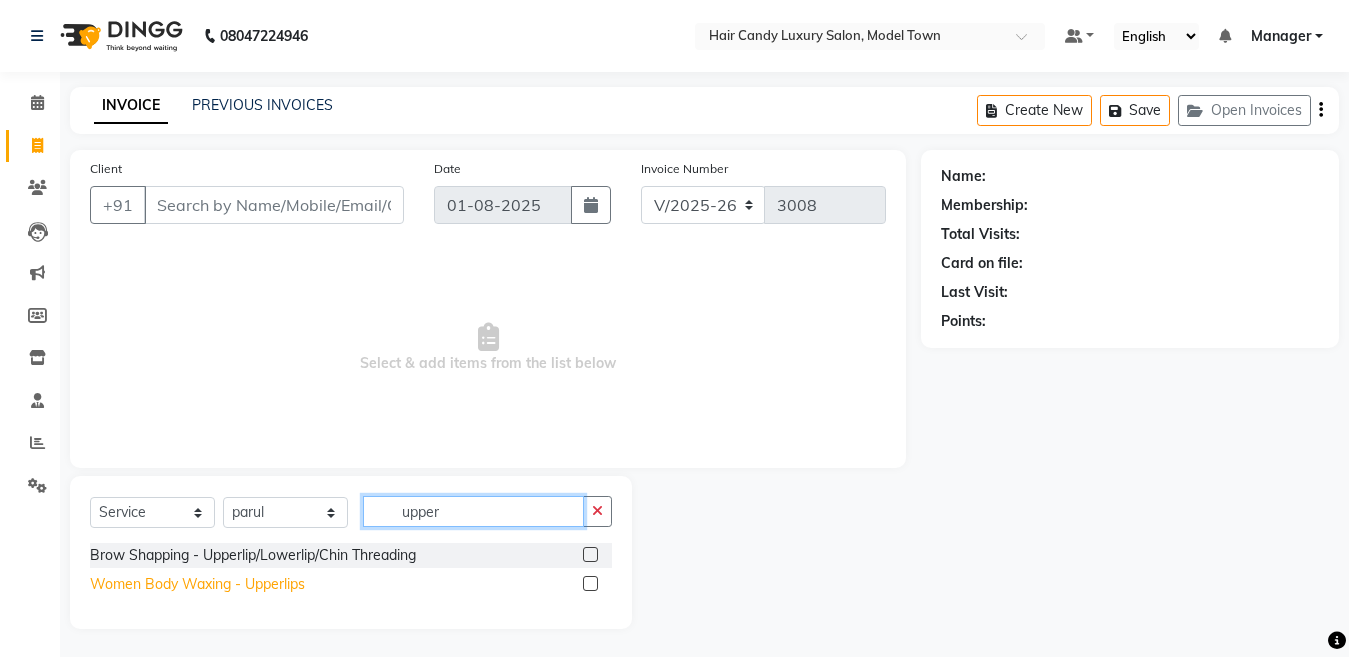 type on "upper" 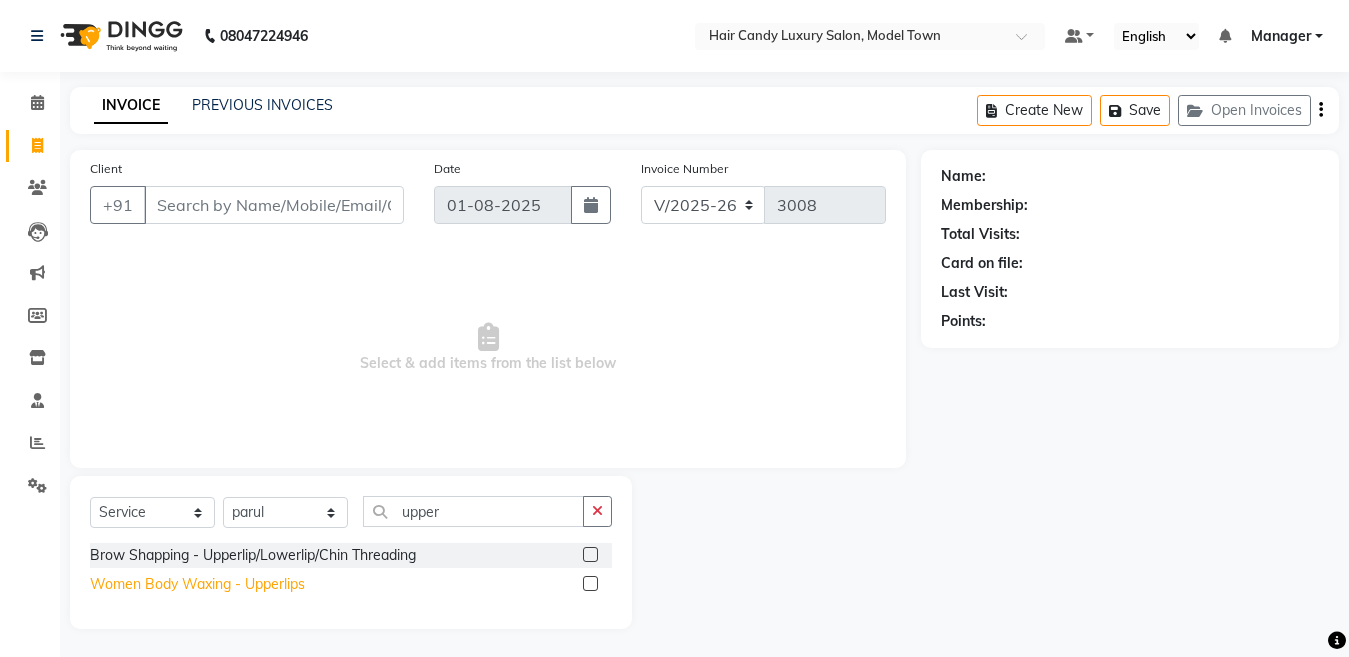 click on "Women Body Waxing - Upperlips" 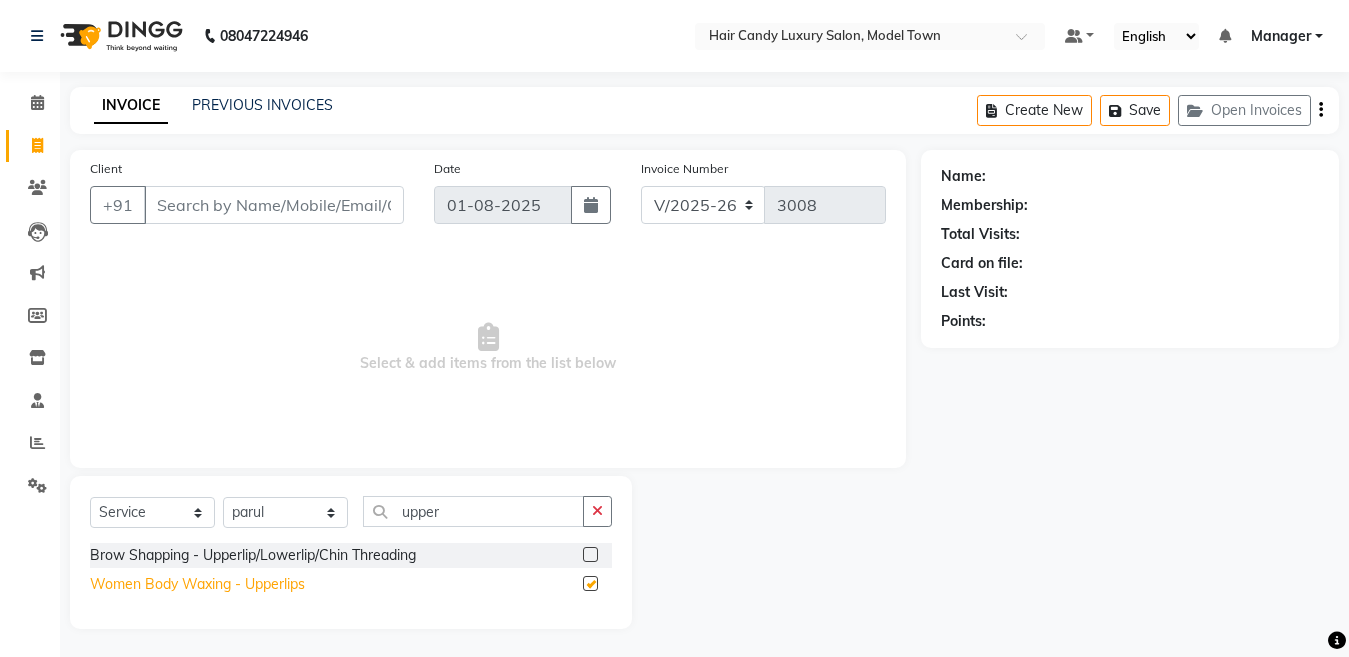 checkbox on "false" 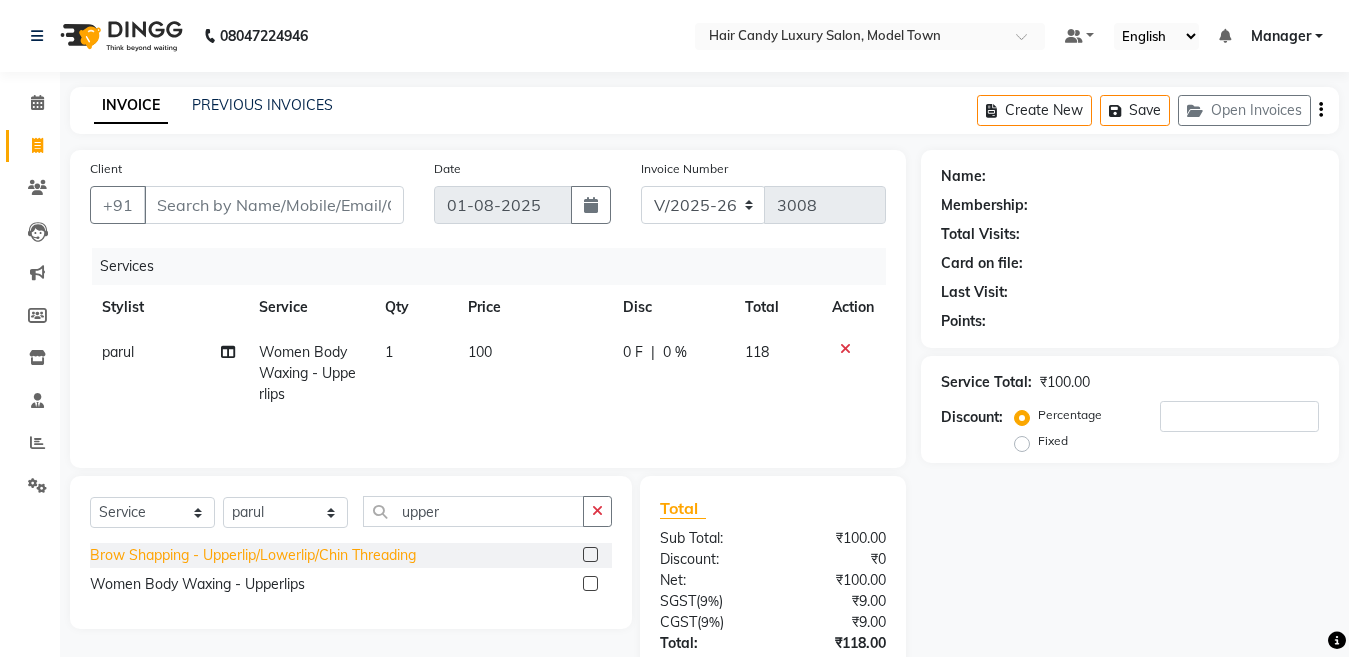 click on "Brow Shapping - Upperlip/Lowerlip/Chin Threading" 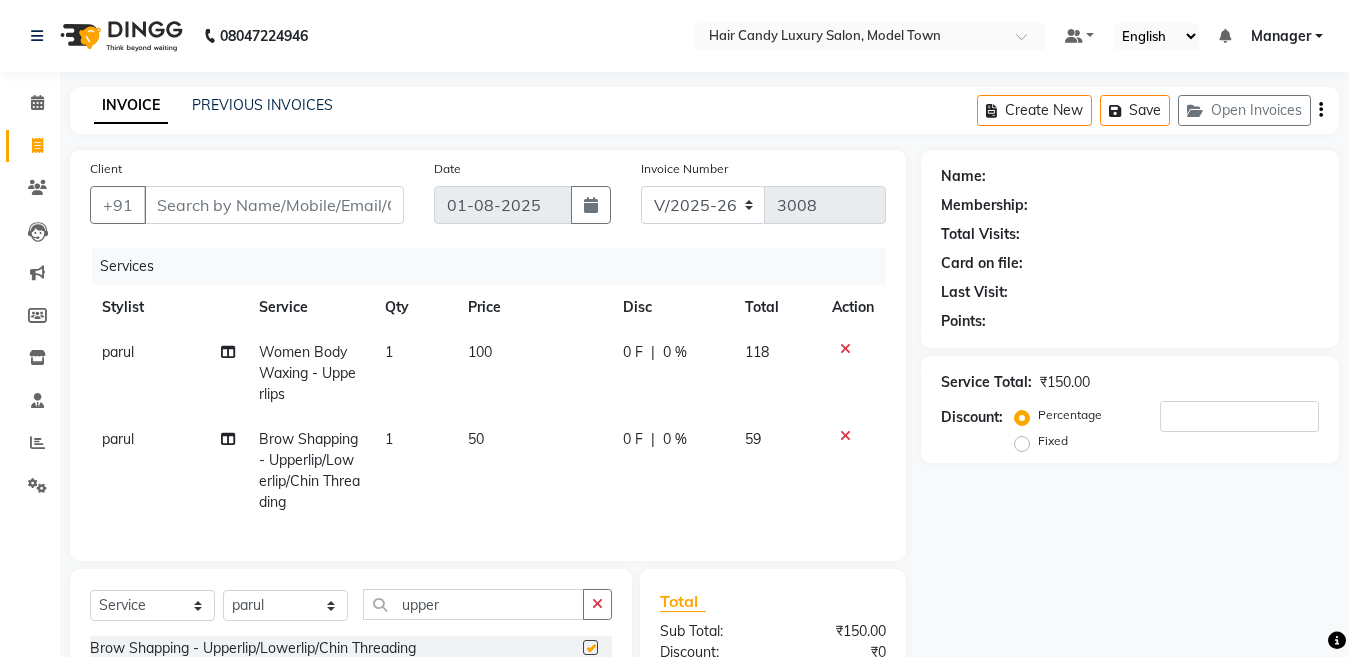checkbox on "false" 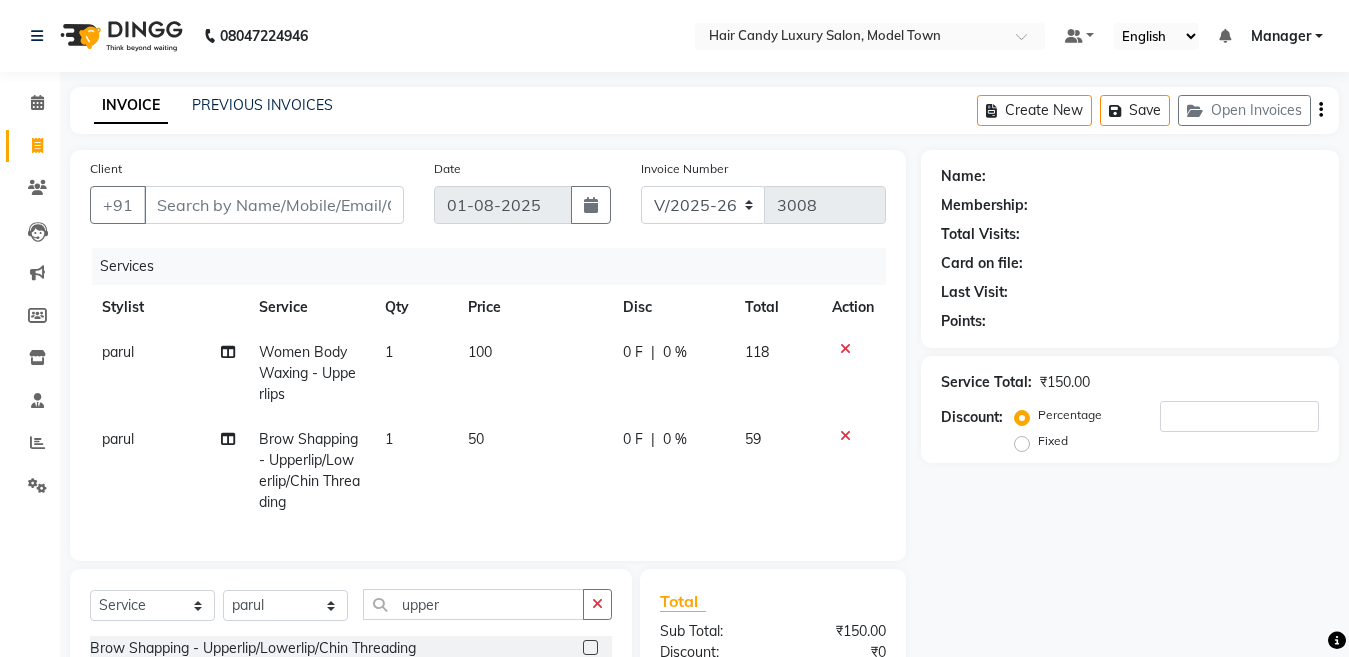 click 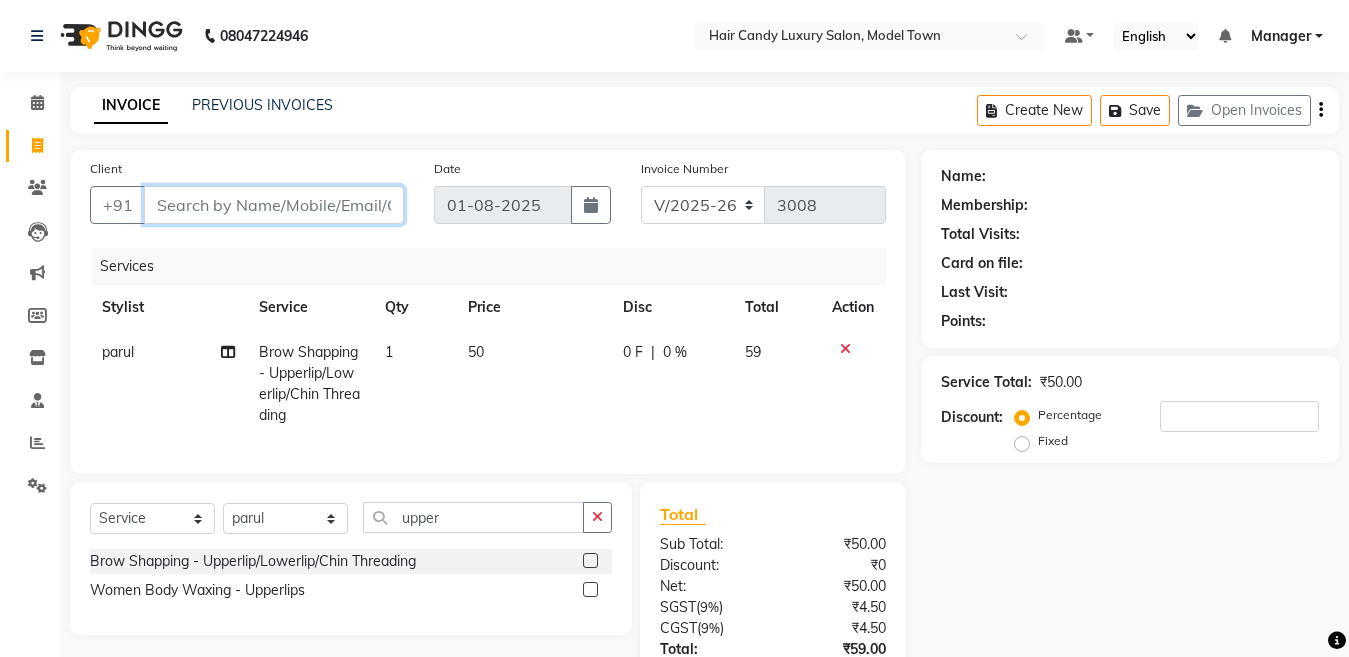 click on "Client" at bounding box center [274, 205] 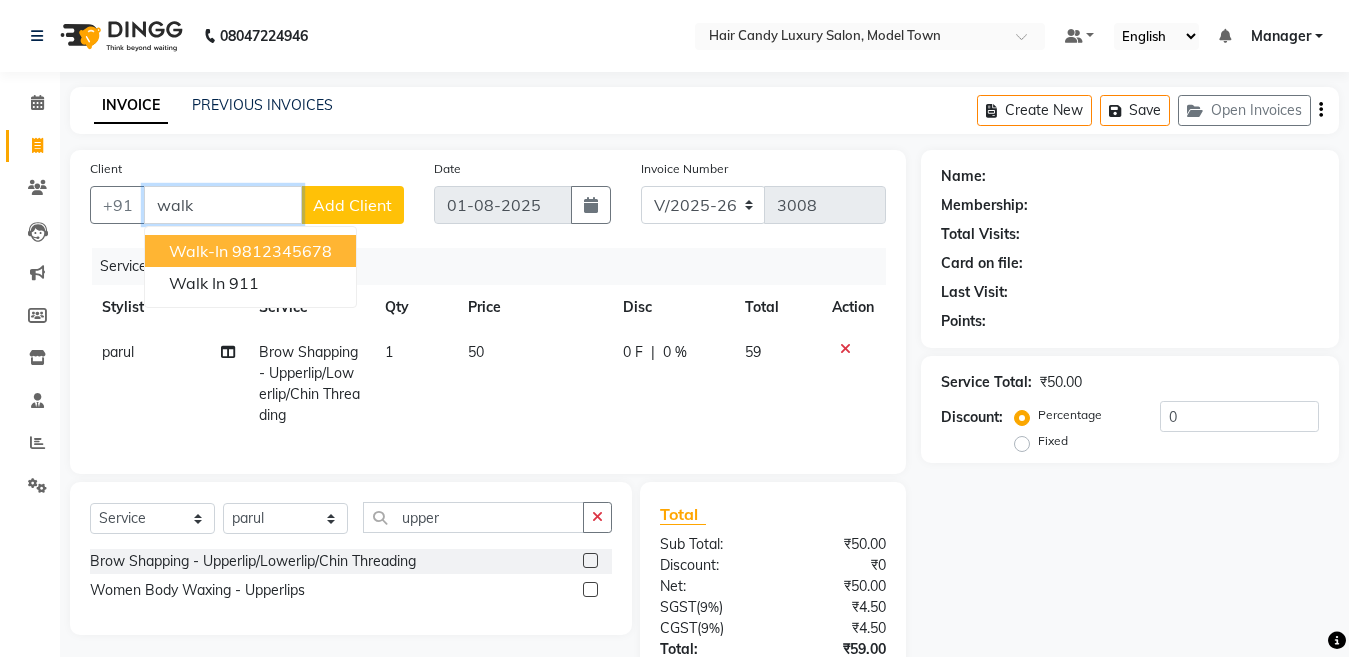 click on "9812345678" at bounding box center [282, 251] 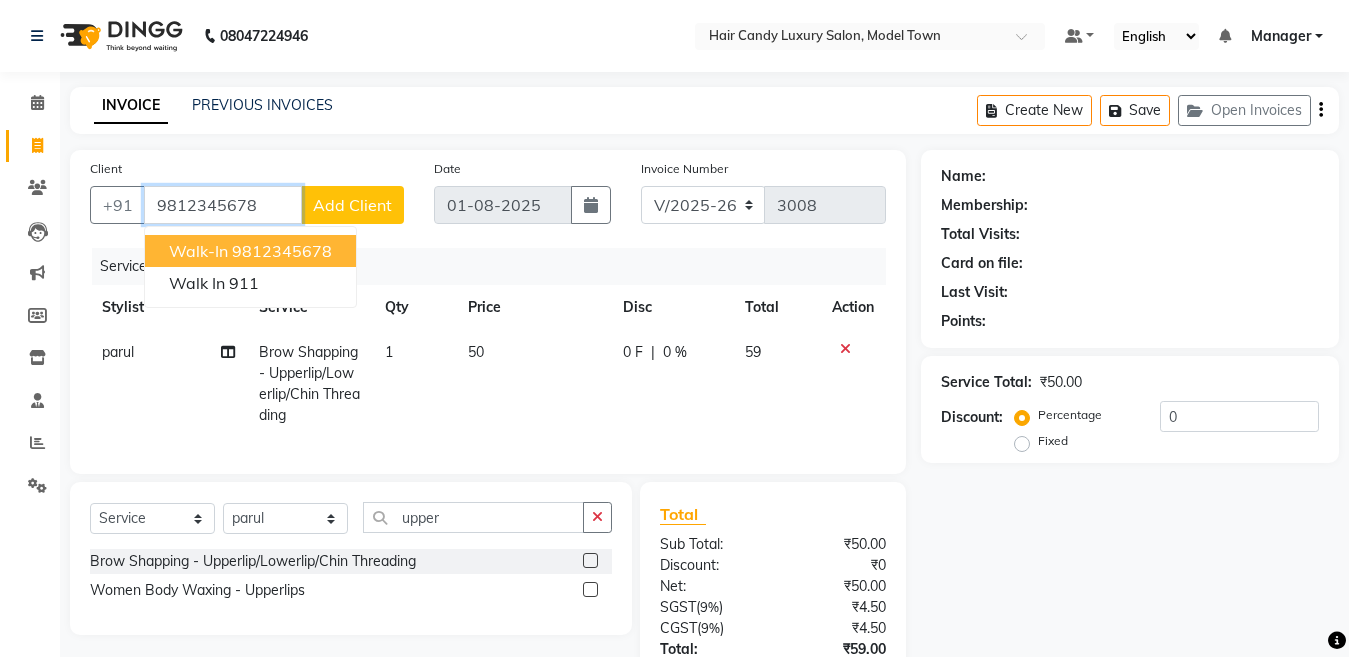type on "9812345678" 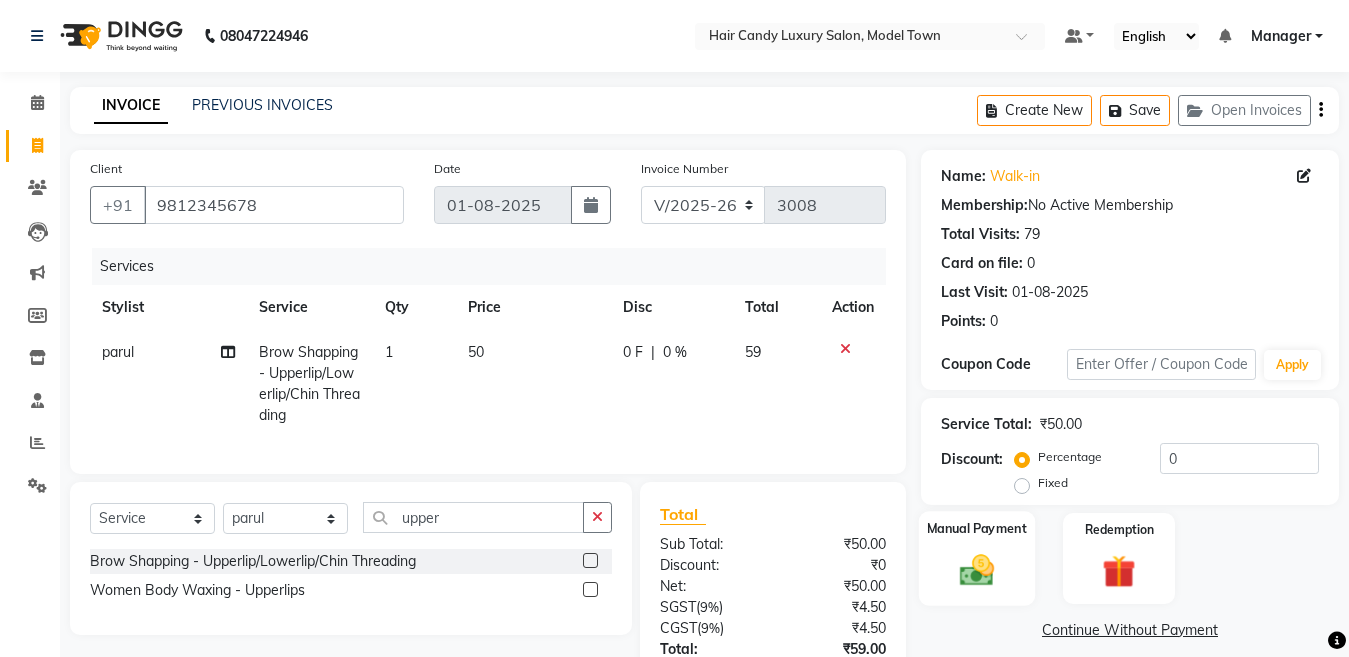 click 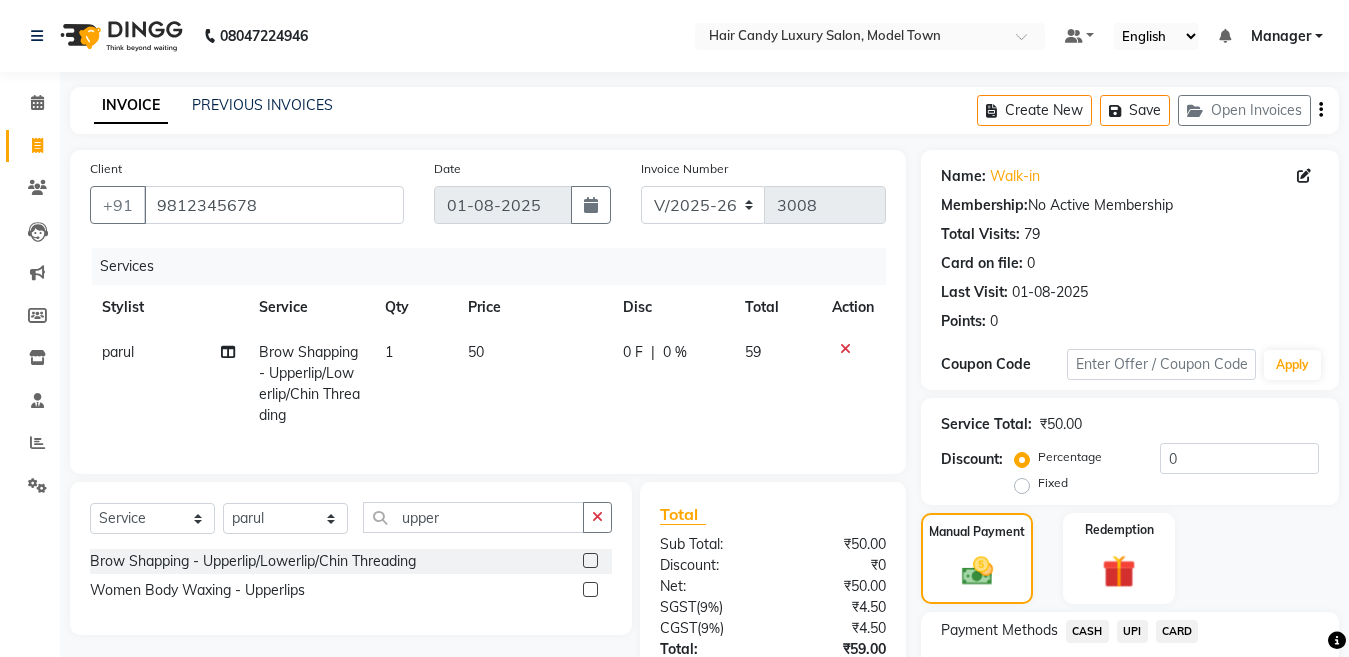 scroll, scrollTop: 166, scrollLeft: 0, axis: vertical 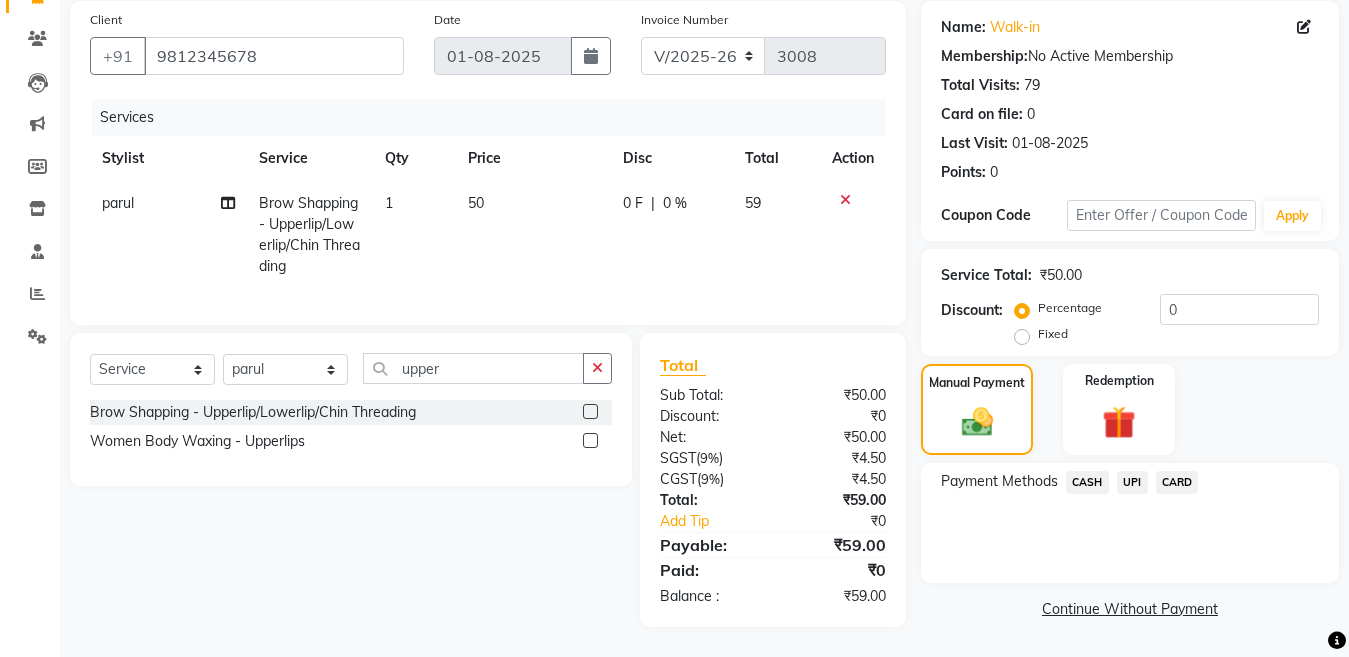 click on "CASH" 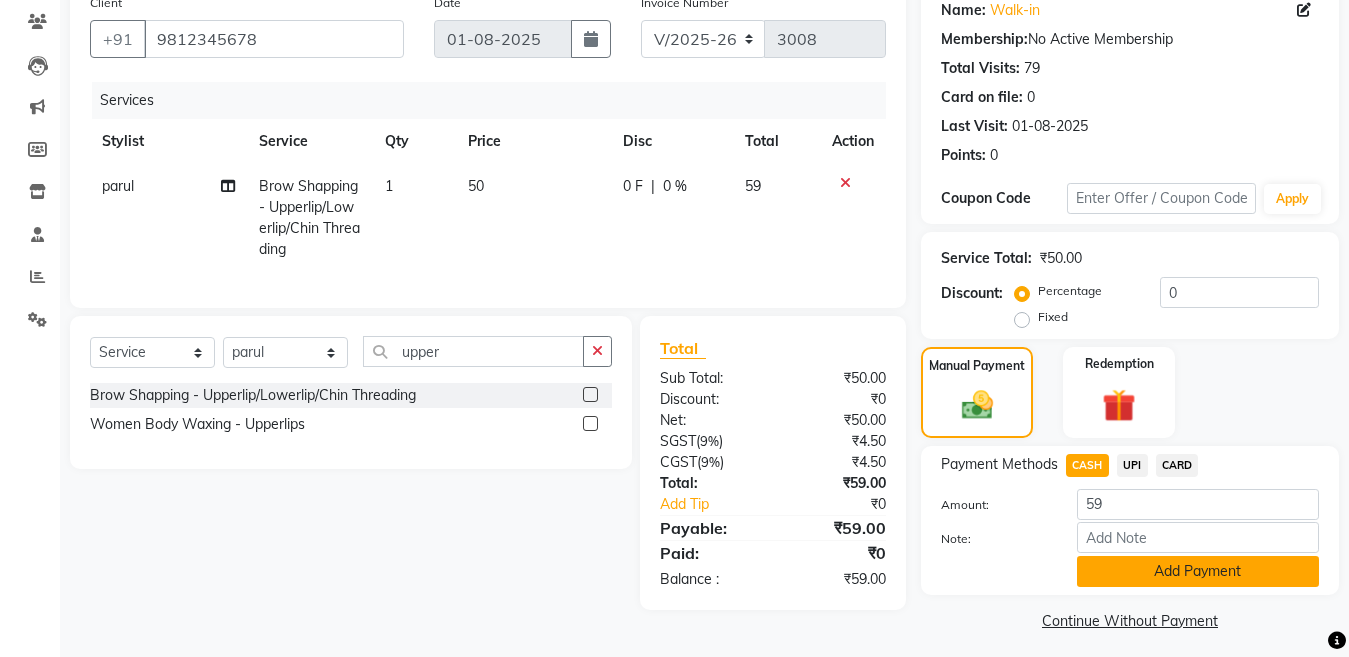 click on "Add Payment" 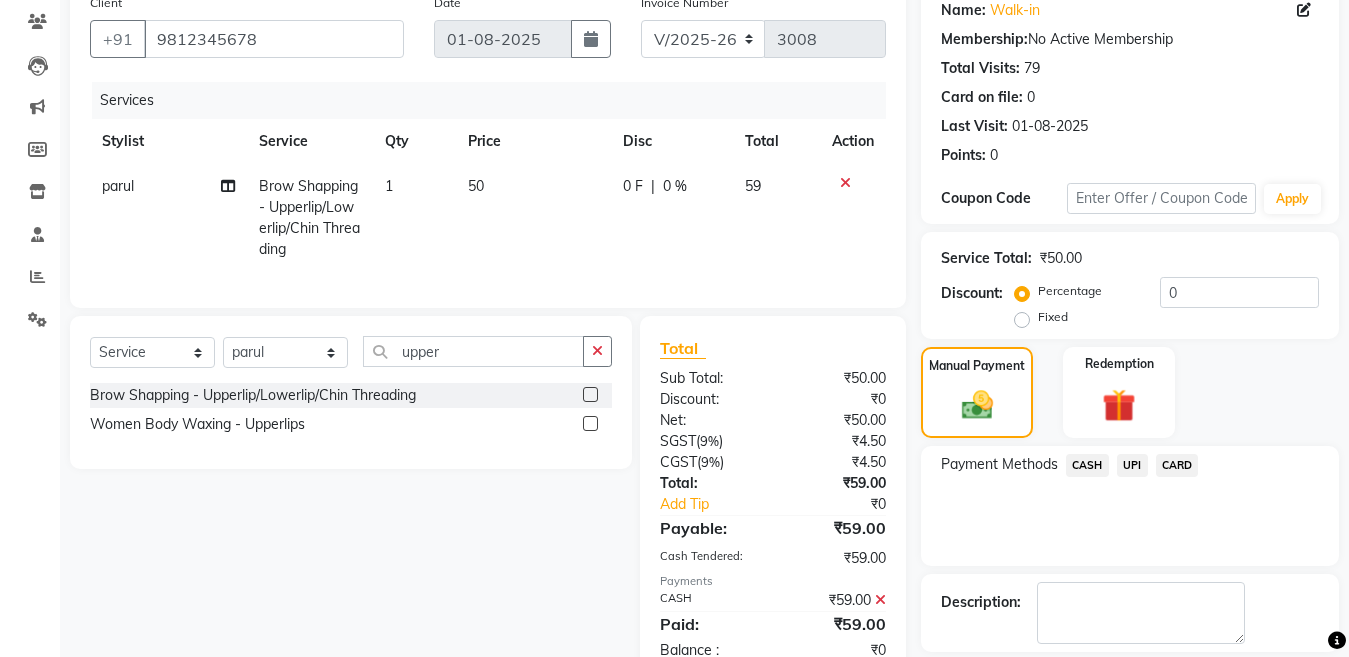 scroll, scrollTop: 259, scrollLeft: 0, axis: vertical 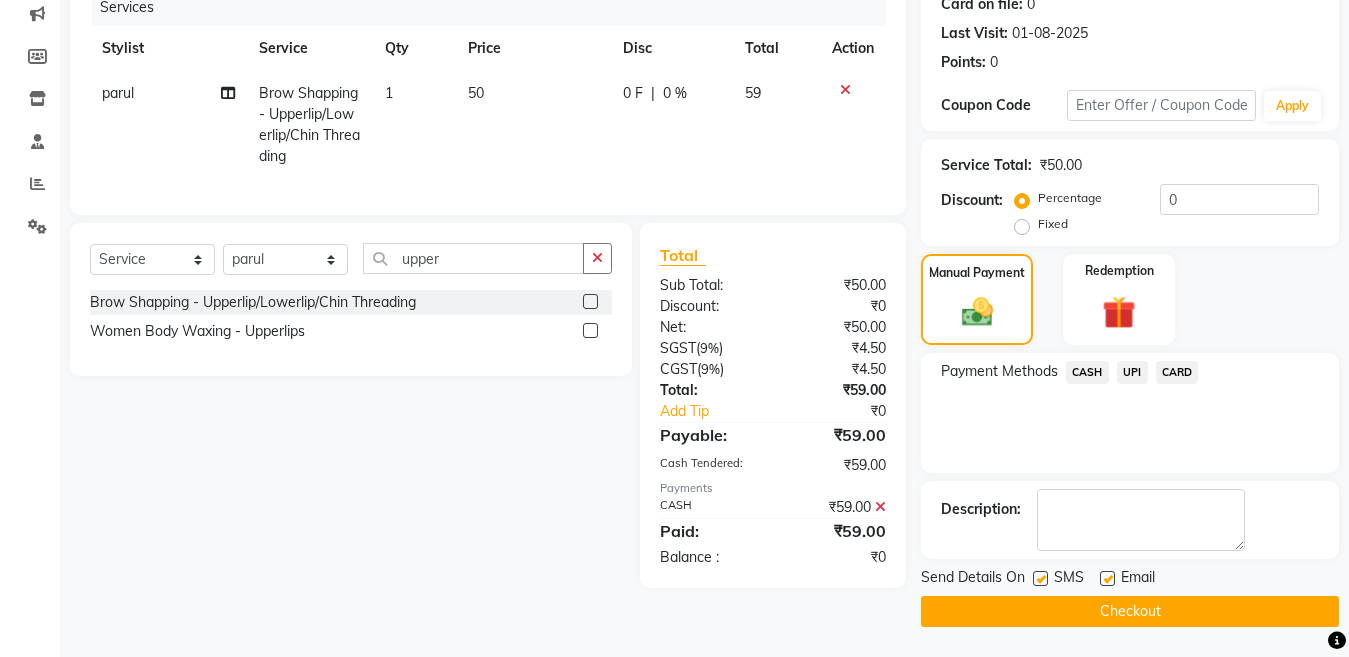 click 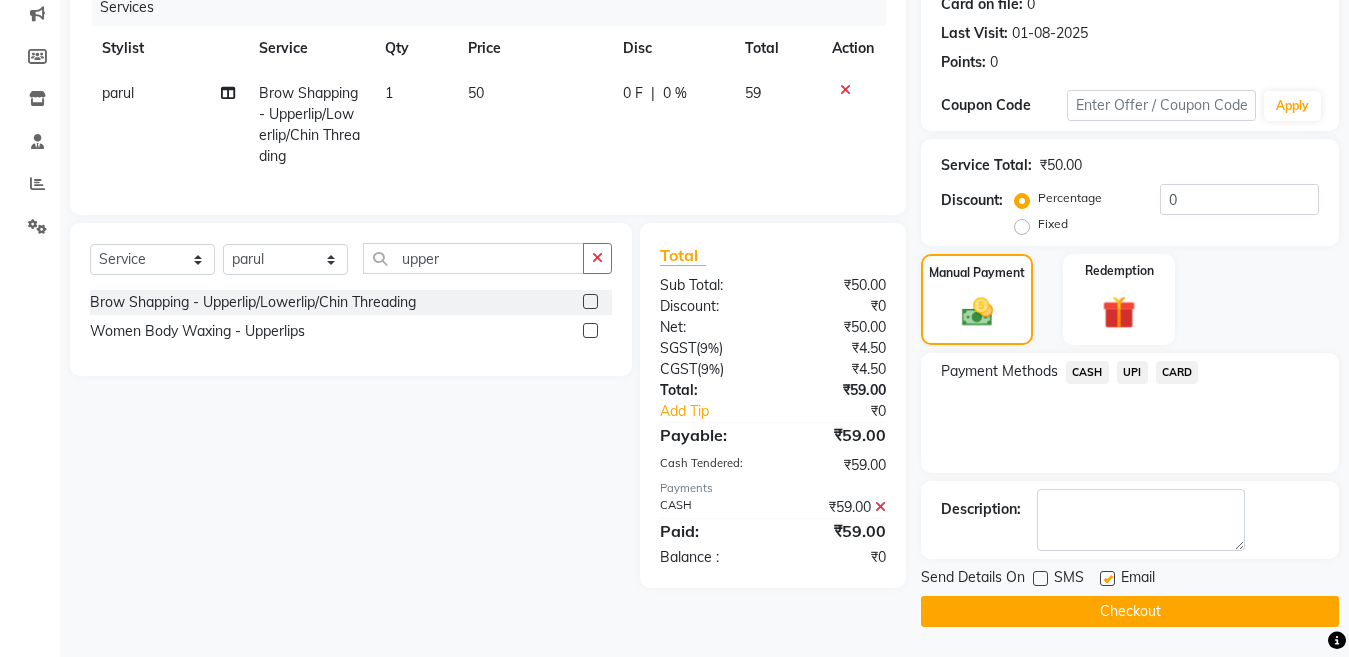 click on "Send Details On SMS Email  Checkout" 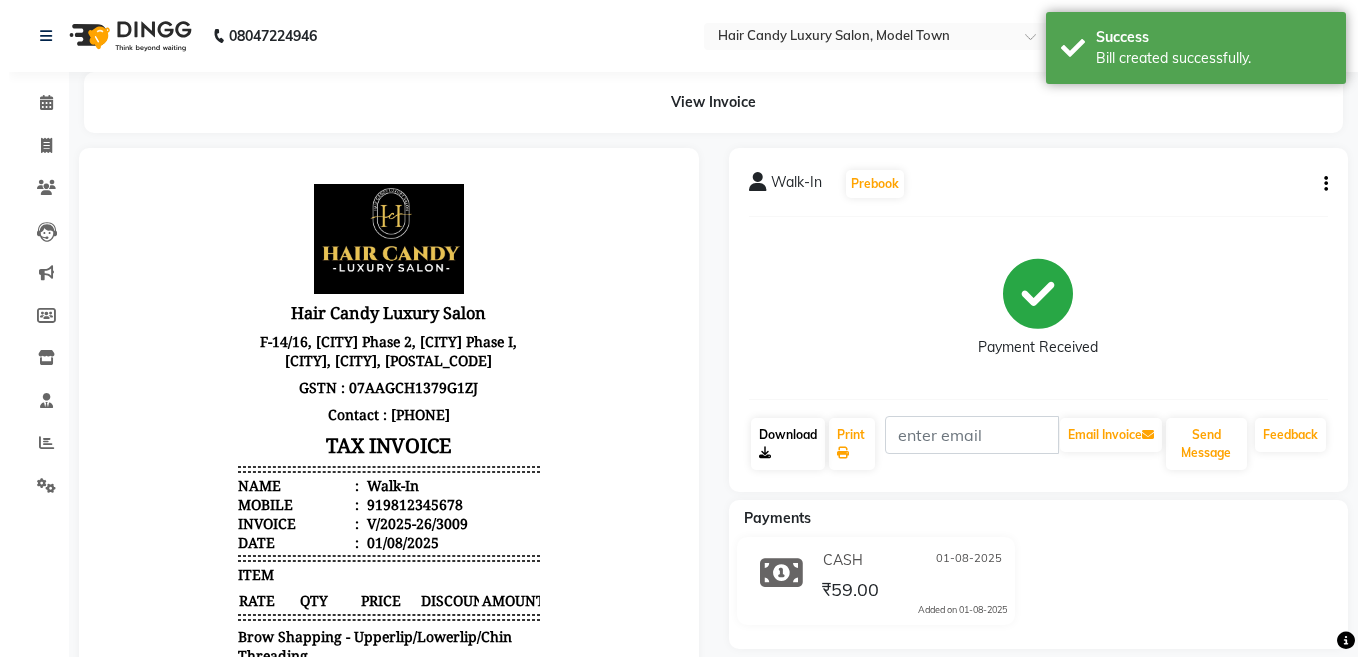scroll, scrollTop: 0, scrollLeft: 0, axis: both 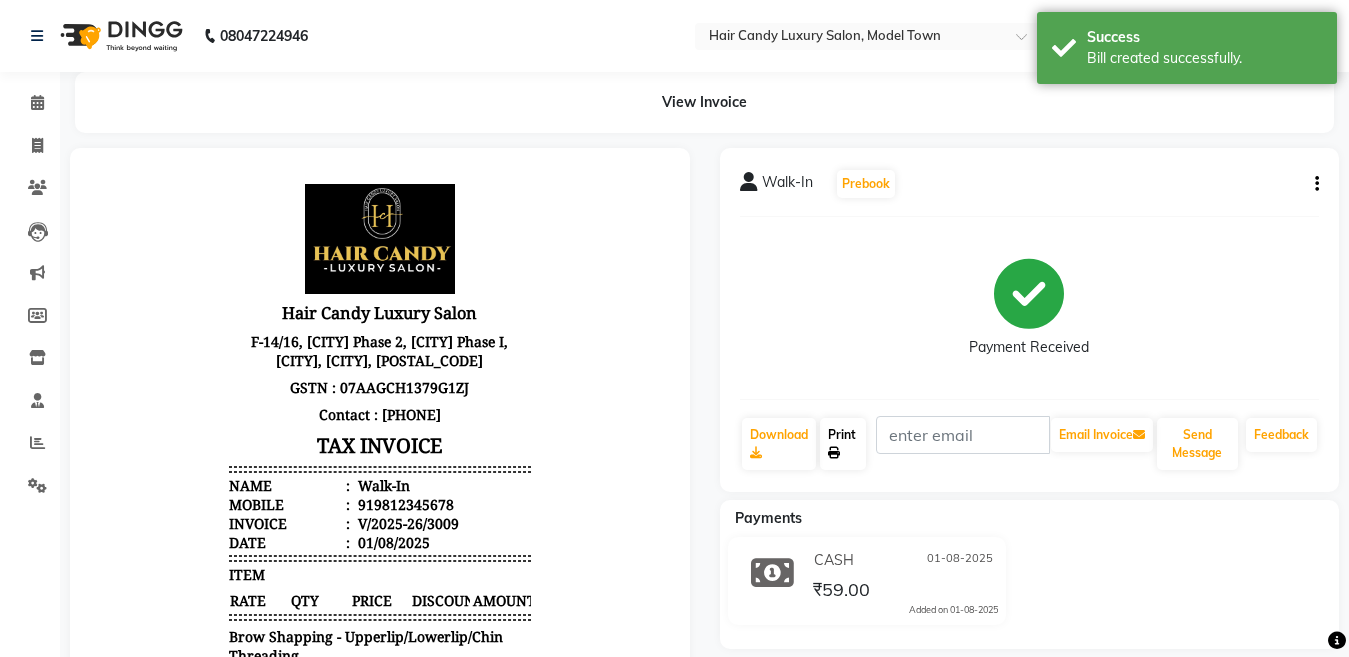click on "Print" 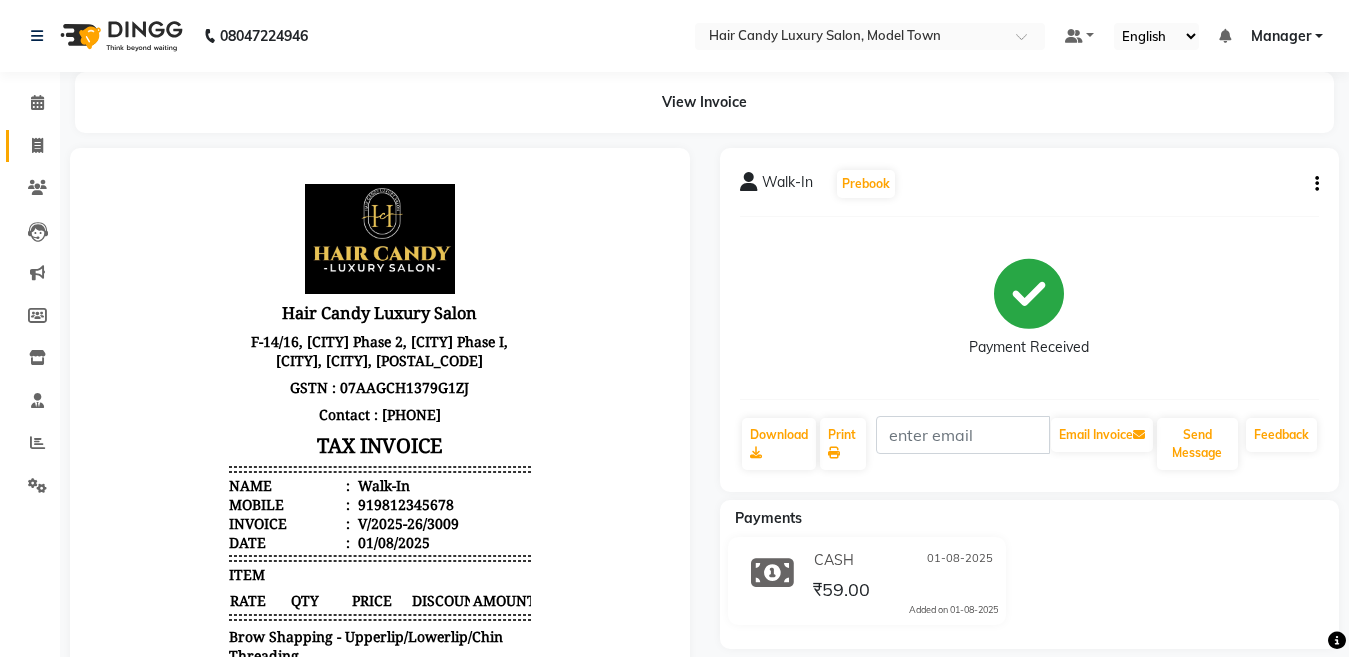 click 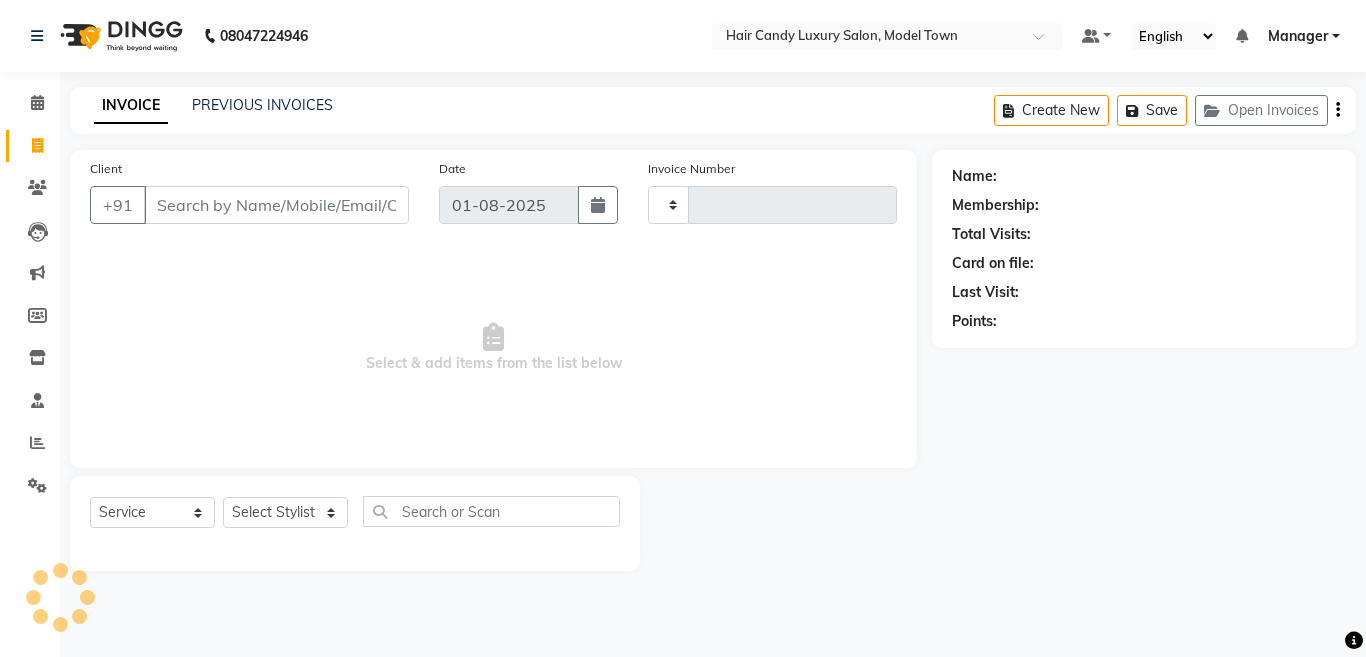 type on "3010" 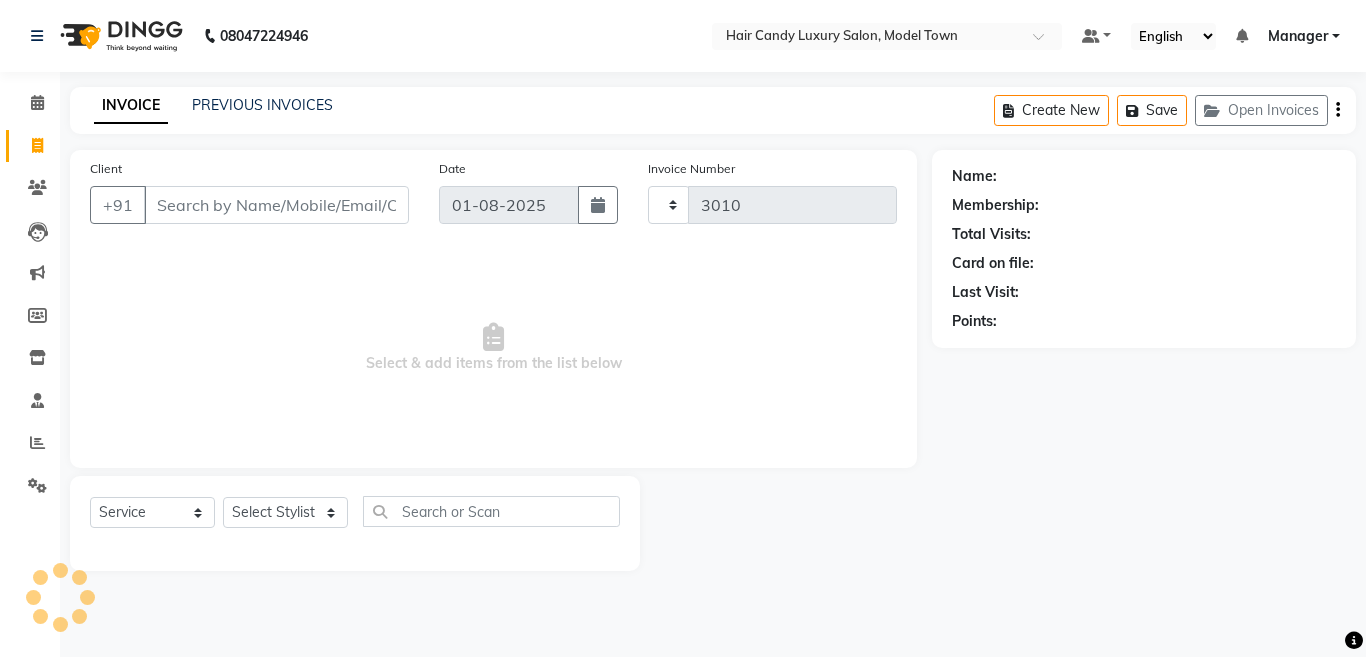 select on "4716" 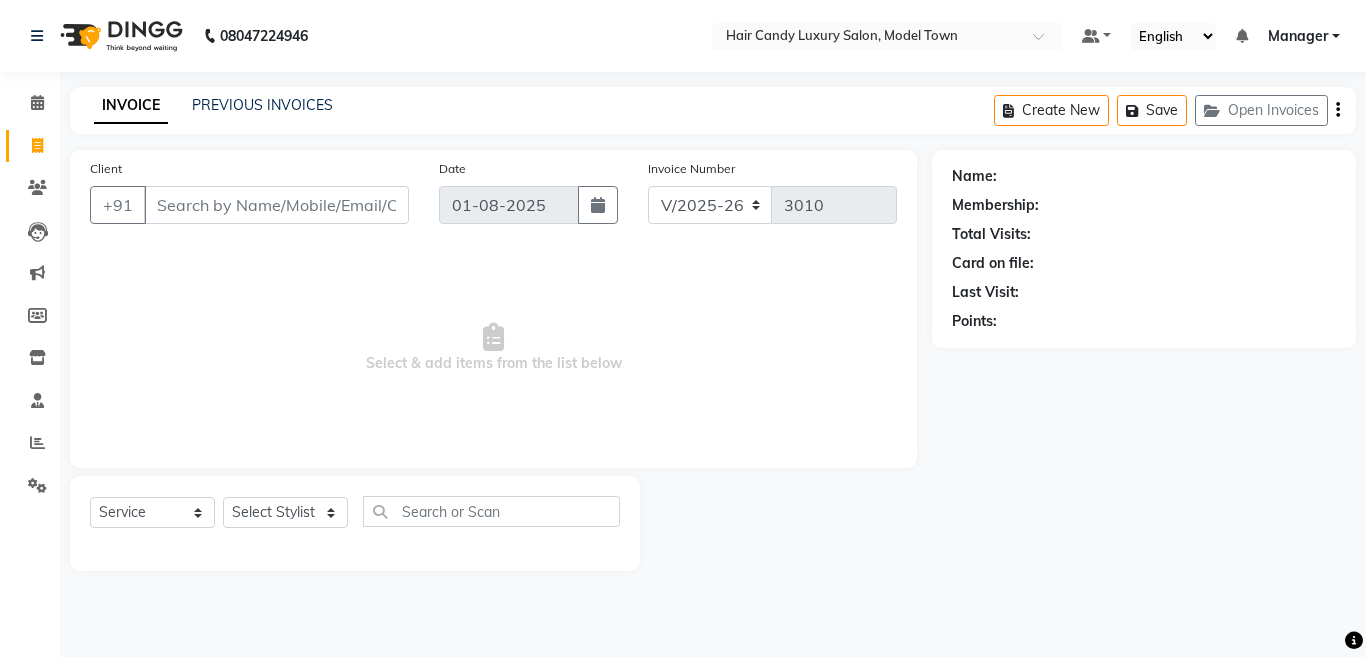 click 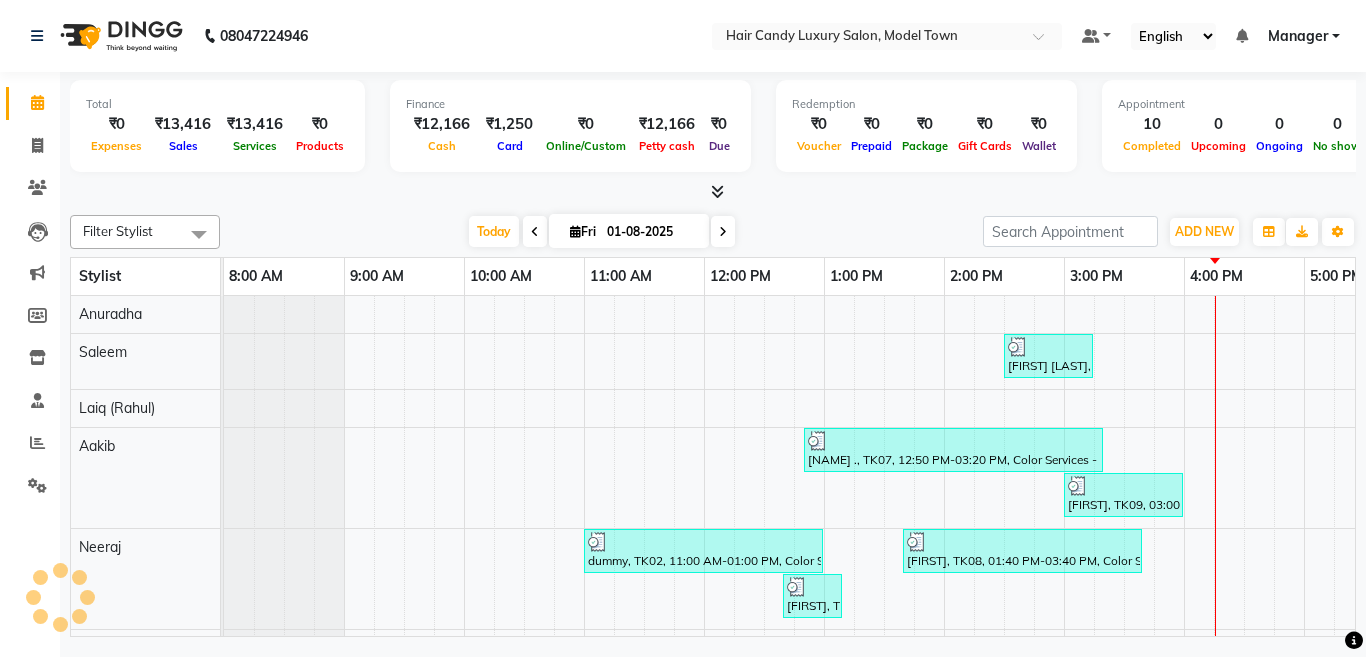 scroll, scrollTop: 0, scrollLeft: 0, axis: both 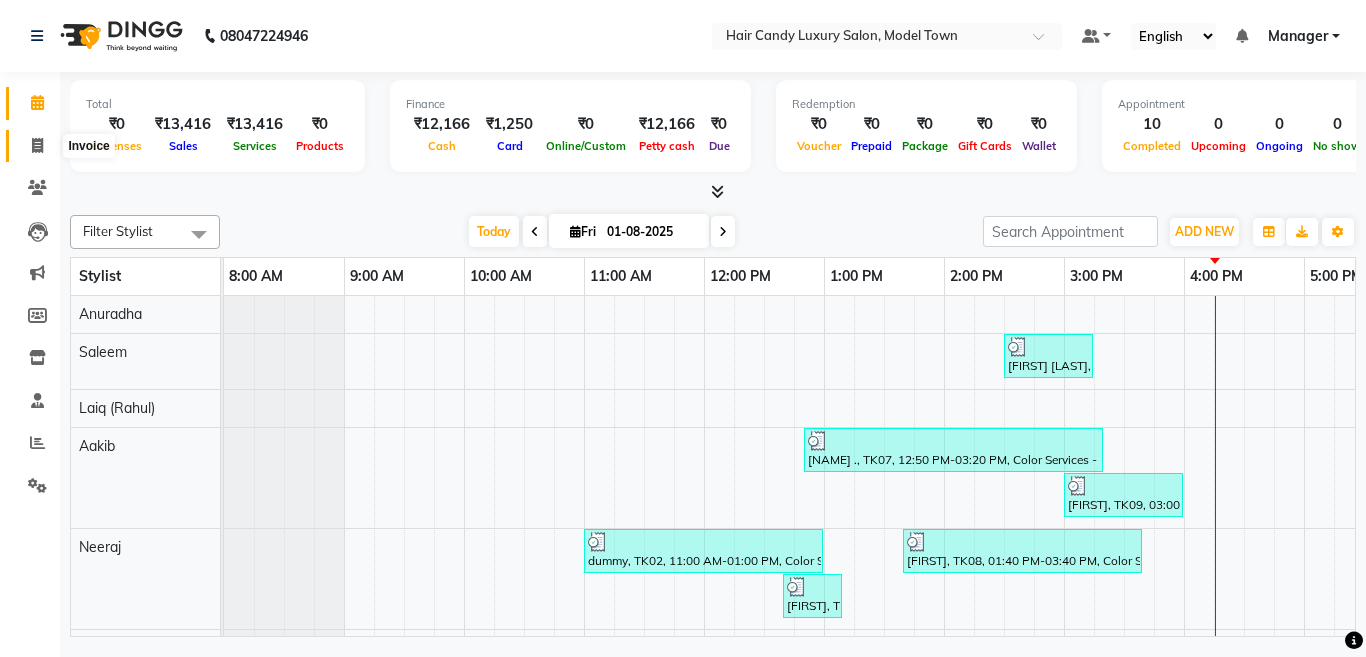 click 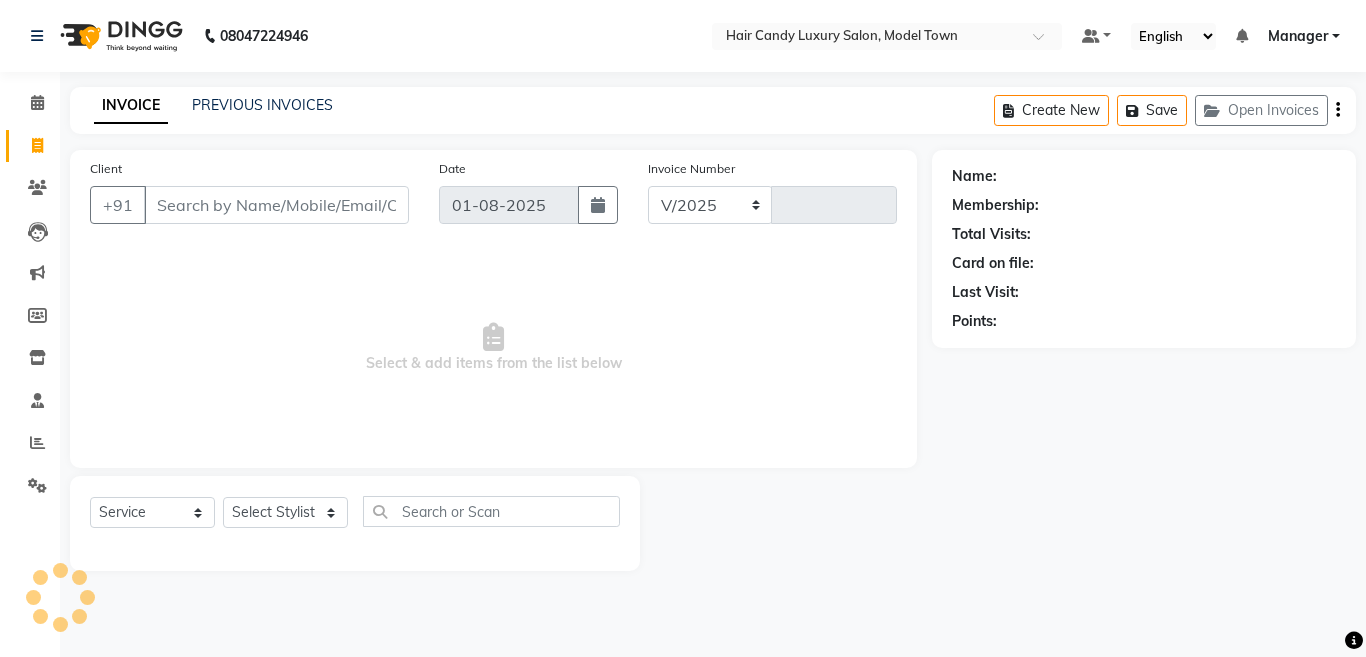 select on "4716" 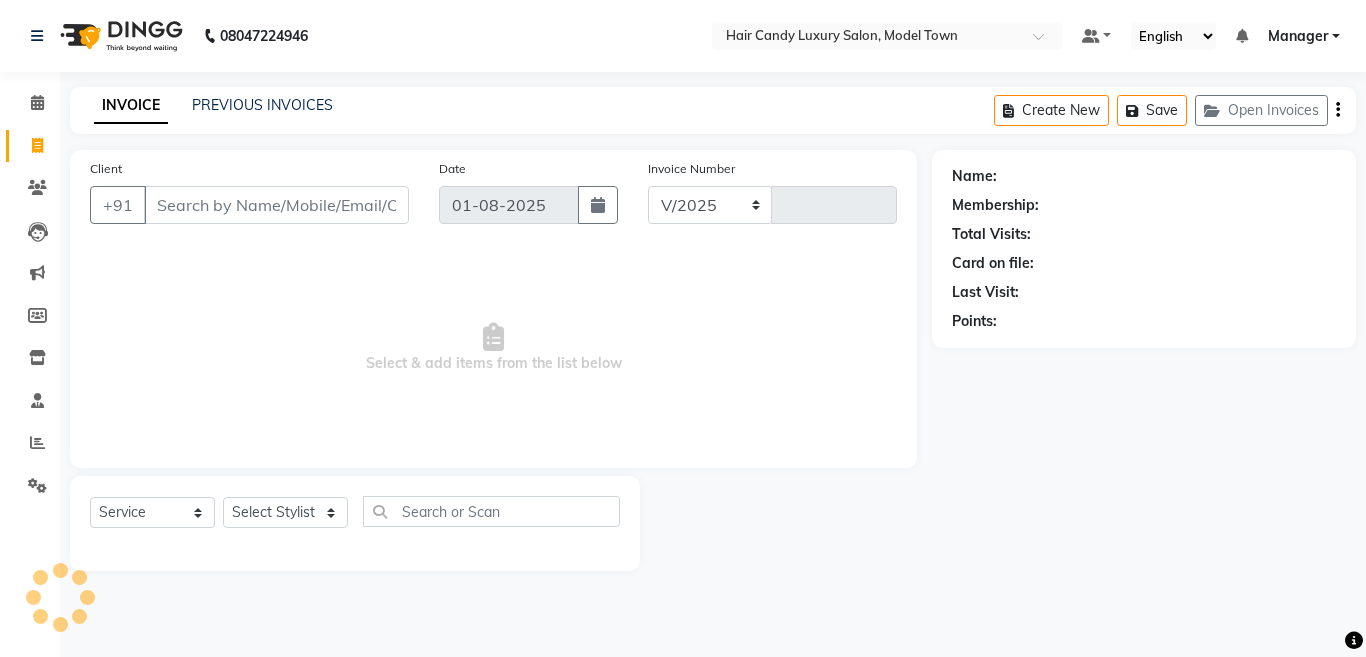 type on "3010" 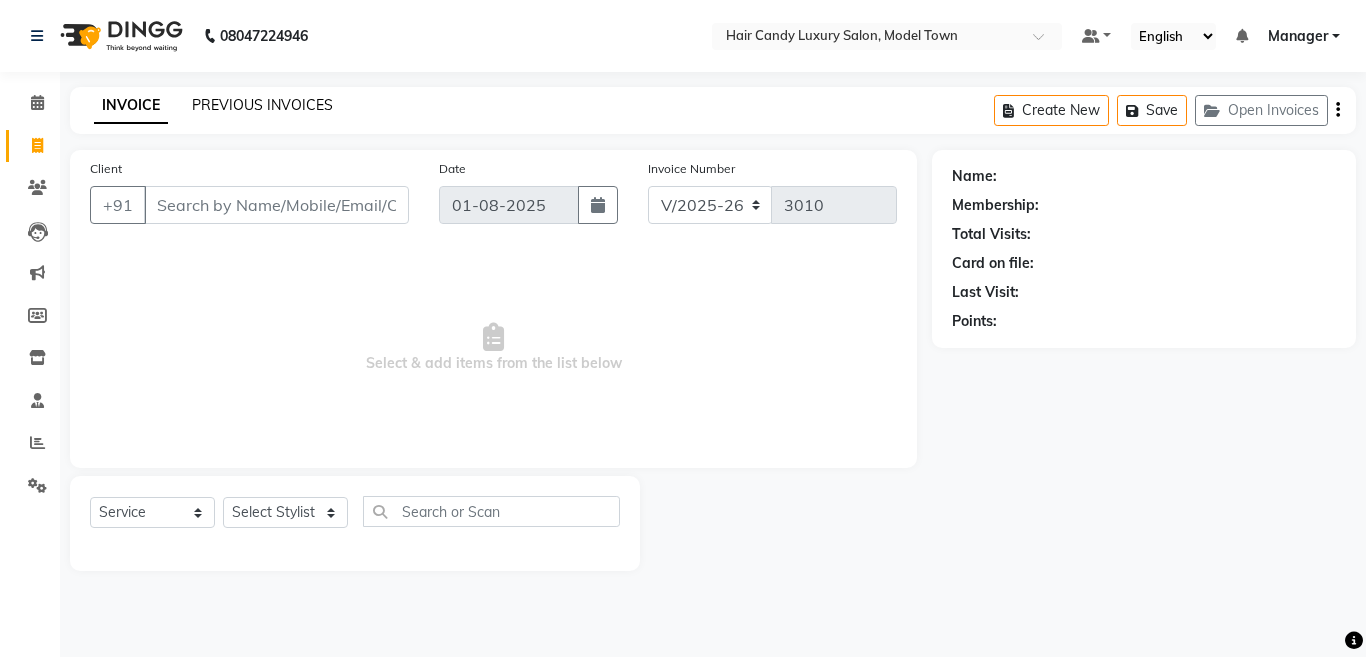 click on "PREVIOUS INVOICES" 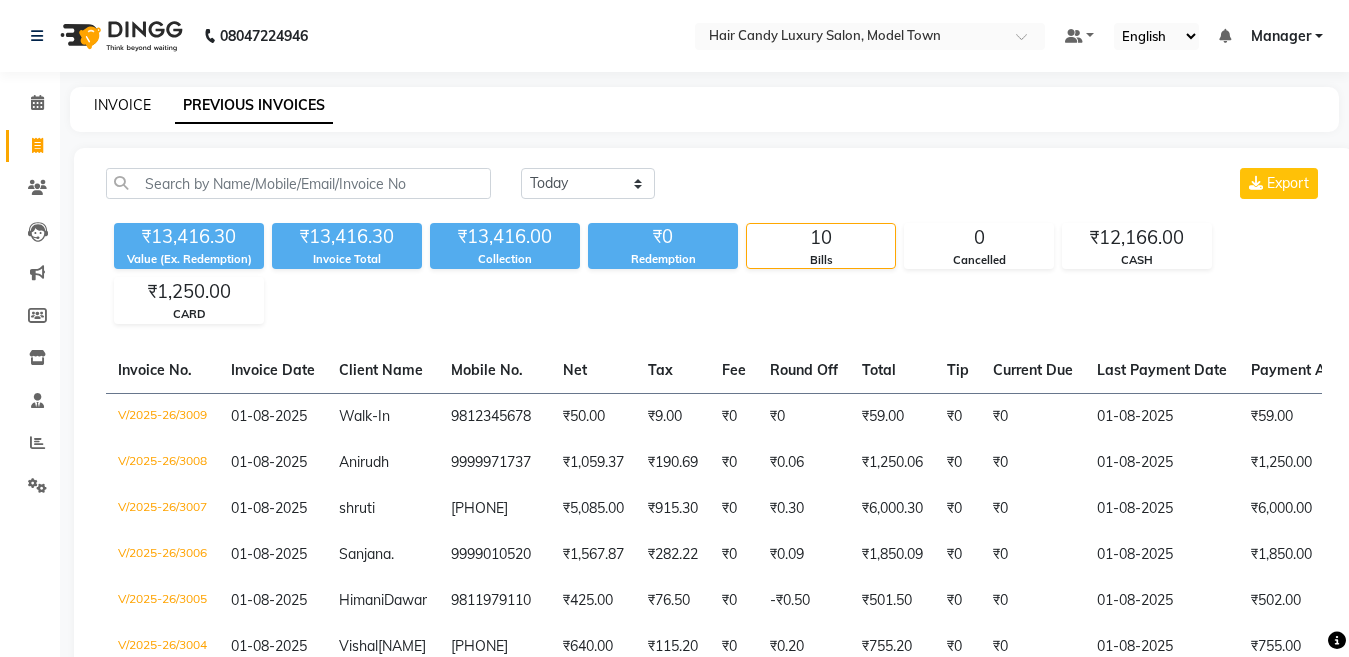 click on "INVOICE" 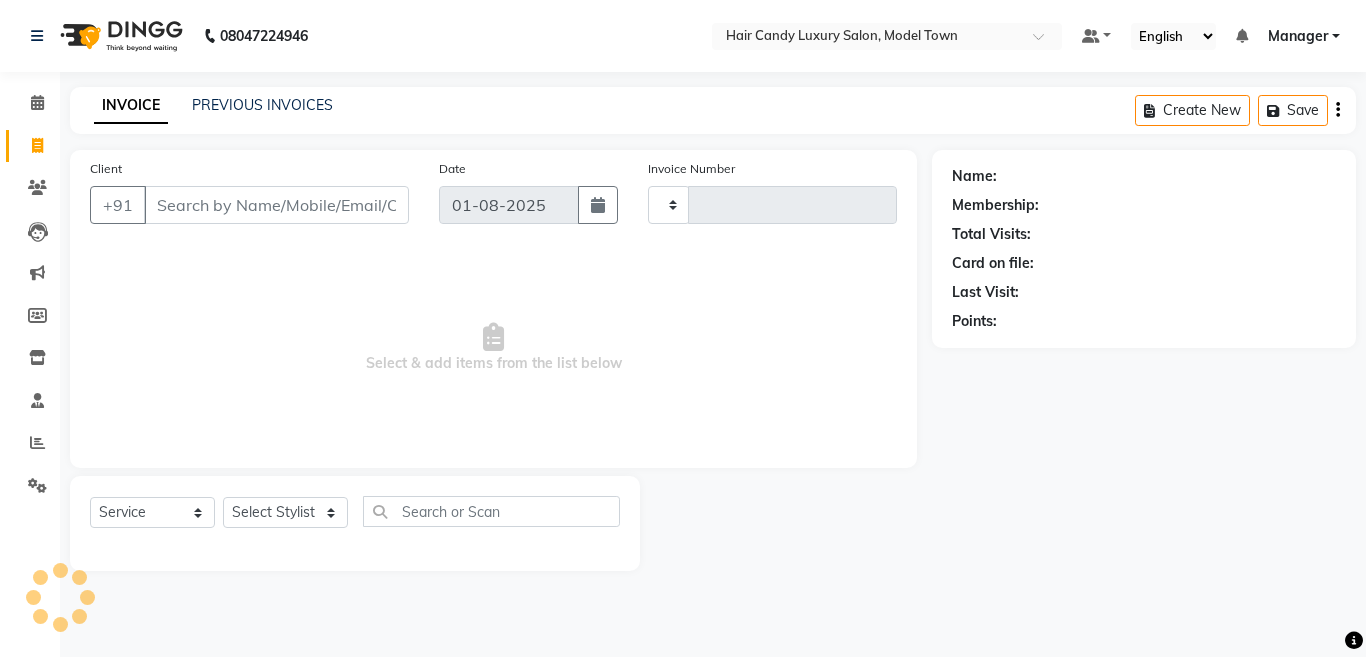 type on "3010" 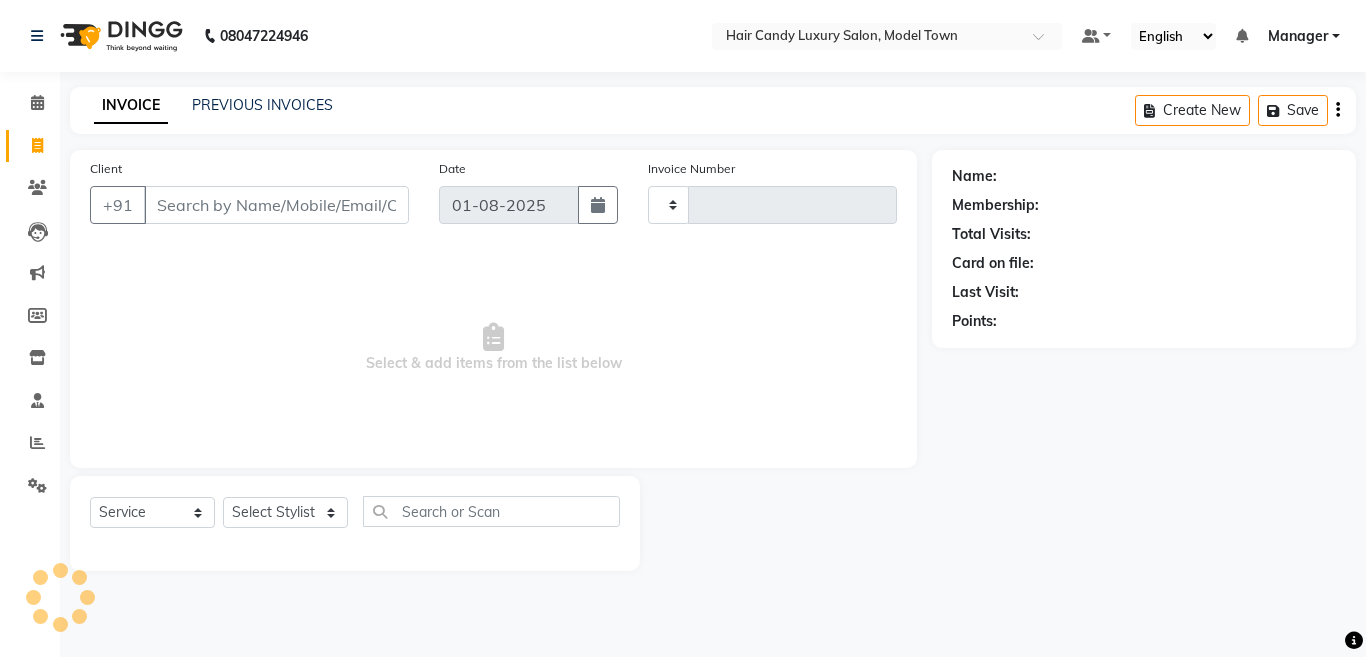 select on "4716" 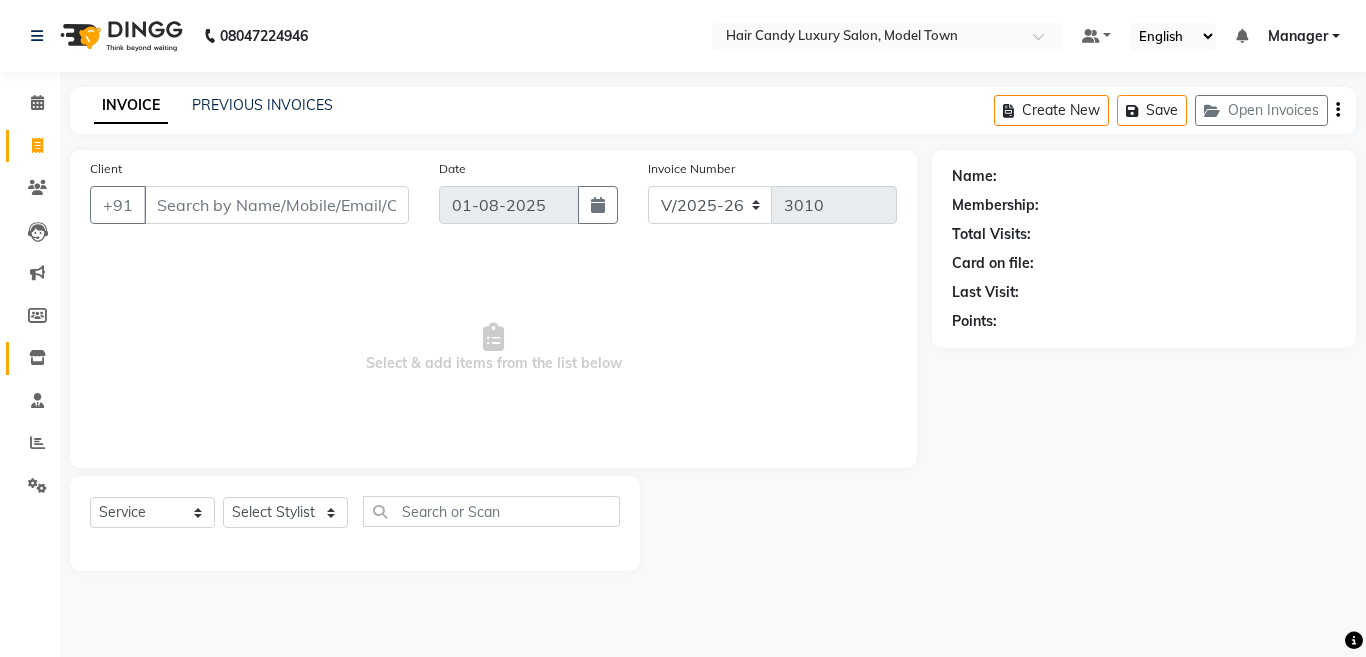 click on "Inventory" 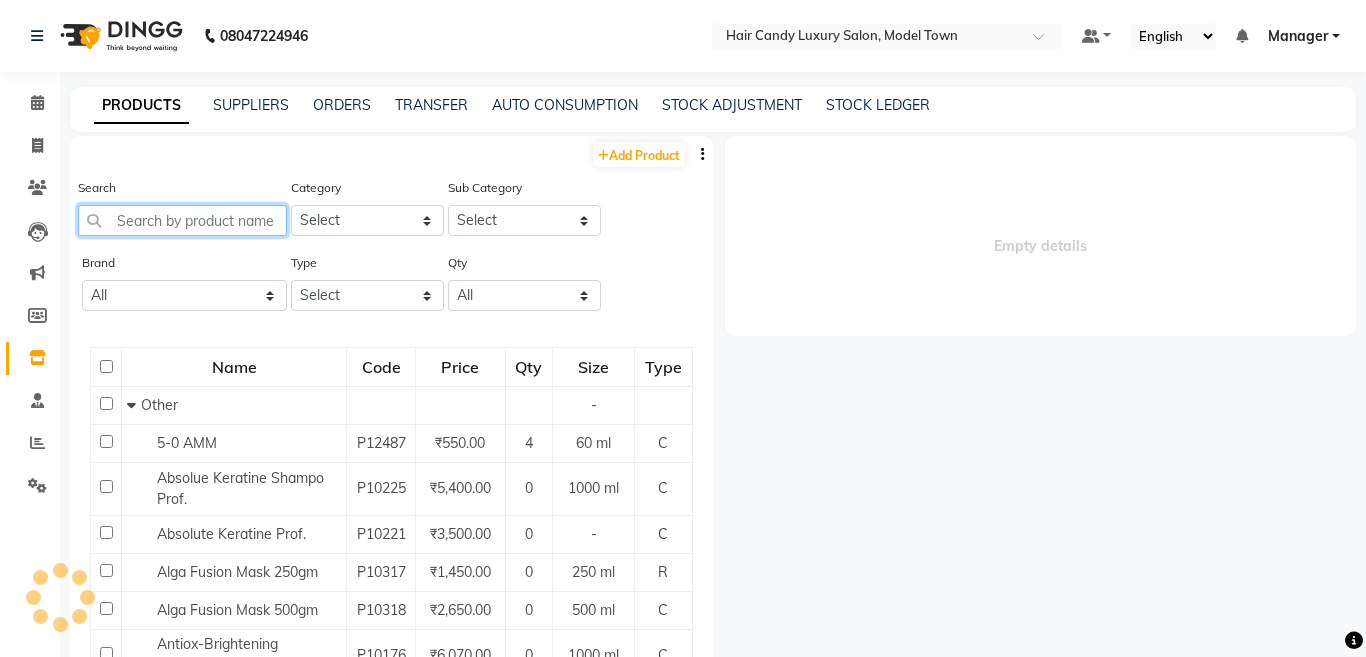 click 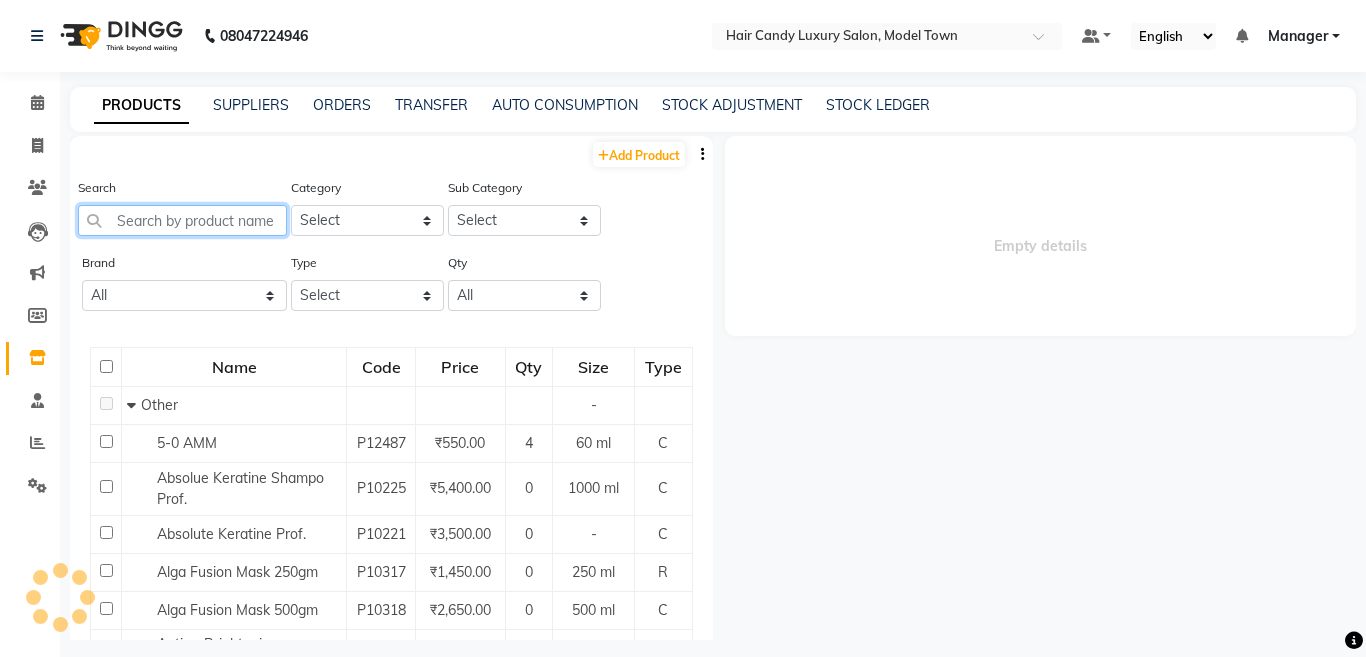 select 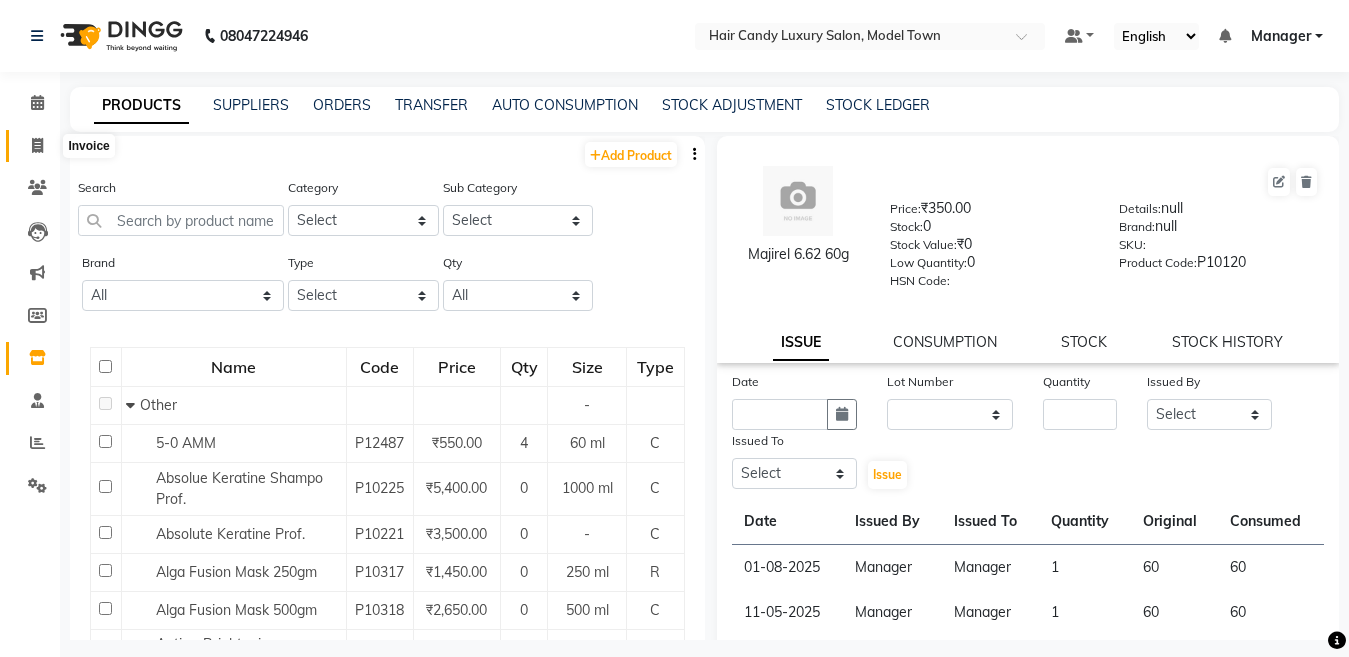 click 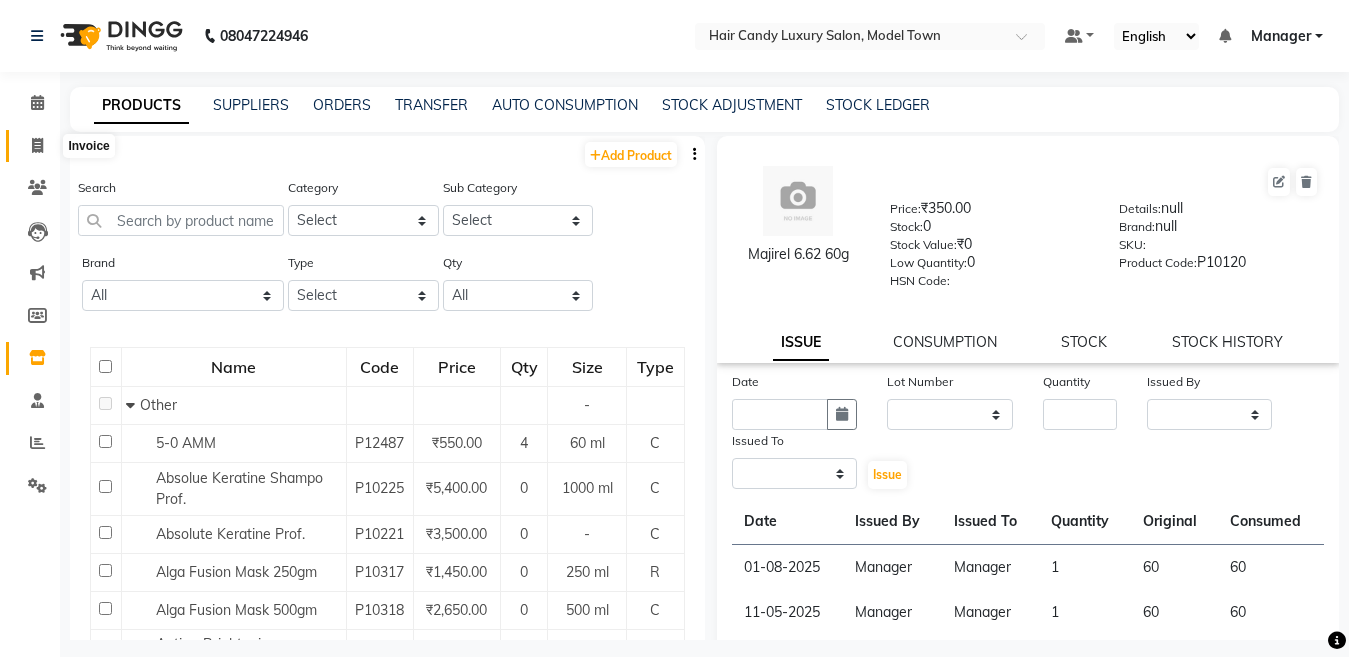 select on "service" 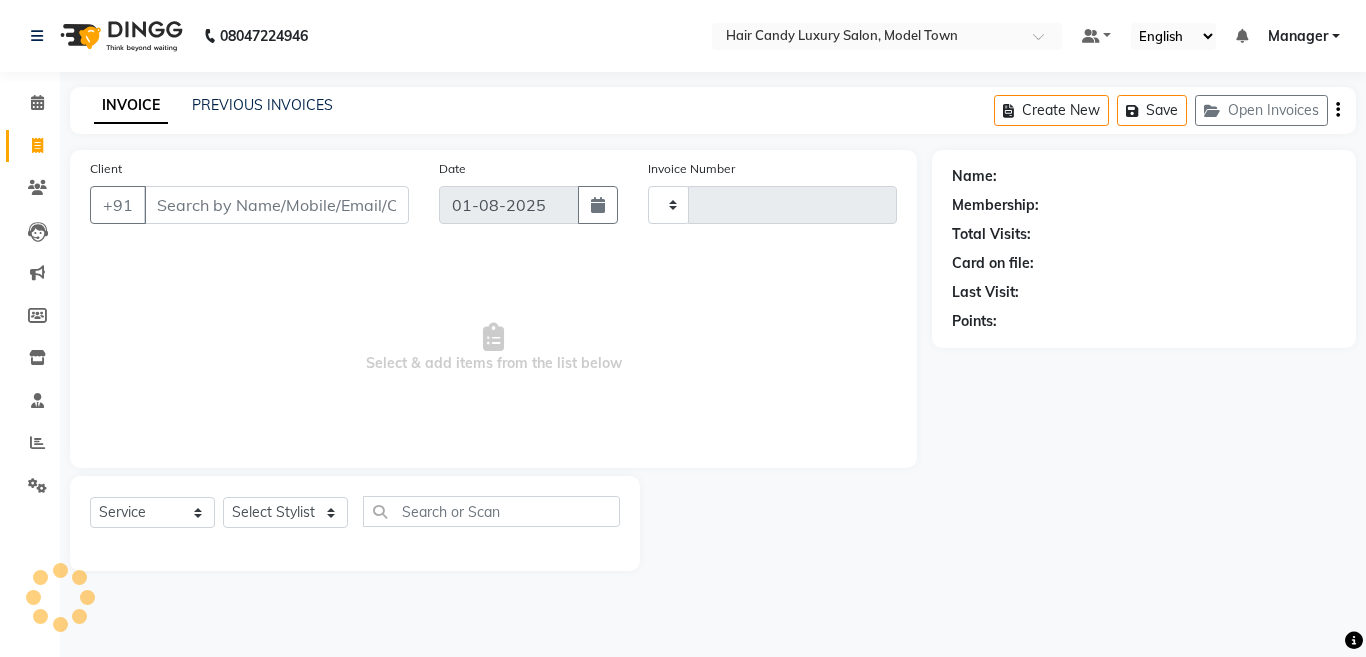 click on "Client" at bounding box center [276, 205] 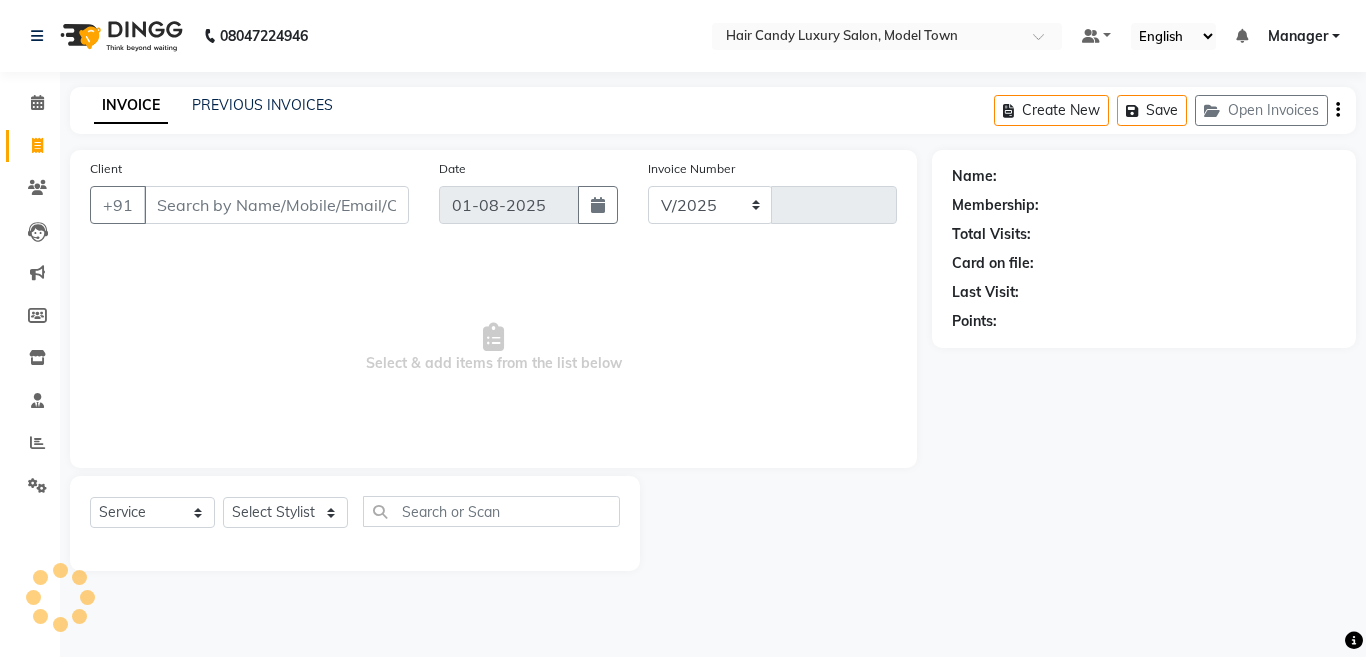 select on "4716" 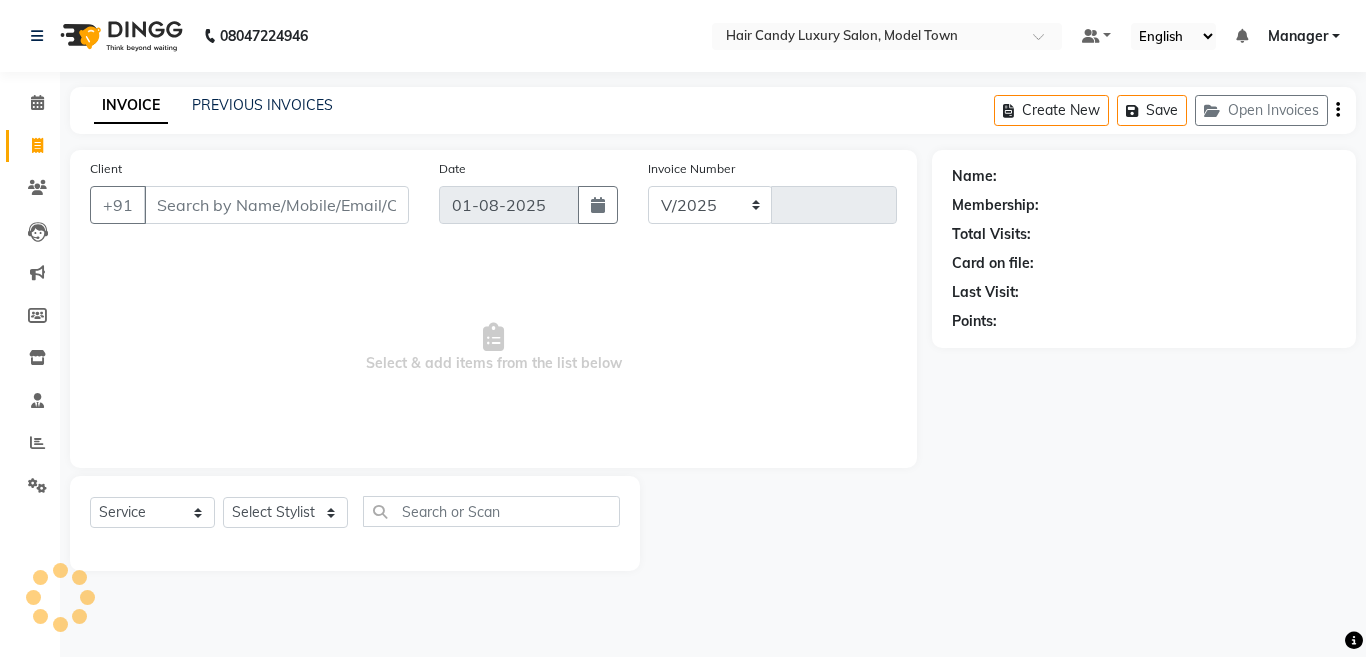 type on "3010" 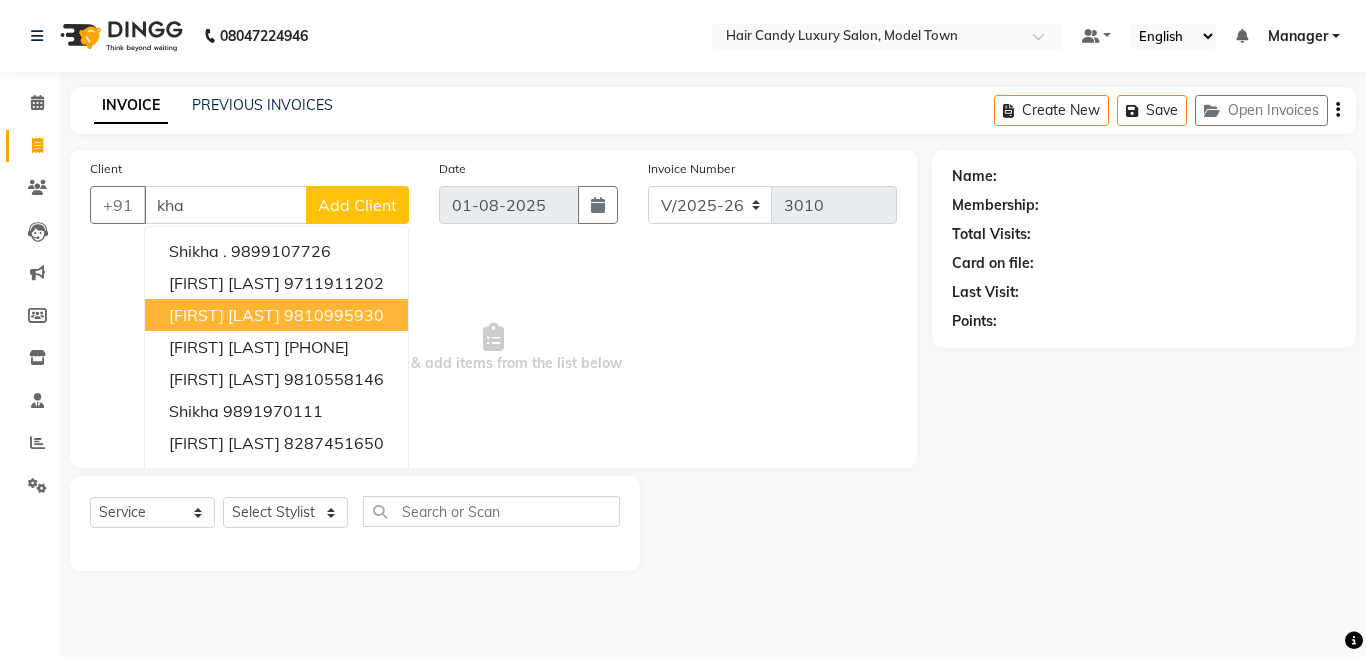 click on "[FIRST] [LAST]" at bounding box center (224, 315) 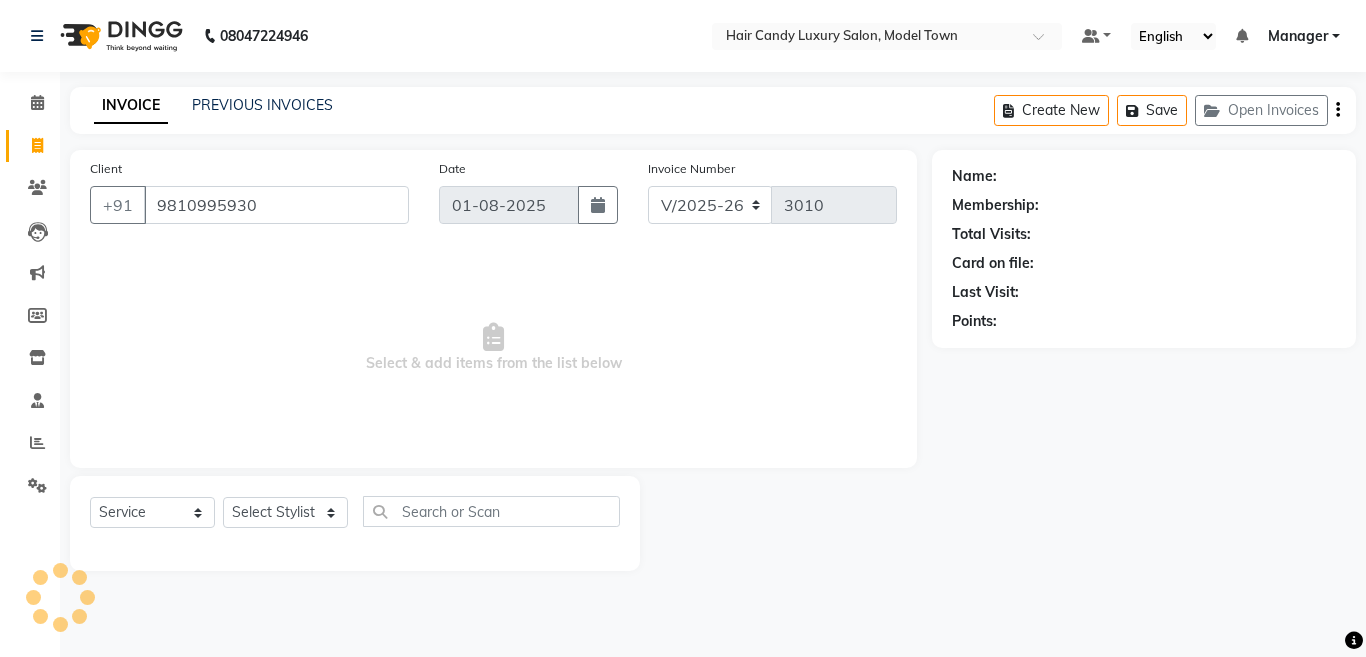 type on "9810995930" 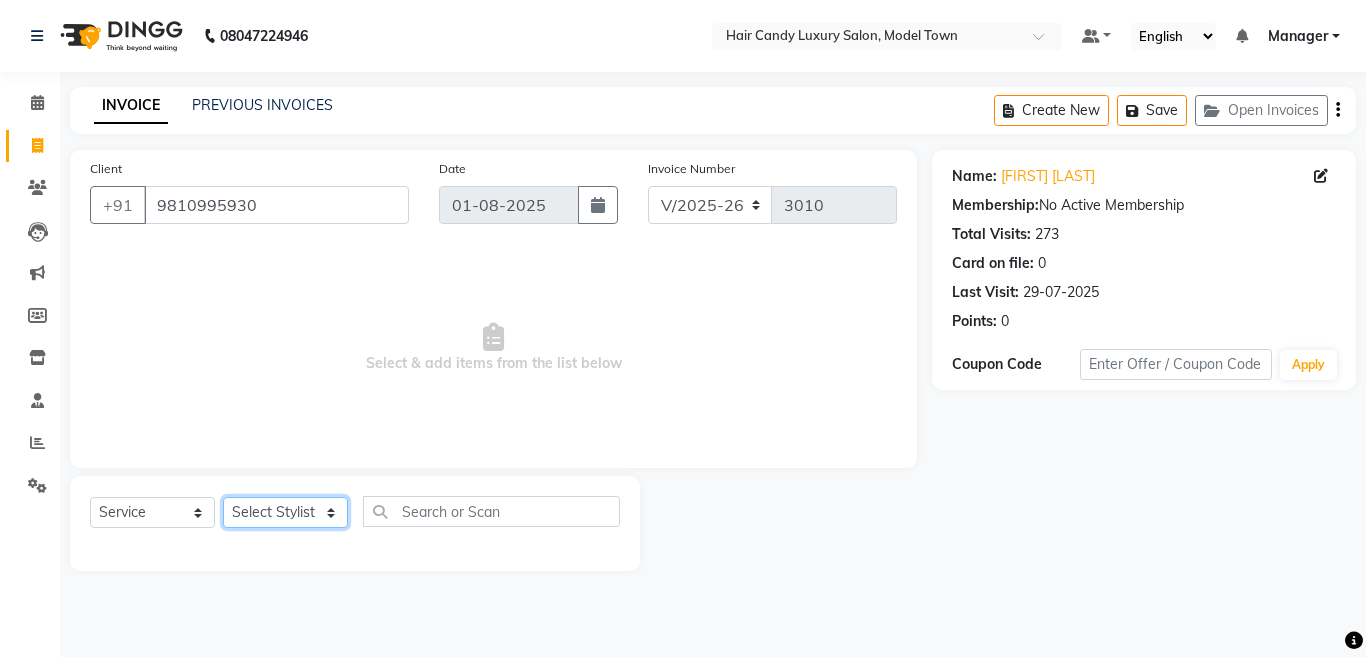 click on "Select Stylist [FIRST] [FIRST] [FIRST] [FIRST] ([NICKNAME]) Manager [FIRST] [FIRST] [FIRST] [FIRST] [FIRST] [FIRST] [FIRST] ([NICKNAME]) [FIRST] [FIRST] [FIRST] [FIRST] [FIRST]" 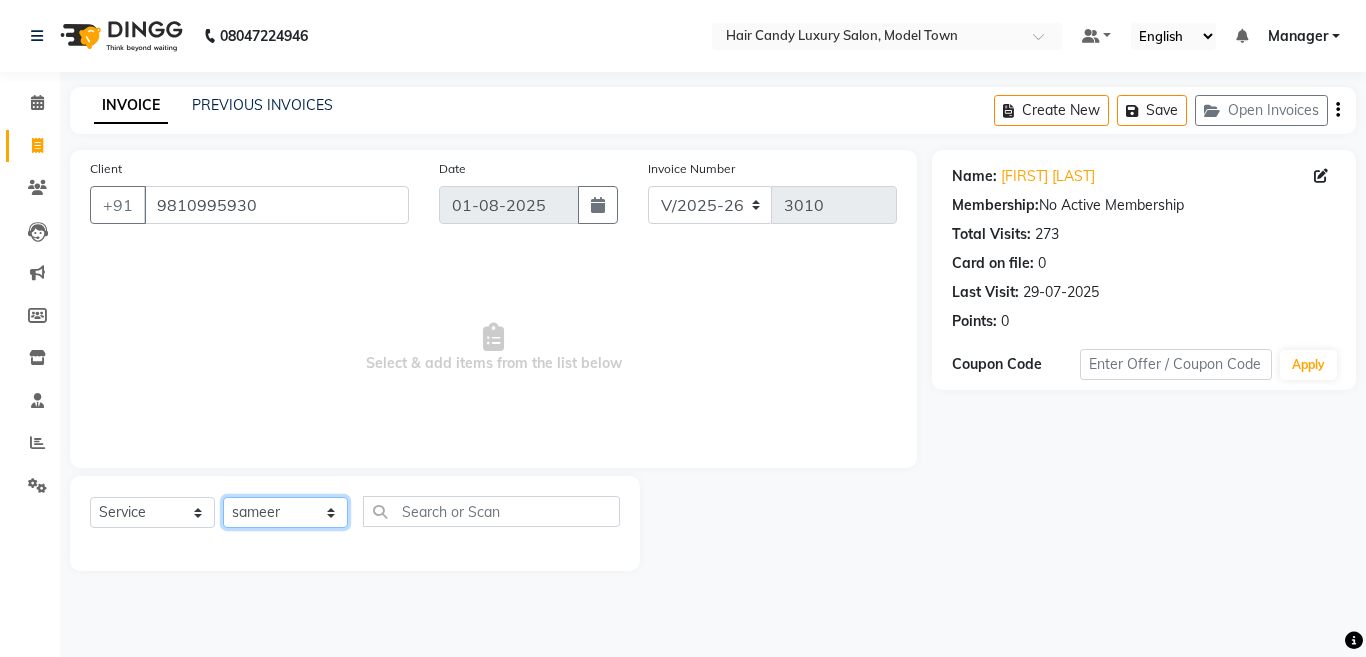click on "Select Stylist [FIRST] [FIRST] [FIRST] [FIRST] ([NICKNAME]) Manager [FIRST] [FIRST] [FIRST] [FIRST] [FIRST] [FIRST] [FIRST] ([NICKNAME]) [FIRST] [FIRST] [FIRST] [FIRST] [FIRST]" 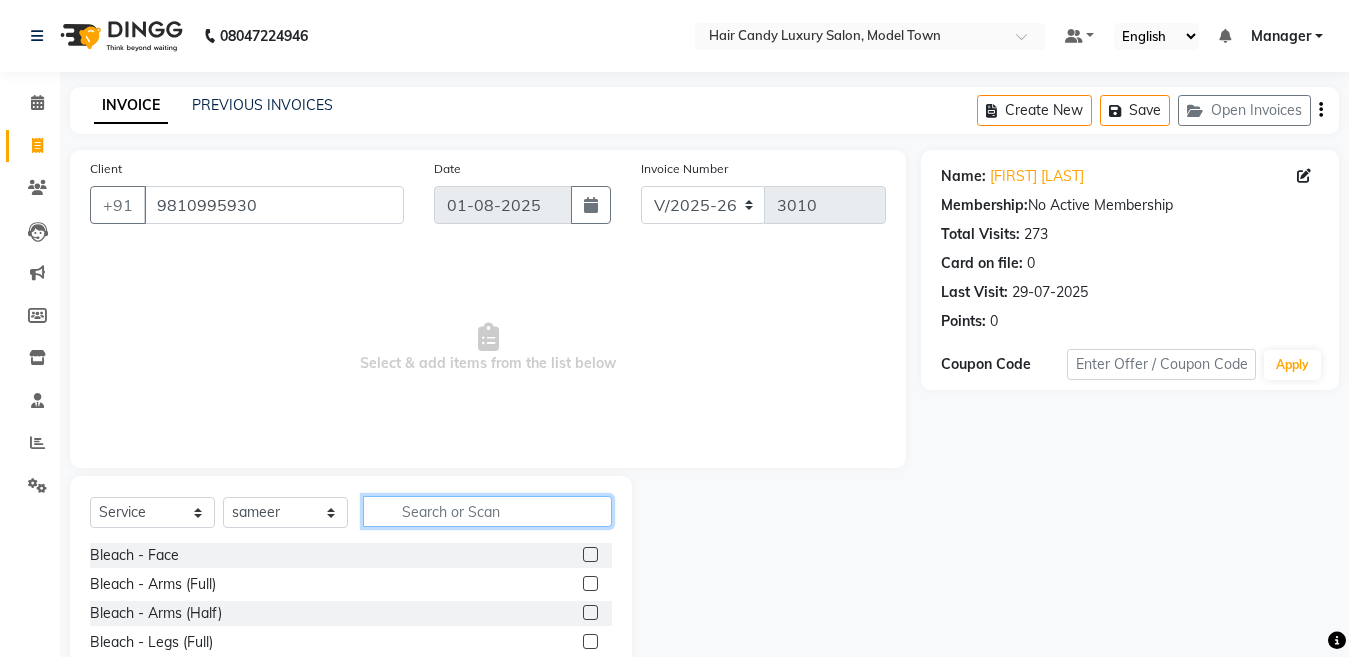 click 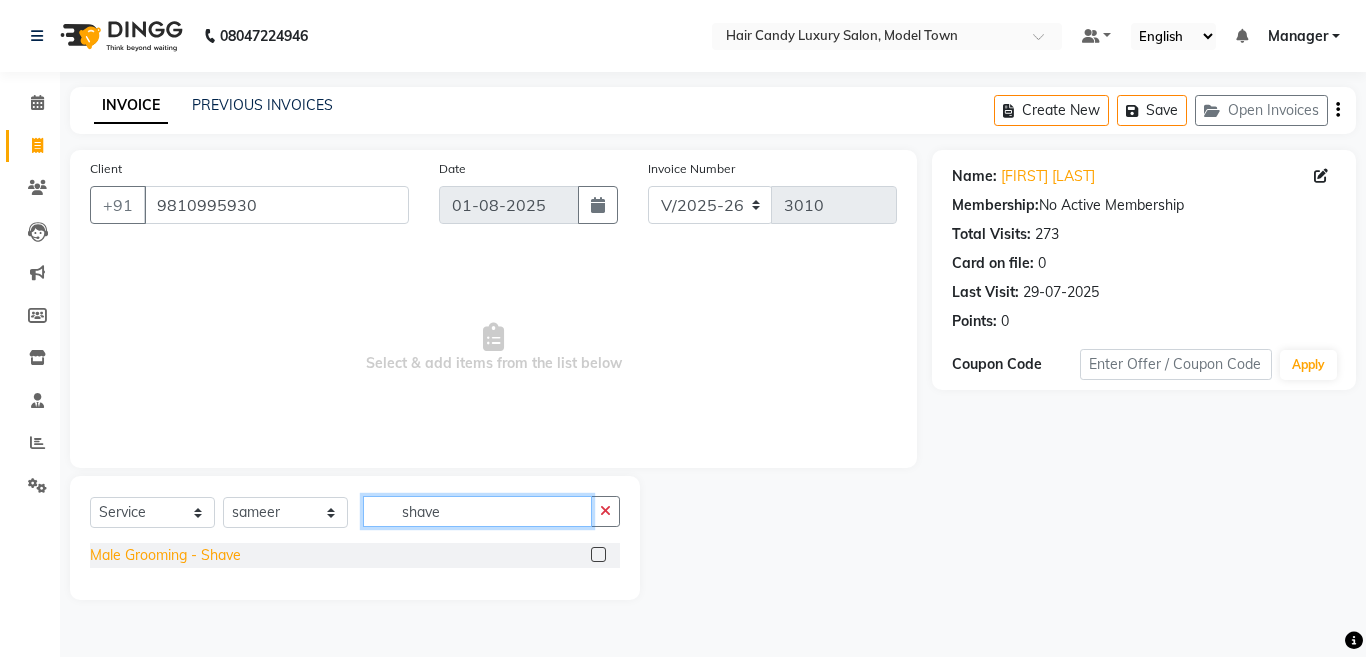 type on "shave" 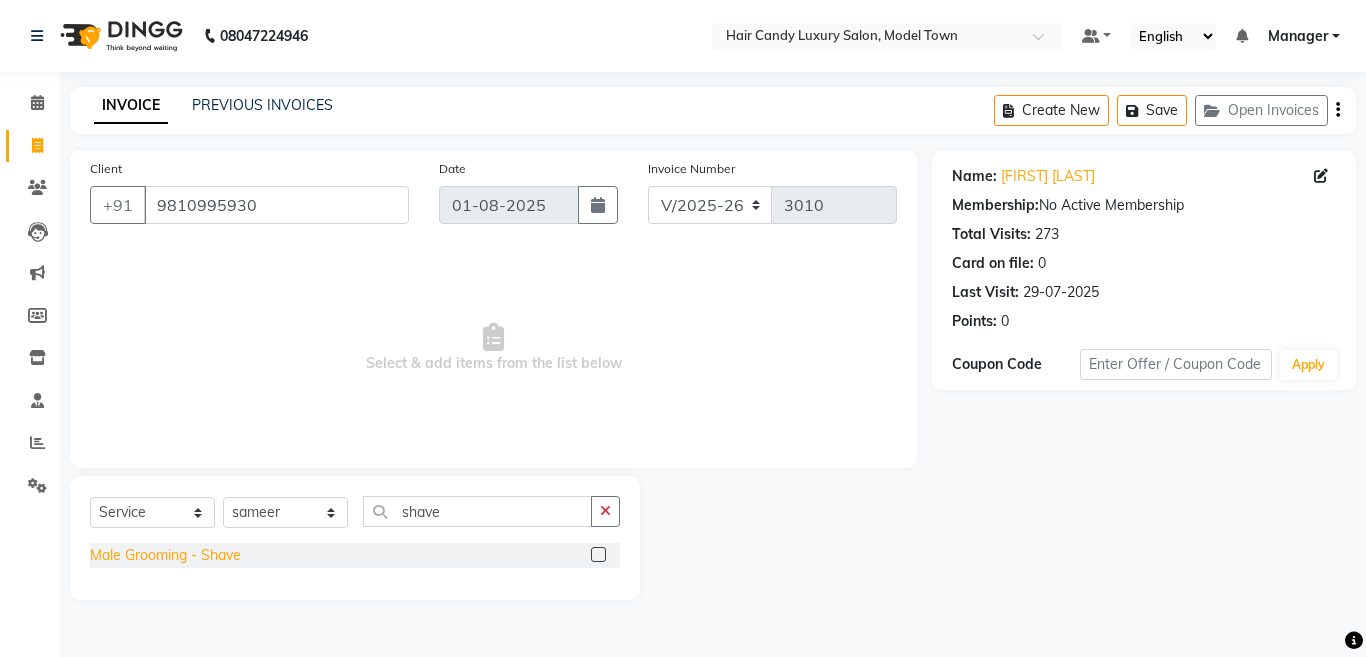 click on "Male Grooming - Shave" 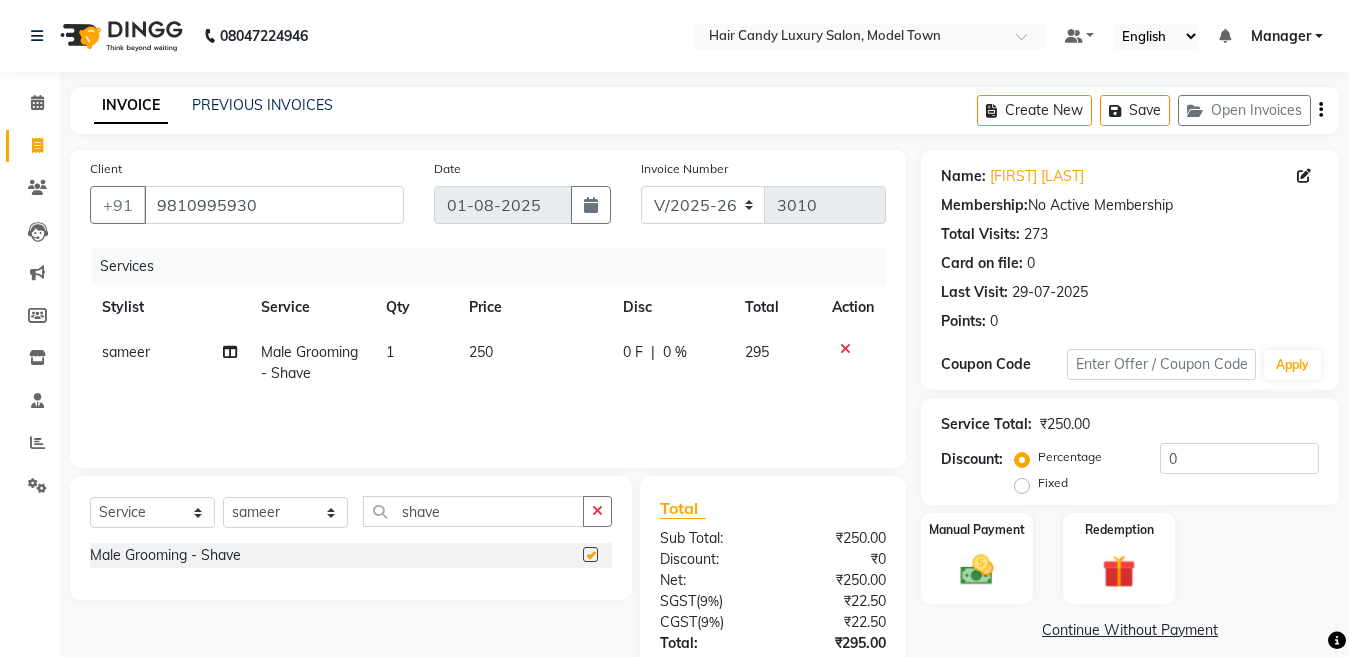 checkbox on "false" 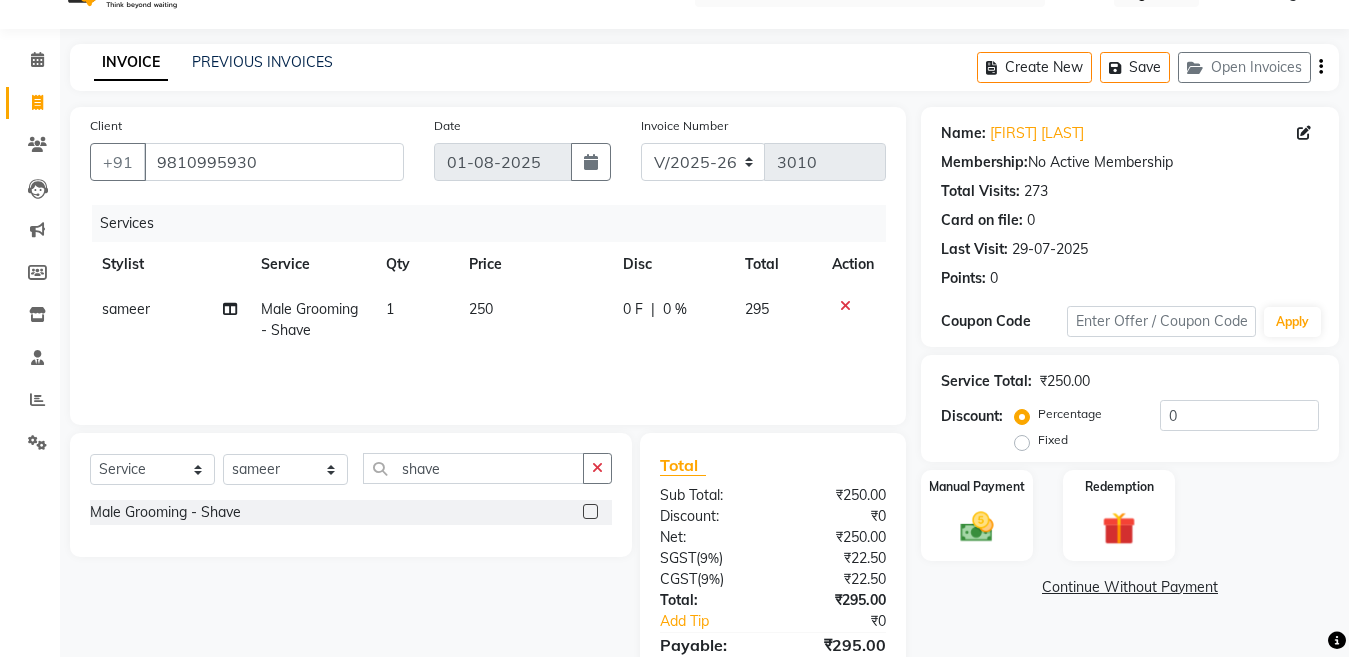 scroll, scrollTop: 44, scrollLeft: 0, axis: vertical 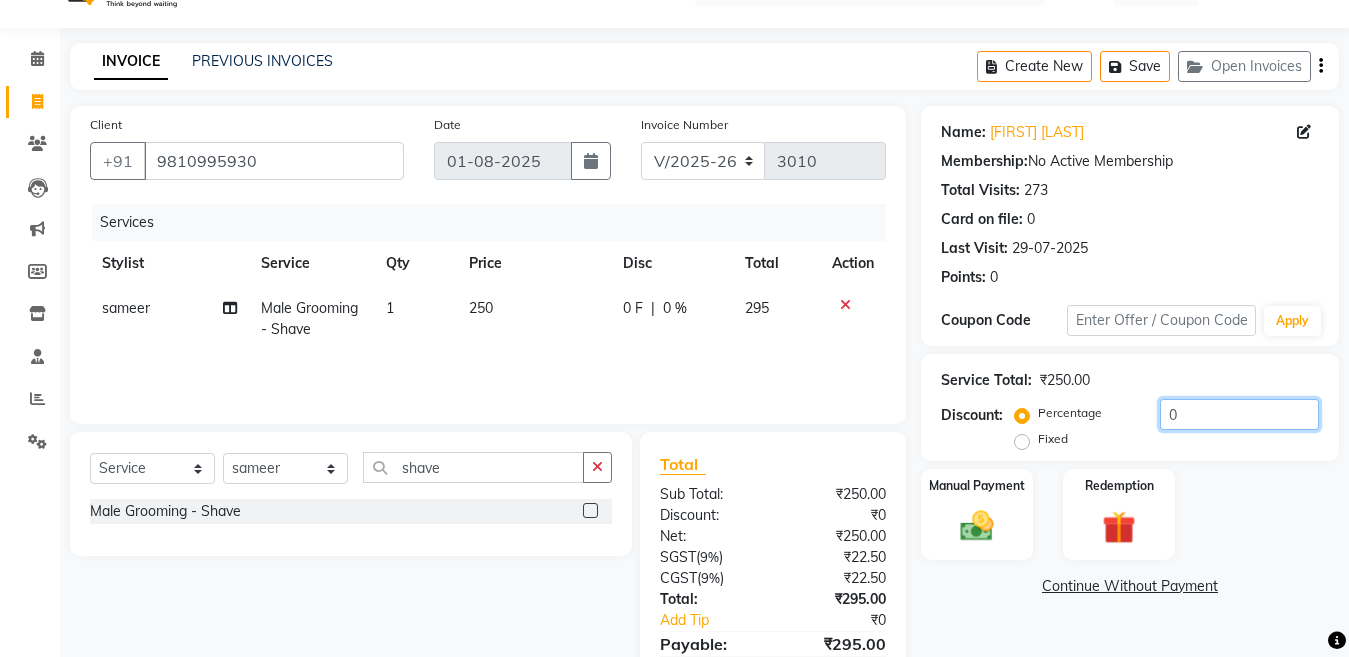 click on "0" 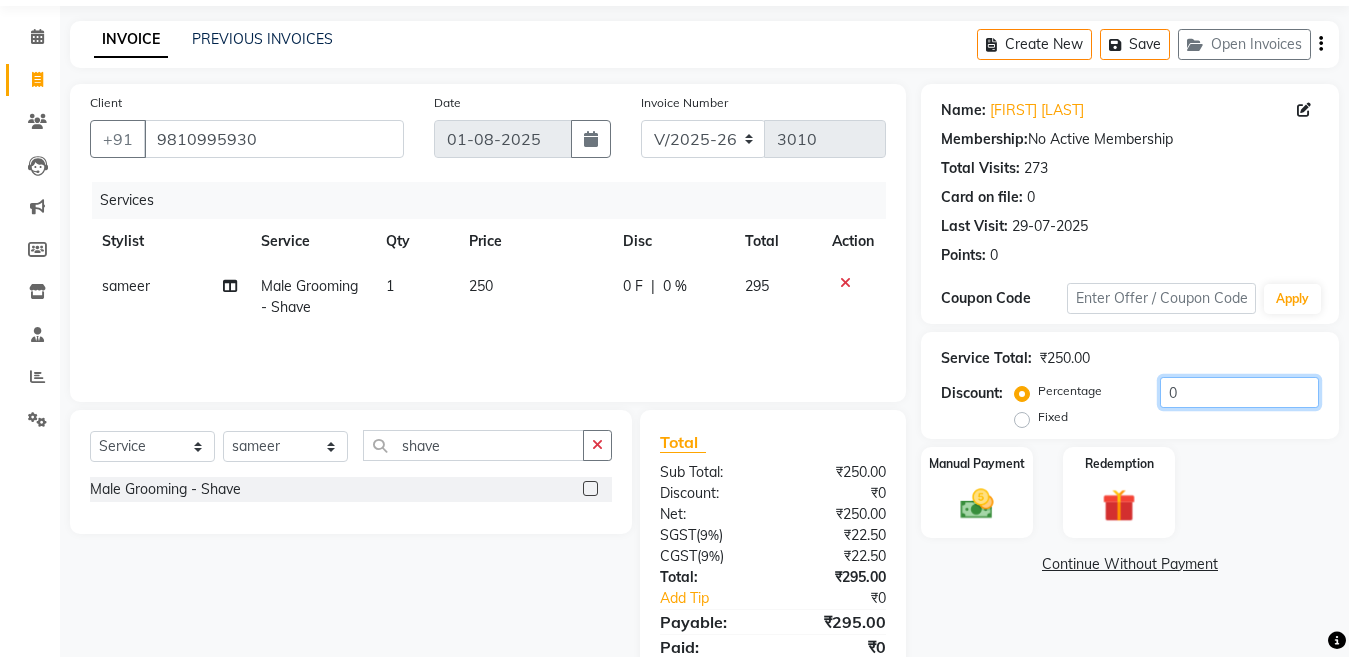 scroll, scrollTop: 106, scrollLeft: 0, axis: vertical 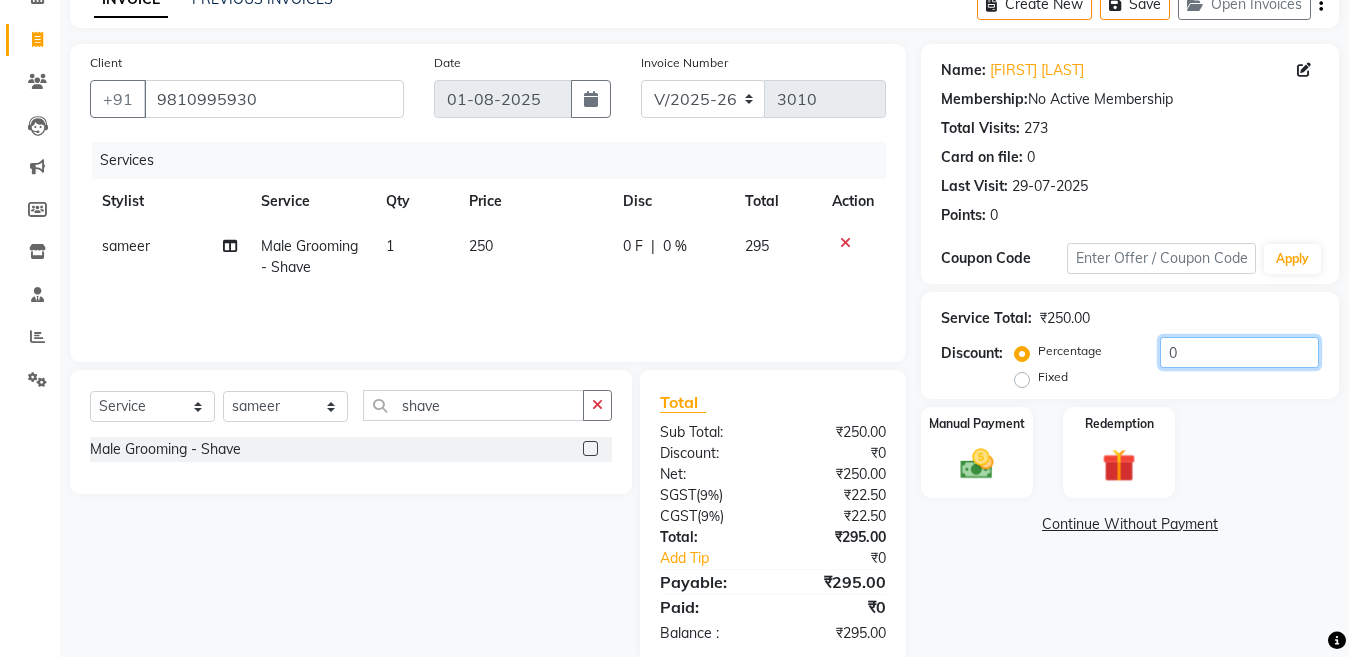 click on "0" 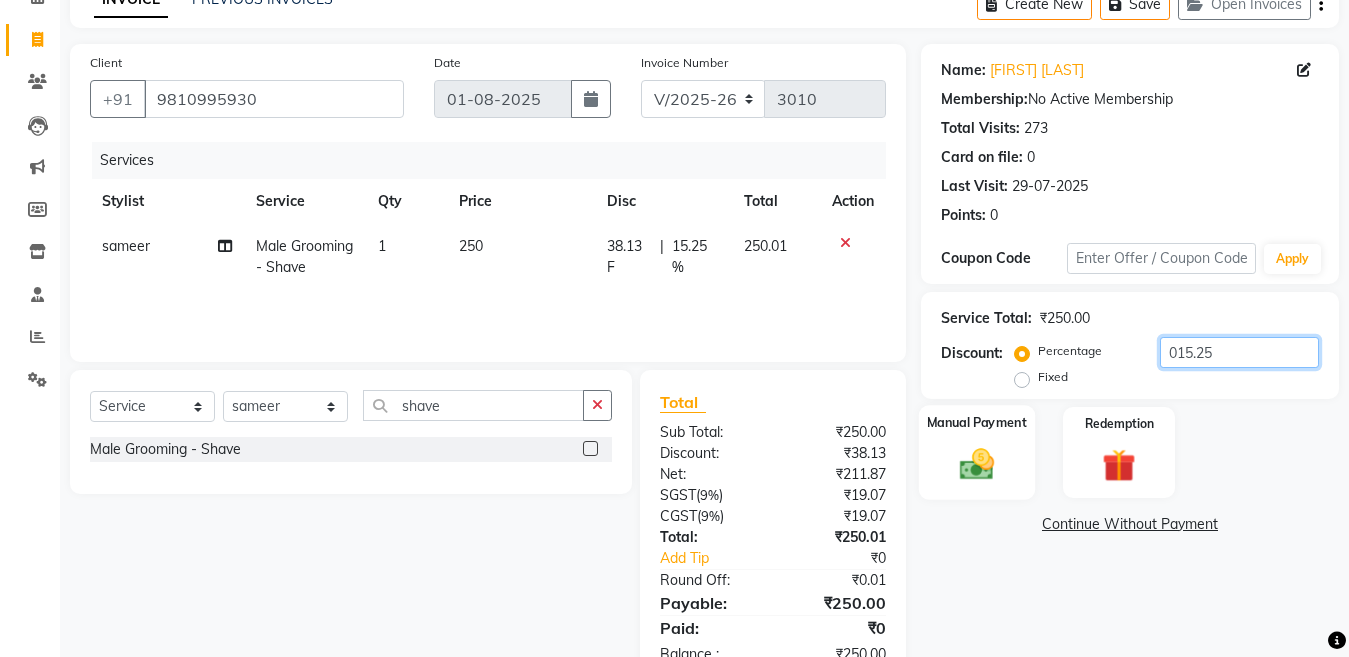 type on "015.25" 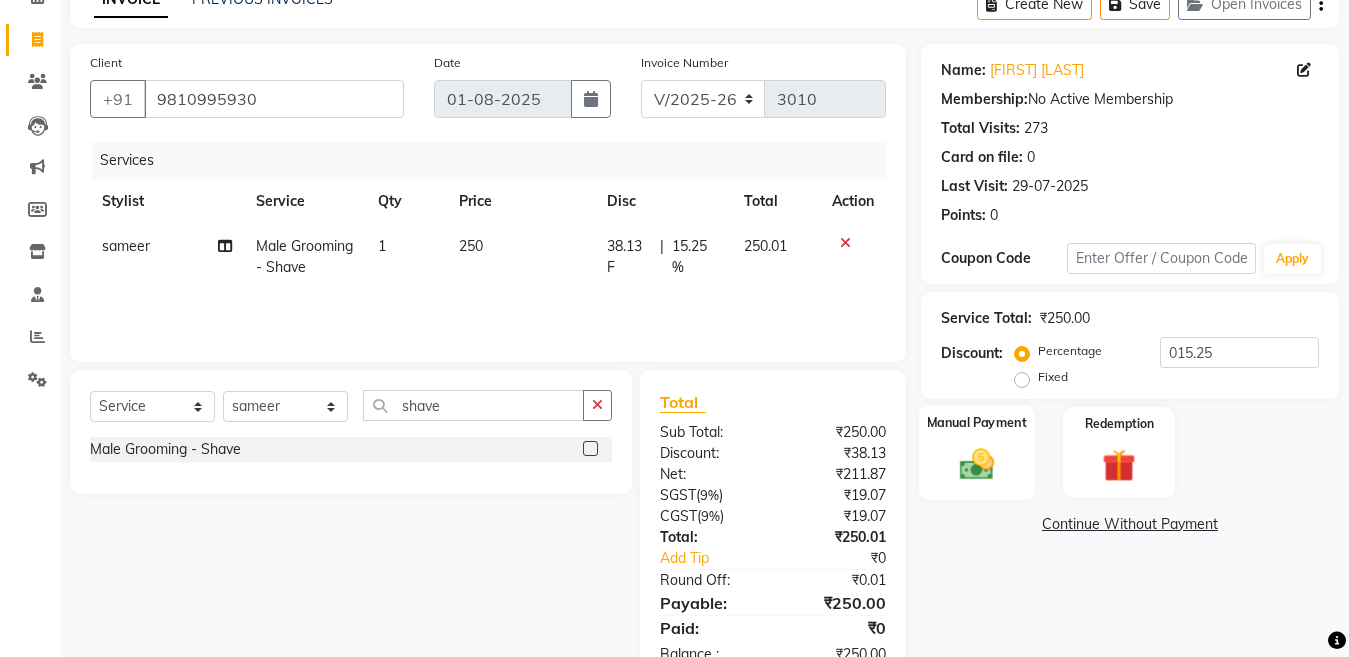 click 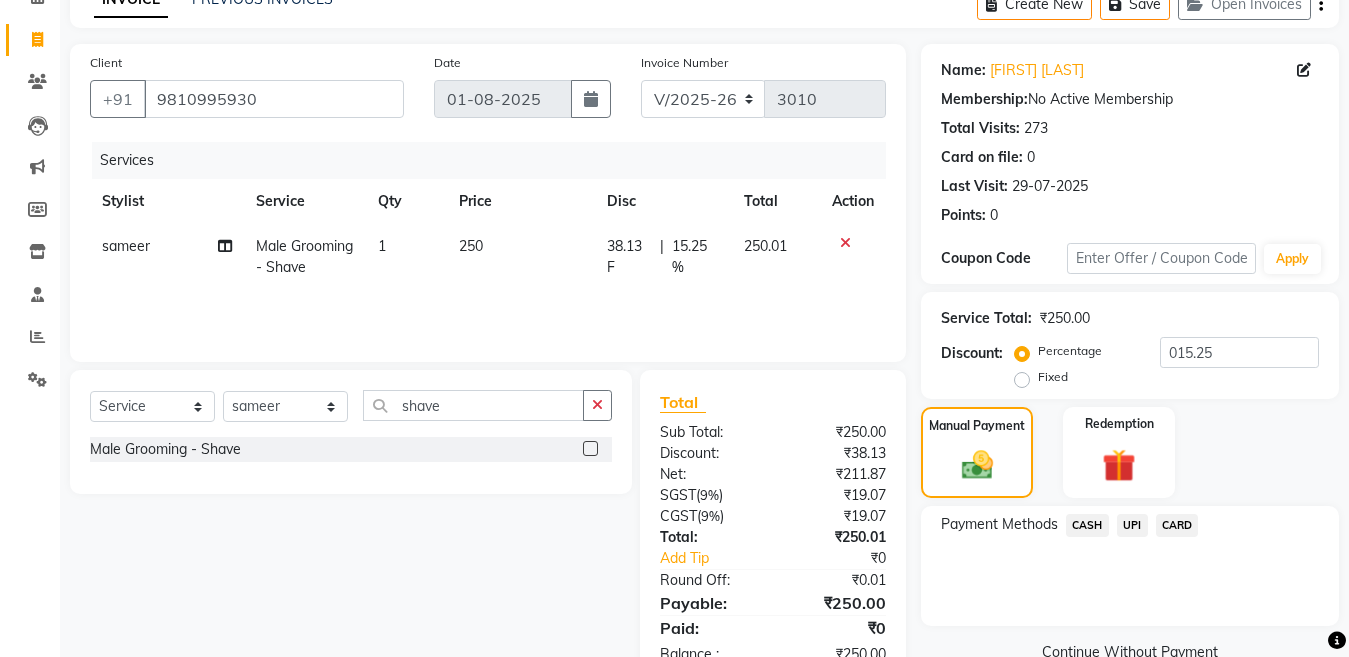 scroll, scrollTop: 164, scrollLeft: 0, axis: vertical 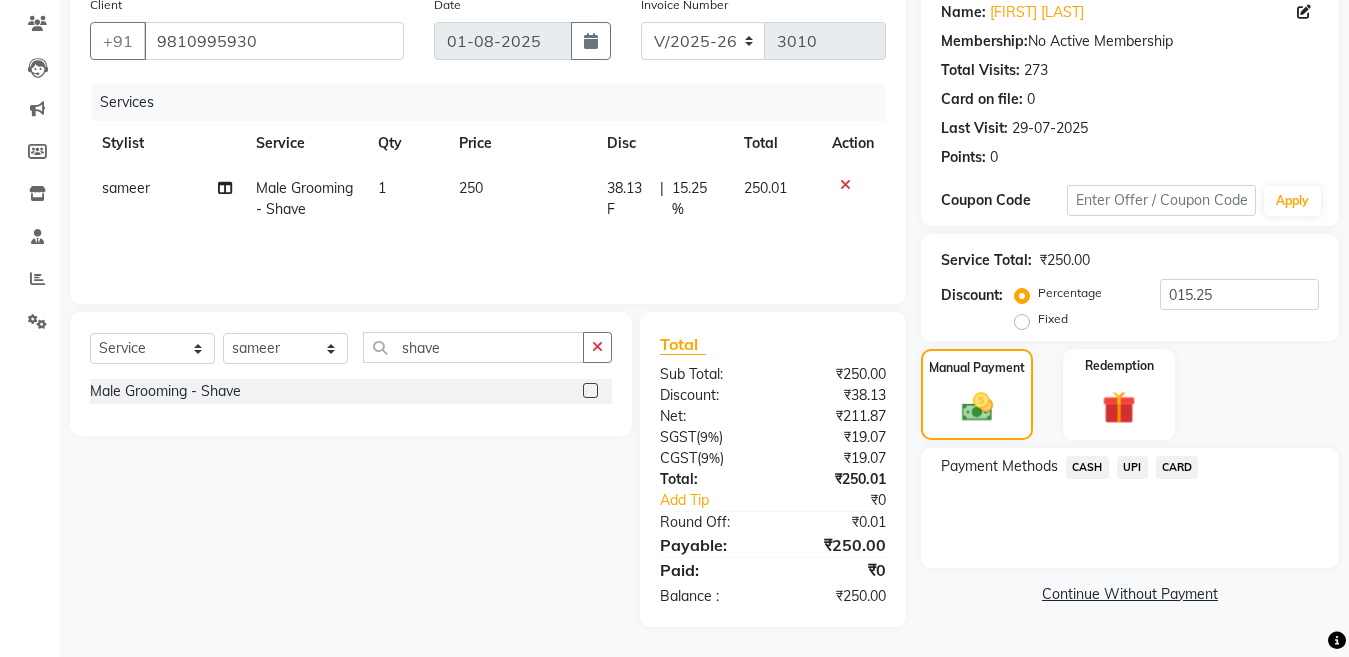 click on "CASH" 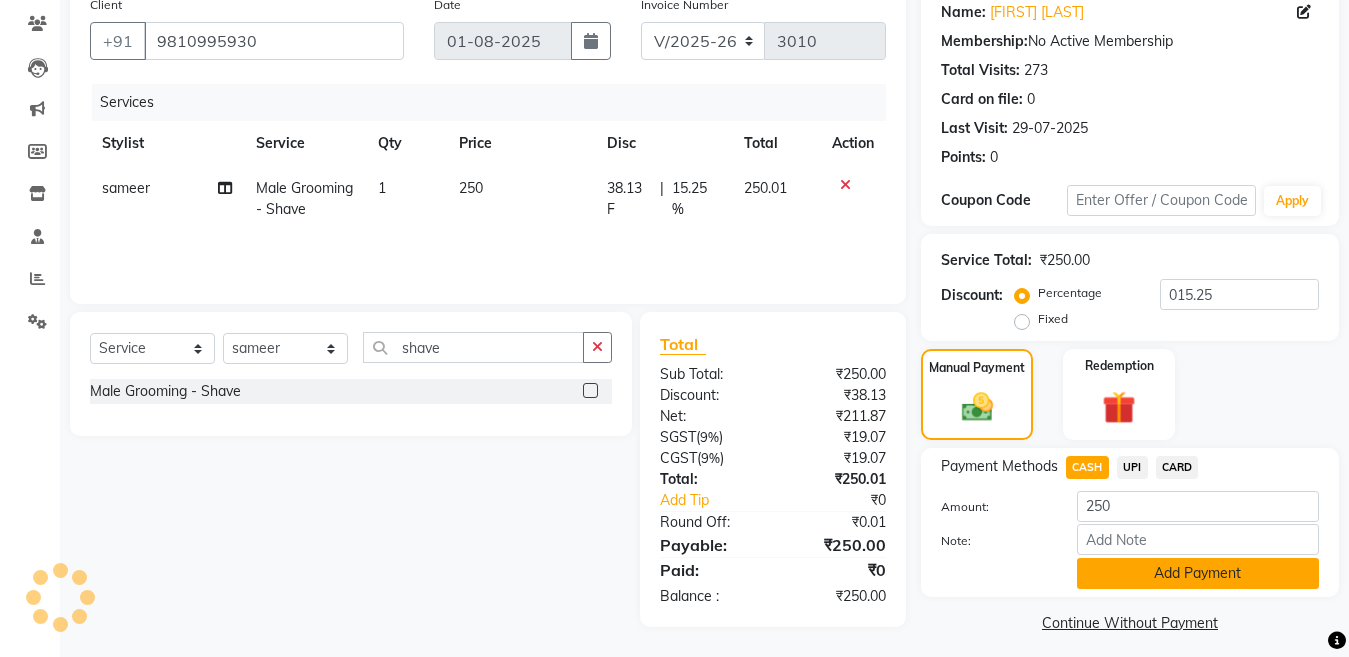 click on "Add Payment" 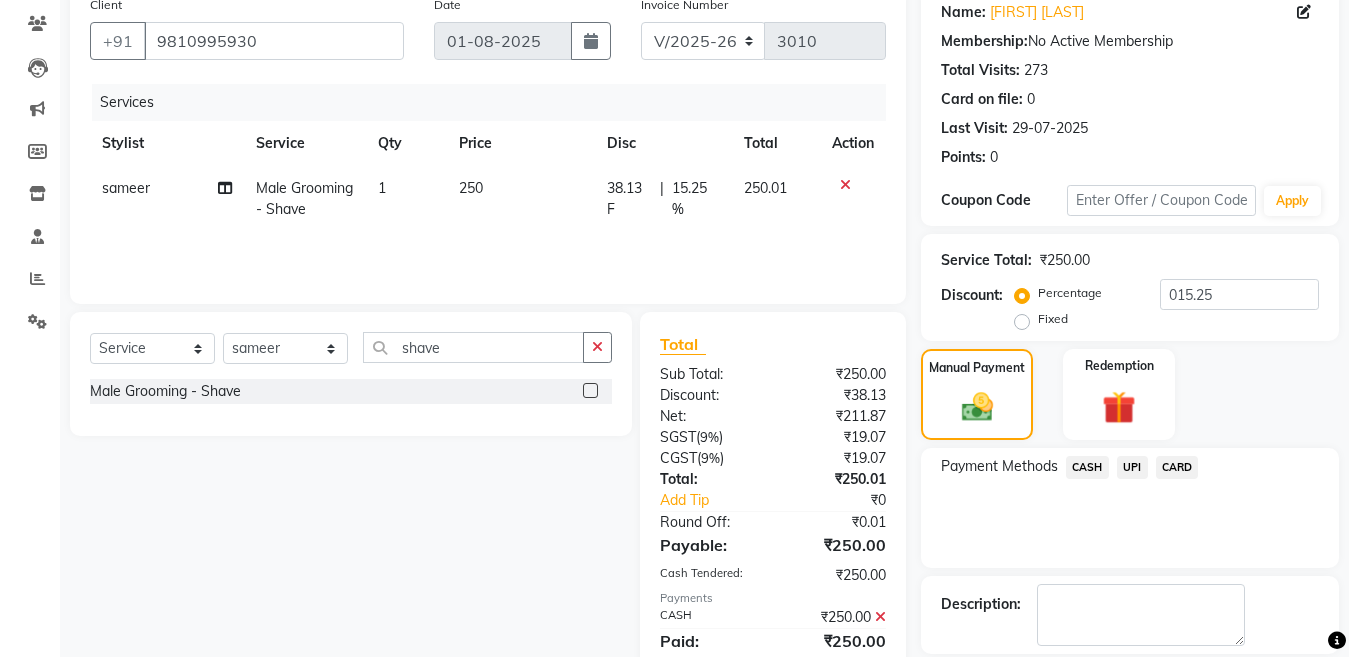 scroll, scrollTop: 259, scrollLeft: 0, axis: vertical 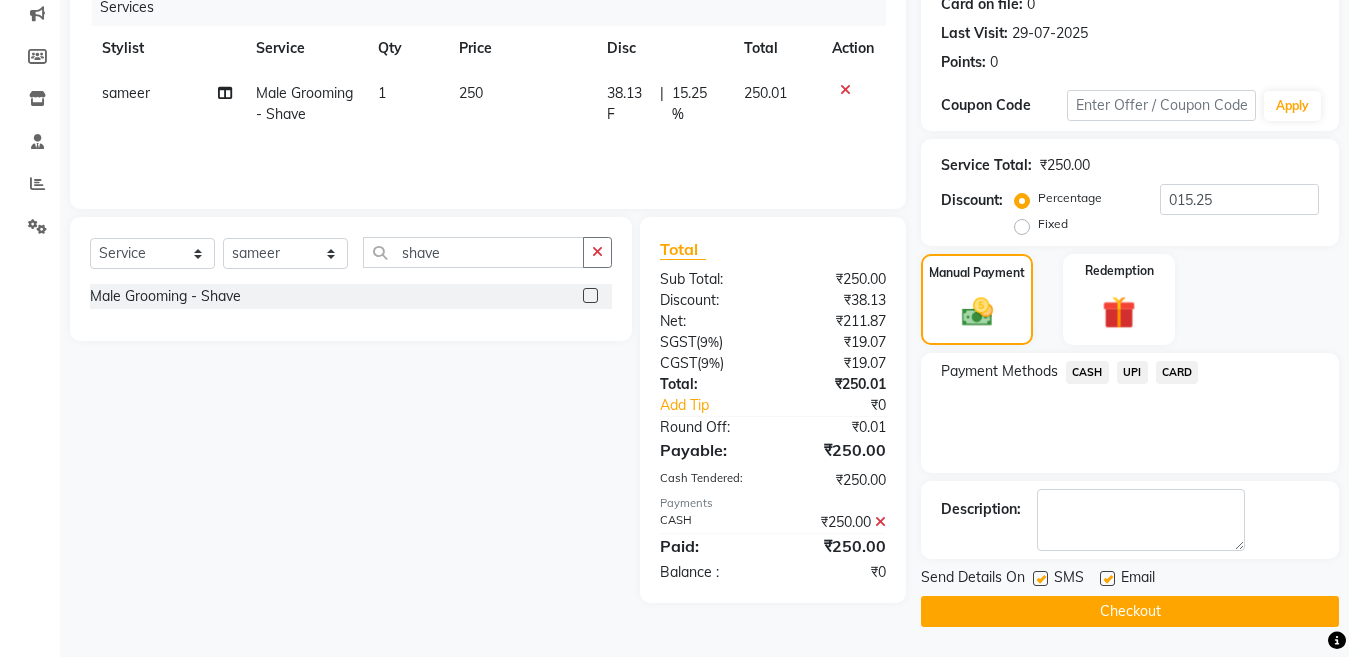 click 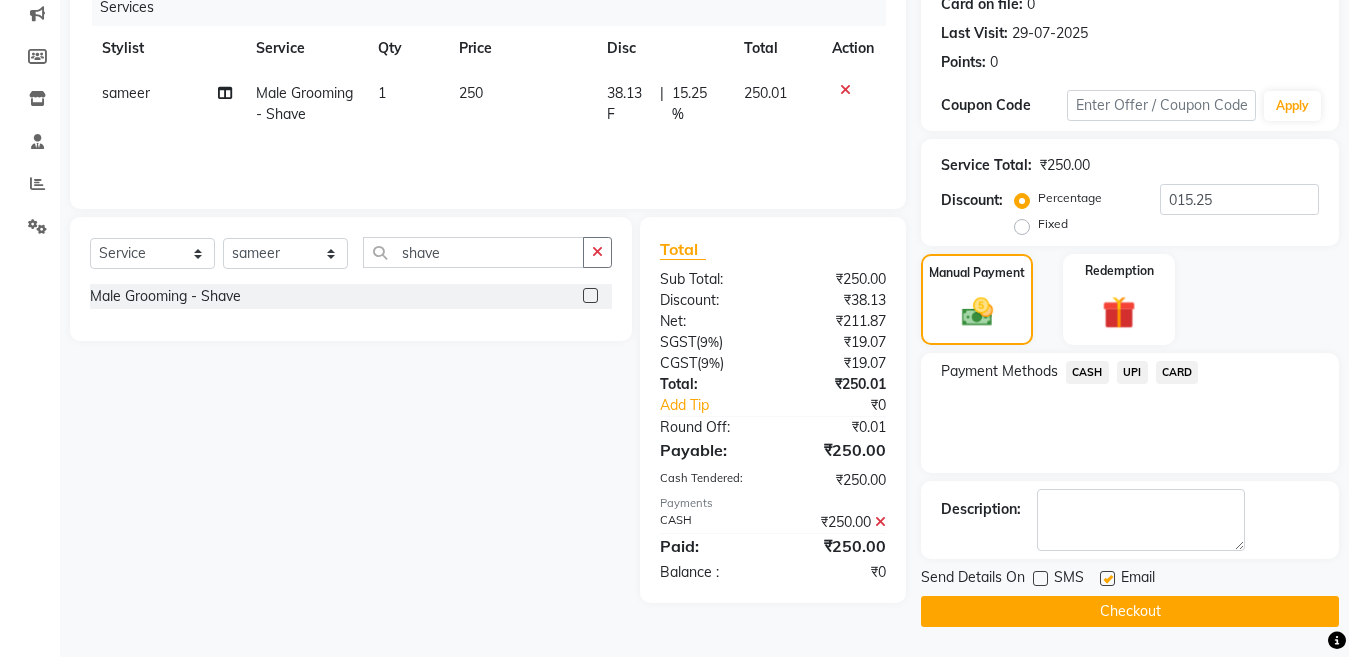 drag, startPoint x: 1025, startPoint y: 642, endPoint x: 1025, endPoint y: 625, distance: 17 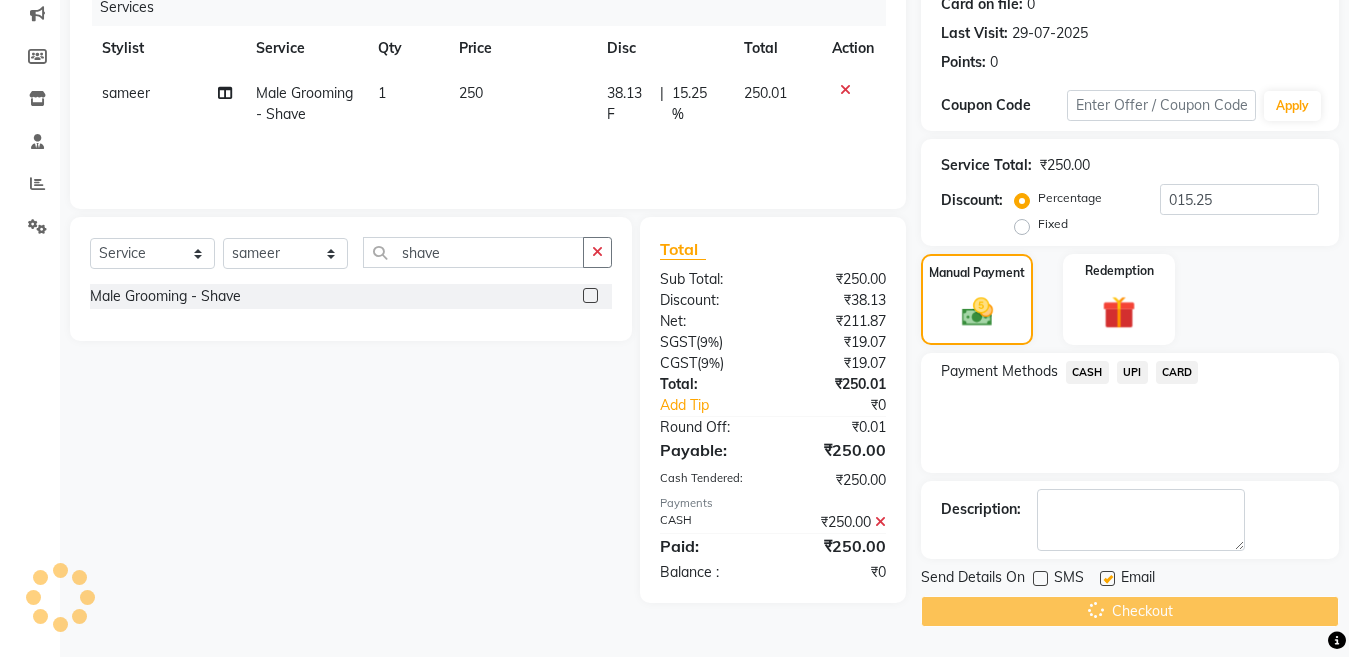 click on "Checkout" 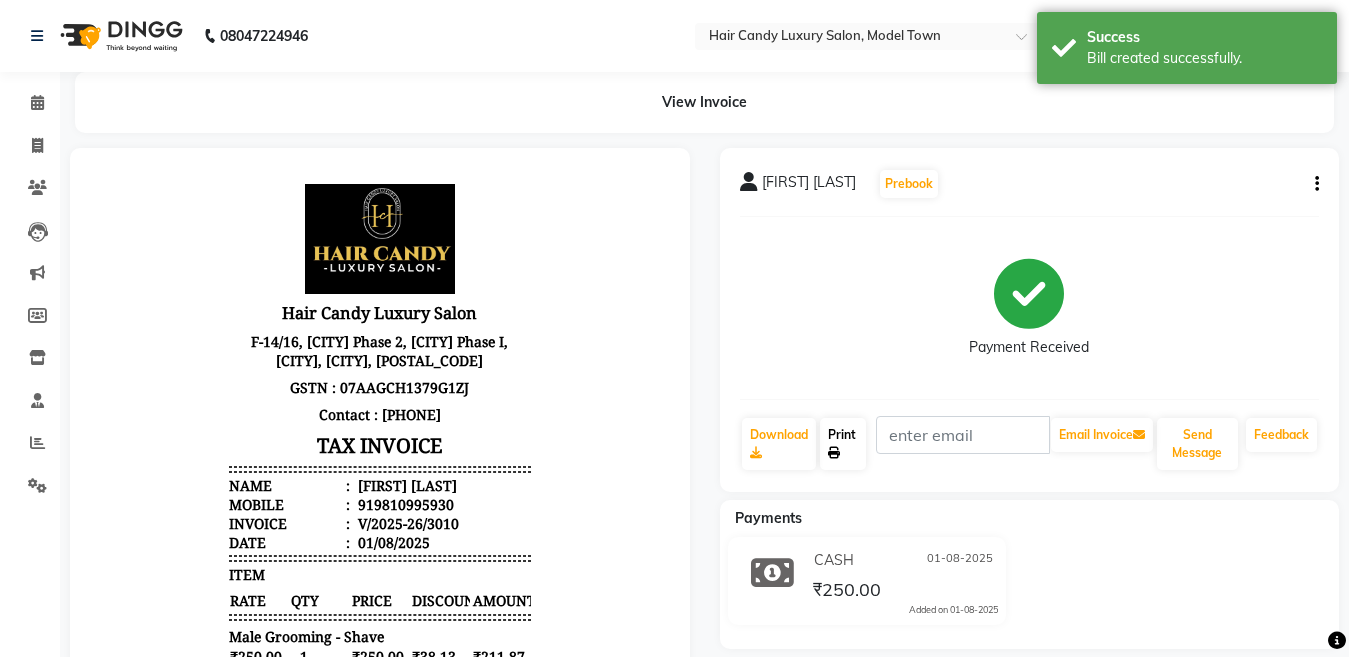 scroll, scrollTop: 0, scrollLeft: 0, axis: both 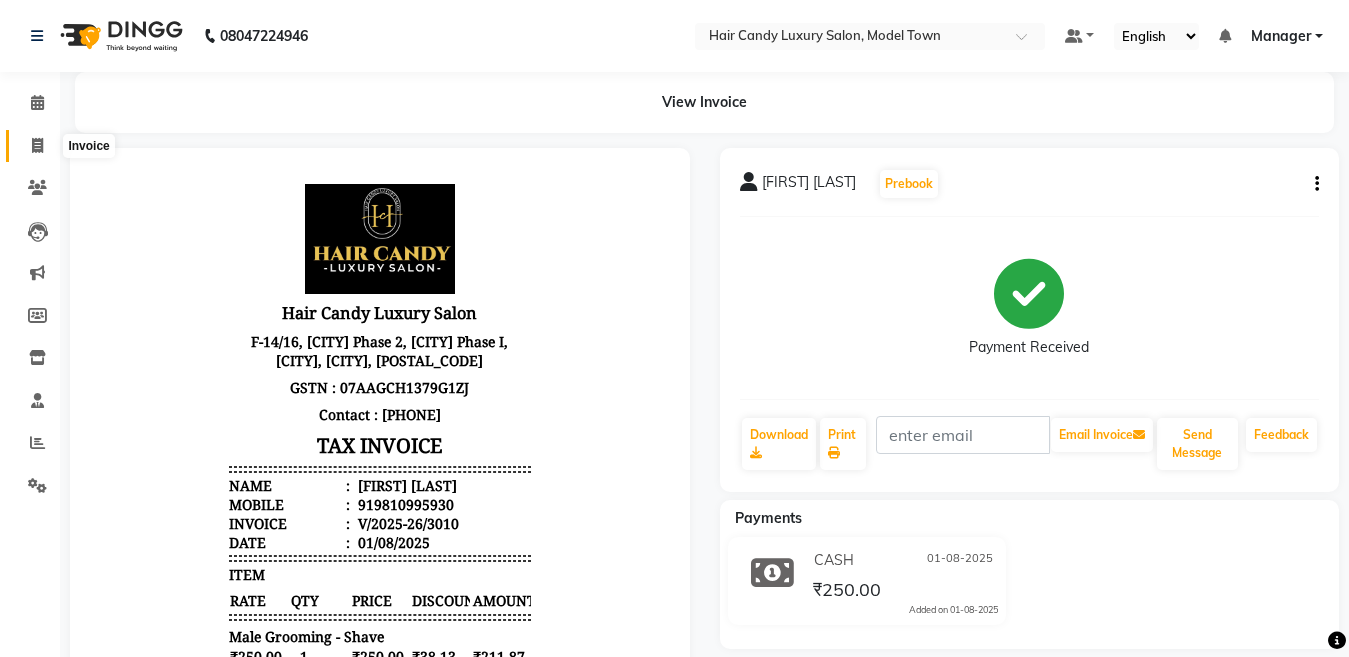 click 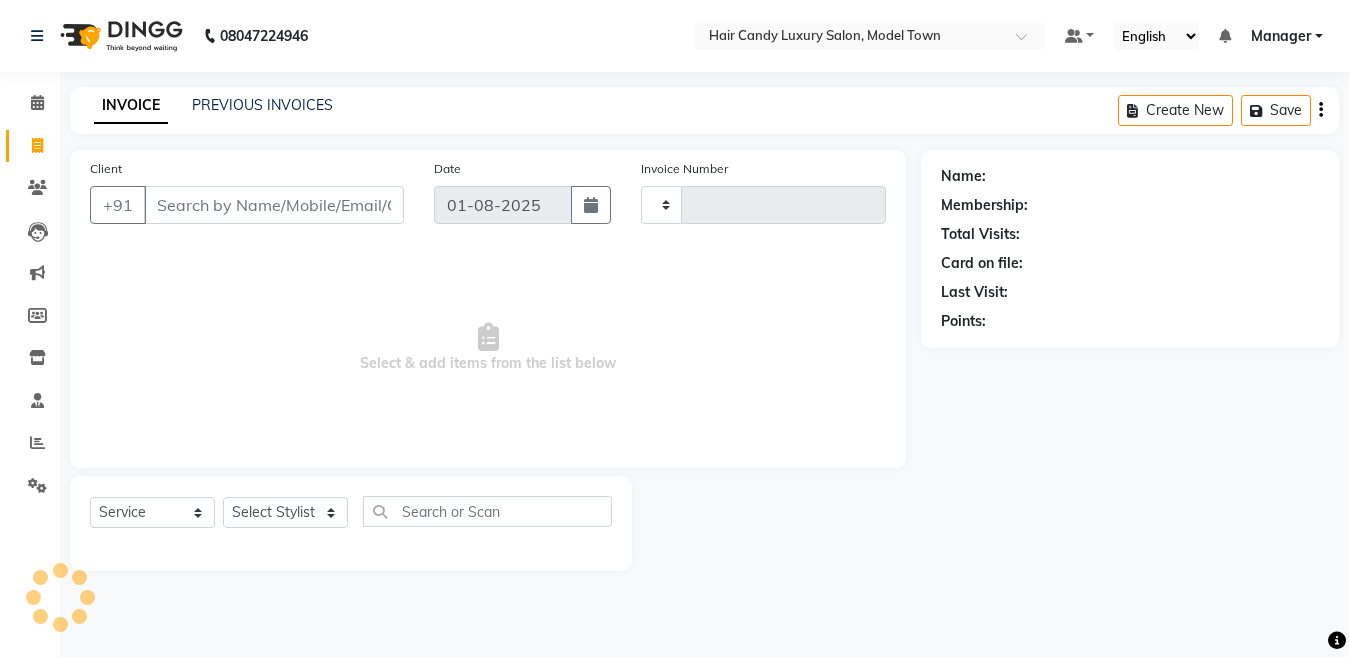 type on "3011" 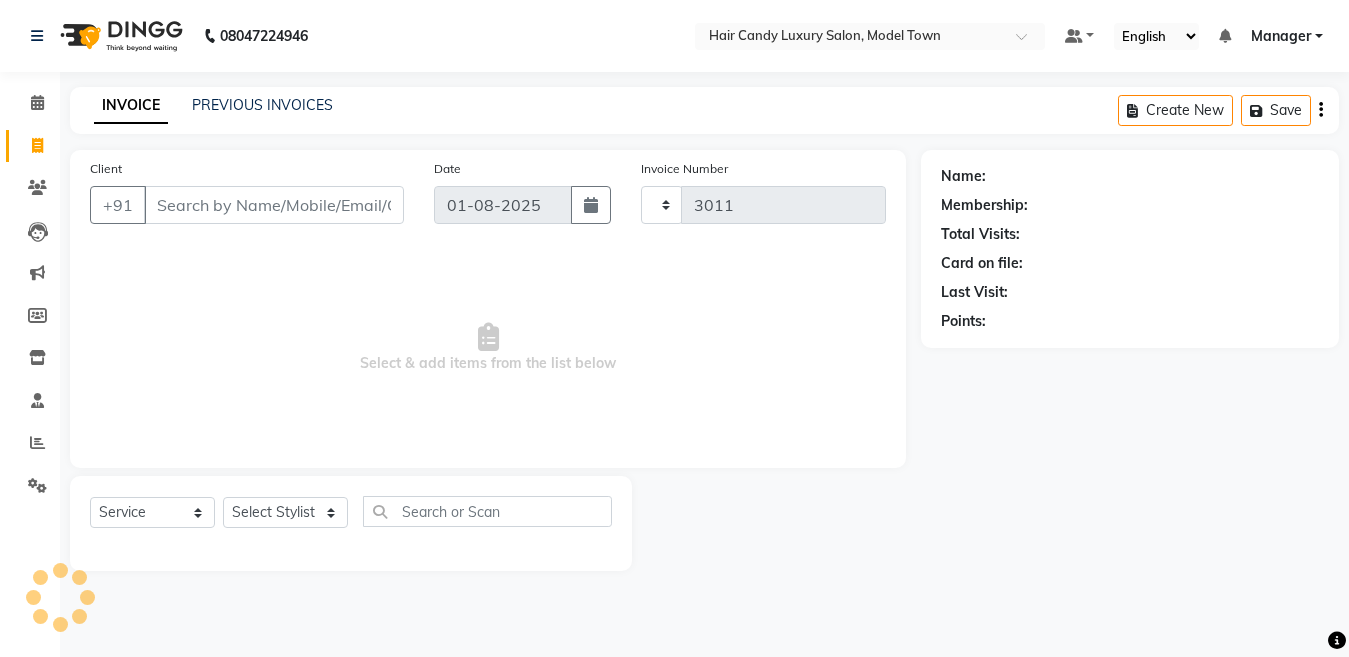 select on "4716" 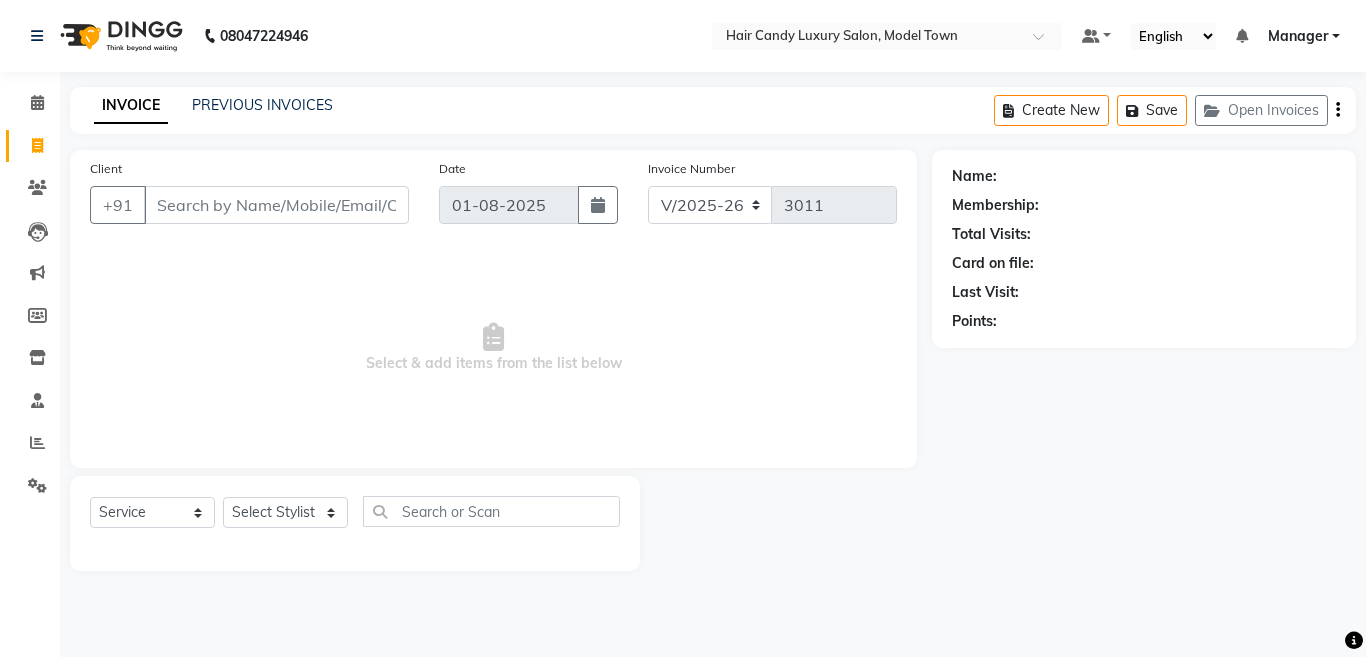 click on "Client" at bounding box center [276, 205] 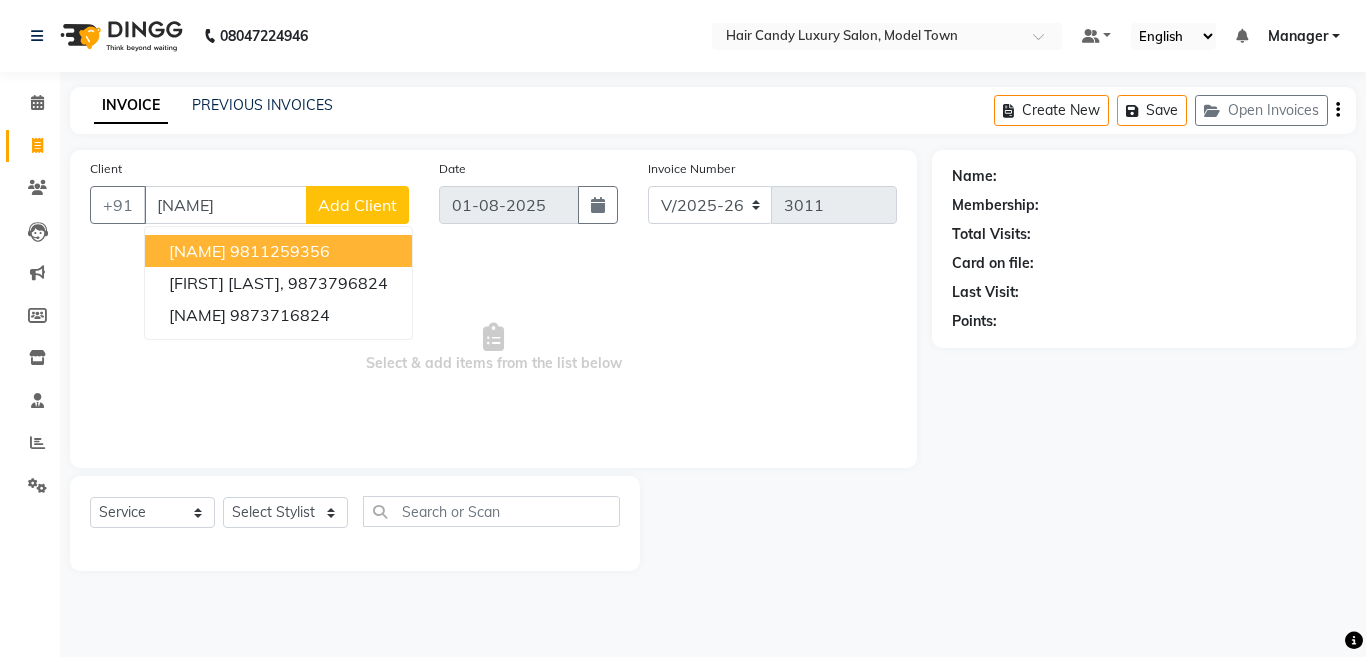 click on "Jasmeeta" at bounding box center (197, 251) 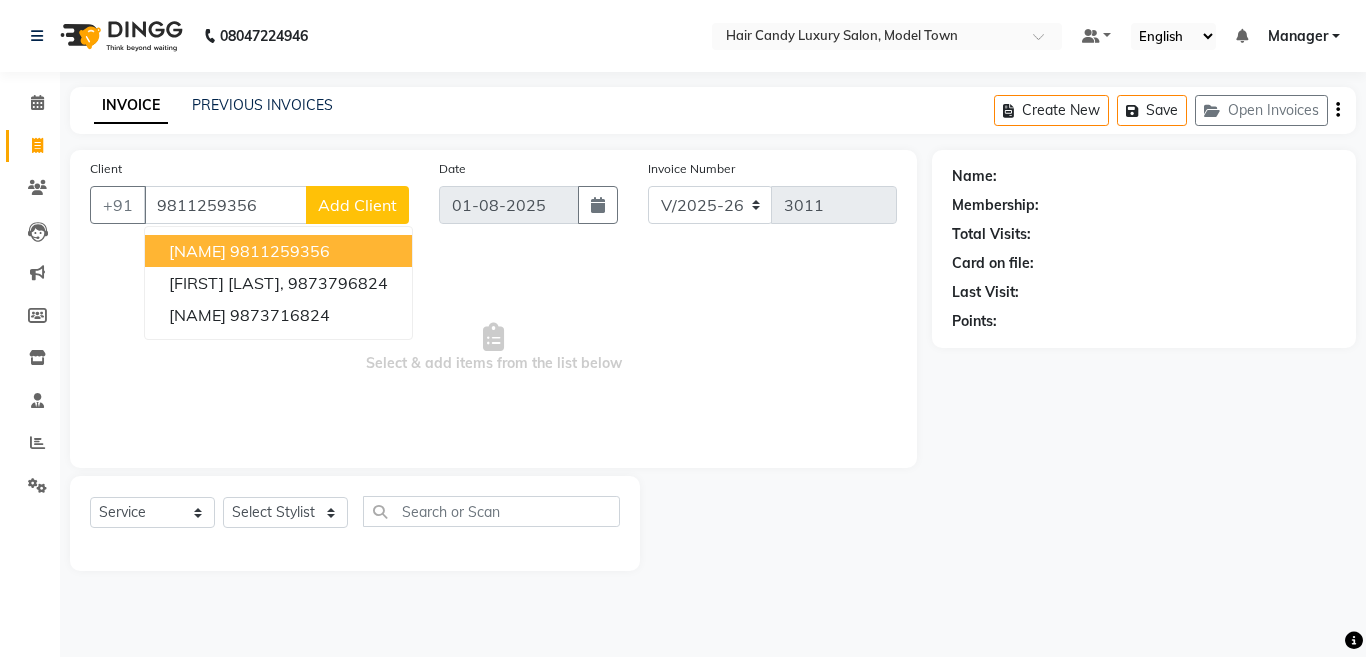 type on "9811259356" 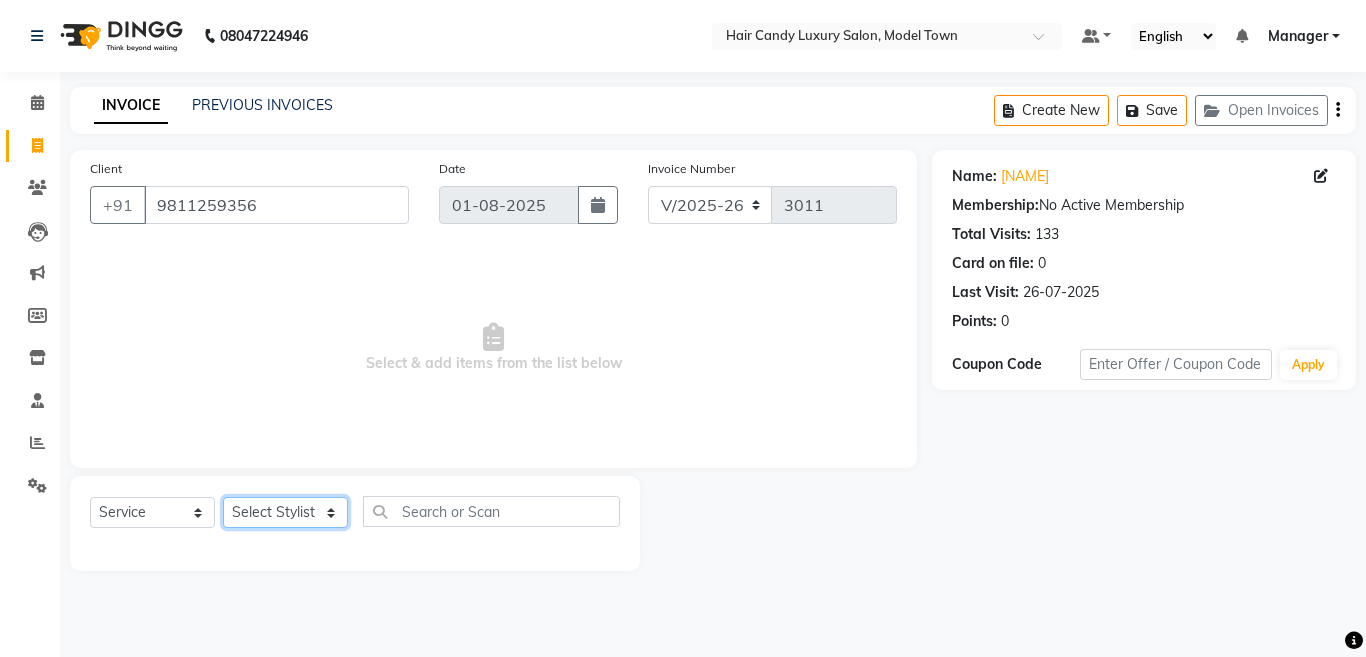 click on "Select Stylist [FIRST] [FIRST] [FIRST] [FIRST] ([NICKNAME]) Manager [FIRST] [FIRST] [FIRST] [FIRST] [FIRST] [FIRST] [FIRST] ([NICKNAME]) [FIRST] [FIRST] [FIRST] [FIRST] [FIRST]" 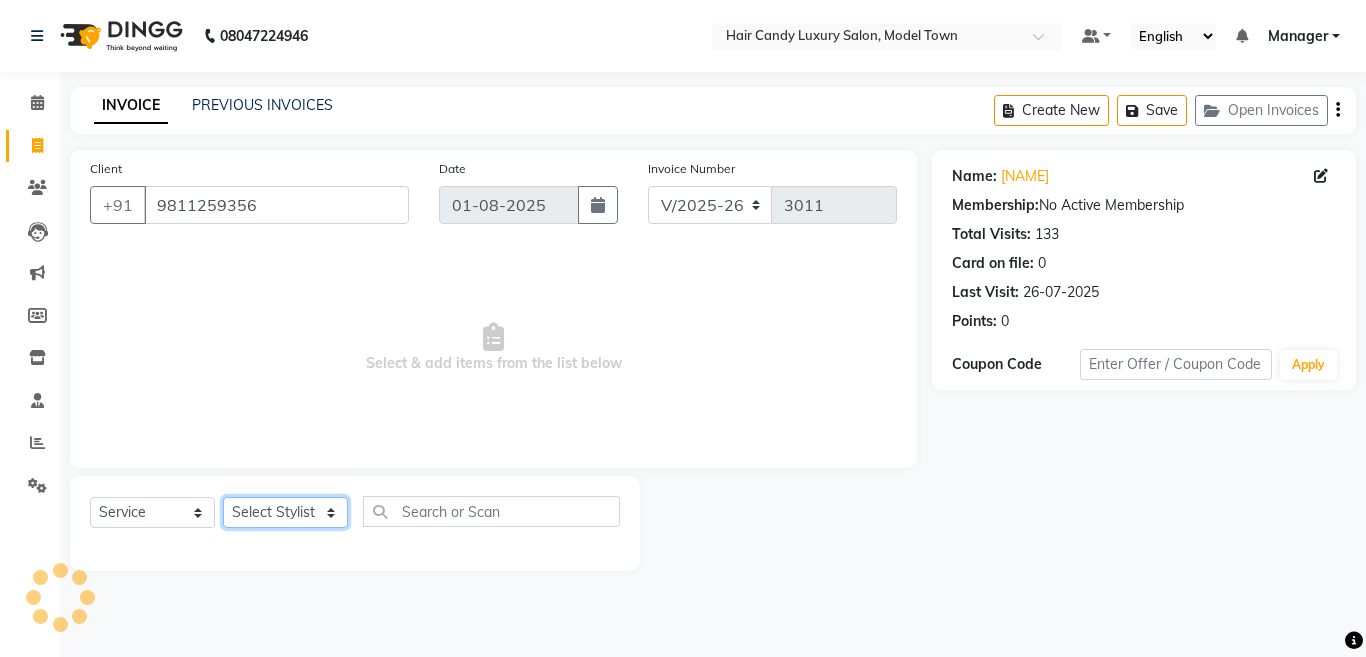 select on "66355" 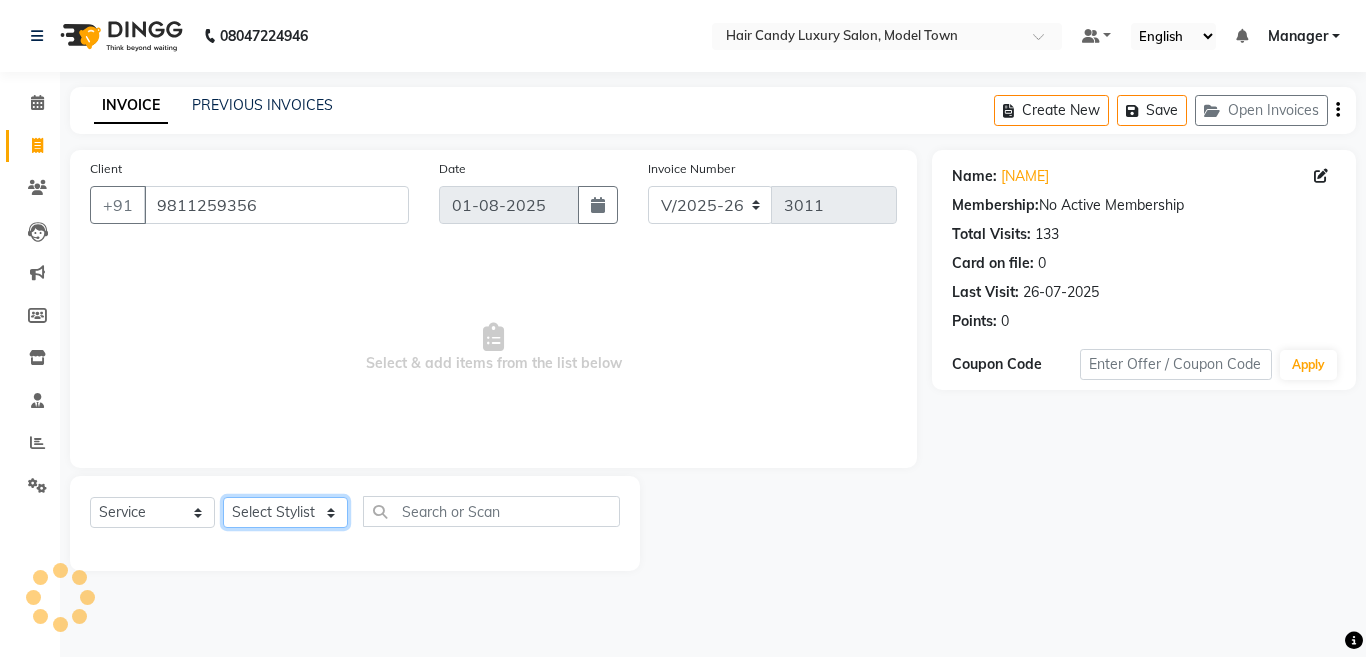 click on "Select Stylist [FIRST] [FIRST] [FIRST] [FIRST] ([NICKNAME]) Manager [FIRST] [FIRST] [FIRST] [FIRST] [FIRST] [FIRST] [FIRST] ([NICKNAME]) [FIRST] [FIRST] [FIRST] [FIRST] [FIRST]" 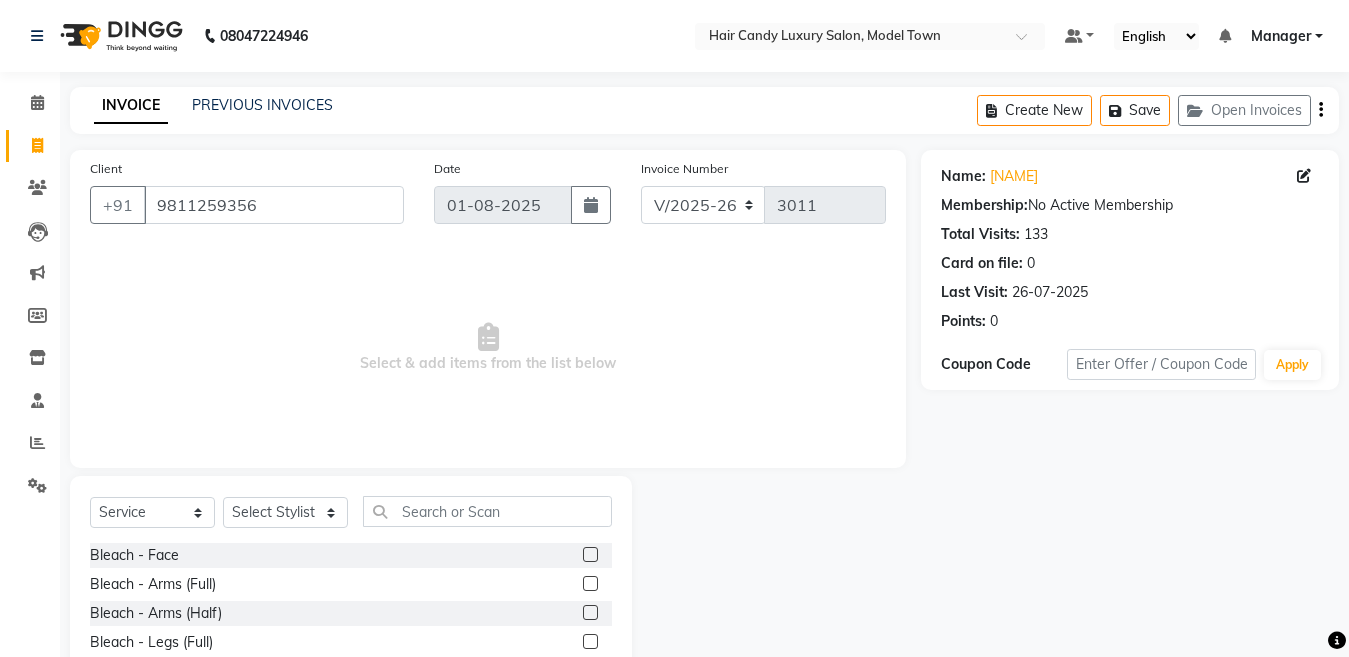 click on "Select  Service  Product  Membership  Package Voucher Prepaid Gift Card  Select Stylist Aakib Anas Anuradha Izhar Laiq (Rahul) Manager Neeraj parul Pawan Prakash Rajni Ranjay (Raju) RIYA Saleem sameer  stock manager surrender Vijay Gupta Vijay kumar Bleach - Face  Bleach - Arms (Full)  Bleach - Arms (Half)  Bleach - Legs (Full)  Bleach - Legs (Half)  Bleach - Back (Full)  Bleach - Back (Half)  Bleach - Front (Full)  Bleach - Front (Half)  Bleach - Full Body  Mango-Pedicure  Detan - Face  Detan - Arms (Full)  Detan - Arms (Half)  Detan - Legs (Full)  Detan - Legs (Half)  Detan - Back (Full)  Detan - Back (Half)  Detan - Front (Full)  Detan - Front (Half)  Detan - Full Body  Facial - Face Massage  Facial - Face Cleaning  Facial - Face D-Tan  Facial - Face Bleach  Facial - Casmara Facial  Facial - O3 Cleanup  Facial - O3 Facial  Facial - Skeyndor Cleanup  Facial - Skeyndor Facial  Facial - Face Mask  Facial - Dermalogica Facial  Facial - Dermalogica Clean up  Hands and Feet - Express Menicure  Hands and Feet -" 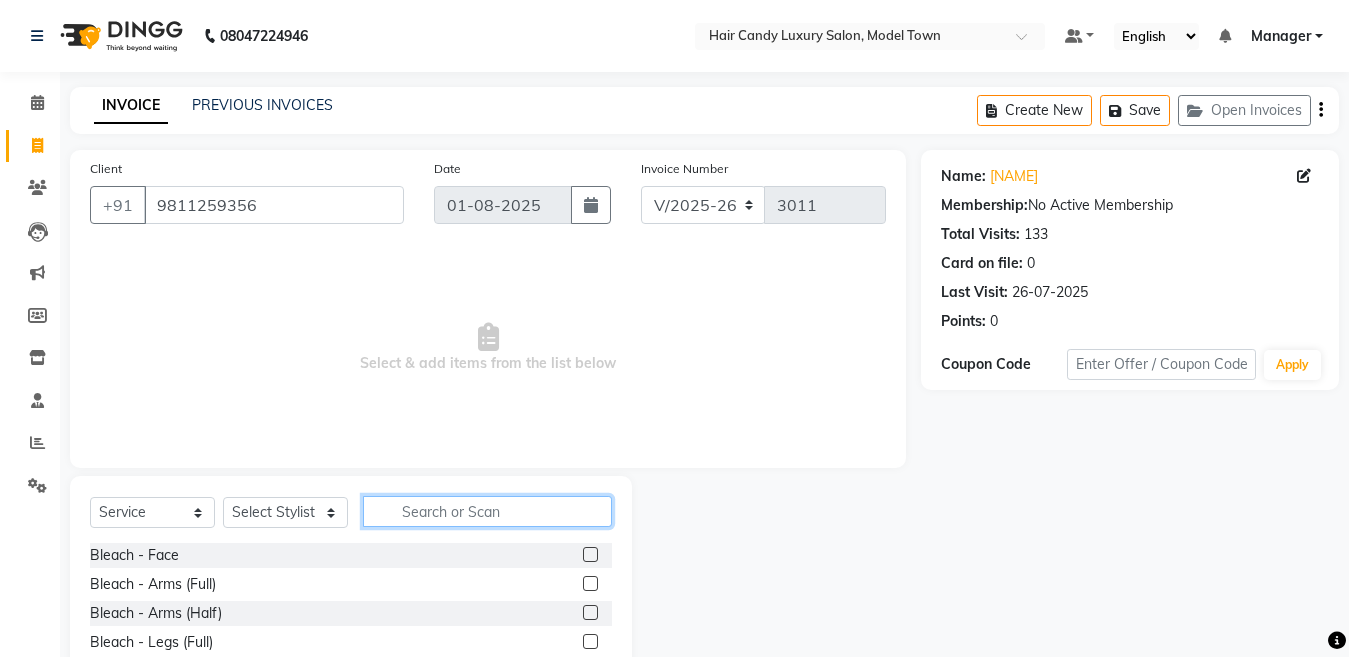 click 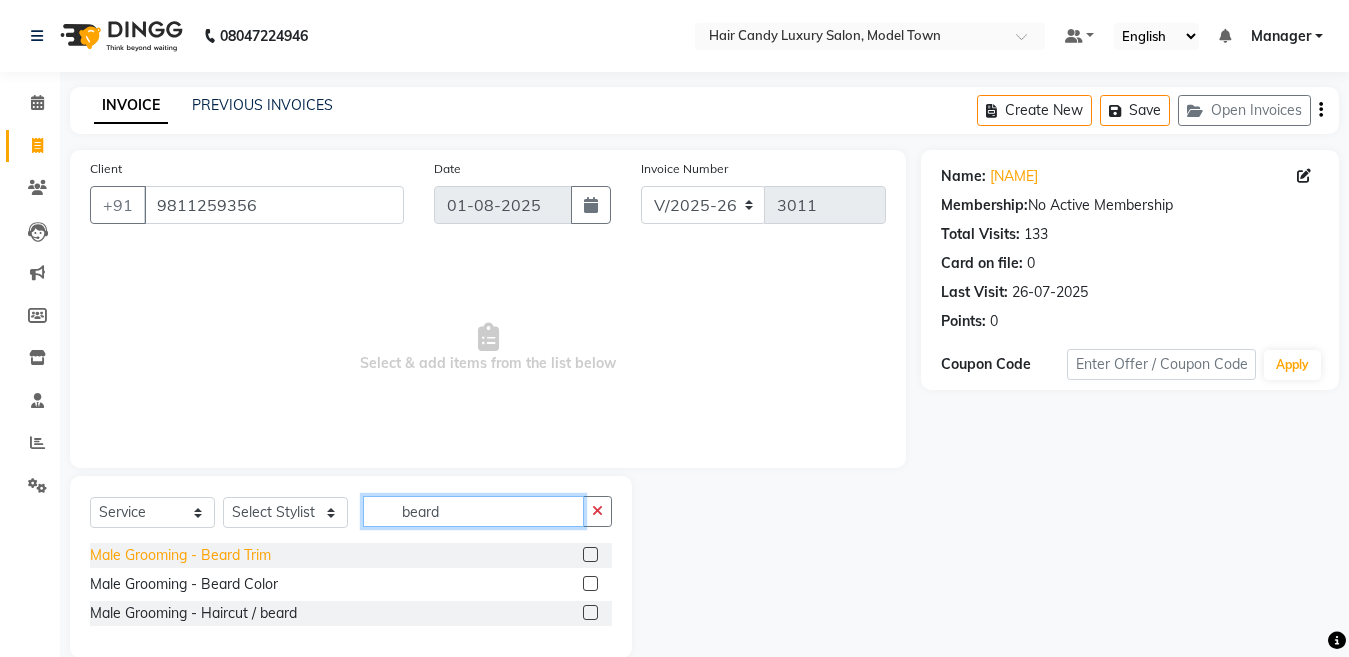 type on "beard" 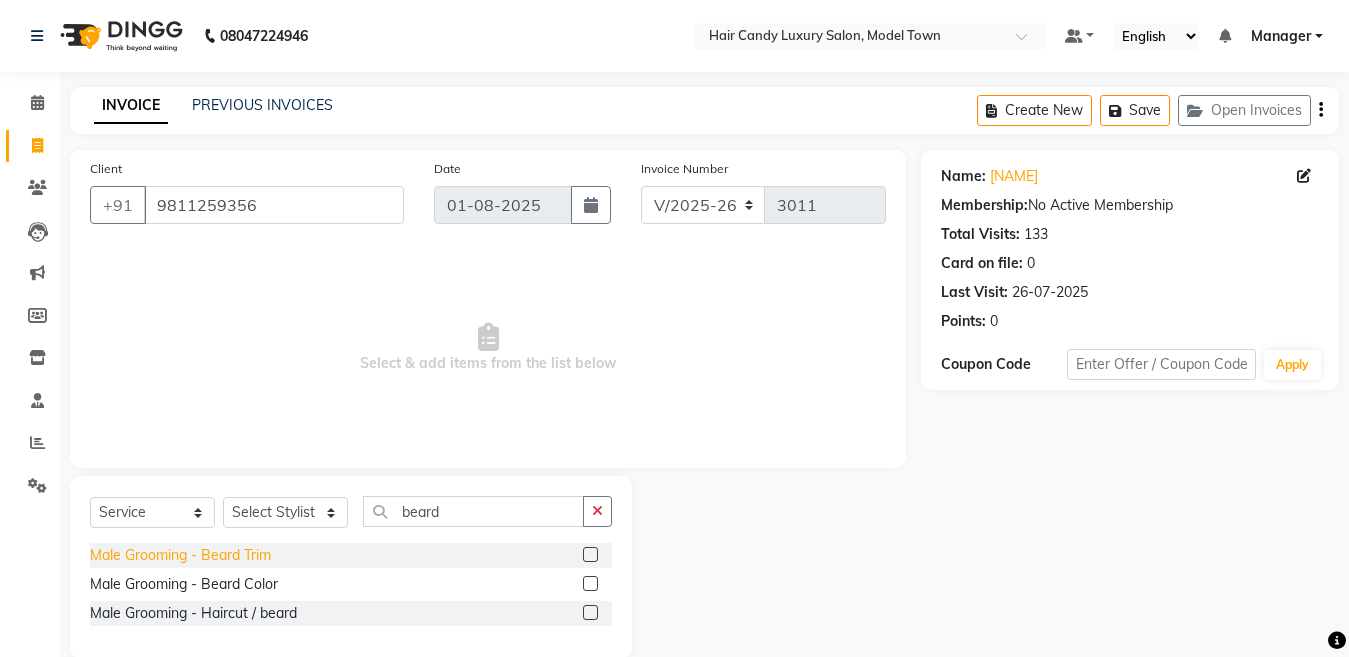 click on "Male Grooming - Beard Trim" 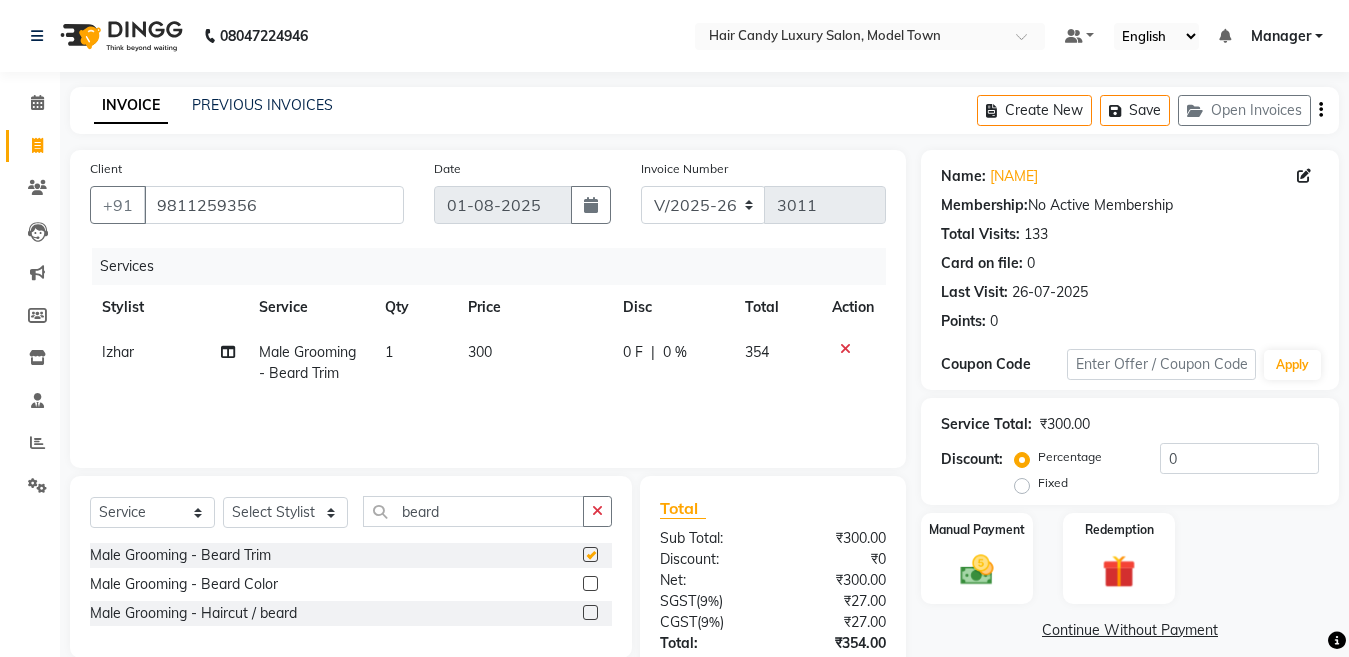 checkbox on "false" 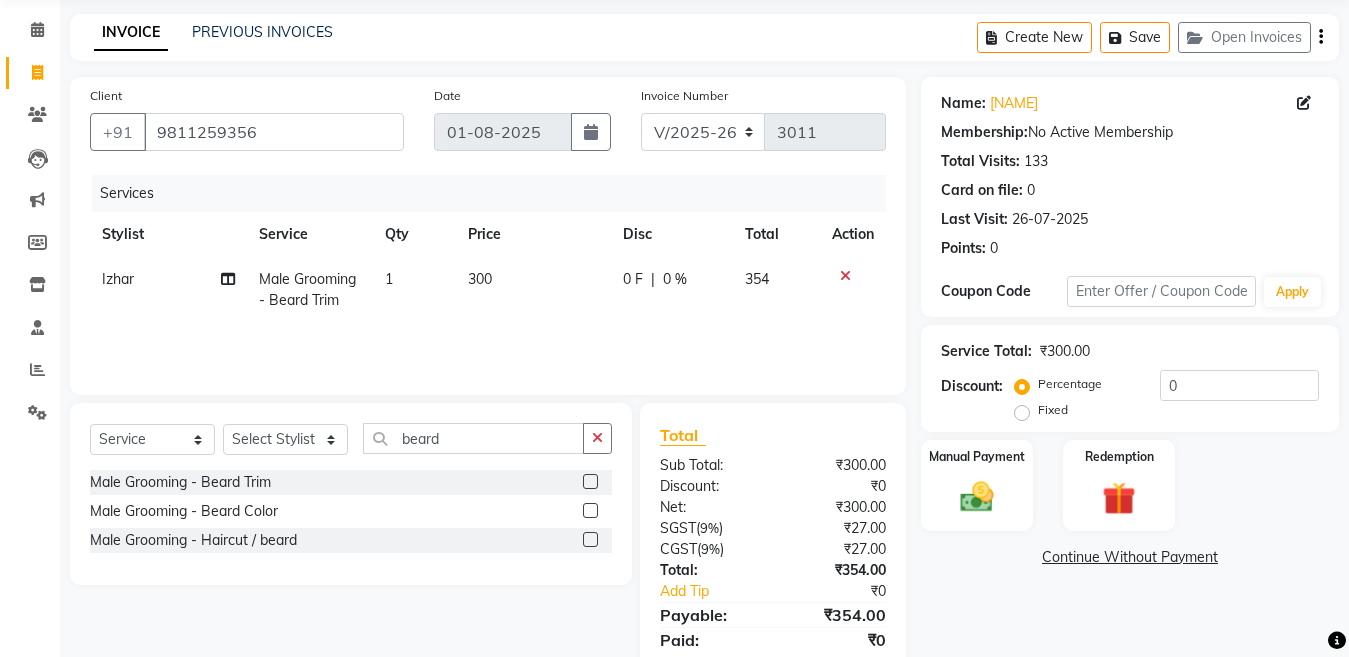 scroll, scrollTop: 72, scrollLeft: 0, axis: vertical 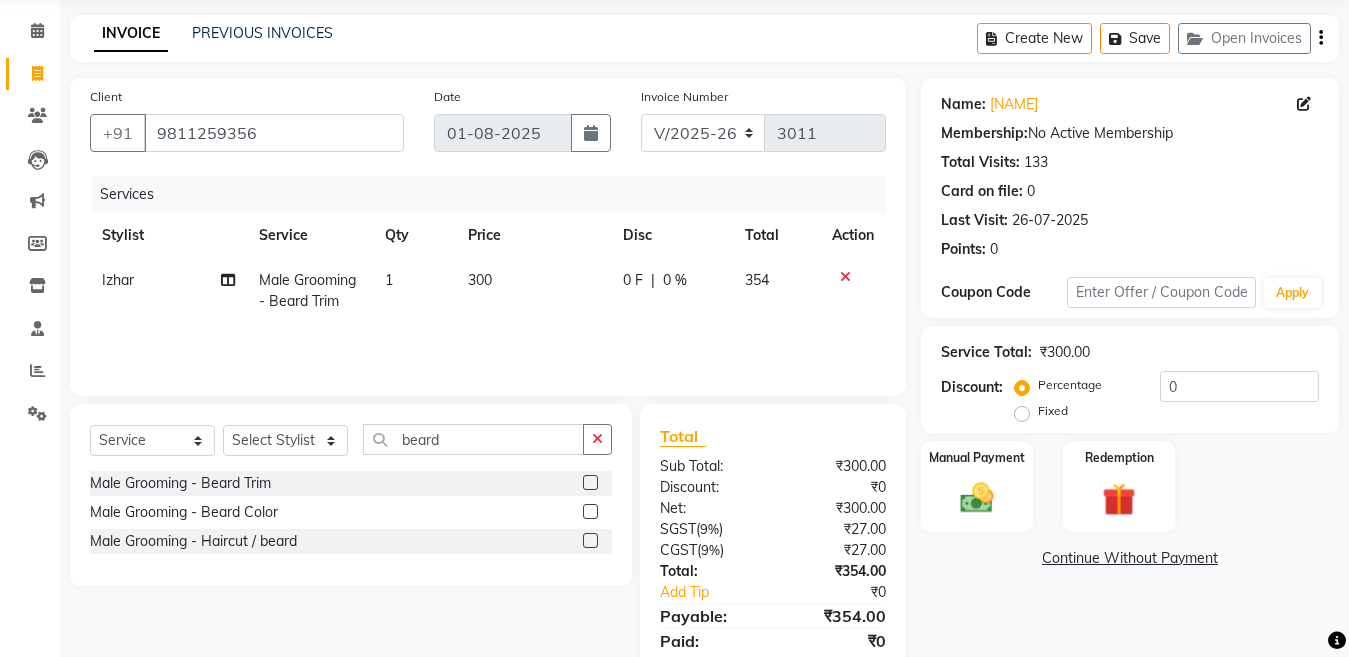 click on "Percentage   Fixed  0" 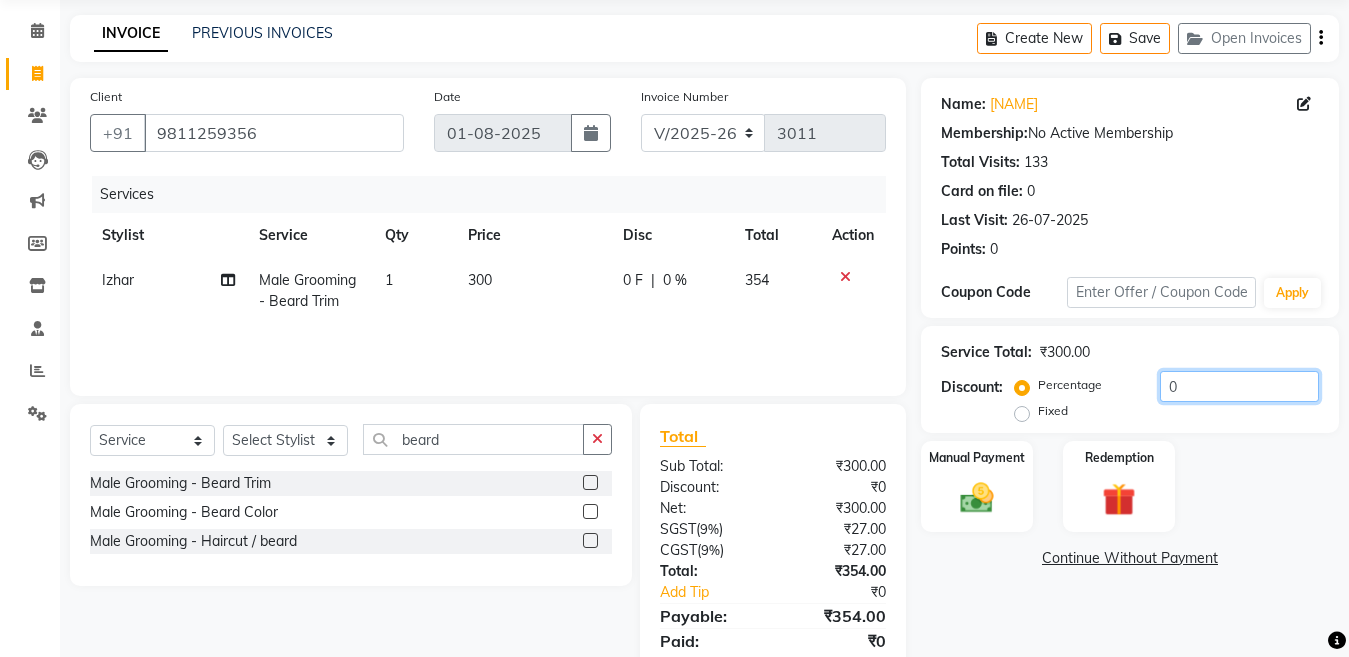 click on "0" 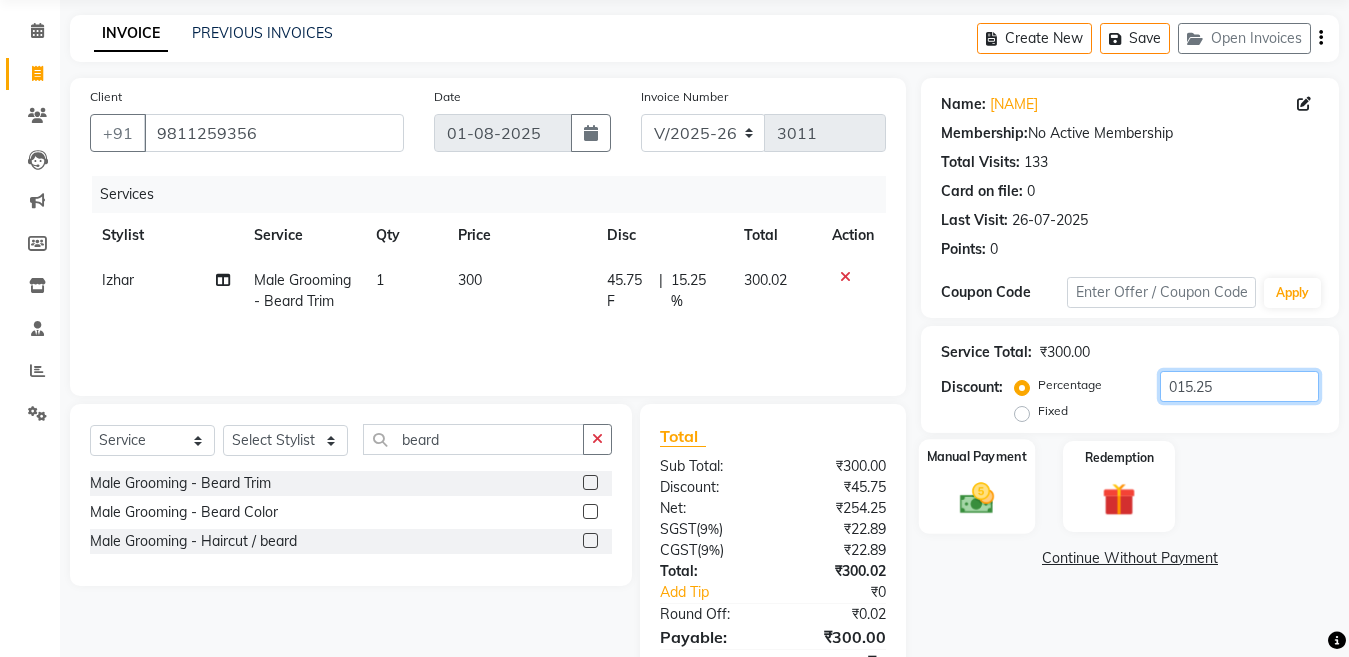 type on "015.25" 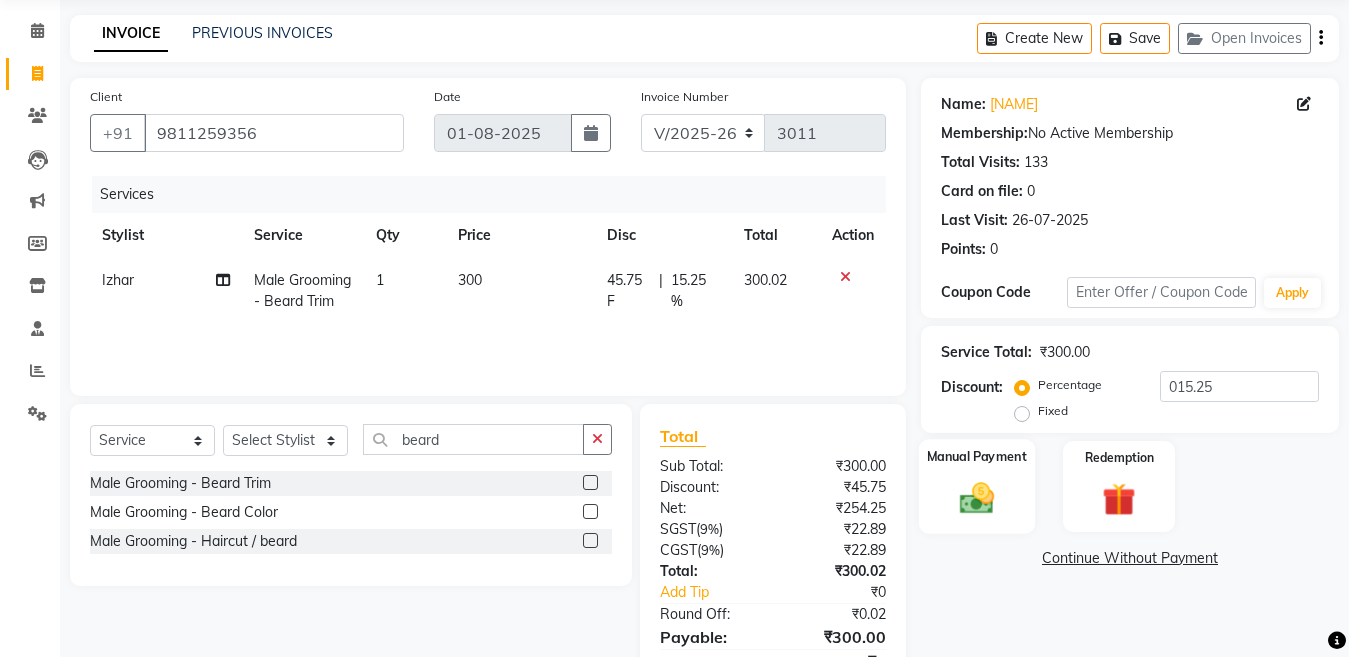 click 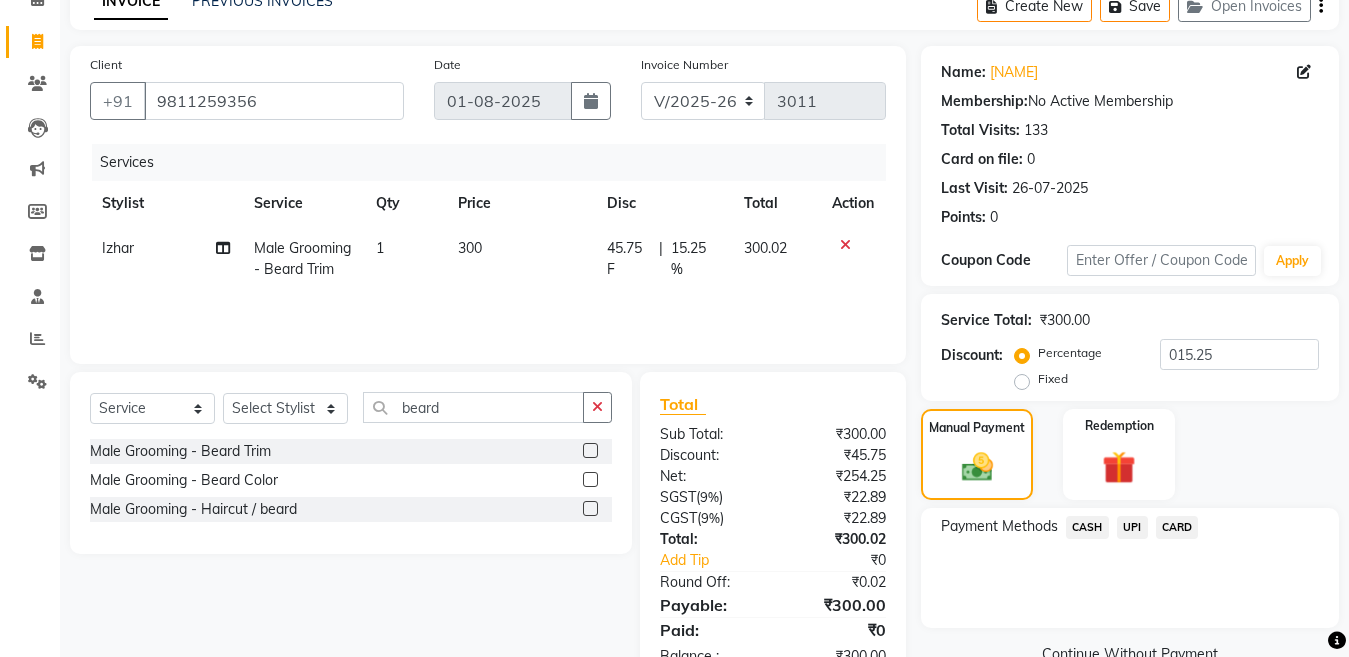scroll, scrollTop: 162, scrollLeft: 0, axis: vertical 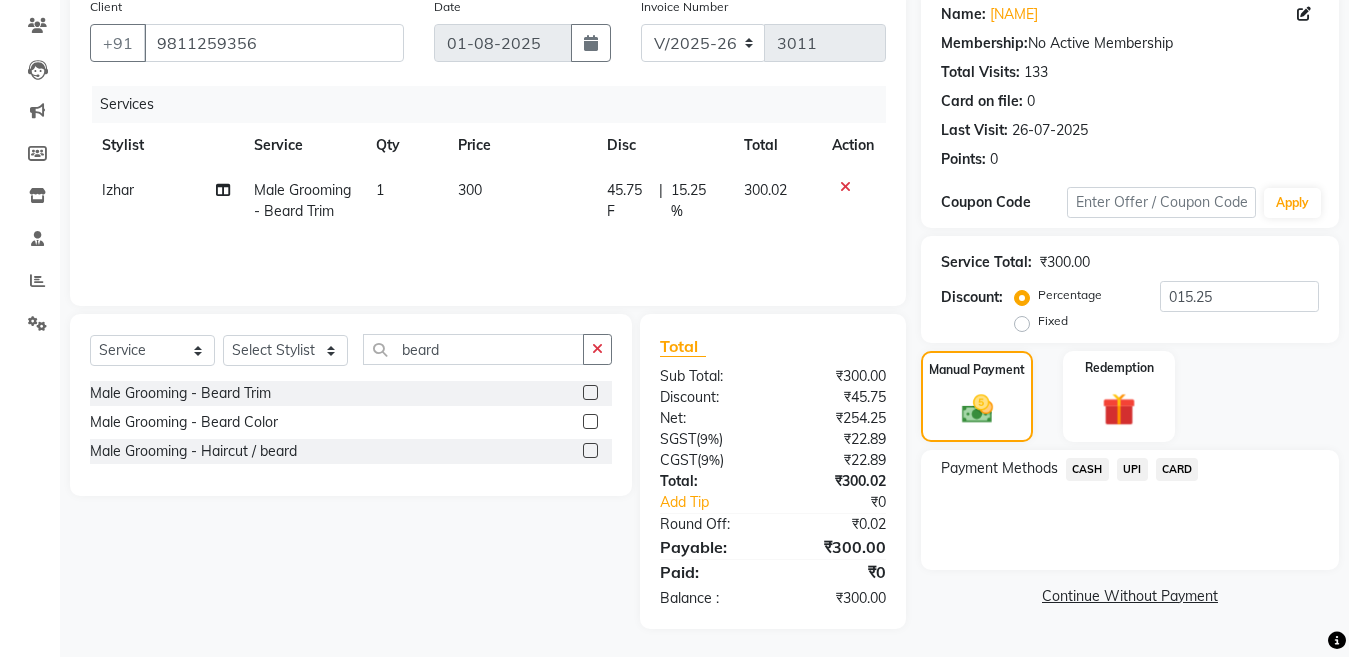 click on "CASH" 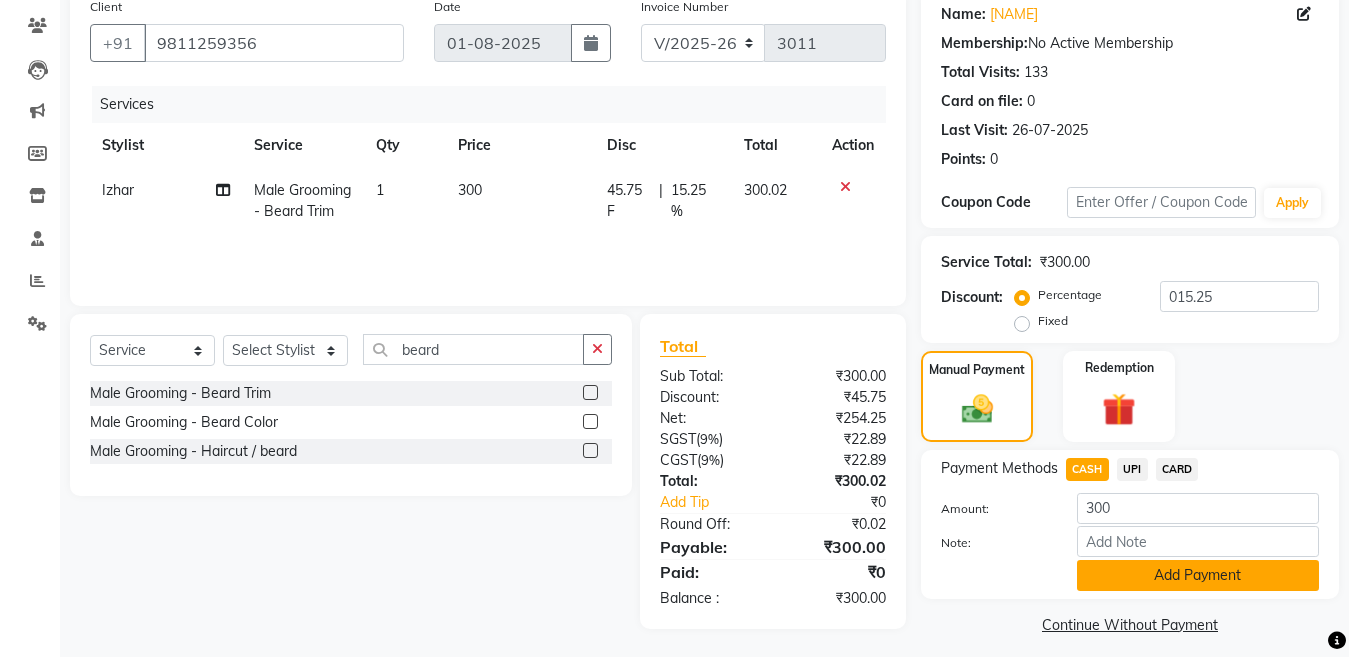 click on "Add Payment" 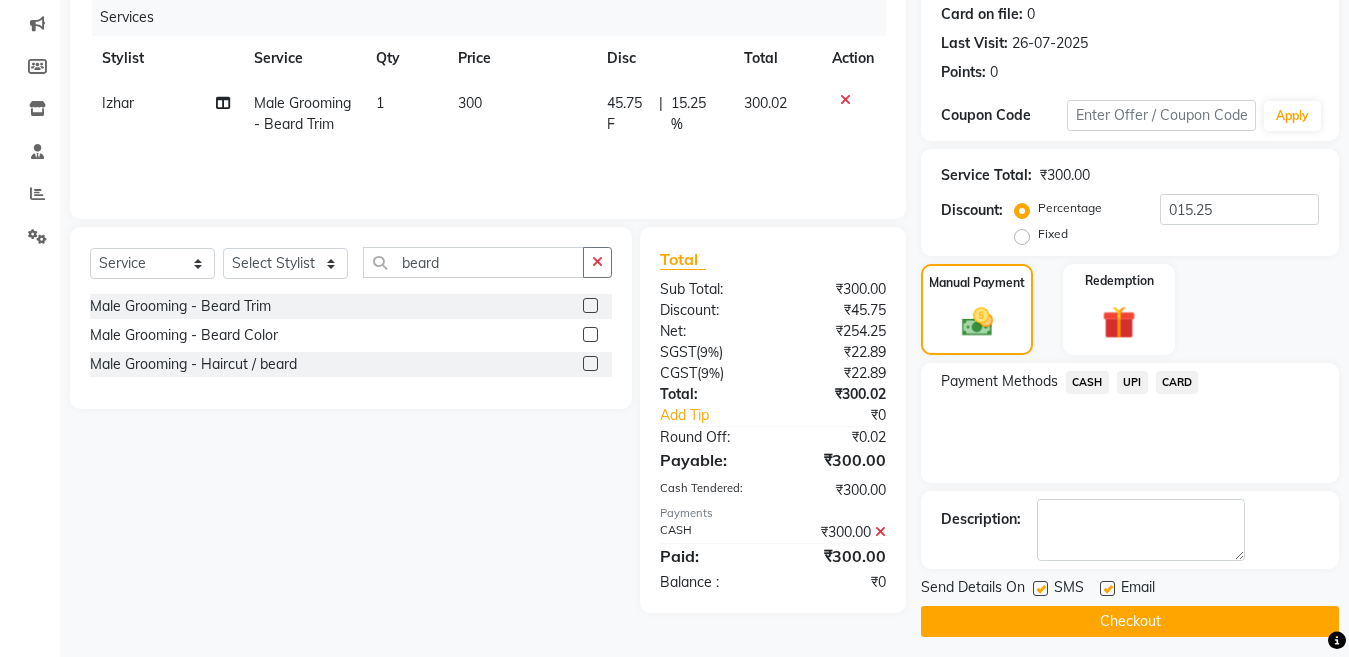 scroll, scrollTop: 259, scrollLeft: 0, axis: vertical 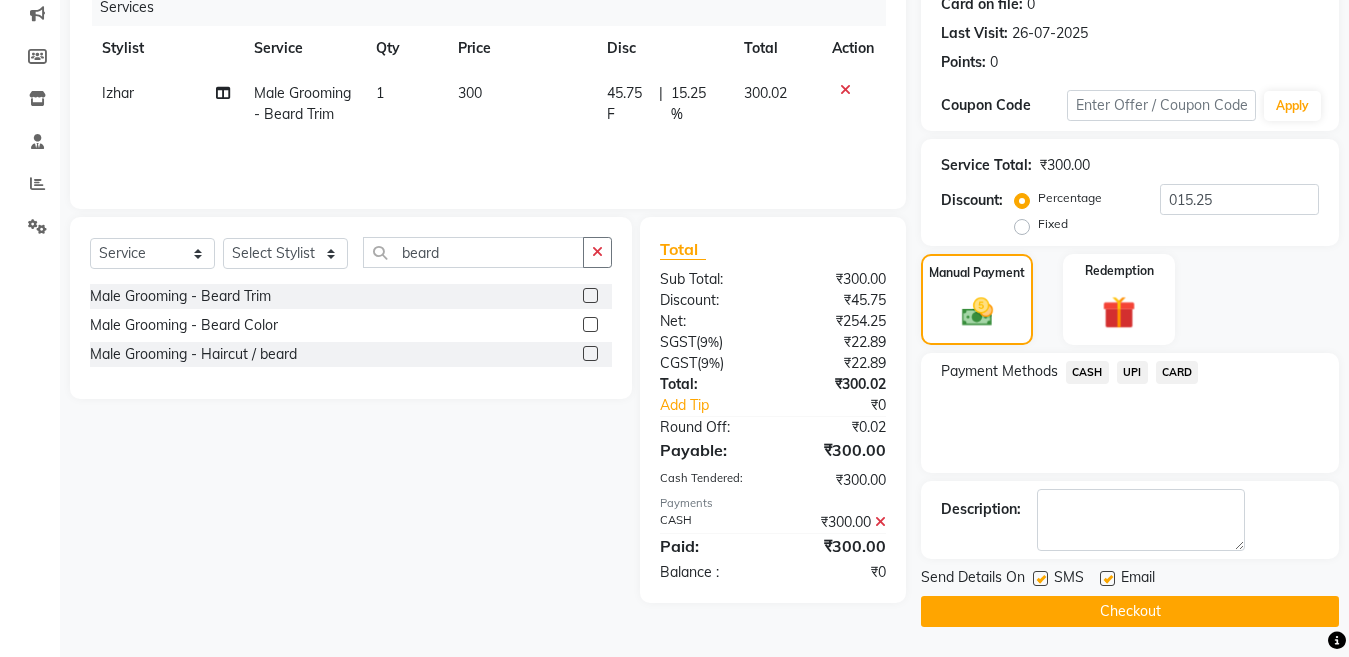click 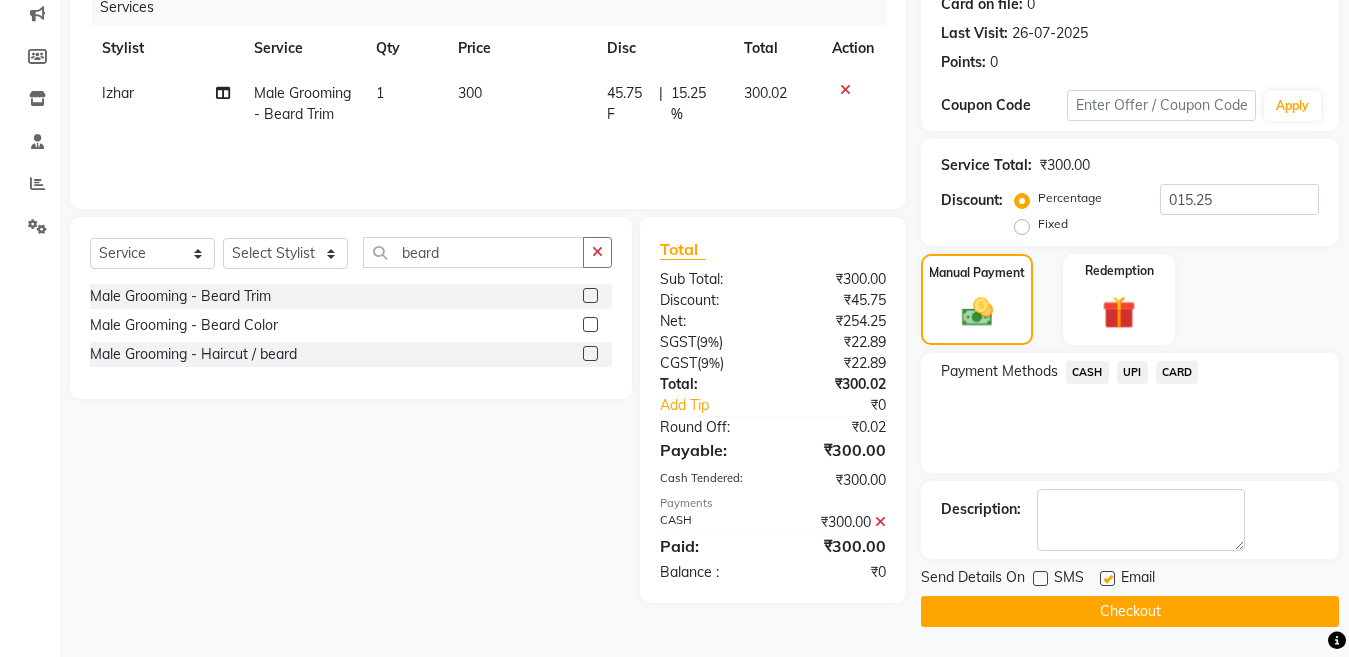 click on "Checkout" 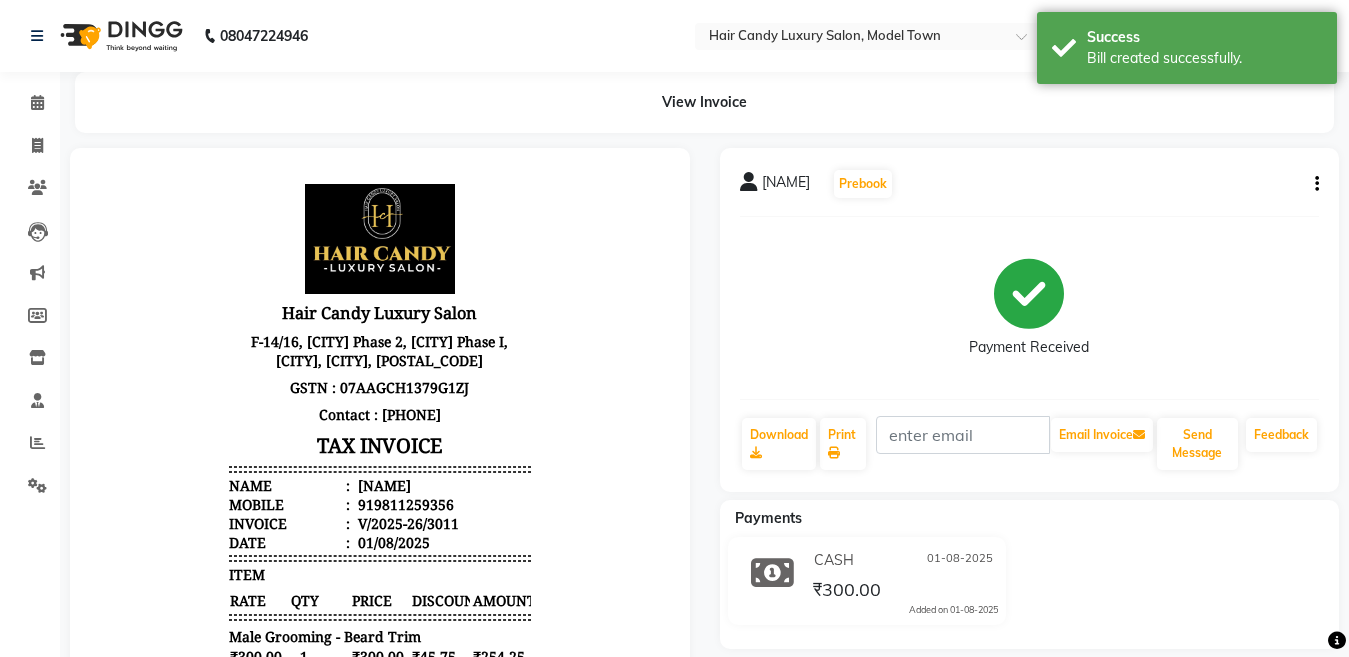 scroll, scrollTop: 0, scrollLeft: 0, axis: both 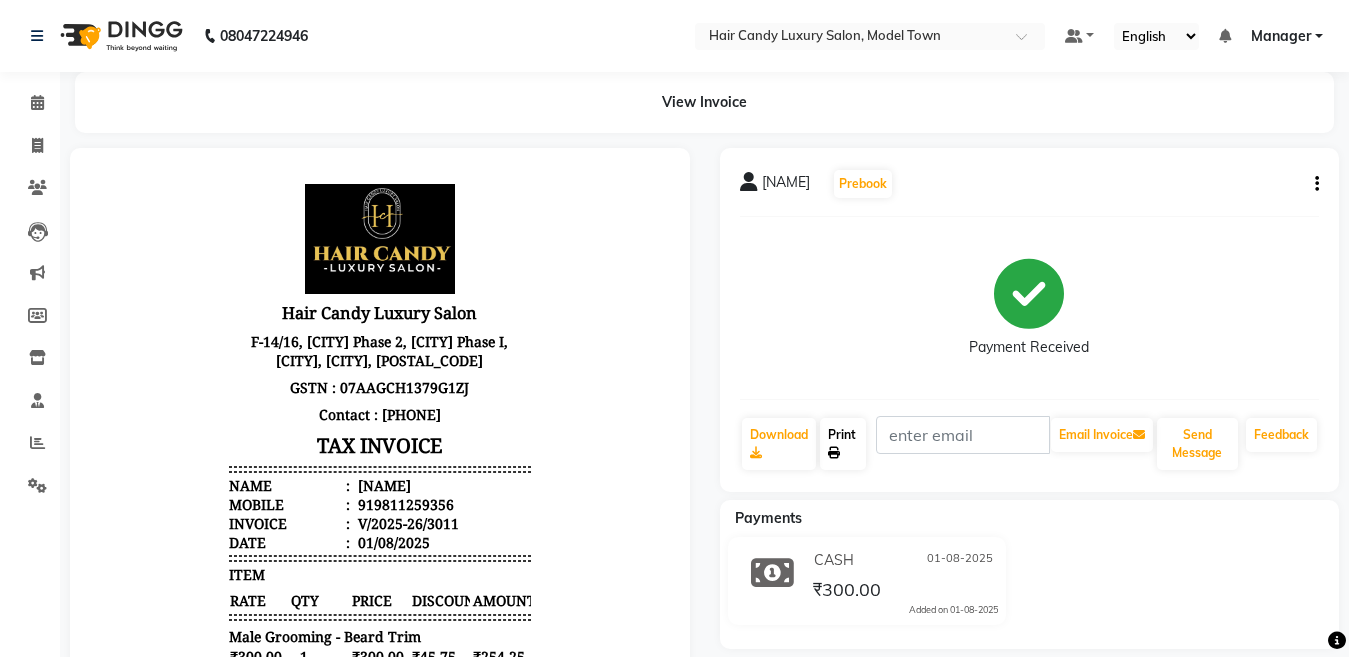 click on "Print" 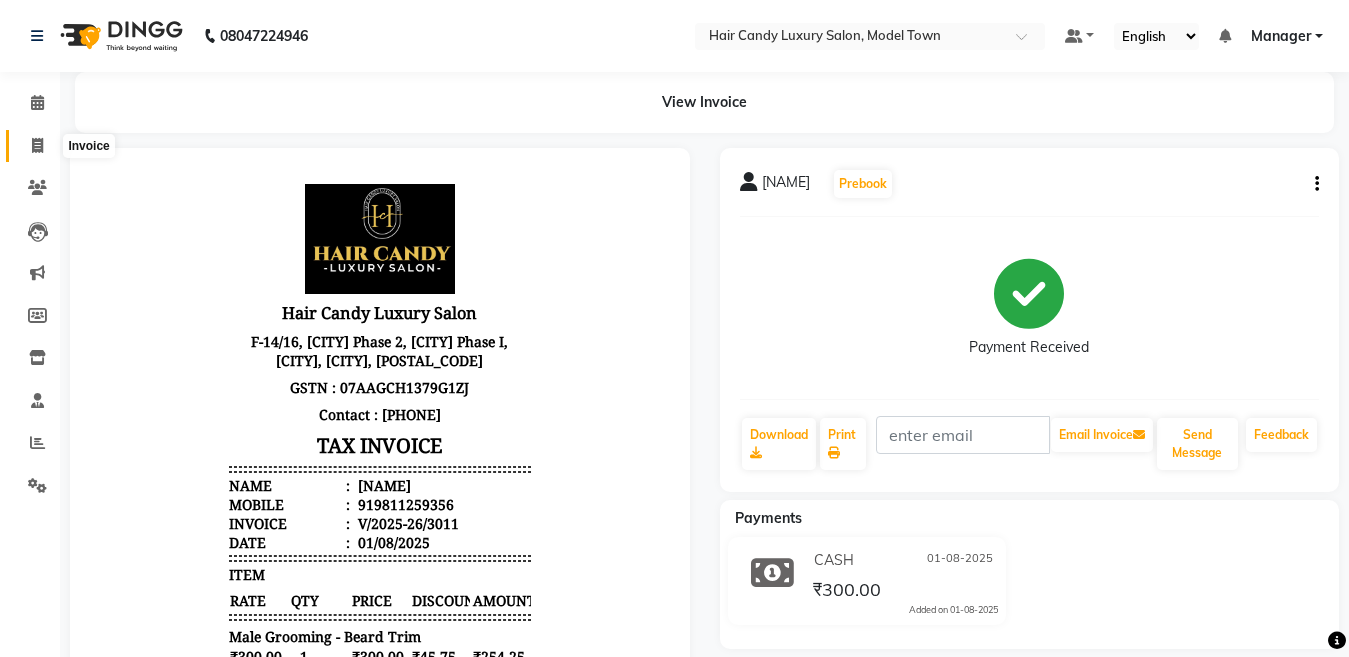 click 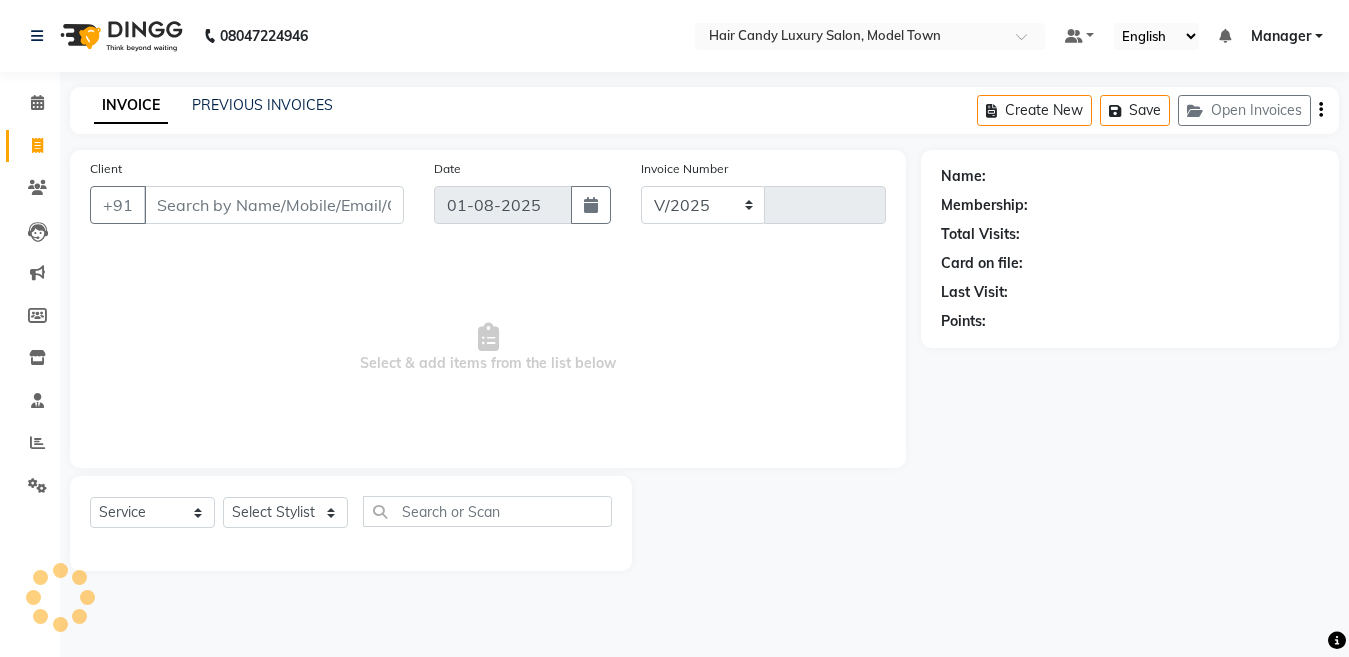 select on "4716" 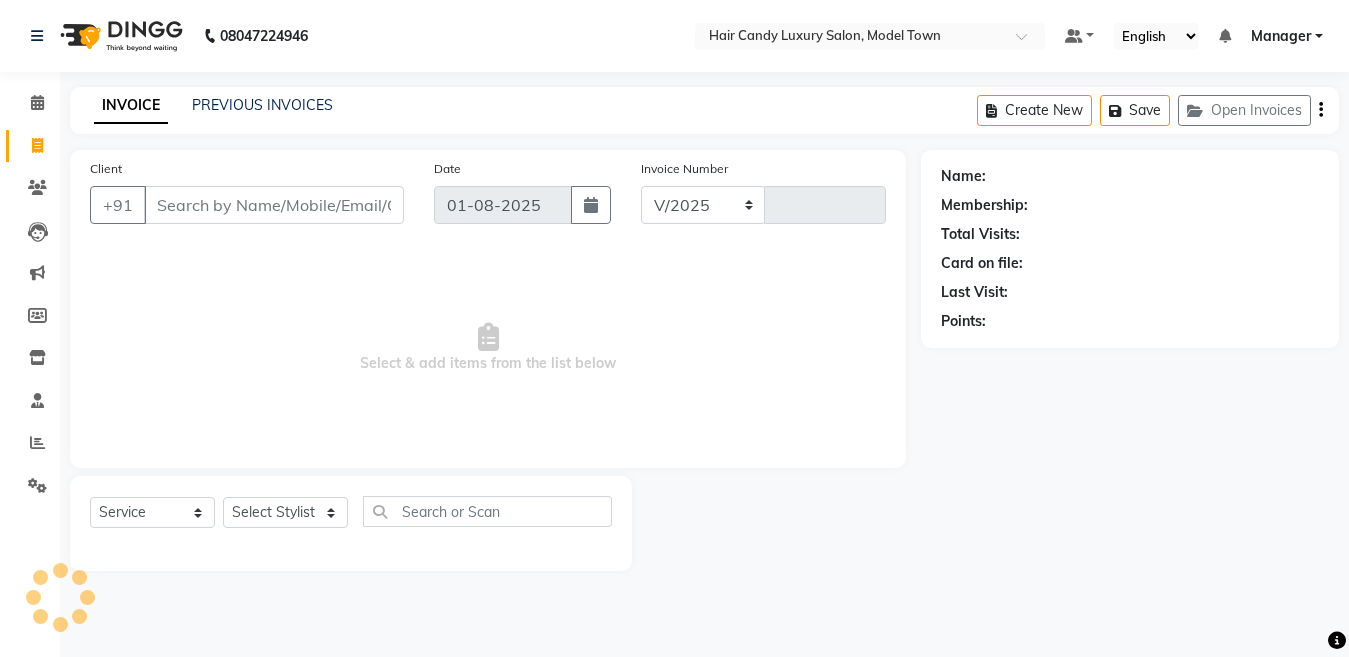 type on "3013" 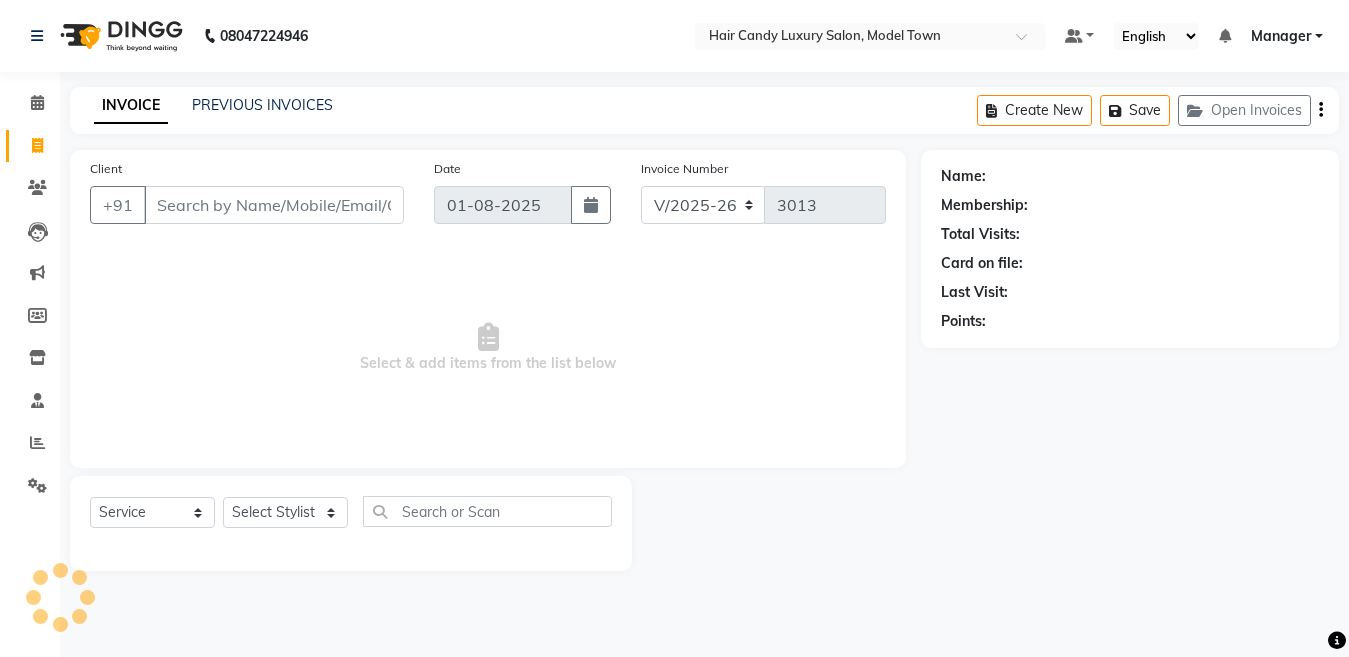click on "Client" at bounding box center [274, 205] 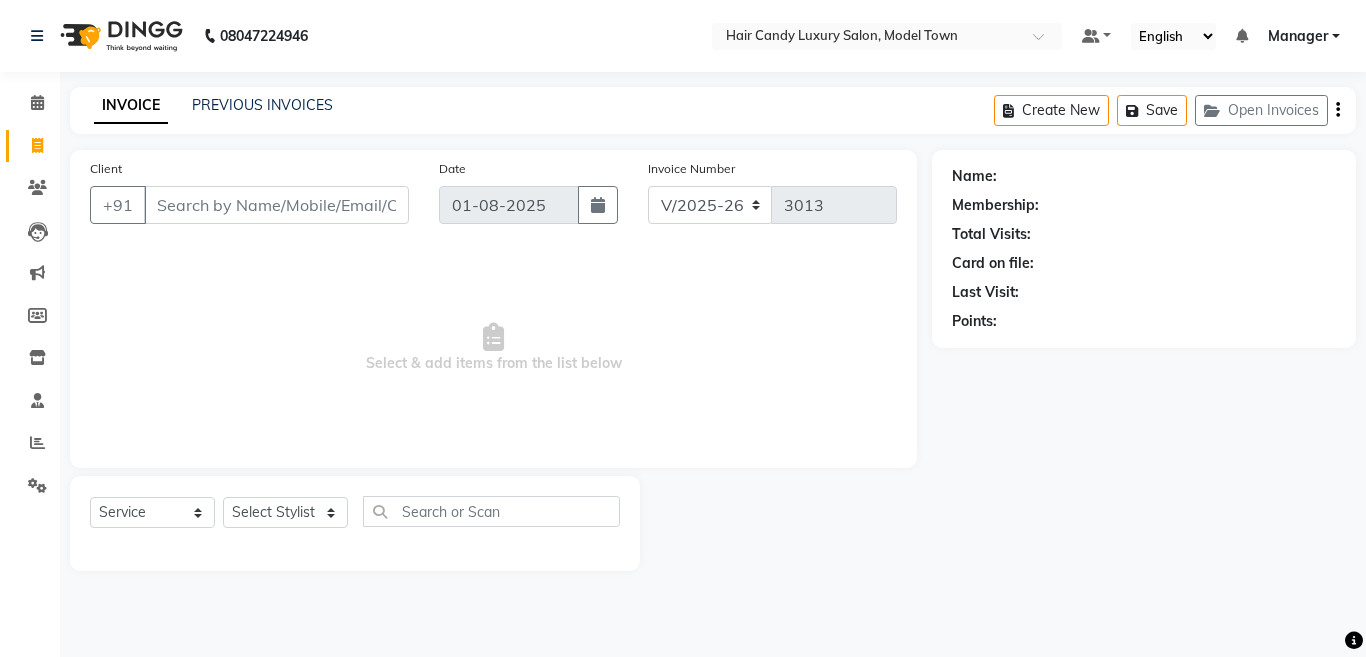 click on "Client" at bounding box center (276, 205) 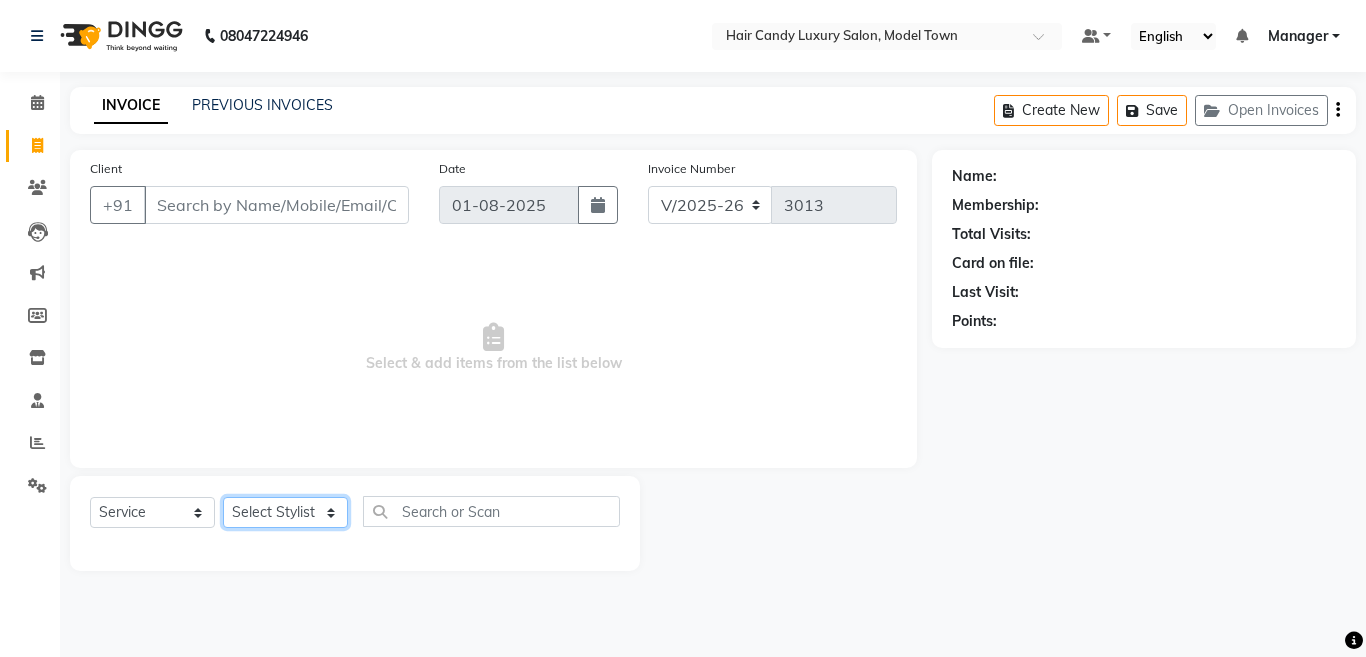 click on "Select Stylist [FIRST] [FIRST] [FIRST] [FIRST] ([NICKNAME]) Manager [FIRST] [FIRST] [FIRST] [FIRST] [FIRST] [FIRST] [FIRST] ([NICKNAME]) [FIRST] [FIRST] [FIRST] [FIRST] [FIRST]" 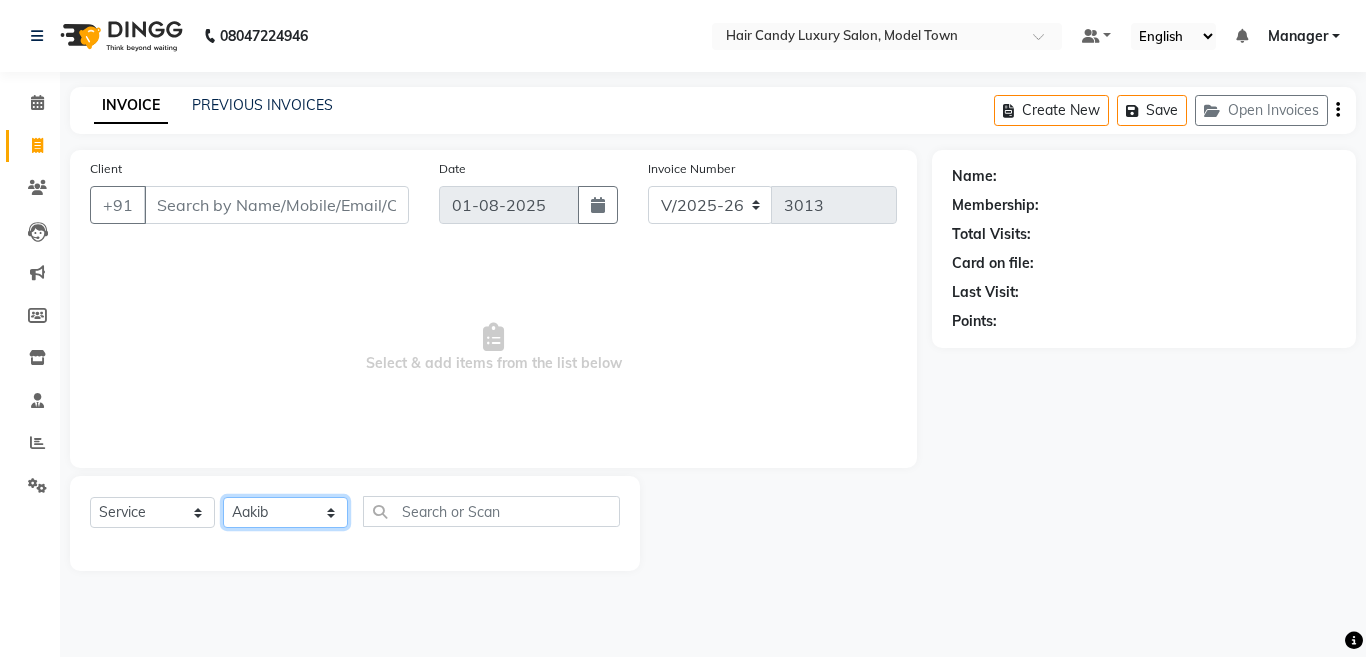 click on "Select Stylist [FIRST] [FIRST] [FIRST] [FIRST] ([NICKNAME]) Manager [FIRST] [FIRST] [FIRST] [FIRST] [FIRST] [FIRST] [FIRST] ([NICKNAME]) [FIRST] [FIRST] [FIRST] [FIRST] [FIRST]" 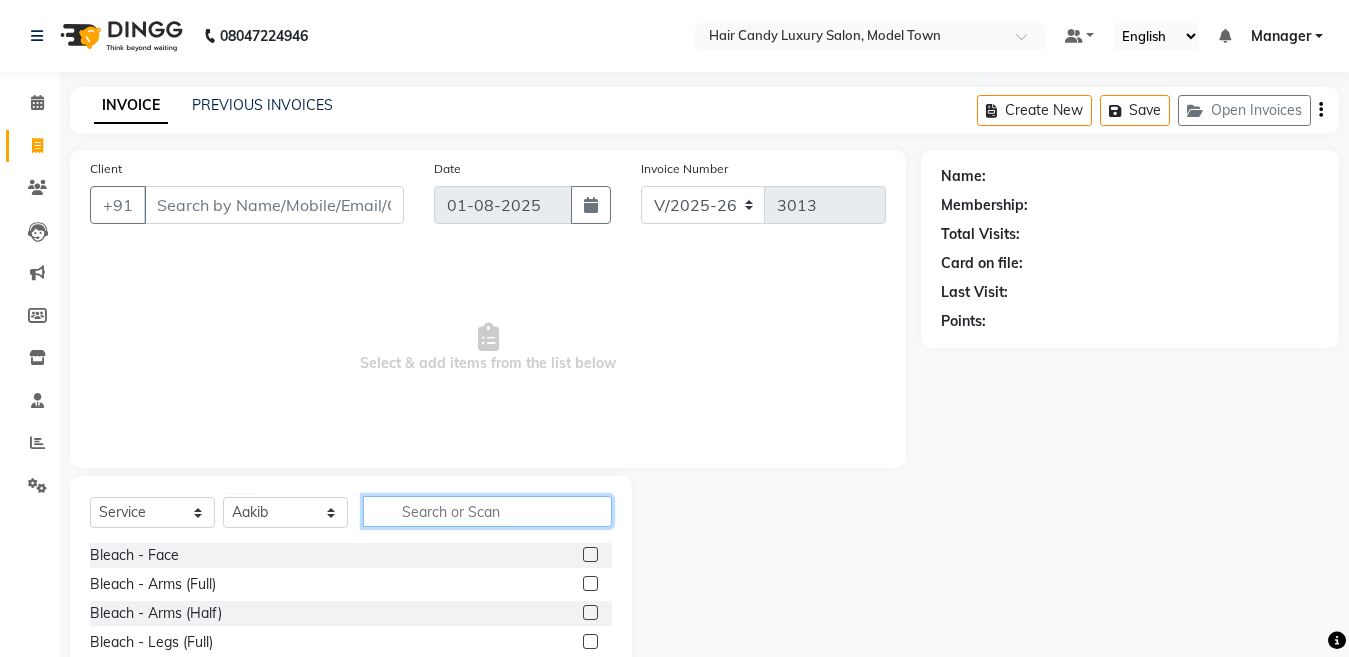 click 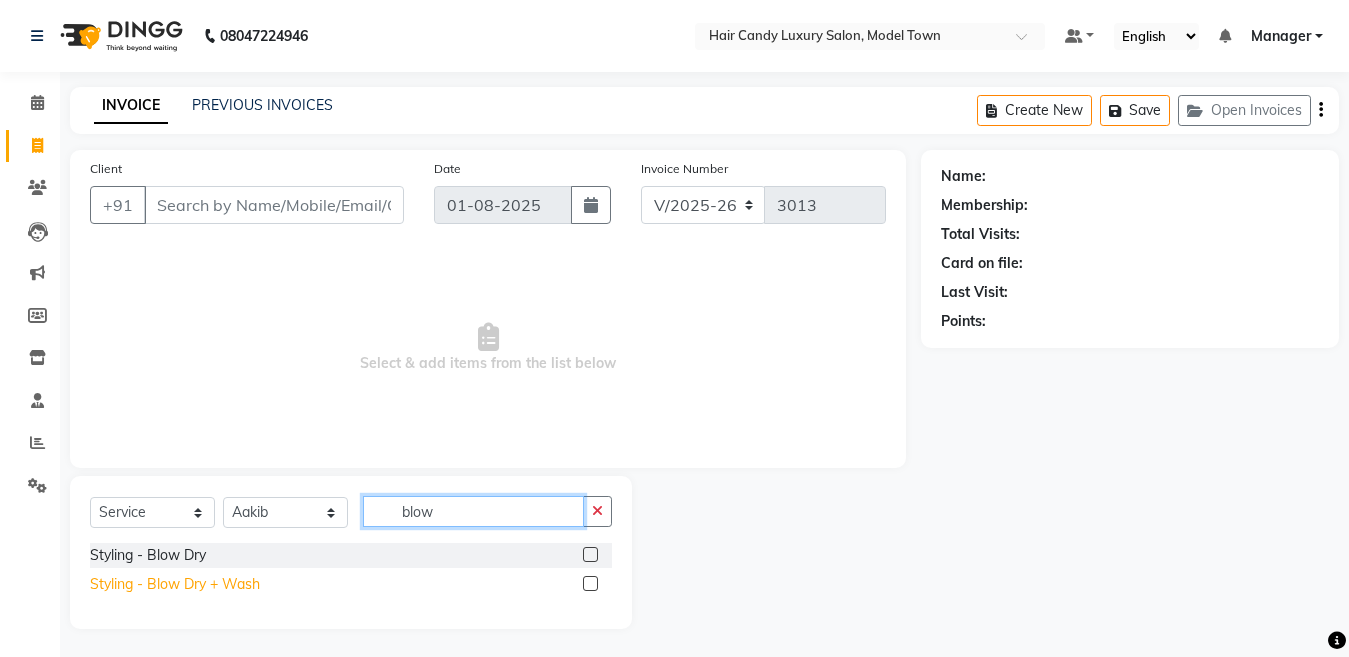 type on "blow" 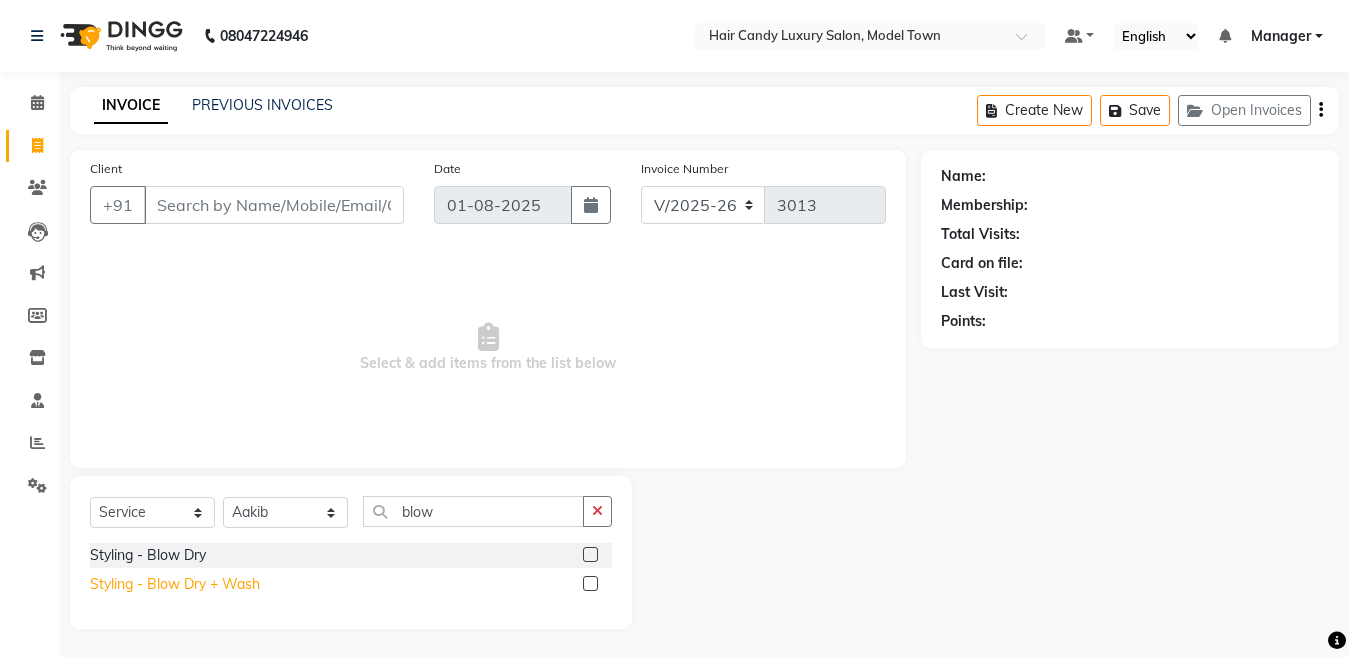 click on "Styling - Blow Dry + Wash" 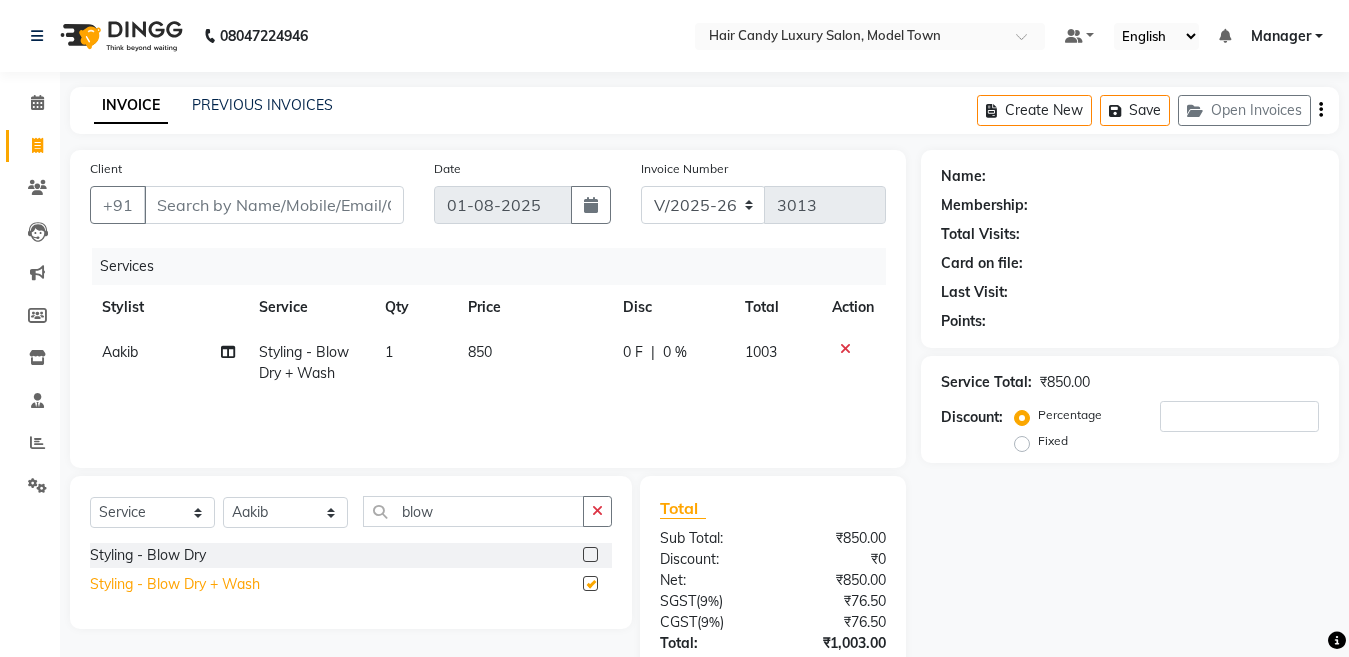 checkbox on "false" 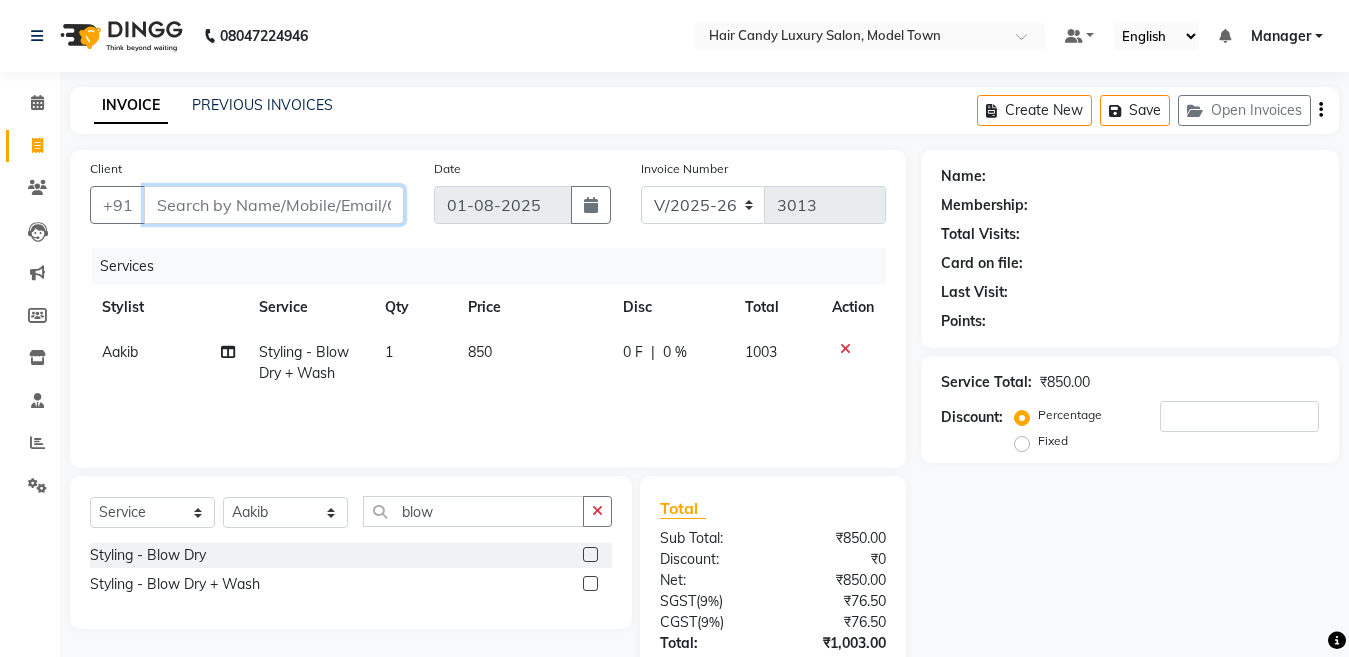 click on "Client" at bounding box center (274, 205) 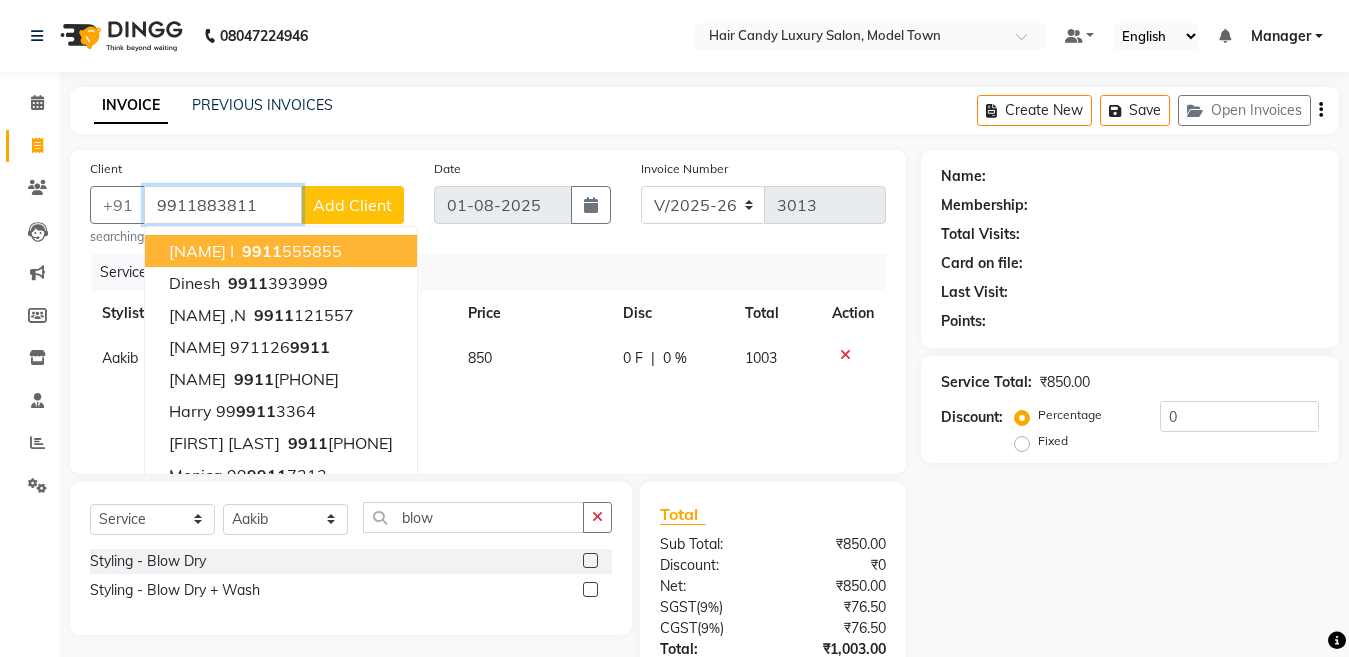 type on "9911883811" 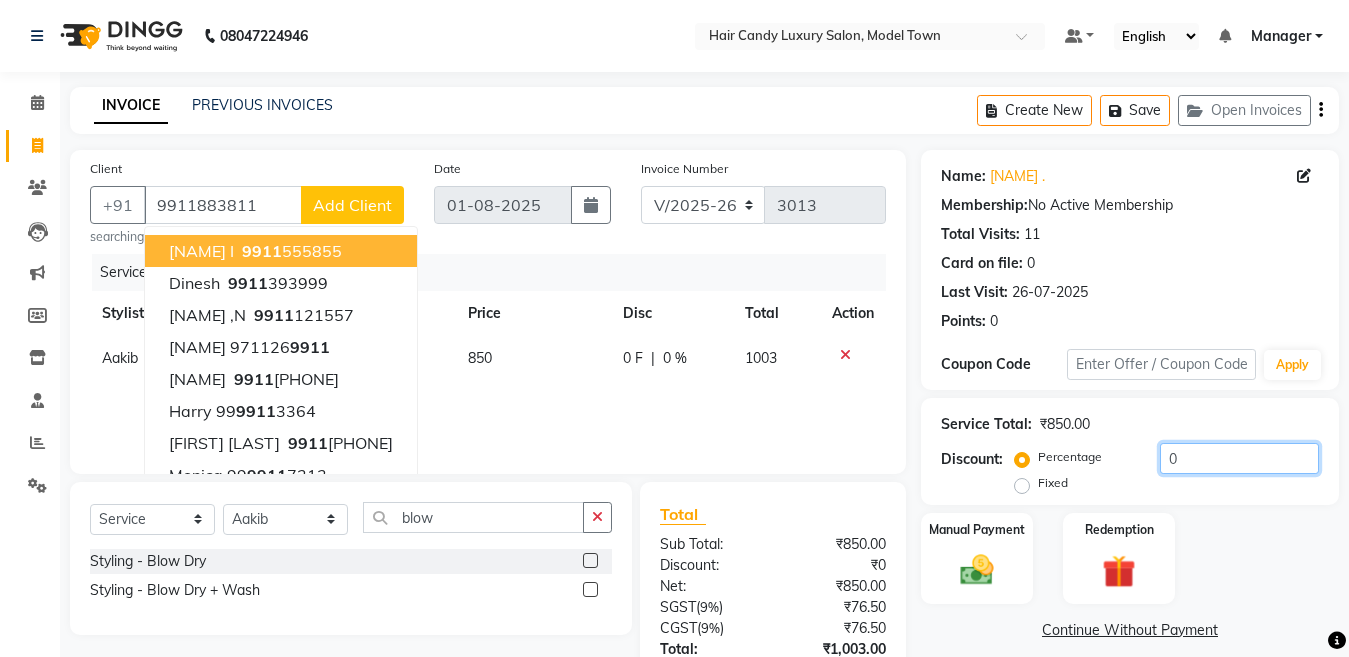 drag, startPoint x: 1208, startPoint y: 468, endPoint x: 1159, endPoint y: 458, distance: 50.01 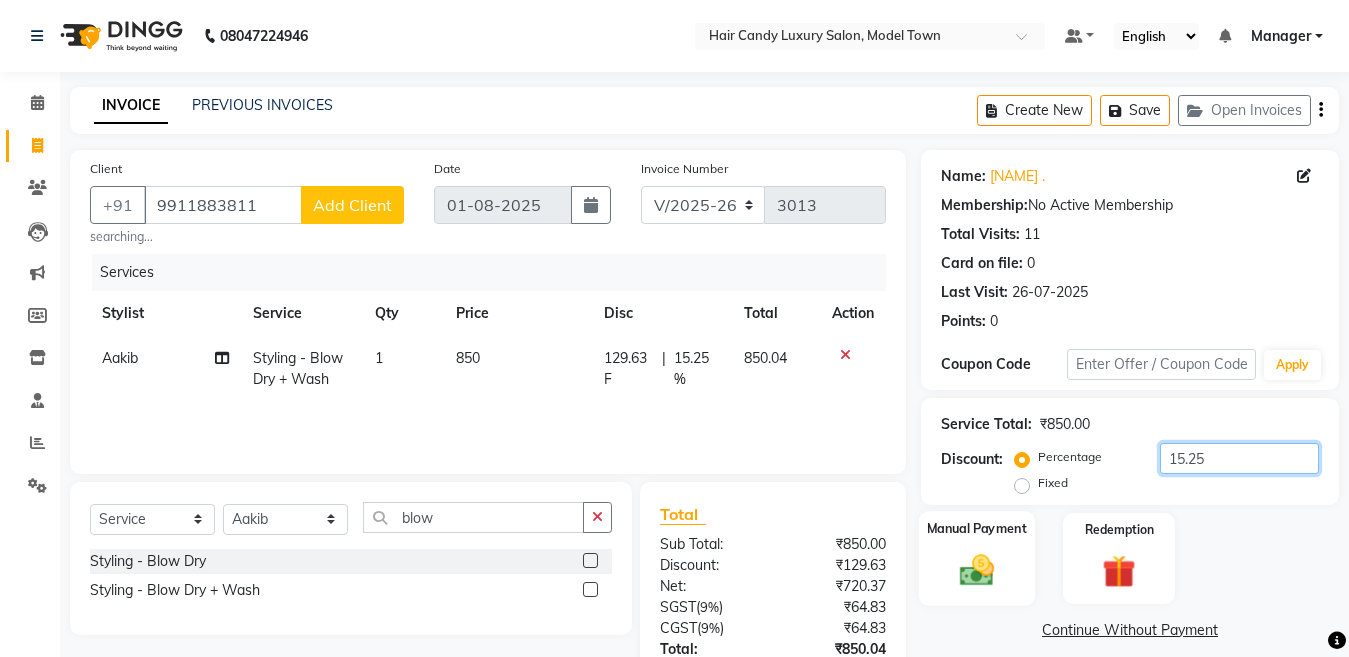 type on "15.25" 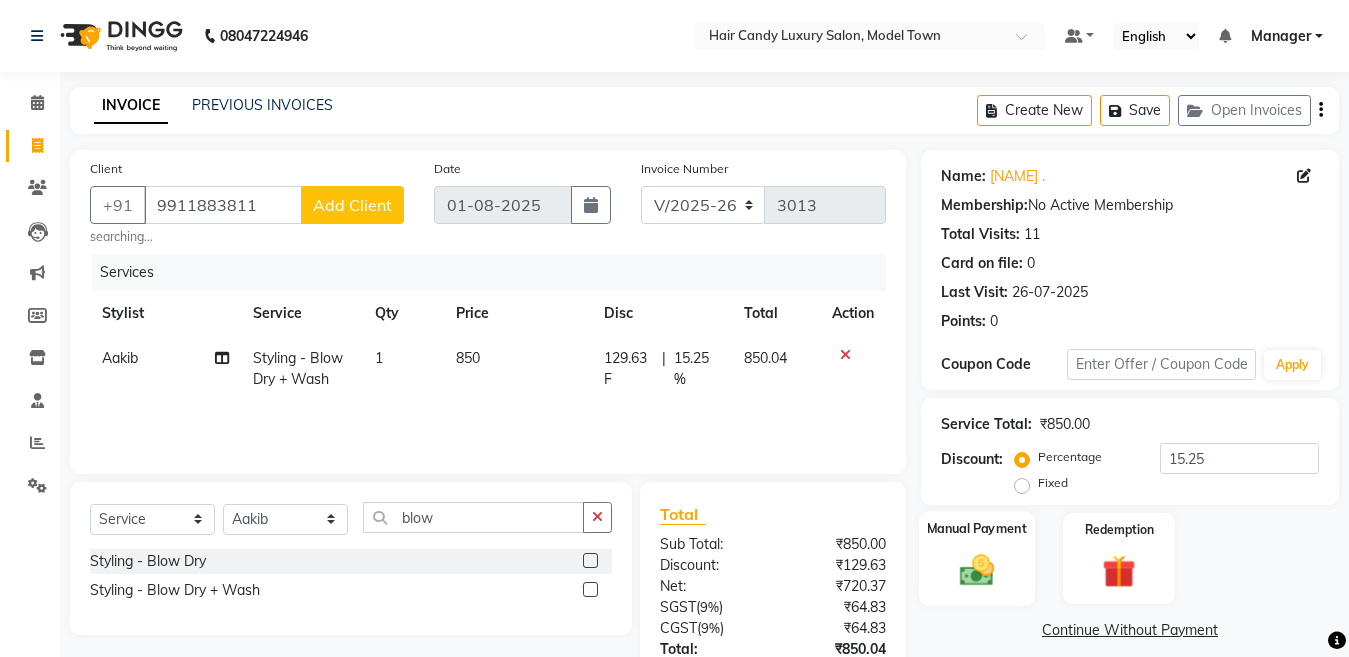 click on "Manual Payment" 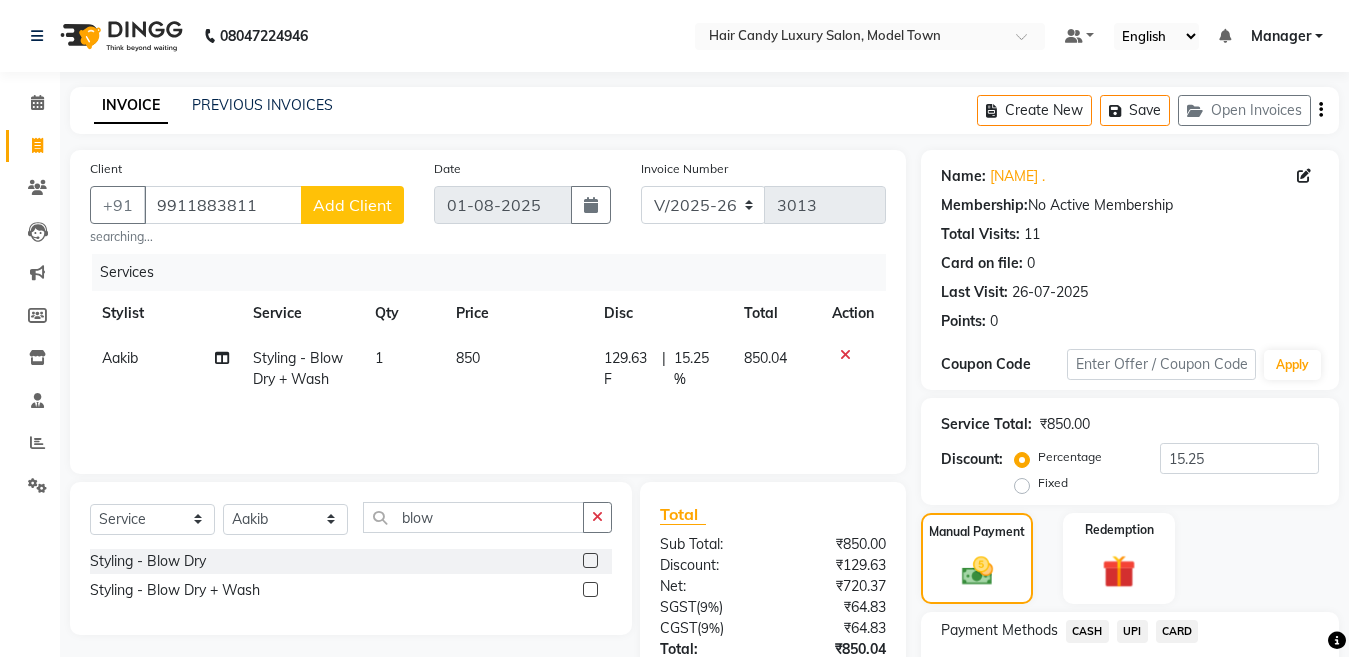 scroll, scrollTop: 170, scrollLeft: 0, axis: vertical 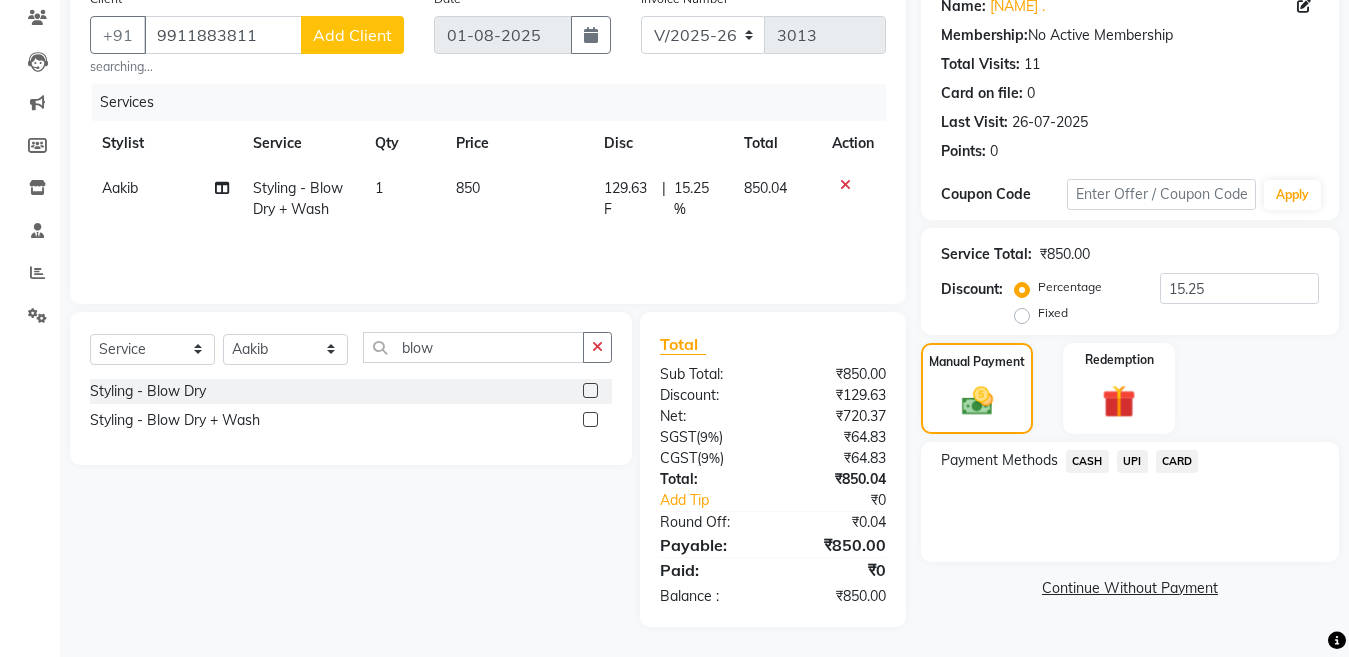 click on "CASH" 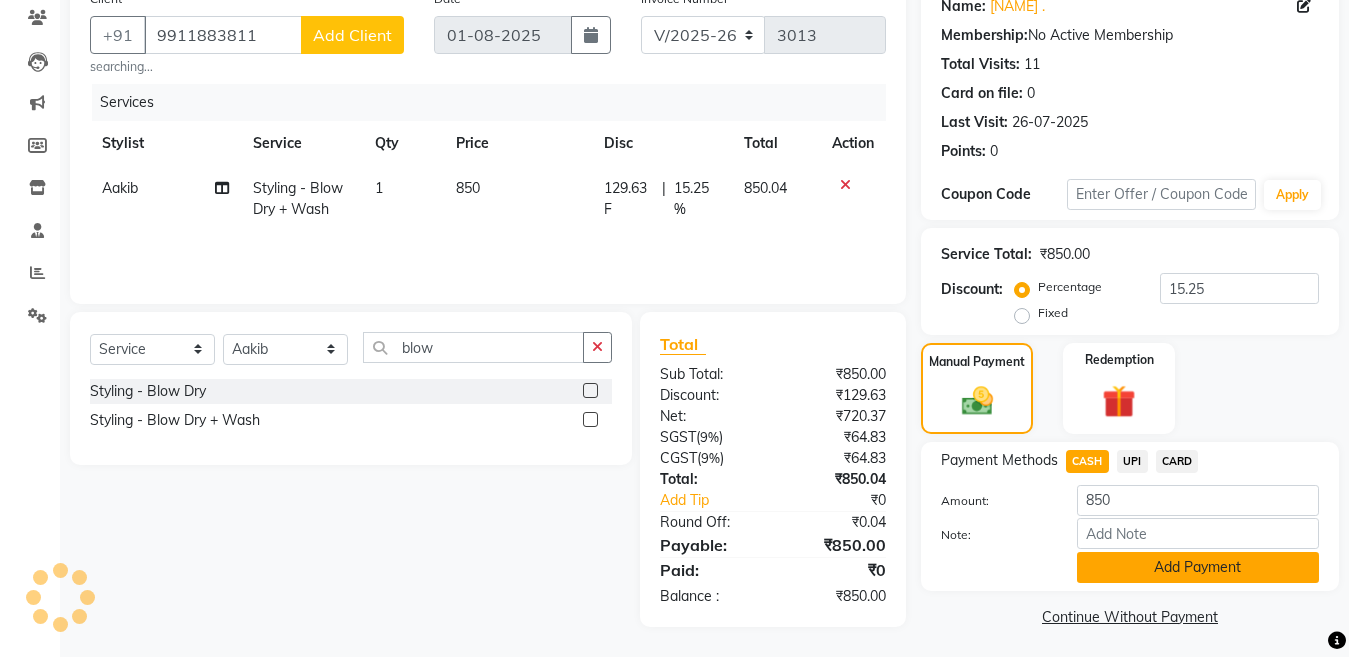 click on "Add Payment" 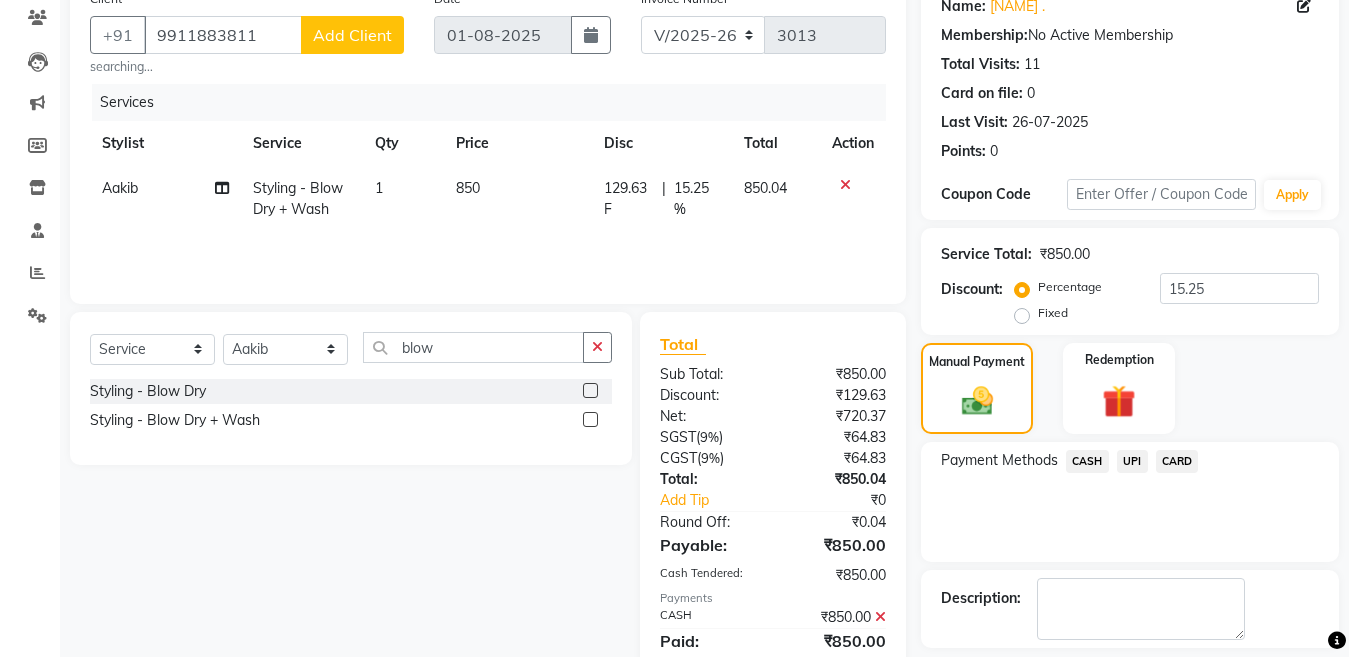 click on "CASH" 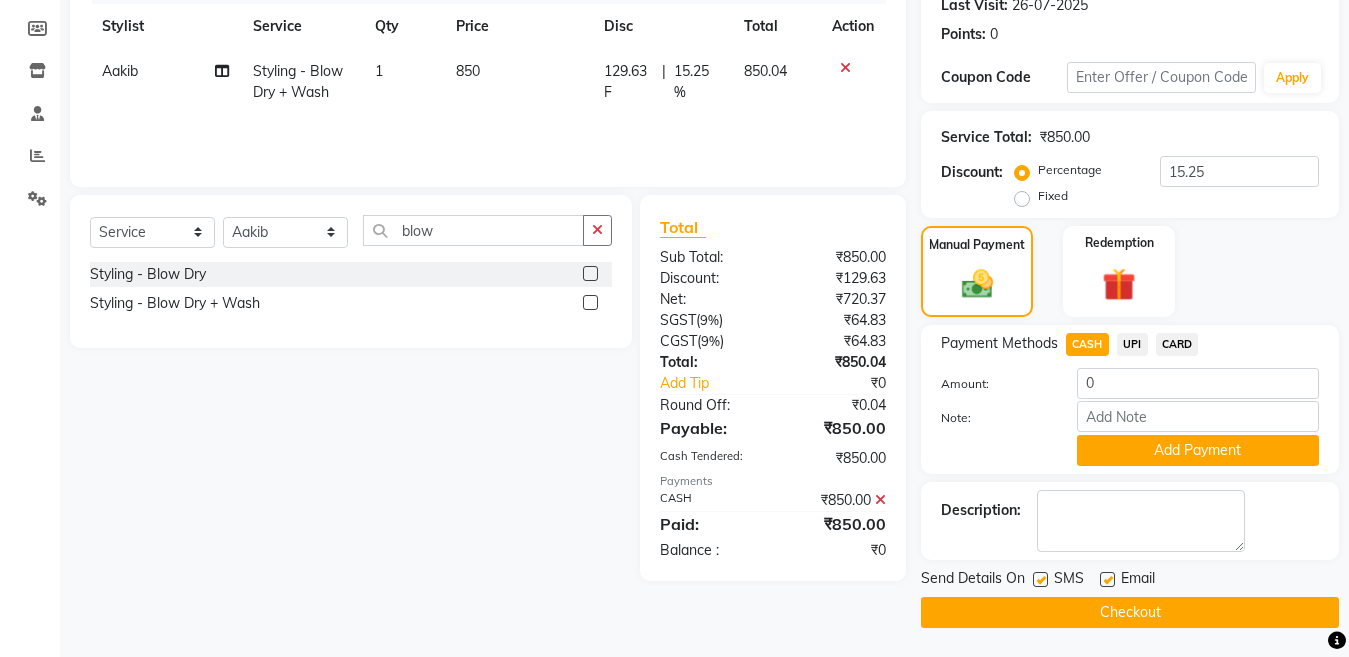scroll, scrollTop: 288, scrollLeft: 0, axis: vertical 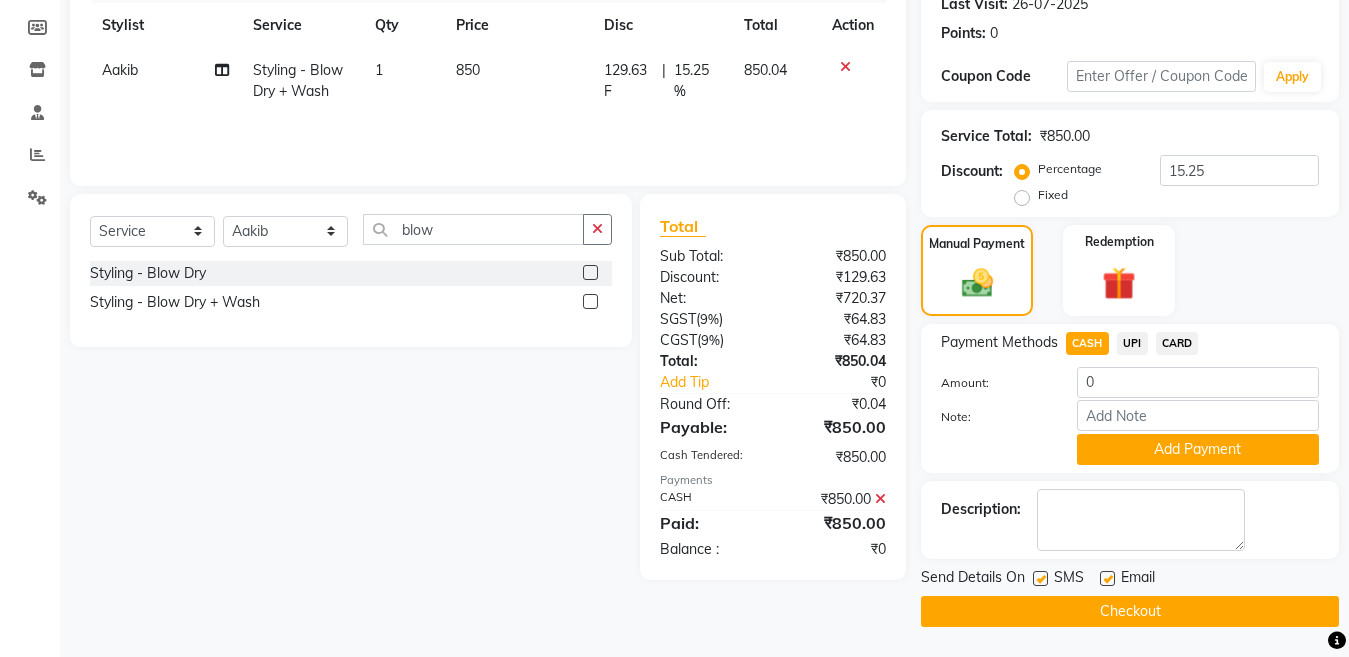 click 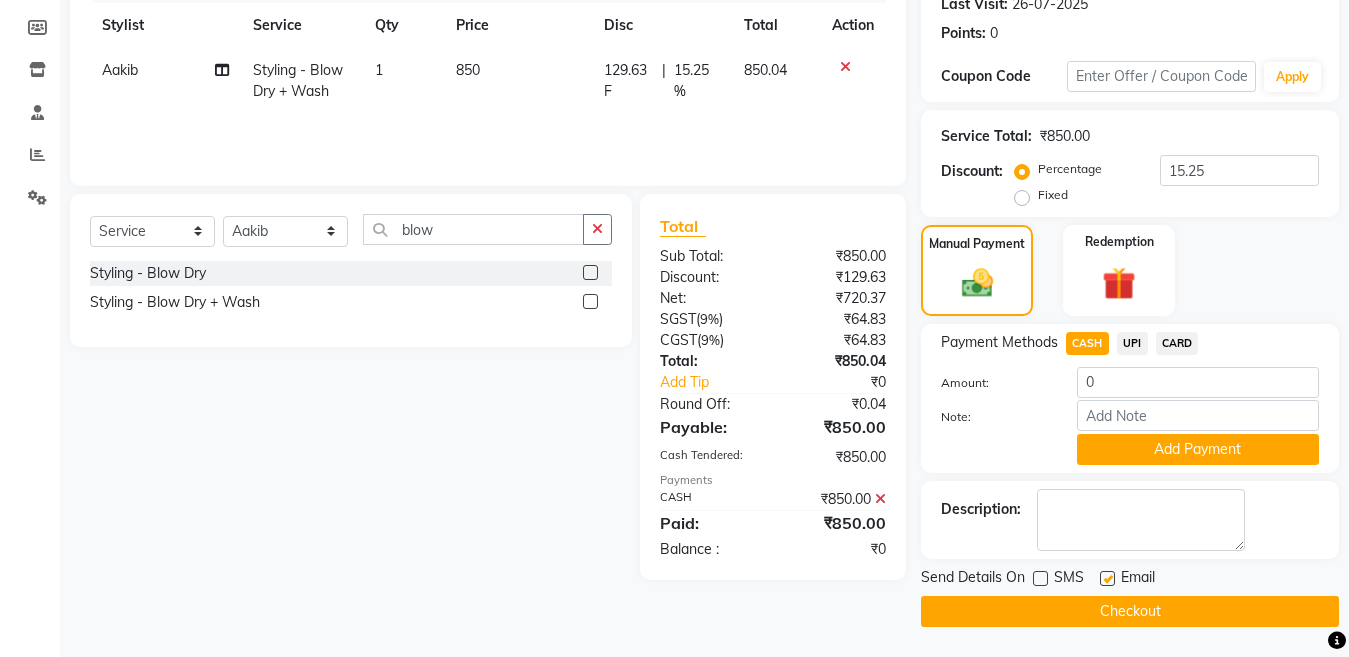 click on "Checkout" 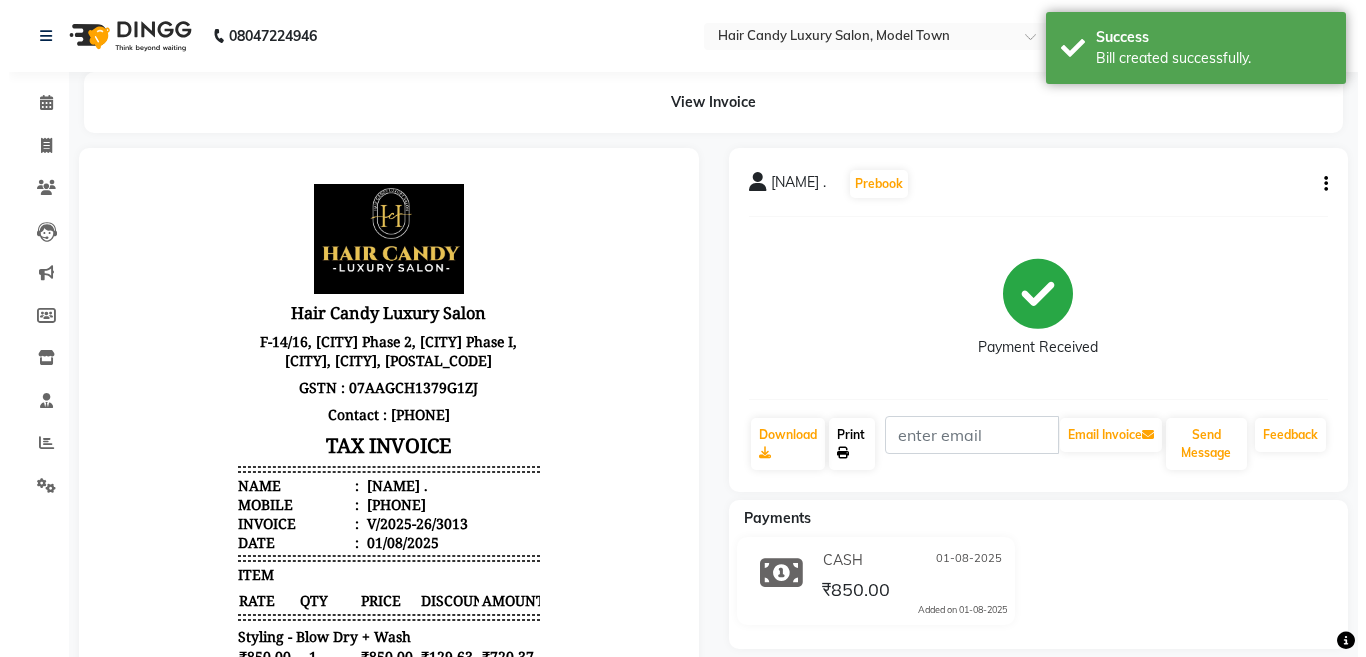 scroll, scrollTop: 0, scrollLeft: 0, axis: both 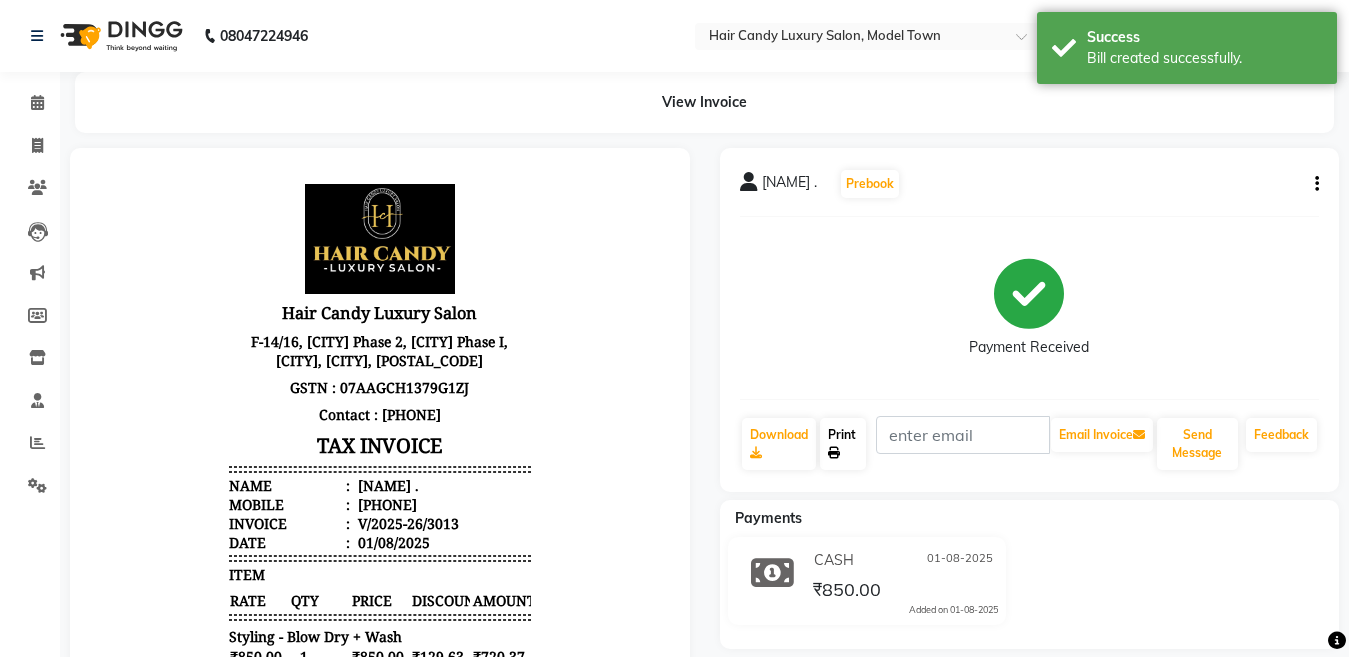 click 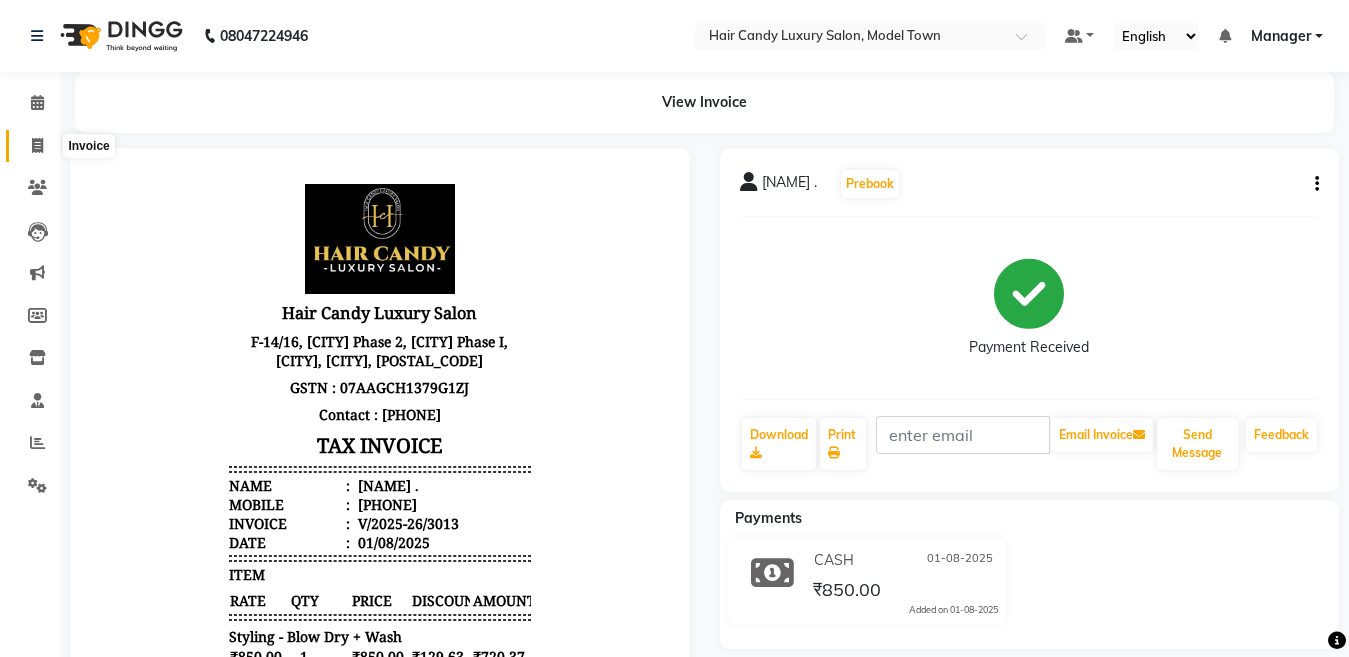 click 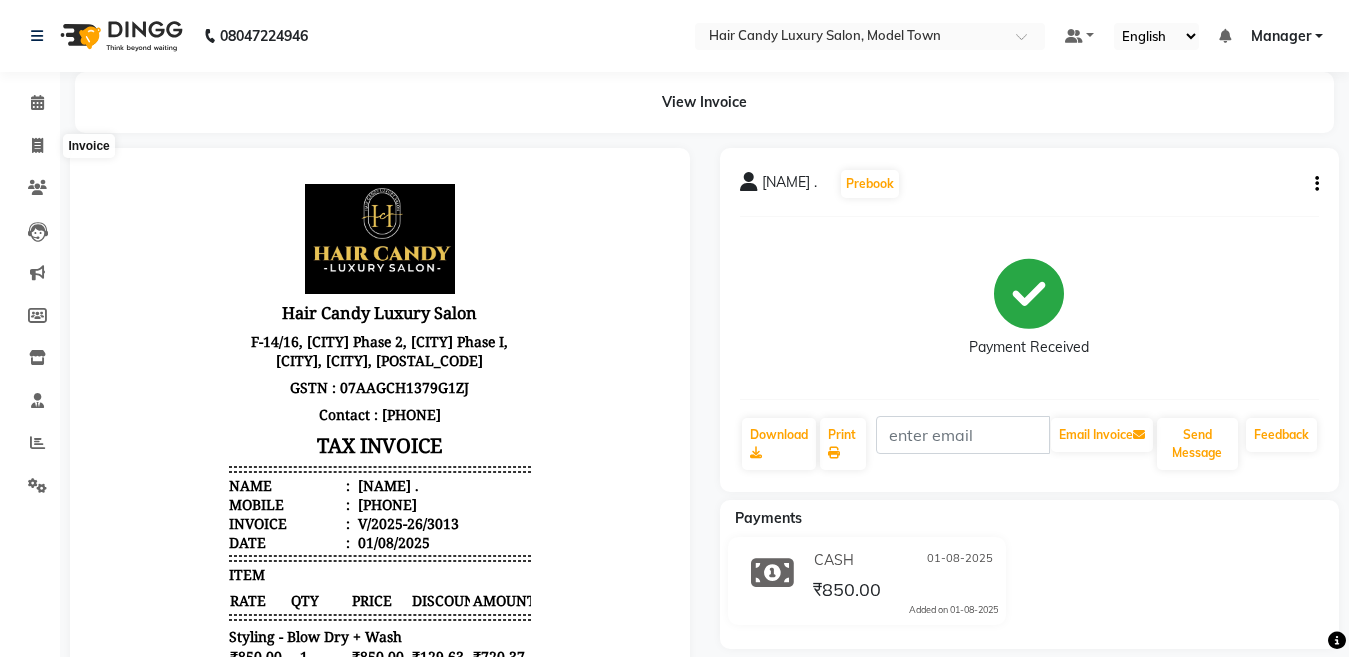 select on "service" 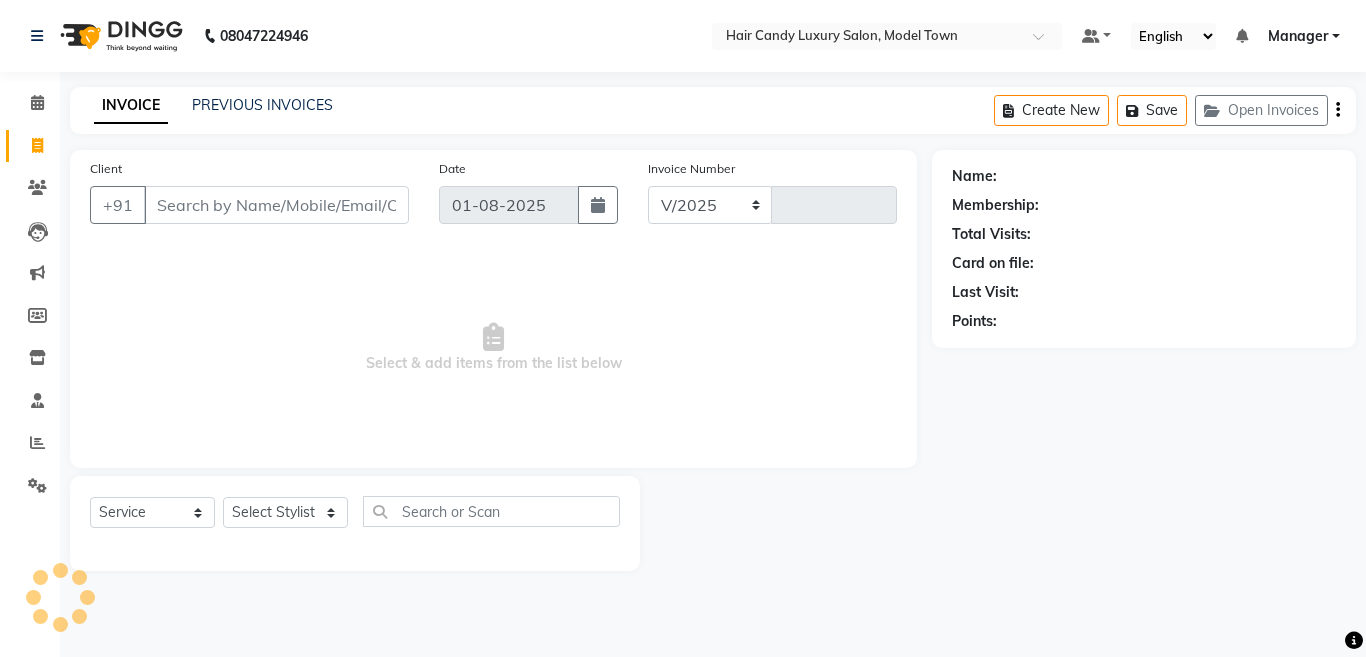 select on "4716" 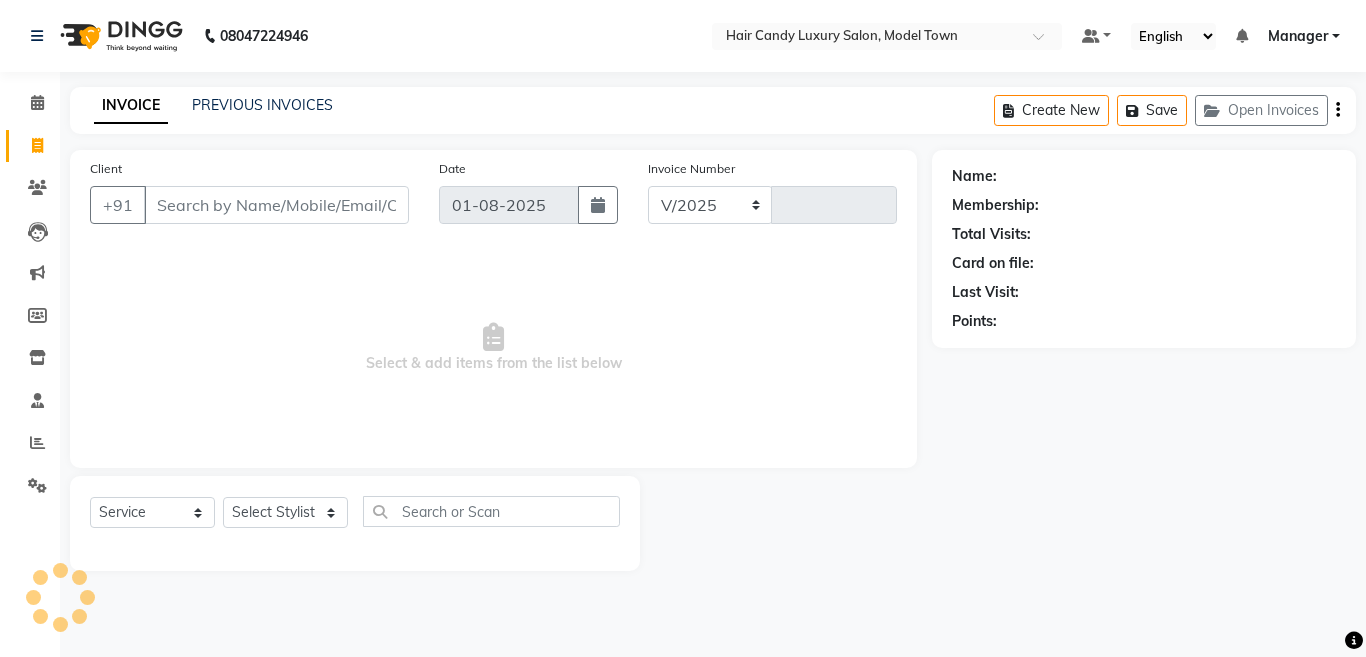 type on "3014" 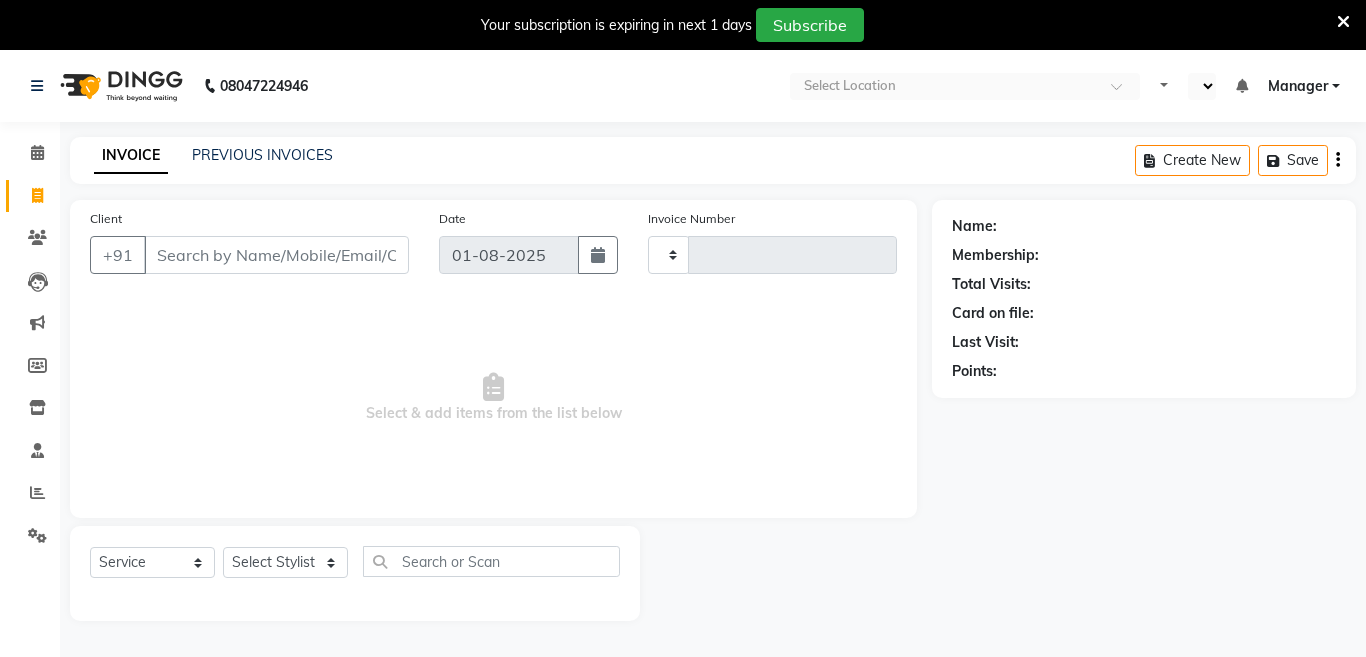 select on "service" 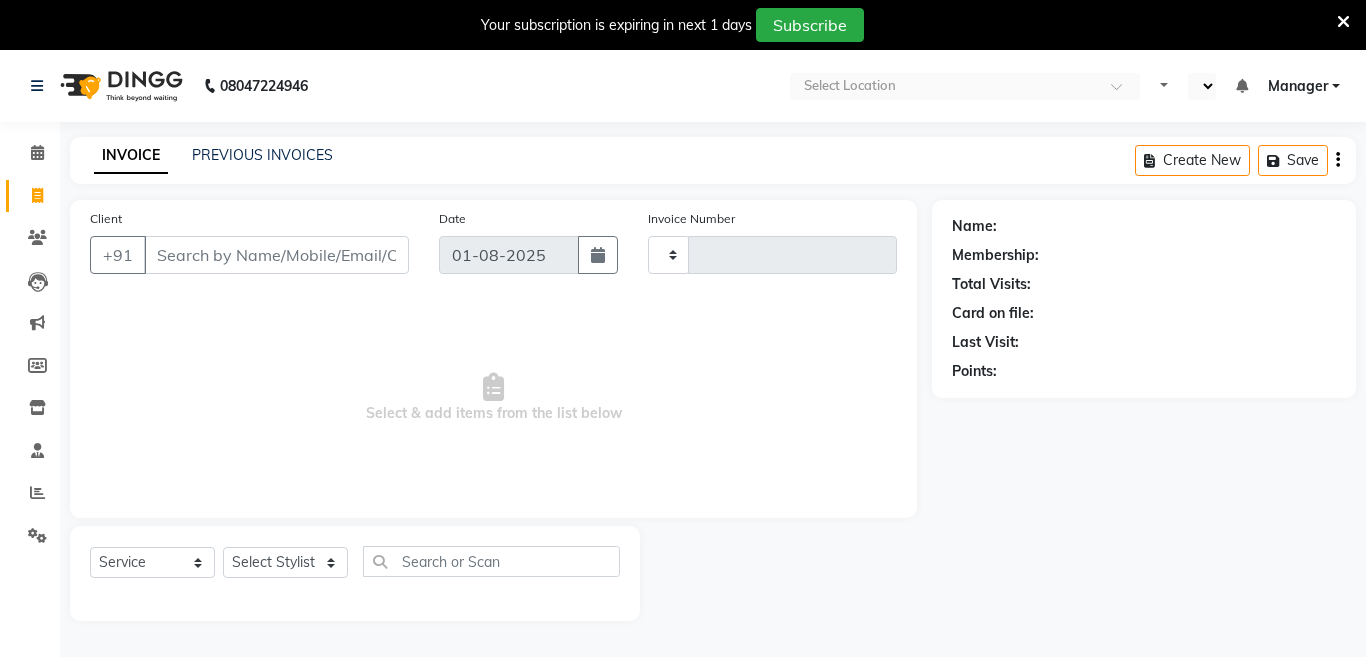 click at bounding box center (1343, 22) 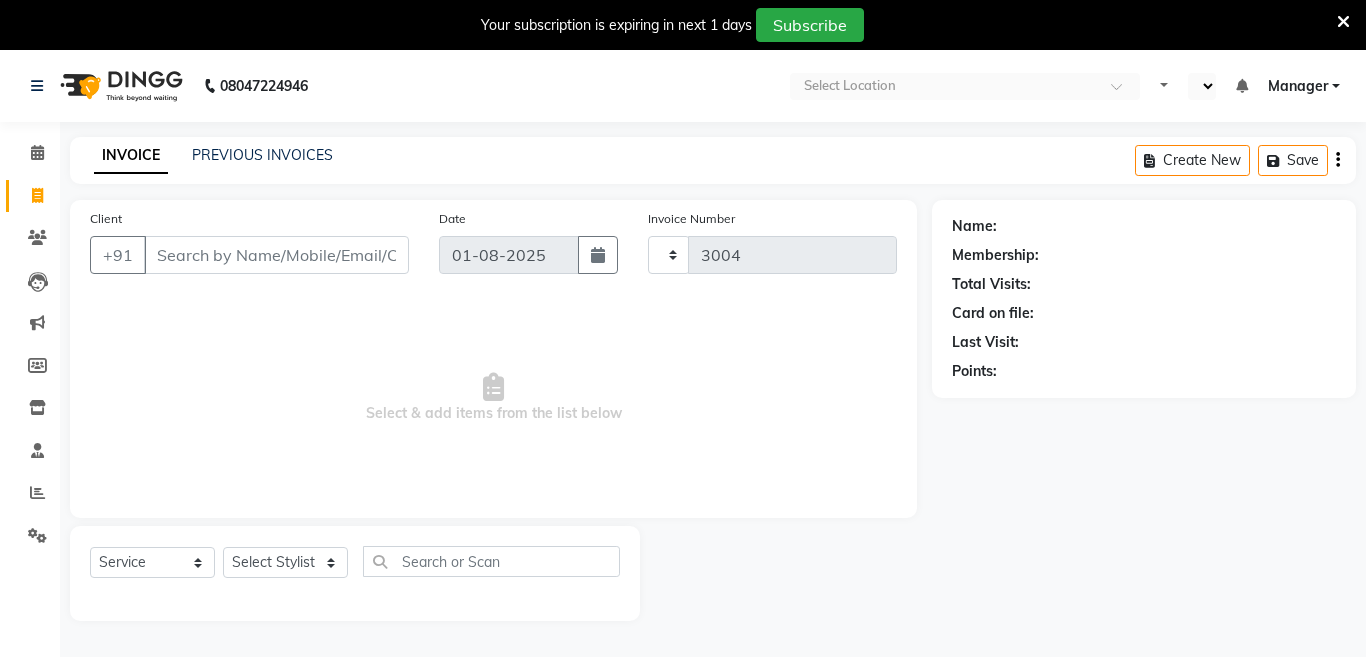 scroll, scrollTop: 0, scrollLeft: 0, axis: both 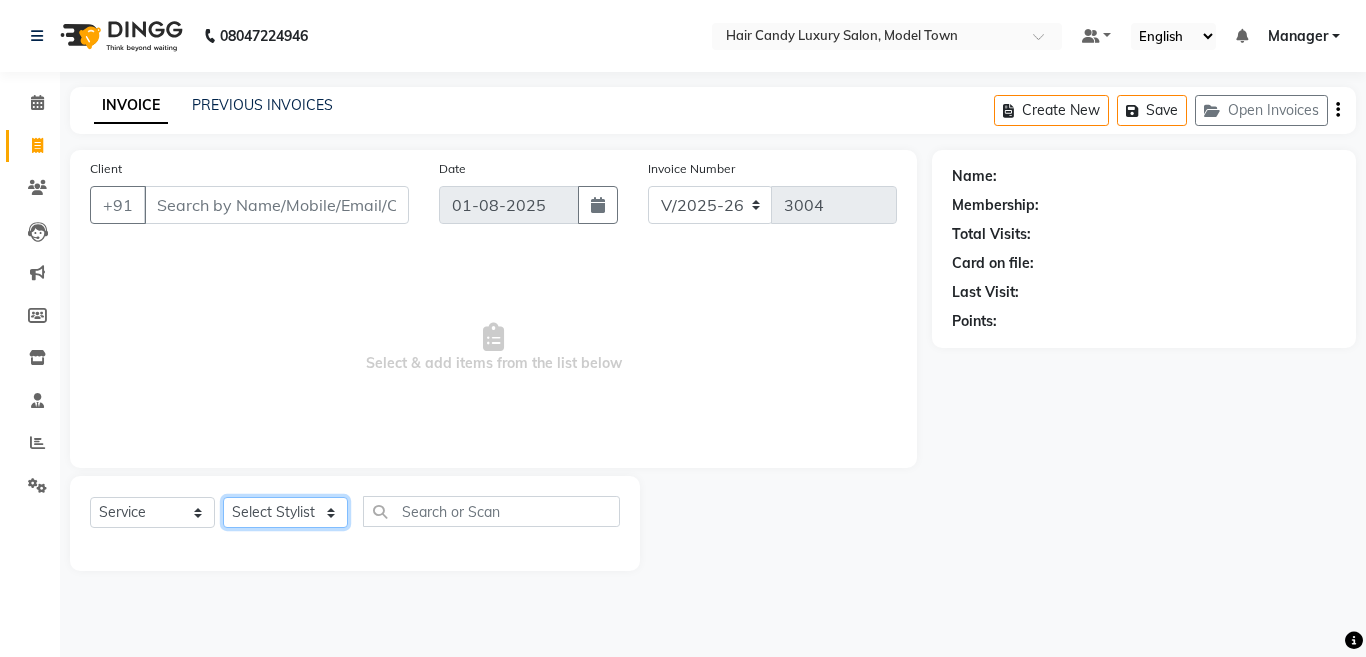 click on "Select Stylist [PERSON] [PERSON] [PERSON] [PERSON] [PERSON] [PERSON] [PERSON] [PERSON] [PERSON] [PERSON] [PERSON] [PERSON] [PERSON] [PERSON] [PERSON] [PERSON] [PERSON] [PERSON] [PERSON] [PERSON] [PERSON] [PERSON] [PERSON] [PERSON] [PERSON] [PERSON] [PERSON]" 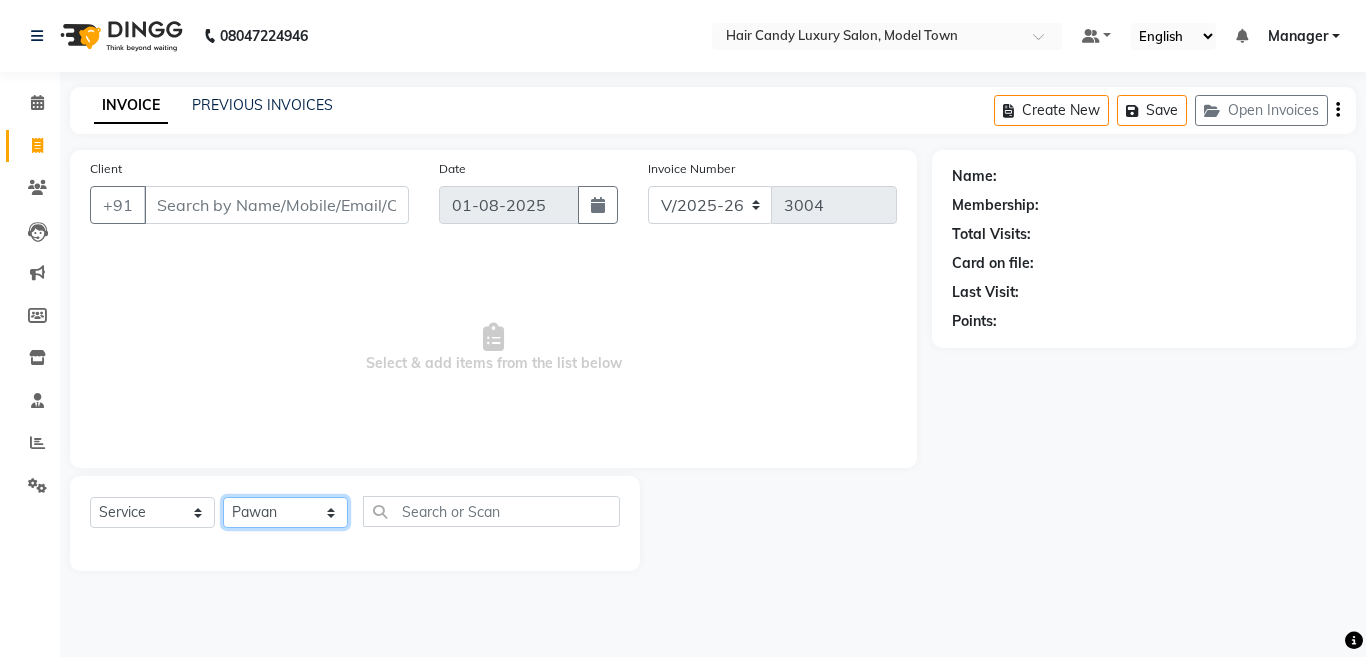 click on "Select Stylist [PERSON] [PERSON] [PERSON] [PERSON] [PERSON] [PERSON] [PERSON] [PERSON] [PERSON] [PERSON] [PERSON] [PERSON] [PERSON] [PERSON] [PERSON] [PERSON] [PERSON] [PERSON] [PERSON] [PERSON] [PERSON] [PERSON] [PERSON] [PERSON] [PERSON] [PERSON] [PERSON]" 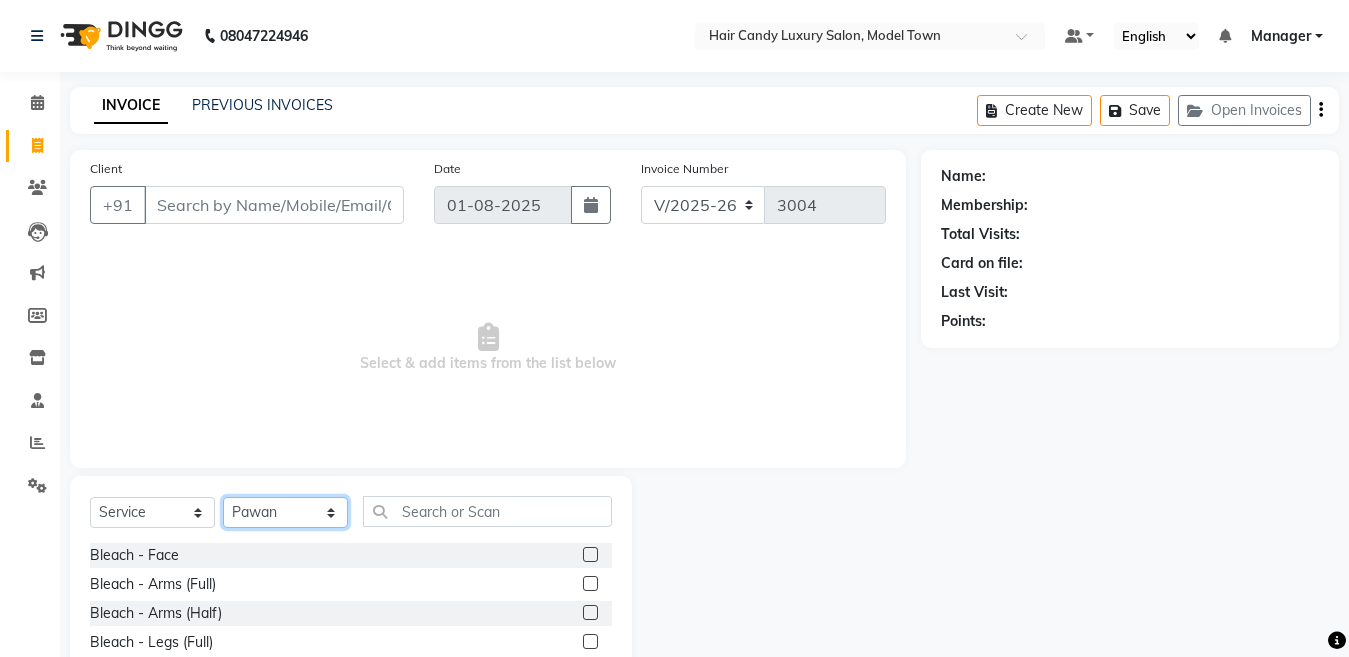 click on "Select Stylist [PERSON] [PERSON] [PERSON] [PERSON] [PERSON] [PERSON] [PERSON] [PERSON] [PERSON] [PERSON] [PERSON] [PERSON] [PERSON] [PERSON] [PERSON] [PERSON] [PERSON] [PERSON] [PERSON] [PERSON] [PERSON] [PERSON] [PERSON] [PERSON] [PERSON] [PERSON] [PERSON]" 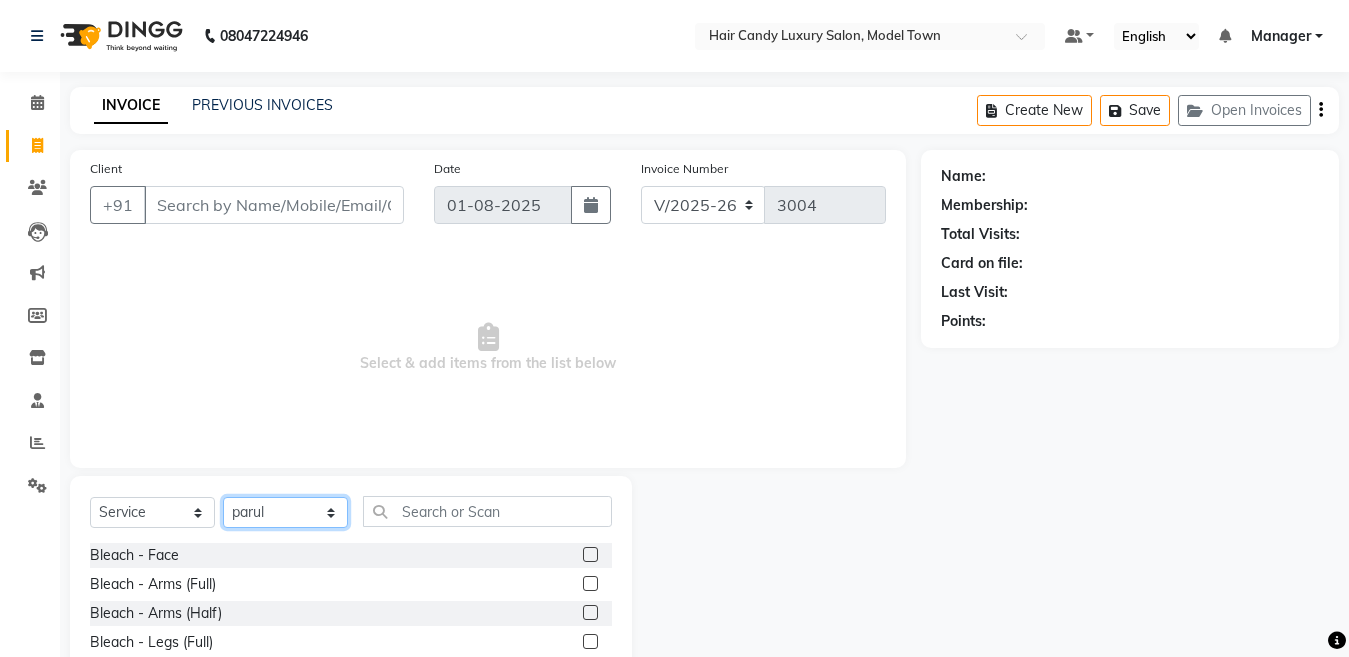 click on "Select Stylist [PERSON] [PERSON] [PERSON] [PERSON] [PERSON] [PERSON] [PERSON] [PERSON] [PERSON] [PERSON] [PERSON] [PERSON] [PERSON] [PERSON] [PERSON] [PERSON] [PERSON] [PERSON] [PERSON] [PERSON] [PERSON] [PERSON] [PERSON] [PERSON] [PERSON] [PERSON] [PERSON]" 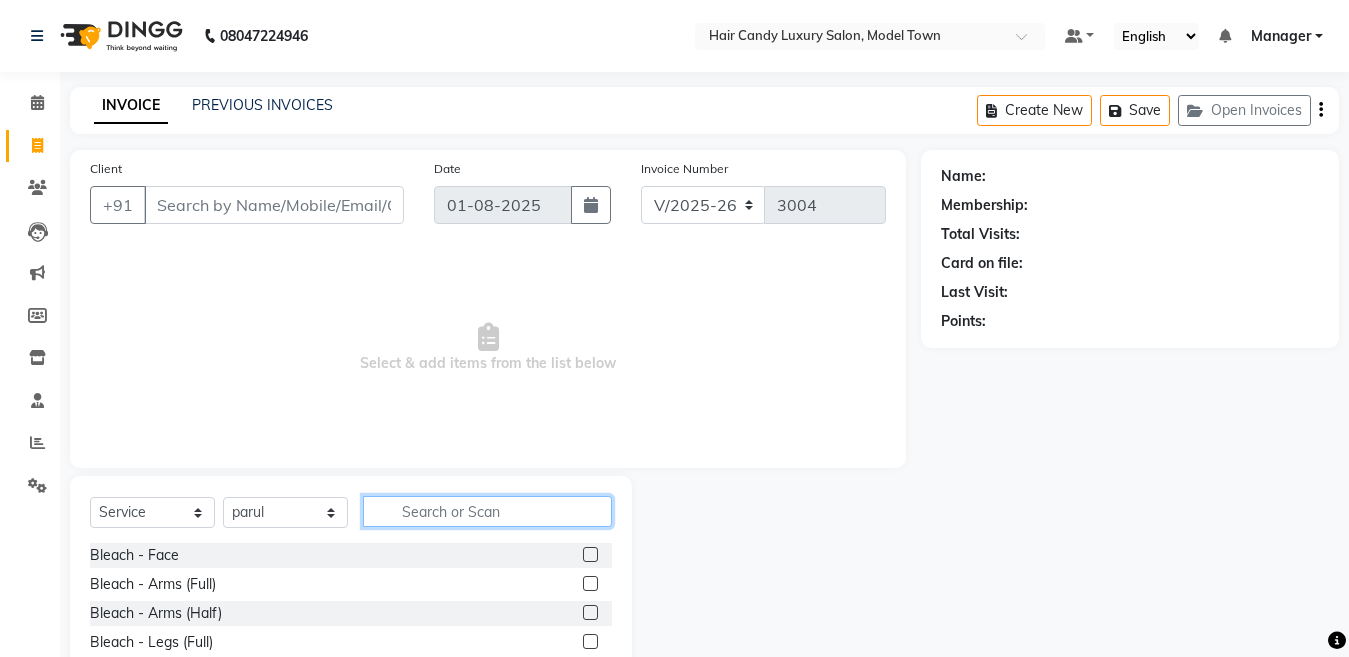 click 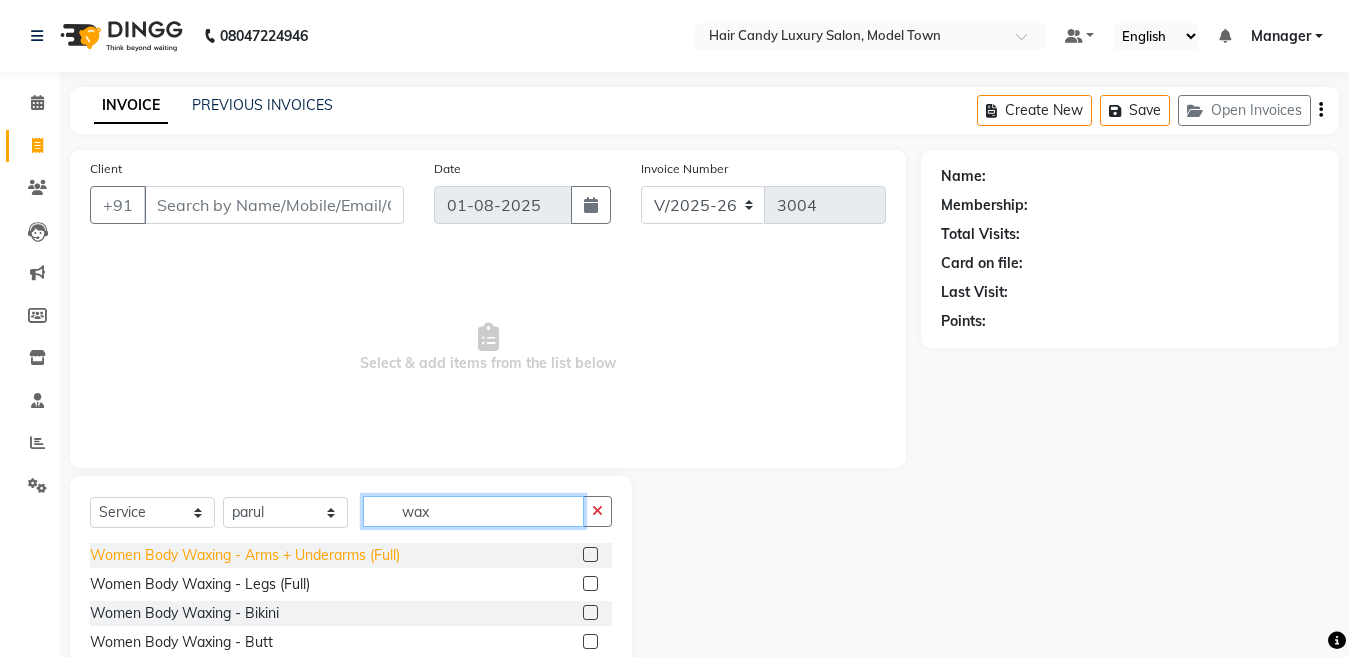 type on "wax" 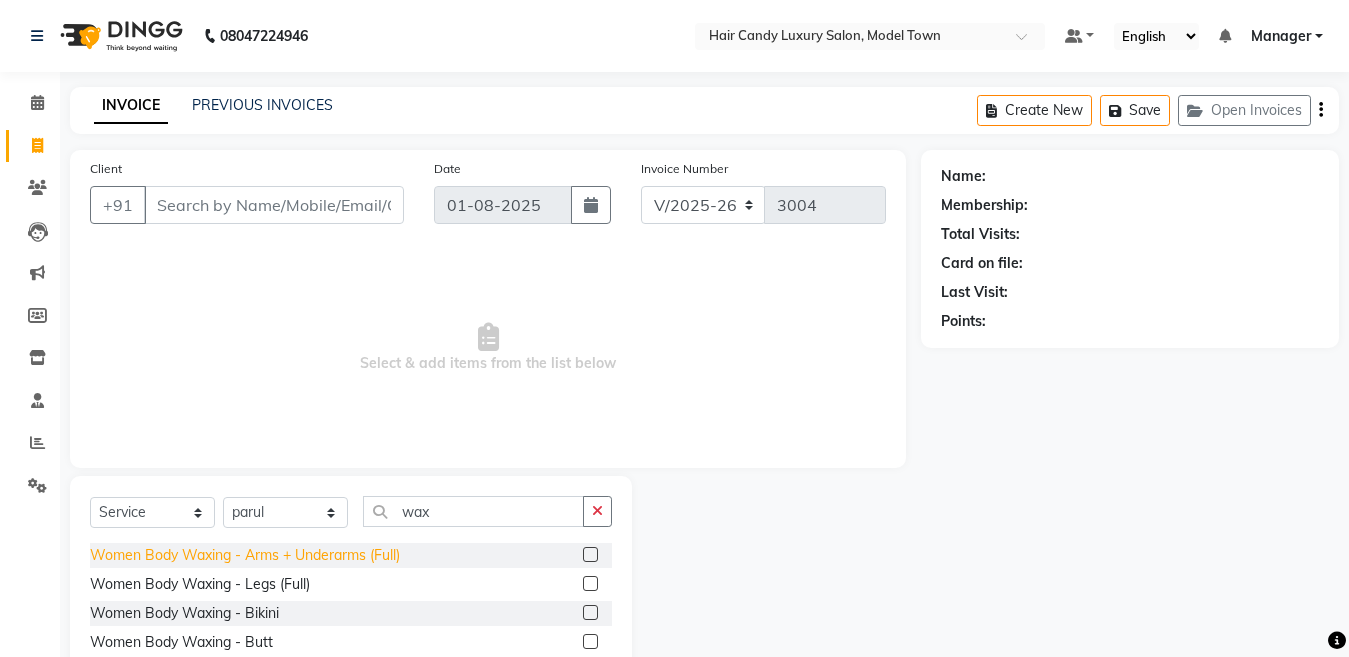 click on "Women Body Waxing - Arms + Underarms (Full)" 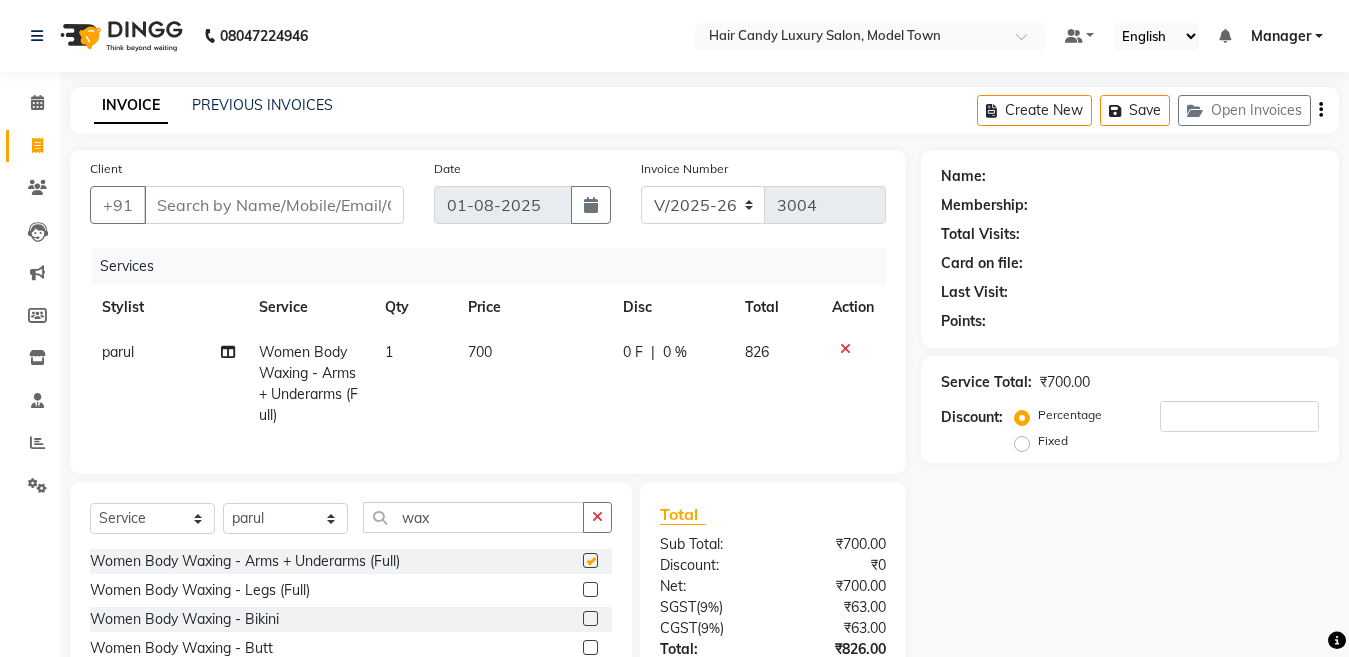 checkbox on "false" 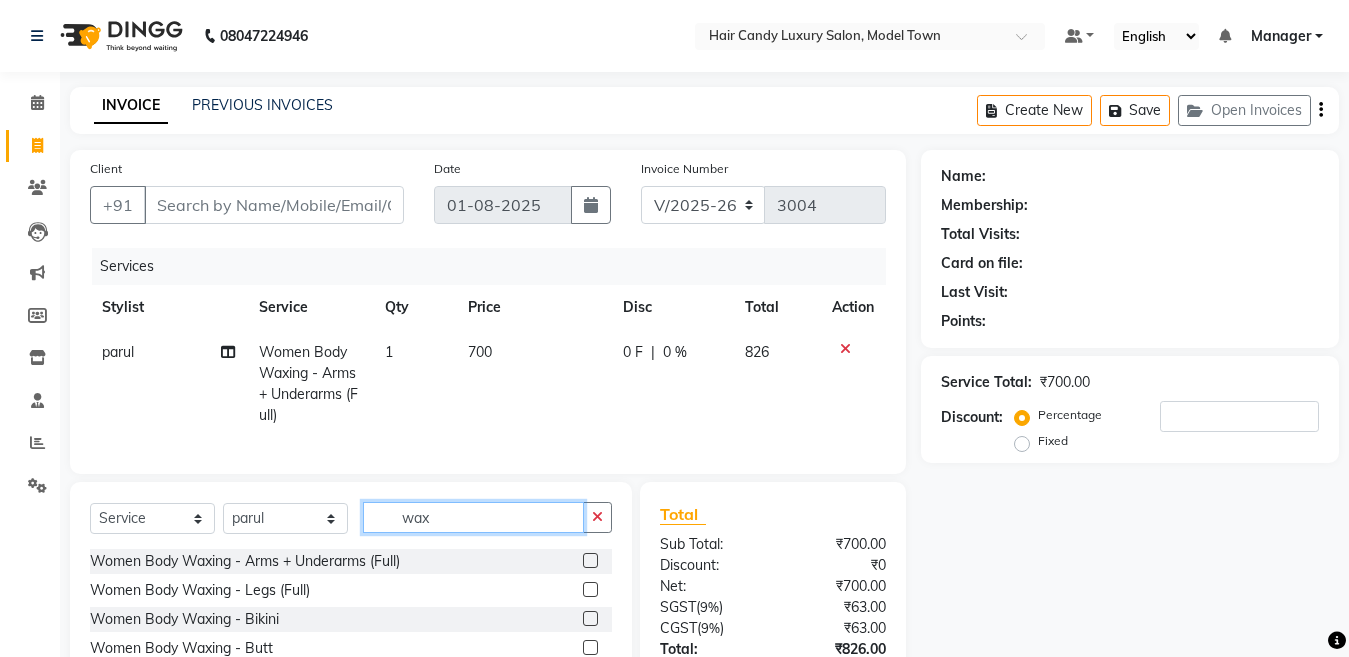 click on "Select Service Product Membership Package Voucher Prepaid Gift Card Select Stylist [PERSON] [PERSON] [PERSON] [PERSON] [PERSON] [PERSON] [PERSON] [PERSON] [PERSON] [PERSON] [PERSON] [PERSON] [PERSON] [PERSON] [PERSON] [PERSON] [PERSON] [PERSON] [PERSON] [PERSON] [PERSON] [PERSON] [PERSON] [PERSON] [PERSON] [PERSON] [PERSON]" 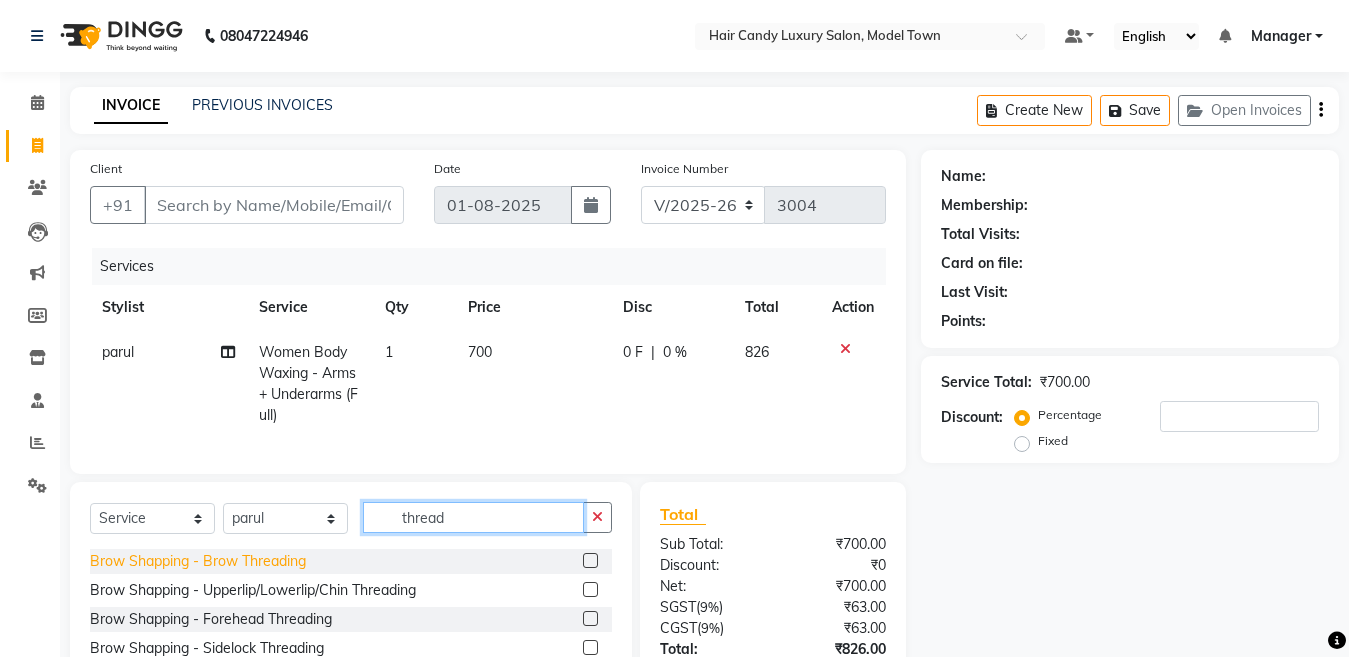 type on "thread" 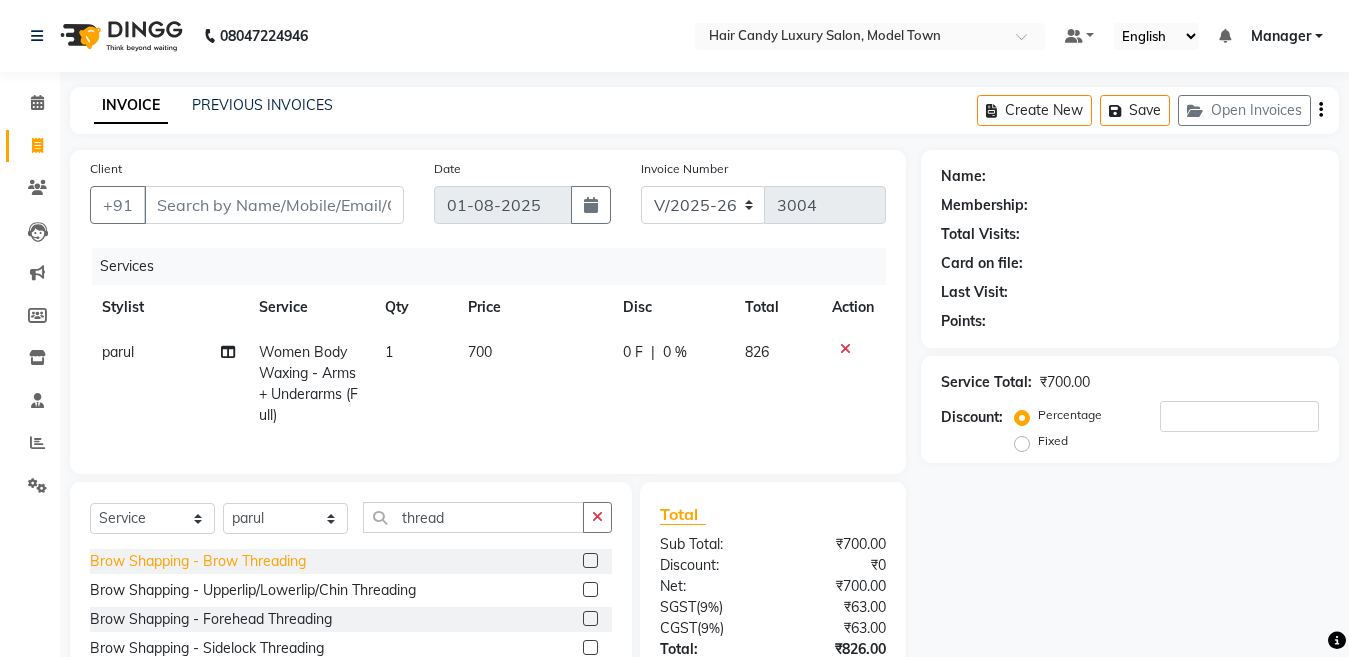 click on "Brow Shapping - Brow Threading" 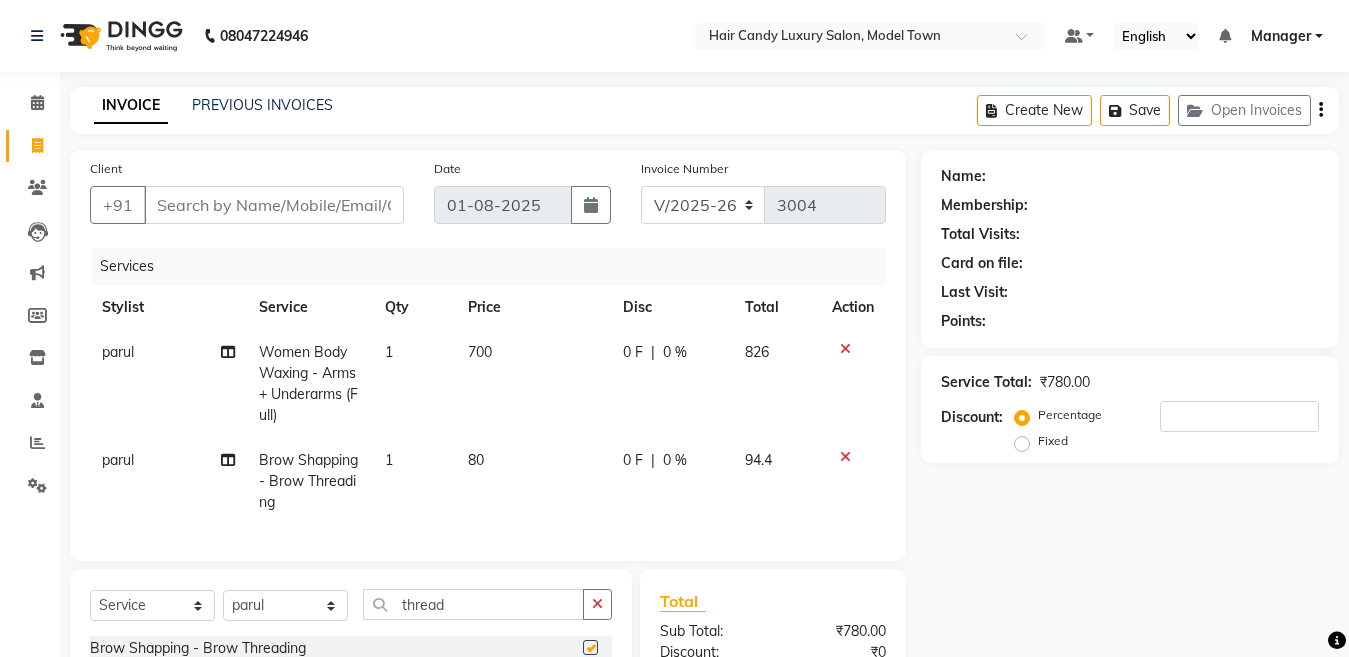 checkbox on "false" 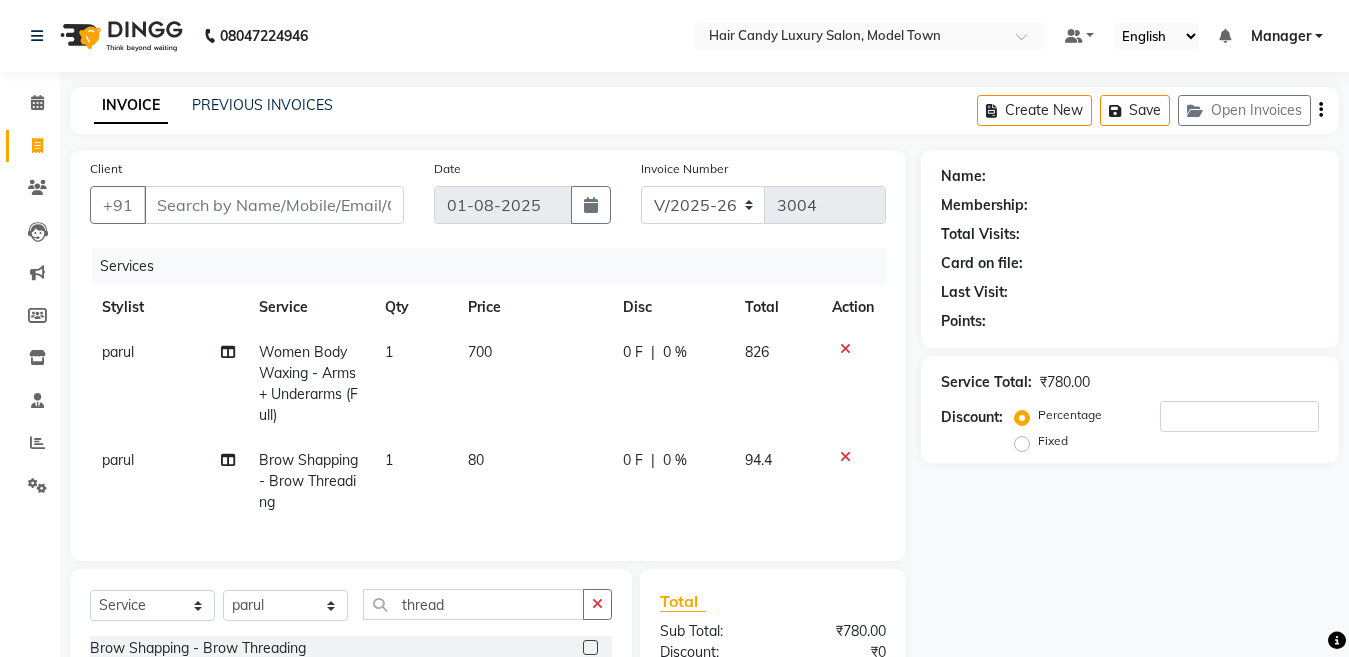 click on "80" 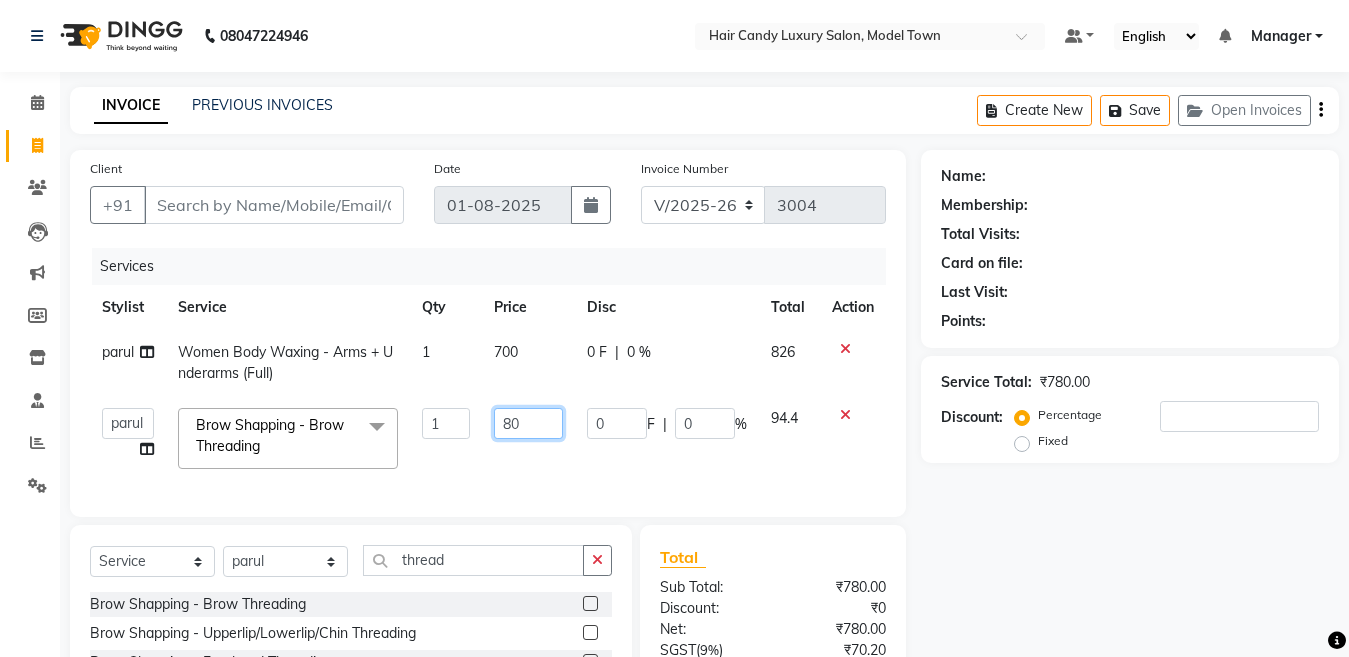 drag, startPoint x: 534, startPoint y: 427, endPoint x: 486, endPoint y: 427, distance: 48 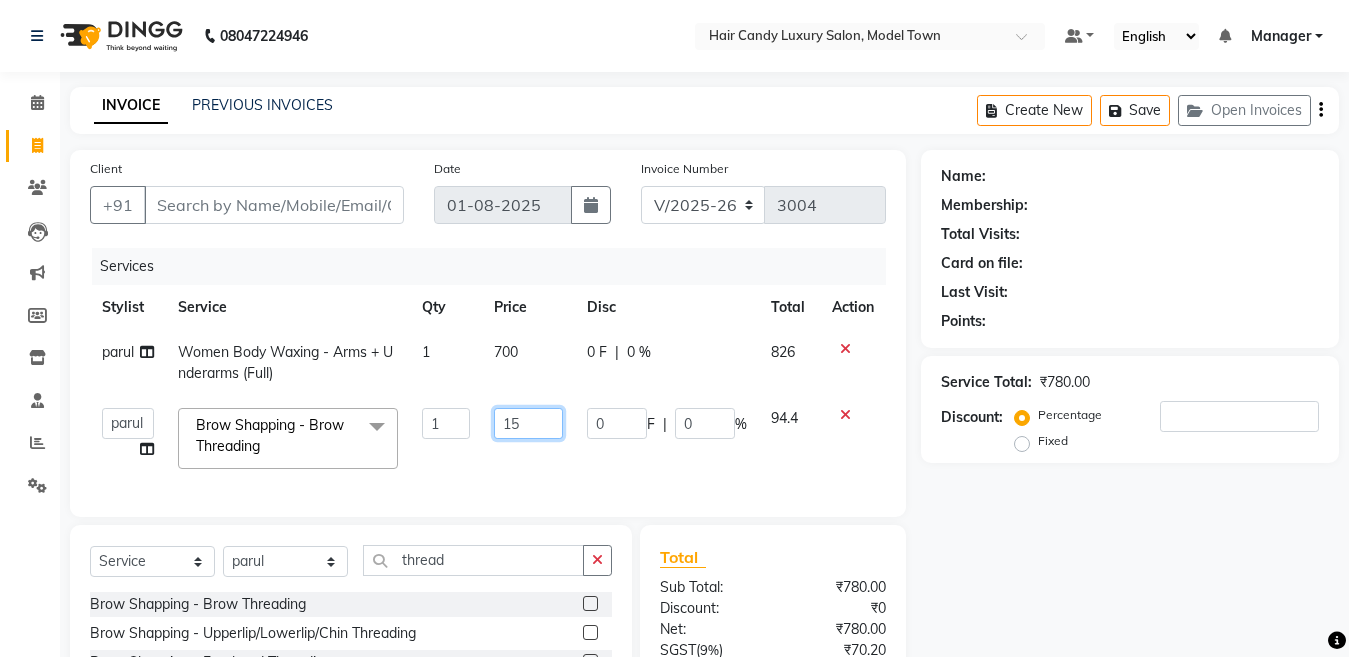 type on "150" 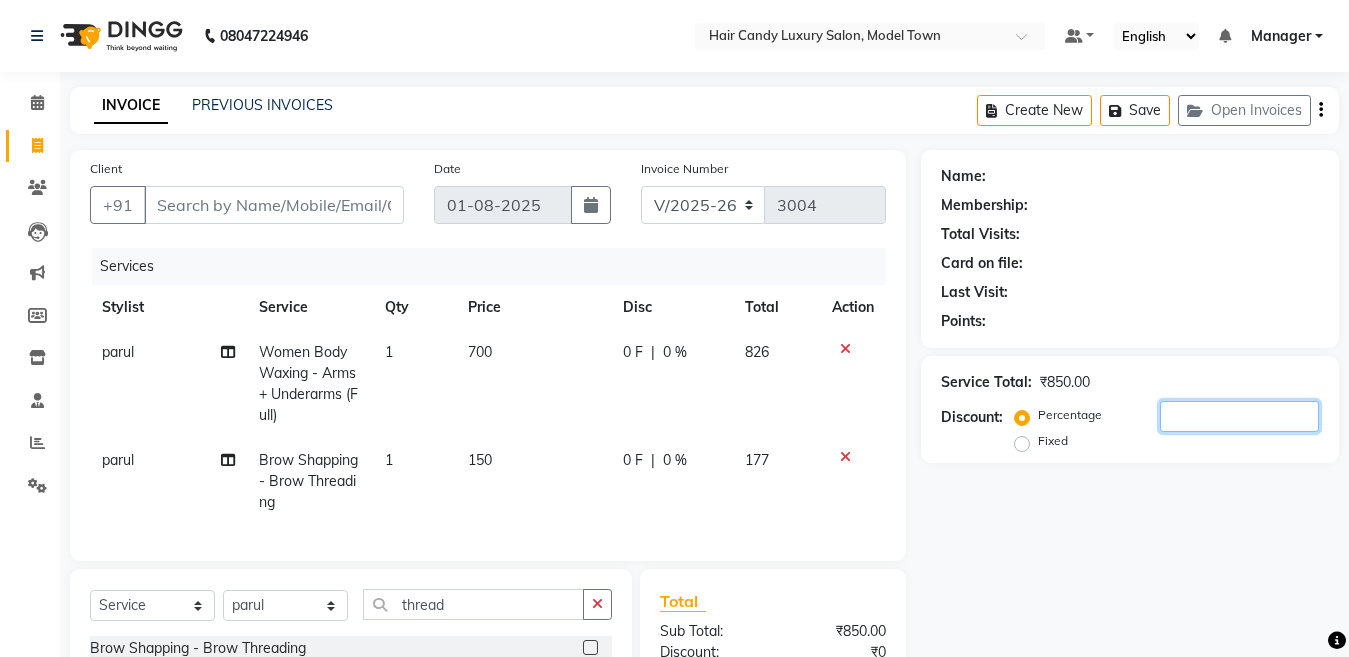 click 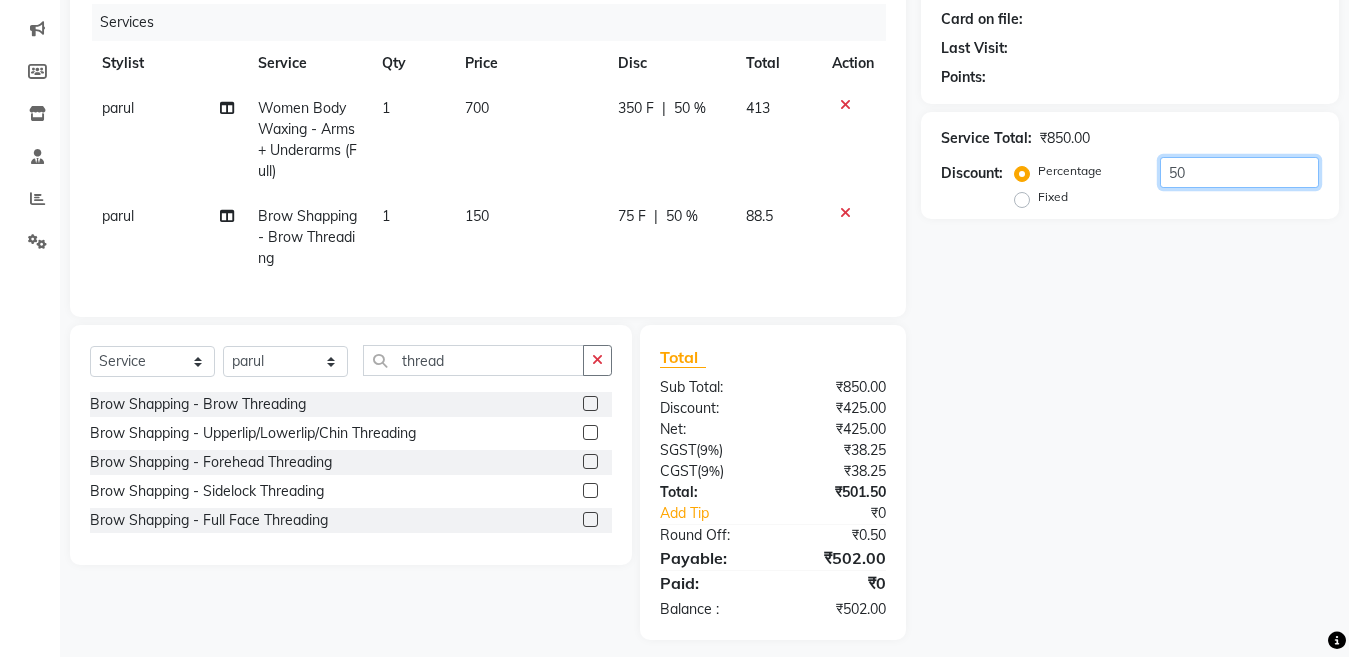 scroll, scrollTop: 274, scrollLeft: 0, axis: vertical 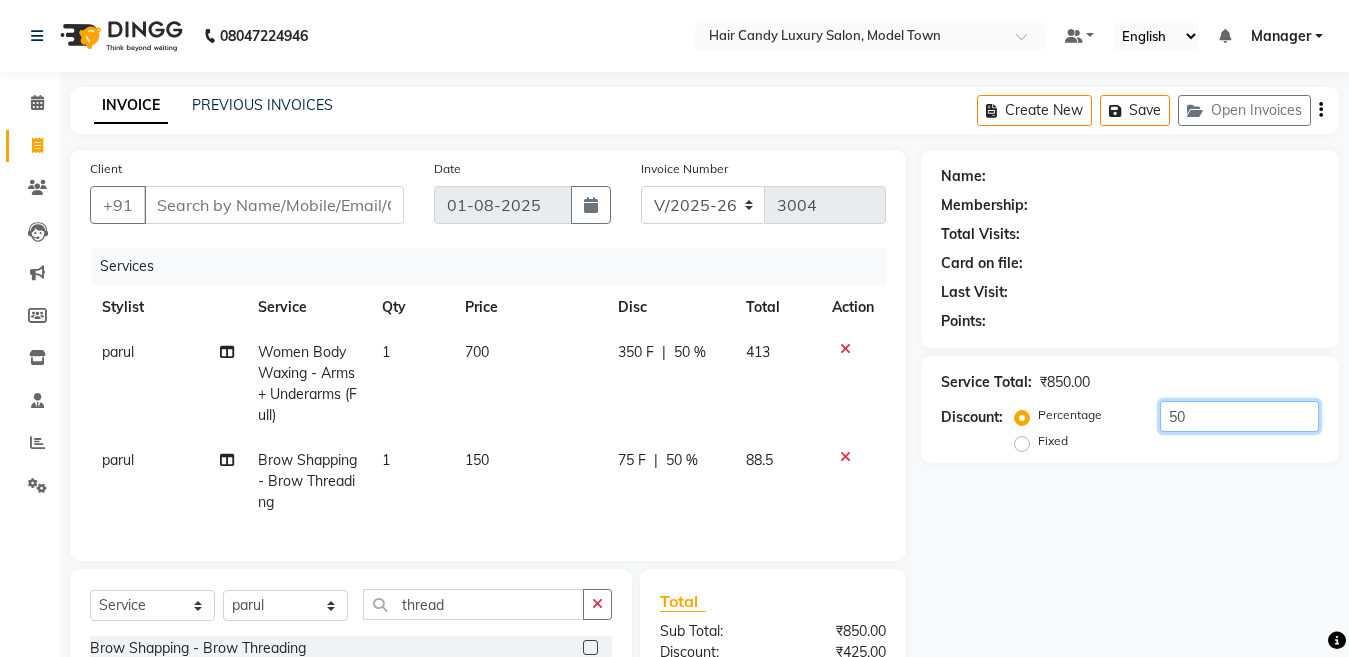 type on "50" 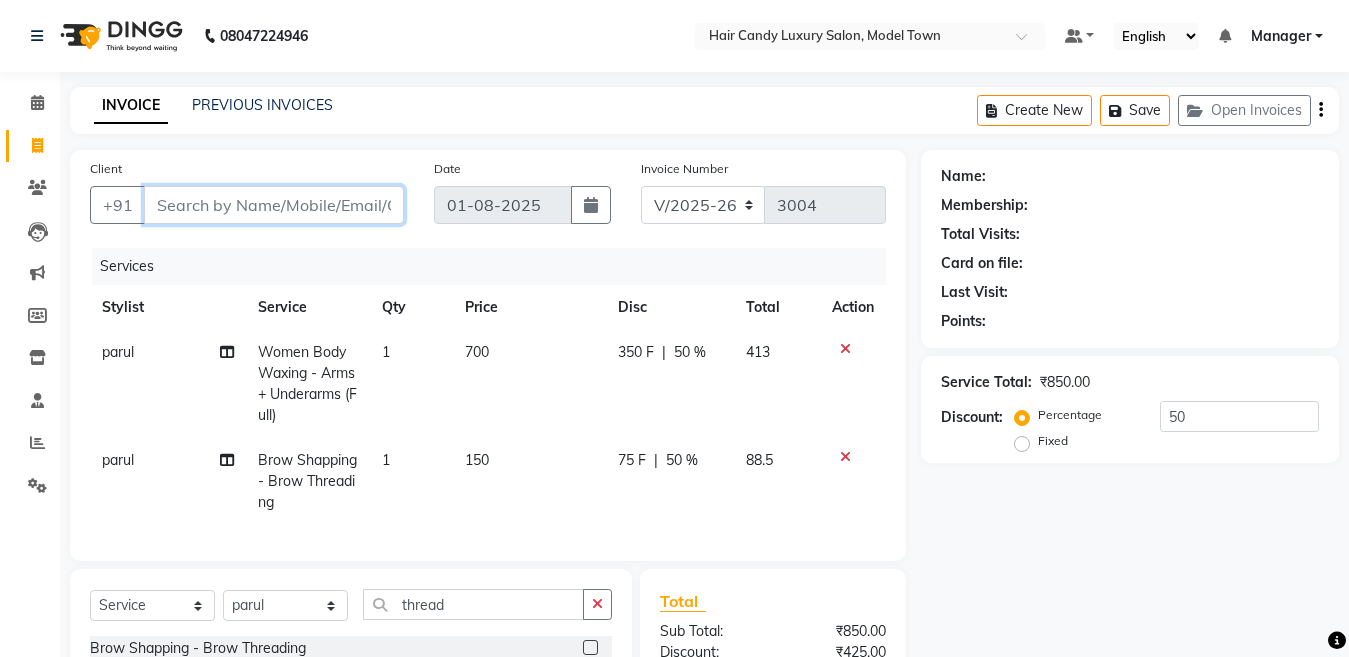 click on "Client" at bounding box center [274, 205] 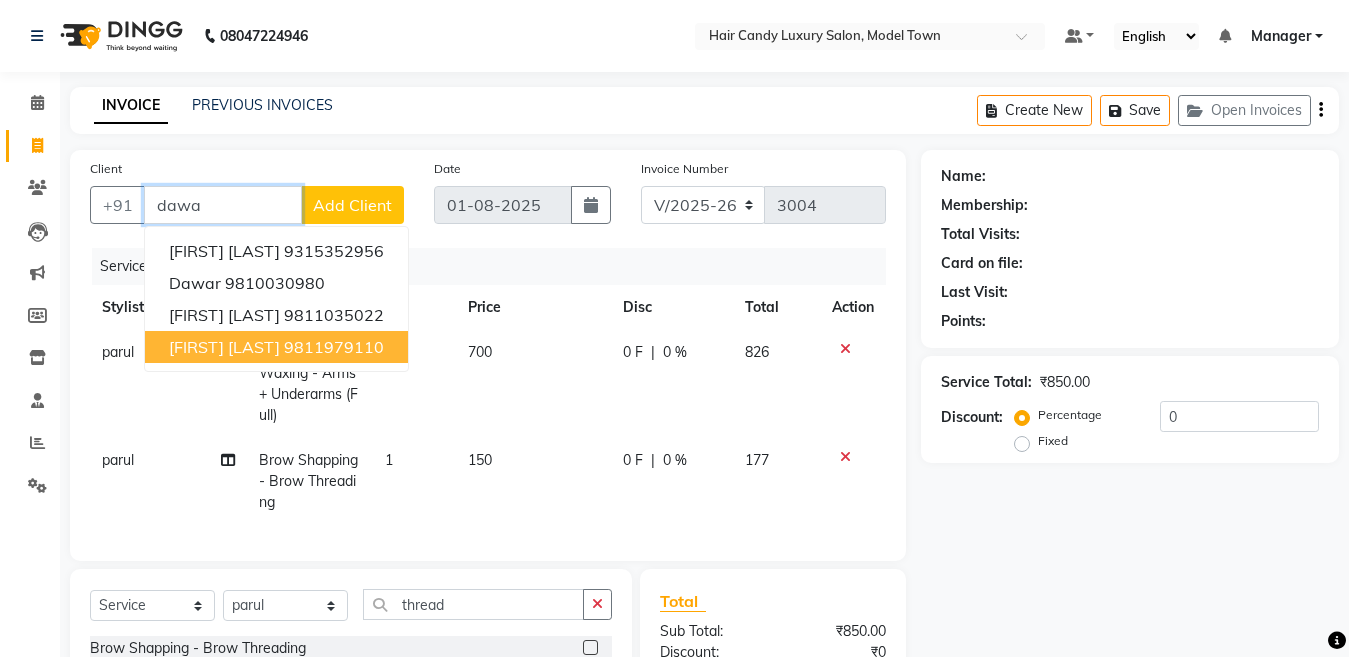 click on "Himani Dawar" at bounding box center [224, 347] 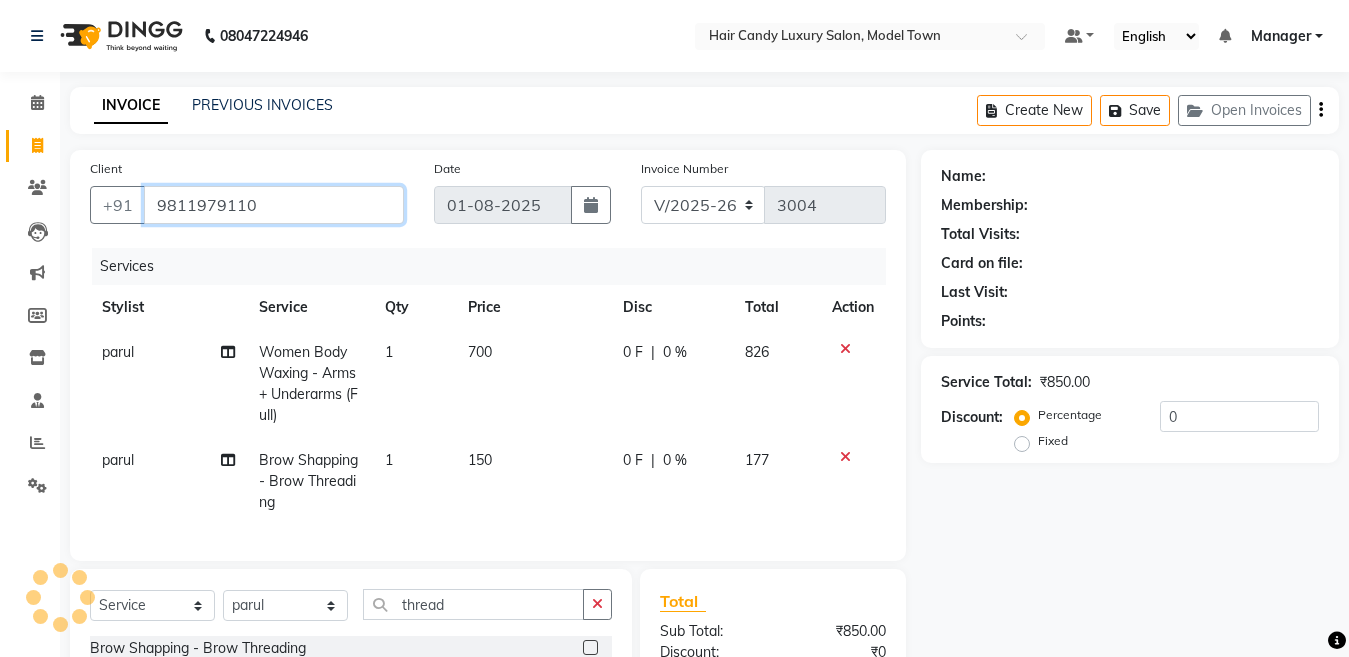 type on "9811979110" 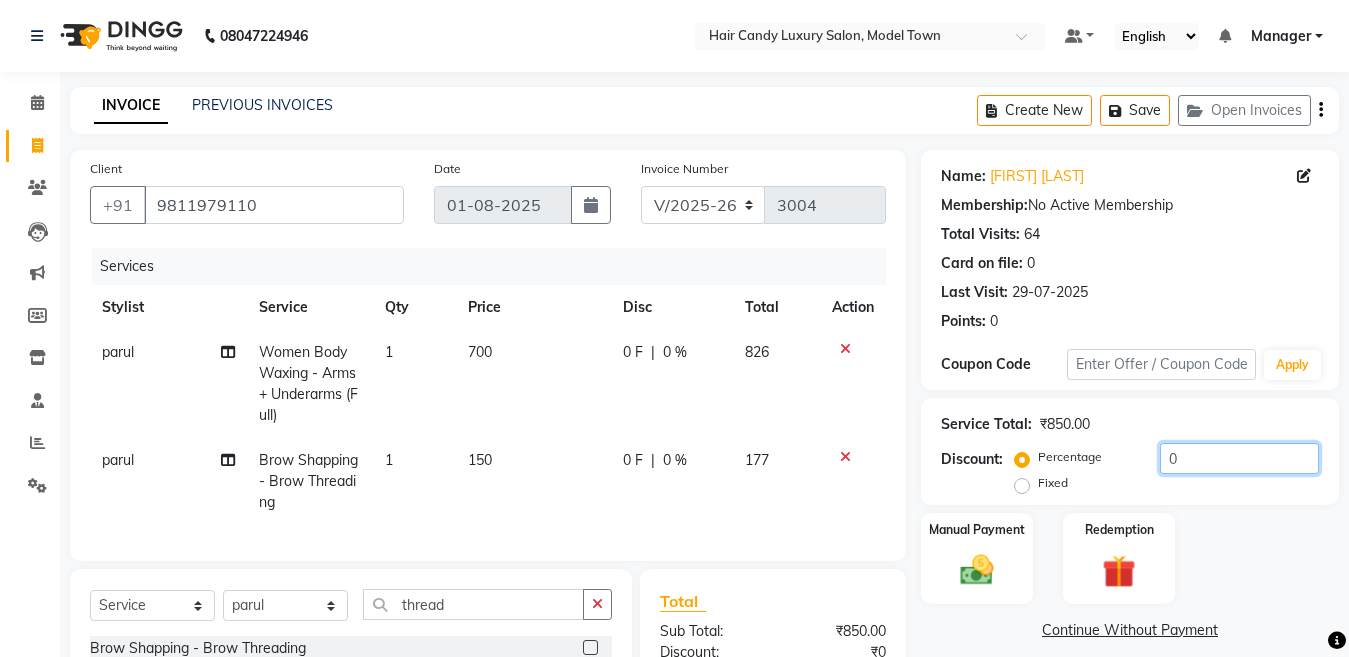 drag, startPoint x: 1121, startPoint y: 468, endPoint x: 1057, endPoint y: 474, distance: 64.28063 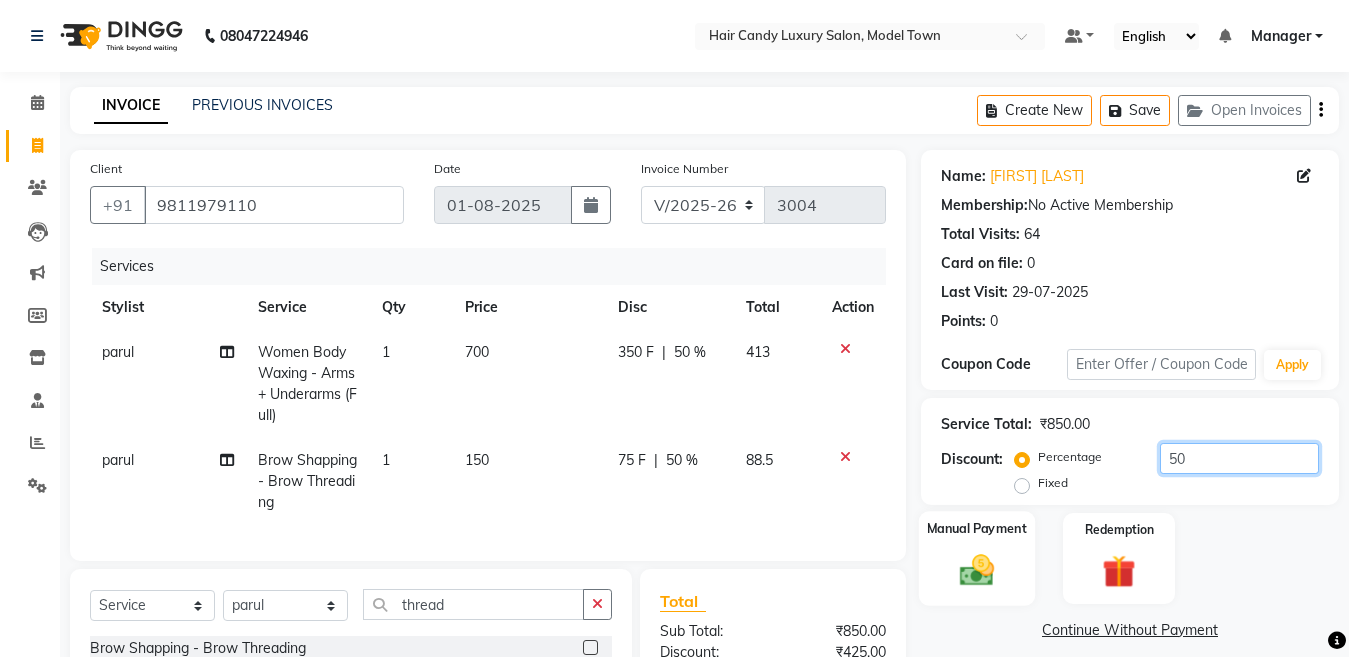 type on "50" 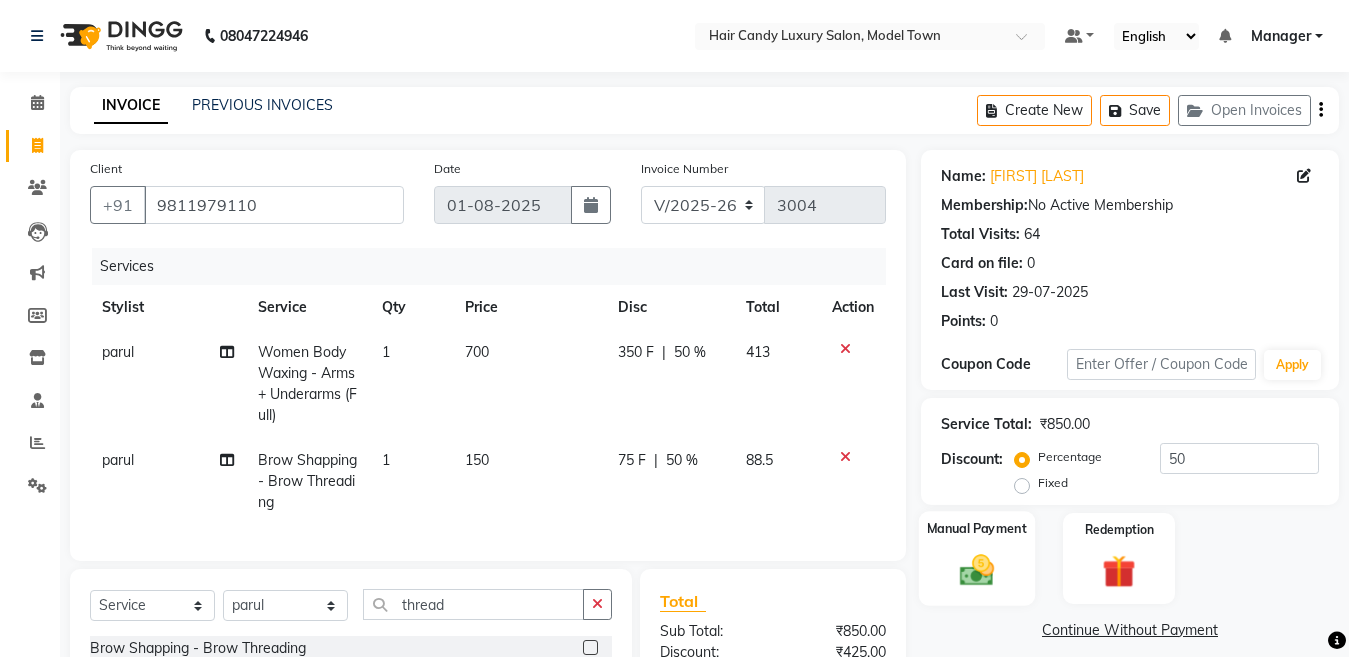 click 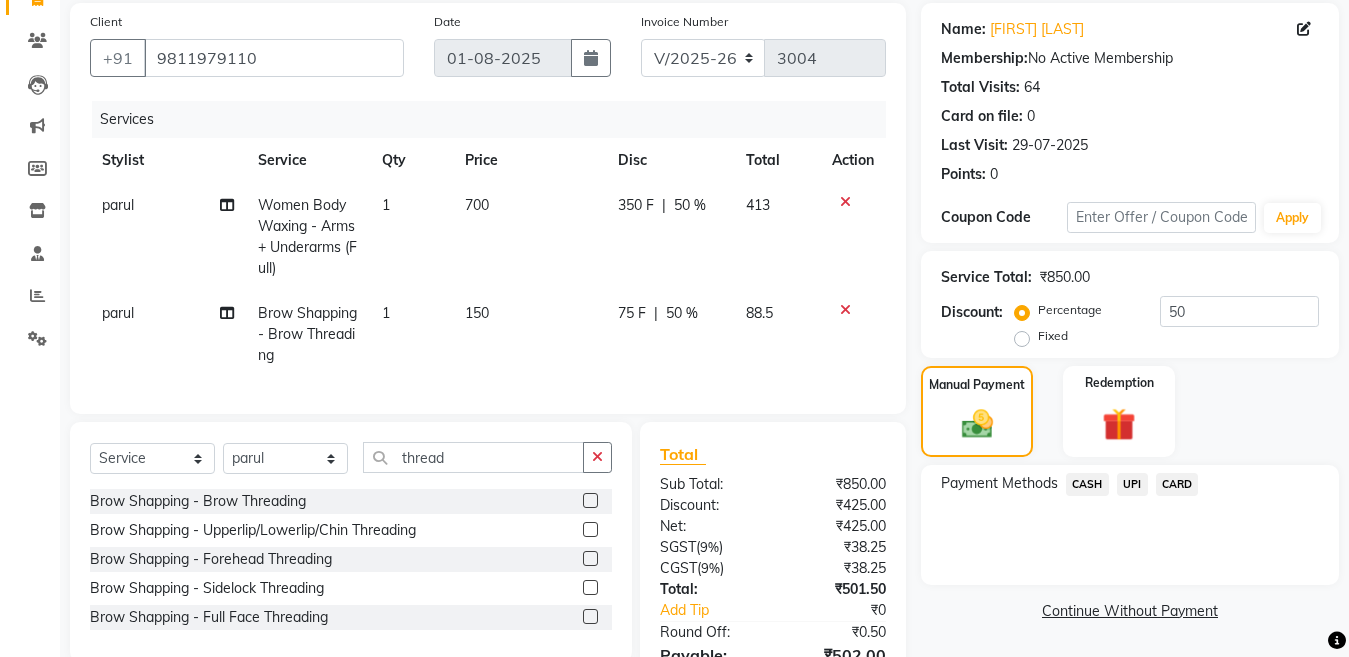 scroll, scrollTop: 274, scrollLeft: 0, axis: vertical 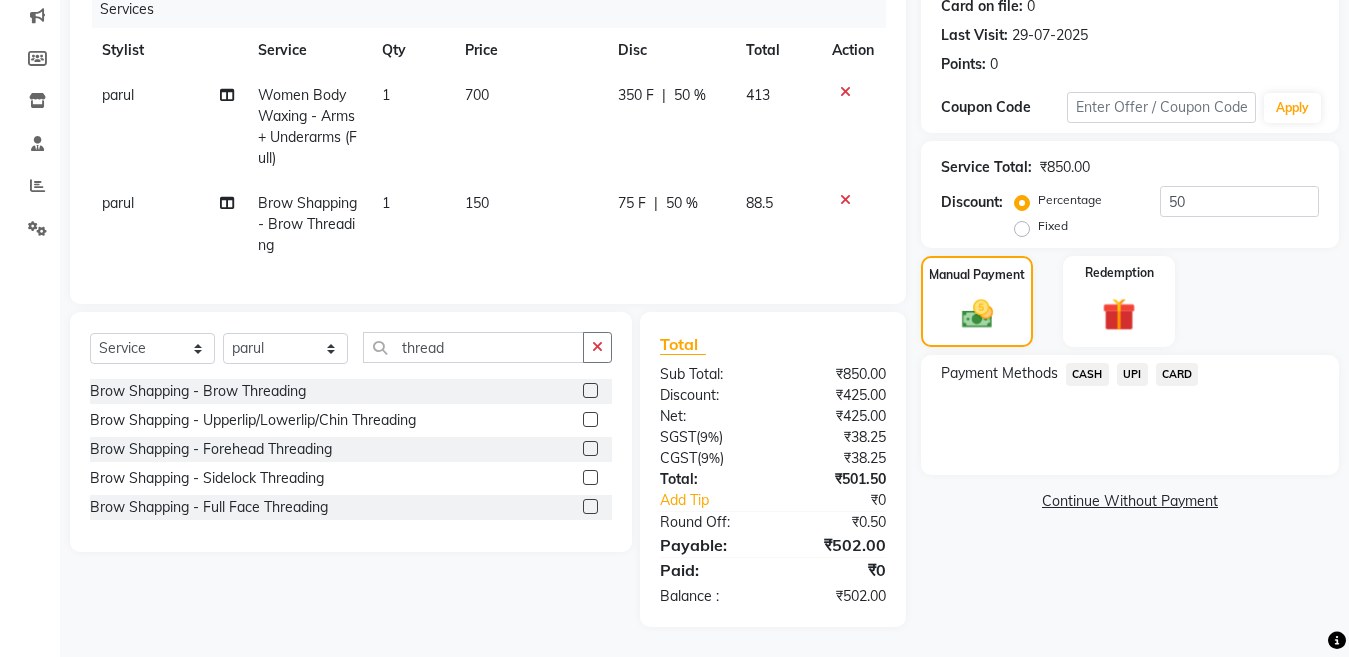 click on "CASH" 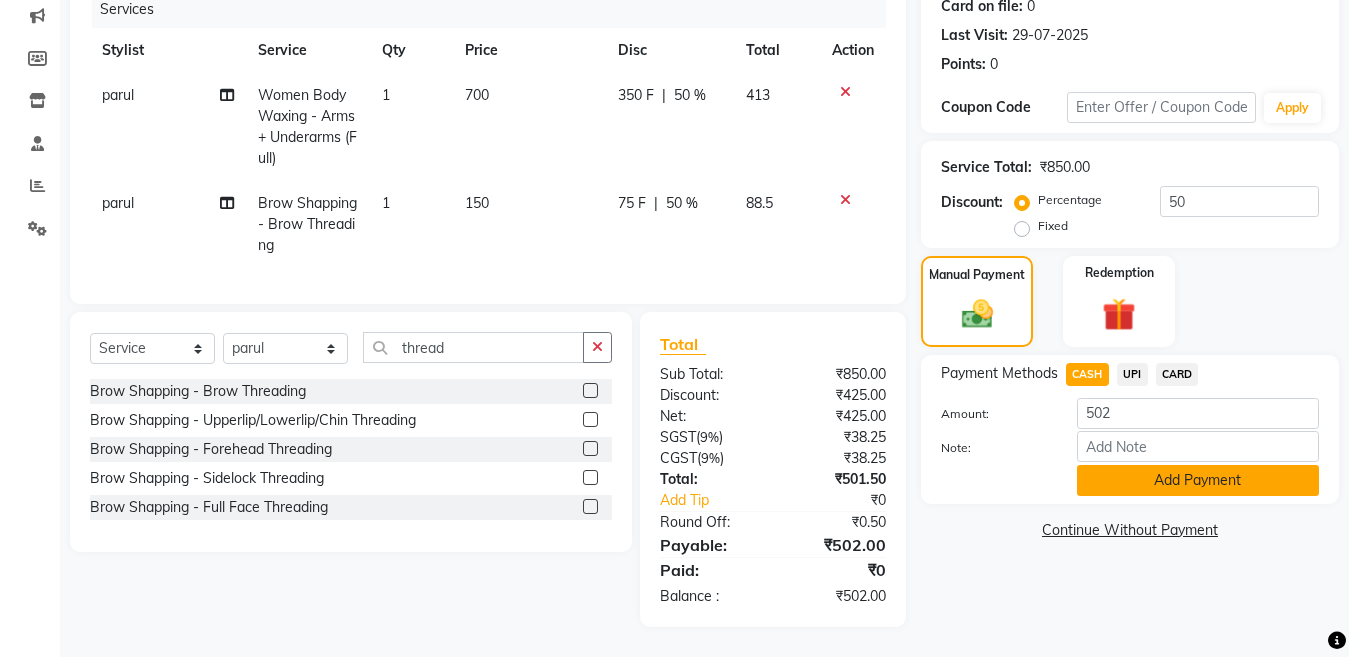 click on "Add Payment" 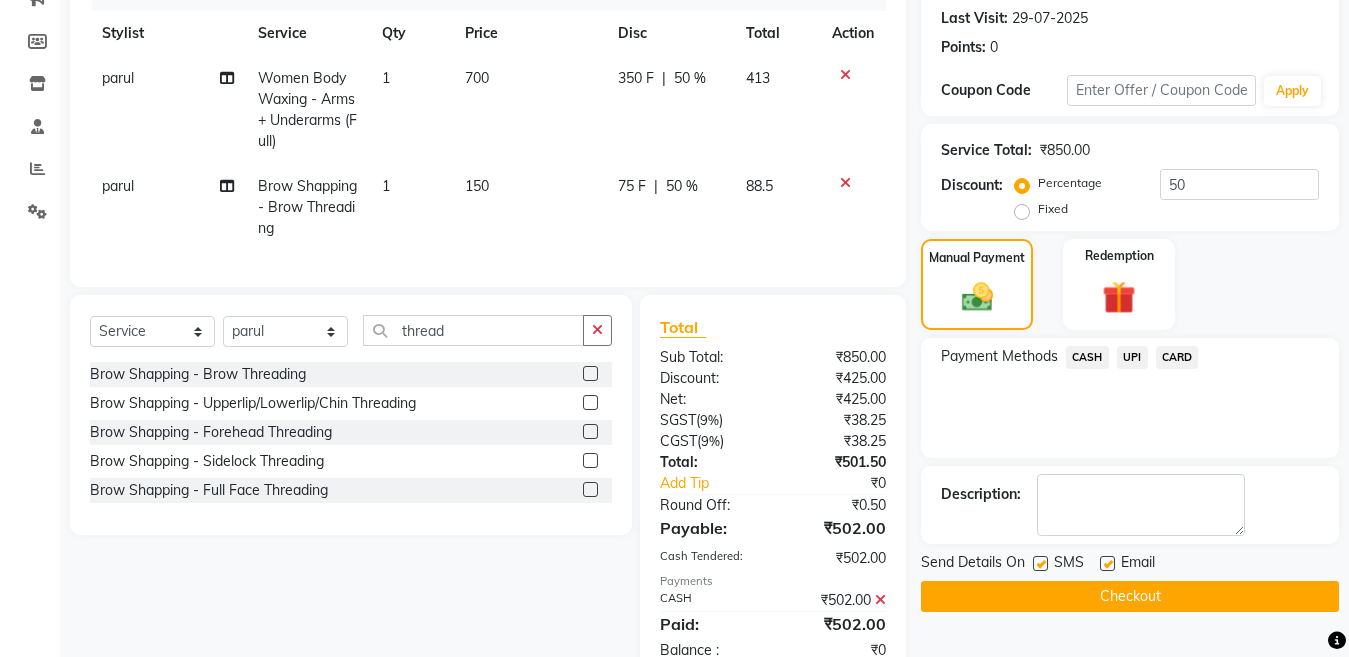 scroll, scrollTop: 345, scrollLeft: 0, axis: vertical 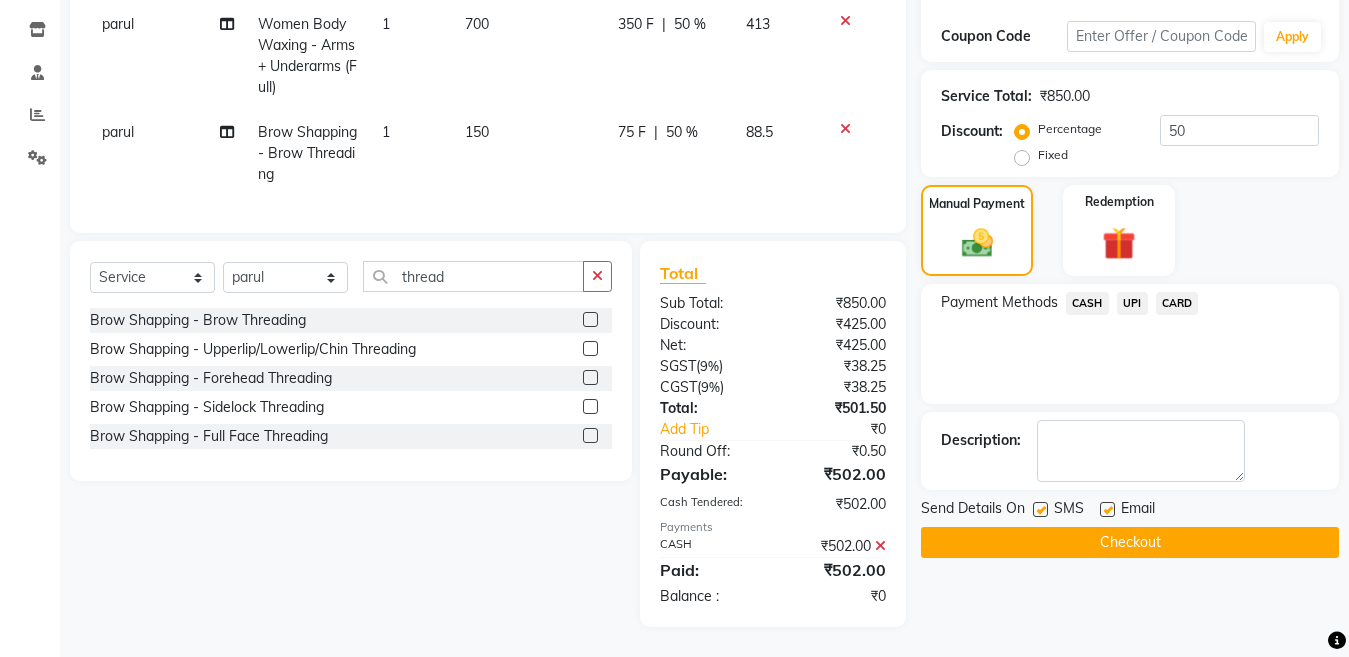 click 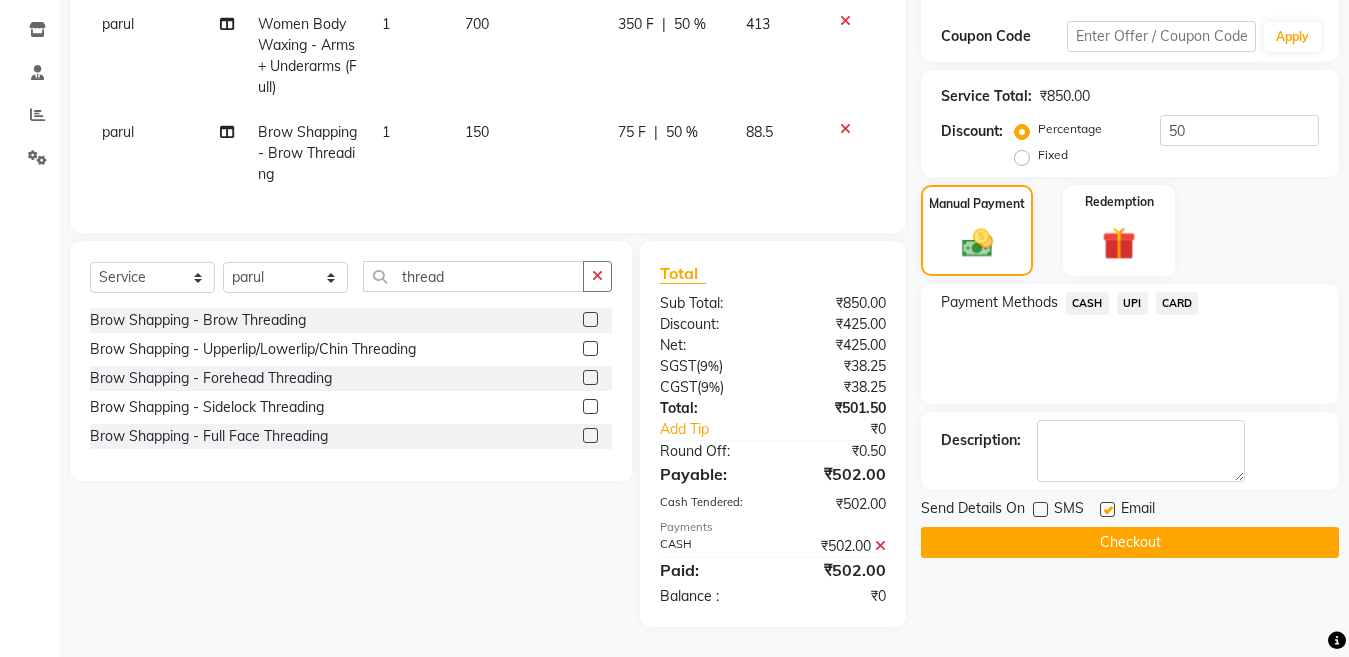 click on "Checkout" 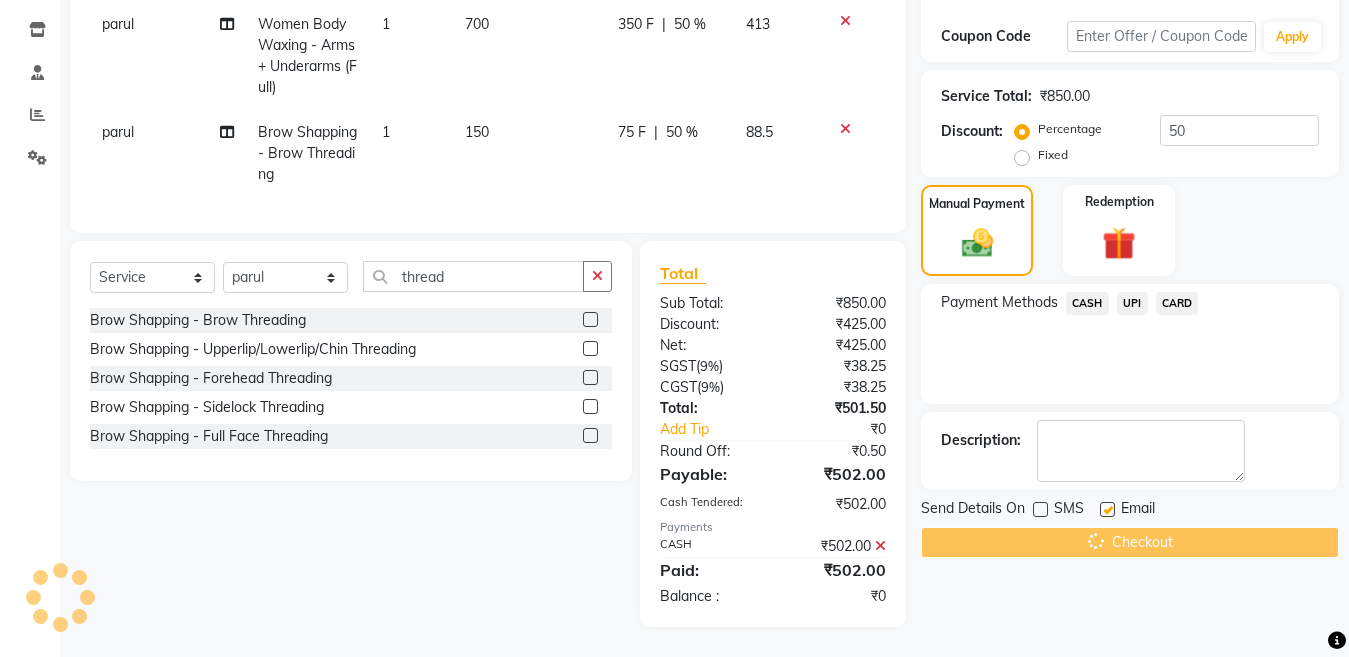 scroll, scrollTop: 0, scrollLeft: 0, axis: both 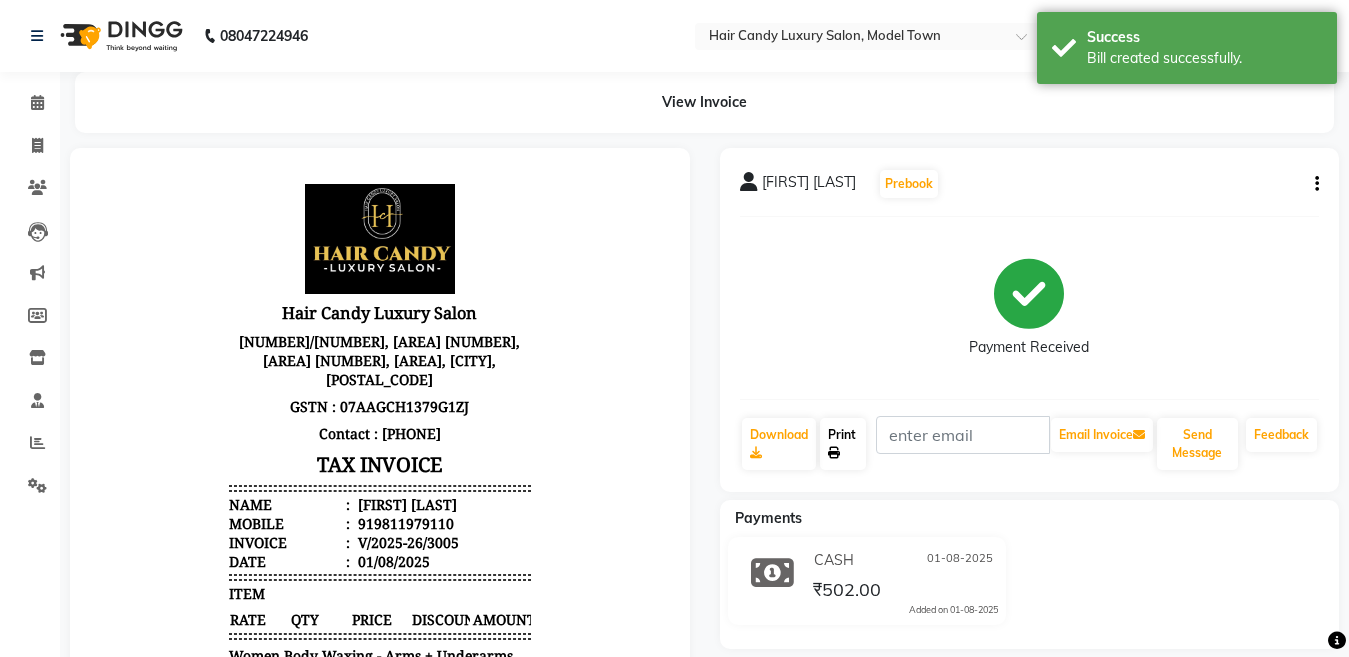 click on "Print" 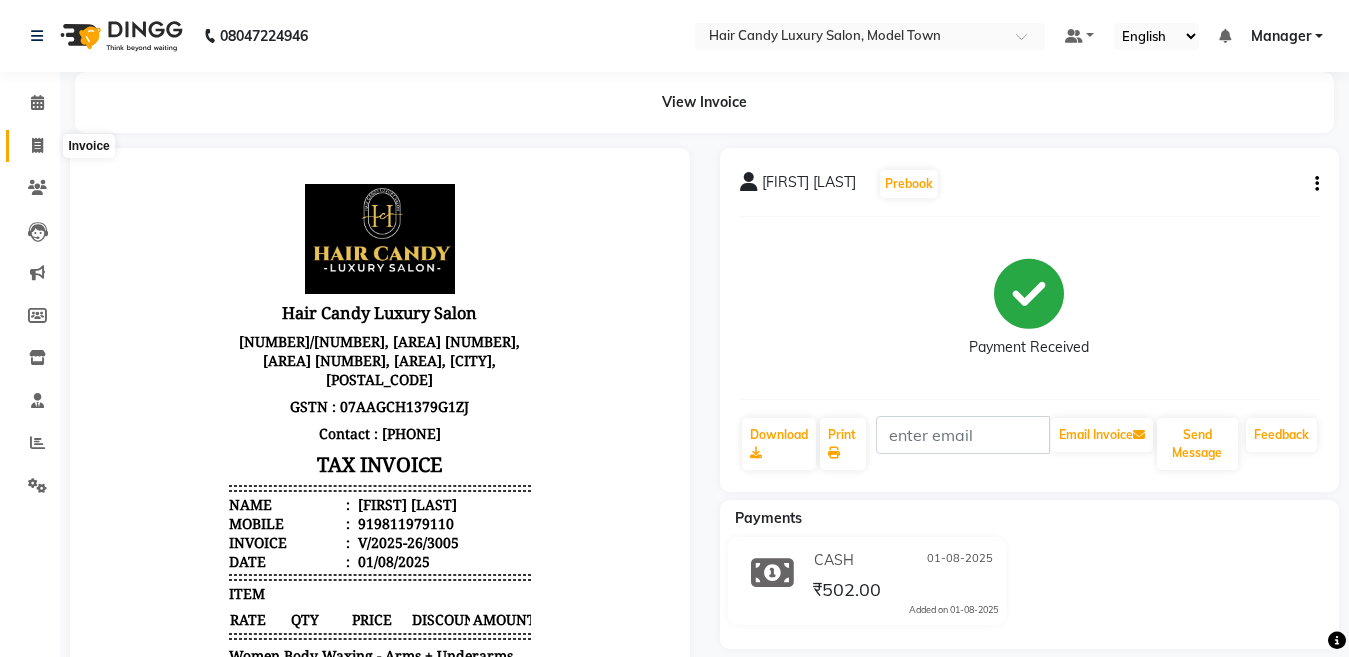 click 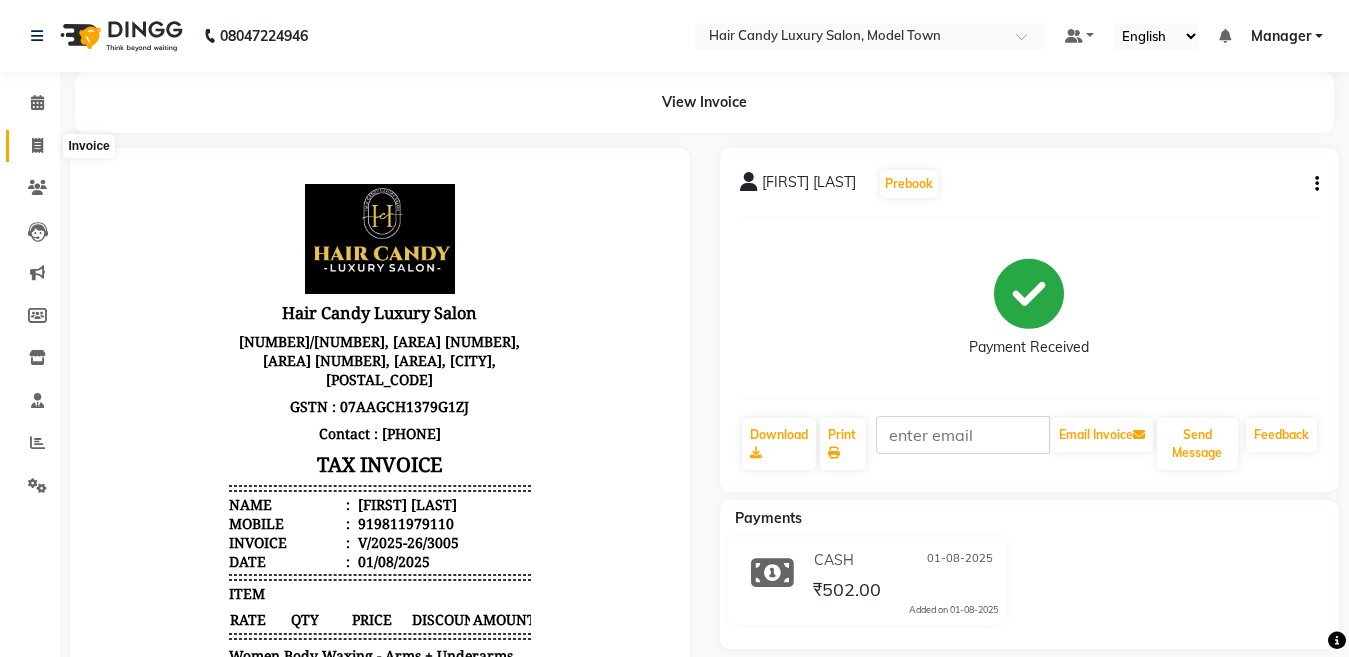 select on "service" 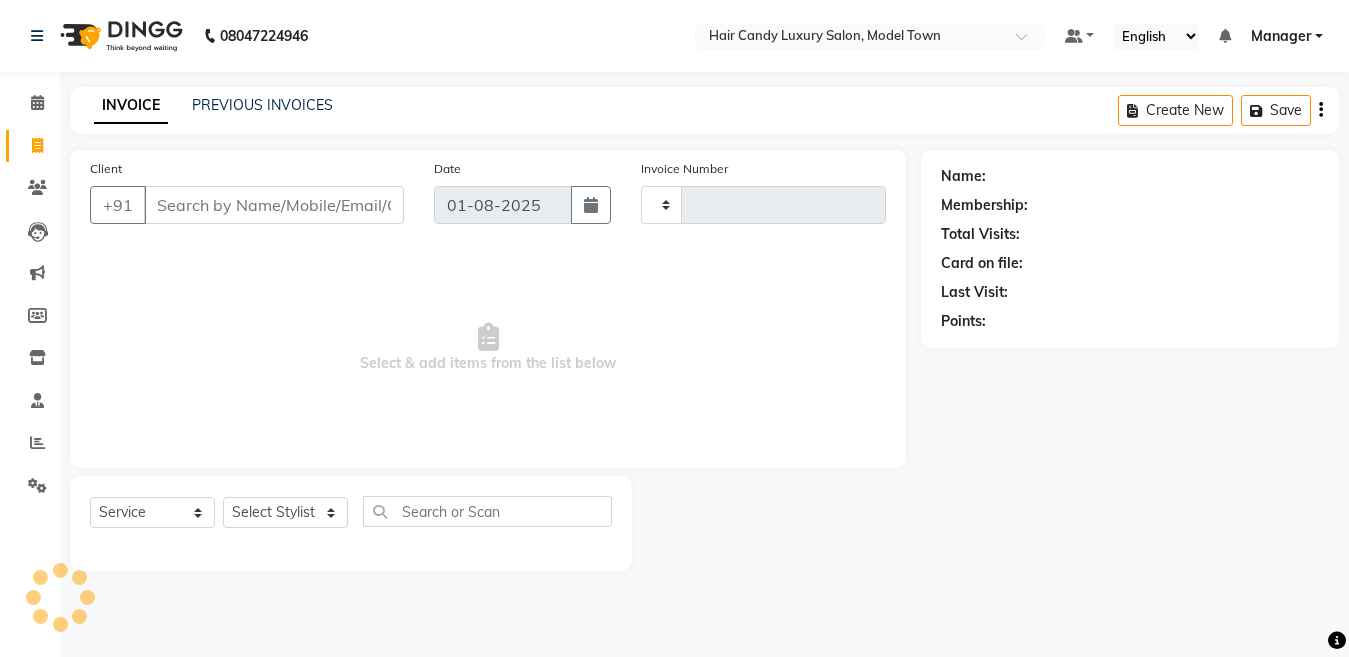type on "3006" 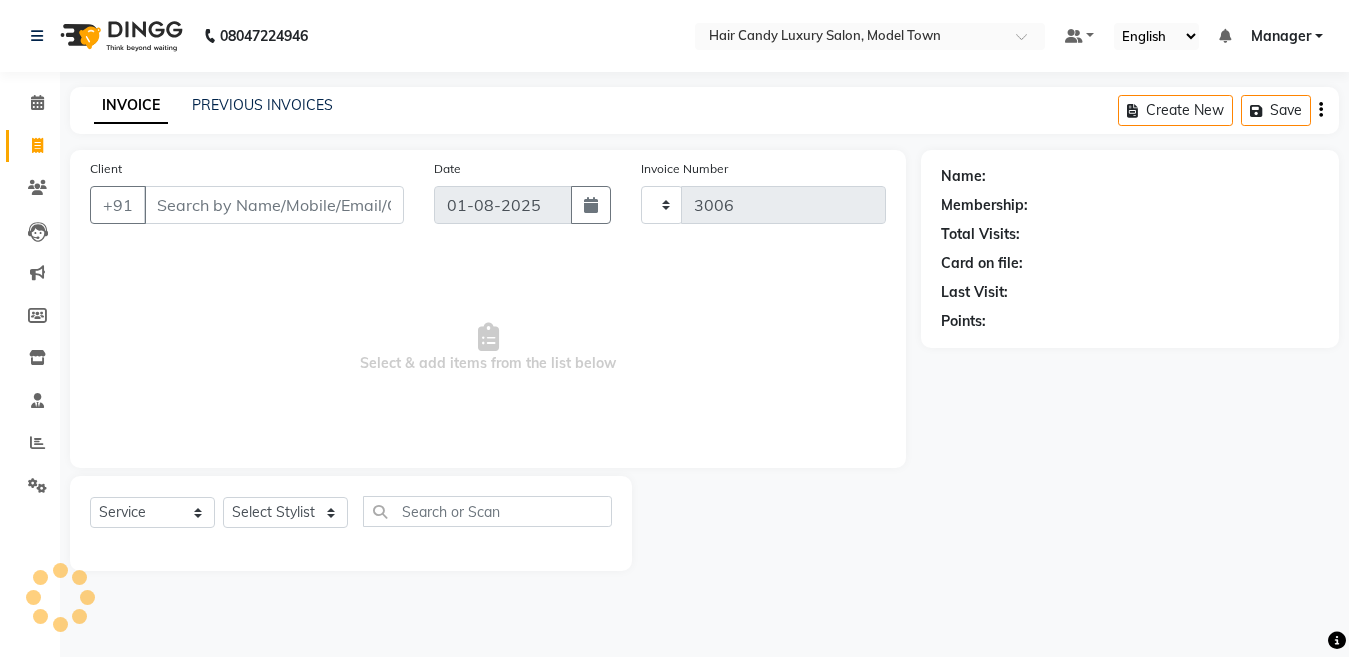 select on "4716" 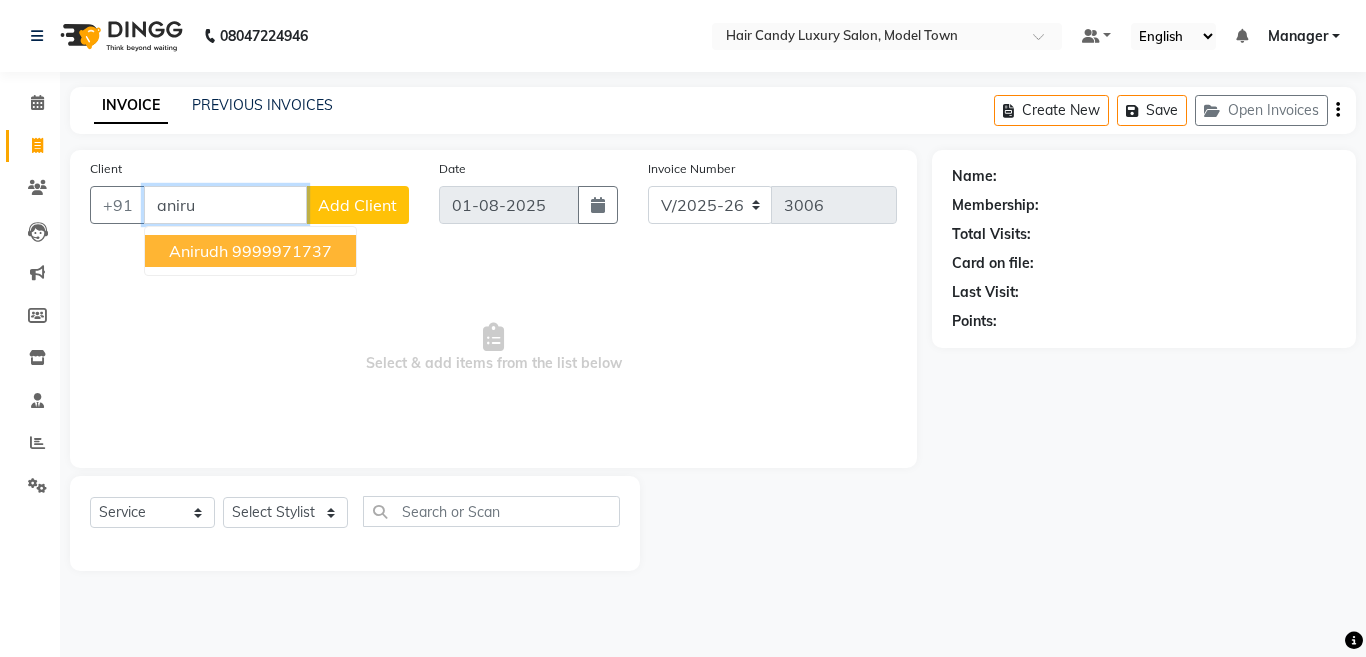 click on "9999971737" at bounding box center (282, 251) 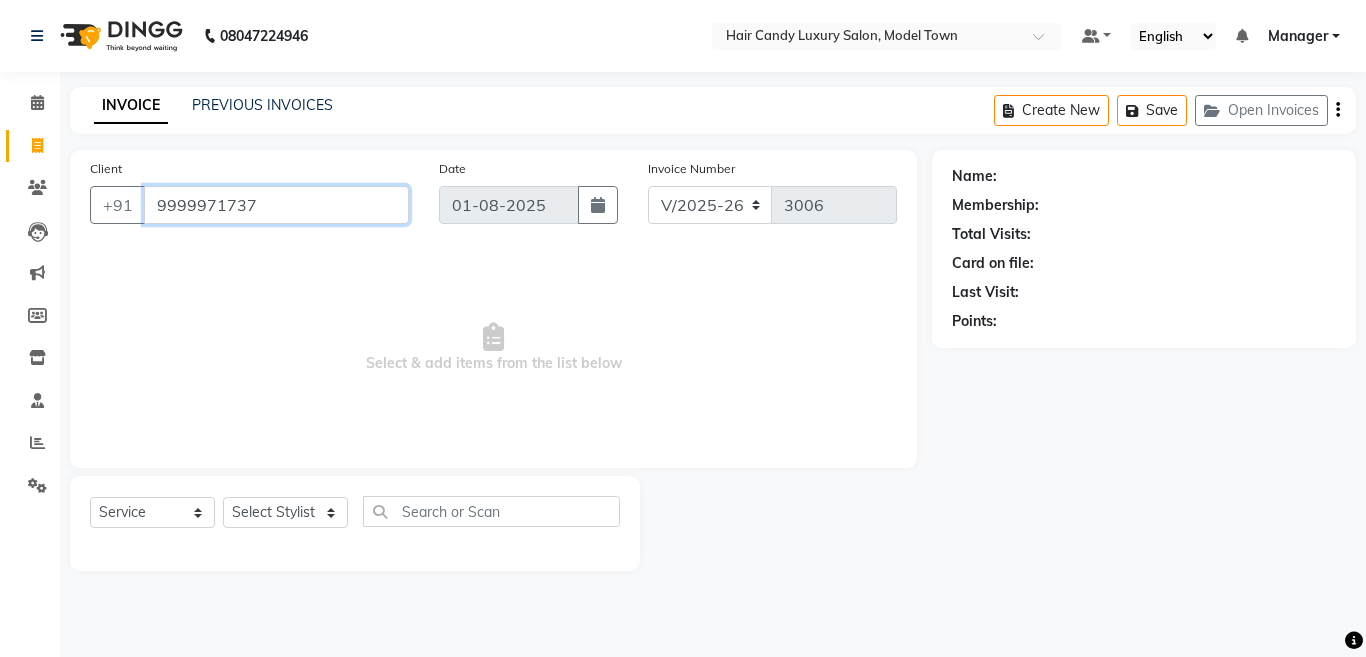 type on "9999971737" 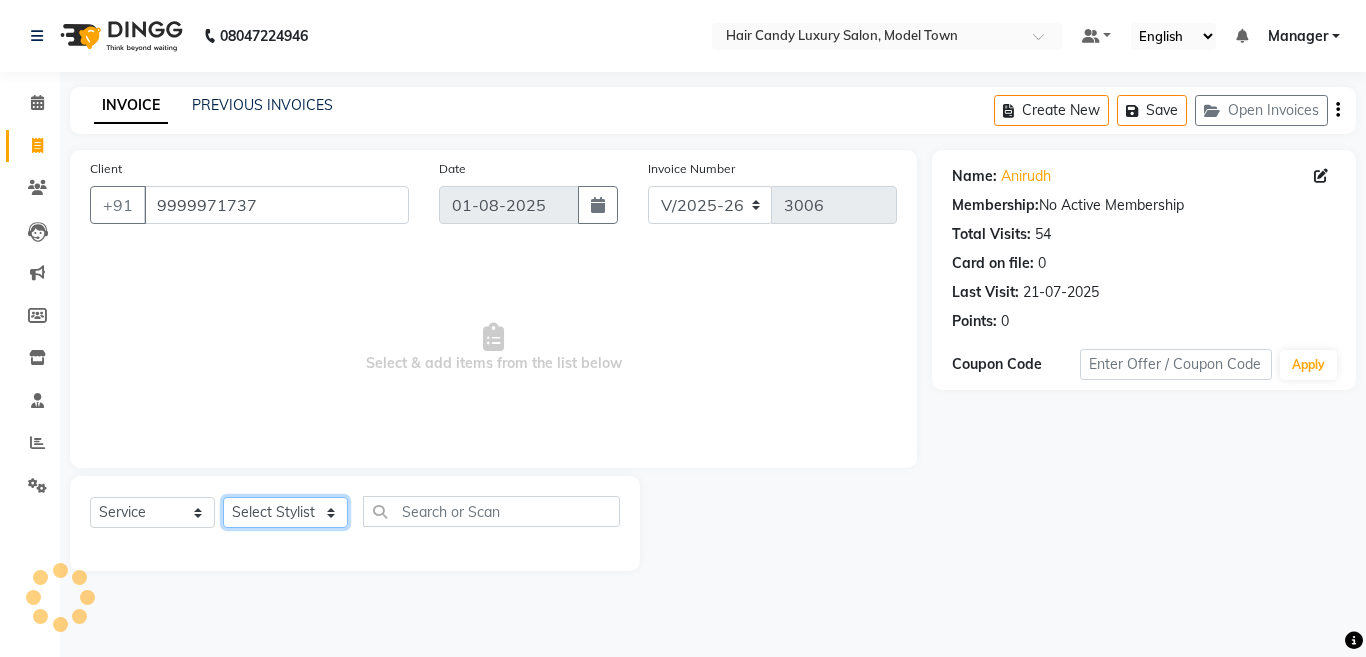 click on "Select Stylist [FIRST] [FIRST] [FIRST] [FIRST] ([NICKNAME]) Manager [FIRST] [FIRST] [FIRST] [FIRST] [FIRST] [FIRST] [FIRST] ([NICKNAME]) [FIRST] [FIRST] [FIRST] [FIRST] [FIRST]" 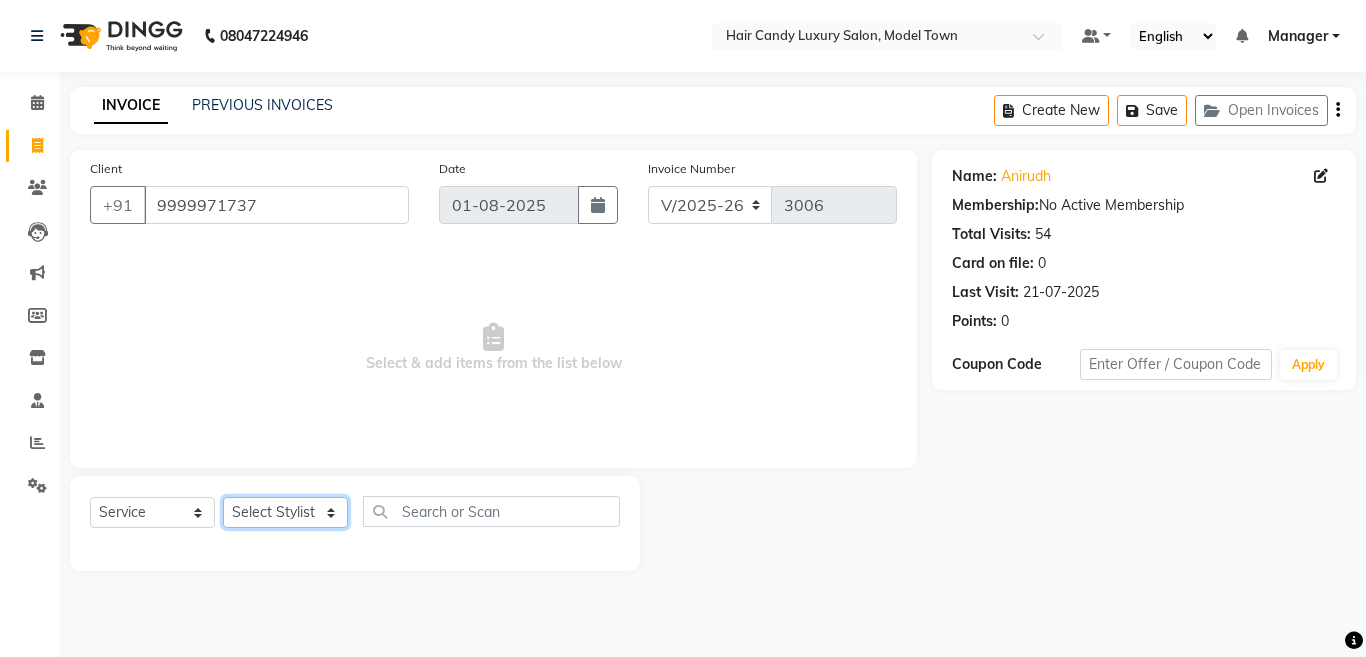 select on "28000" 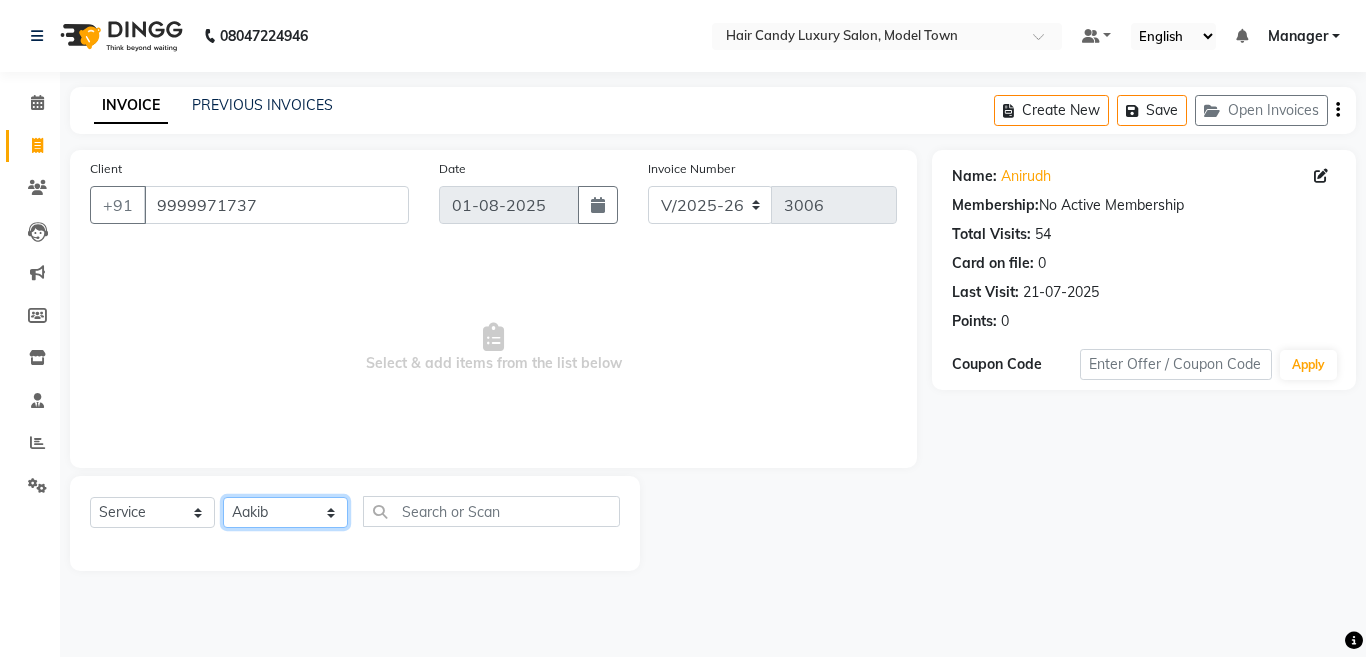 click on "Select Stylist [FIRST] [FIRST] [FIRST] [FIRST] ([NICKNAME]) Manager [FIRST] [FIRST] [FIRST] [FIRST] [FIRST] [FIRST] [FIRST] ([NICKNAME]) [FIRST] [FIRST] [FIRST] [FIRST] [FIRST]" 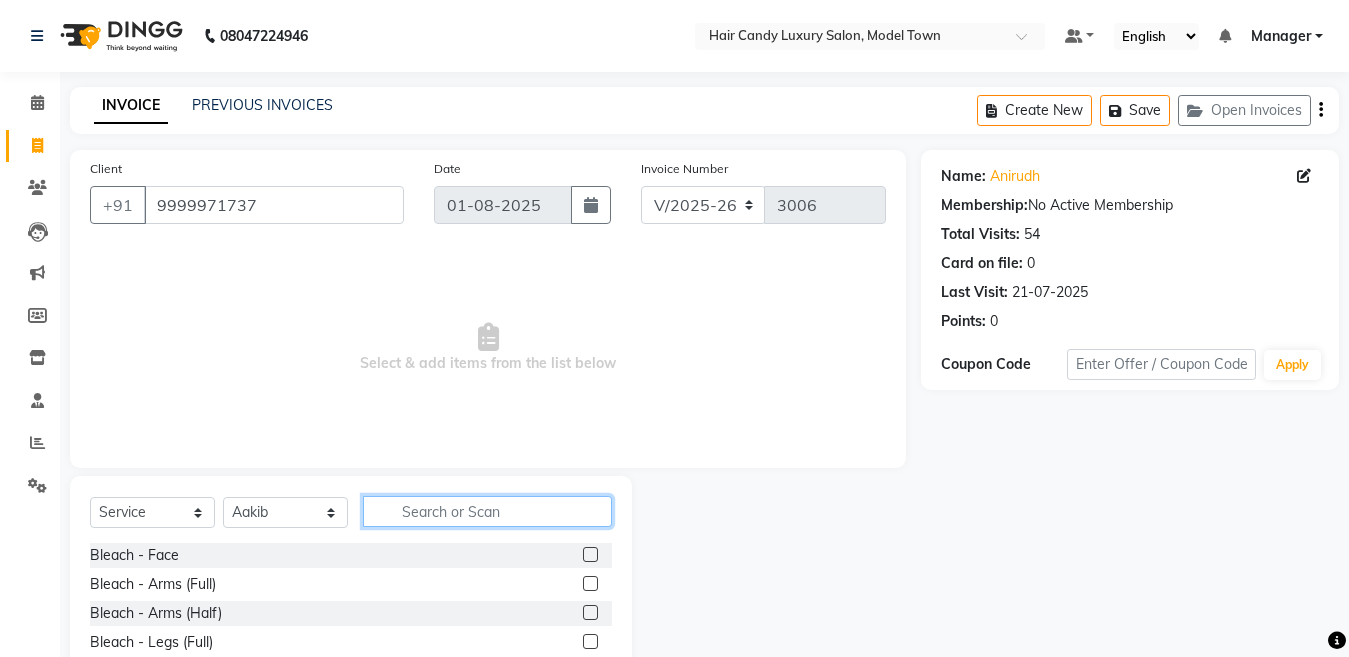 click 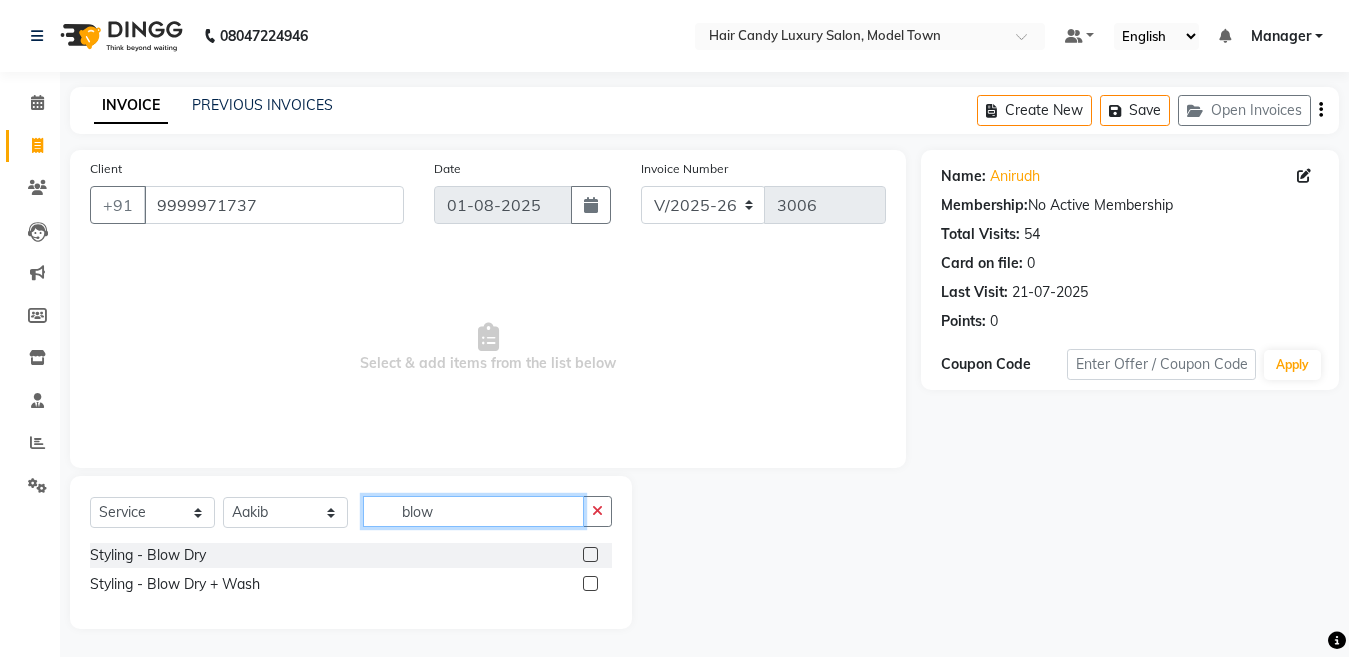 type on "blow" 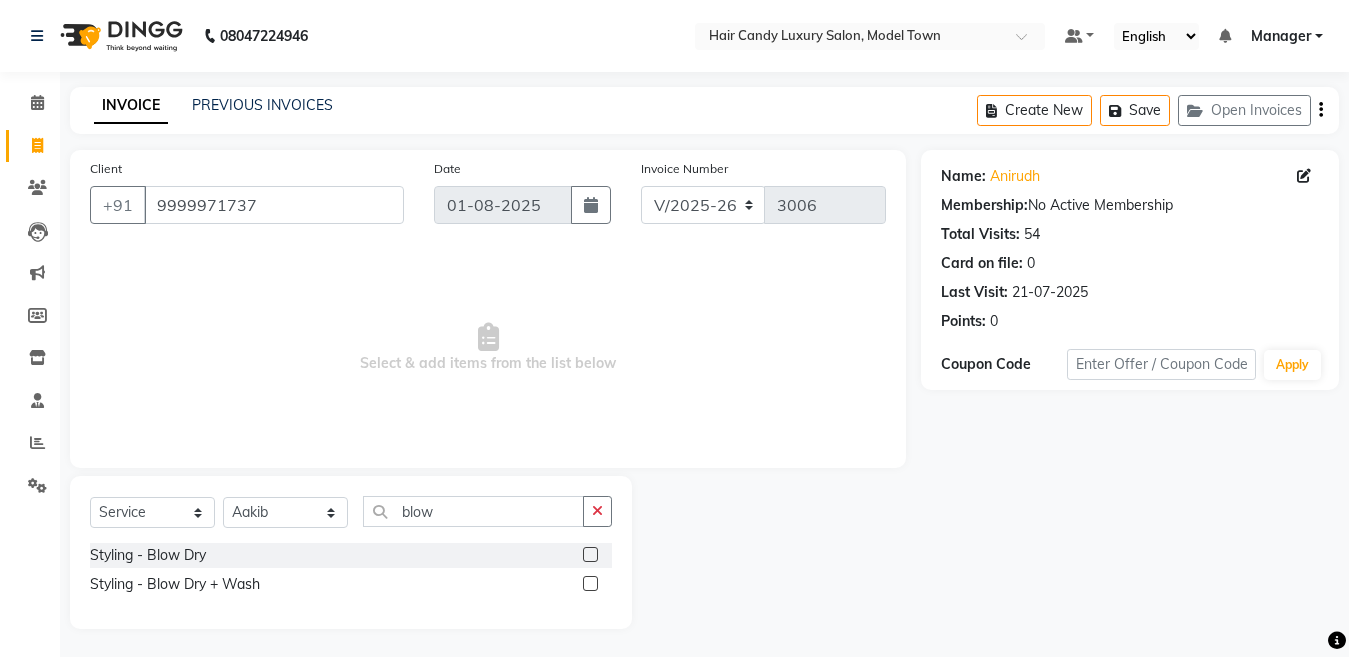 click on "Styling - Blow Dry + Wash" 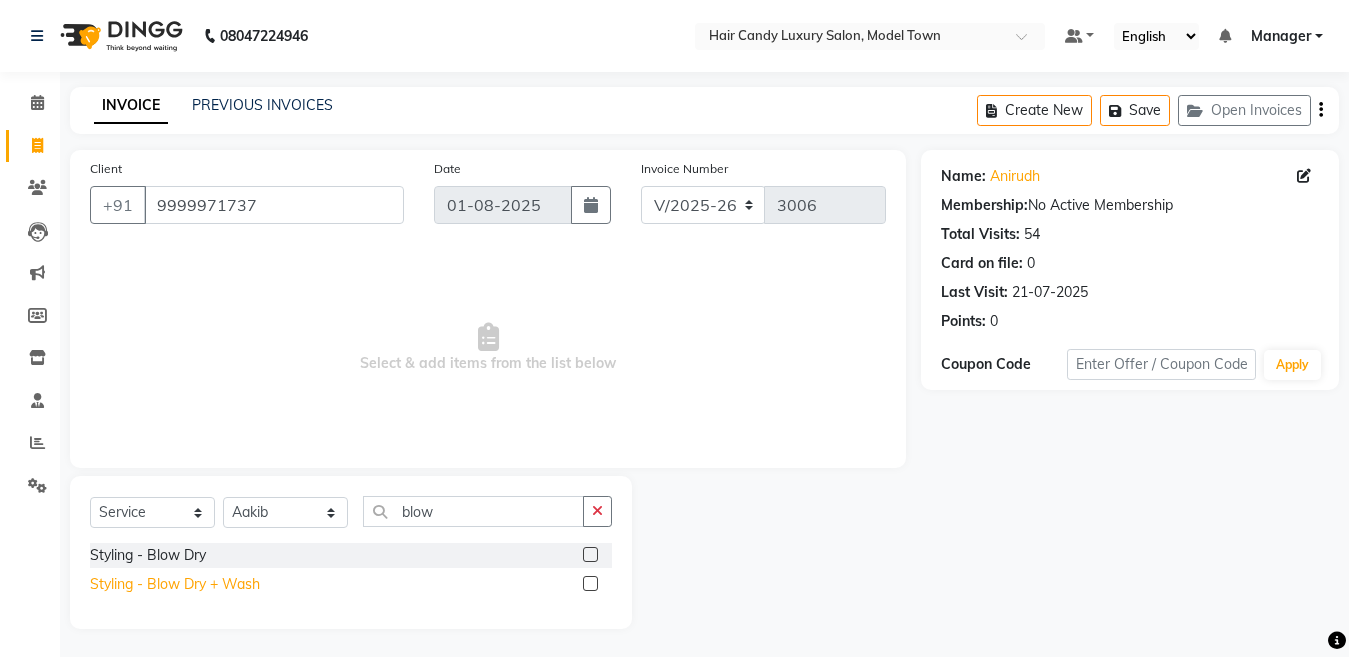 click on "Styling - Blow Dry + Wash" 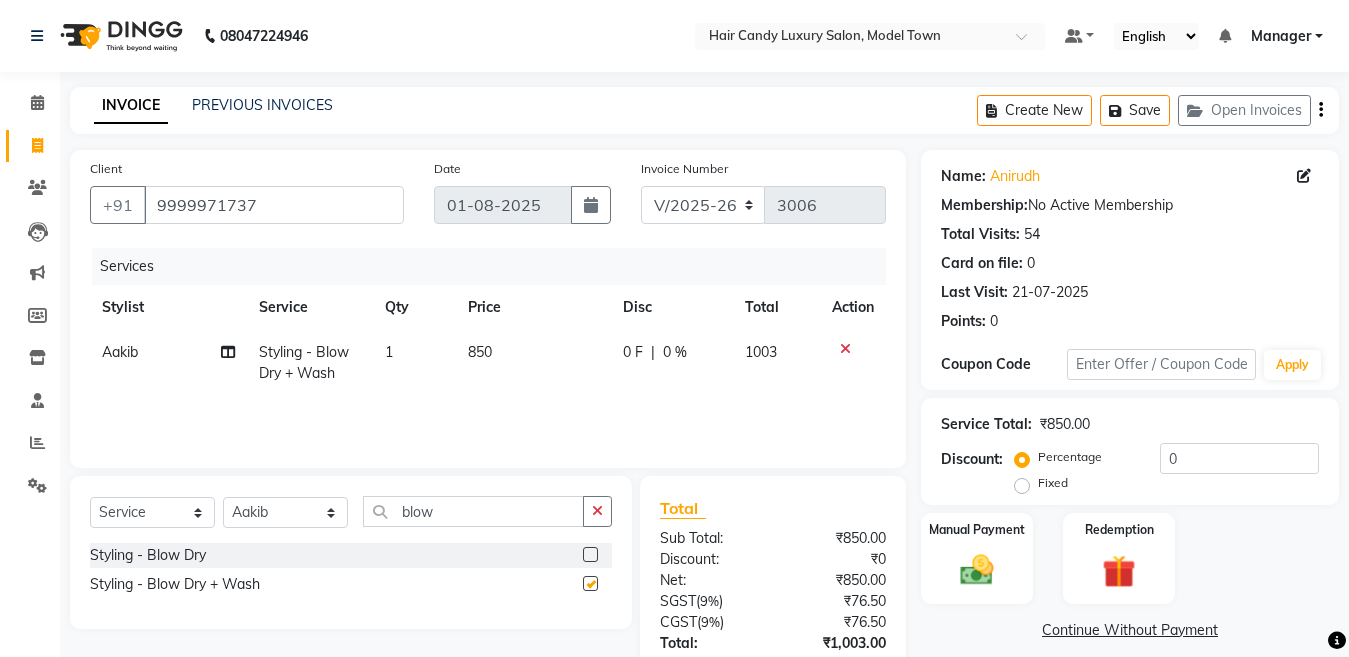 checkbox on "false" 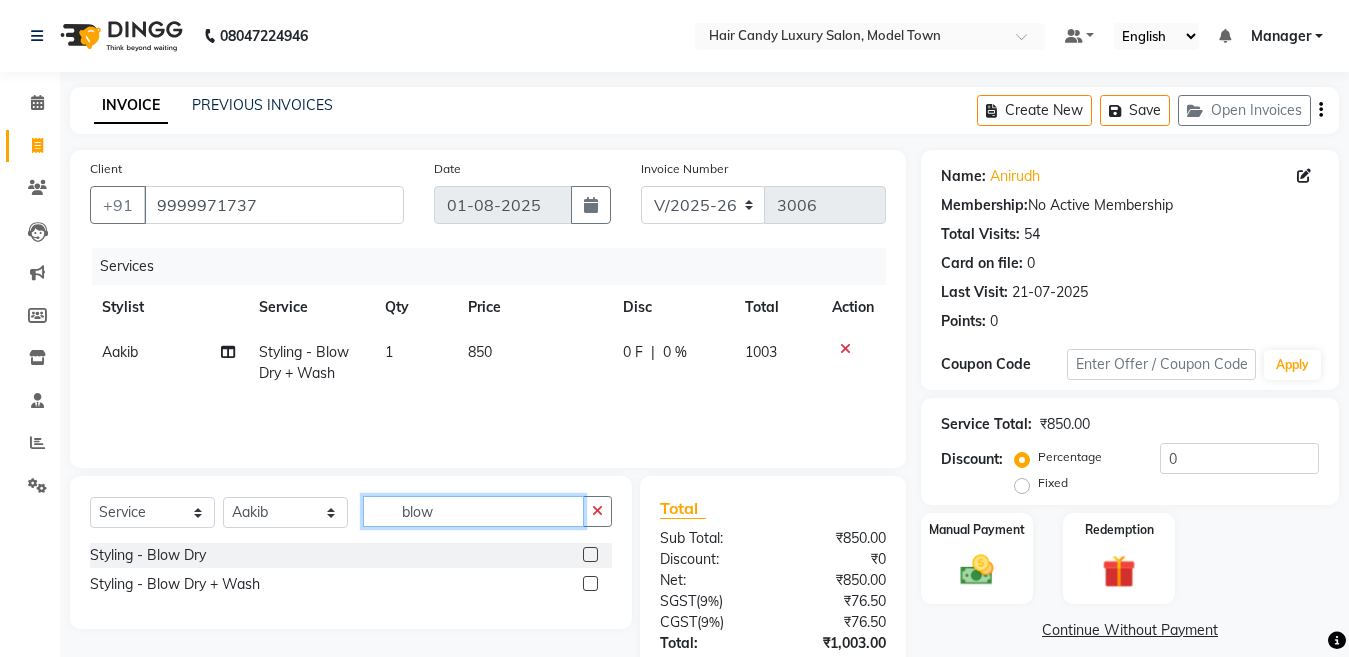 click on "blow" 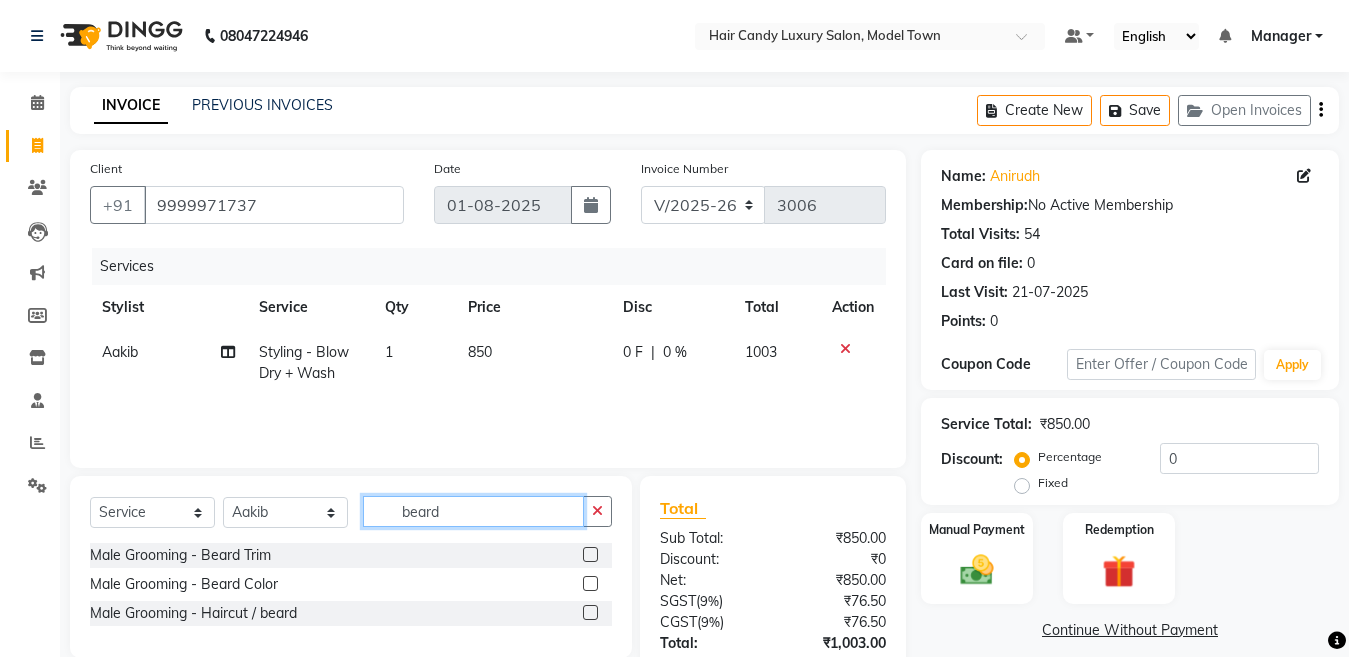 type on "beard" 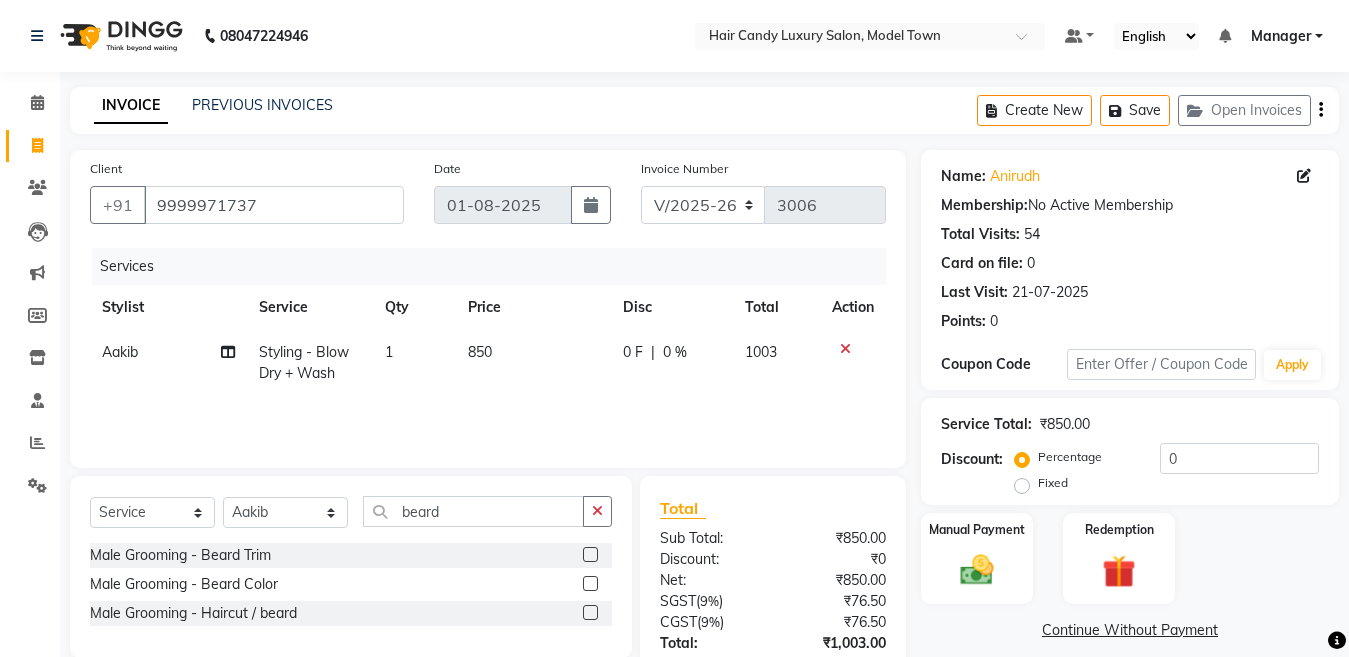 click on "Male Grooming - Beard Trim  Male Grooming - Beard Color  Male Grooming - Haircut / beard" 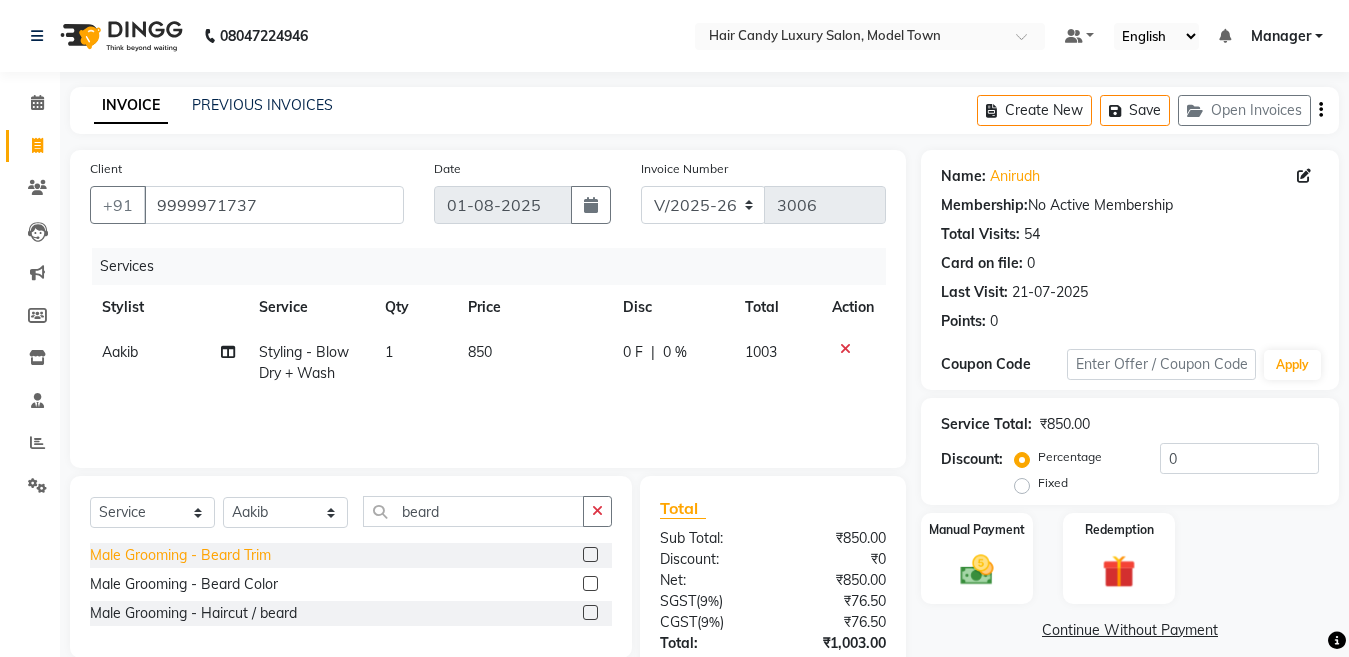 click on "Male Grooming - Beard Trim" 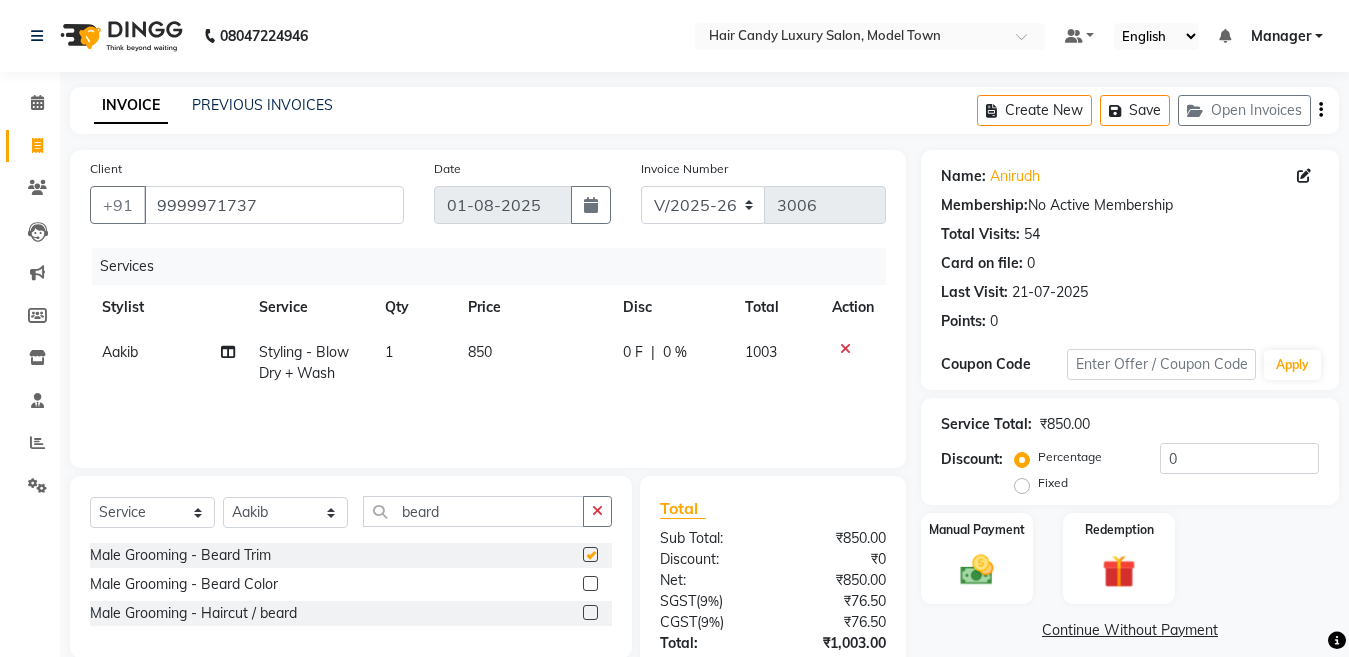 checkbox on "false" 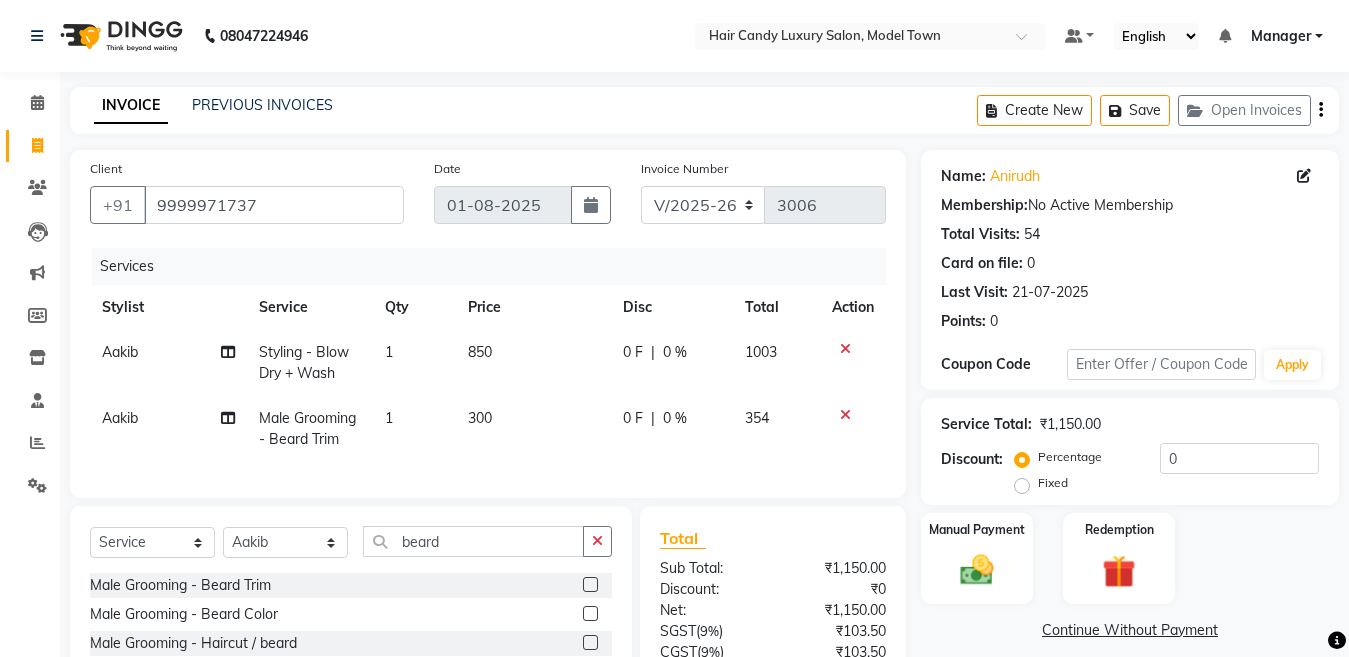 drag, startPoint x: 452, startPoint y: 441, endPoint x: 495, endPoint y: 438, distance: 43.104523 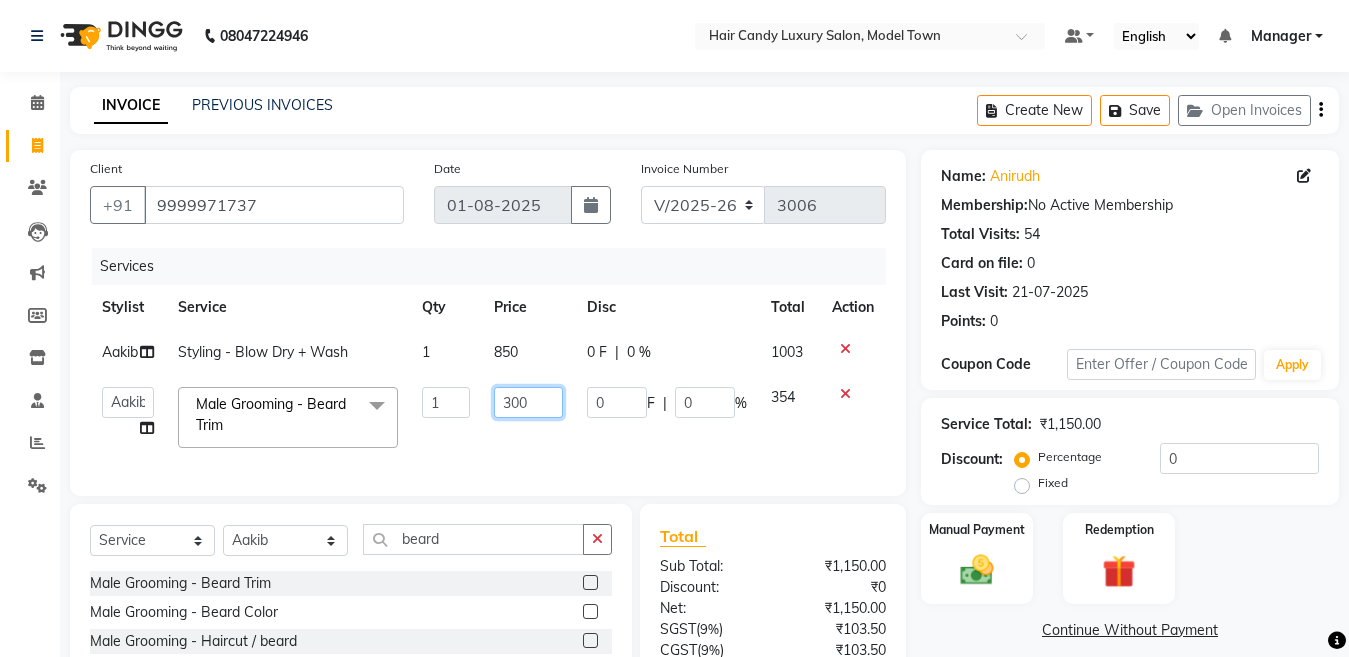 drag, startPoint x: 510, startPoint y: 416, endPoint x: 488, endPoint y: 414, distance: 22.090721 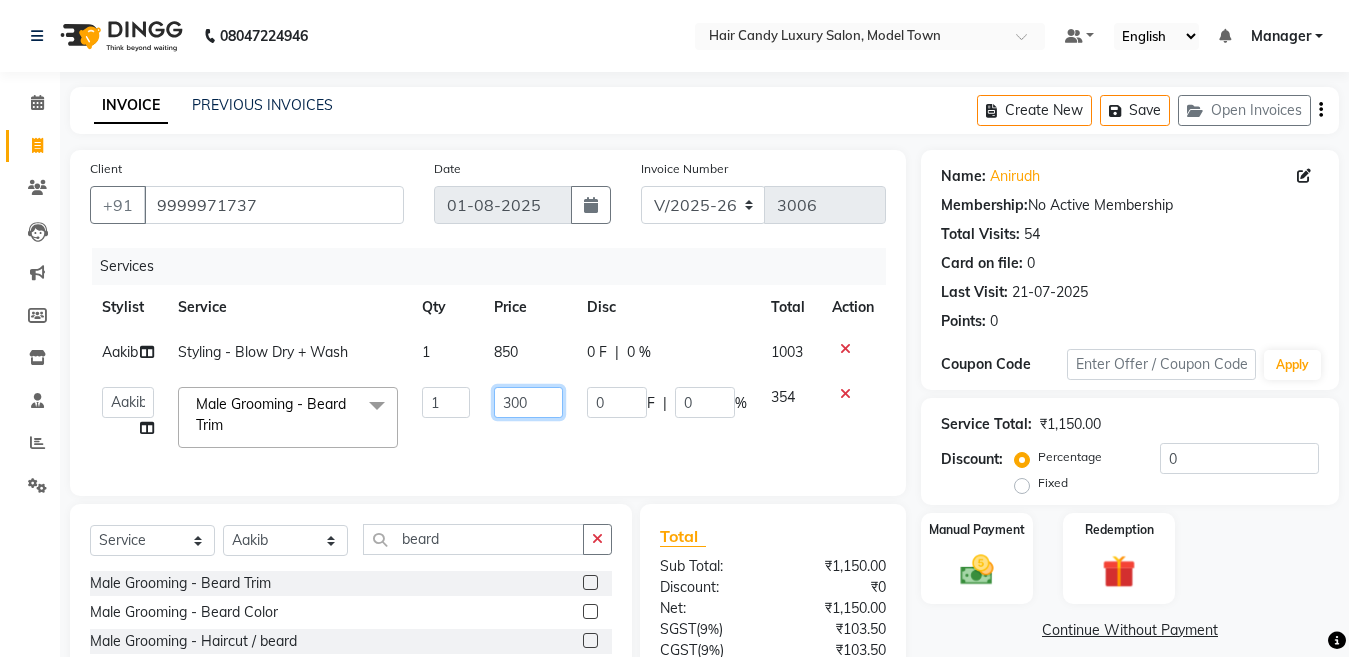 type on "400" 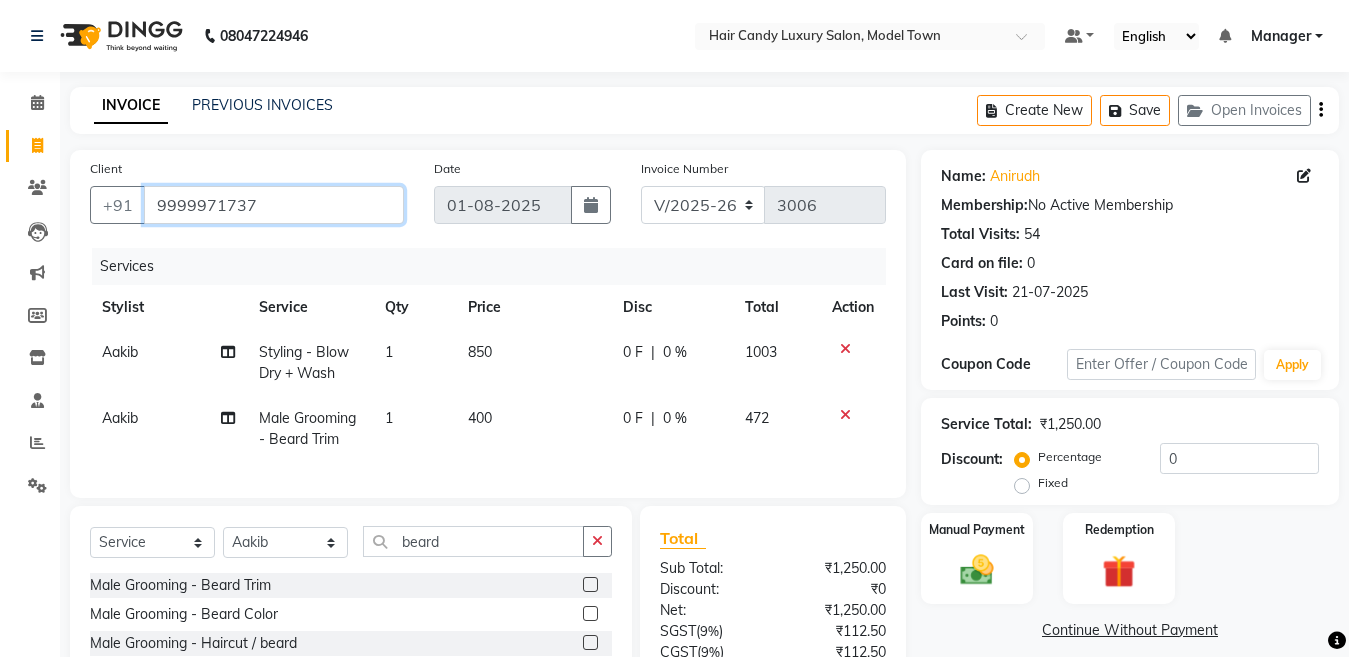 click on "9999971737" at bounding box center (274, 205) 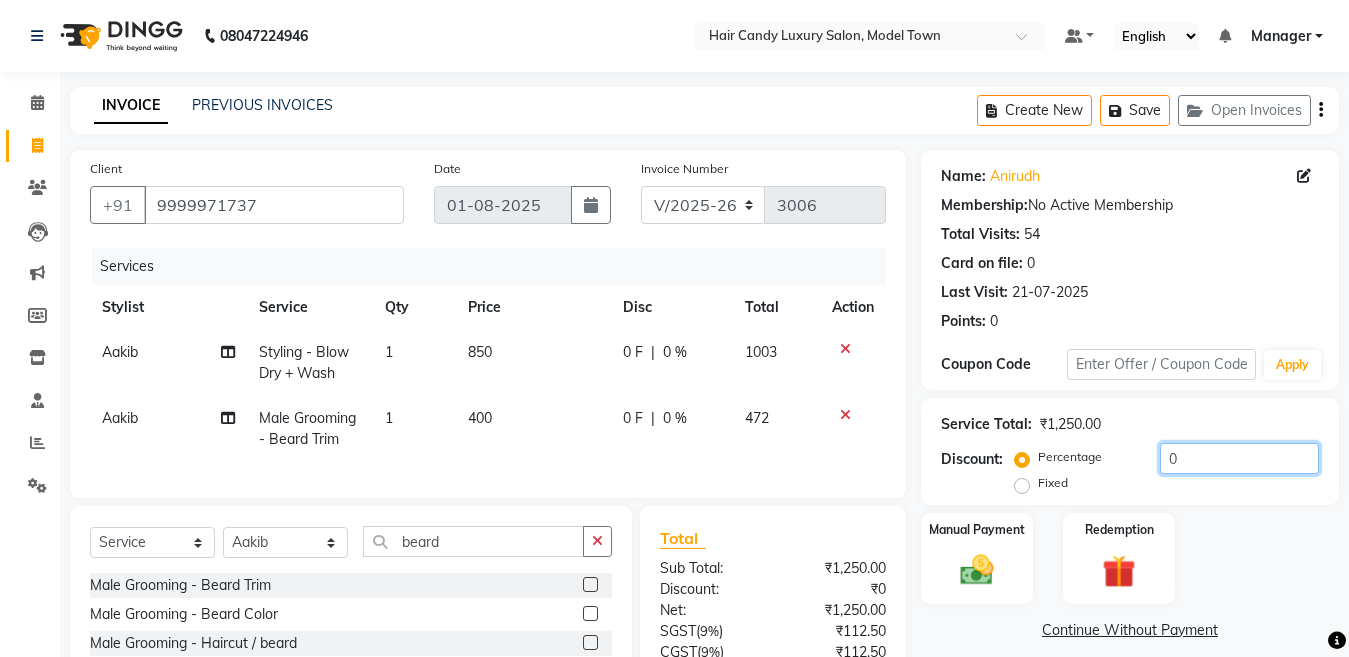 click on "0" 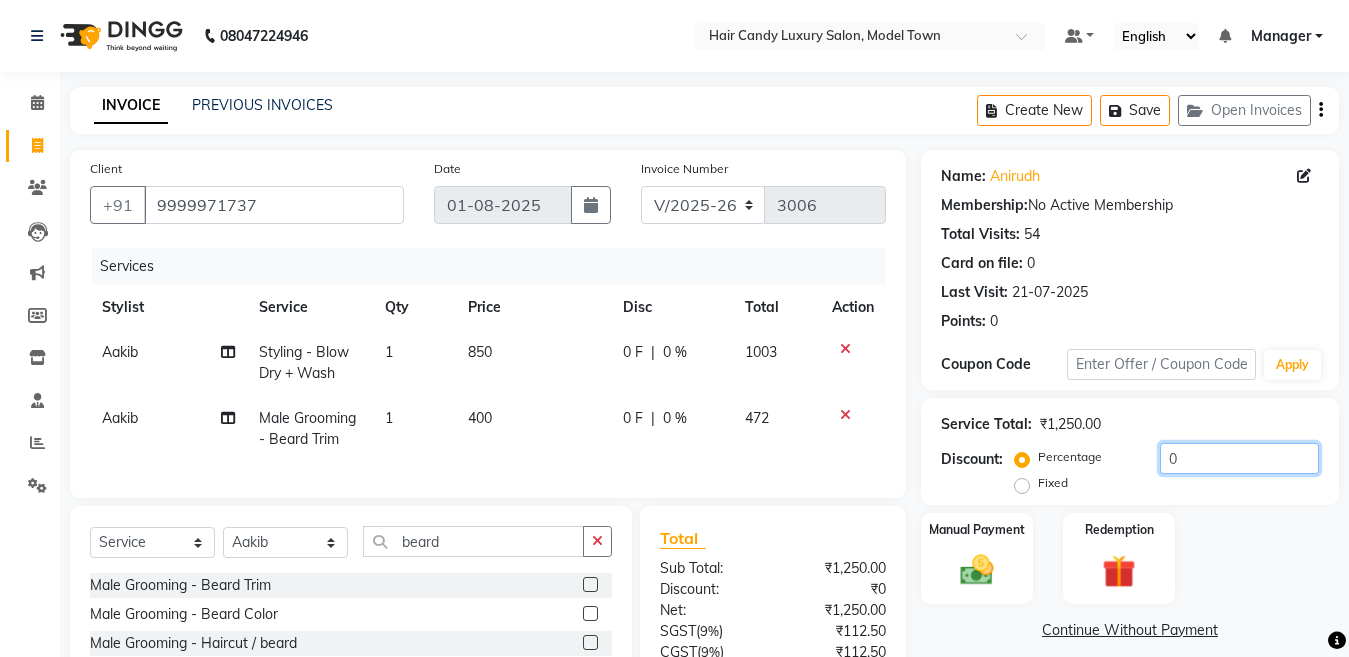 drag, startPoint x: 1174, startPoint y: 461, endPoint x: 1041, endPoint y: 461, distance: 133 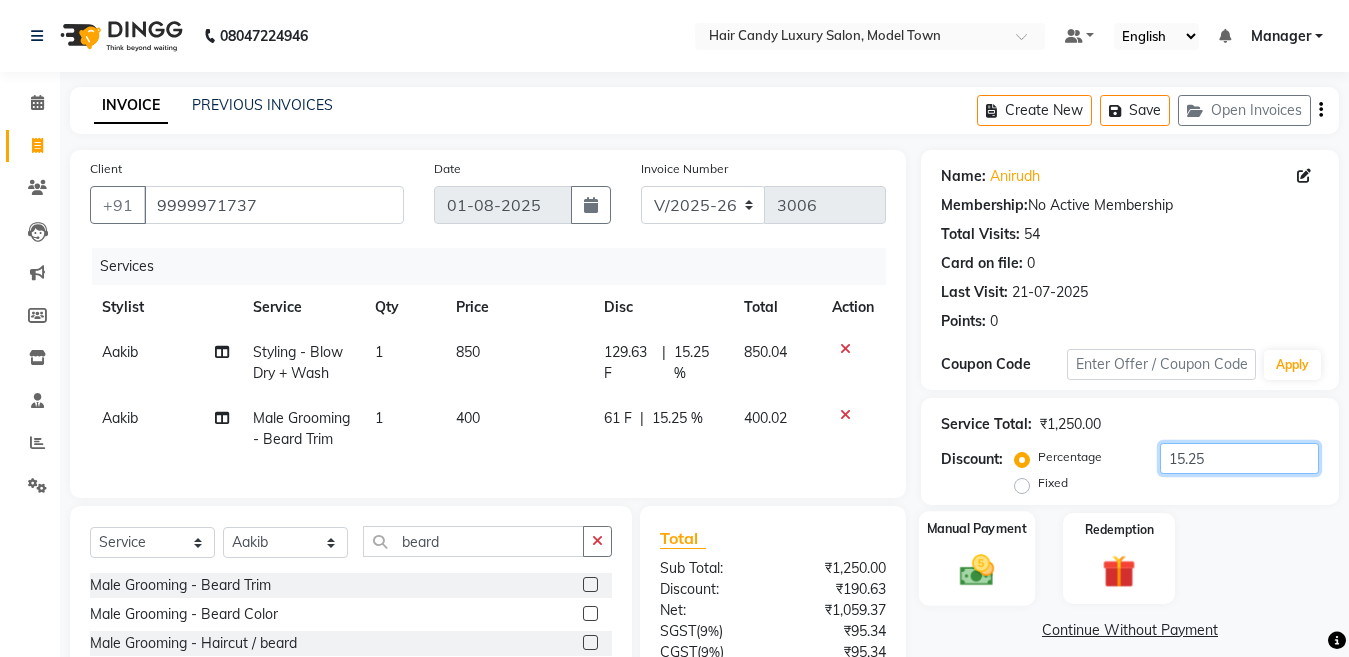 type on "15.25" 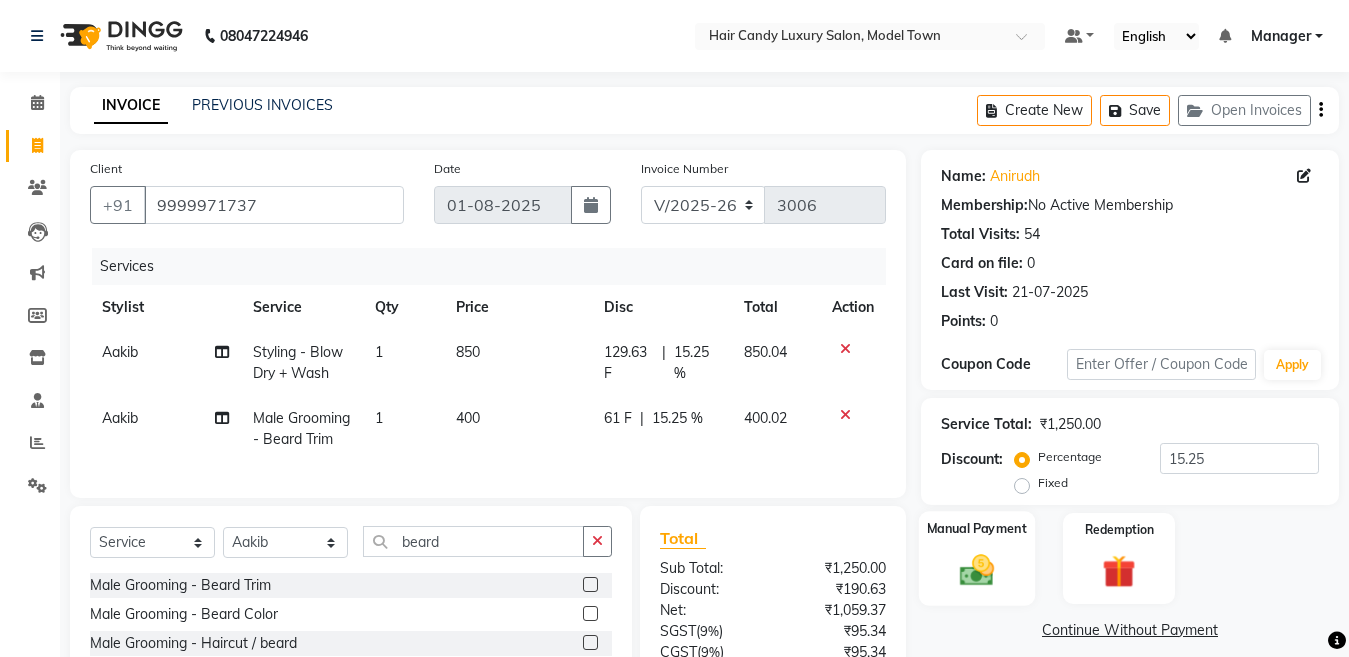 click 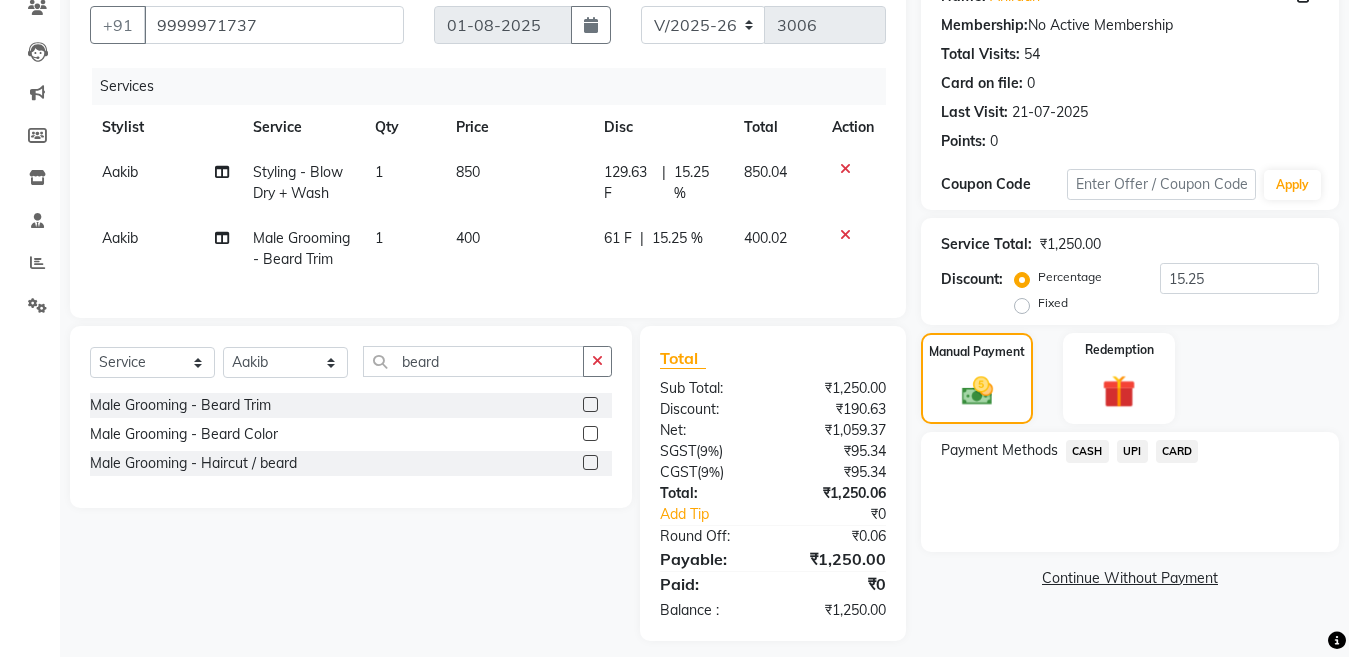 scroll, scrollTop: 211, scrollLeft: 0, axis: vertical 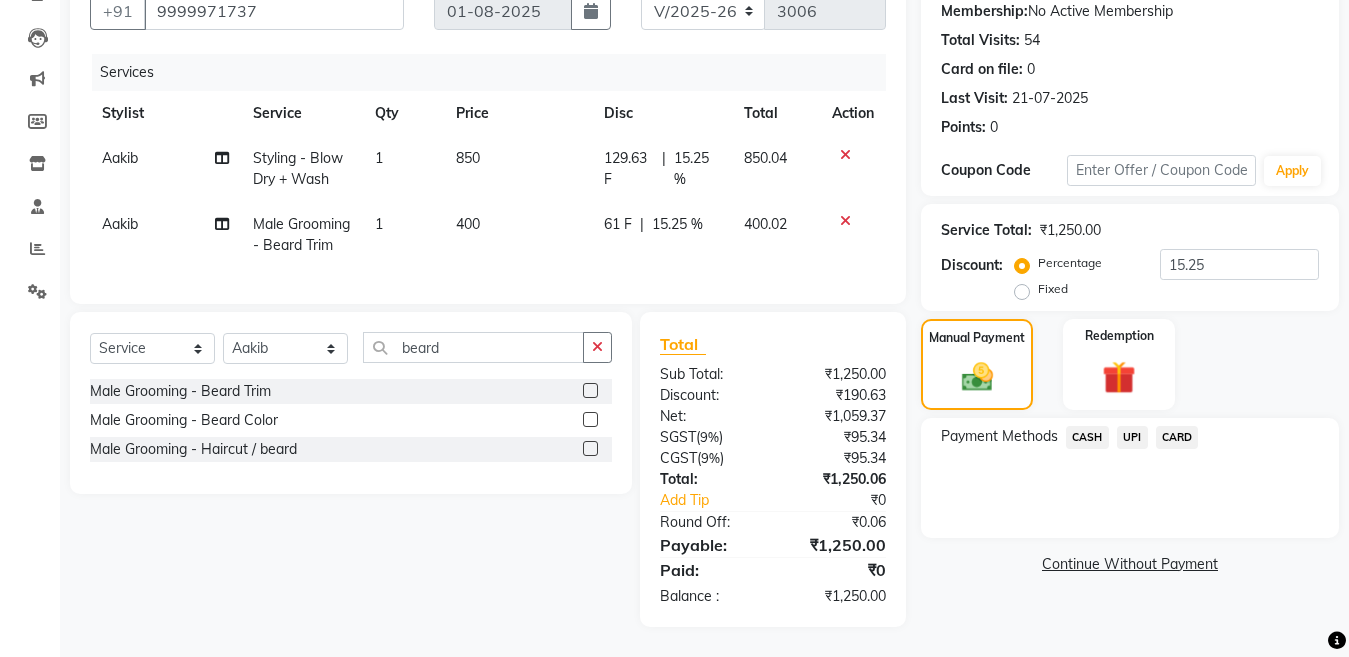 click on "CARD" 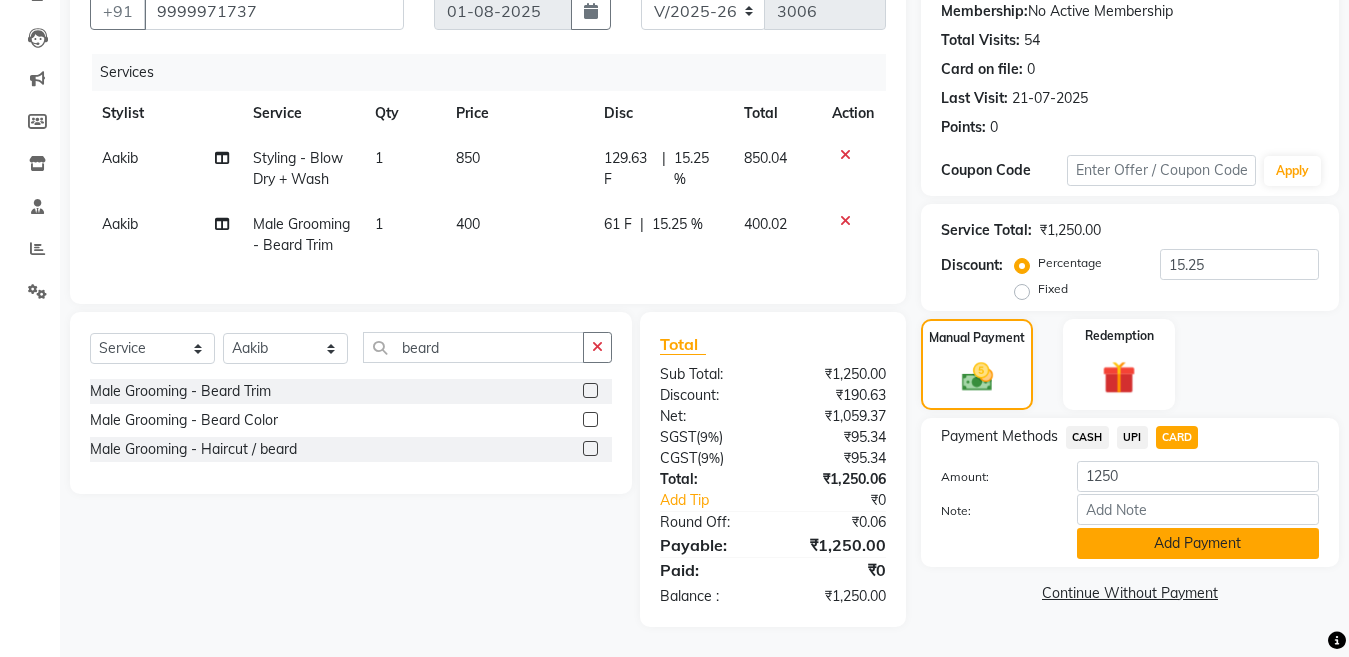 click on "Add Payment" 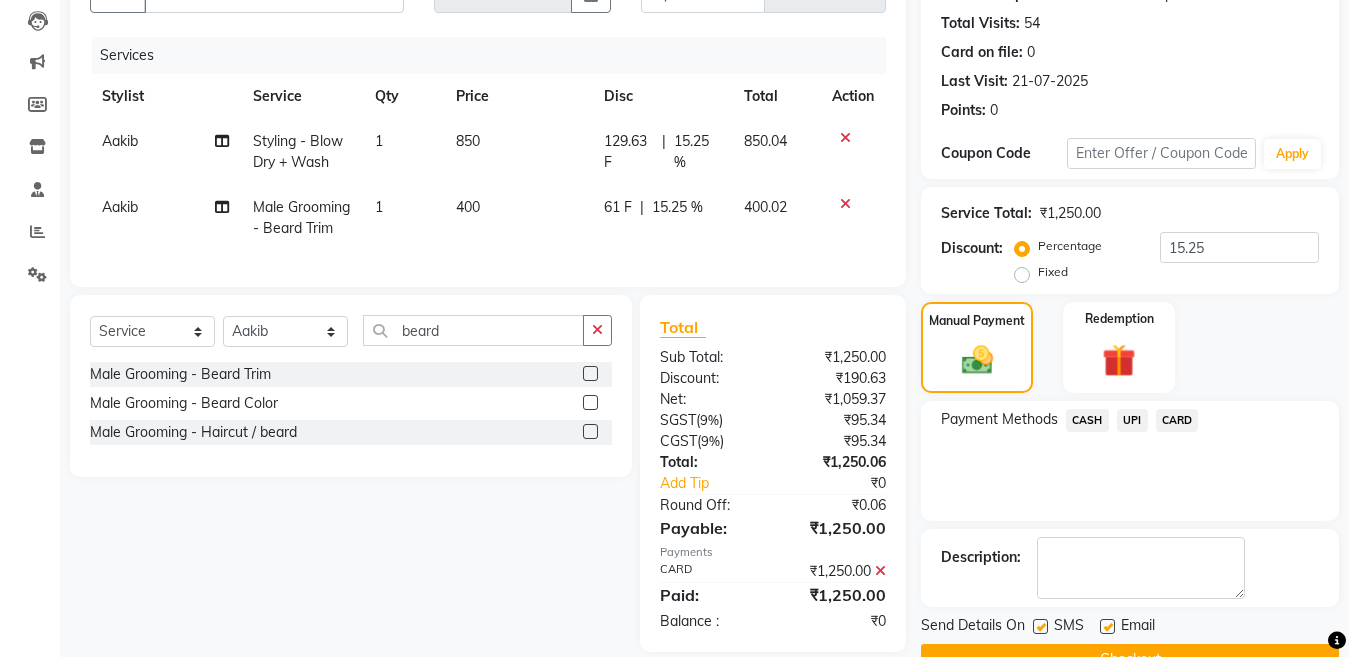 scroll, scrollTop: 259, scrollLeft: 0, axis: vertical 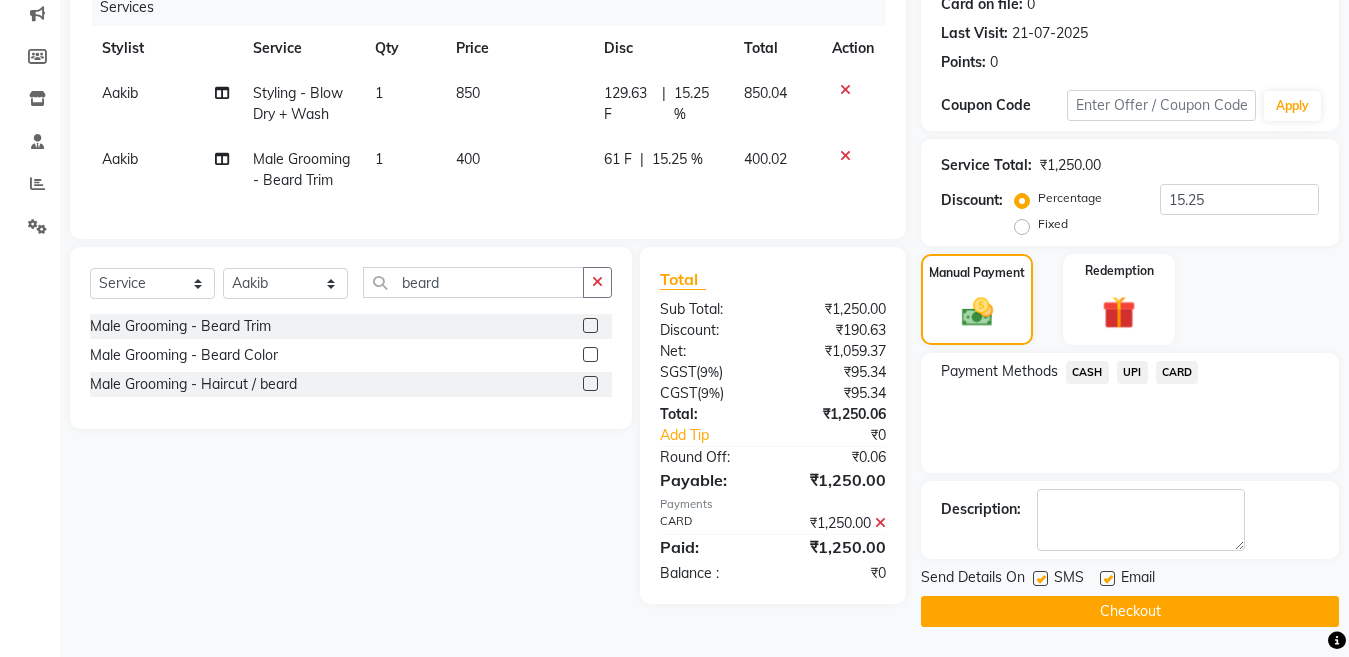 click 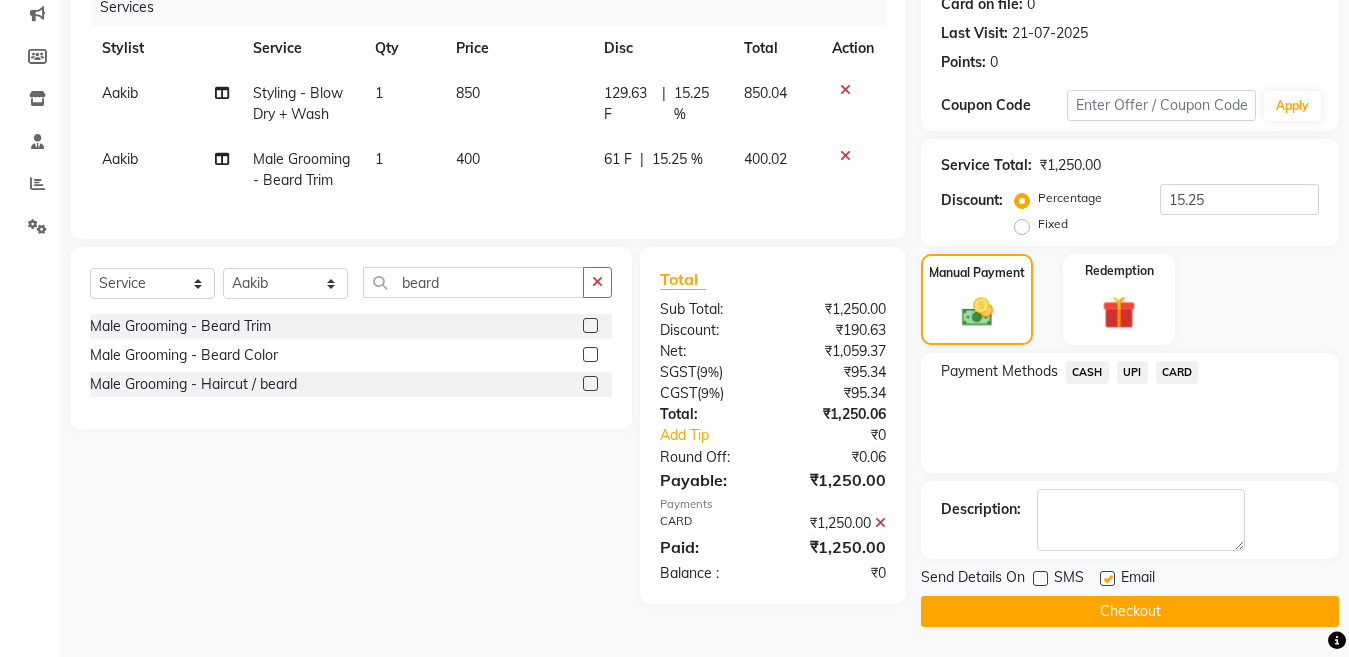 click on "Checkout" 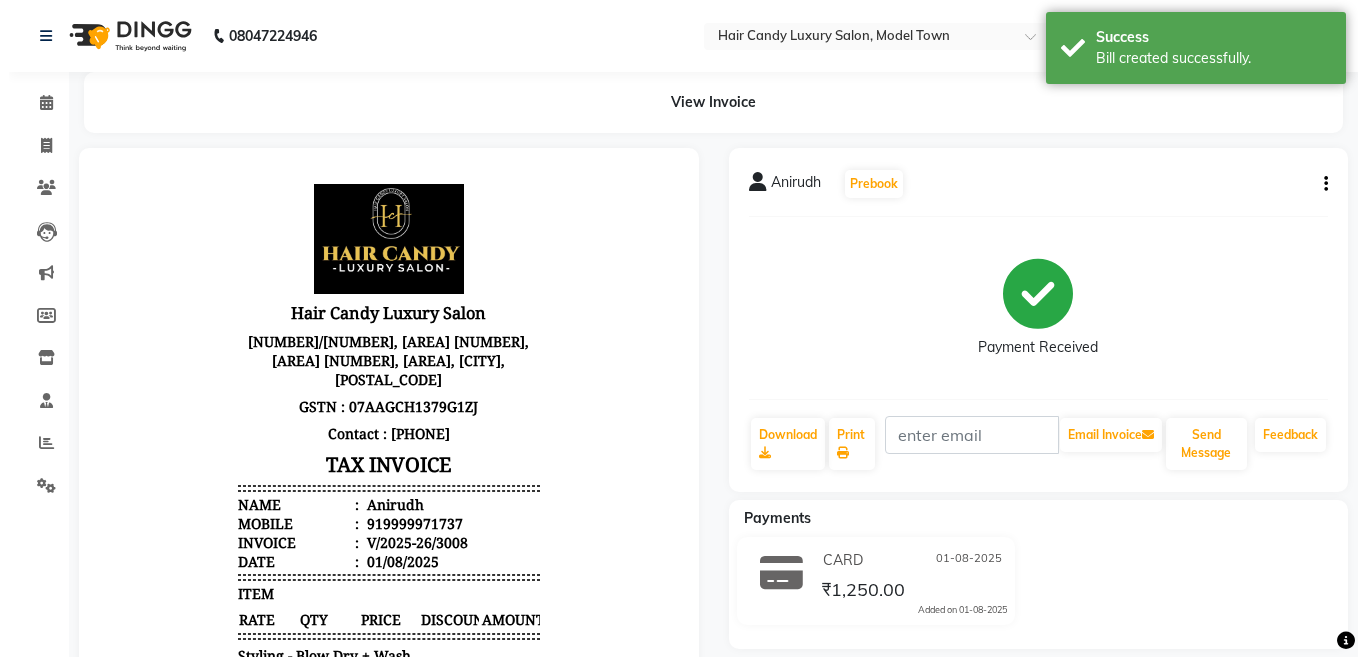 scroll, scrollTop: 0, scrollLeft: 0, axis: both 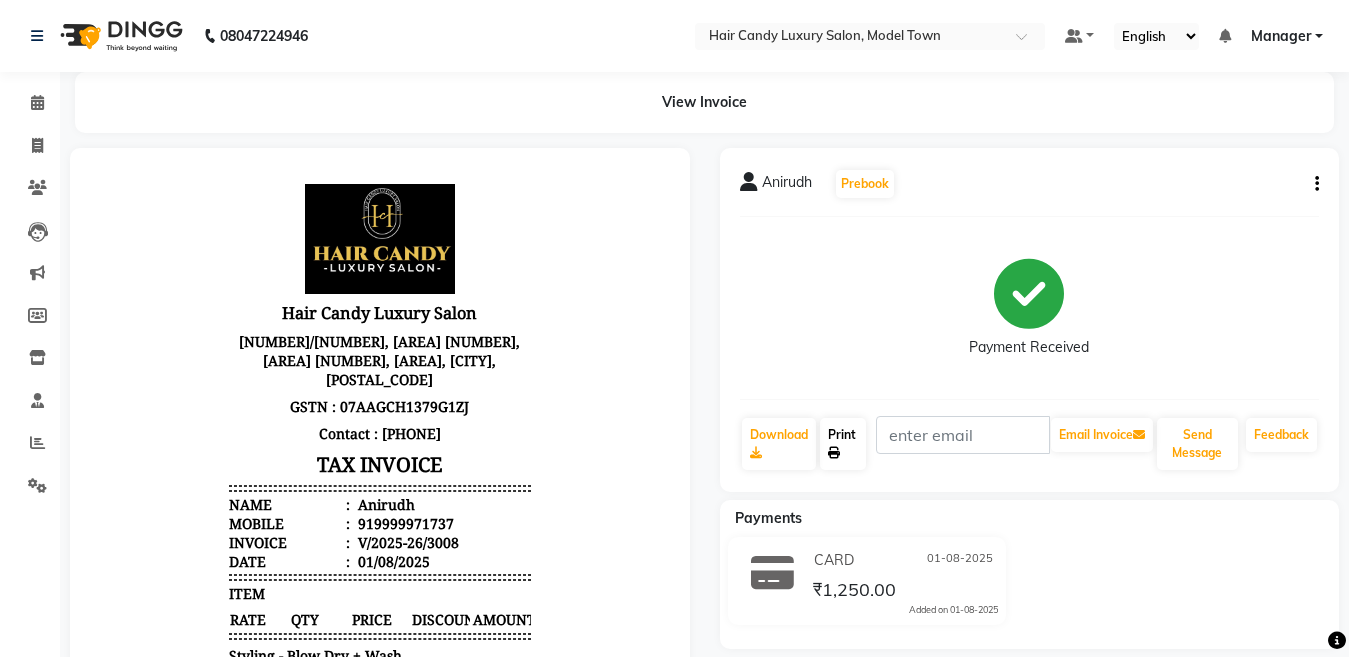 click on "Print" 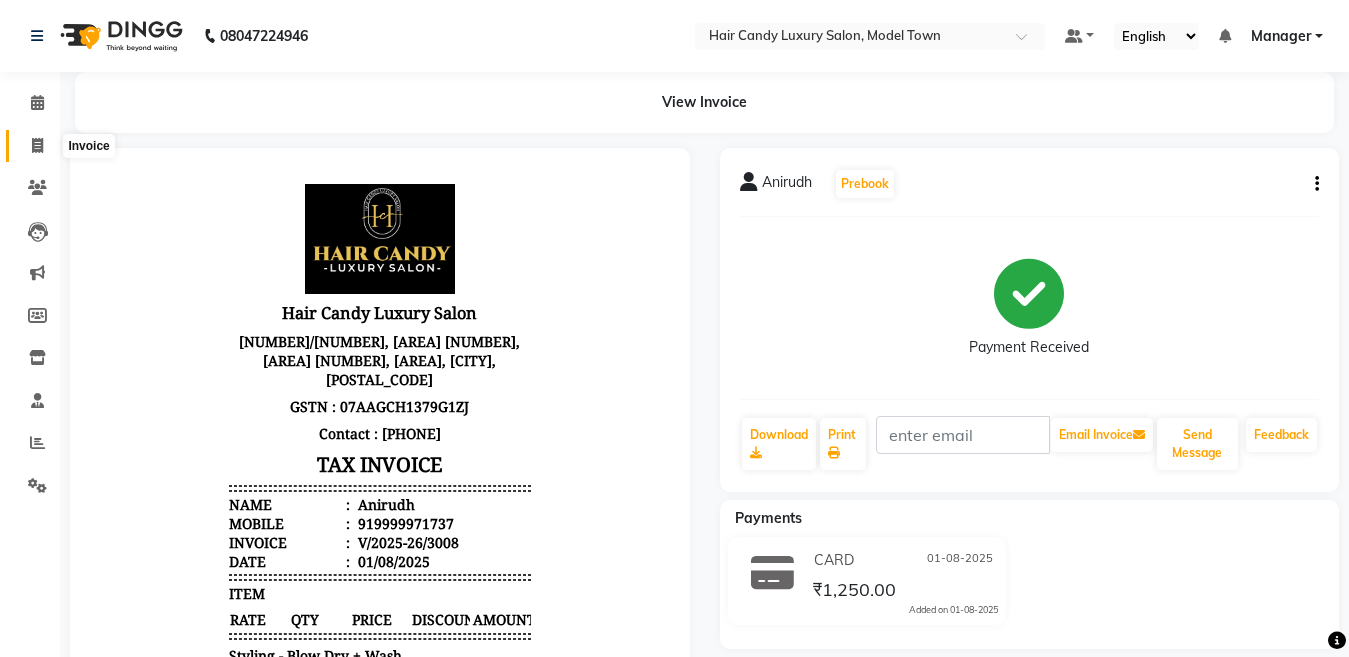 click 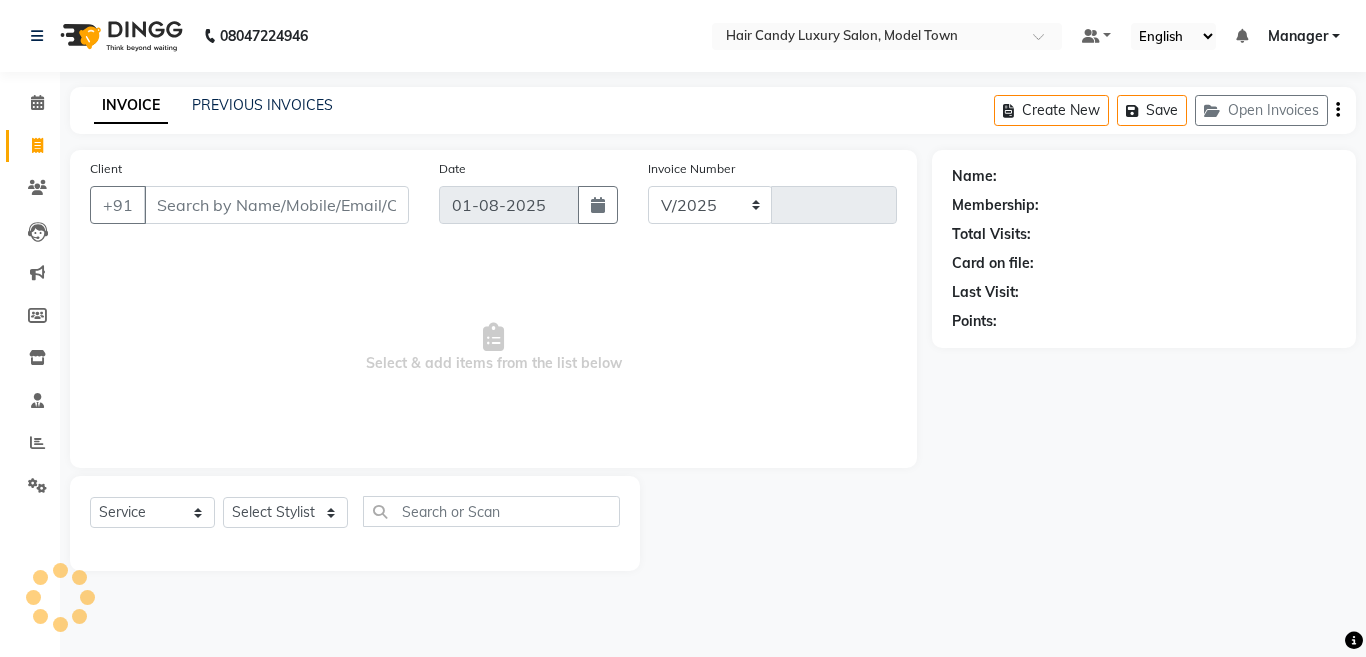 select on "4716" 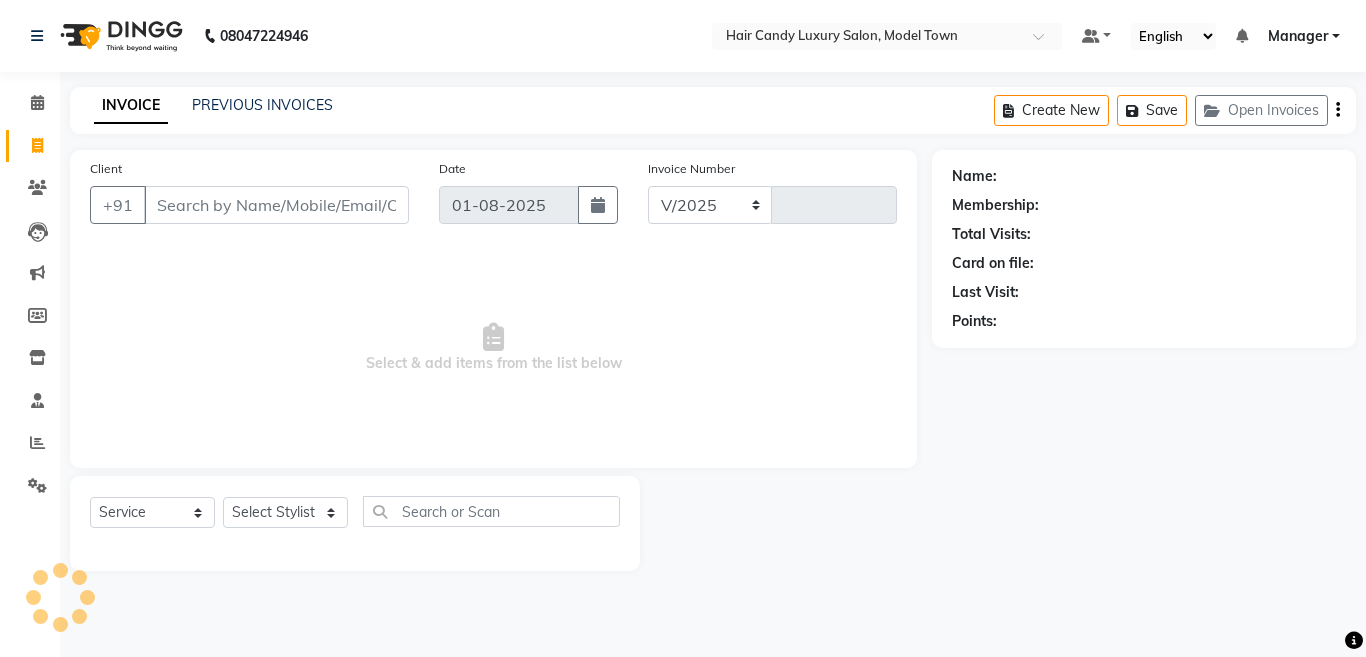 type on "3010" 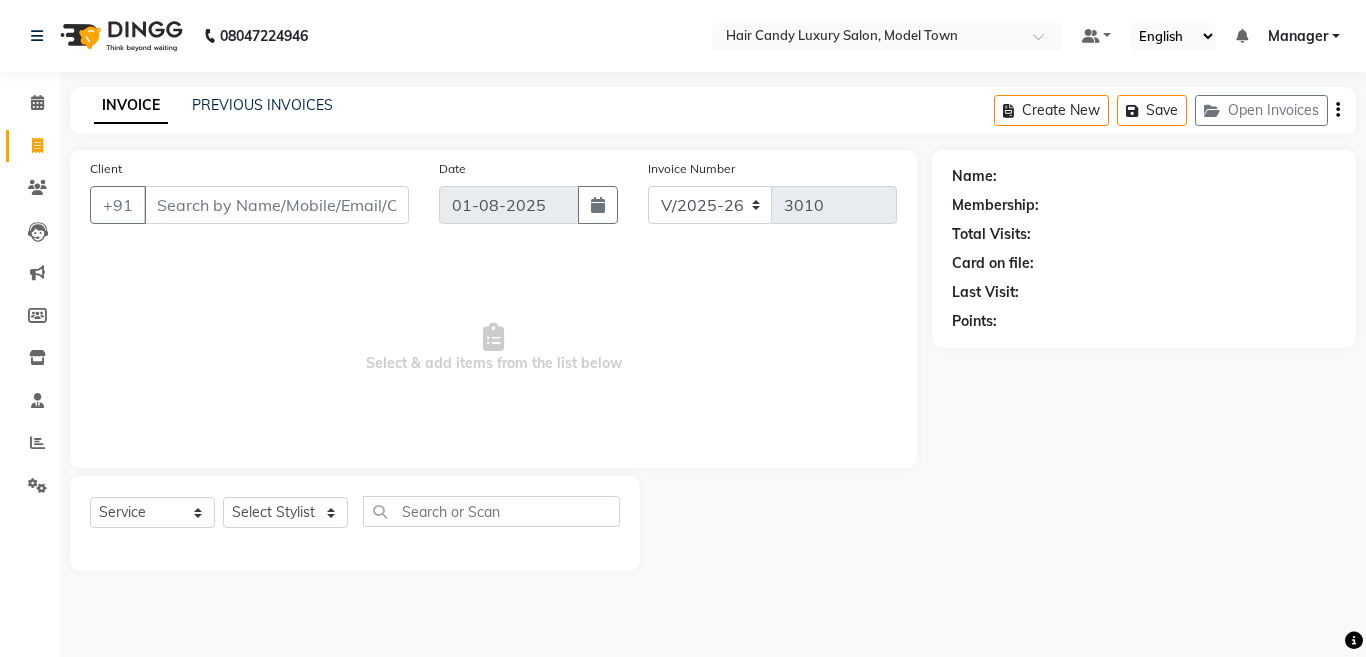 select on "4716" 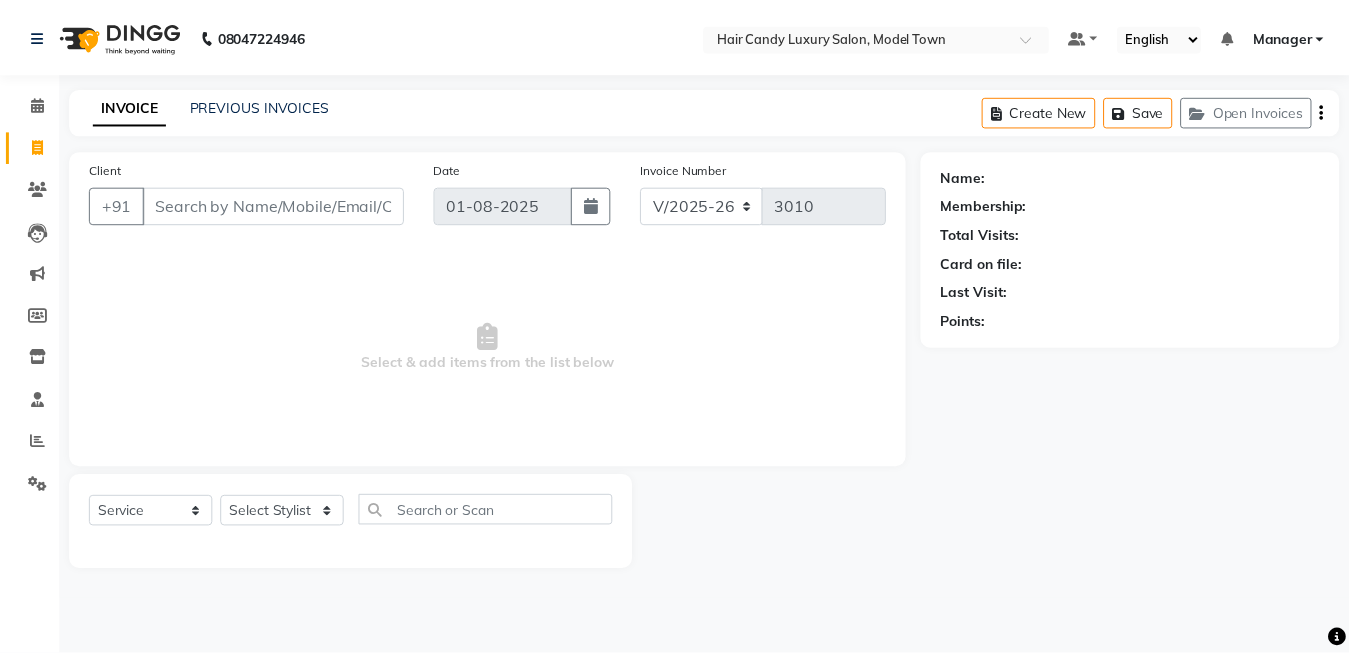 scroll, scrollTop: 0, scrollLeft: 0, axis: both 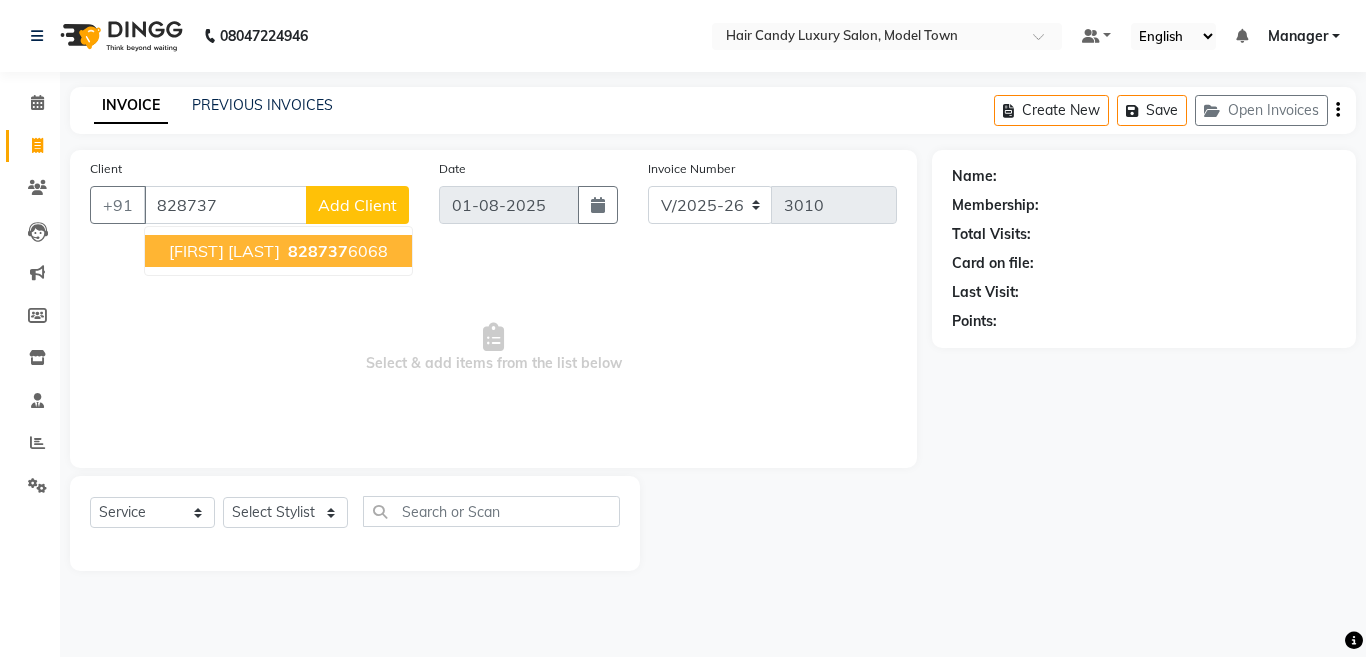 click on "828737" at bounding box center (318, 251) 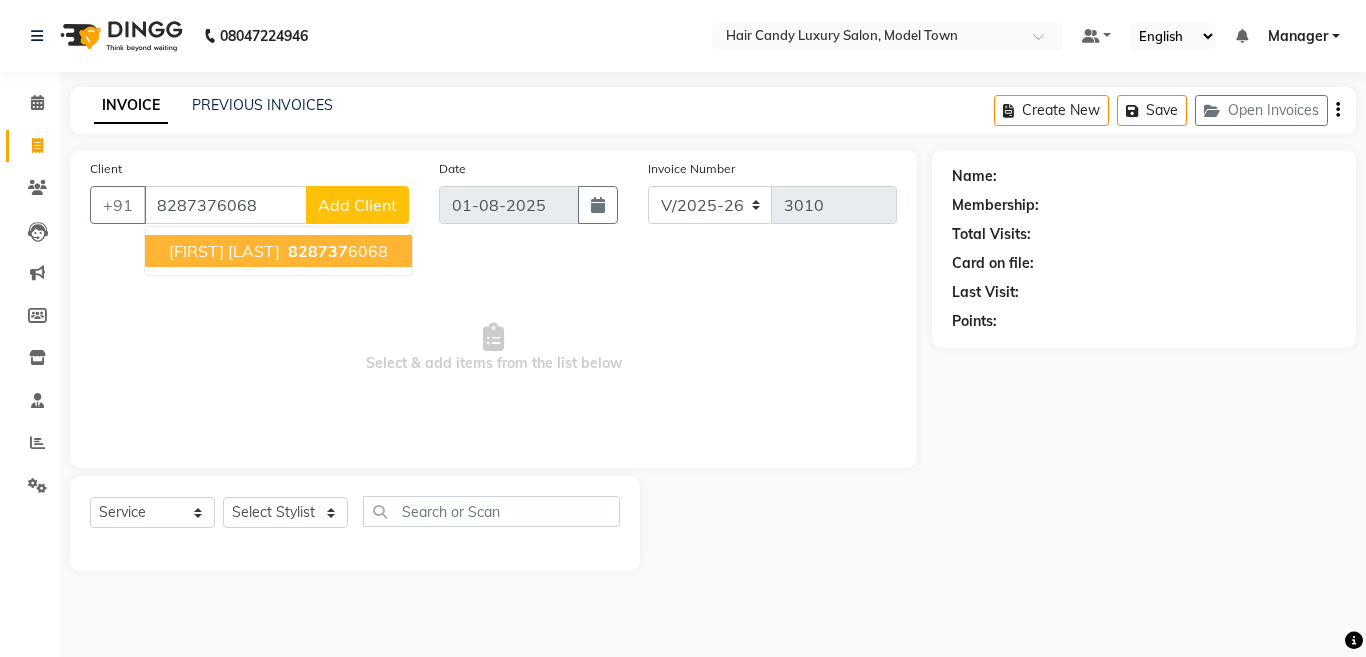 type on "8287376068" 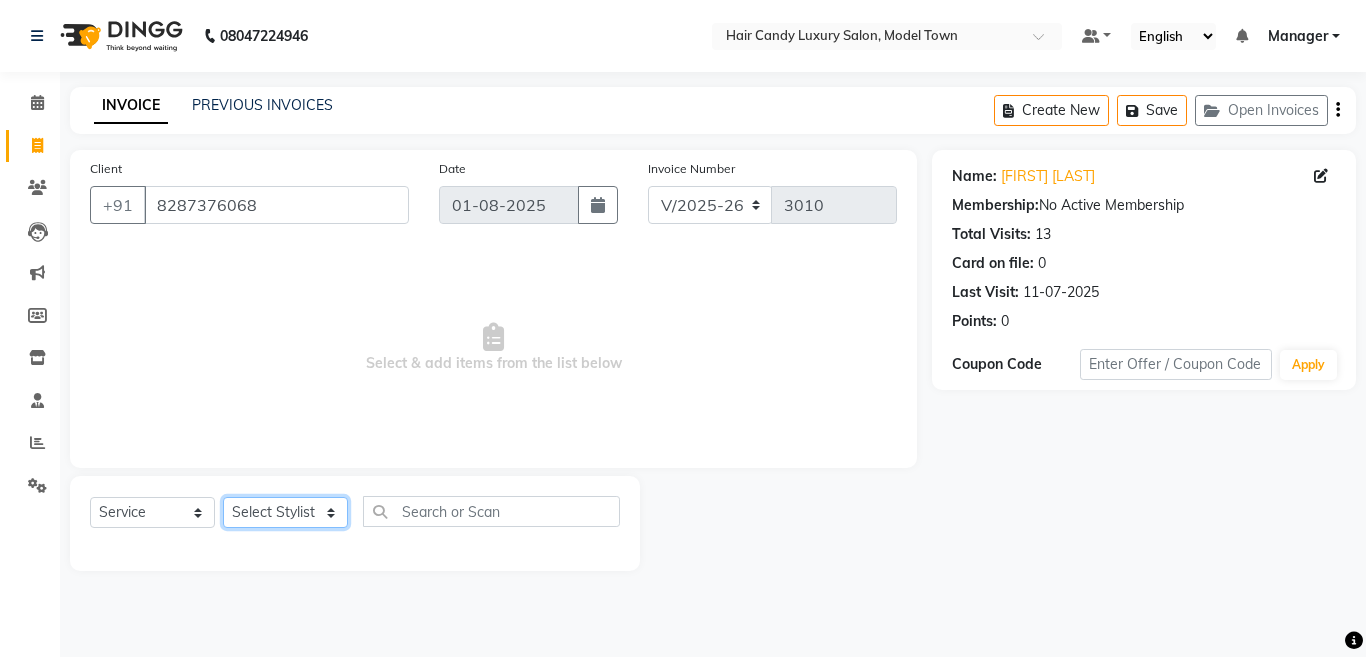 click on "Select Stylist [FIRST] [FIRST] [FIRST] [FIRST] ([NICKNAME]) Manager [FIRST] [FIRST] [FIRST] [FIRST] [FIRST] [FIRST] [FIRST] ([NICKNAME]) [FIRST] [FIRST] [FIRST] [FIRST] [FIRST]" 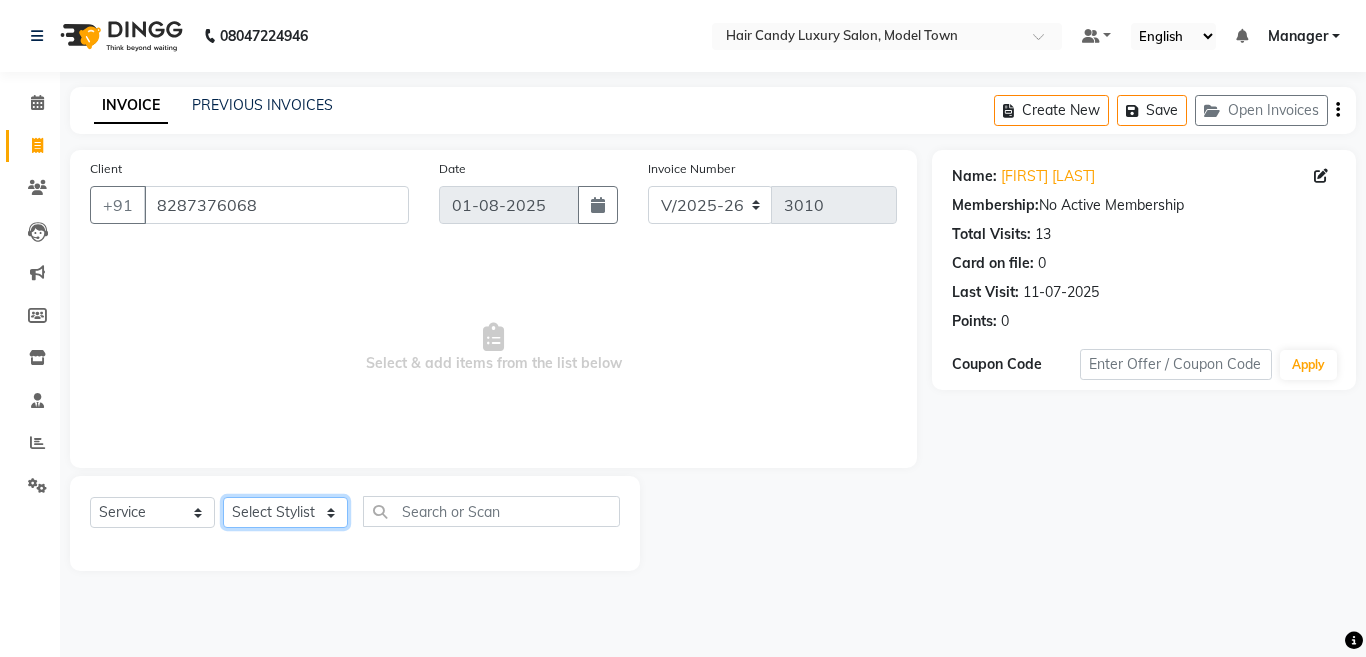 select on "28001" 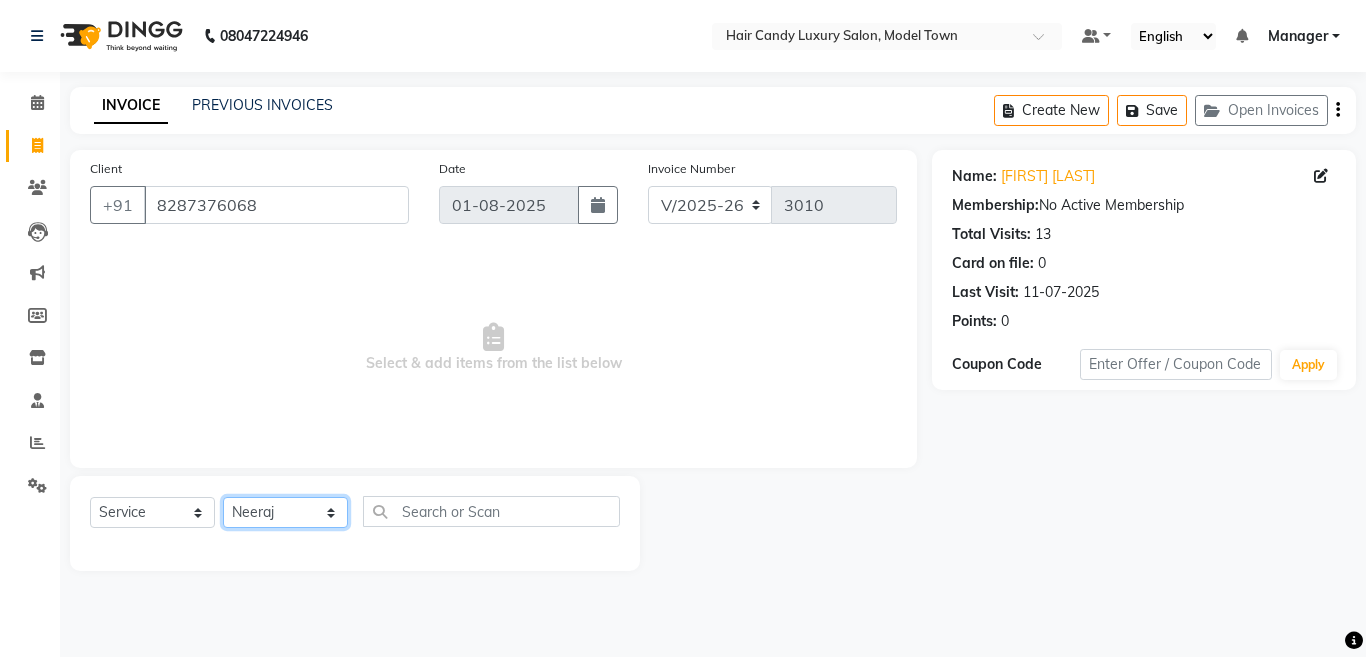 click on "Select Stylist [FIRST] [FIRST] [FIRST] [FIRST] ([NICKNAME]) Manager [FIRST] [FIRST] [FIRST] [FIRST] [FIRST] [FIRST] [FIRST] ([NICKNAME]) [FIRST] [FIRST] [FIRST] [FIRST] [FIRST]" 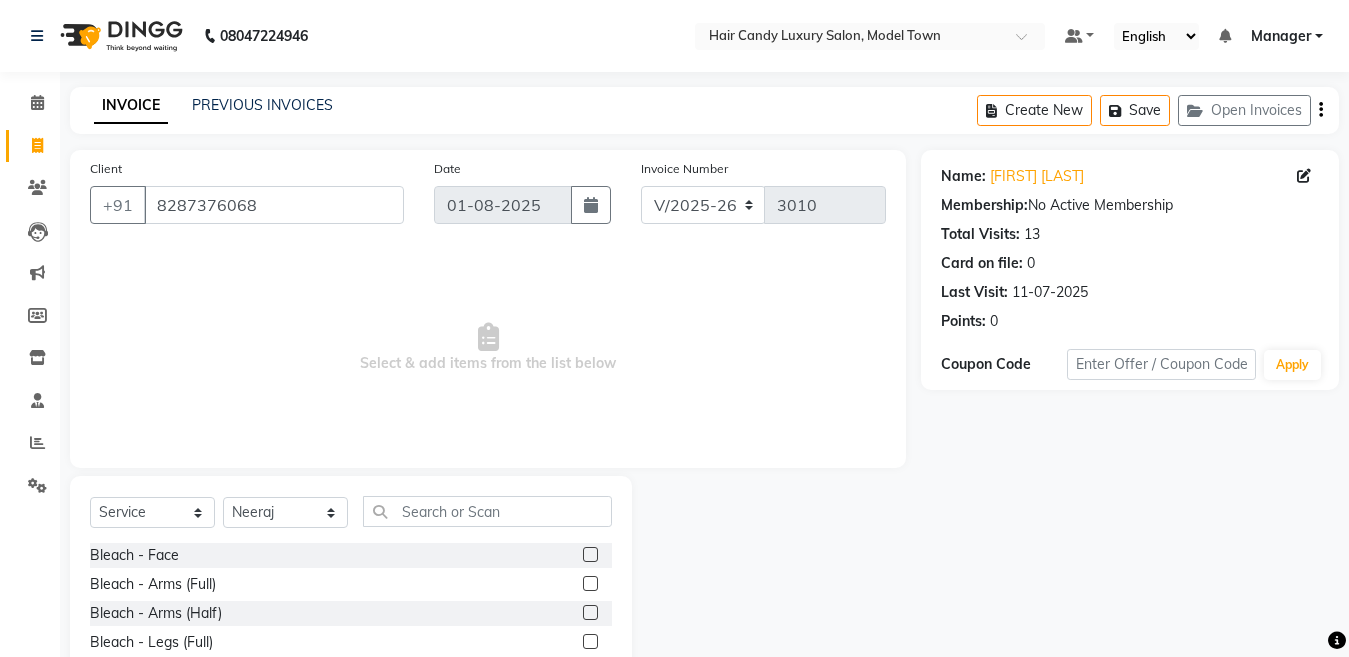 click on "Select  Service  Product  Membership  Package Voucher Prepaid Gift Card  Select Stylist Aakib Anas Anuradha Izhar Laiq (Rahul) Manager Neeraj parul Pawan Prakash Rajni Ranjay (Raju) RIYA Saleem sameer  stock manager surrender Vijay Gupta Vijay kumar Bleach - Face  Bleach - Arms (Full)  Bleach - Arms (Half)  Bleach - Legs (Full)  Bleach - Legs (Half)  Bleach - Back (Full)  Bleach - Back (Half)  Bleach - Front (Full)  Bleach - Front (Half)  Bleach - Full Body  Mango-Pedicure  Detan - Face  Detan - Arms (Full)  Detan - Arms (Half)  Detan - Legs (Full)  Detan - Legs (Half)  Detan - Back (Full)  Detan - Back (Half)  Detan - Front (Full)  Detan - Front (Half)  Detan - Full Body  Facial - Face Massage  Facial - Face Cleaning  Facial - Face D-Tan  Facial - Face Bleach  Facial - Casmara Facial  Facial - O3 Cleanup  Facial - O3 Facial  Facial - Skeyndor Cleanup  Facial - Skeyndor Facial  Facial - Face Mask  Facial - Dermalogica Facial  Facial - Dermalogica Clean up  Hands and Feet - Express Menicure  Hands and Feet -" 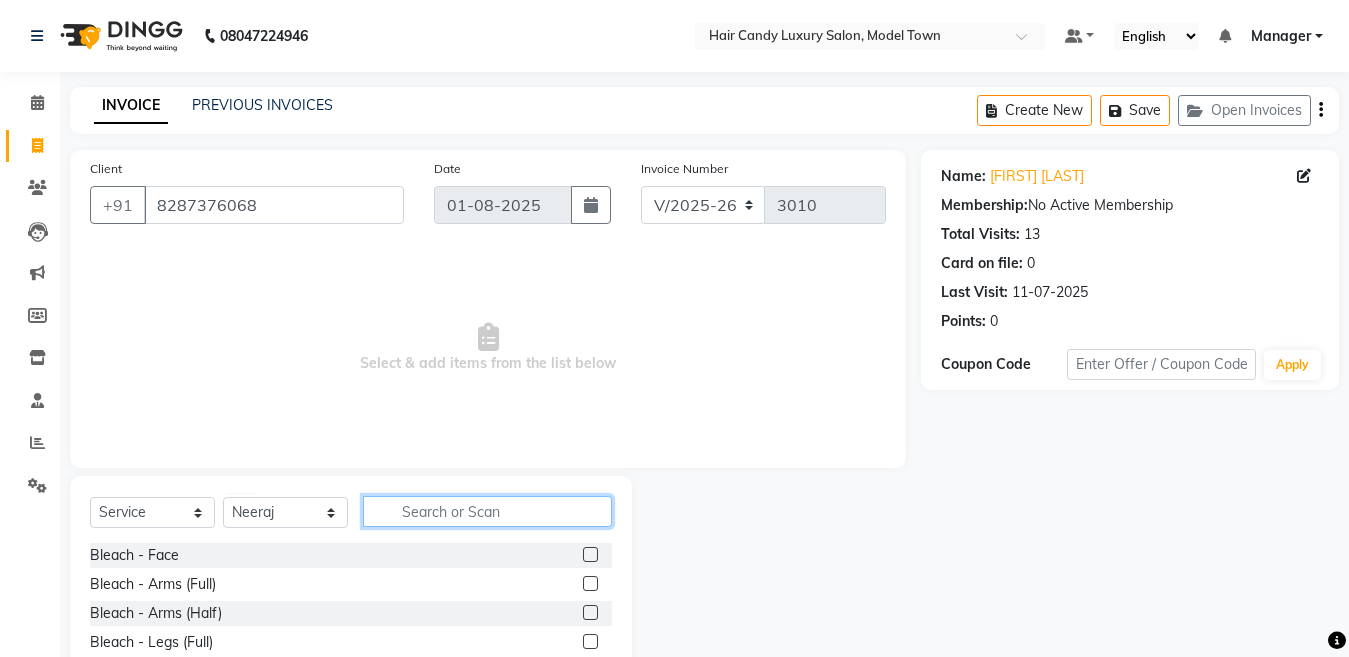 click 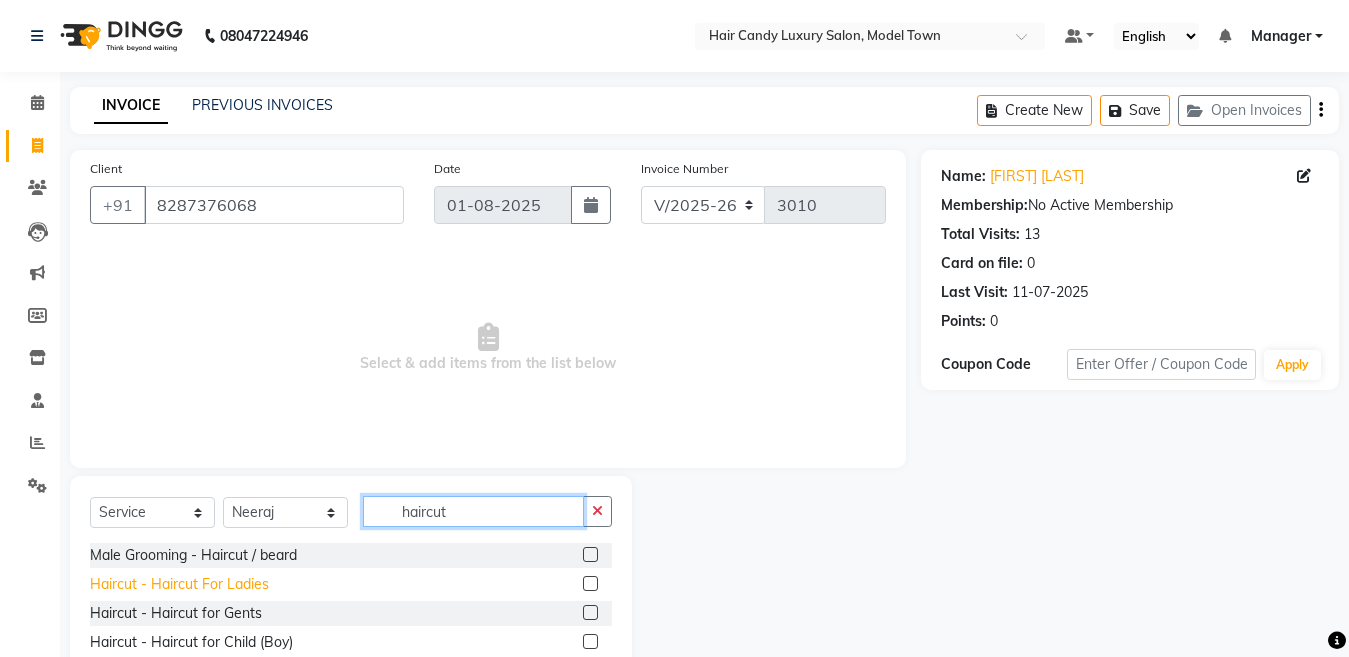 type on "haircut" 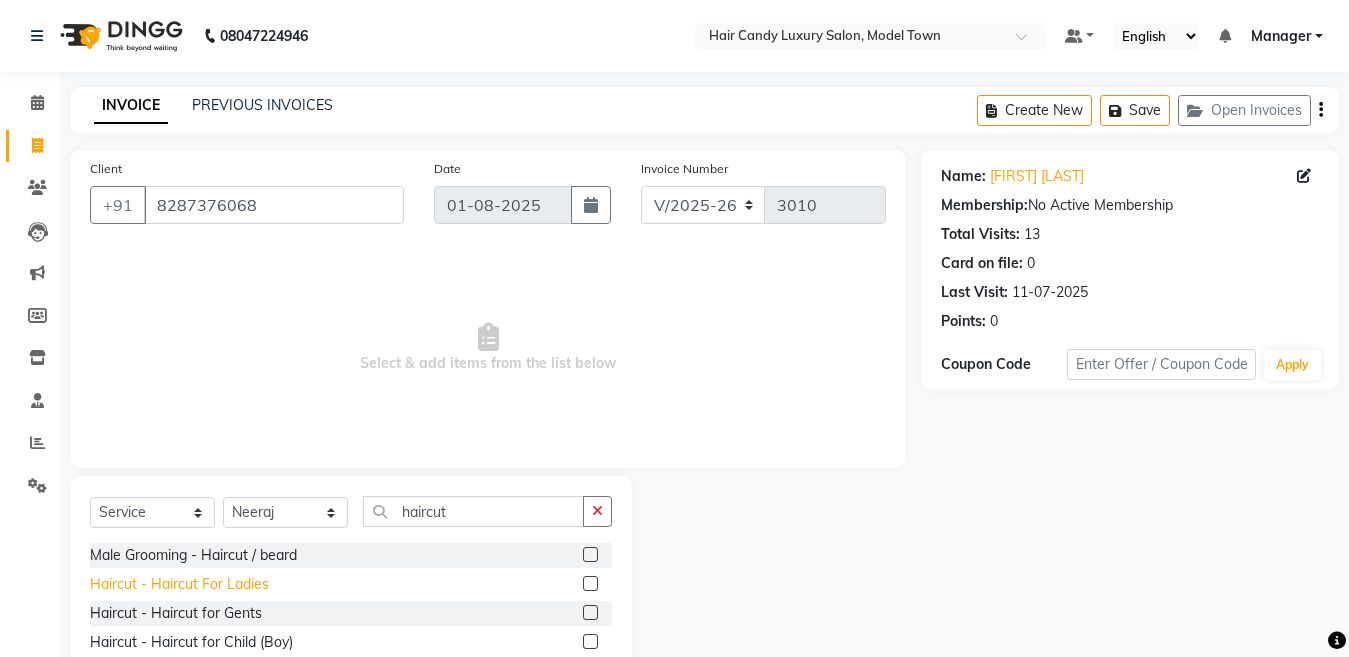 click on "Haircut - Haircut For Ladies" 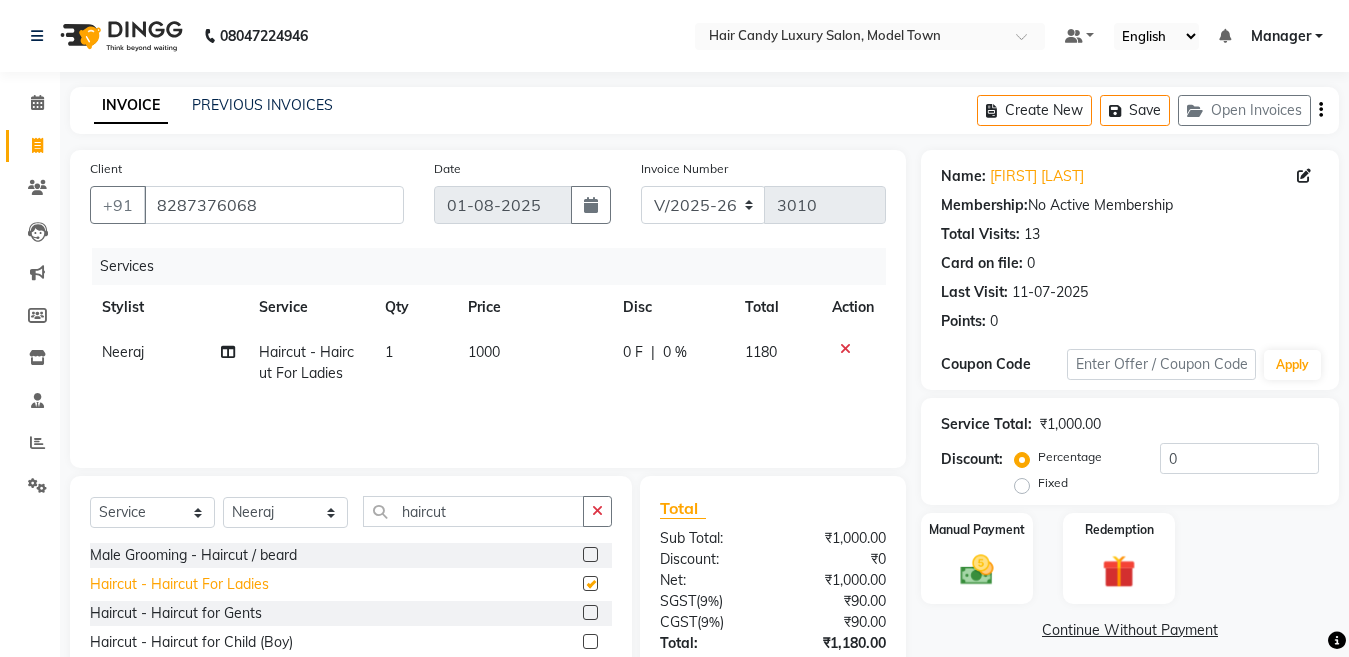 checkbox on "false" 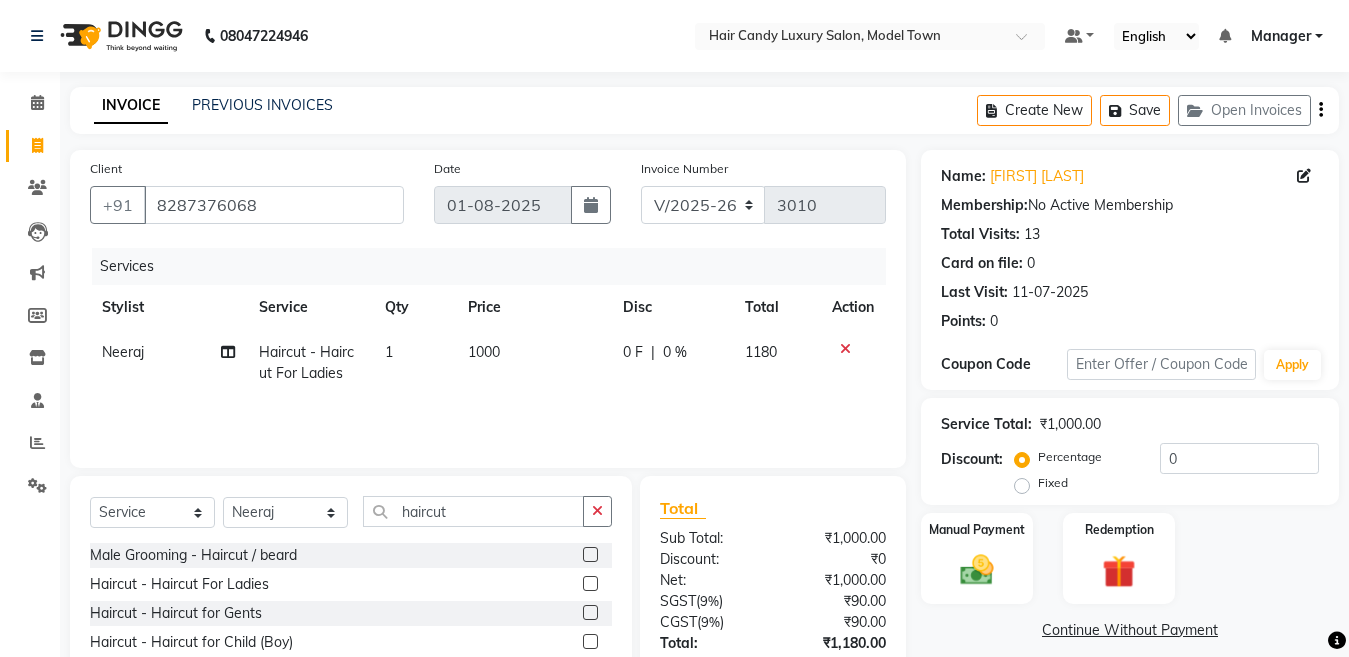 click on "1000" 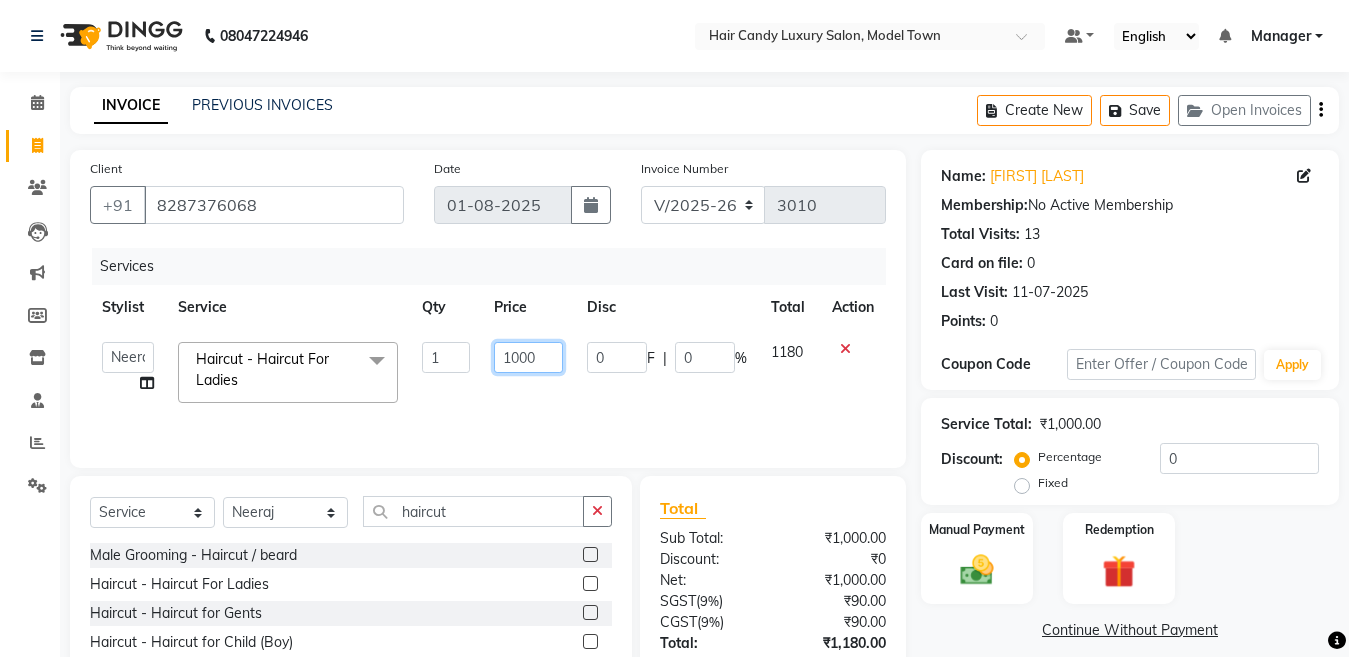 click on "1000" 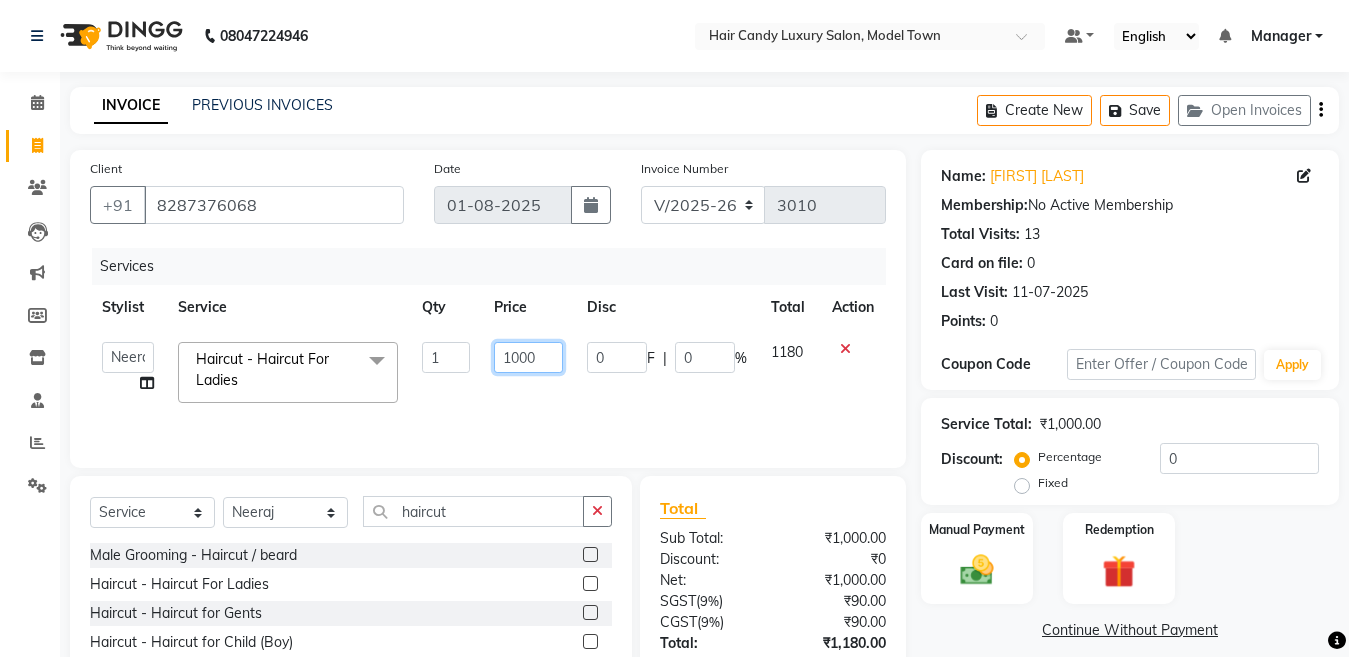 type on "1200" 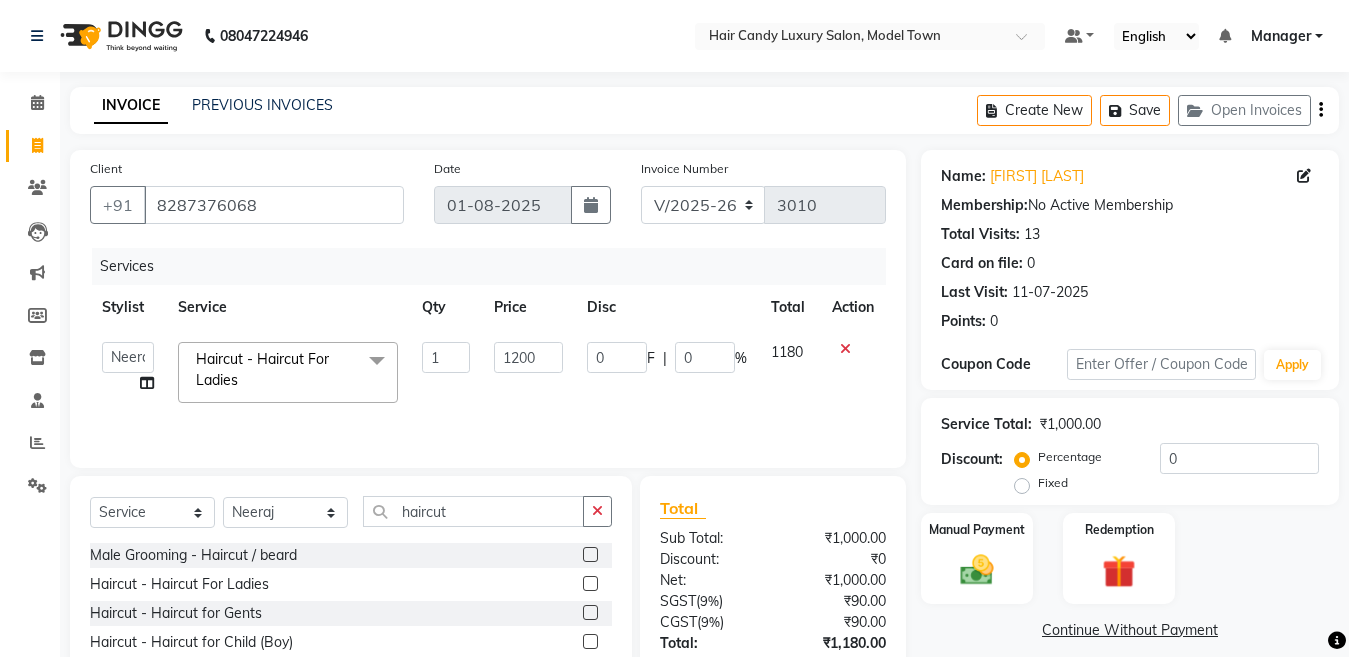 click on "Last Visit: [DATE]" 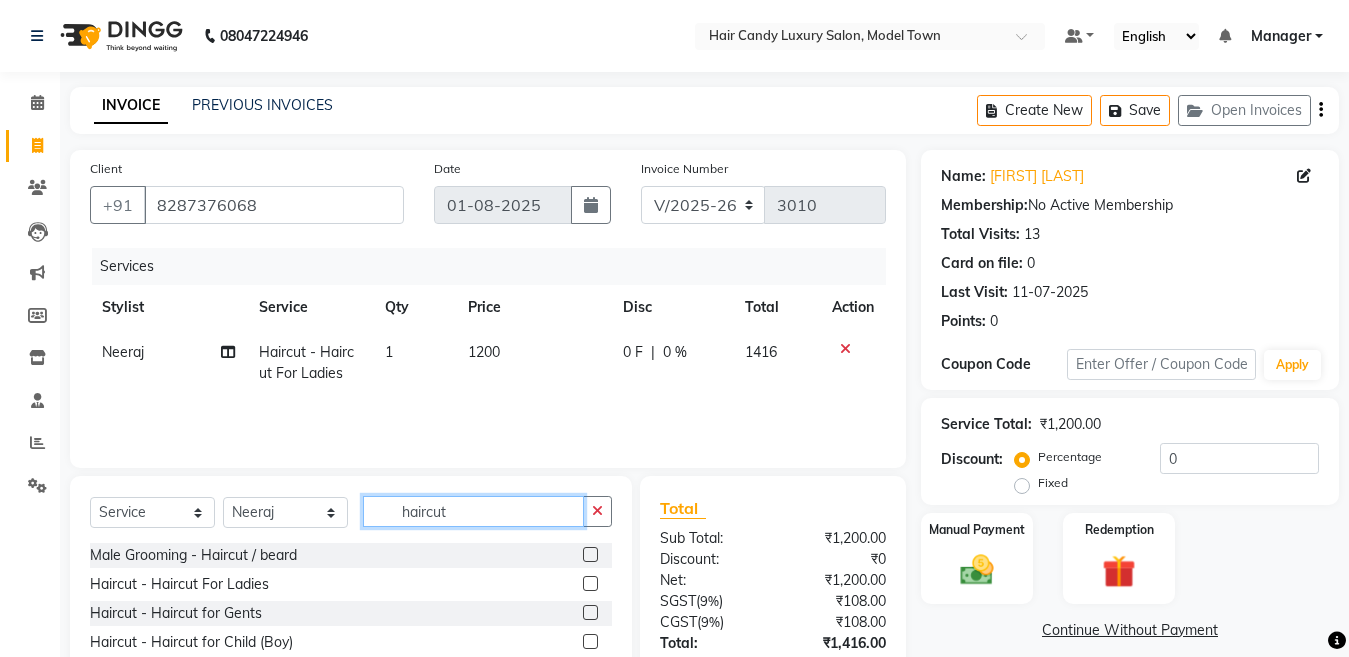 click on "haircut" 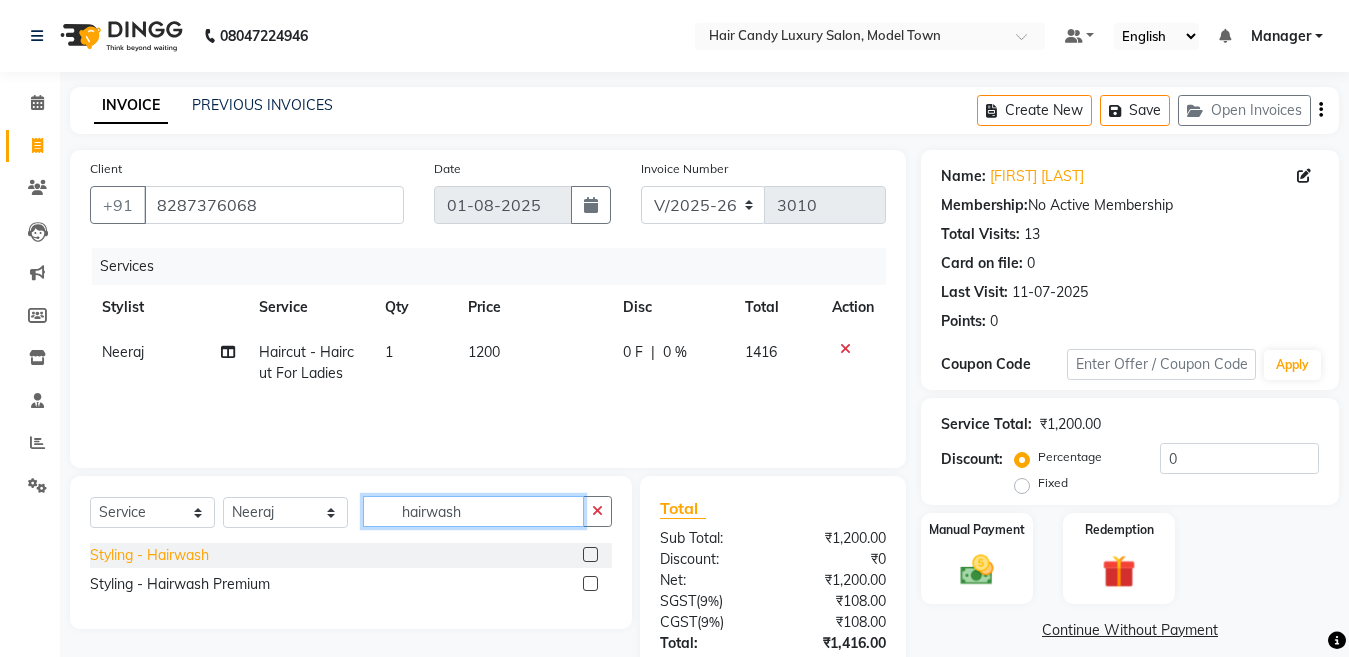 type on "hairwash" 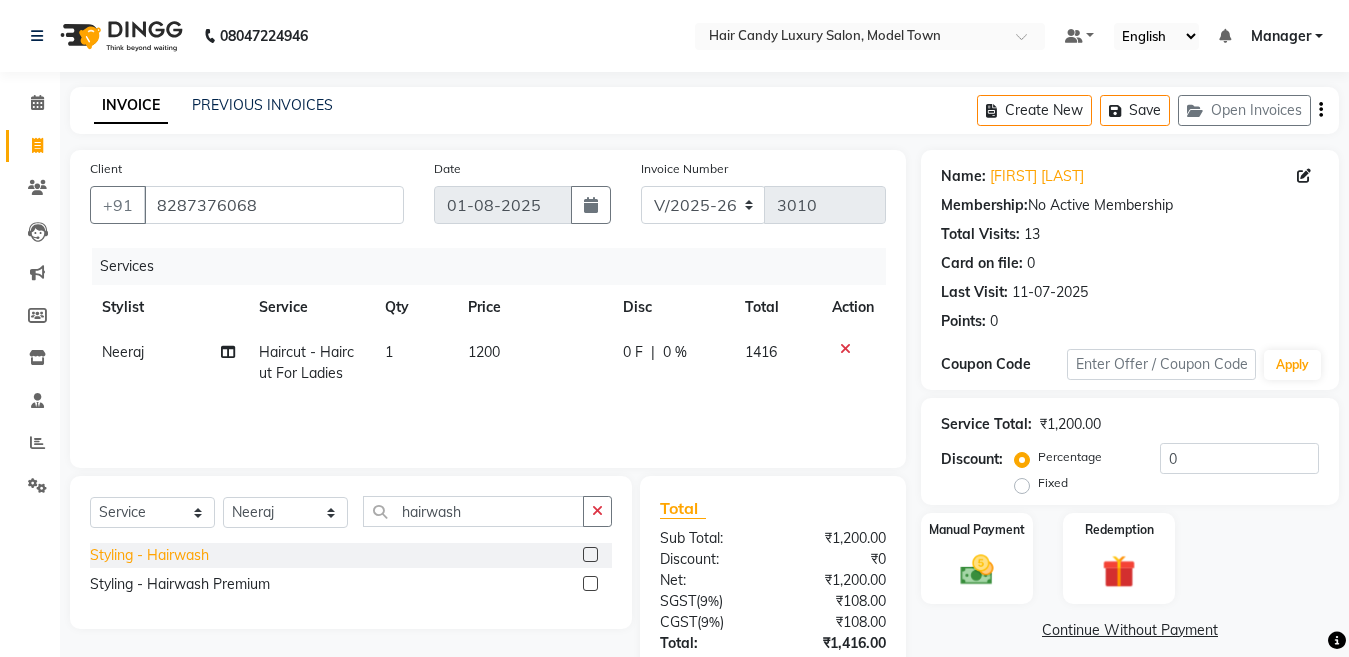 click on "Styling - Hairwash" 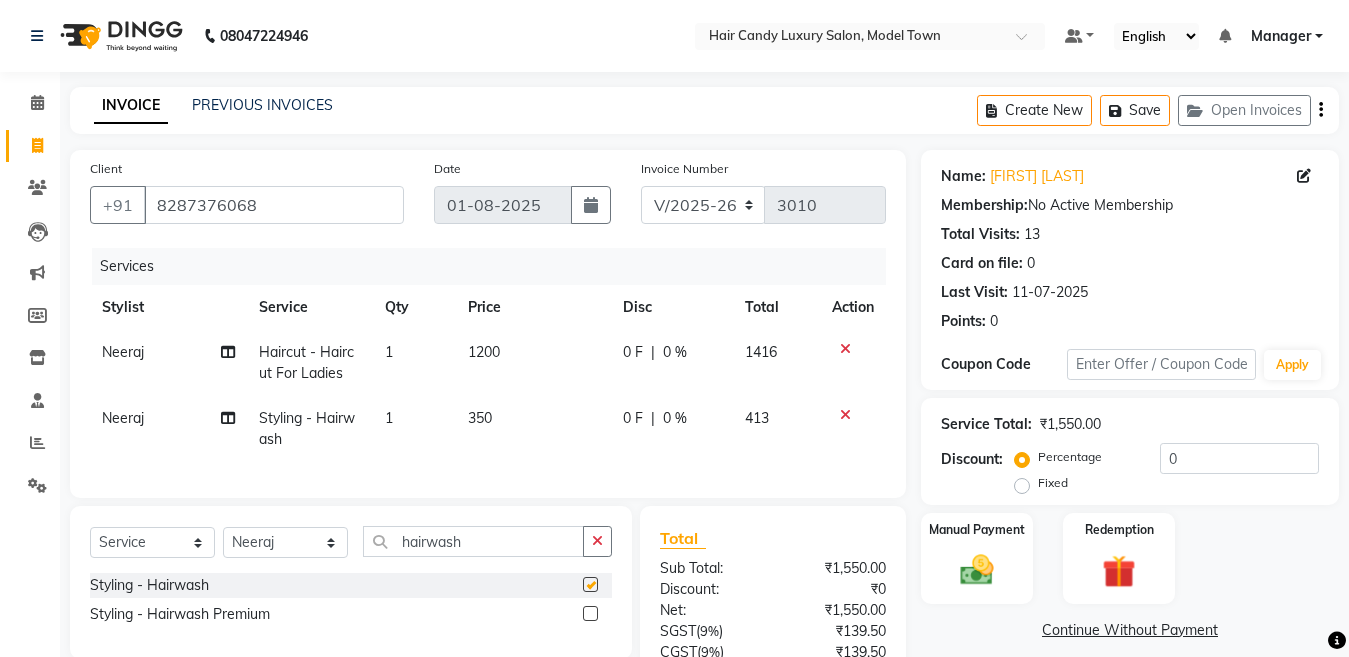checkbox on "false" 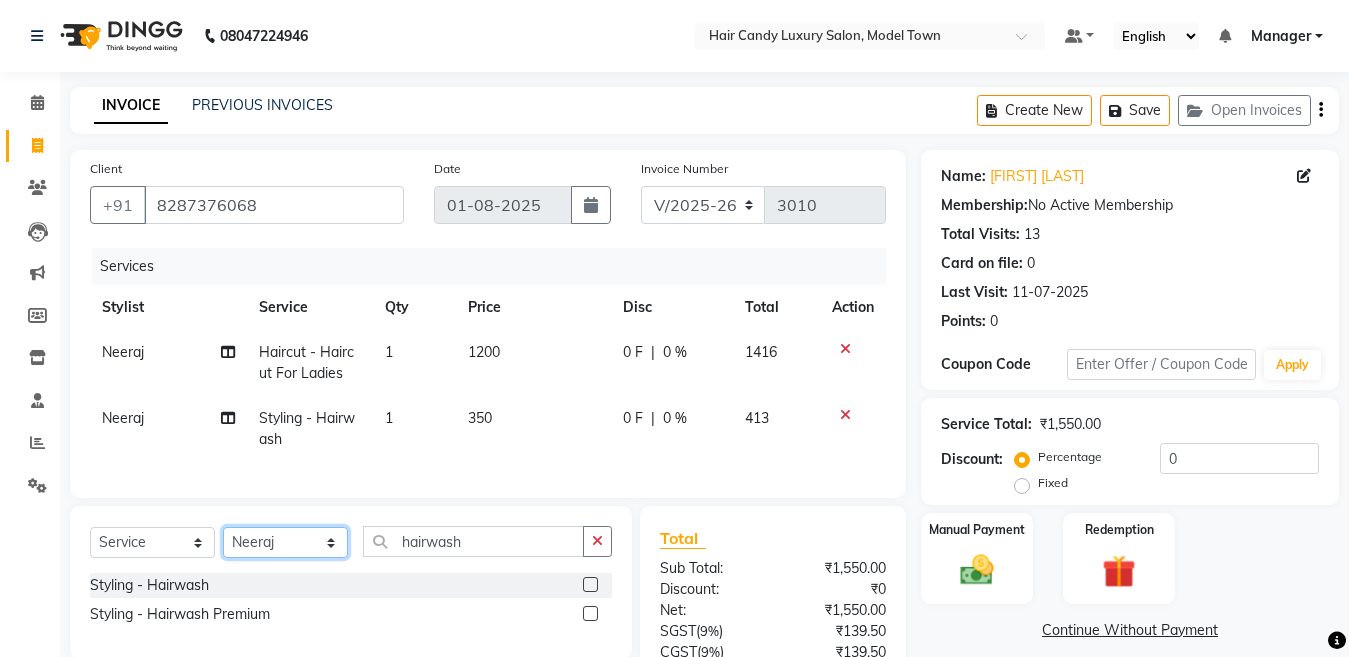 click on "Select Stylist [FIRST] [FIRST] [FIRST] [FIRST] ([NICKNAME]) Manager [FIRST] [FIRST] [FIRST] [FIRST] [FIRST] [FIRST] [FIRST] ([NICKNAME]) [FIRST] [FIRST] [FIRST] [FIRST] [FIRST]" 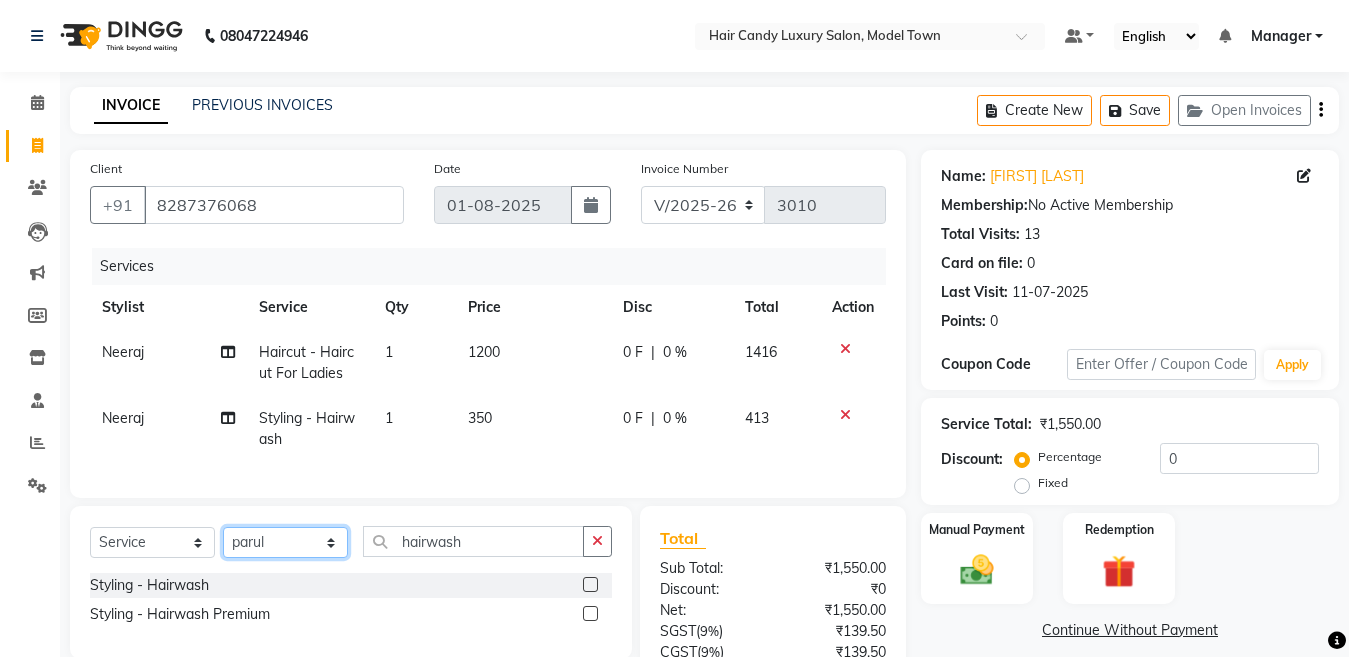 click on "Select Stylist [FIRST] [FIRST] [FIRST] [FIRST] ([NICKNAME]) Manager [FIRST] [FIRST] [FIRST] [FIRST] [FIRST] [FIRST] [FIRST] ([NICKNAME]) [FIRST] [FIRST] [FIRST] [FIRST] [FIRST]" 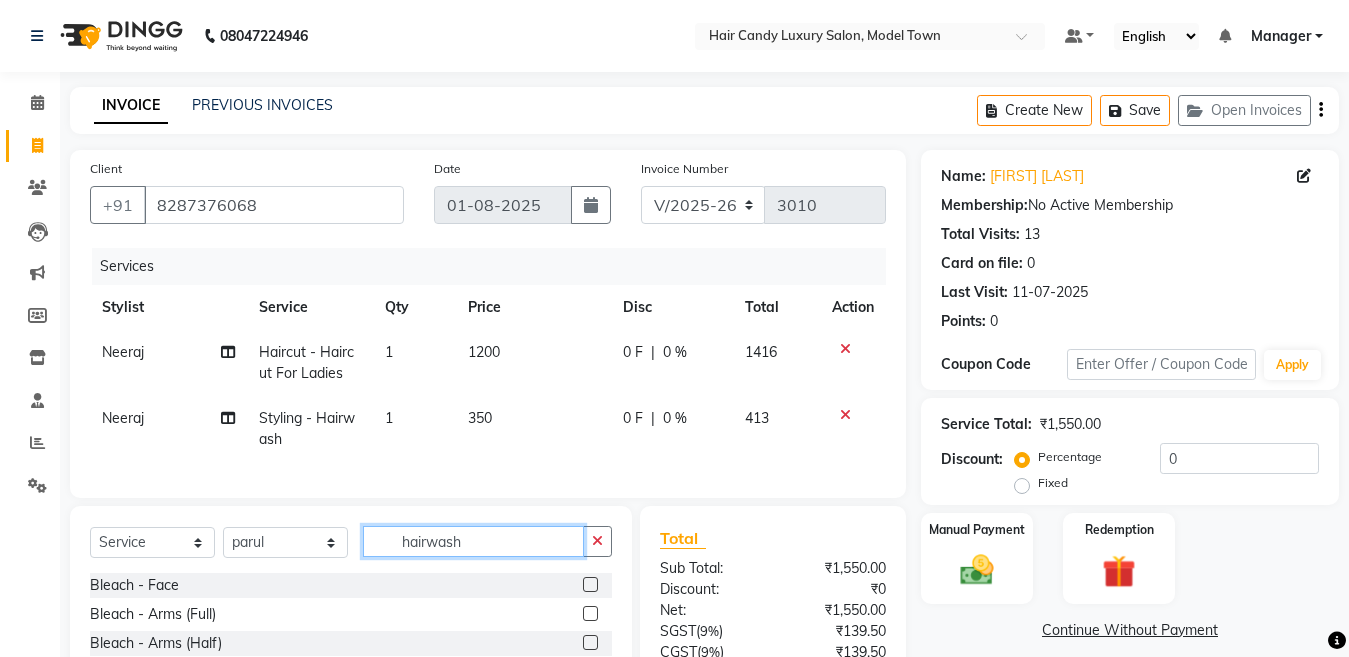 click on "hairwash" 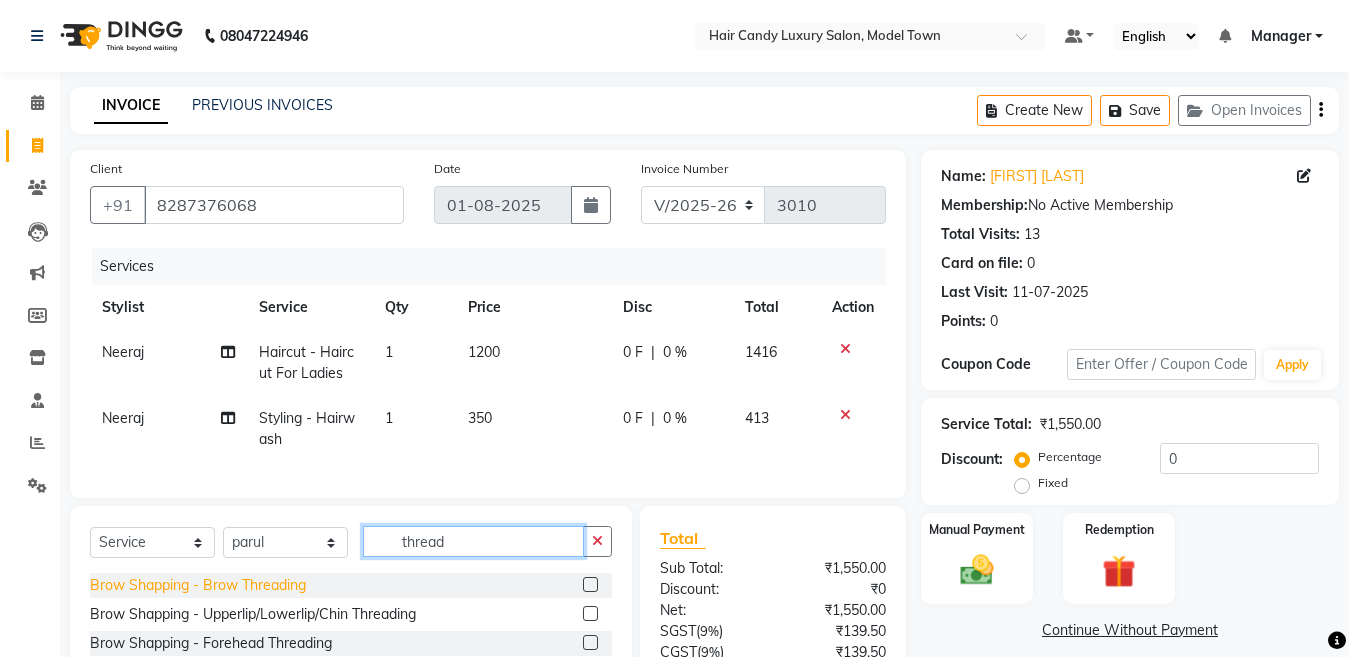 type on "thread" 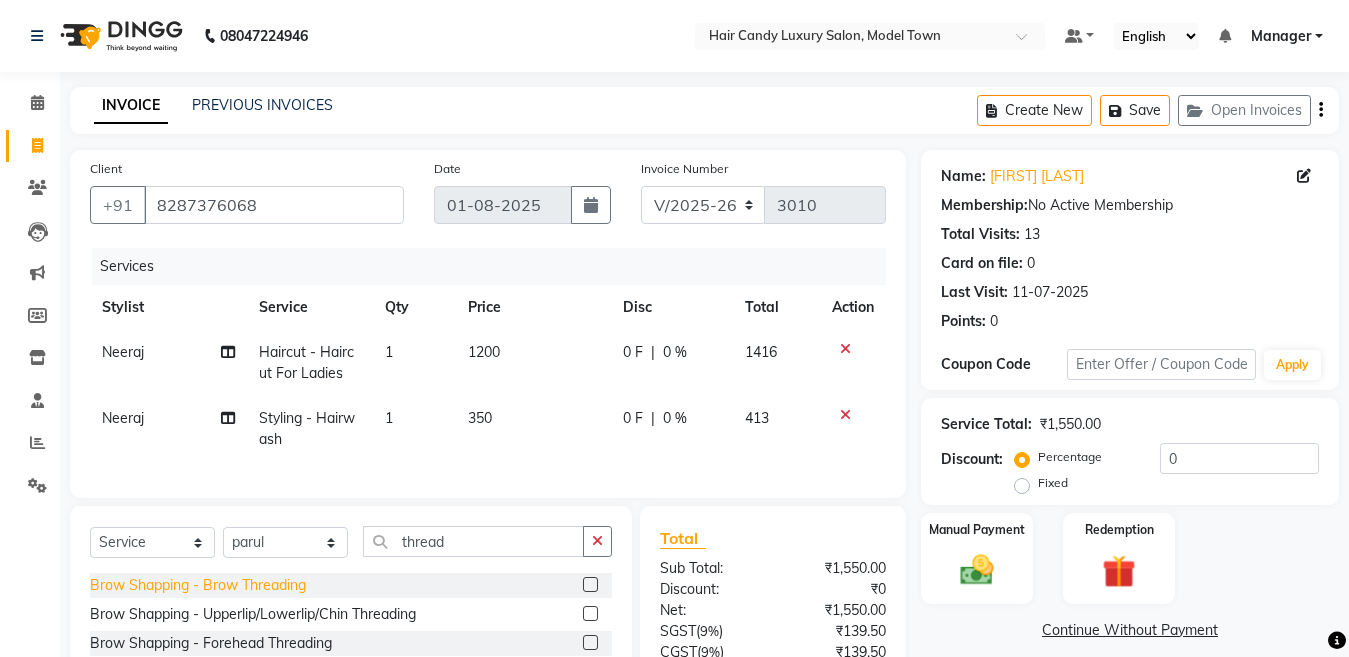 click on "Brow Shapping - Brow Threading" 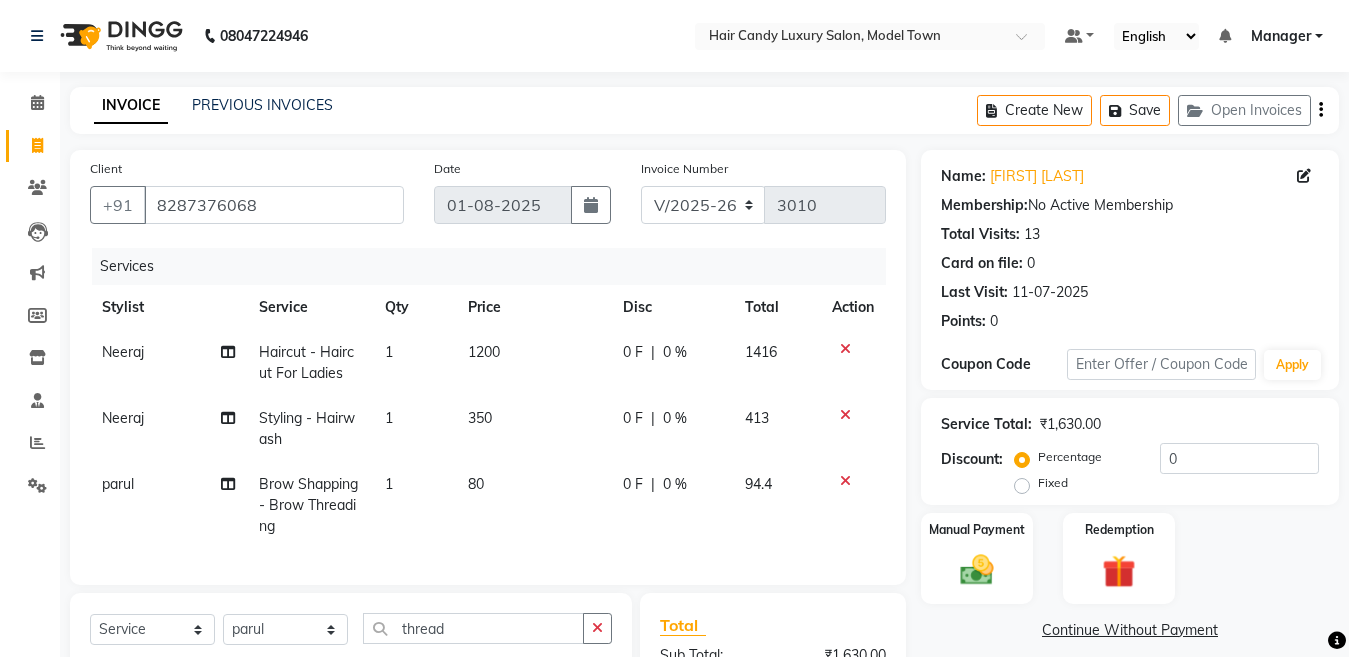 checkbox on "false" 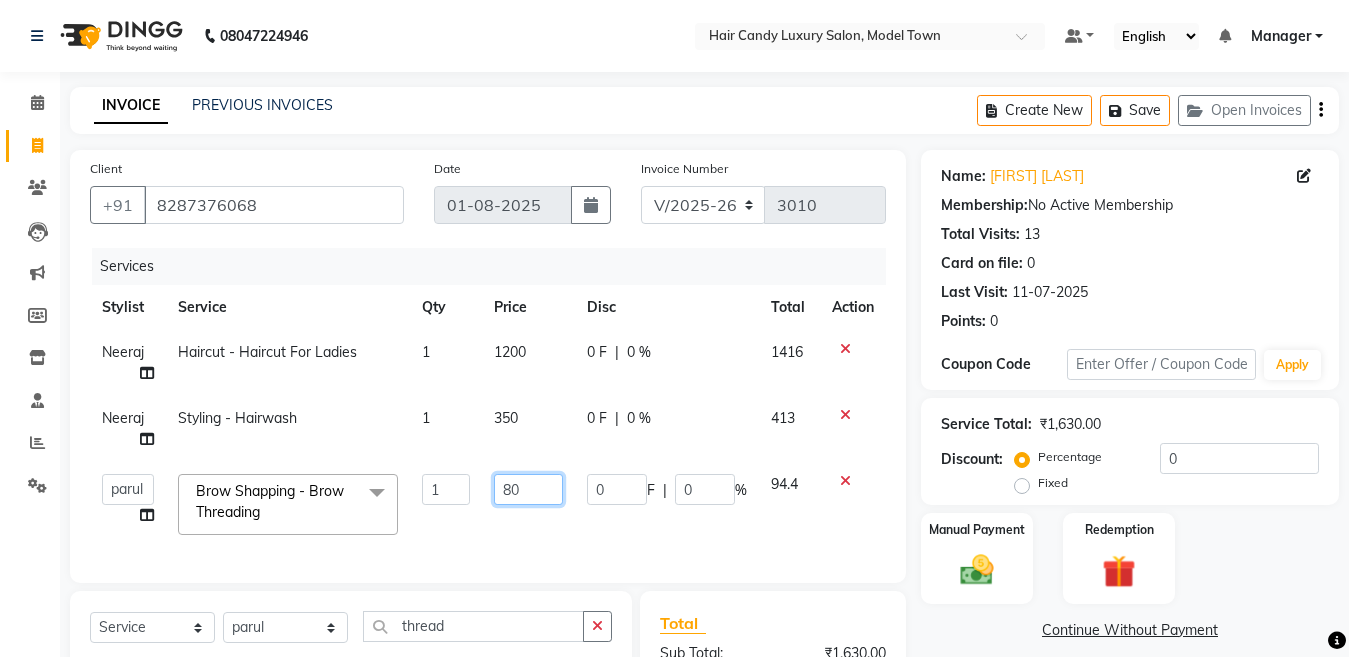 click on "80" 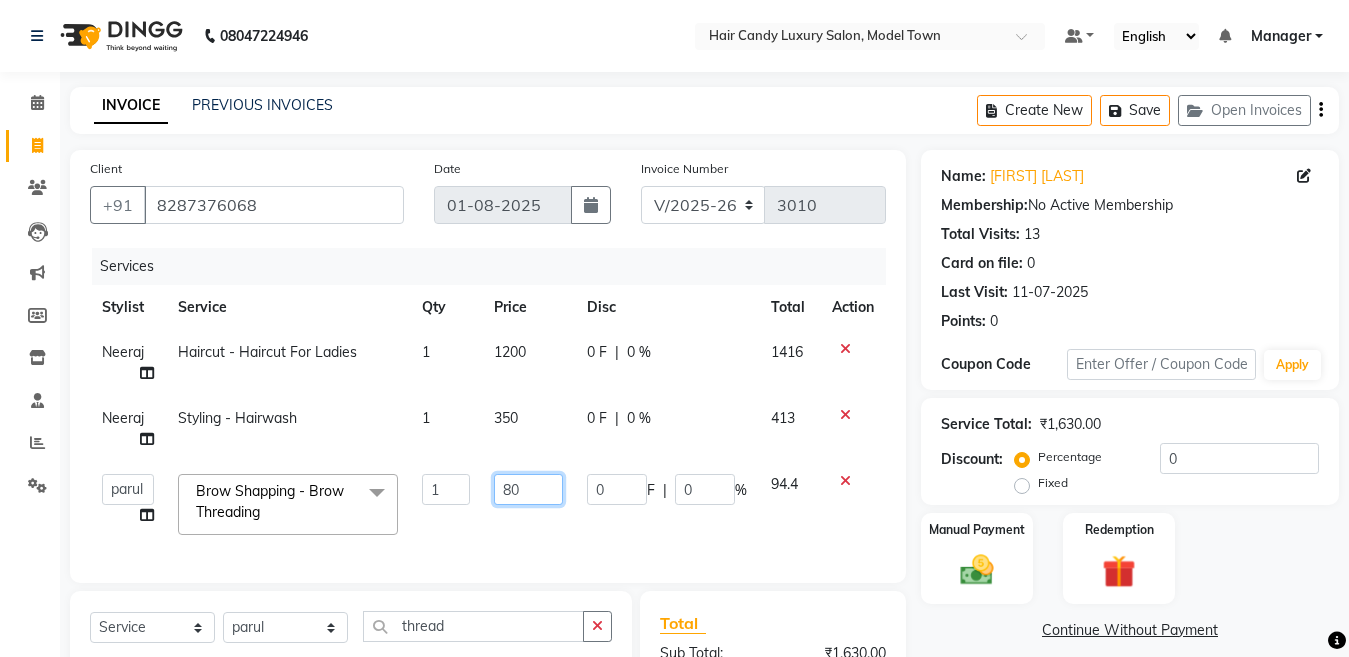 type on "180" 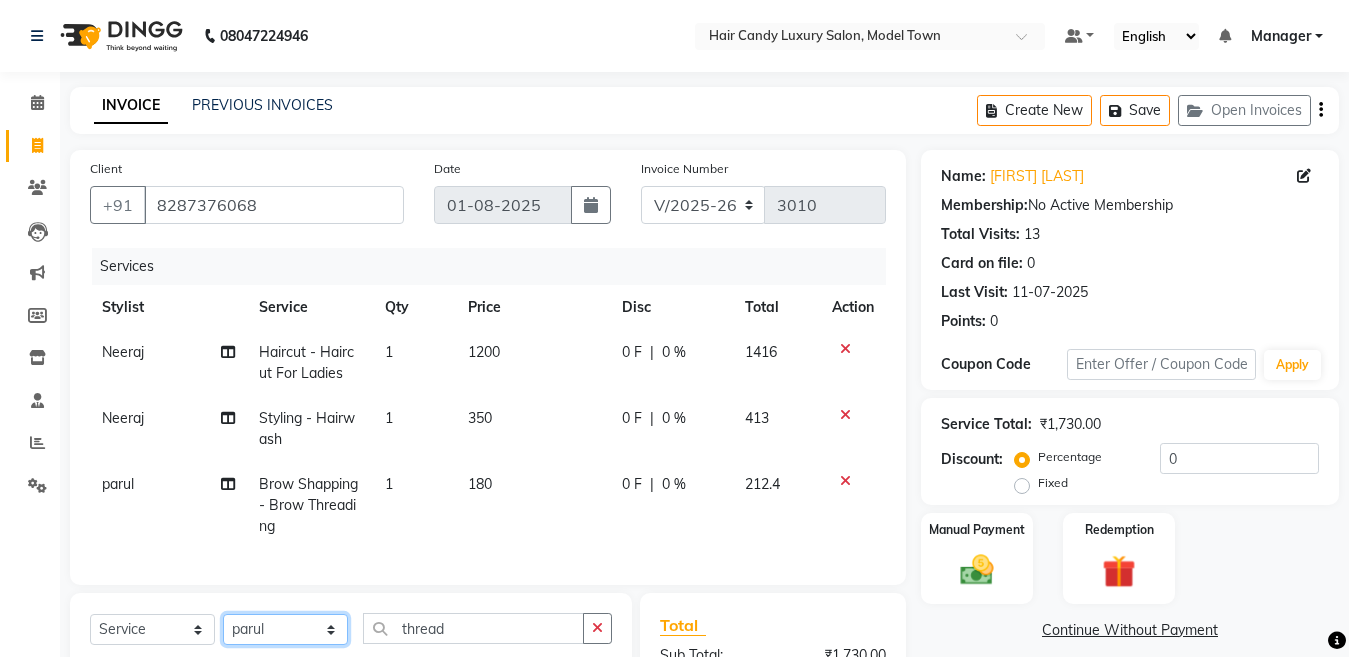 scroll, scrollTop: 5, scrollLeft: 0, axis: vertical 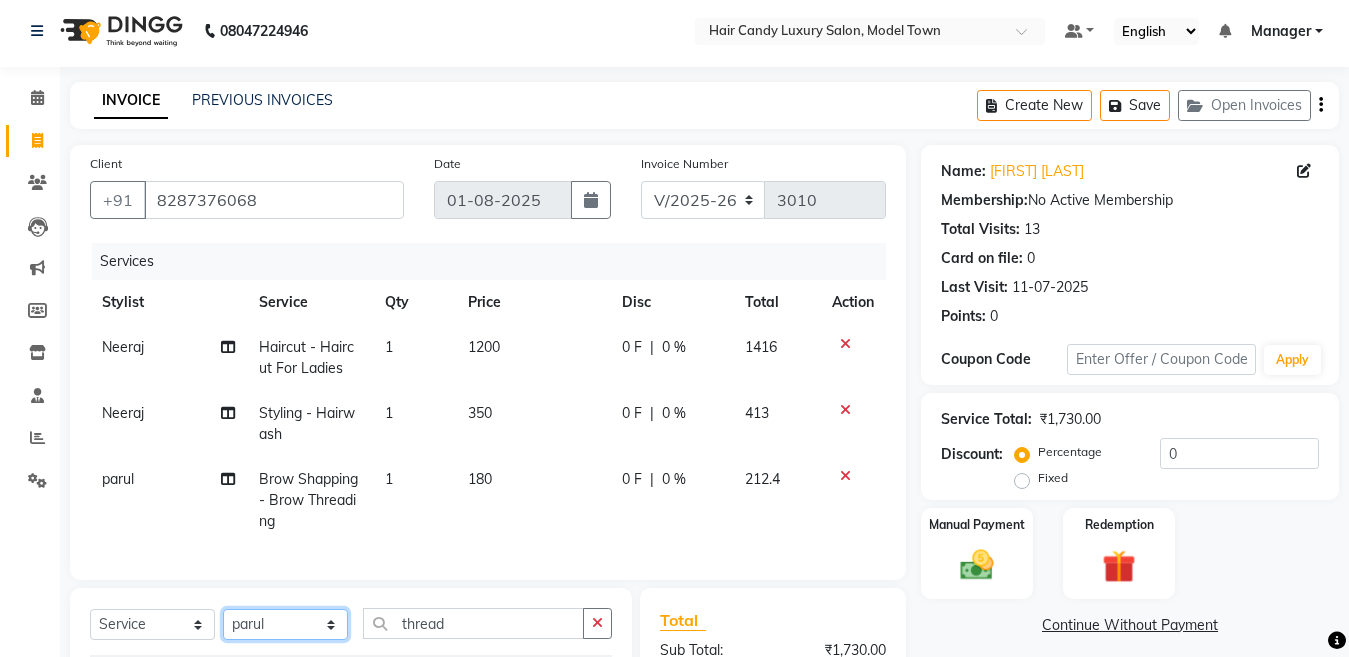 click on "Select Stylist [FIRST] [FIRST] [FIRST] [FIRST] ([NICKNAME]) Manager [FIRST] [FIRST] [FIRST] [FIRST] [FIRST] [FIRST] [FIRST] ([NICKNAME]) [FIRST] [FIRST] [FIRST] [FIRST] [FIRST]" 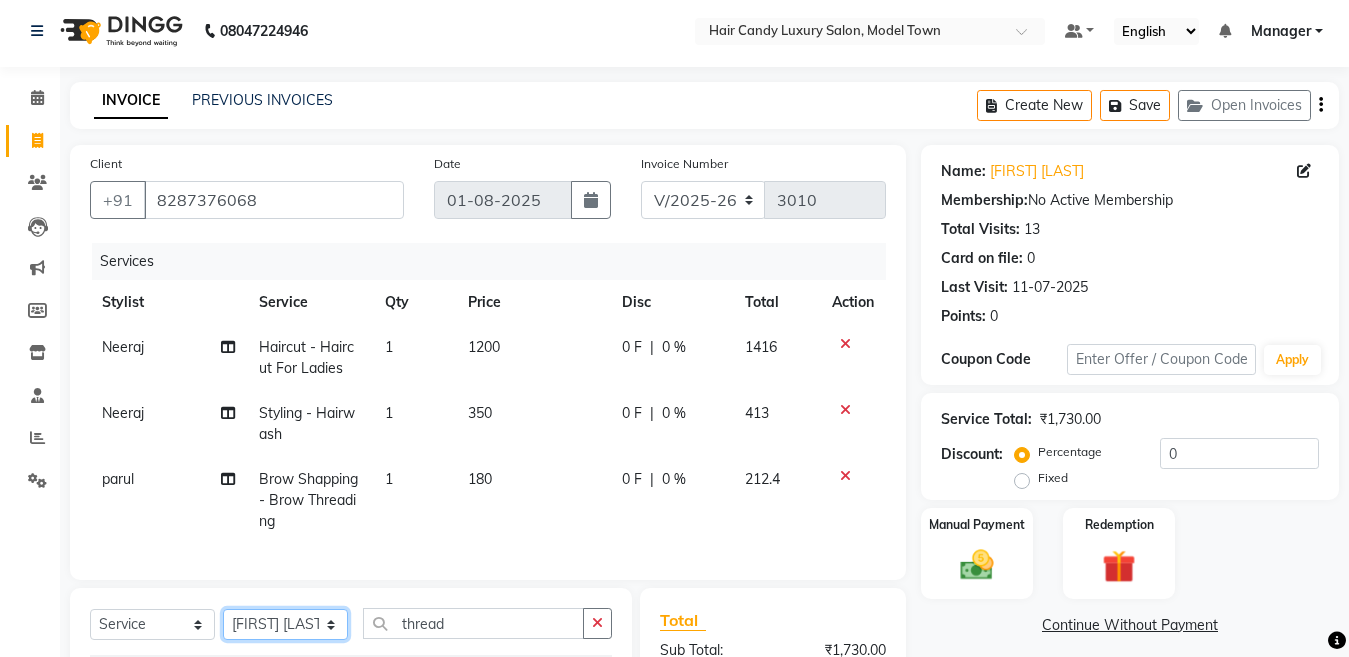 click on "Select Stylist [FIRST] [FIRST] [FIRST] [FIRST] ([NICKNAME]) Manager [FIRST] [FIRST] [FIRST] [FIRST] [FIRST] [FIRST] [FIRST] ([NICKNAME]) [FIRST] [FIRST] [FIRST] [FIRST] [FIRST]" 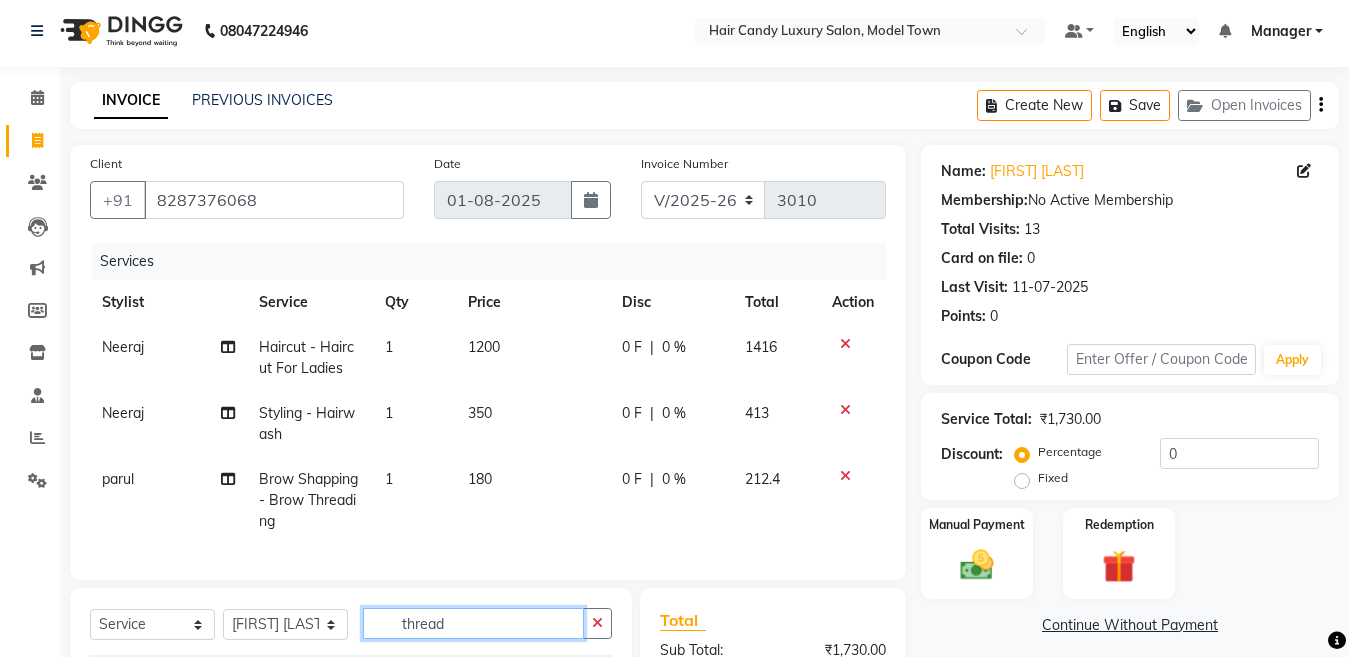 click on "thread" 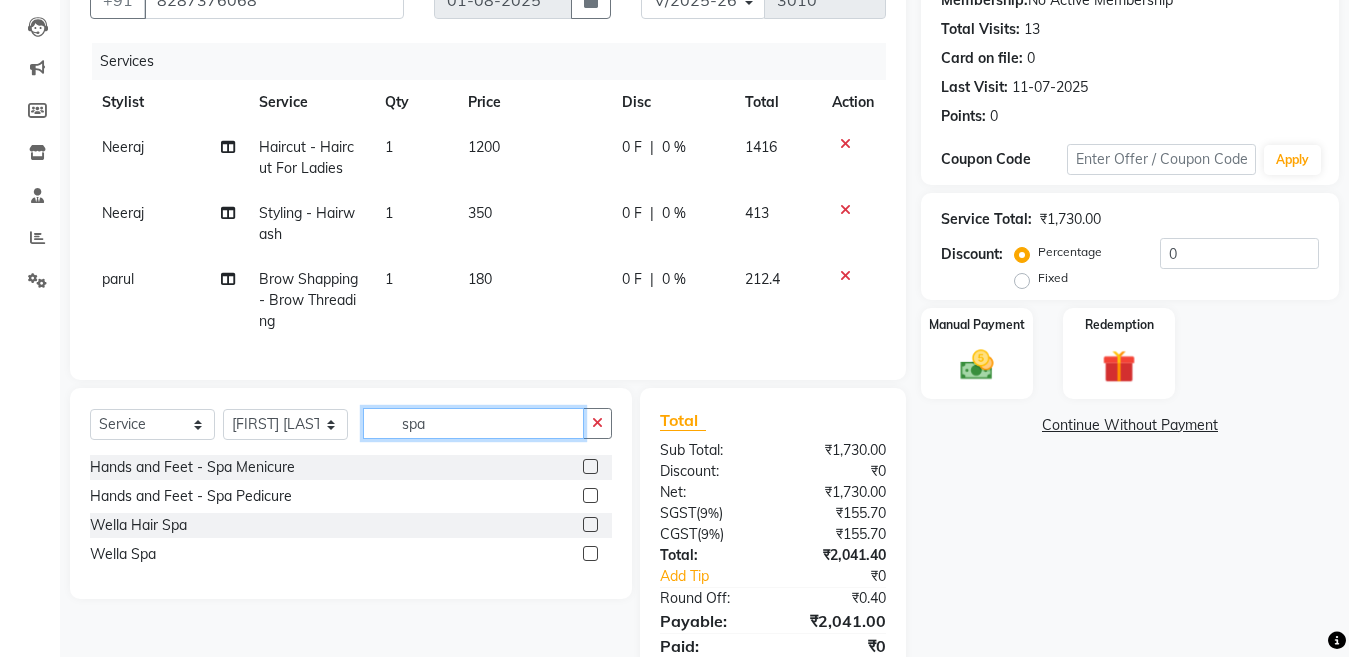 scroll, scrollTop: 298, scrollLeft: 0, axis: vertical 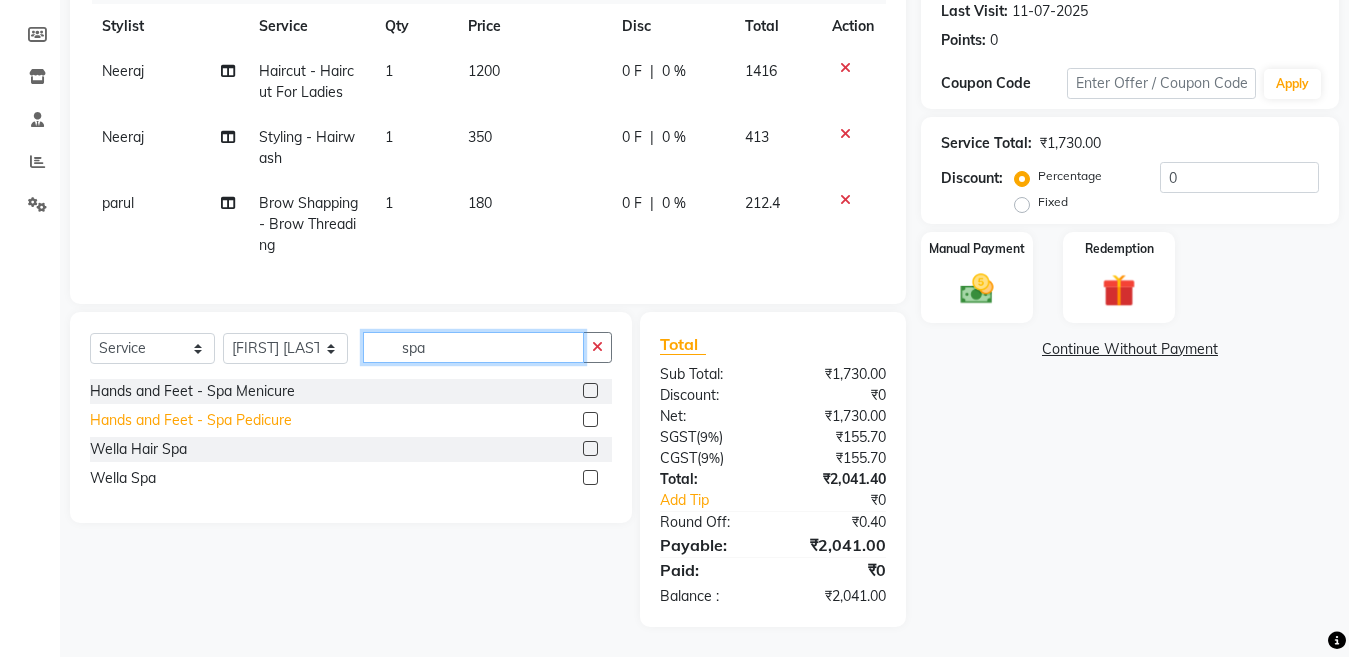 type on "spa" 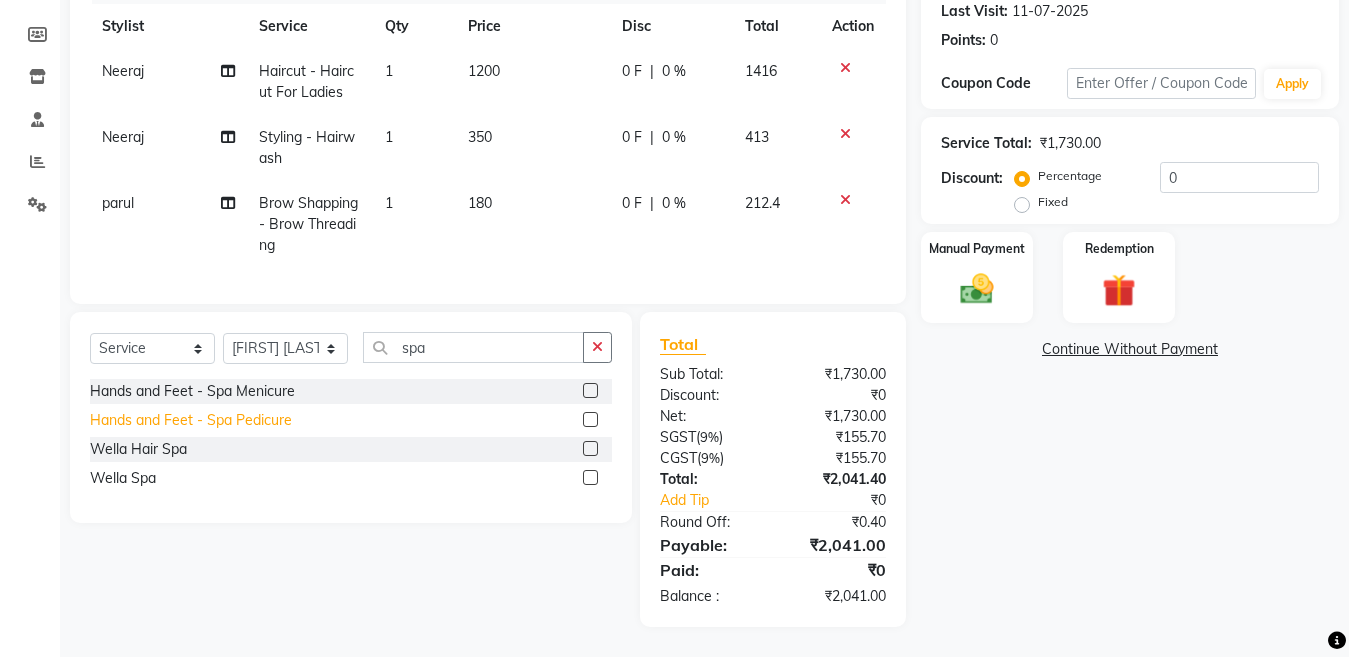 click on "Hands and Feet - Spa Pedicure" 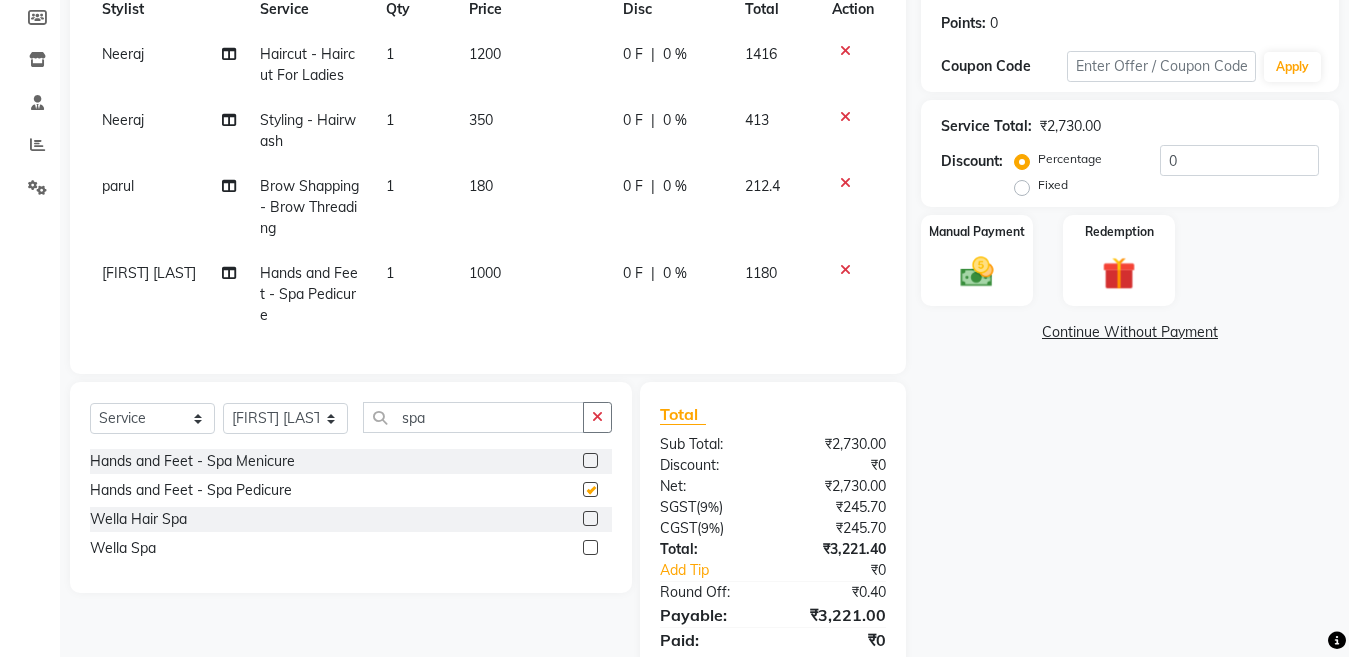 checkbox on "false" 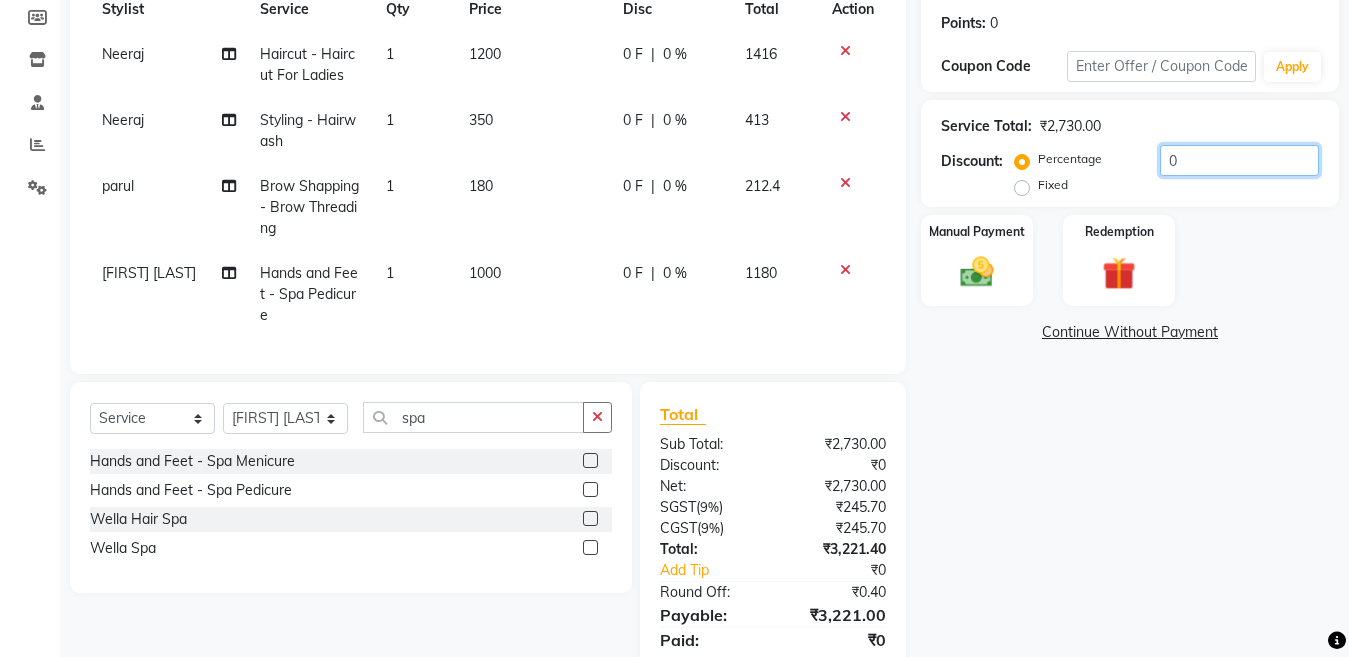 drag, startPoint x: 1229, startPoint y: 160, endPoint x: 869, endPoint y: 181, distance: 360.61197 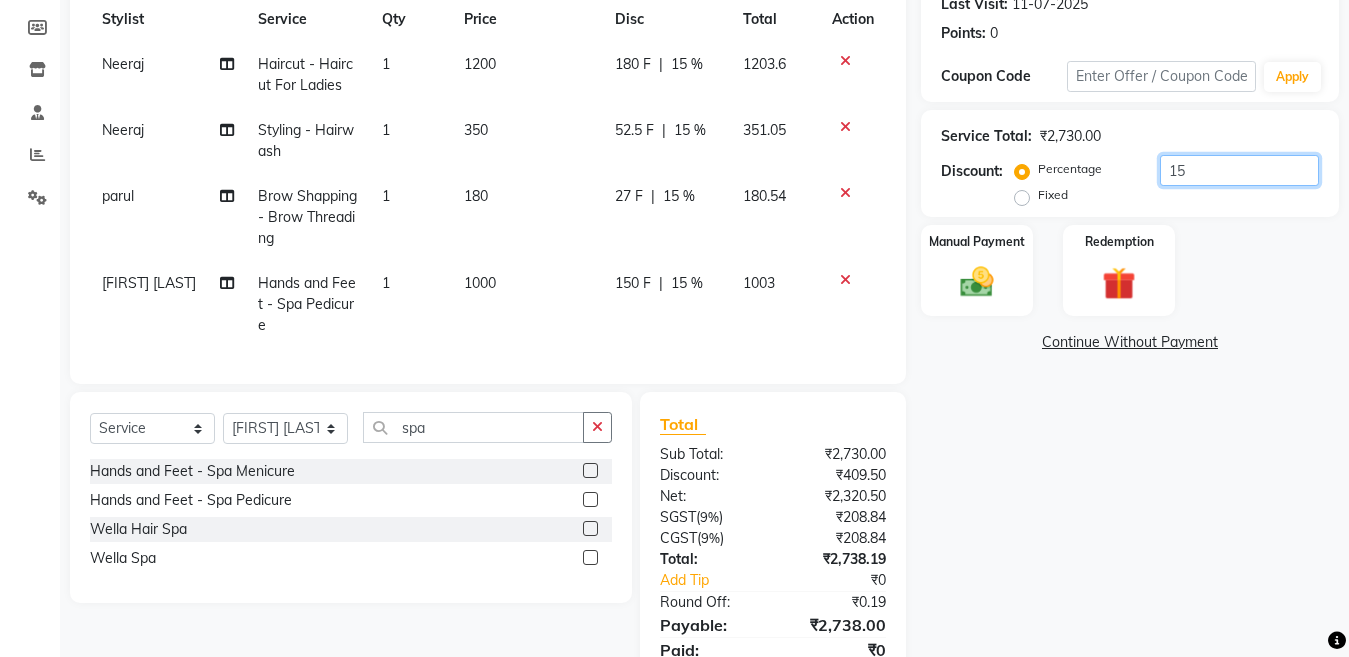 scroll, scrollTop: 80, scrollLeft: 0, axis: vertical 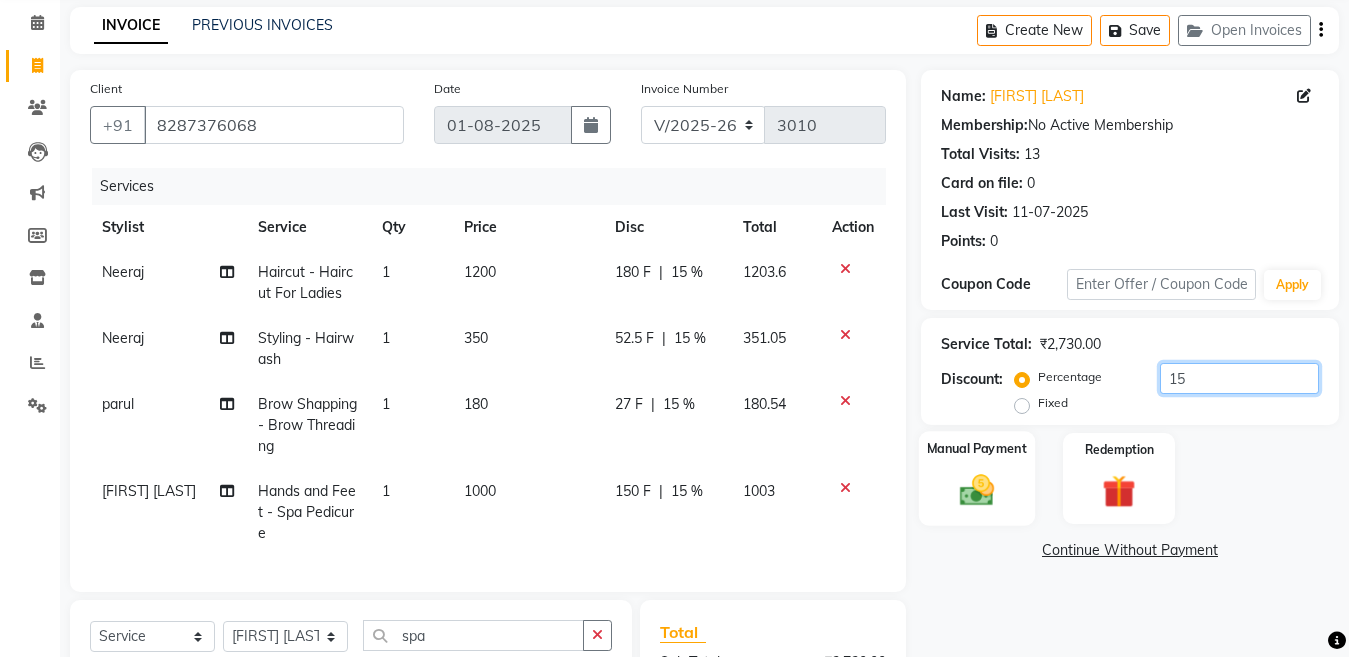 type on "15" 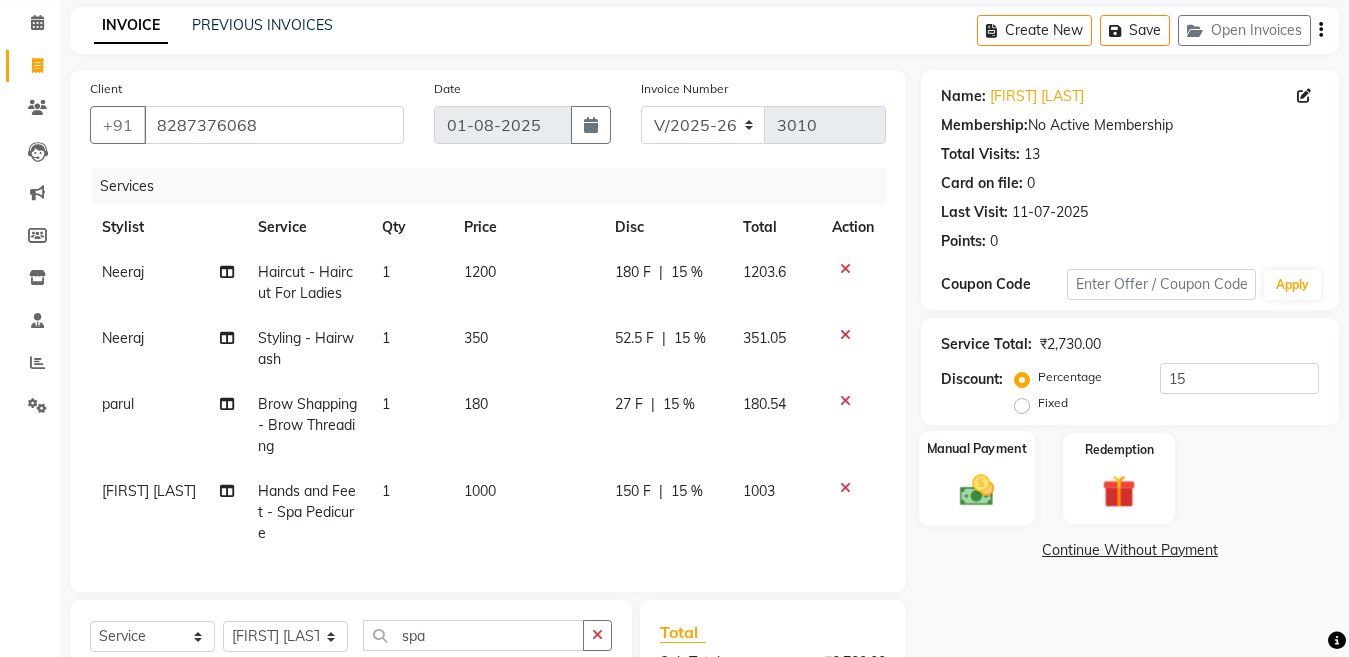 click 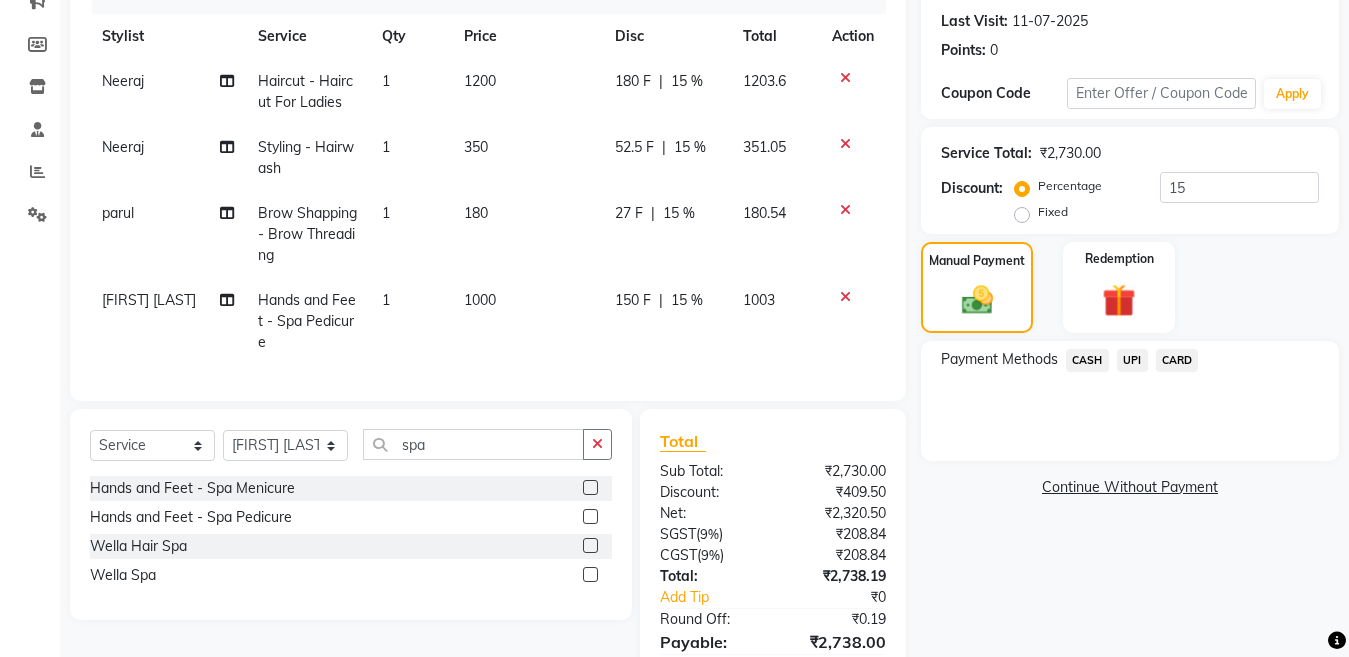 scroll, scrollTop: 311, scrollLeft: 0, axis: vertical 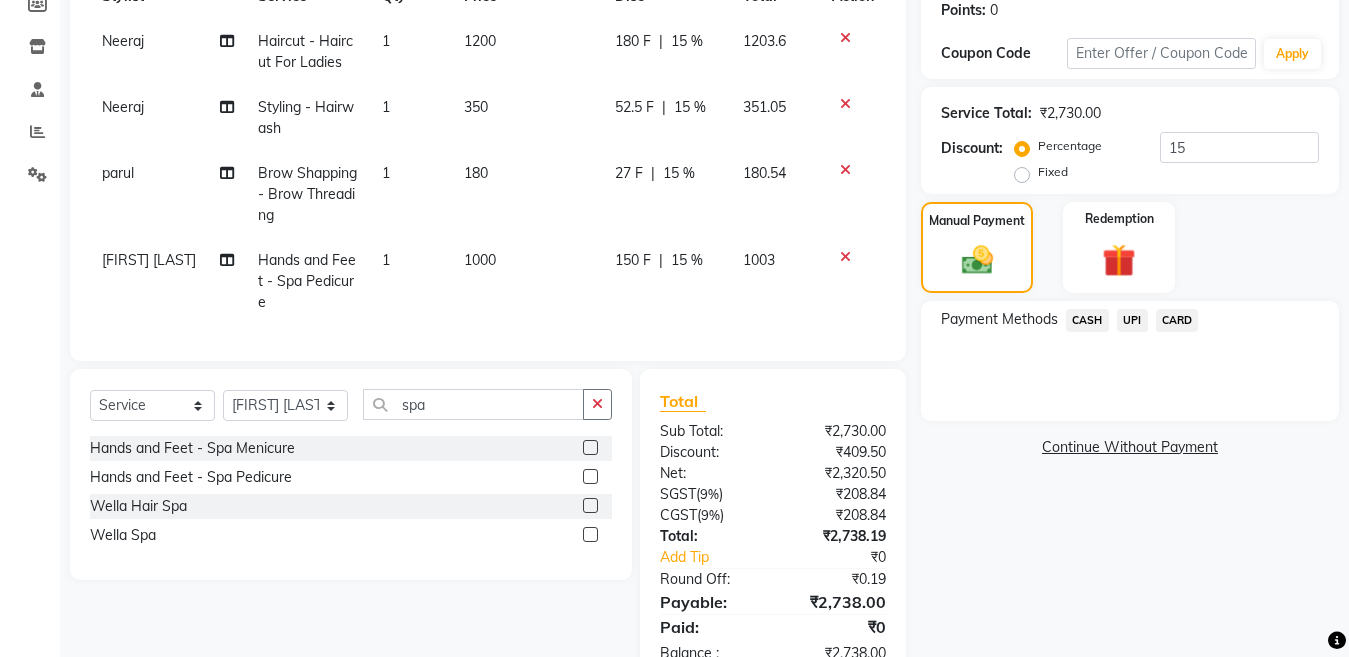 click on "UPI" 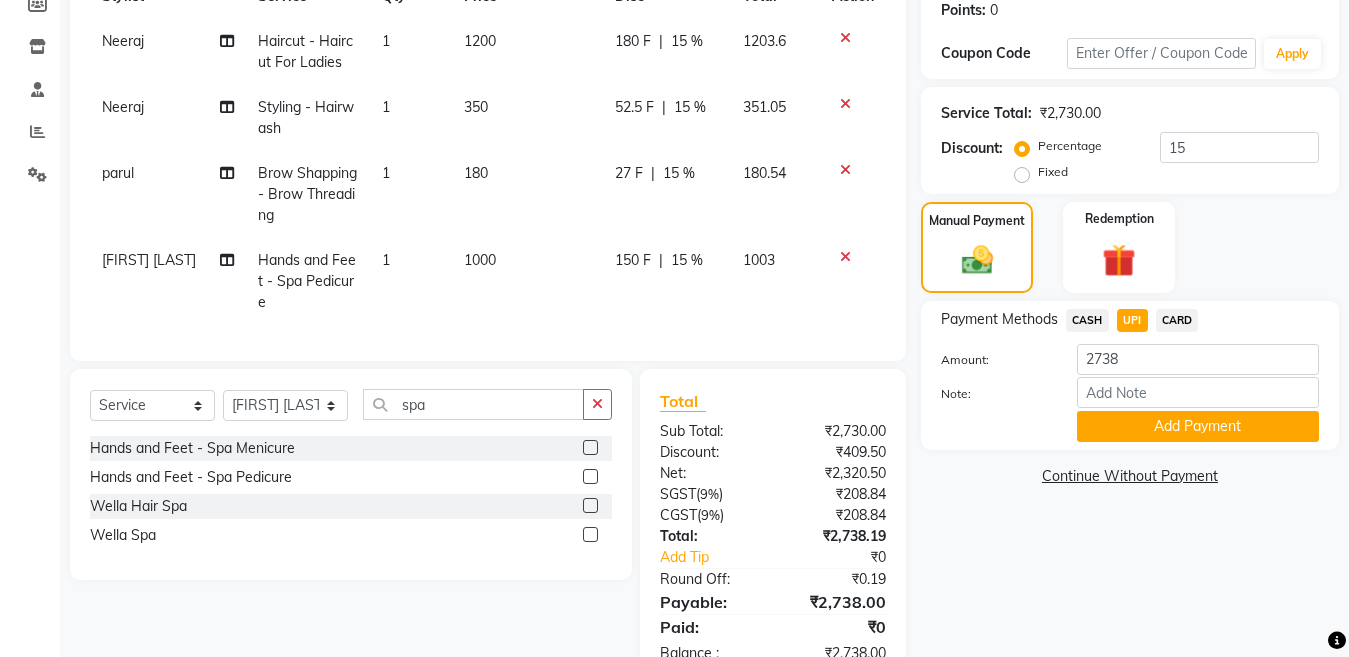 click on "CASH" 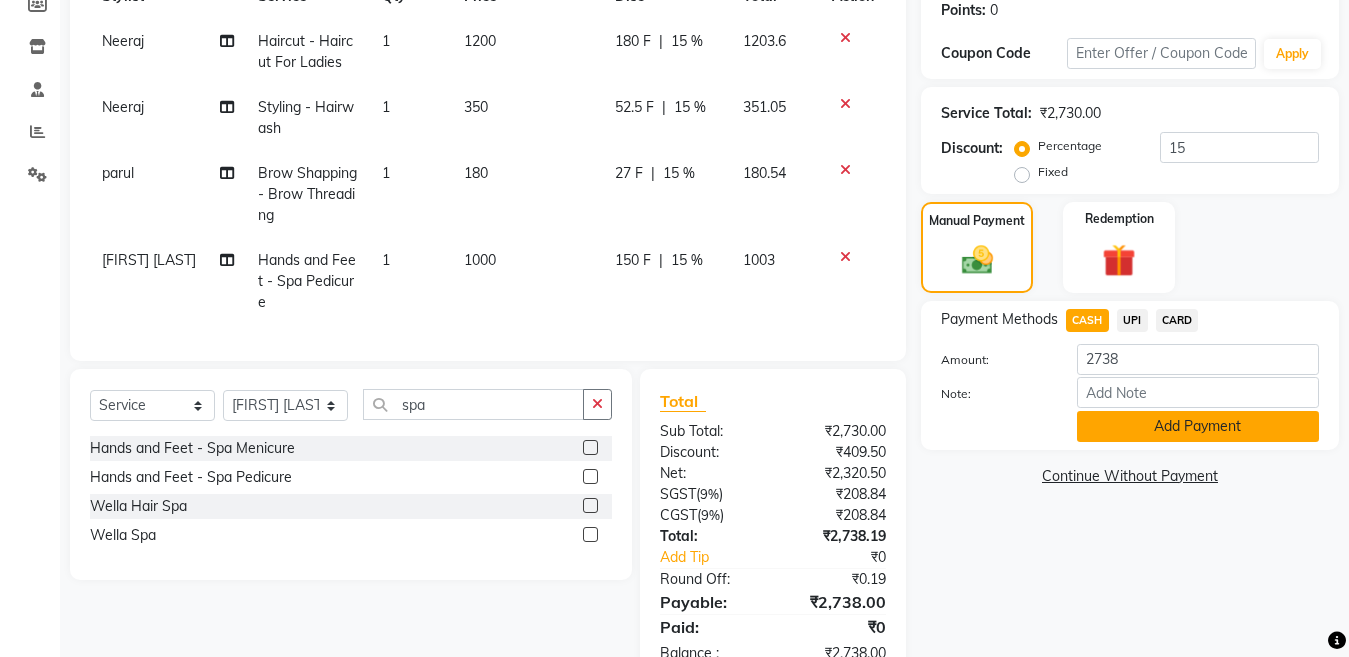 click on "Add Payment" 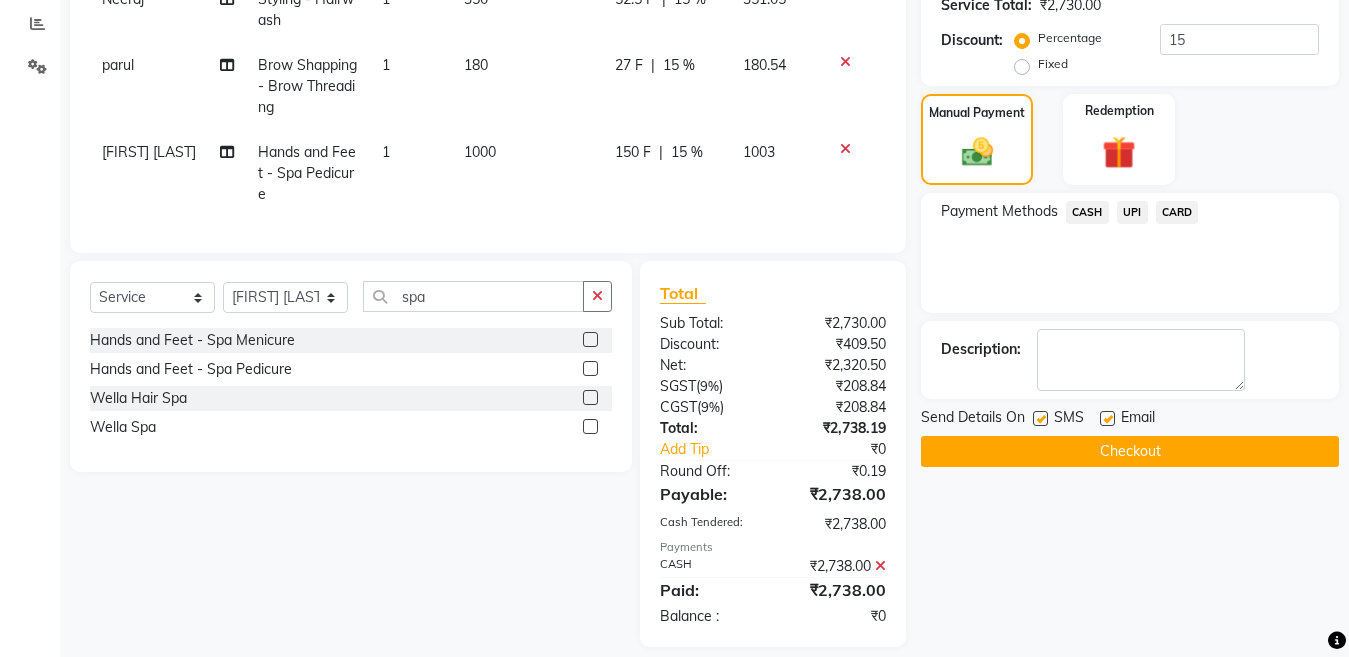 scroll, scrollTop: 456, scrollLeft: 0, axis: vertical 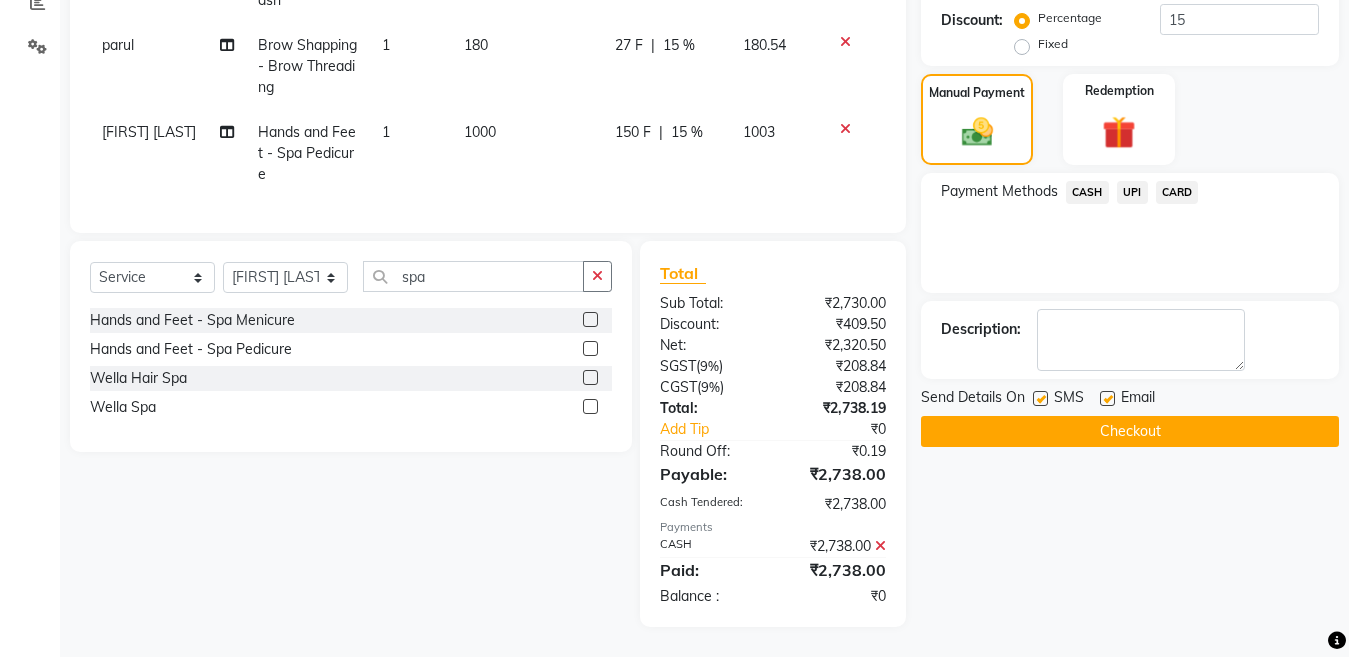 click 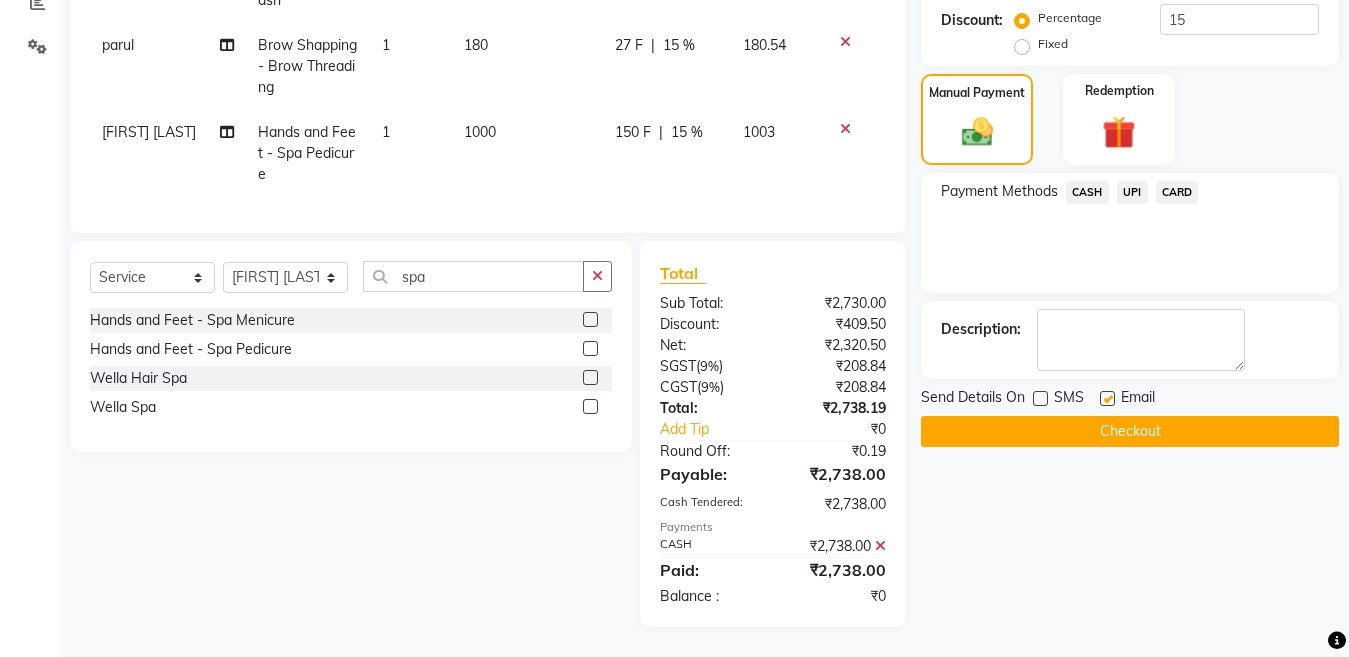 click 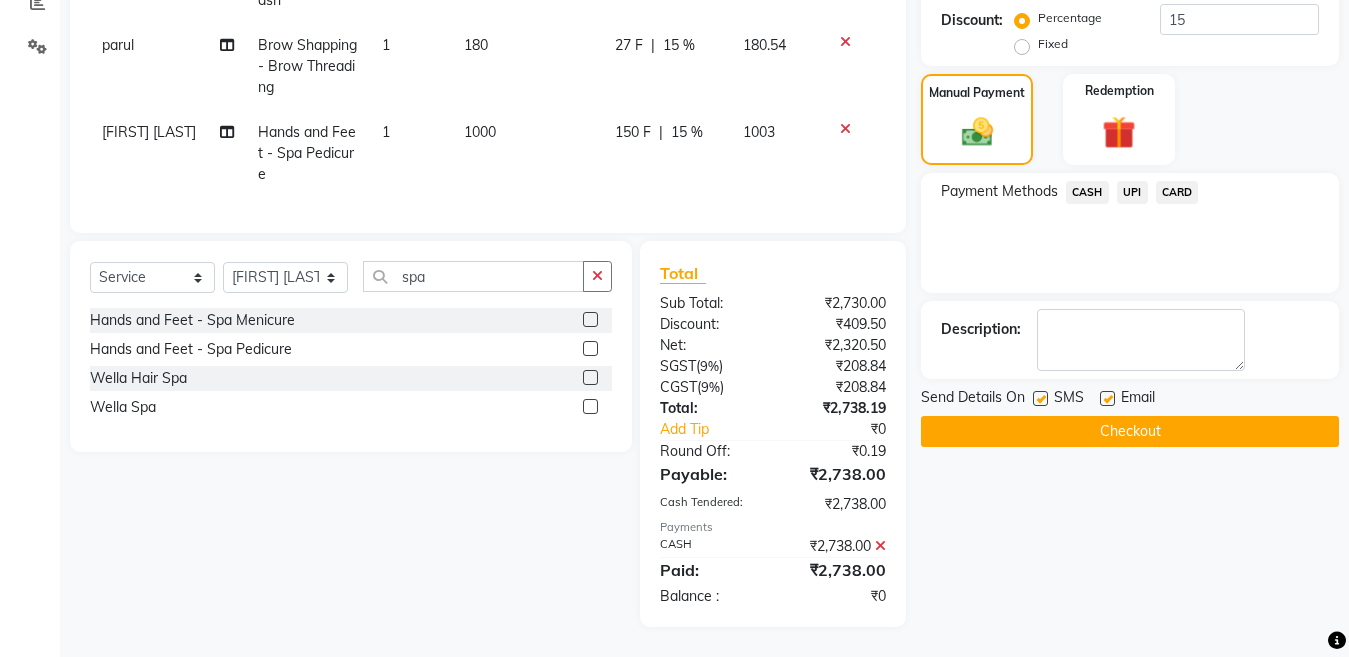 click on "Checkout" 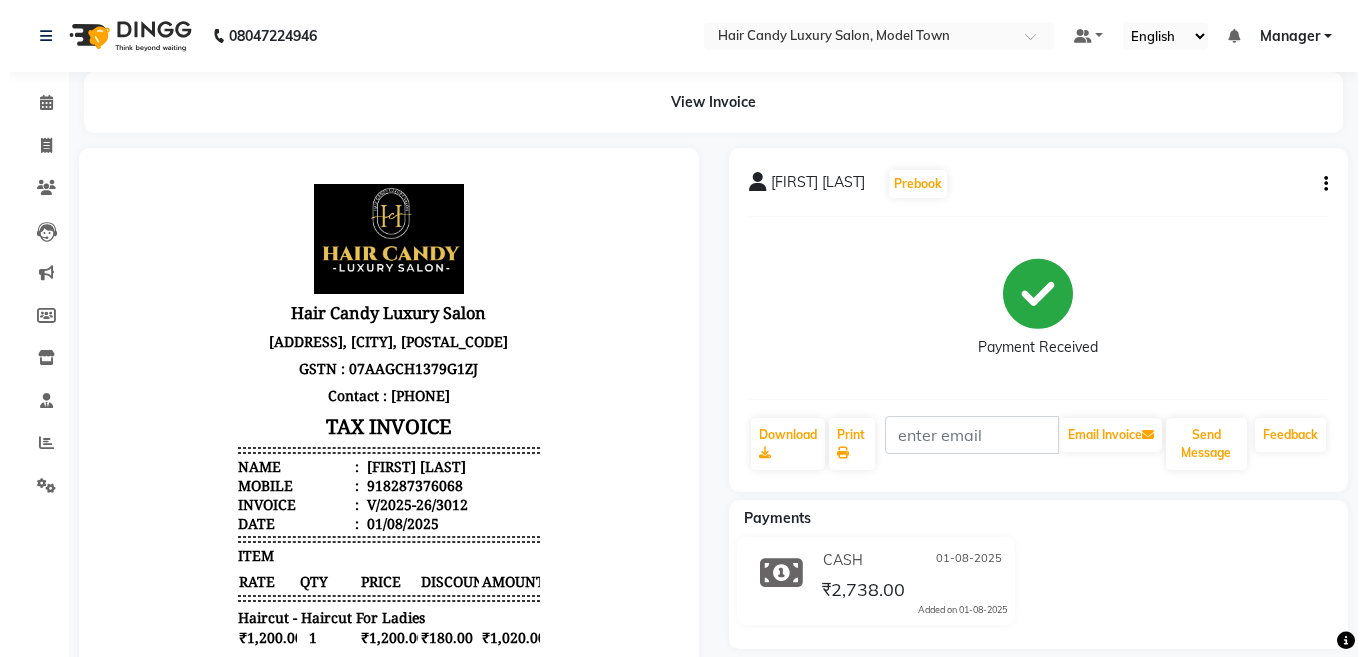 scroll, scrollTop: 0, scrollLeft: 0, axis: both 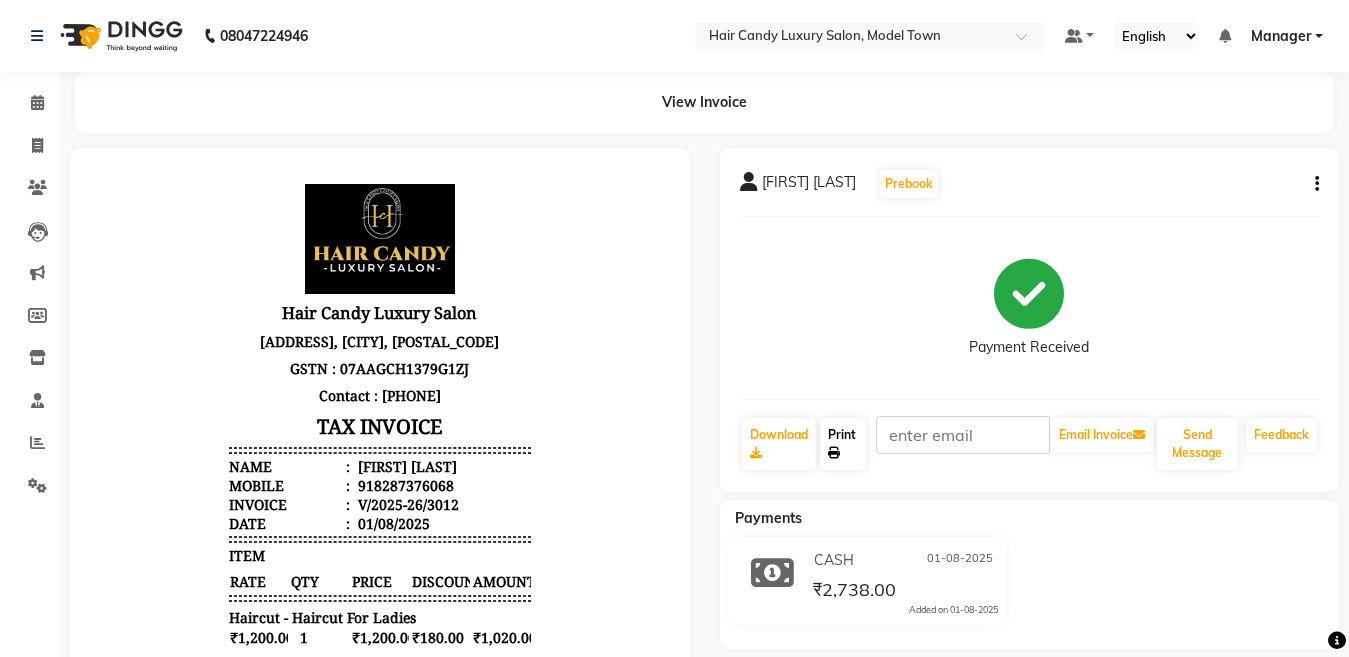 click on "Print" 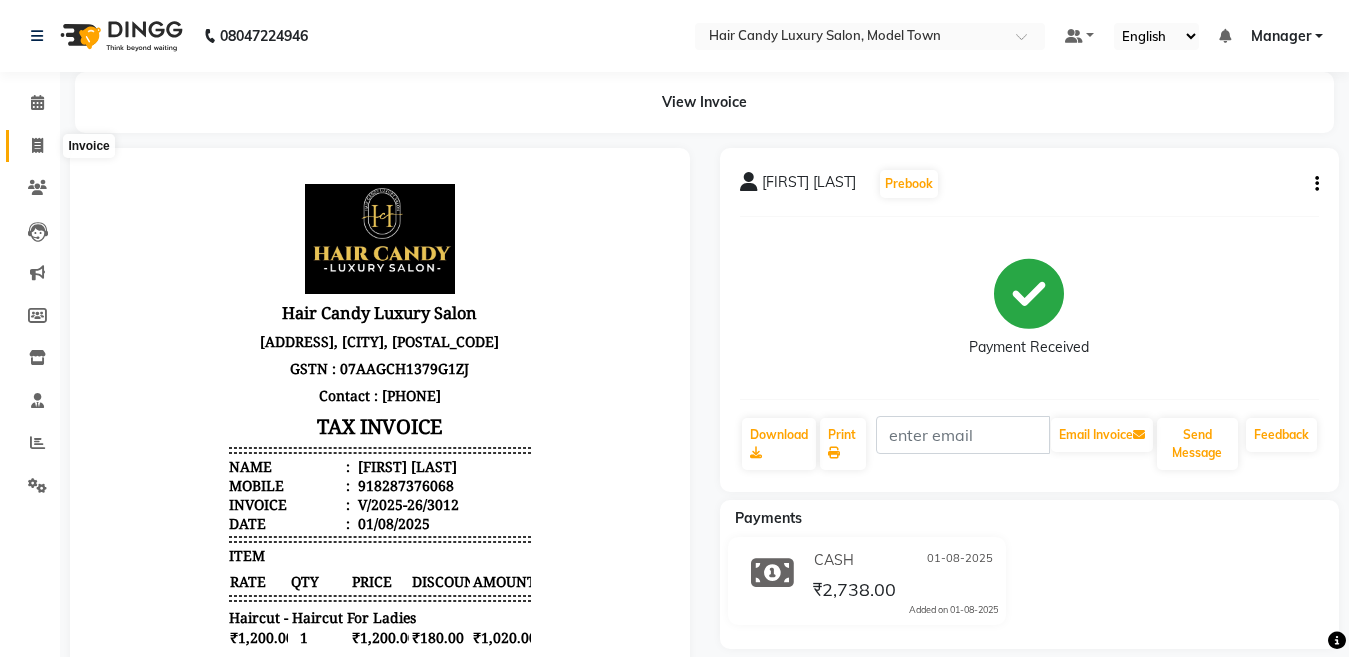 click 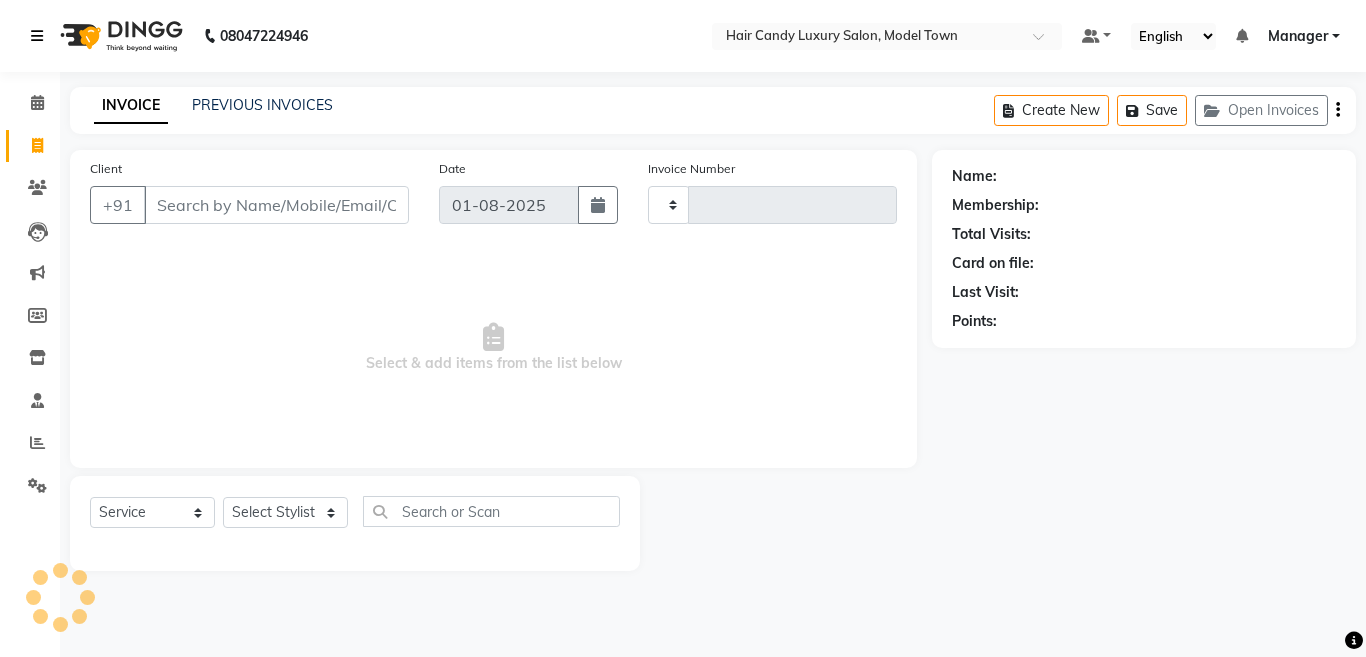 type on "3014" 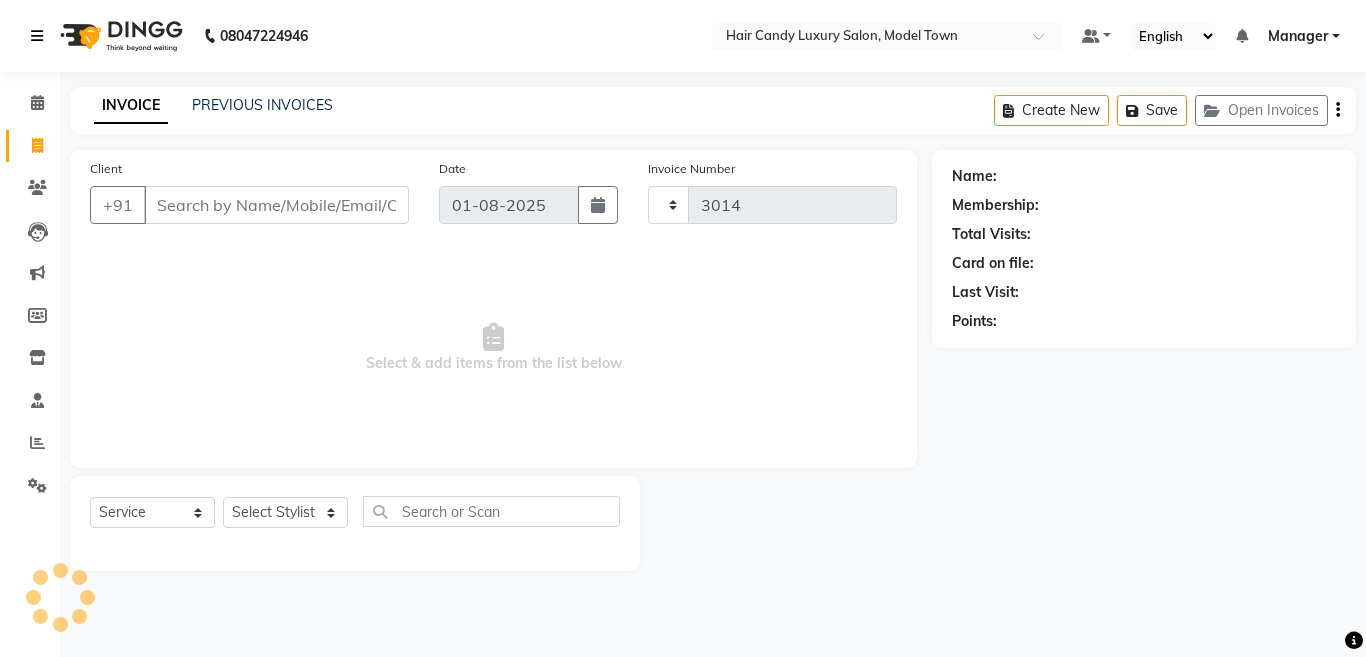 select on "4716" 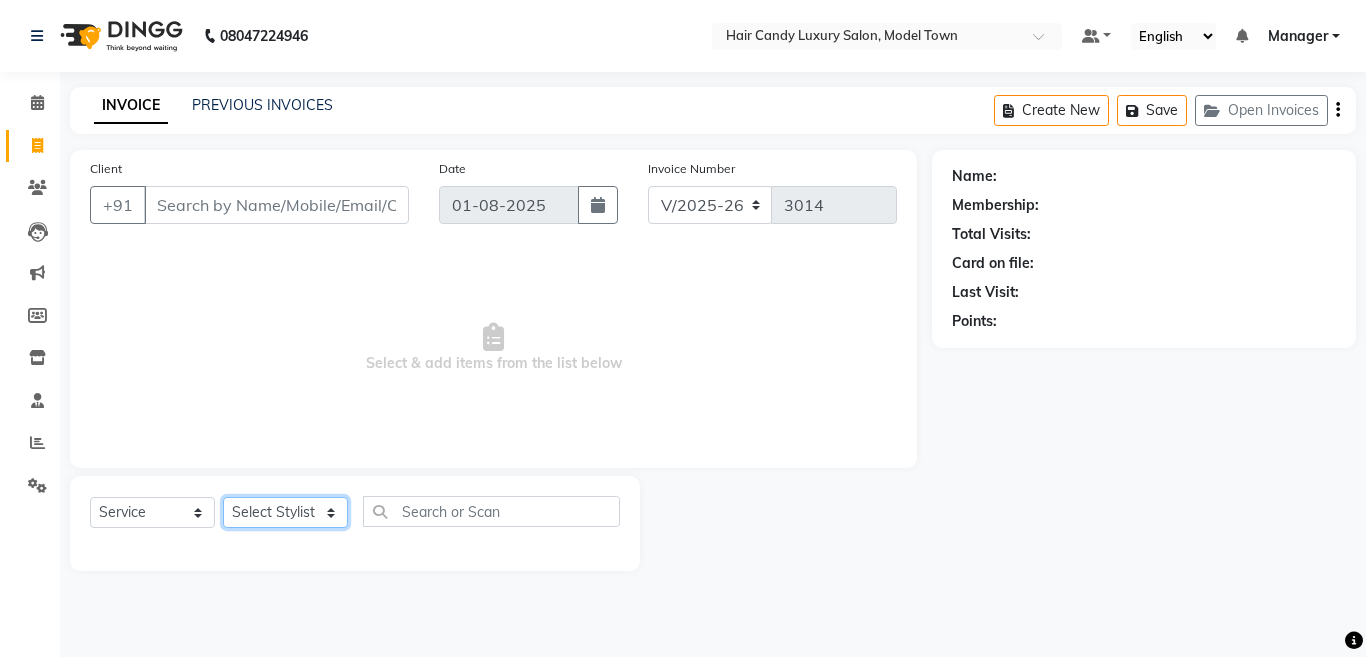 click on "Select Stylist [FIRST] [FIRST] [FIRST] [FIRST] ([NICKNAME]) Manager [FIRST] [FIRST] [FIRST] [FIRST] [FIRST] [FIRST] [FIRST] ([NICKNAME]) [FIRST] [FIRST] [FIRST] [FIRST] [FIRST]" 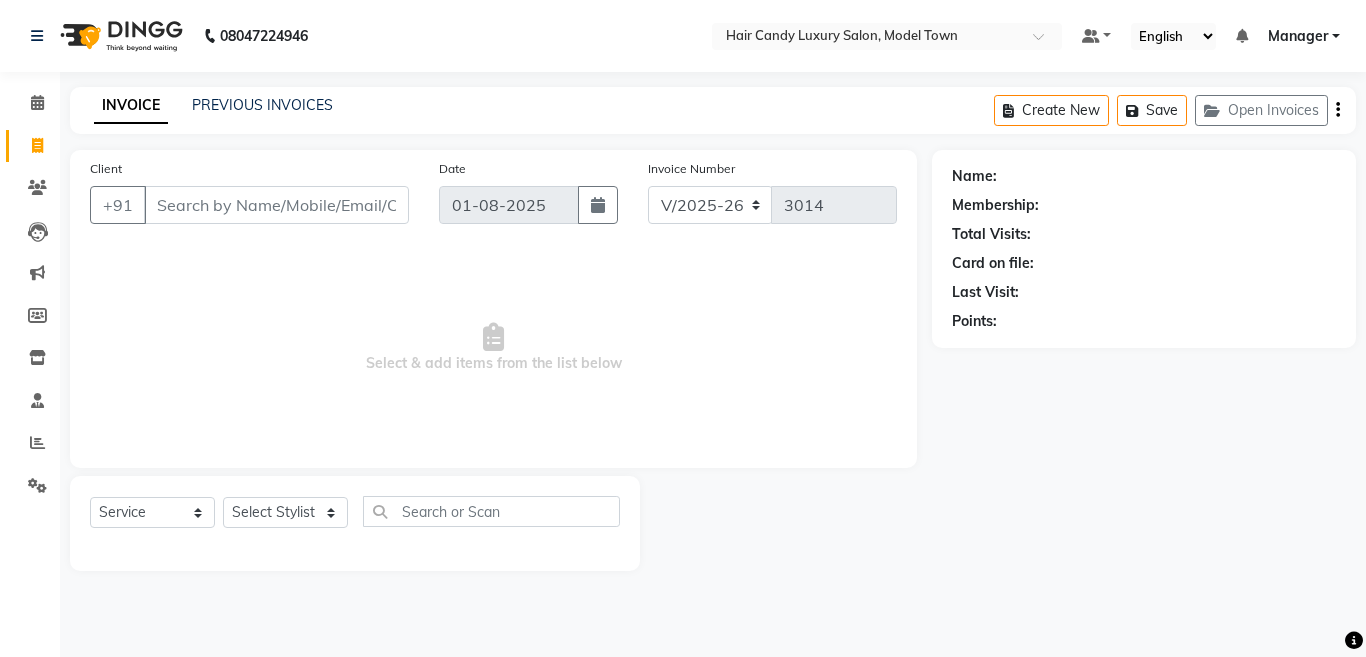 click on "Select & add items from the list below" at bounding box center (493, 348) 